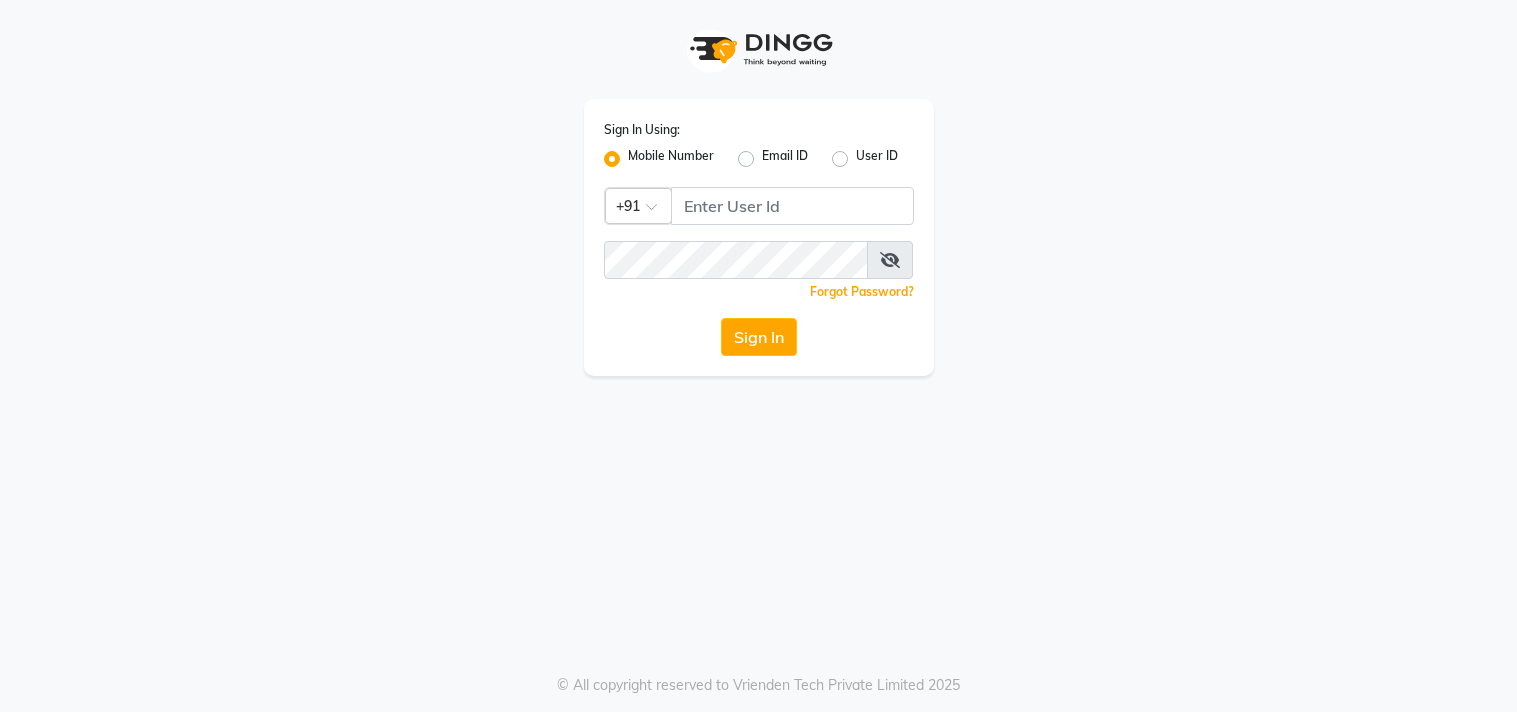 scroll, scrollTop: 0, scrollLeft: 0, axis: both 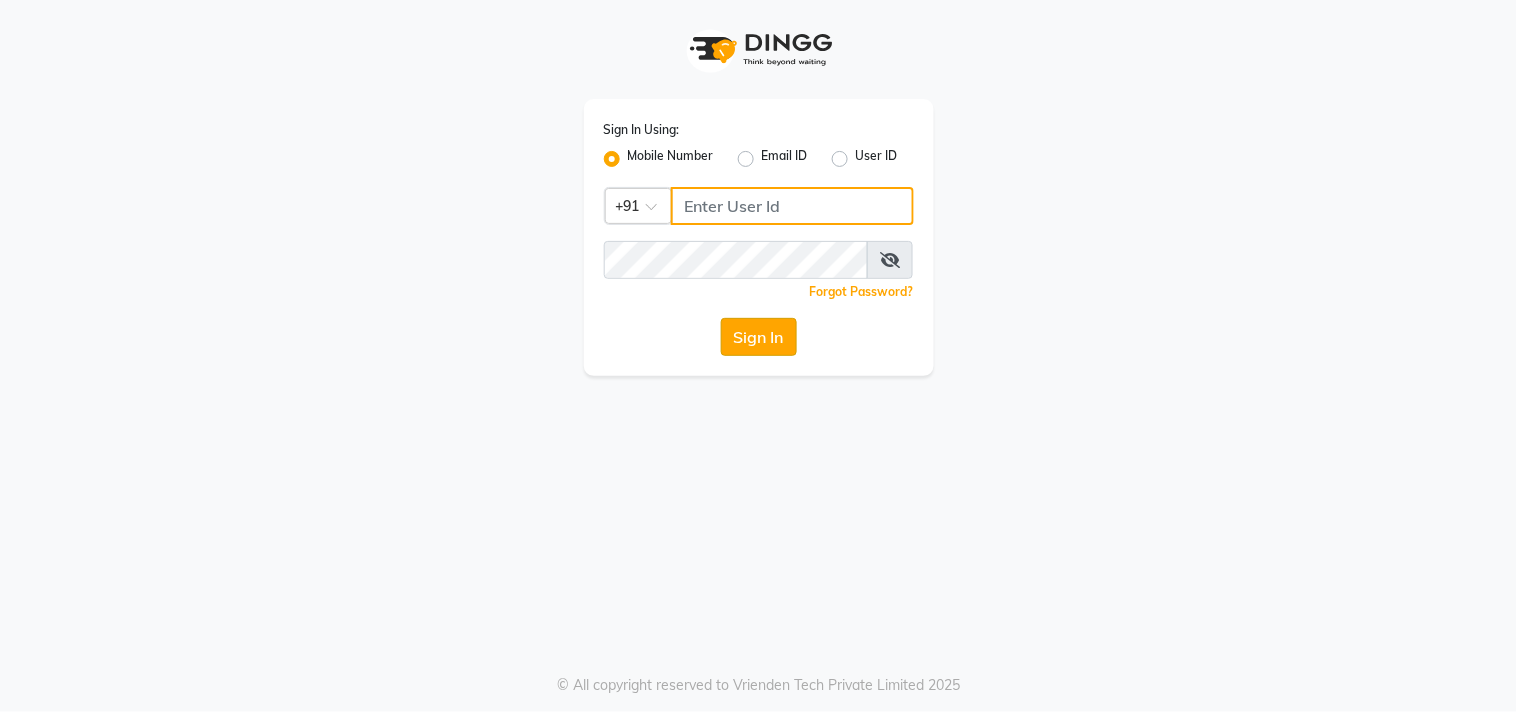 type on "9540938223" 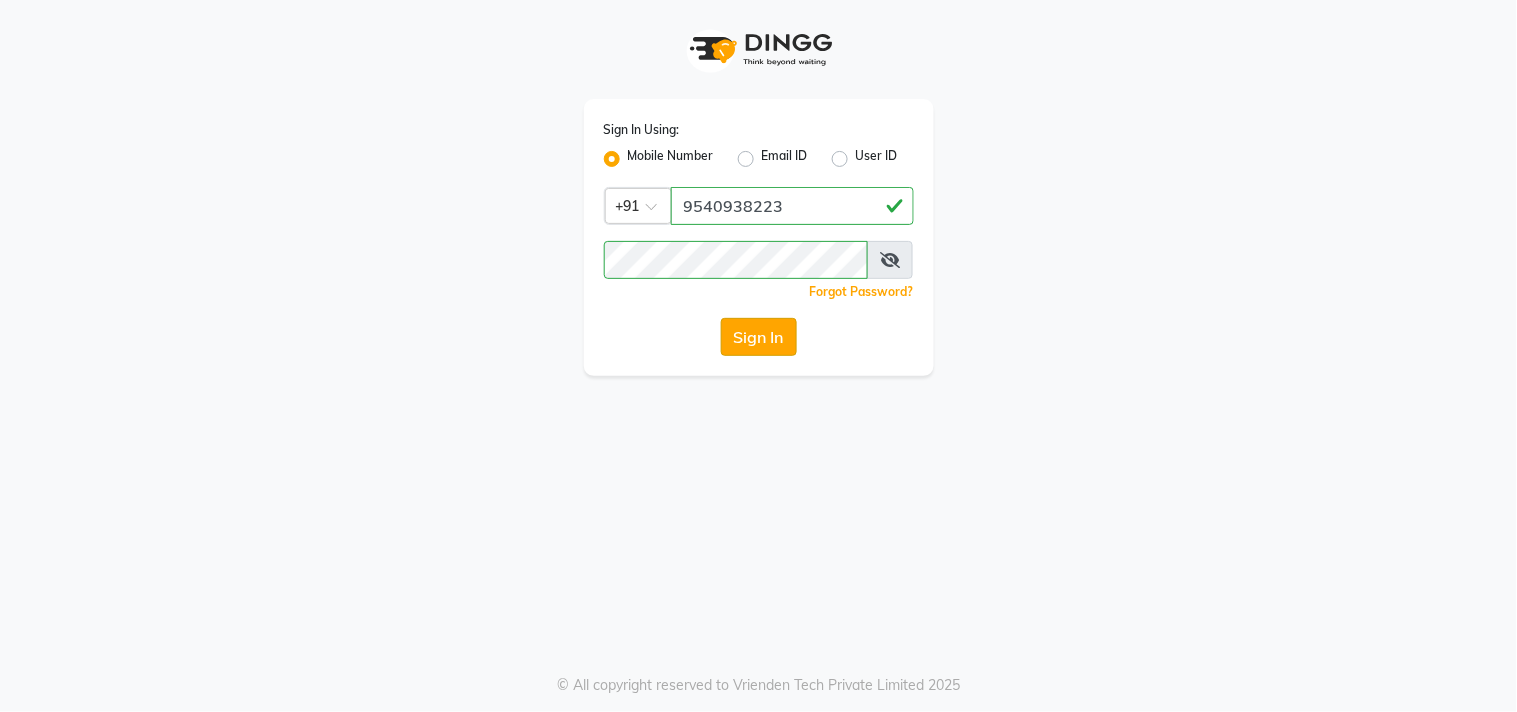 click on "Sign In" 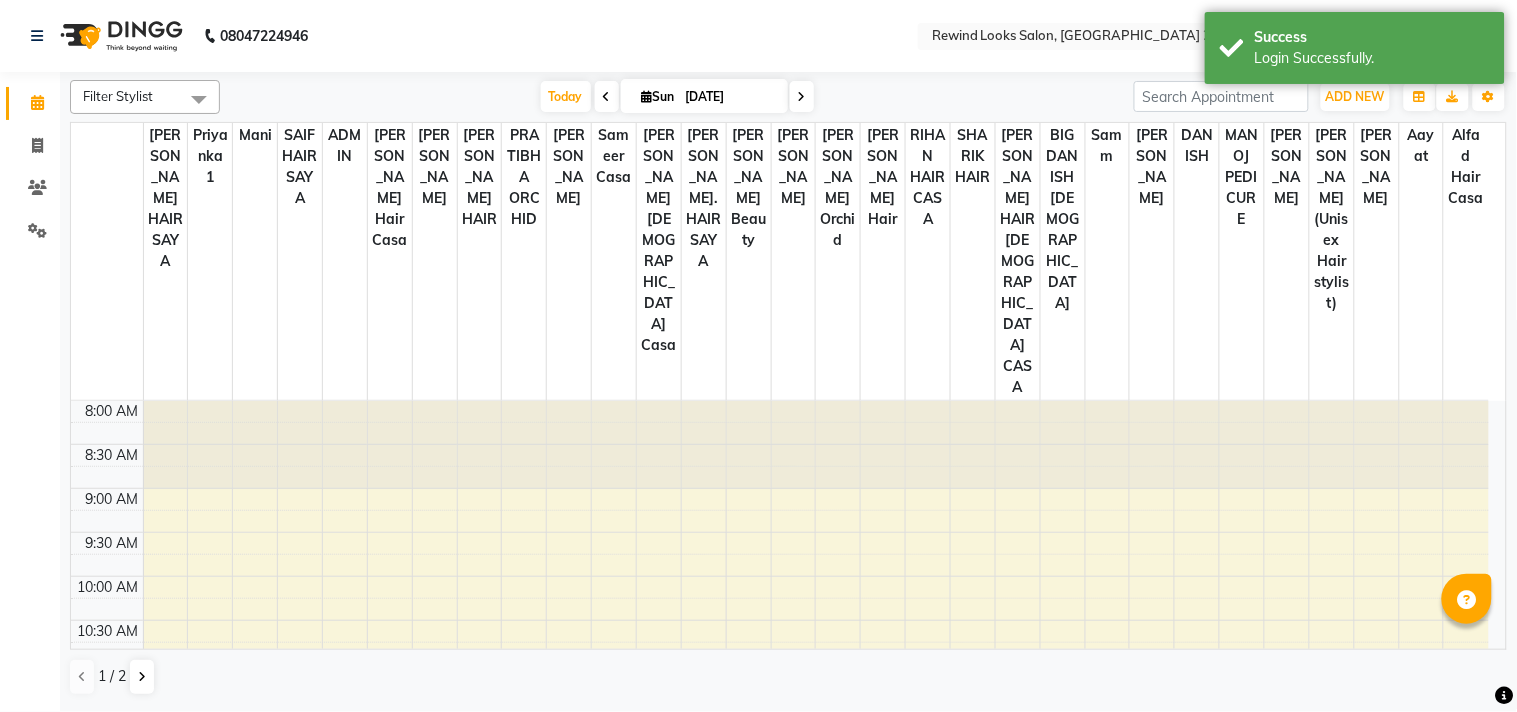 select on "en" 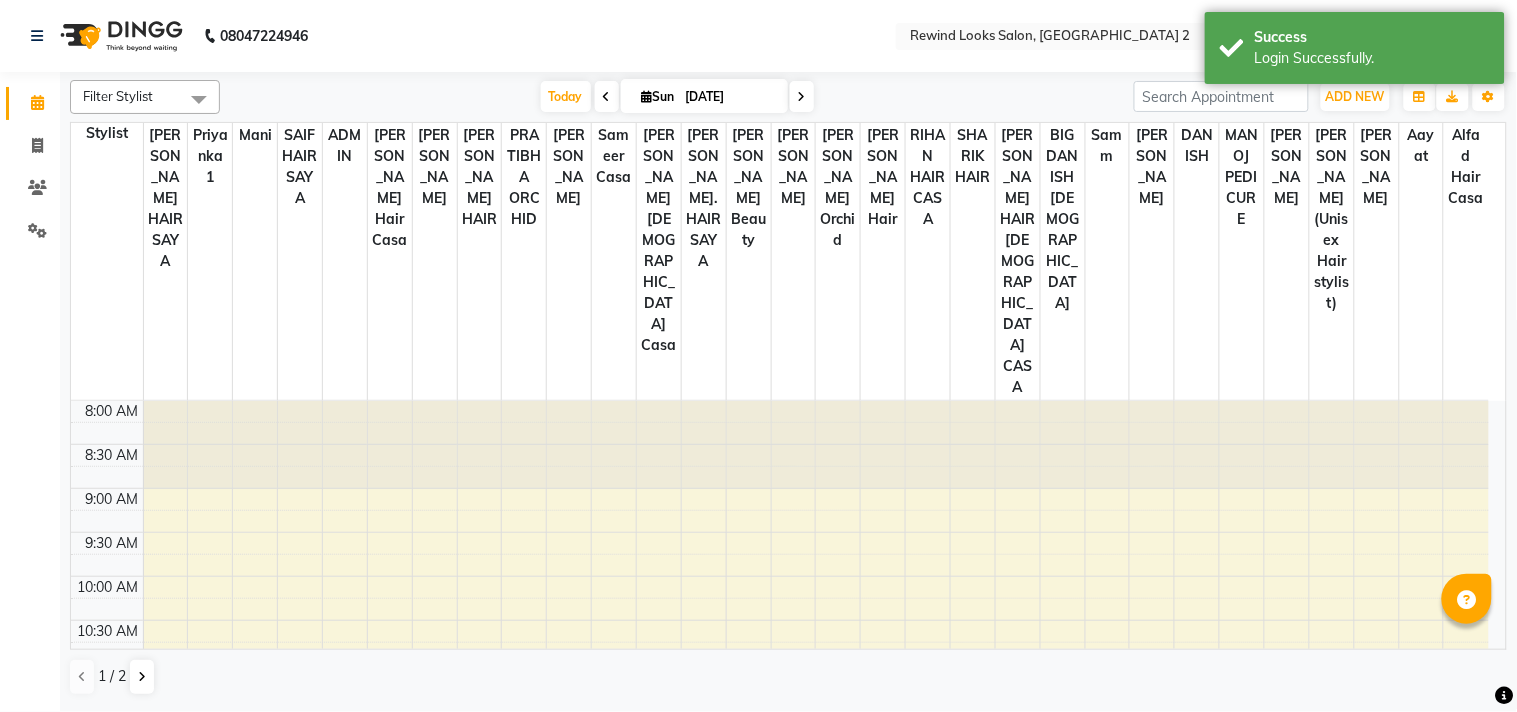 scroll, scrollTop: 0, scrollLeft: 0, axis: both 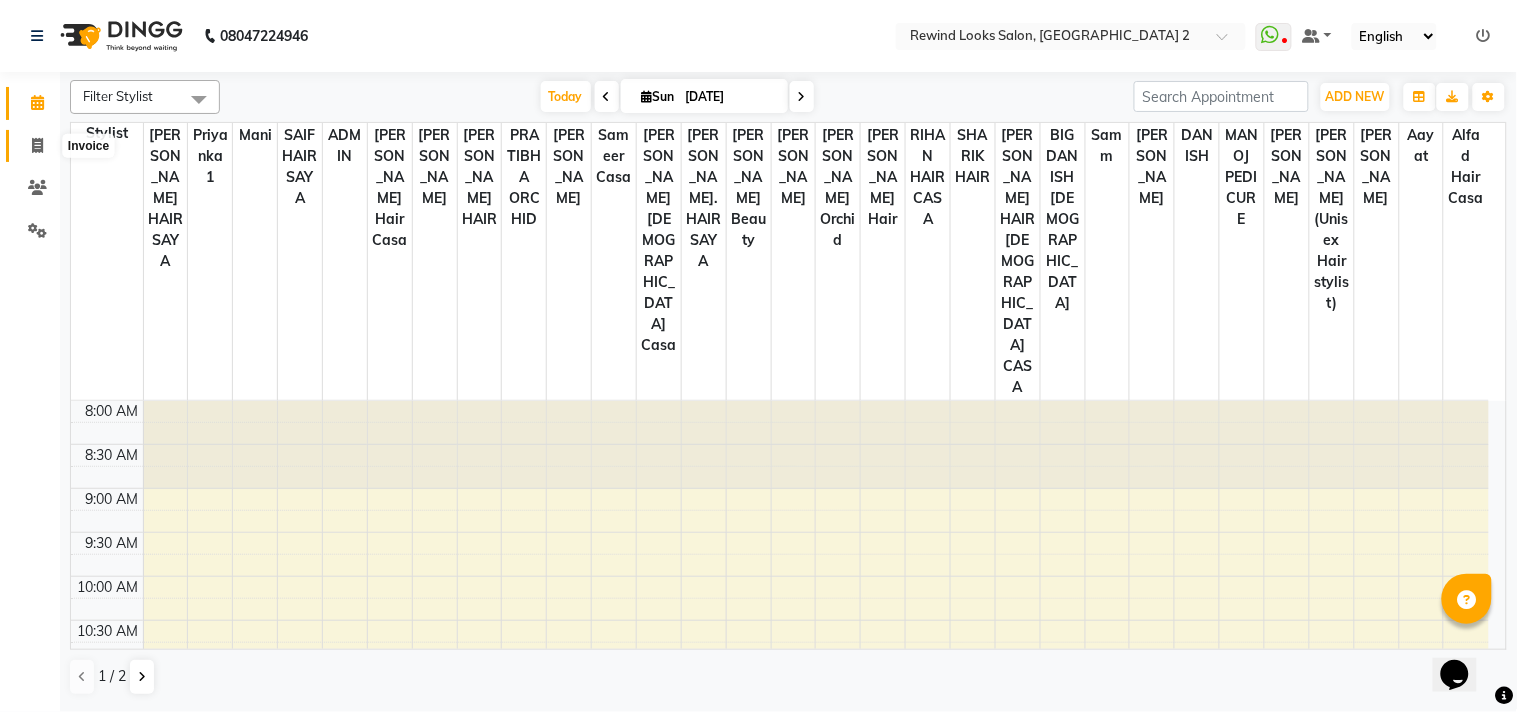 click 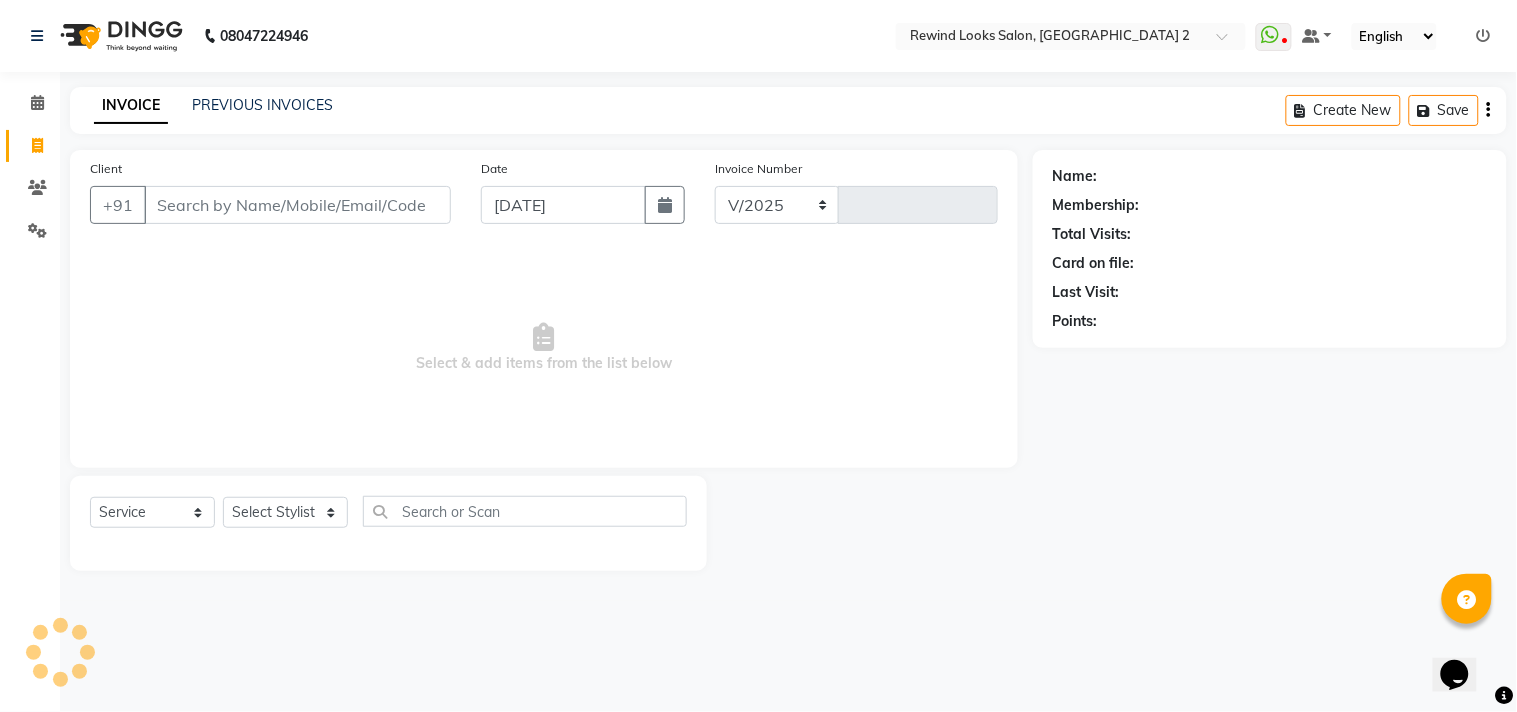 select on "4640" 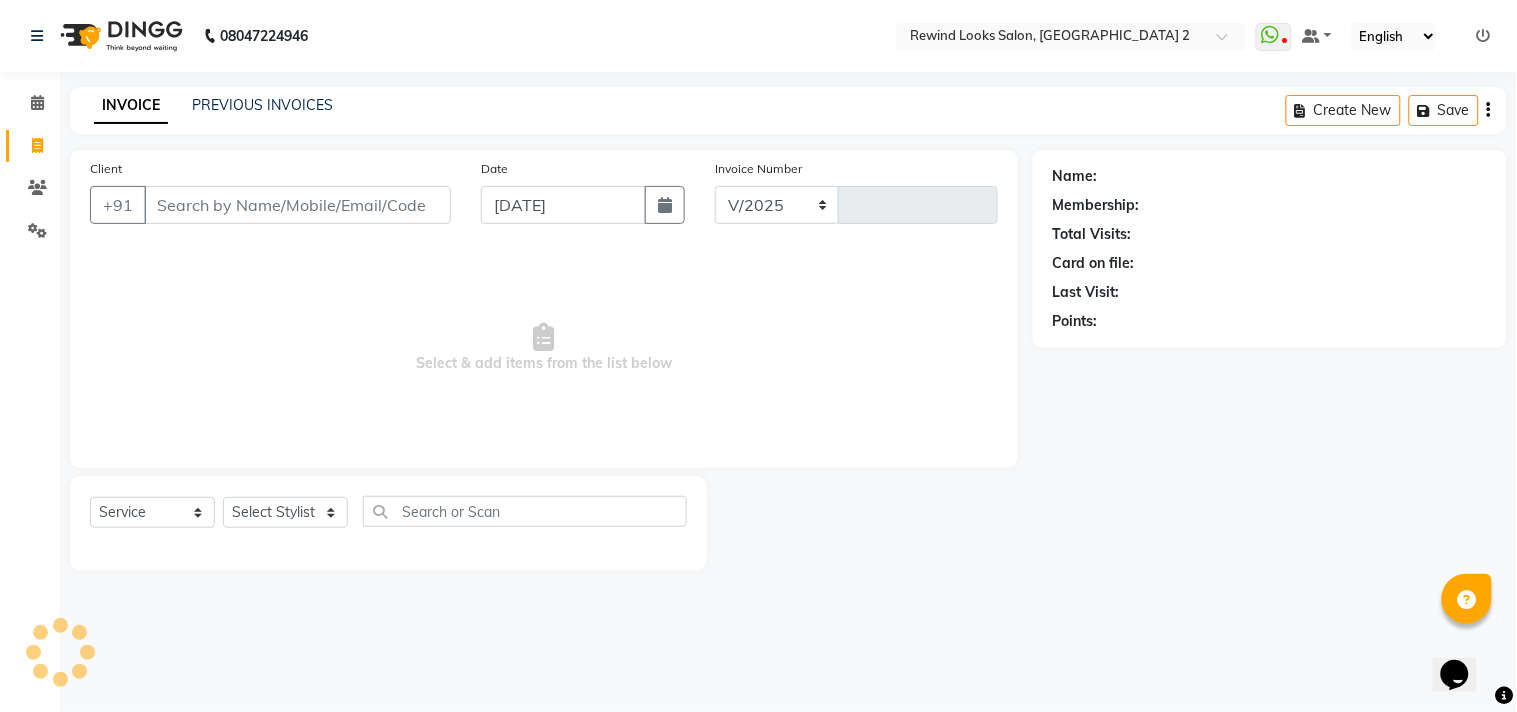 type on "6694" 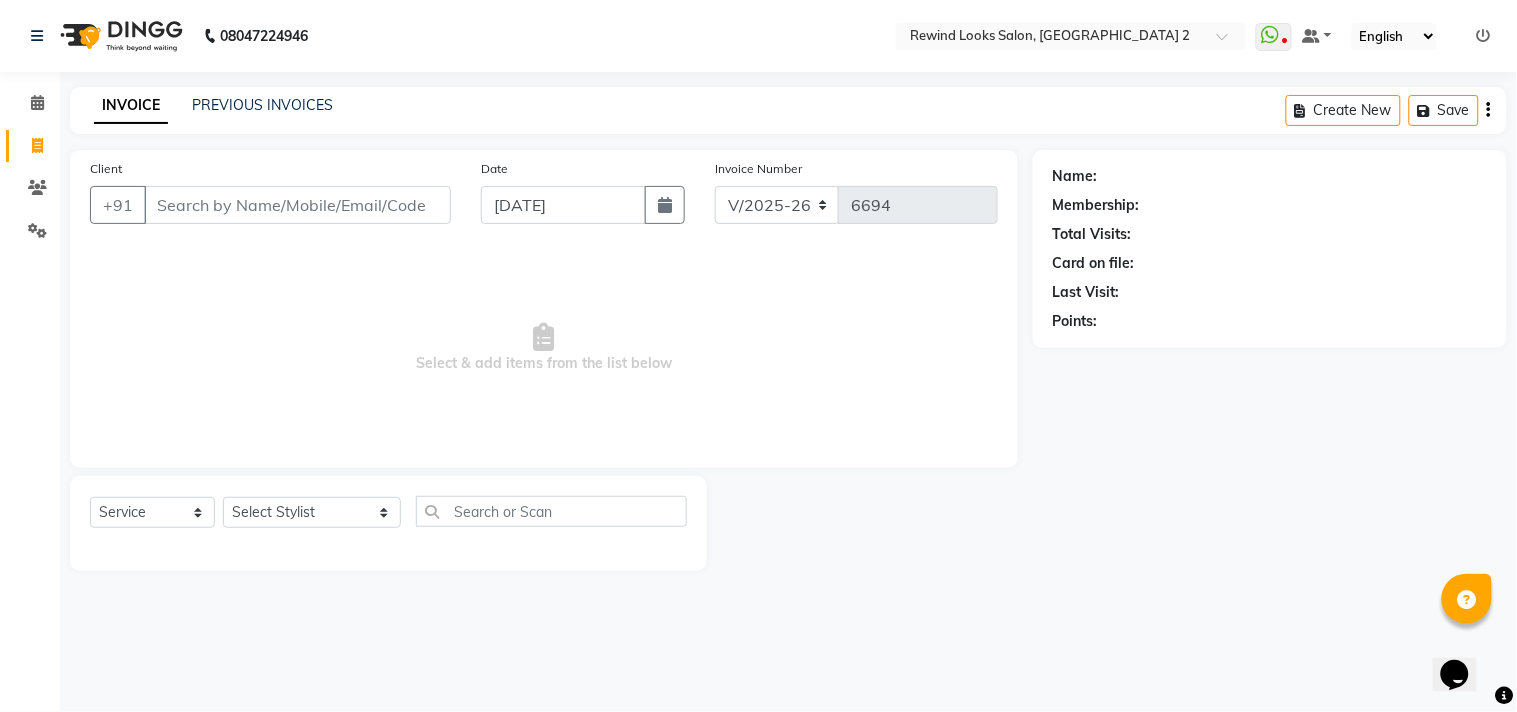 click on "Client" at bounding box center (297, 205) 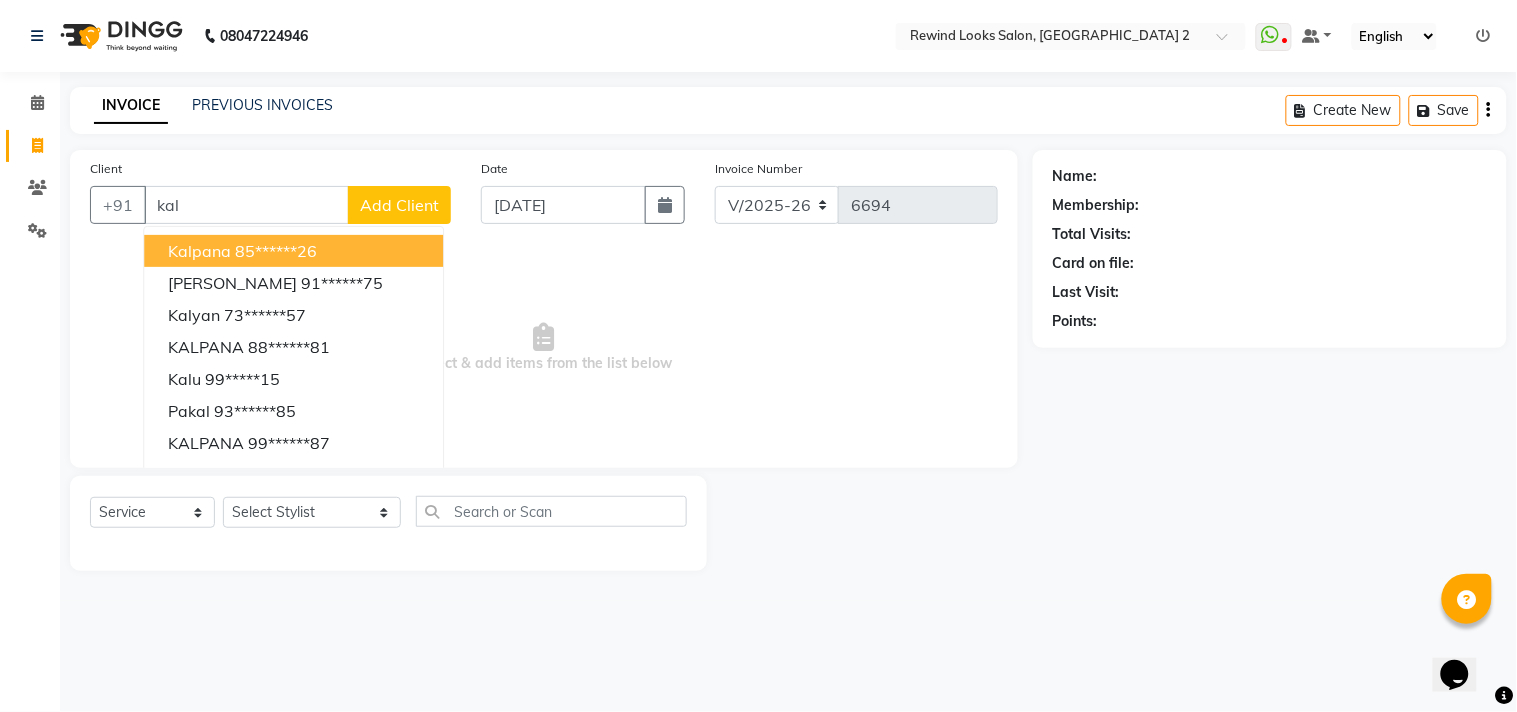 click on "85******26" at bounding box center [276, 251] 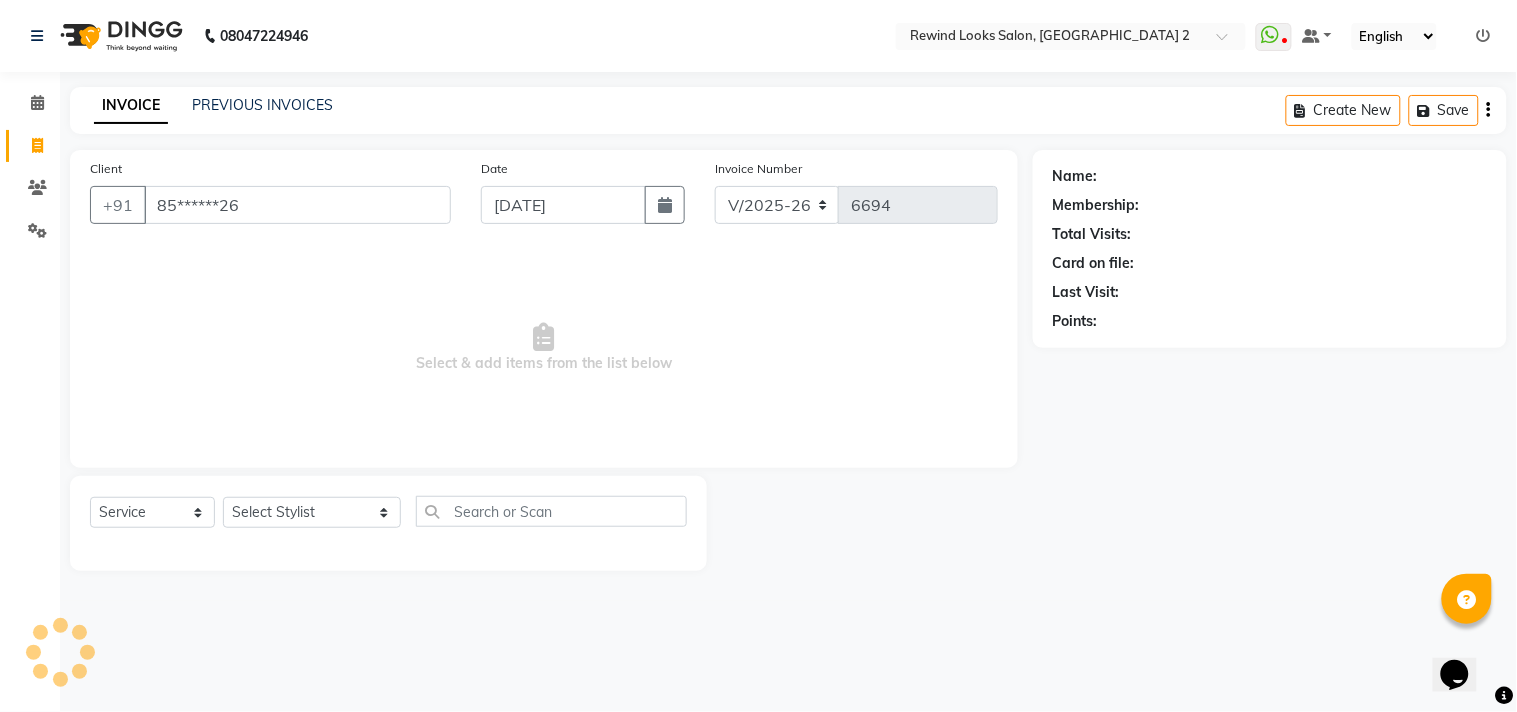 type on "85******26" 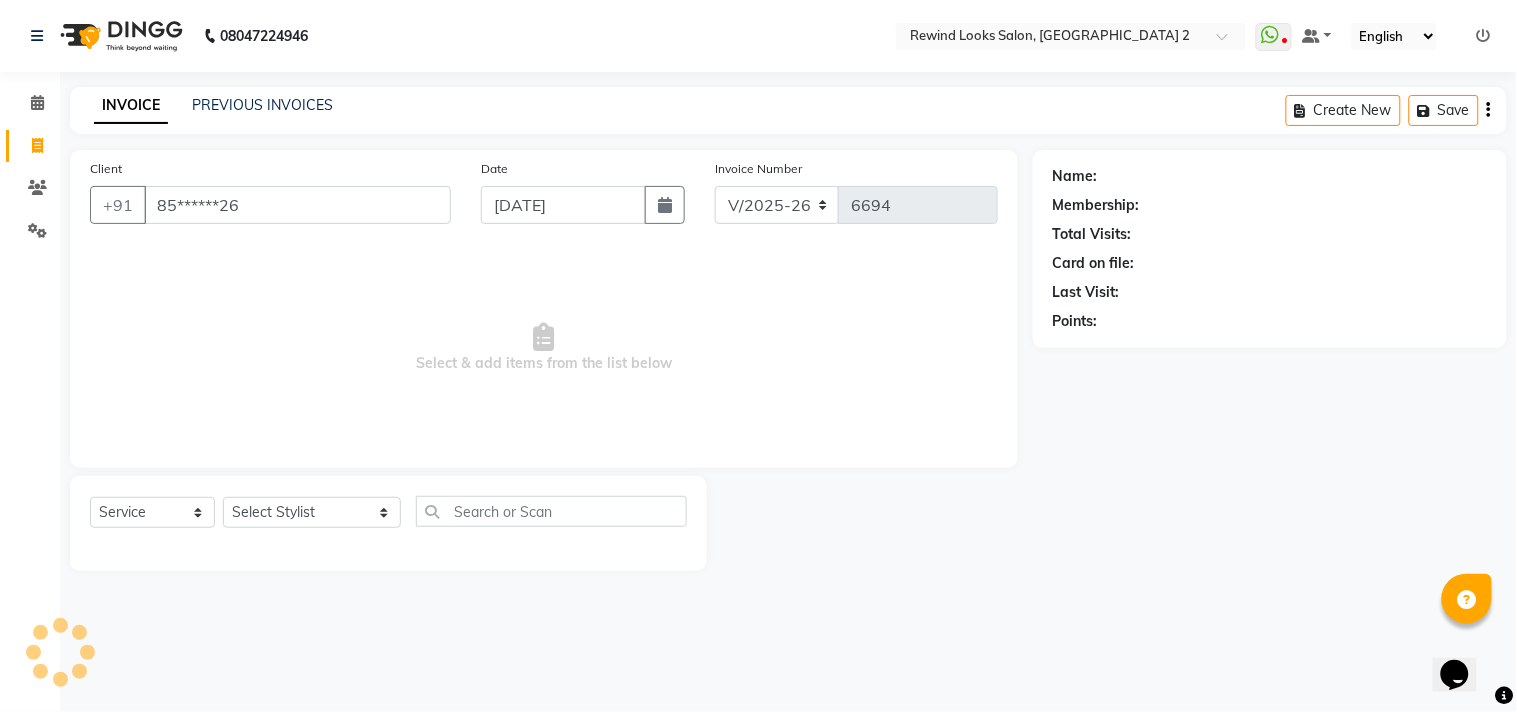 select on "1: Object" 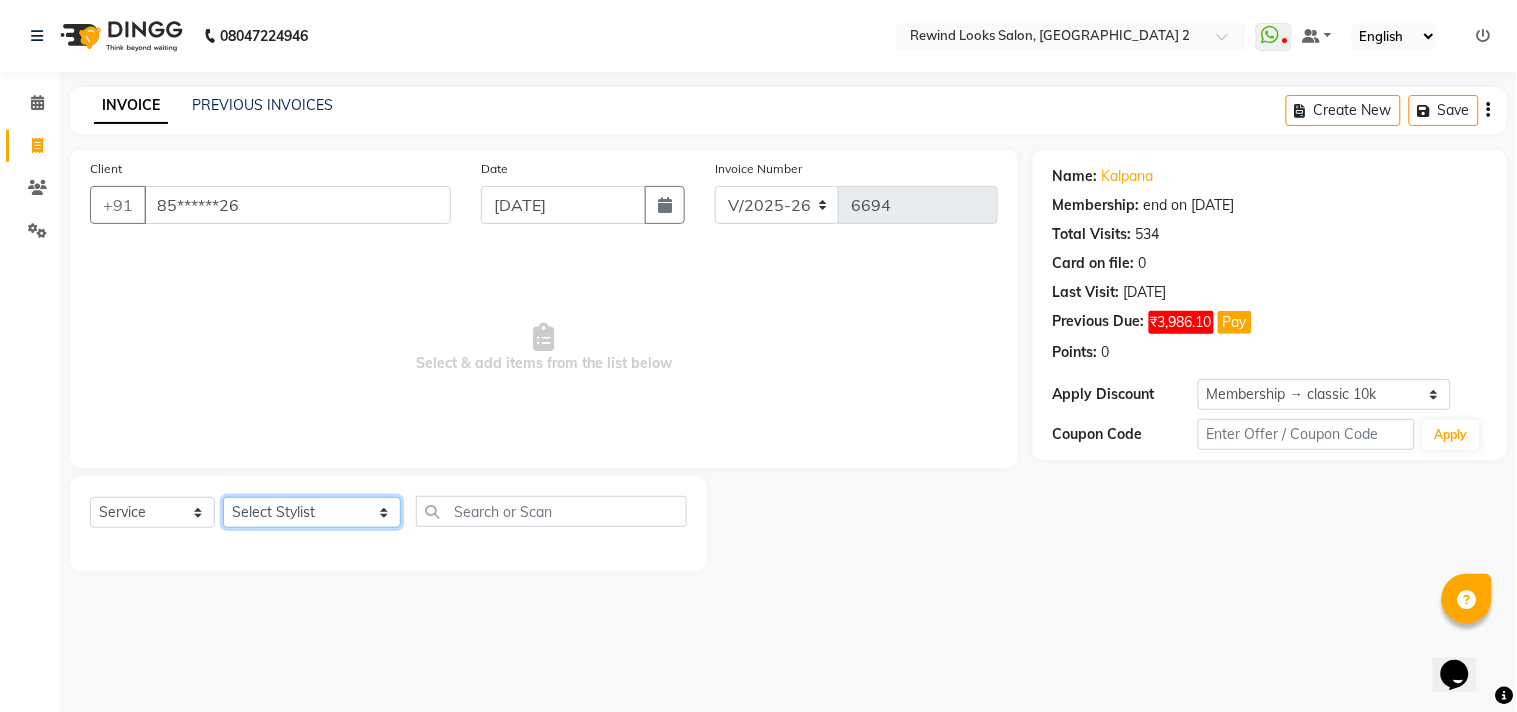 click on "Select Stylist aayat ADMIN Alfad hair Casa  [PERSON_NAME] HAIR [PERSON_NAME]  (unisex hairstylist) BIG [DEMOGRAPHIC_DATA] [DEMOGRAPHIC_DATA] DANISH [PERSON_NAME] orchid [PERSON_NAME] HAIR [DEMOGRAPHIC_DATA] CASA [PERSON_NAME] kiran Deepak Hair Mani MANOJ PEDICURE  [PERSON_NAME]. HAIR [PERSON_NAME] HAIR [PERSON_NAME] CASA NIZAM SAYA PRATIBHA ORCHID  Priyanka 1 [PERSON_NAME] pedicure RIHAN HAIR CASA [PERSON_NAME] [DEMOGRAPHIC_DATA] casa SAIF HAIR SAYA sameer casa [PERSON_NAME] hair casa [PERSON_NAME] beauty SHARIK HAIR [PERSON_NAME] Artist [PERSON_NAME] pedicure Suman Sumer Hair Tarikh hair [DEMOGRAPHIC_DATA] Casa white orched Danish [PERSON_NAME] hair  [PERSON_NAME] HAIR [DEMOGRAPHIC_DATA]" 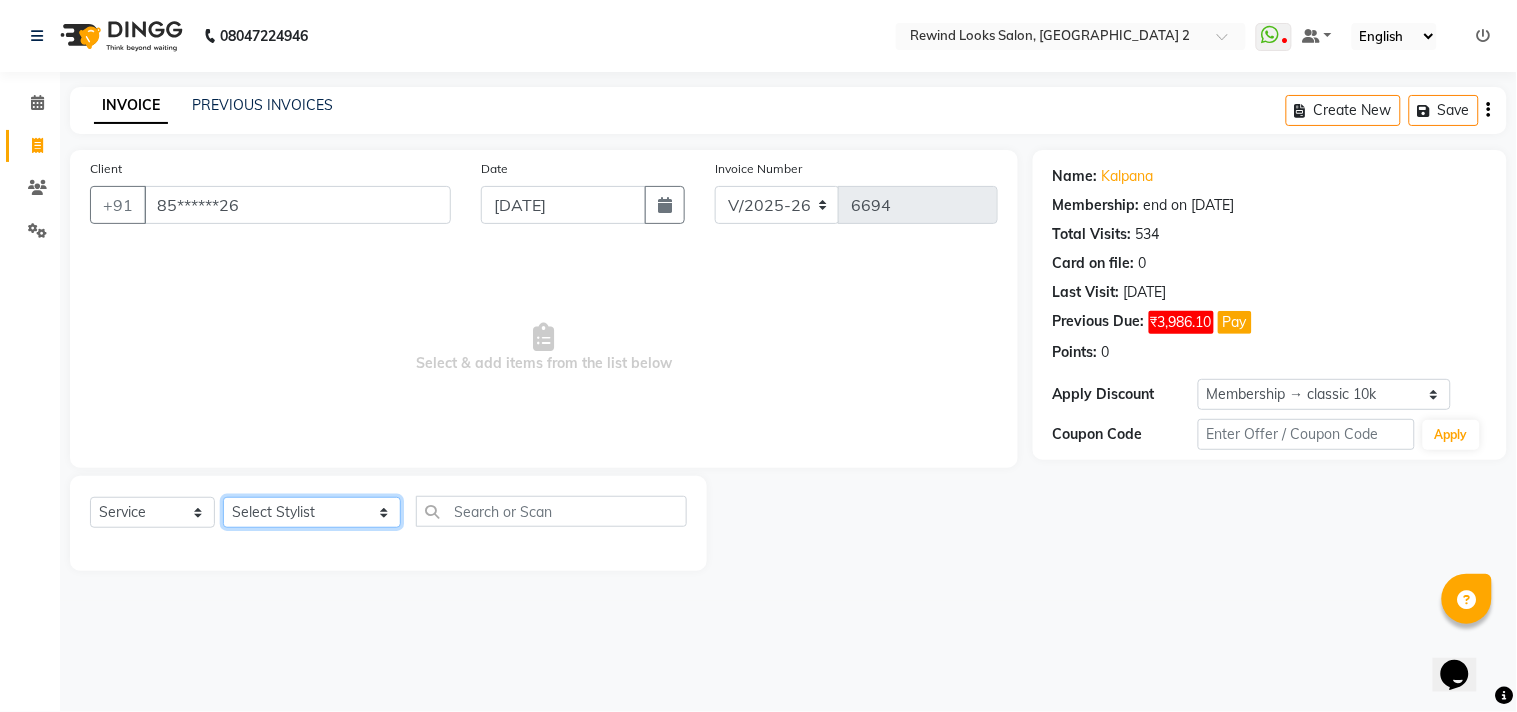 select on "27101" 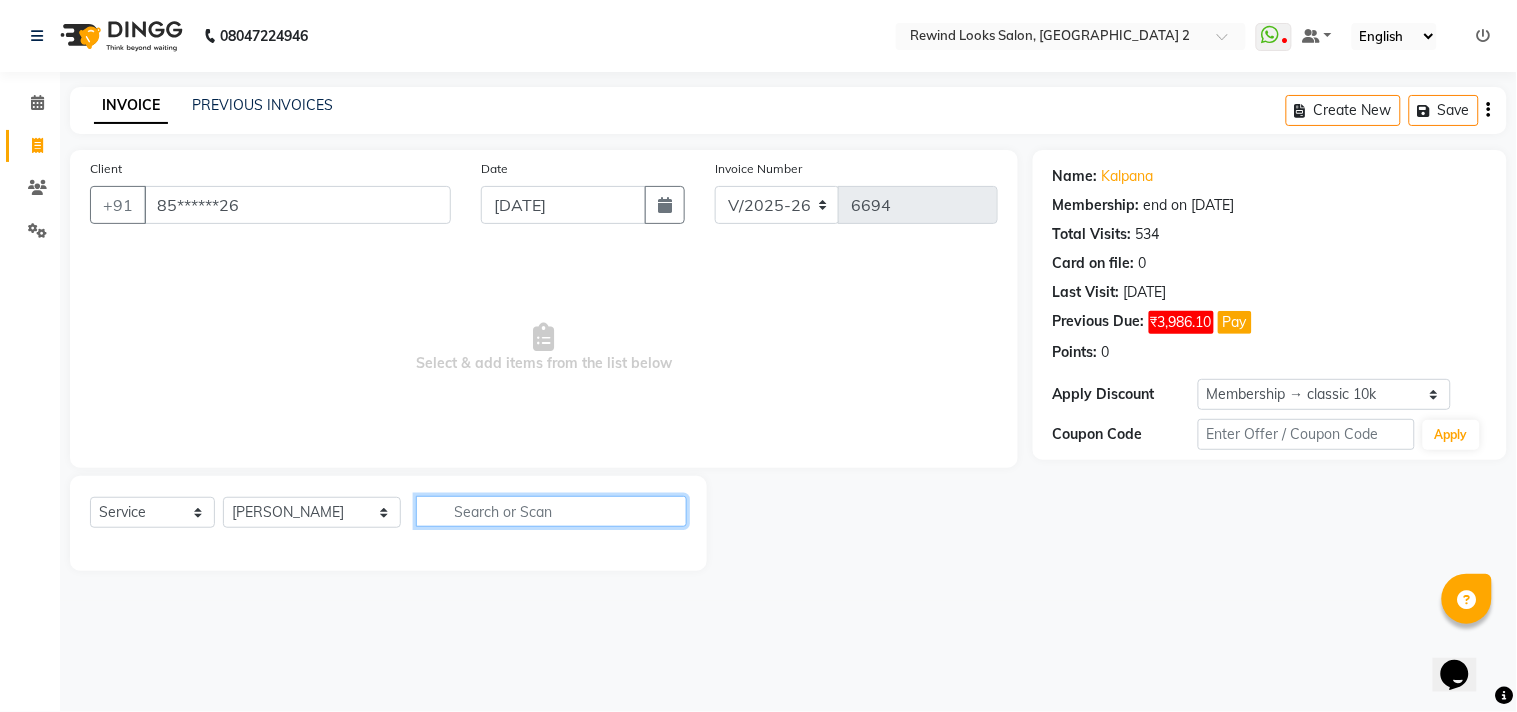 click 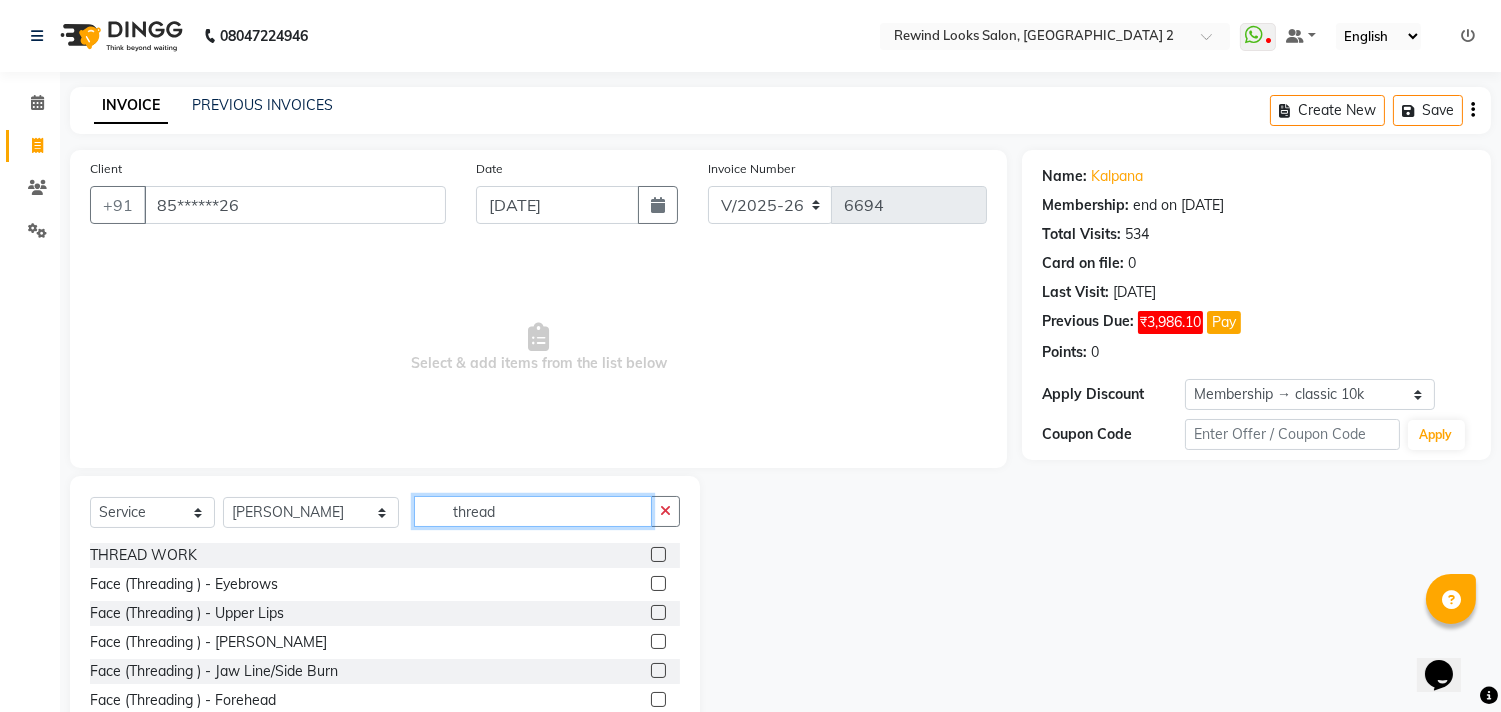 type on "thread" 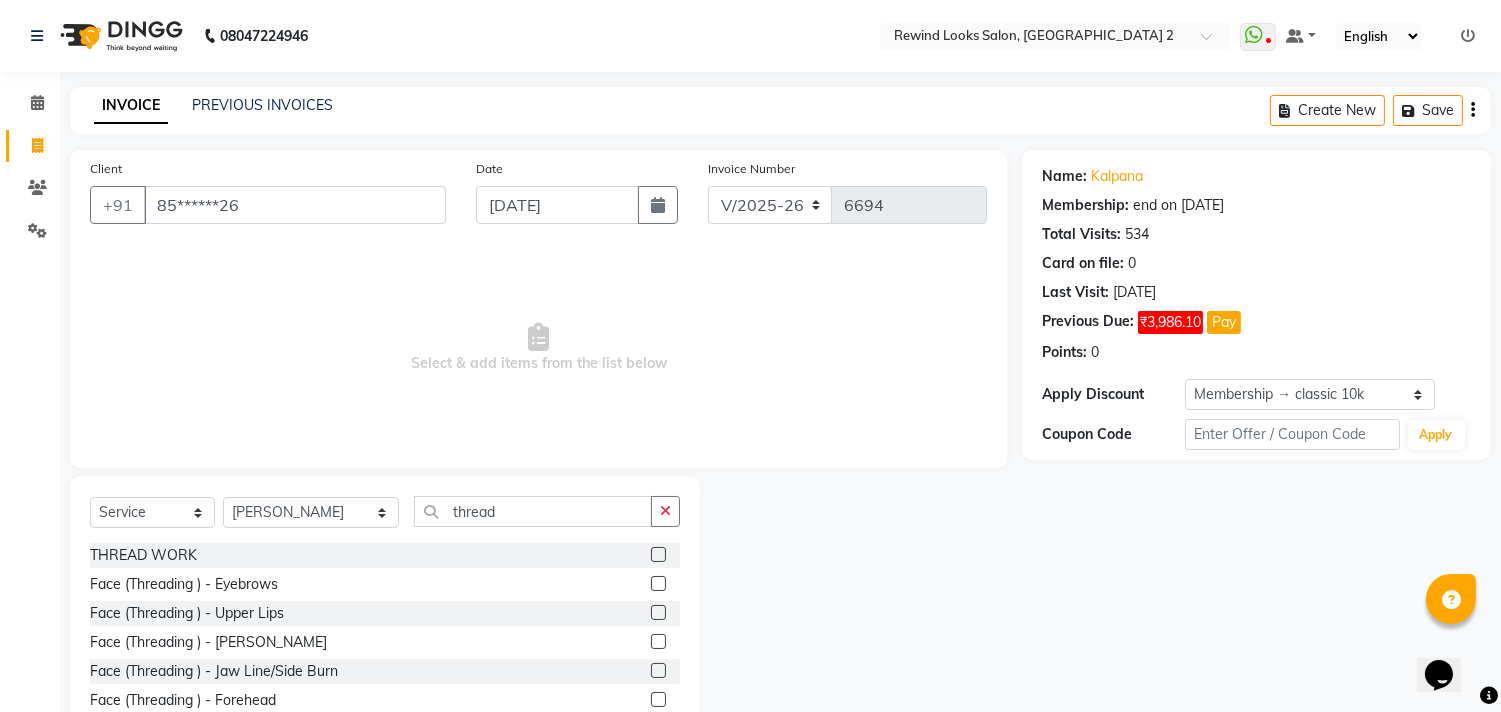 click 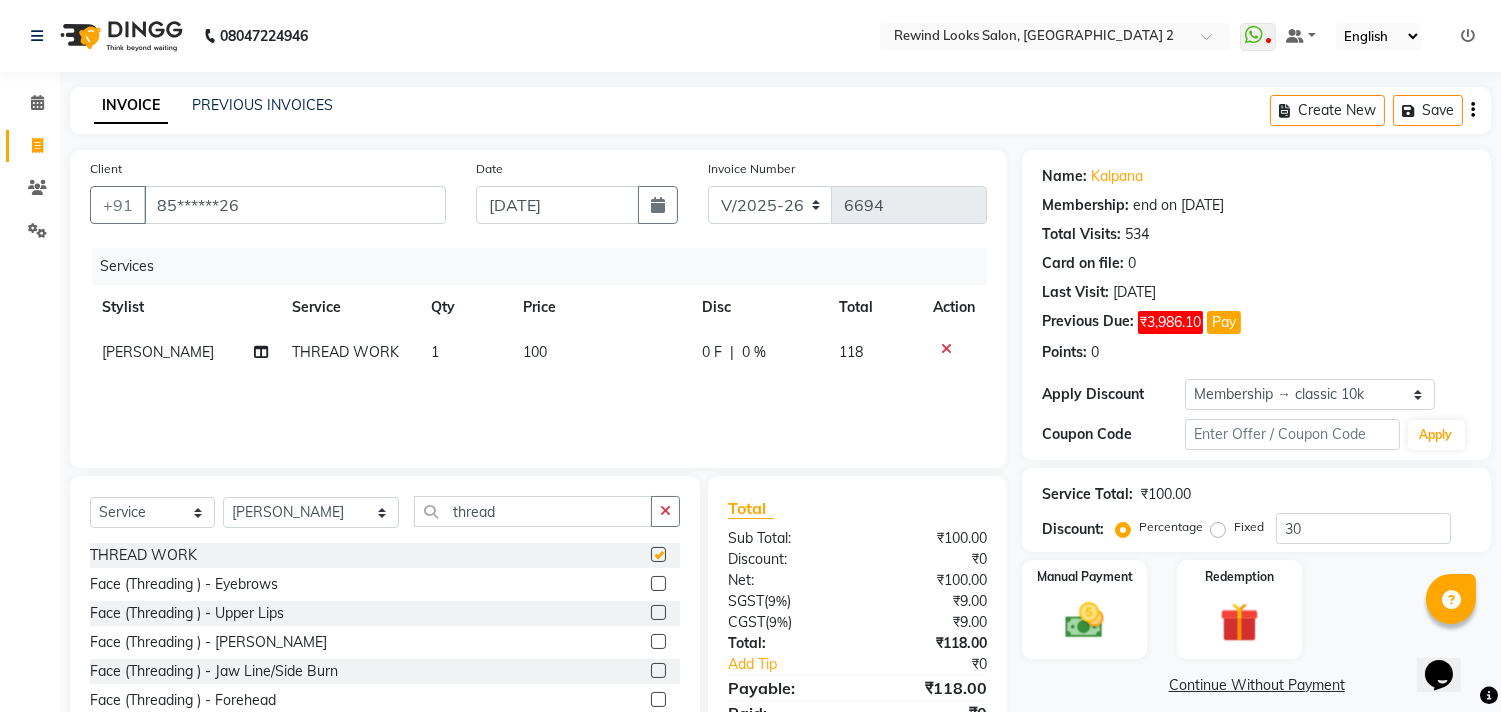 checkbox on "false" 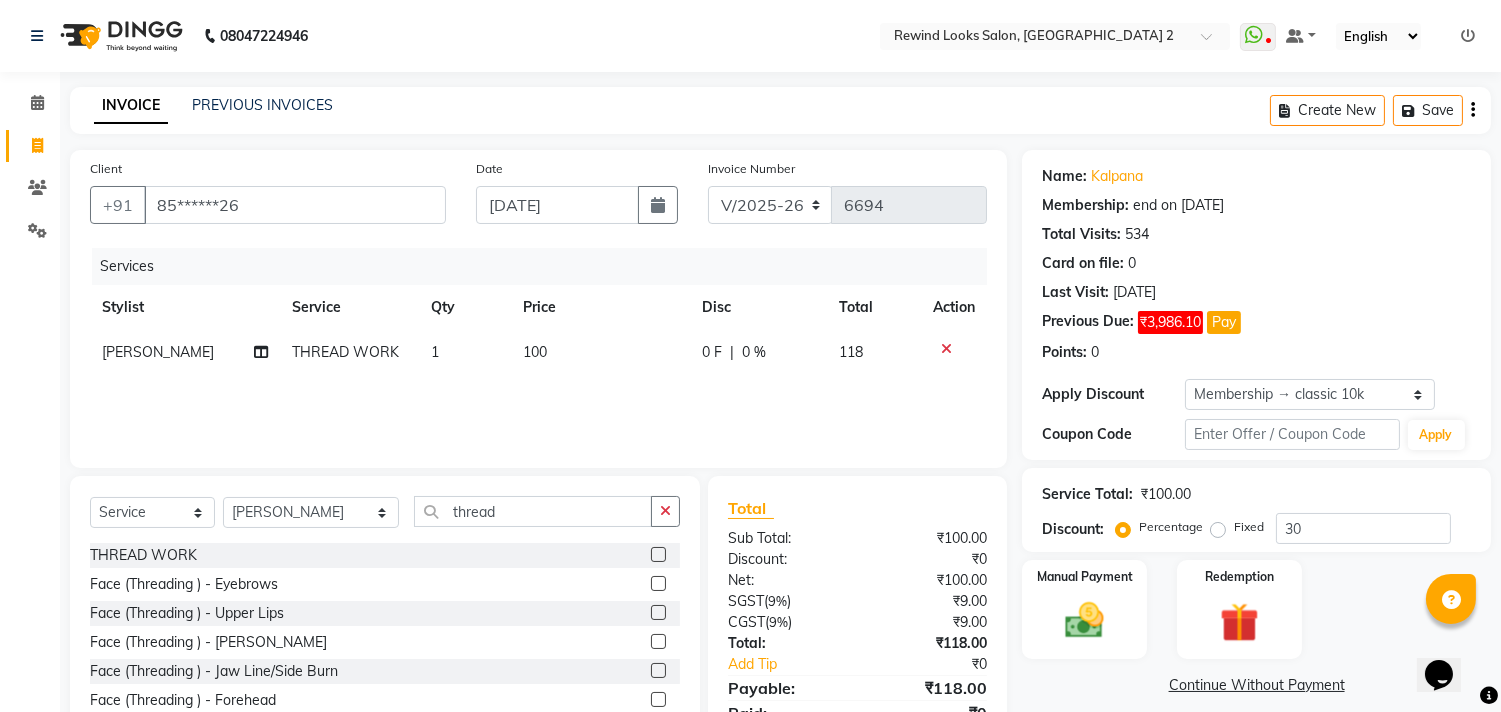 click on "100" 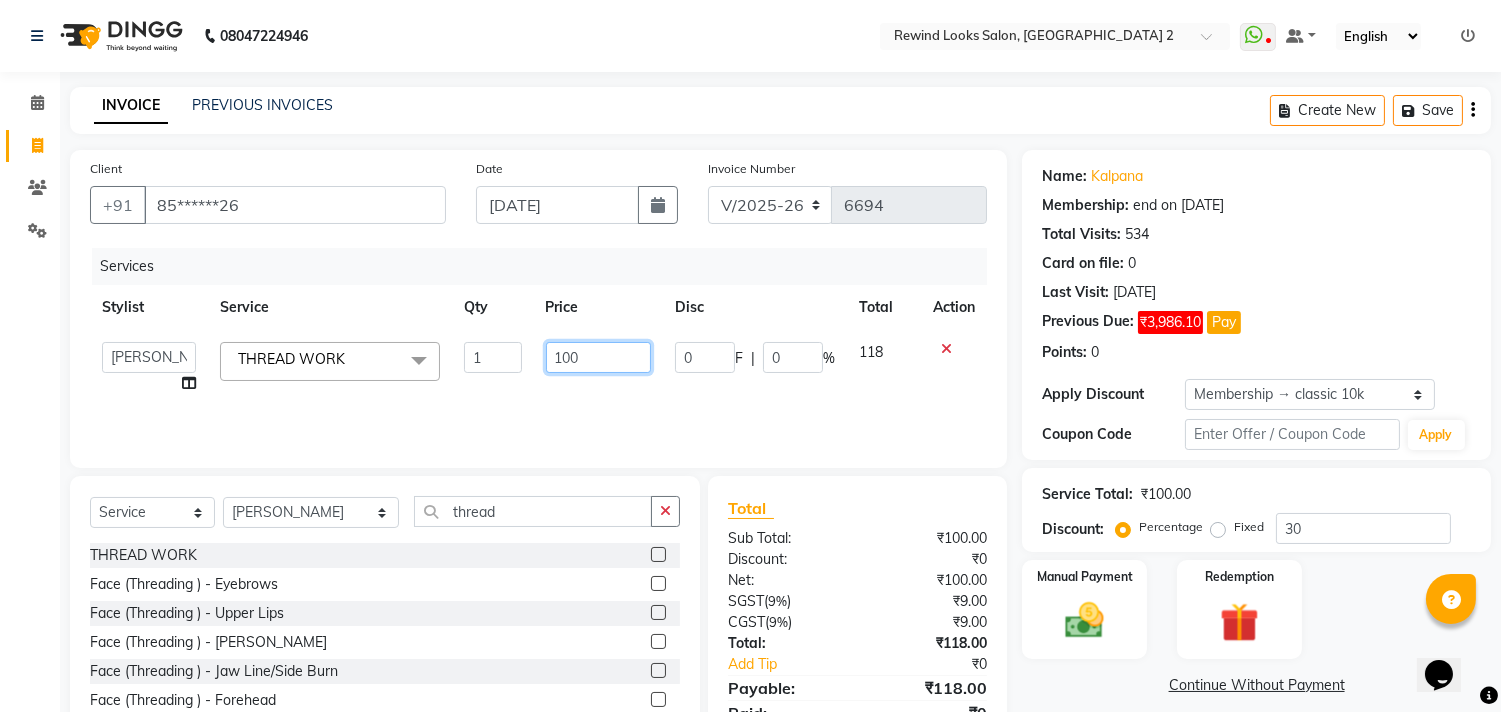 click on "100" 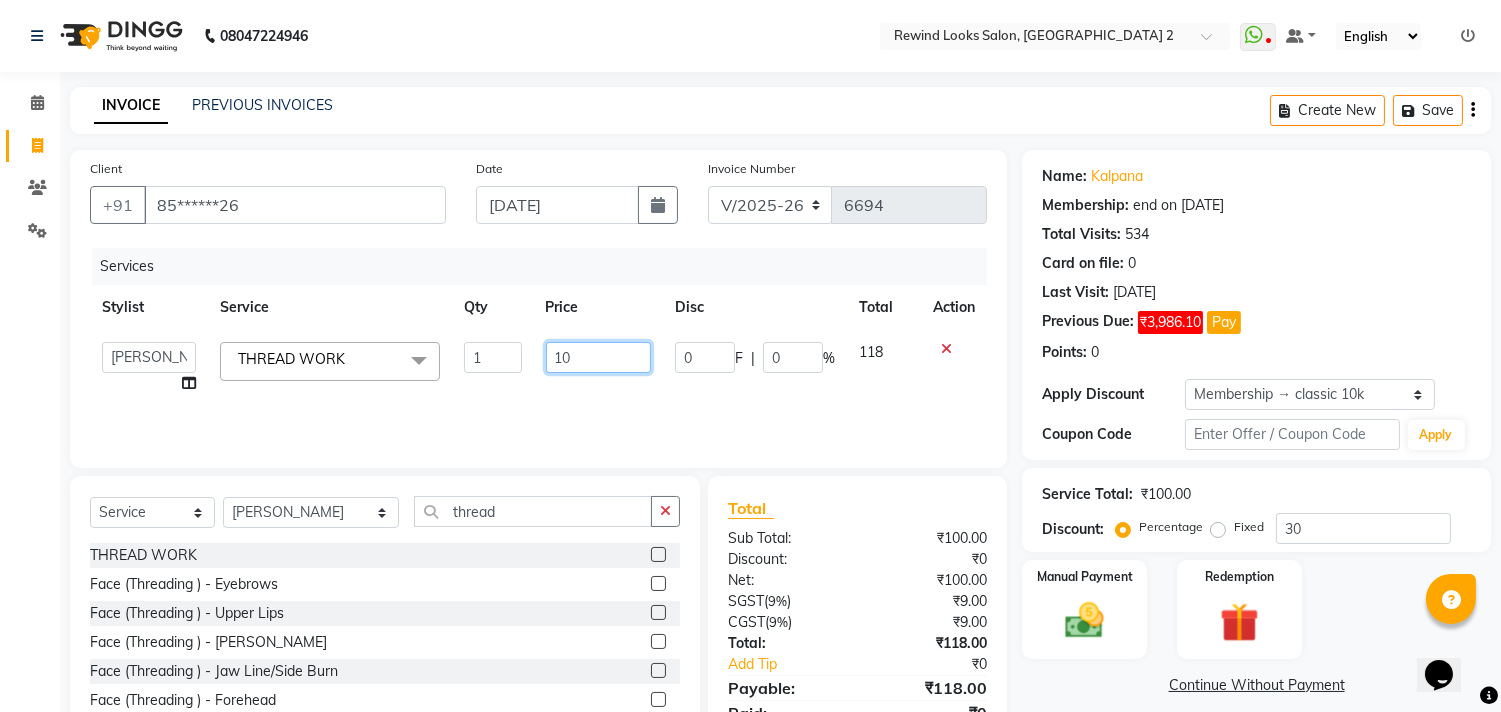 type on "110" 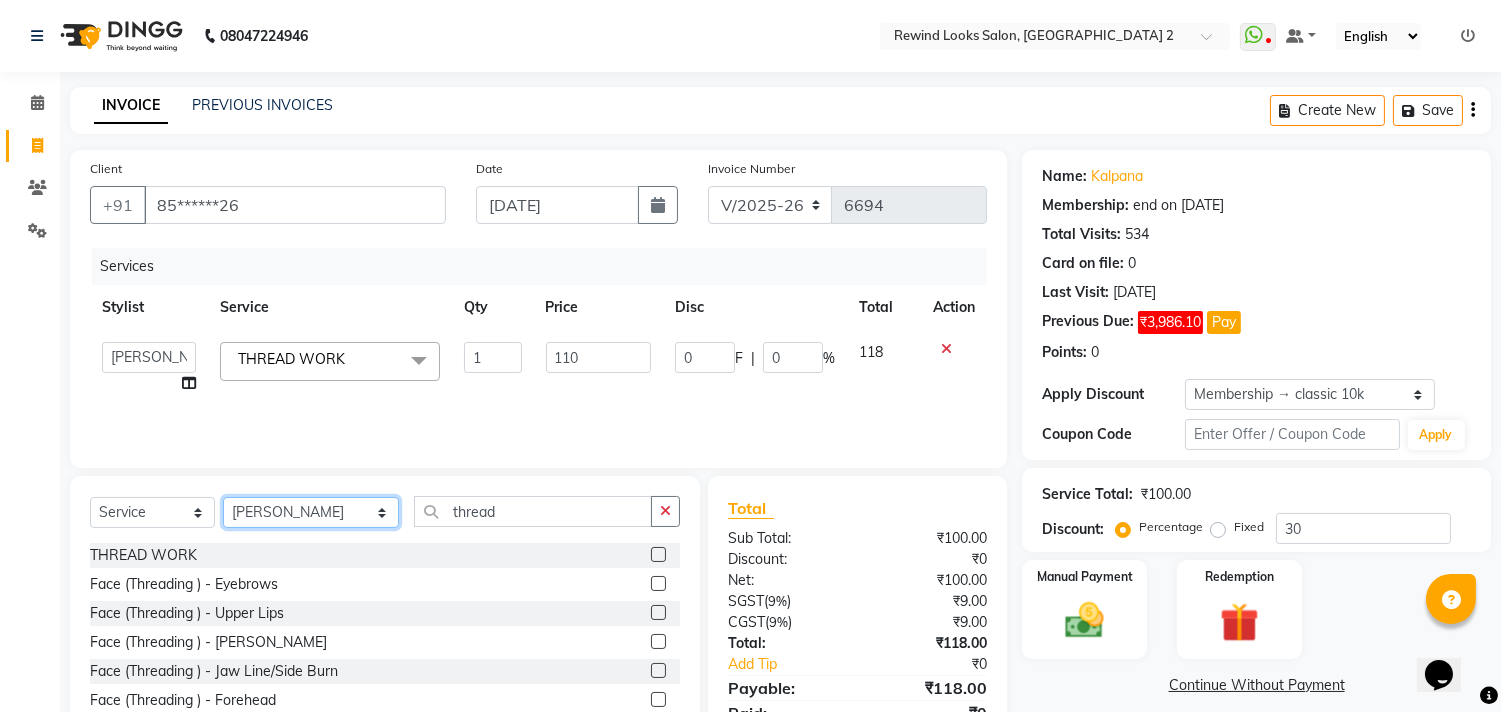 click on "Select Stylist aayat ADMIN Alfad hair Casa  [PERSON_NAME] HAIR [PERSON_NAME]  (unisex hairstylist) BIG [DEMOGRAPHIC_DATA] [DEMOGRAPHIC_DATA] DANISH [PERSON_NAME] orchid [PERSON_NAME] HAIR [DEMOGRAPHIC_DATA] CASA [PERSON_NAME] kiran Deepak Hair Mani MANOJ PEDICURE  [PERSON_NAME]. HAIR [PERSON_NAME] HAIR [PERSON_NAME] CASA NIZAM SAYA PRATIBHA ORCHID  Priyanka 1 [PERSON_NAME] pedicure RIHAN HAIR CASA [PERSON_NAME] [DEMOGRAPHIC_DATA] casa SAIF HAIR SAYA sameer casa [PERSON_NAME] hair casa [PERSON_NAME] beauty SHARIK HAIR [PERSON_NAME] Artist [PERSON_NAME] pedicure Suman Sumer Hair Tarikh hair [DEMOGRAPHIC_DATA] Casa white orched Danish [PERSON_NAME] hair  [PERSON_NAME] HAIR [DEMOGRAPHIC_DATA]" 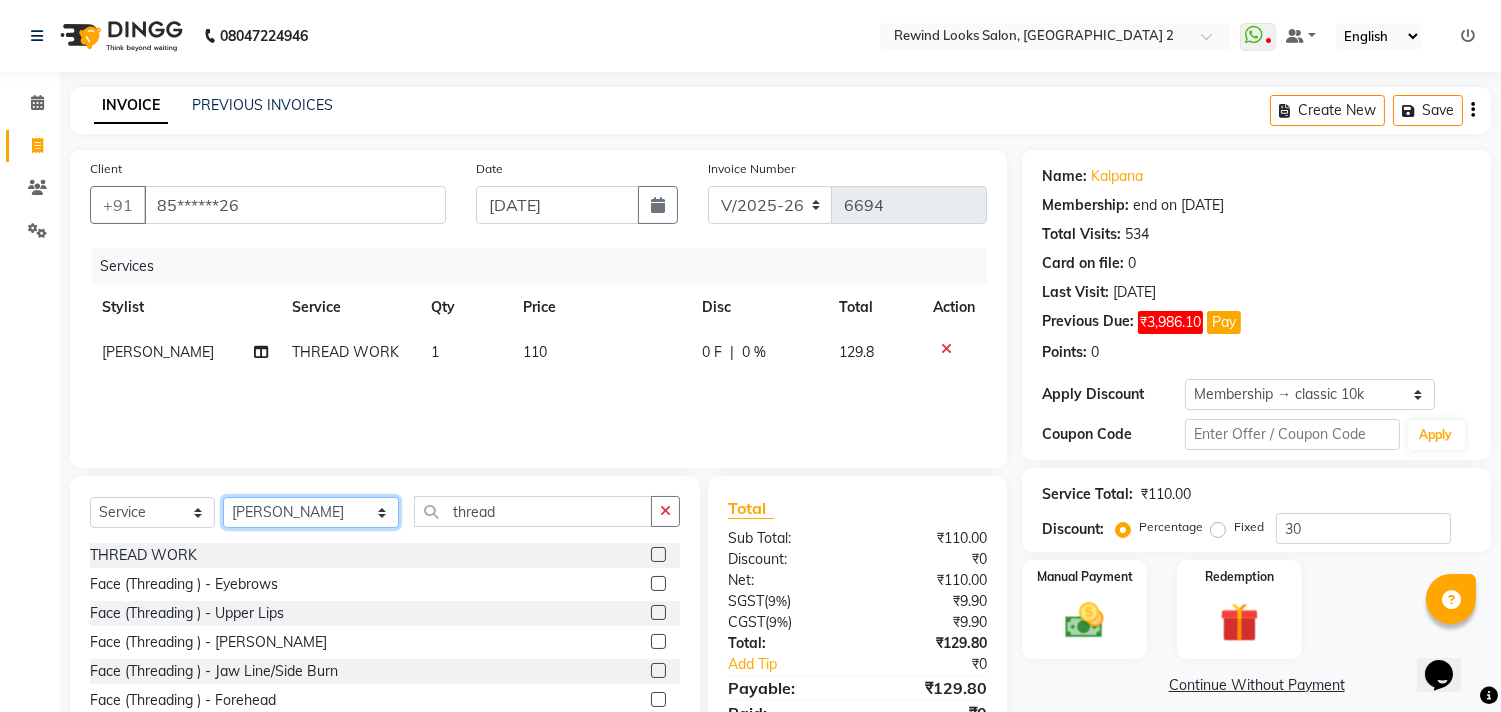 click on "Select Stylist aayat ADMIN Alfad hair Casa  [PERSON_NAME] HAIR [PERSON_NAME]  (unisex hairstylist) BIG [DEMOGRAPHIC_DATA] [DEMOGRAPHIC_DATA] DANISH [PERSON_NAME] orchid [PERSON_NAME] HAIR [DEMOGRAPHIC_DATA] CASA [PERSON_NAME] kiran Deepak Hair Mani MANOJ PEDICURE  [PERSON_NAME]. HAIR [PERSON_NAME] HAIR [PERSON_NAME] CASA NIZAM SAYA PRATIBHA ORCHID  Priyanka 1 [PERSON_NAME] pedicure RIHAN HAIR CASA [PERSON_NAME] [DEMOGRAPHIC_DATA] casa SAIF HAIR SAYA sameer casa [PERSON_NAME] hair casa [PERSON_NAME] beauty SHARIK HAIR [PERSON_NAME] Artist [PERSON_NAME] pedicure Suman Sumer Hair Tarikh hair [DEMOGRAPHIC_DATA] Casa white orched Danish [PERSON_NAME] hair  [PERSON_NAME] HAIR [DEMOGRAPHIC_DATA]" 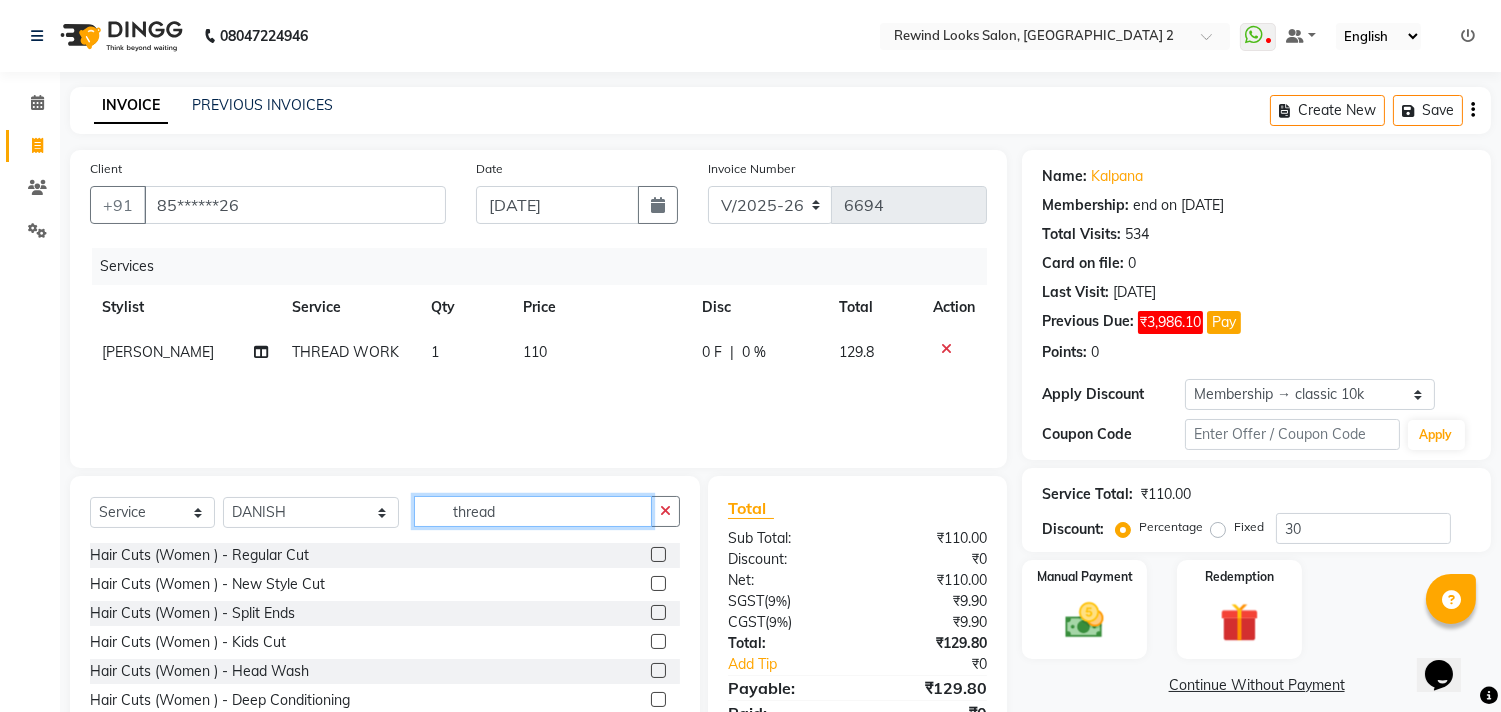 click on "thread" 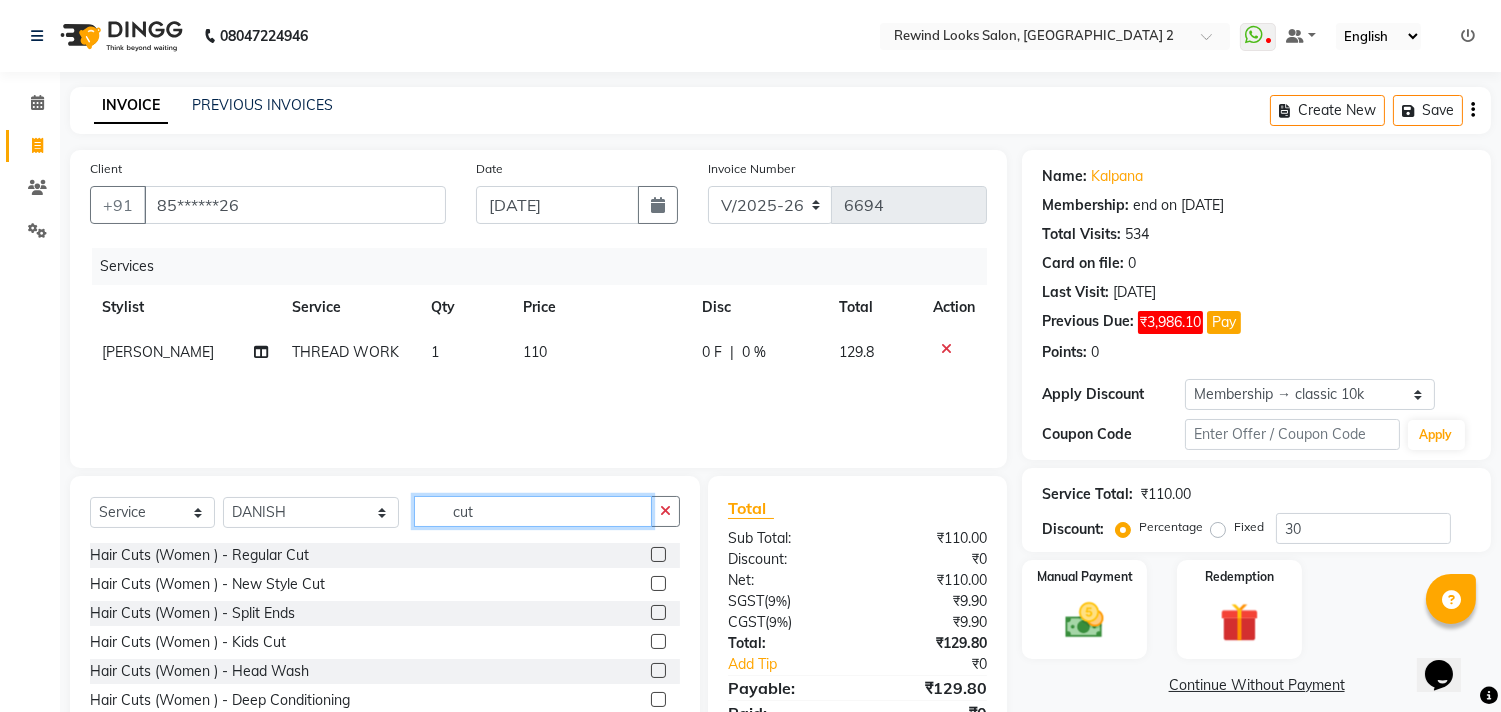 scroll, scrollTop: 88, scrollLeft: 0, axis: vertical 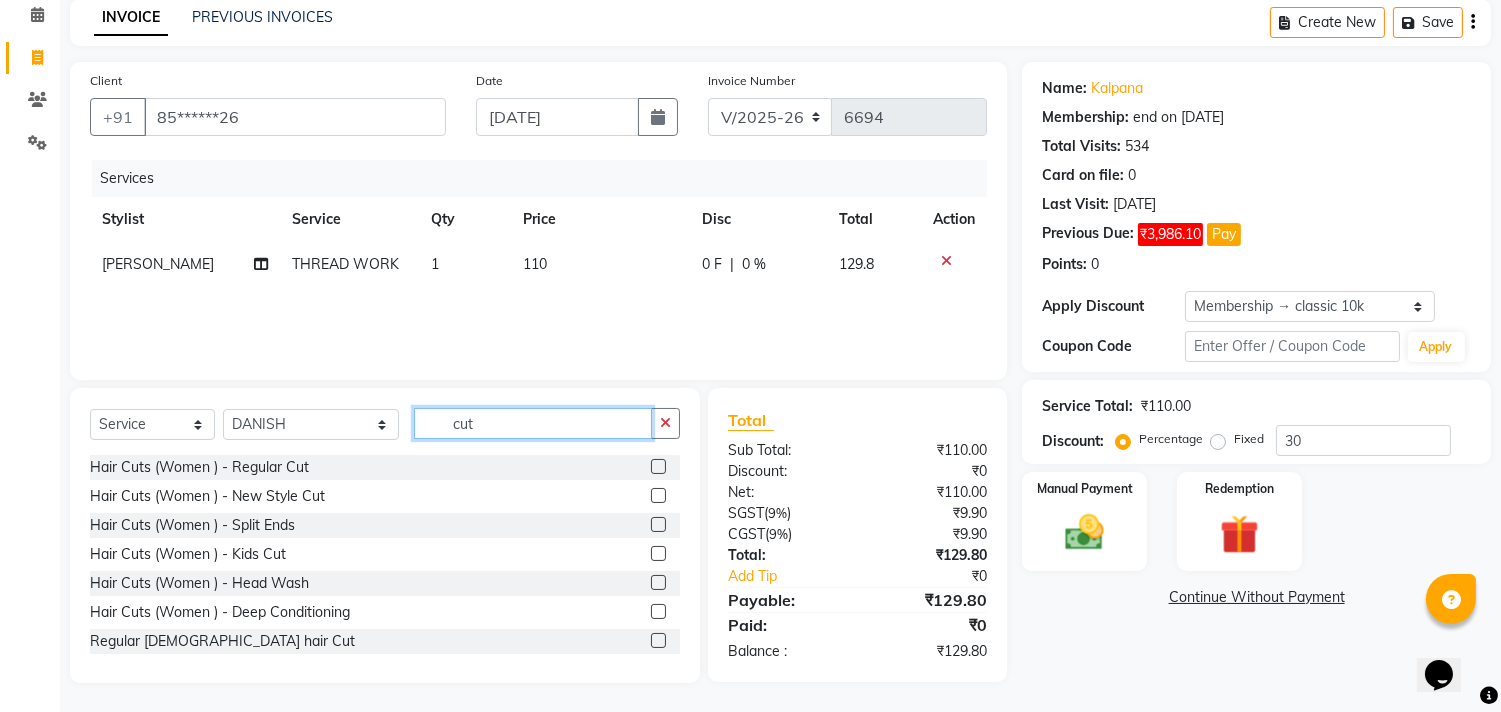 type on "cut" 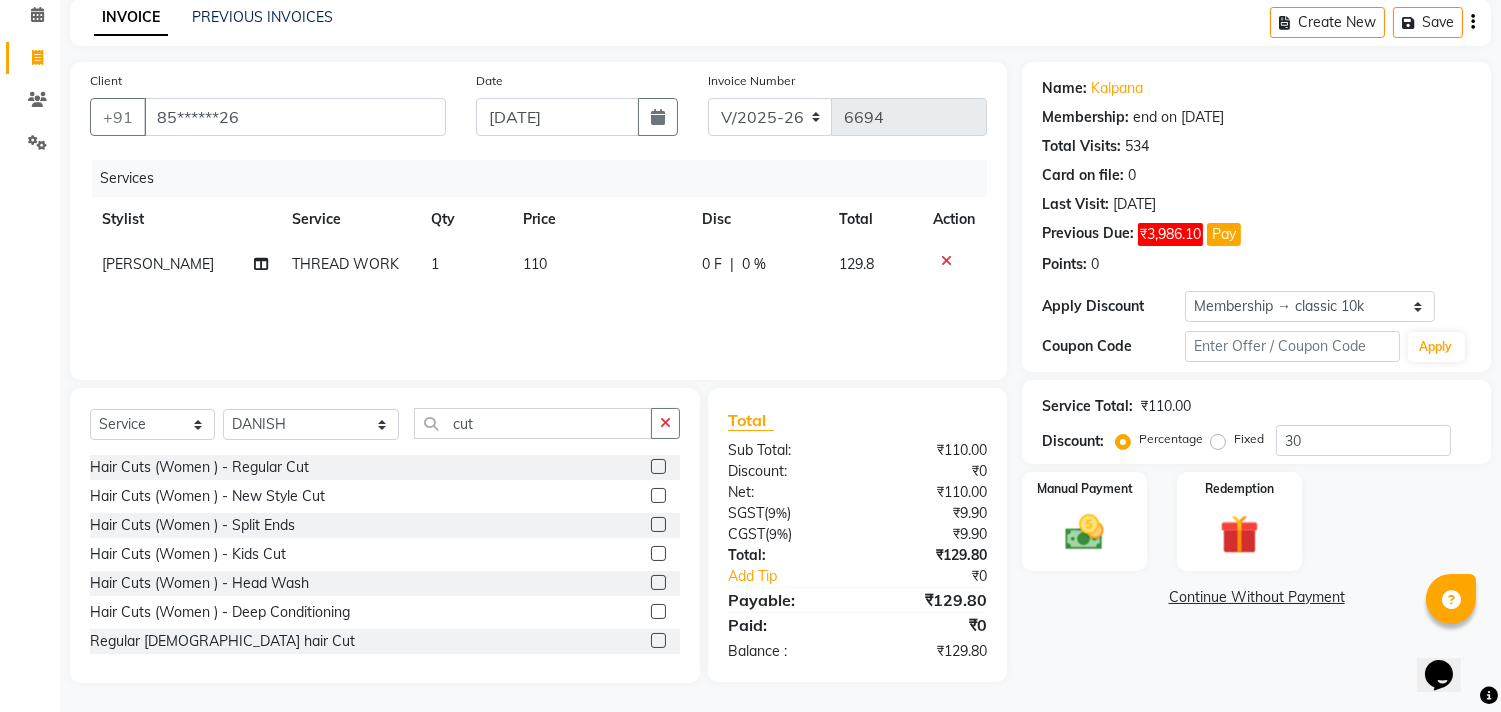 click 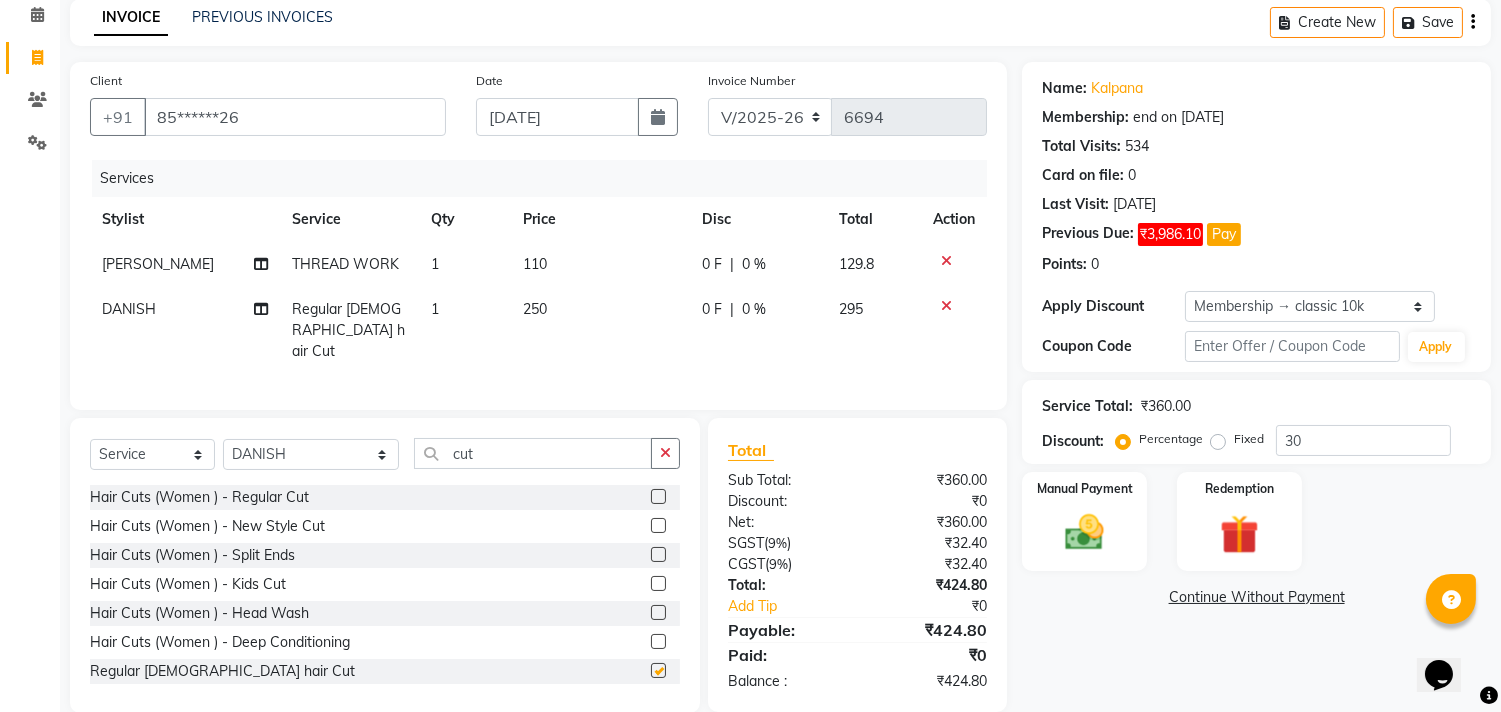 click 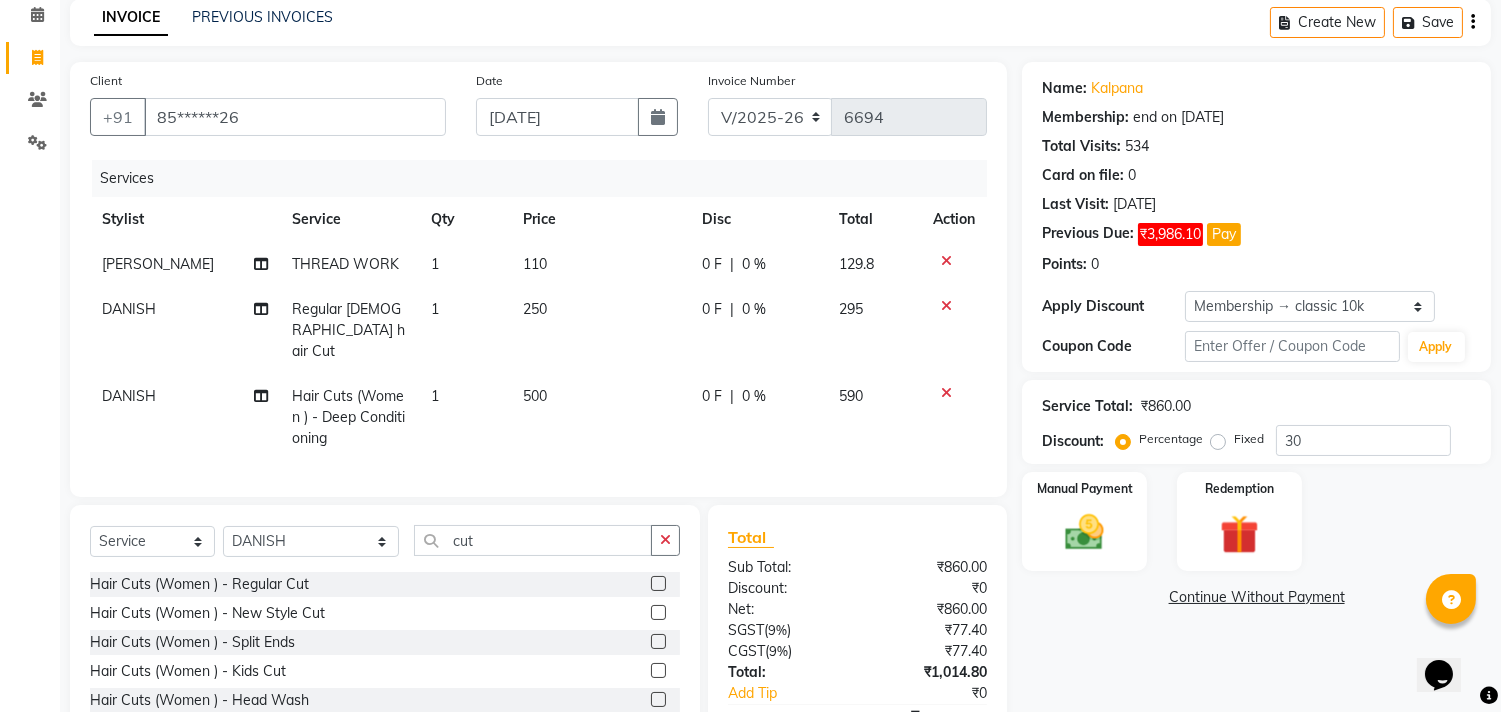 checkbox on "false" 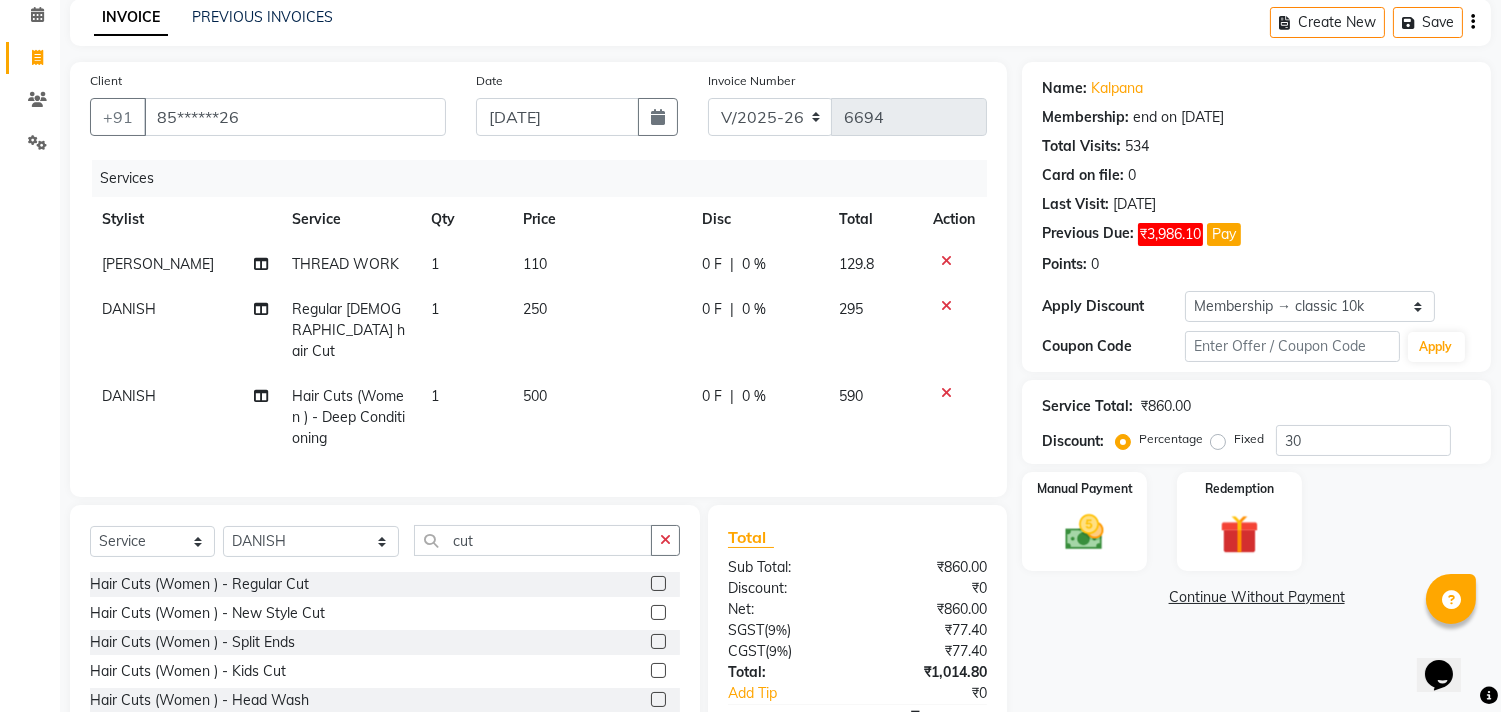 checkbox on "false" 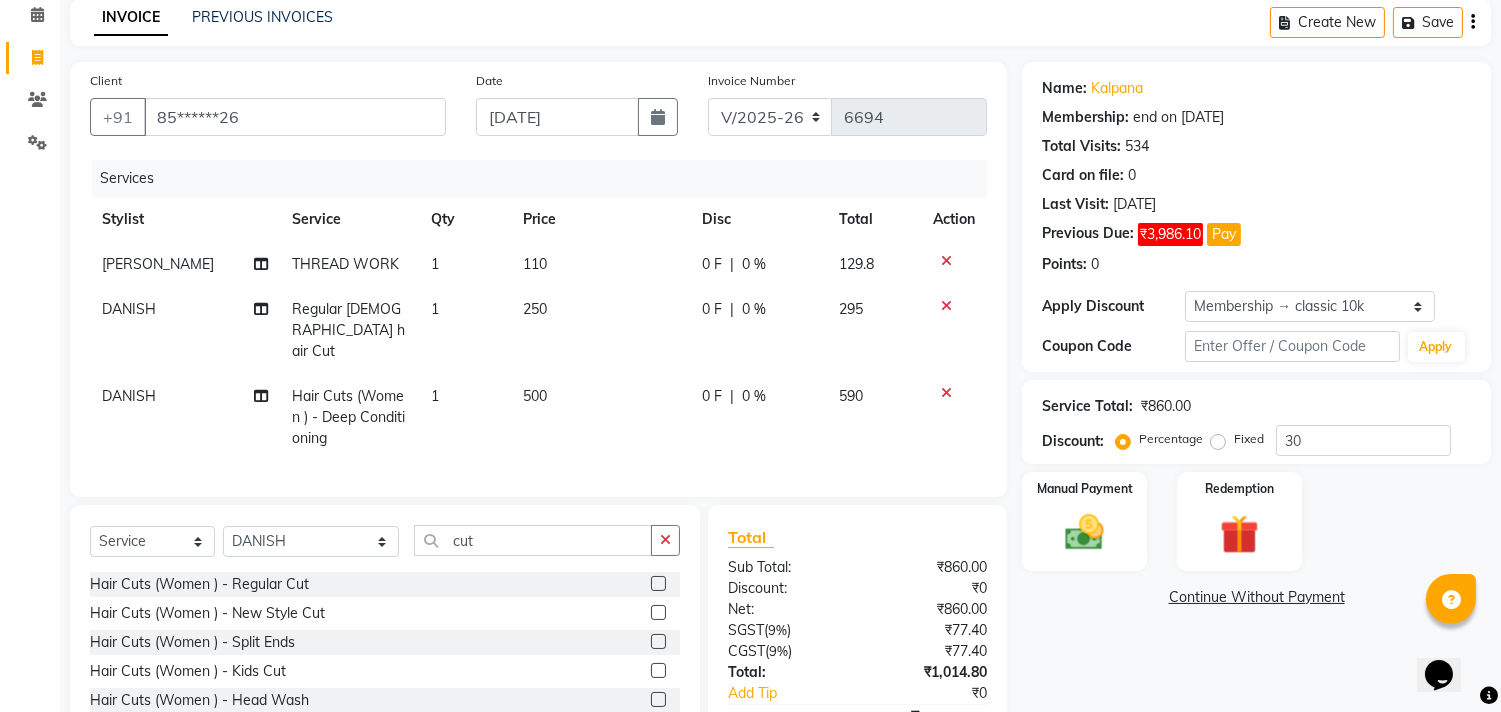click 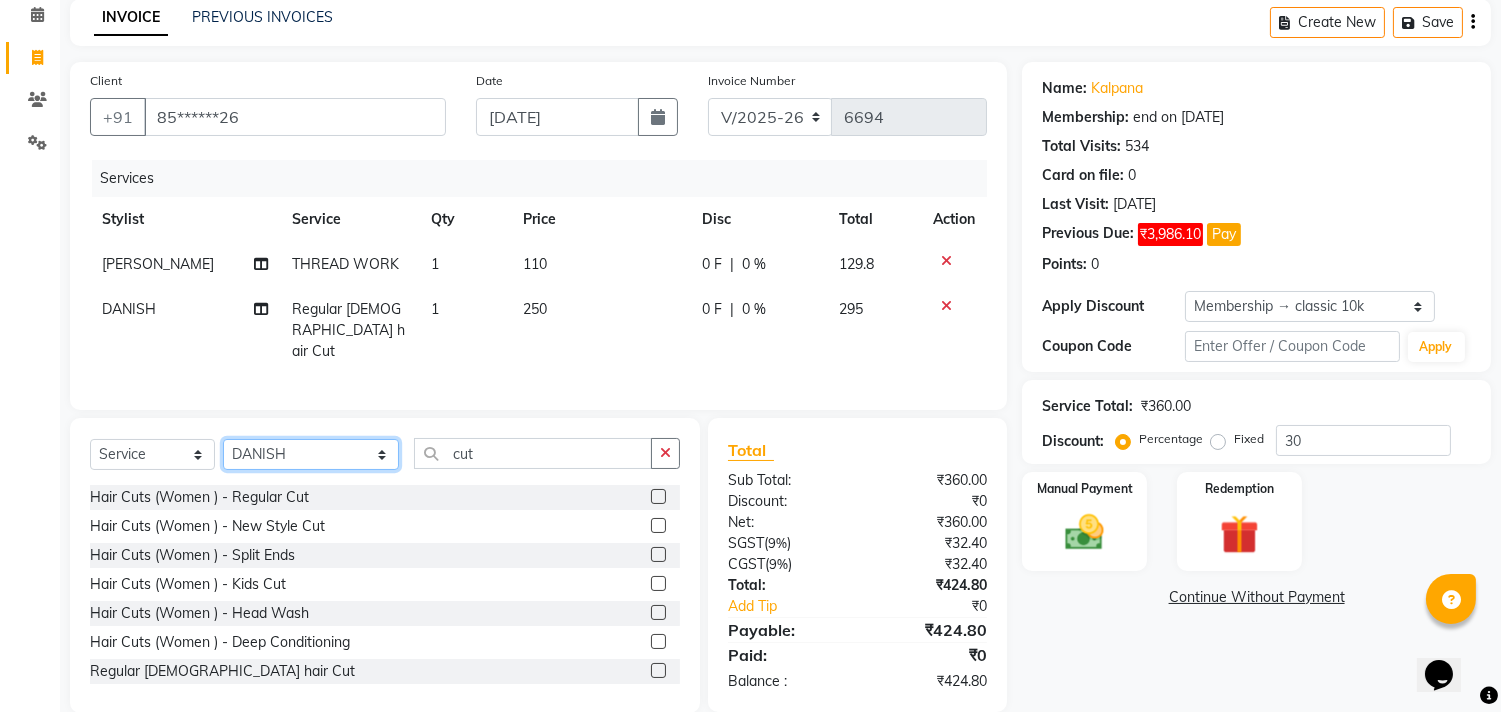 click on "Select Stylist aayat ADMIN Alfad hair Casa  [PERSON_NAME] HAIR [PERSON_NAME]  (unisex hairstylist) BIG [DEMOGRAPHIC_DATA] [DEMOGRAPHIC_DATA] DANISH [PERSON_NAME] orchid [PERSON_NAME] HAIR [DEMOGRAPHIC_DATA] CASA [PERSON_NAME] kiran Deepak Hair Mani MANOJ PEDICURE  [PERSON_NAME]. HAIR [PERSON_NAME] HAIR [PERSON_NAME] CASA NIZAM SAYA PRATIBHA ORCHID  Priyanka 1 [PERSON_NAME] pedicure RIHAN HAIR CASA [PERSON_NAME] [DEMOGRAPHIC_DATA] casa SAIF HAIR SAYA sameer casa [PERSON_NAME] hair casa [PERSON_NAME] beauty SHARIK HAIR [PERSON_NAME] Artist [PERSON_NAME] pedicure Suman Sumer Hair Tarikh hair [DEMOGRAPHIC_DATA] Casa white orched Danish [PERSON_NAME] hair  [PERSON_NAME] HAIR [DEMOGRAPHIC_DATA]" 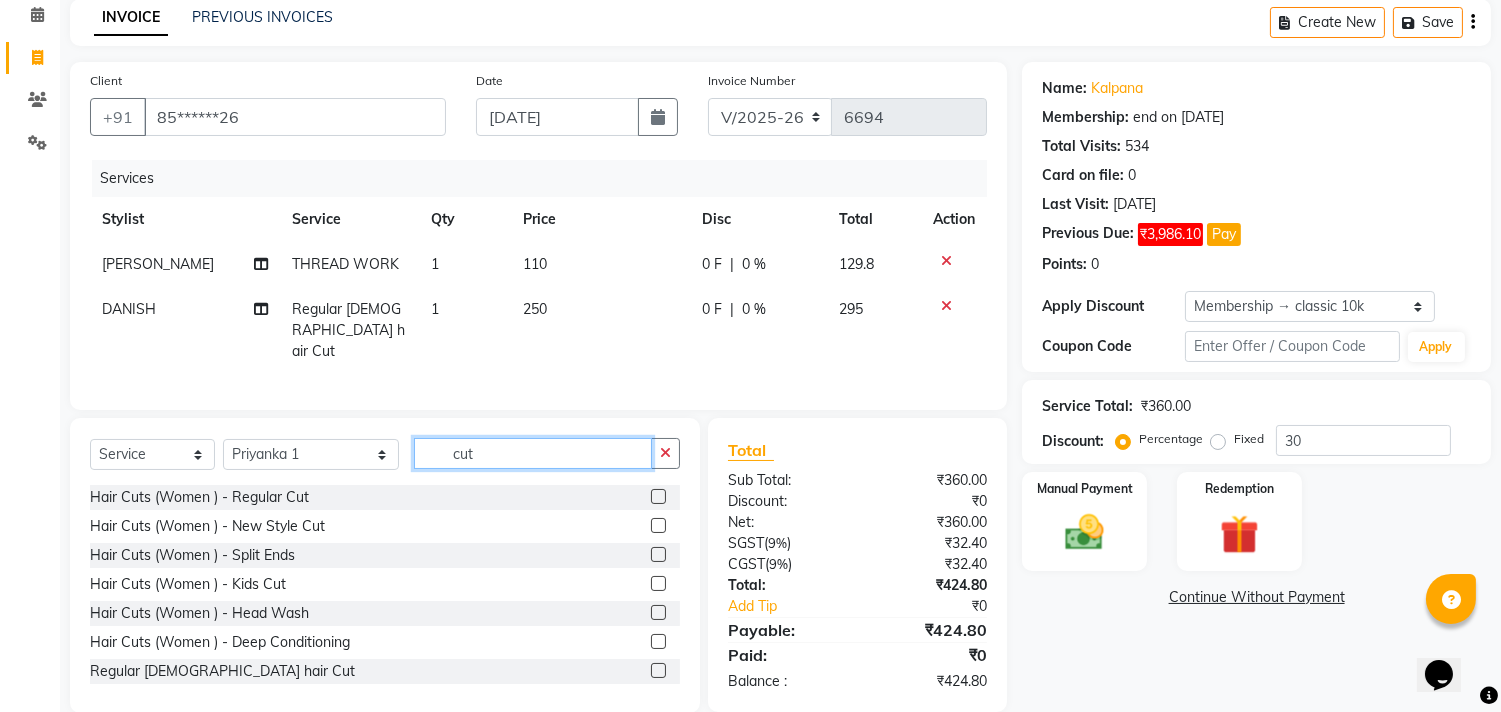 click on "cut" 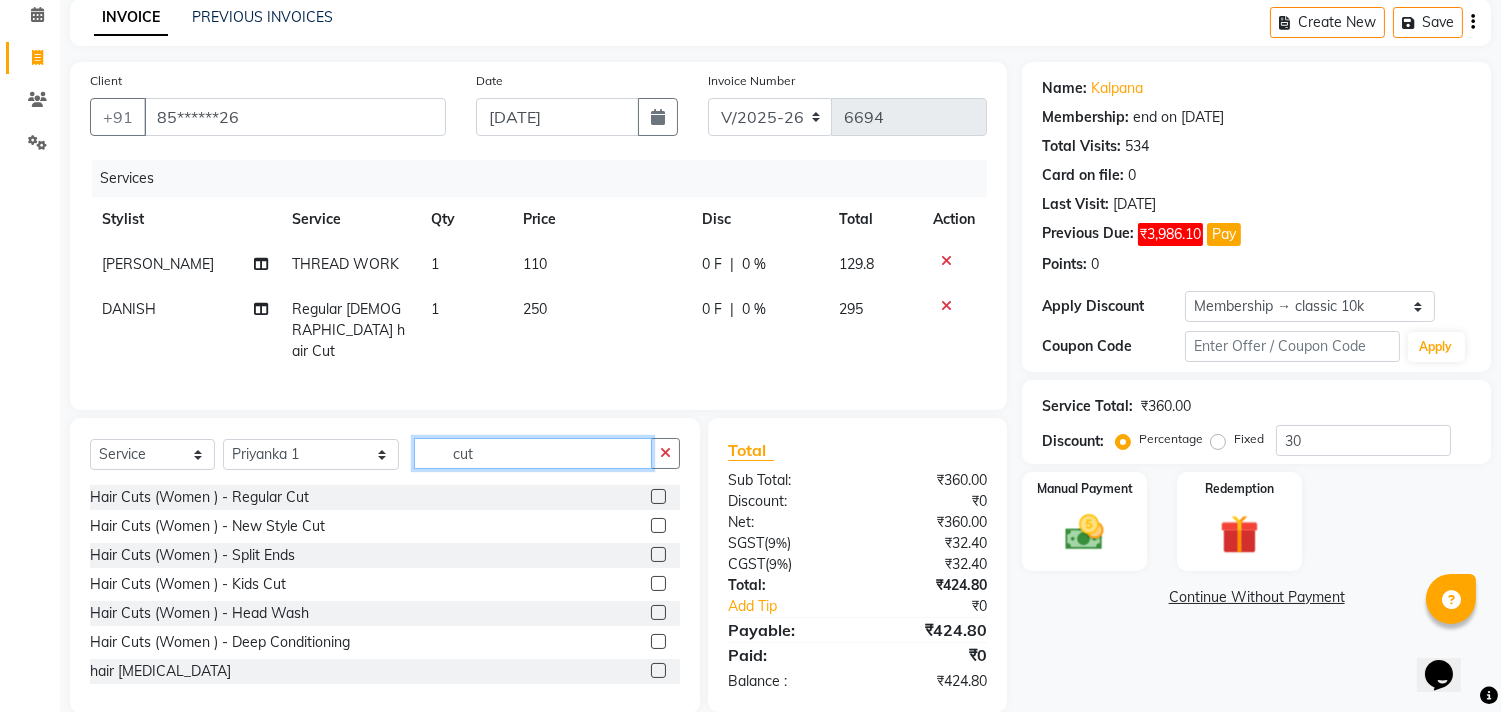 click on "cut" 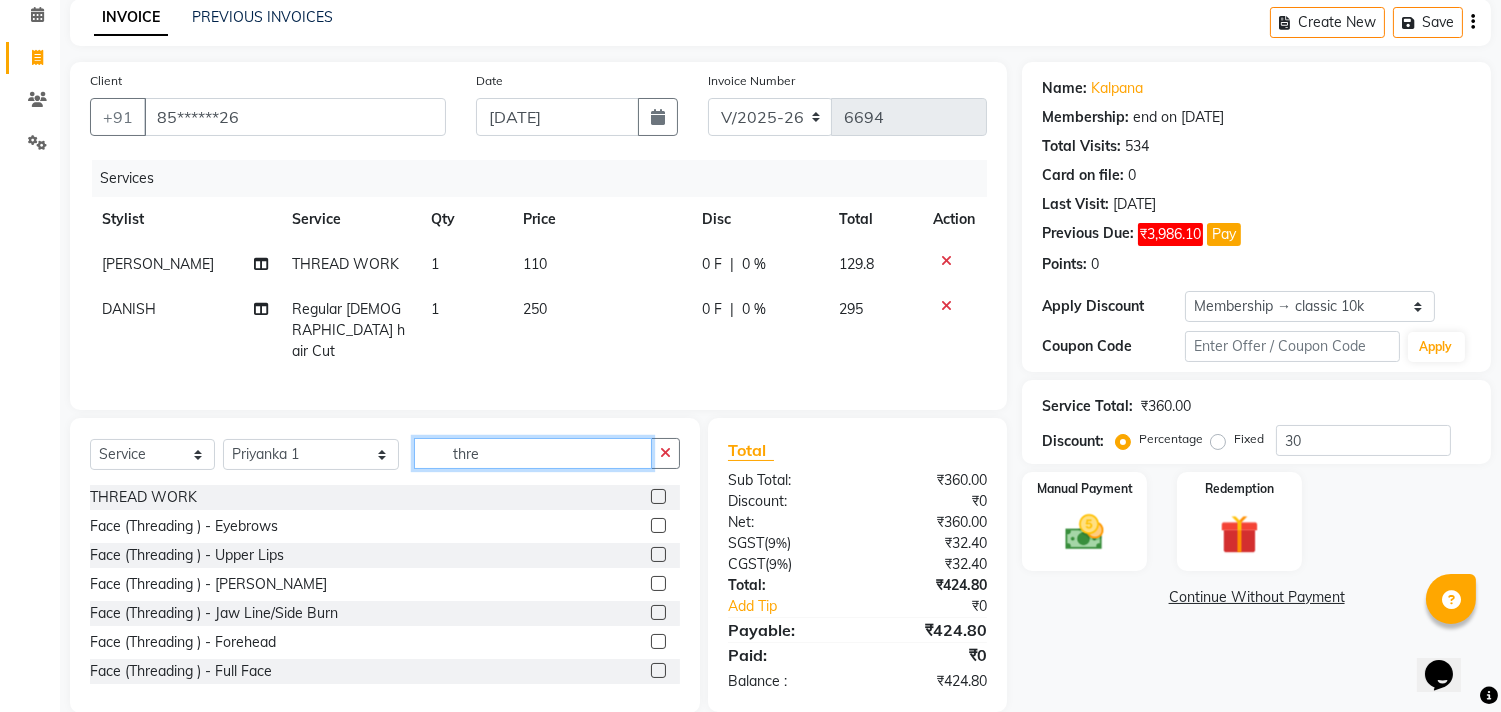 type on "thre" 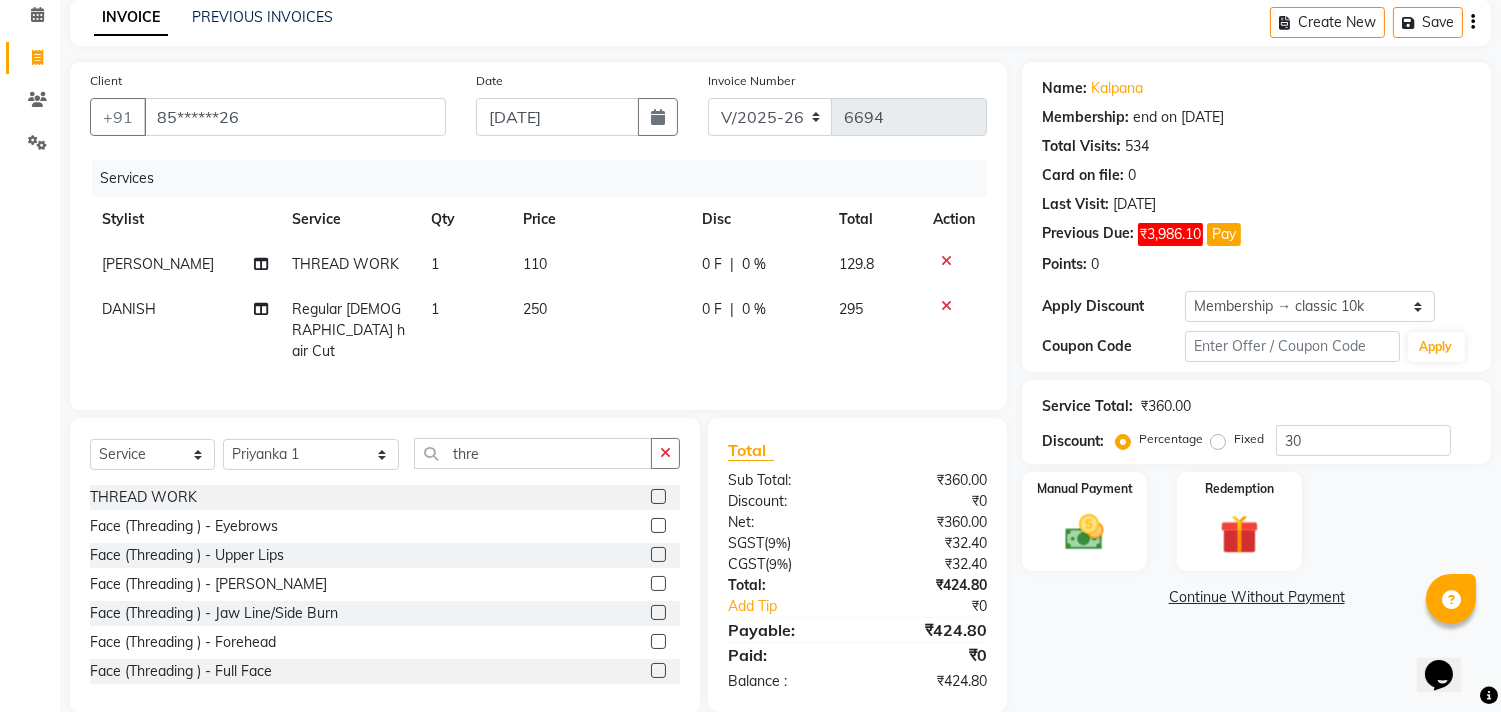 click 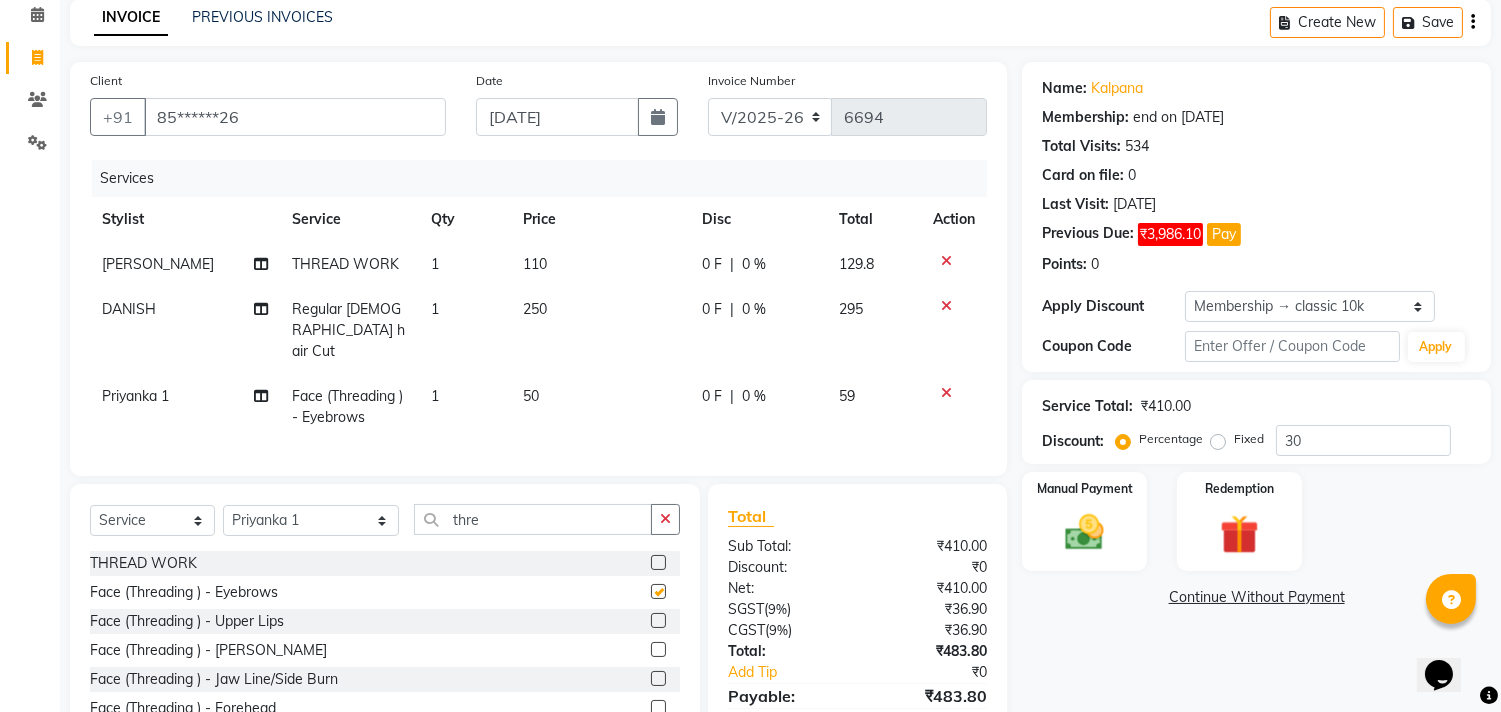 checkbox on "false" 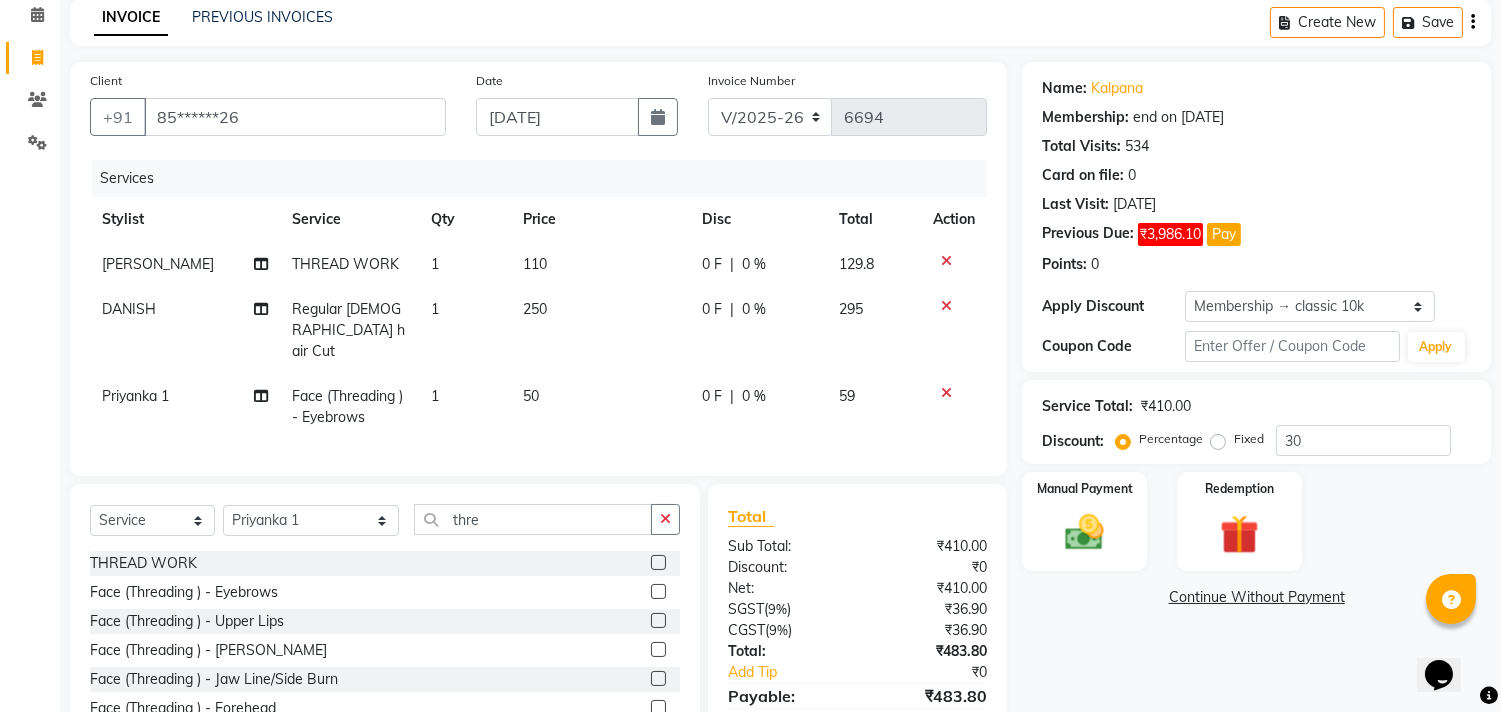 click 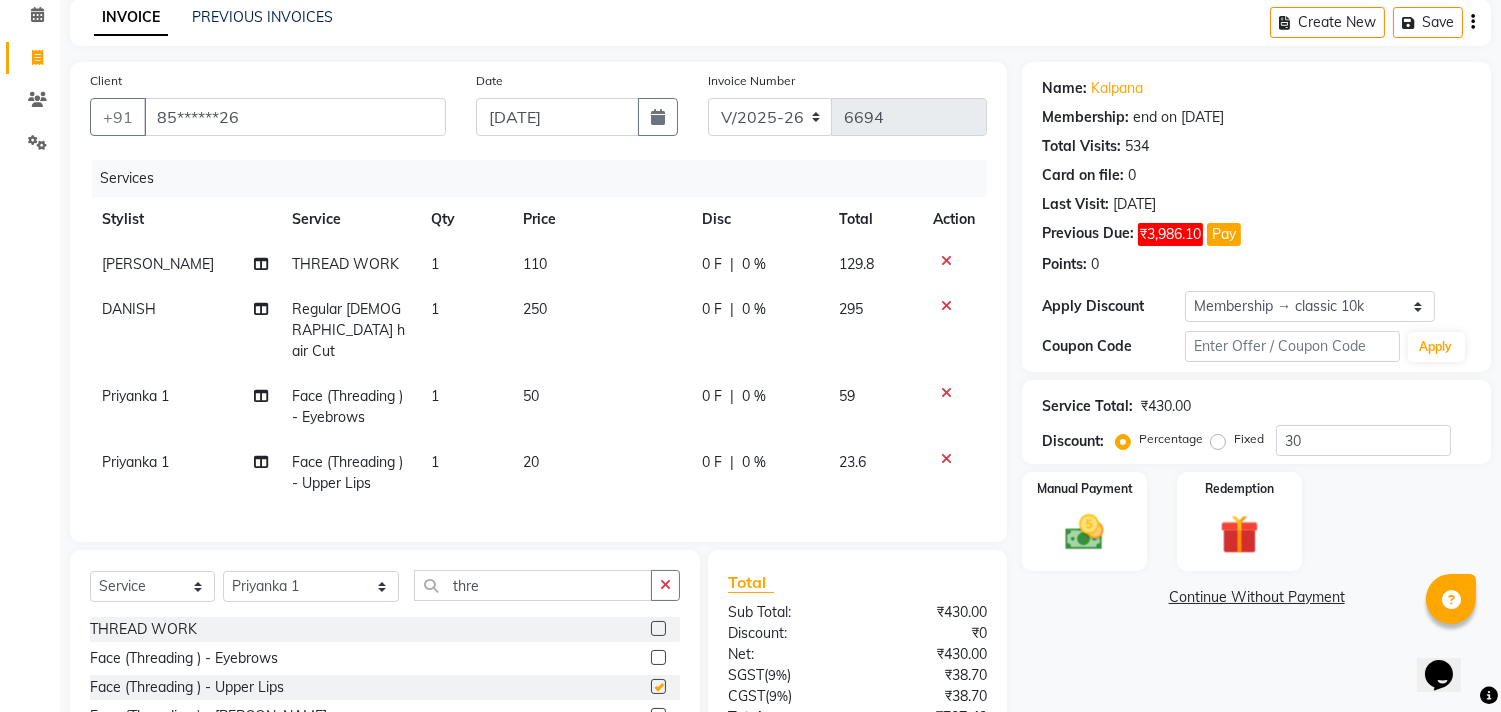 checkbox on "false" 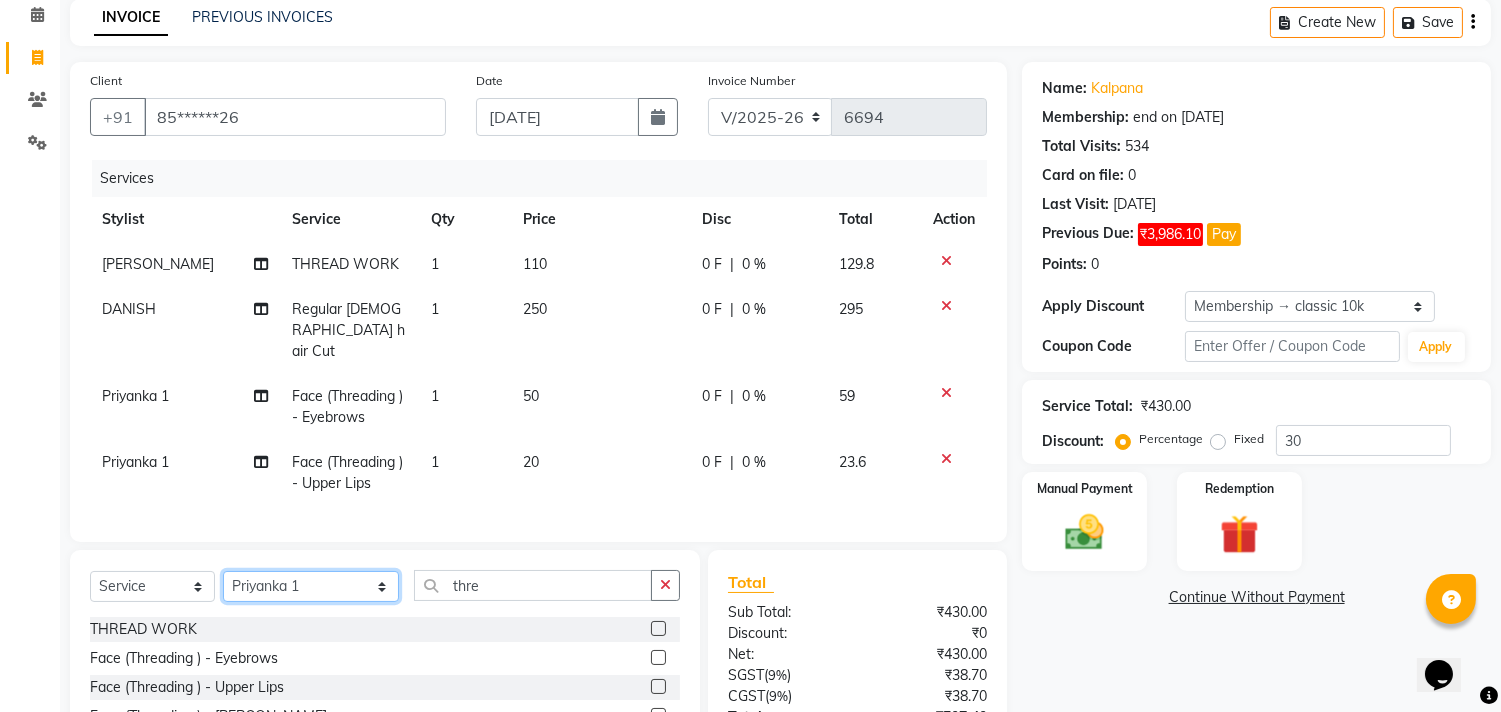 click on "Select Stylist aayat ADMIN Alfad hair Casa  [PERSON_NAME] HAIR [PERSON_NAME]  (unisex hairstylist) BIG [DEMOGRAPHIC_DATA] [DEMOGRAPHIC_DATA] DANISH [PERSON_NAME] orchid [PERSON_NAME] HAIR [DEMOGRAPHIC_DATA] CASA [PERSON_NAME] kiran Deepak Hair Mani MANOJ PEDICURE  [PERSON_NAME]. HAIR [PERSON_NAME] HAIR [PERSON_NAME] CASA NIZAM SAYA PRATIBHA ORCHID  Priyanka 1 [PERSON_NAME] pedicure RIHAN HAIR CASA [PERSON_NAME] [DEMOGRAPHIC_DATA] casa SAIF HAIR SAYA sameer casa [PERSON_NAME] hair casa [PERSON_NAME] beauty SHARIK HAIR [PERSON_NAME] Artist [PERSON_NAME] pedicure Suman Sumer Hair Tarikh hair [DEMOGRAPHIC_DATA] Casa white orched Danish [PERSON_NAME] hair  [PERSON_NAME] HAIR [DEMOGRAPHIC_DATA]" 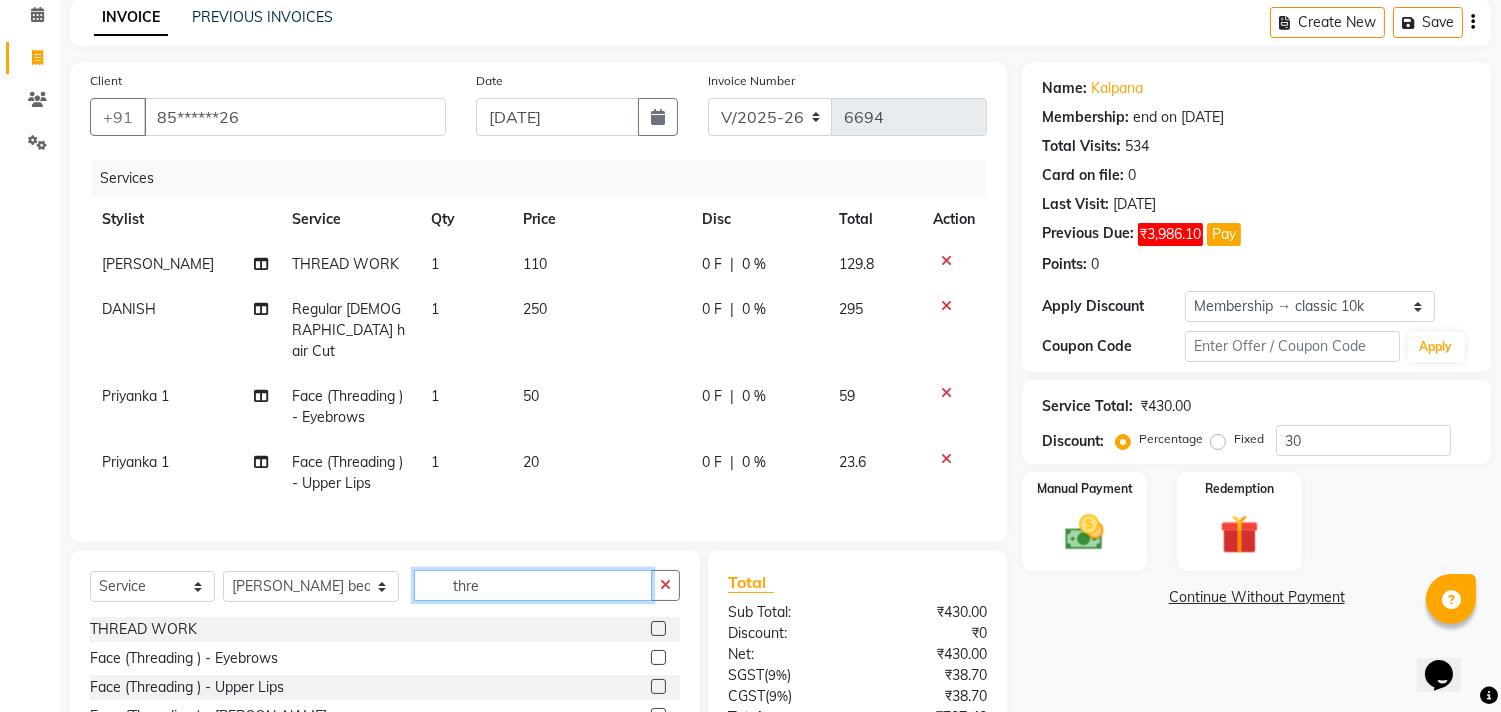 click on "thre" 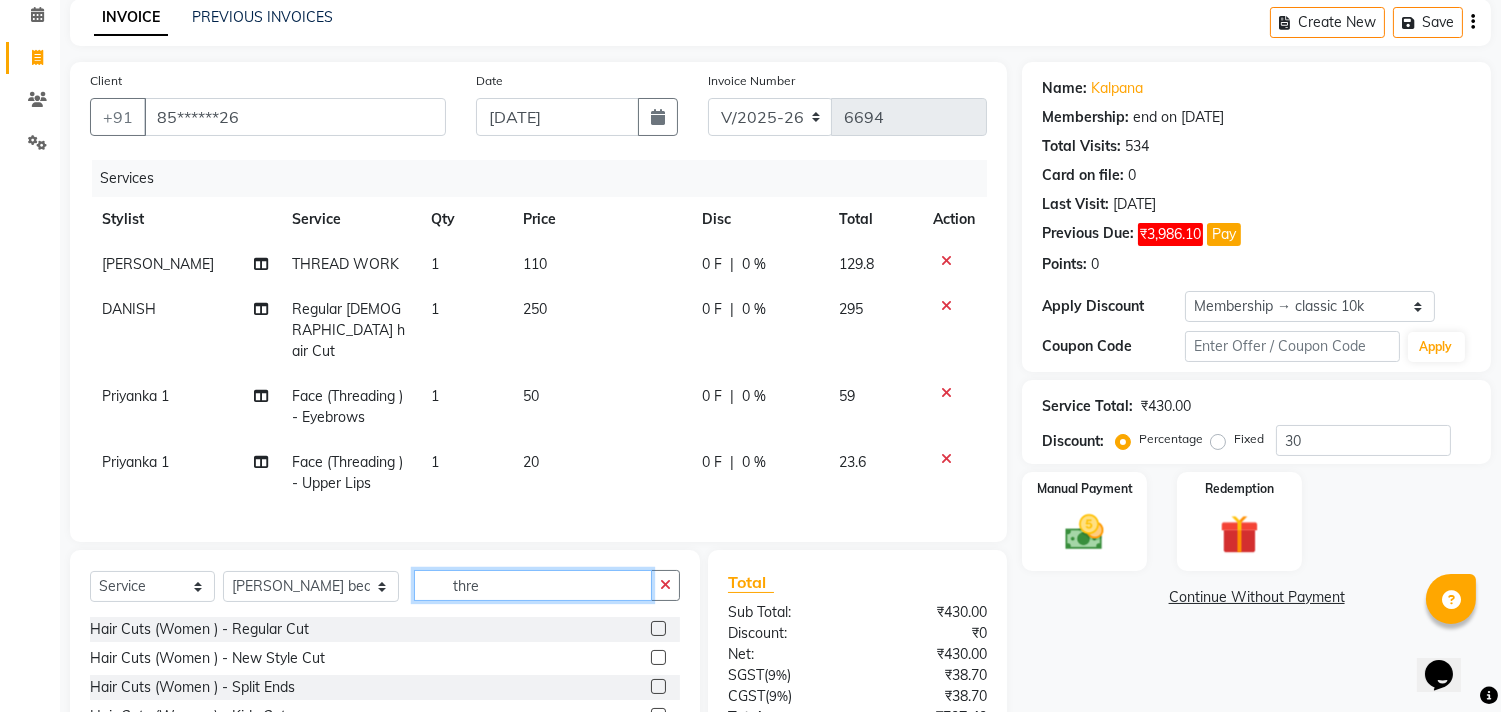 click on "thre" 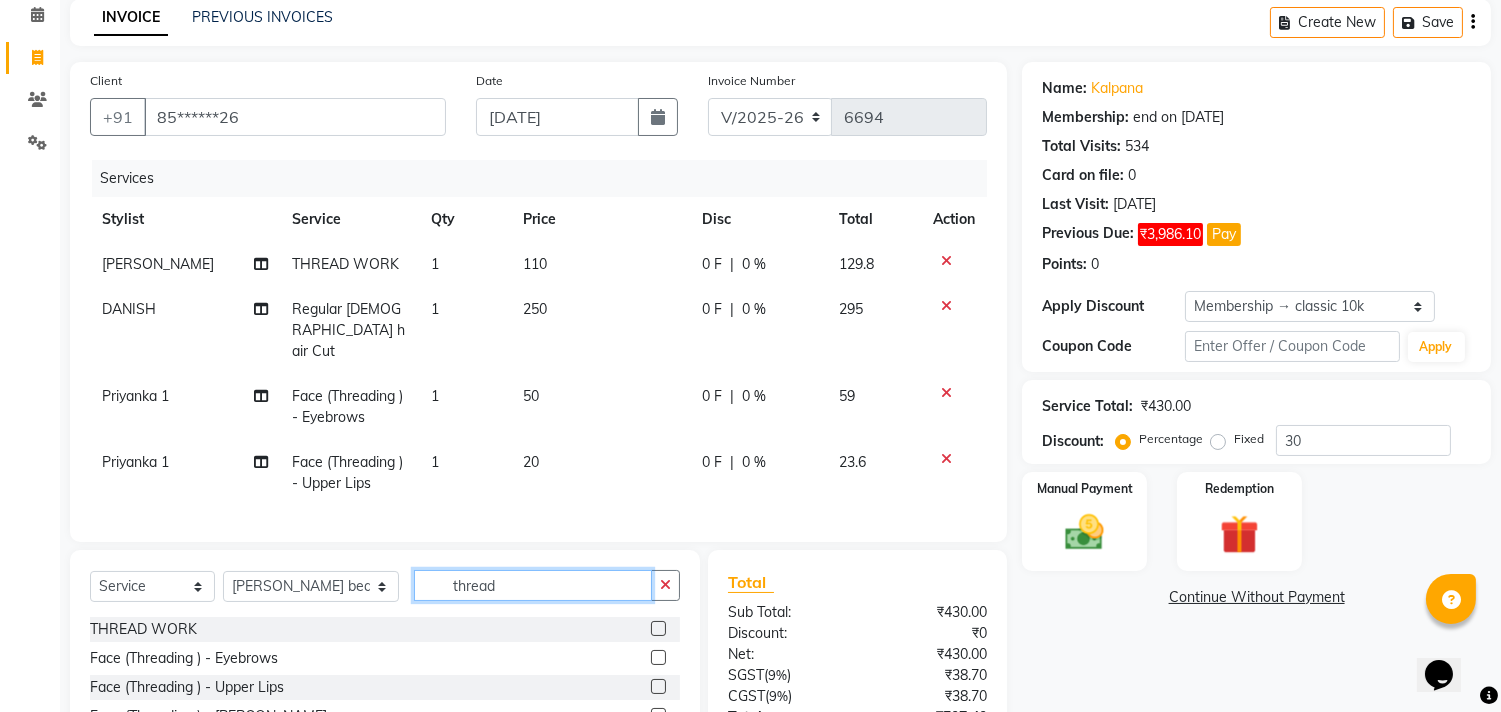 type on "thread" 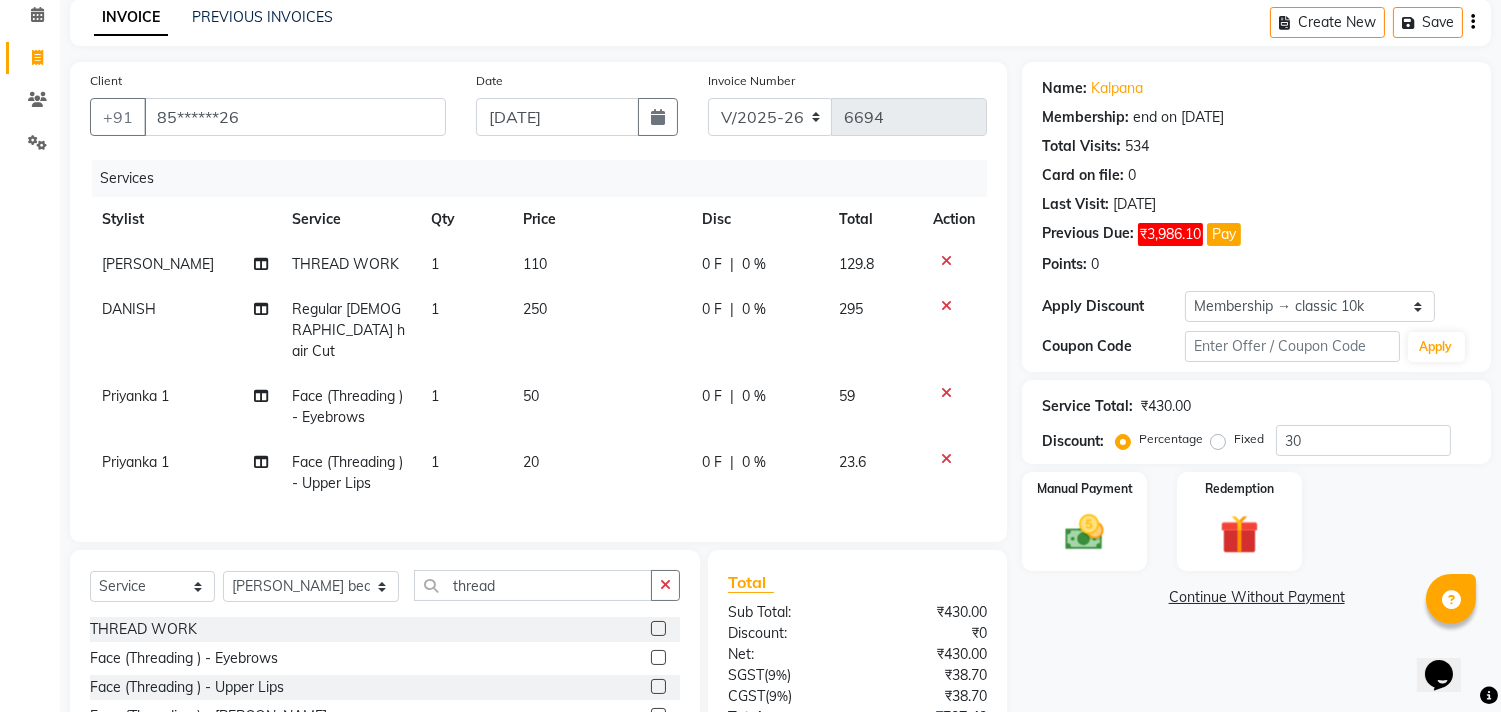 click 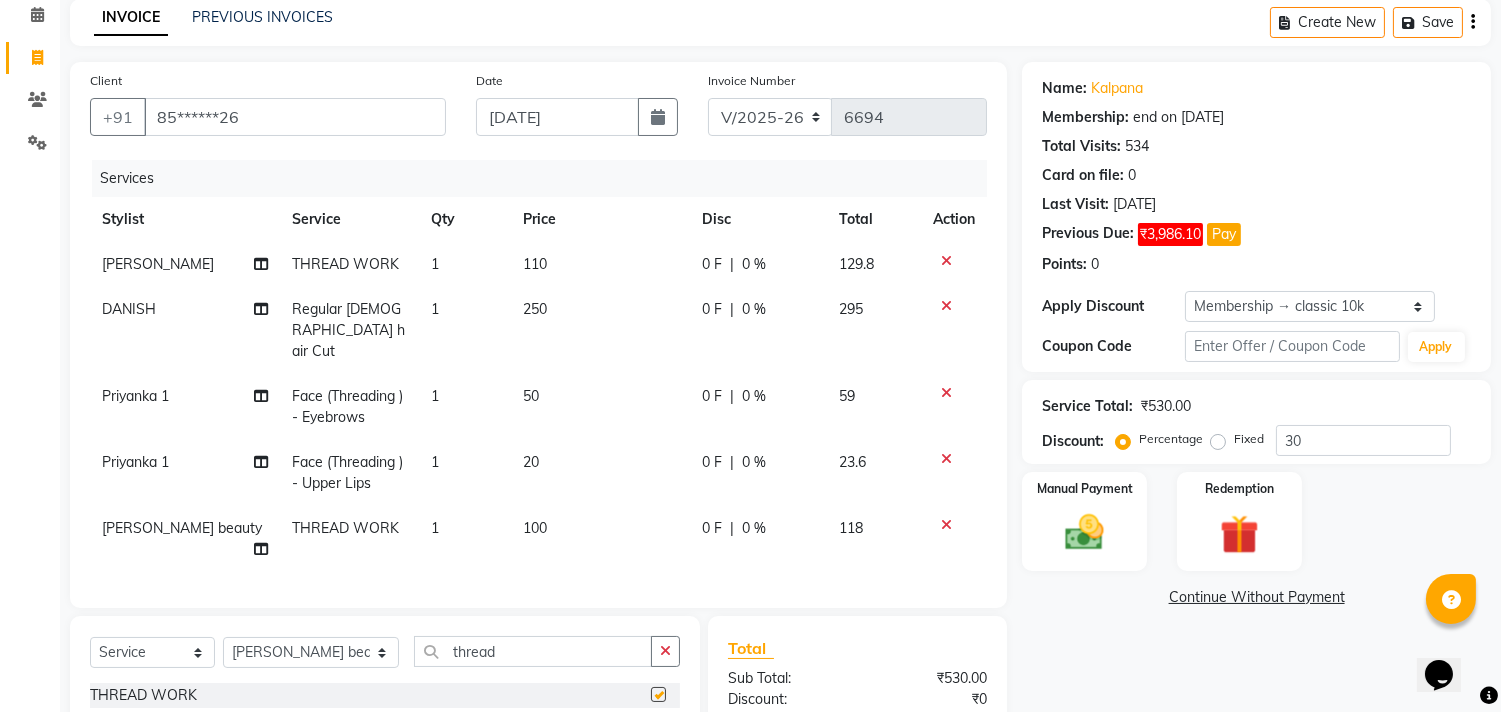 checkbox on "false" 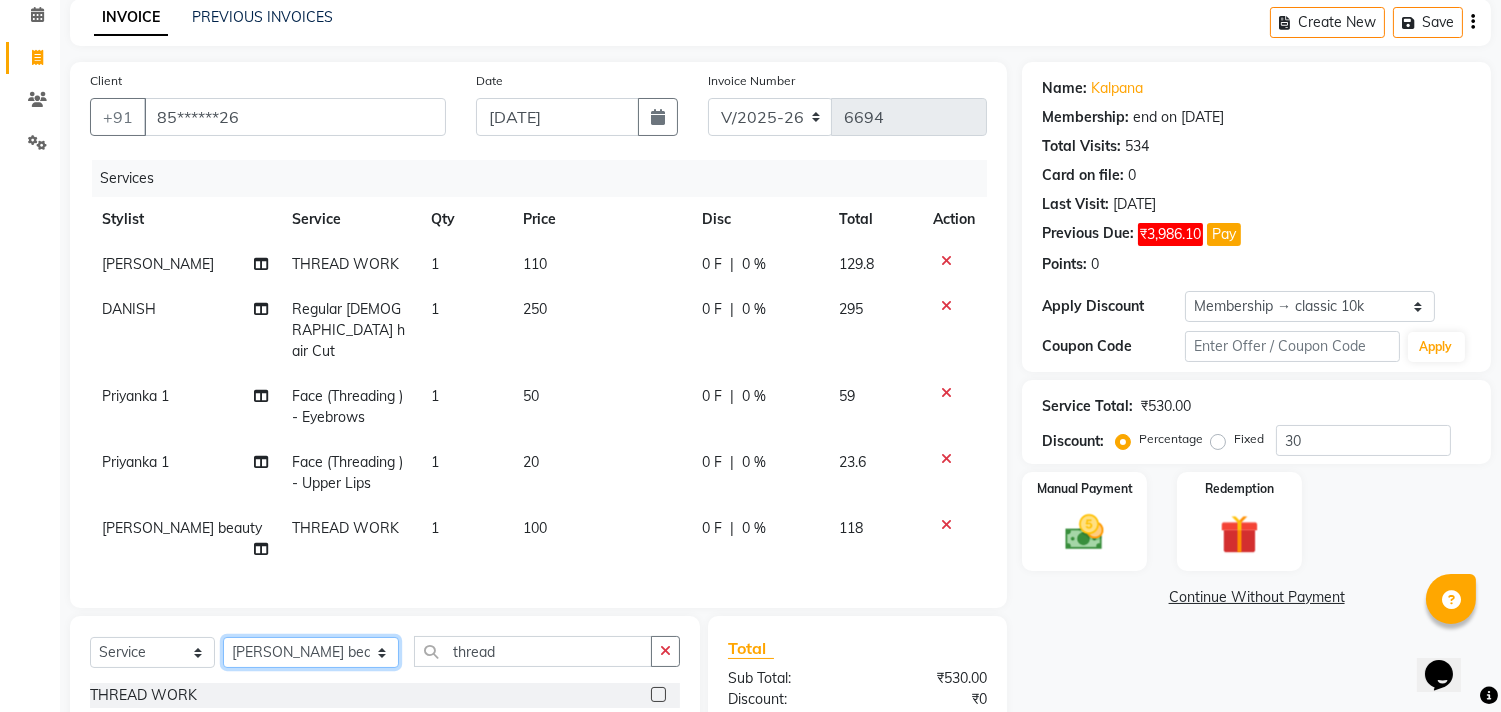 click on "Select Stylist aayat ADMIN Alfad hair Casa  [PERSON_NAME] HAIR [PERSON_NAME]  (unisex hairstylist) BIG [DEMOGRAPHIC_DATA] [DEMOGRAPHIC_DATA] DANISH [PERSON_NAME] orchid [PERSON_NAME] HAIR [DEMOGRAPHIC_DATA] CASA [PERSON_NAME] kiran Deepak Hair Mani MANOJ PEDICURE  [PERSON_NAME]. HAIR [PERSON_NAME] HAIR [PERSON_NAME] CASA NIZAM SAYA PRATIBHA ORCHID  Priyanka 1 [PERSON_NAME] pedicure RIHAN HAIR CASA [PERSON_NAME] [DEMOGRAPHIC_DATA] casa SAIF HAIR SAYA sameer casa [PERSON_NAME] hair casa [PERSON_NAME] beauty SHARIK HAIR [PERSON_NAME] Artist [PERSON_NAME] pedicure Suman Sumer Hair Tarikh hair [DEMOGRAPHIC_DATA] Casa white orched Danish [PERSON_NAME] hair  [PERSON_NAME] HAIR [DEMOGRAPHIC_DATA]" 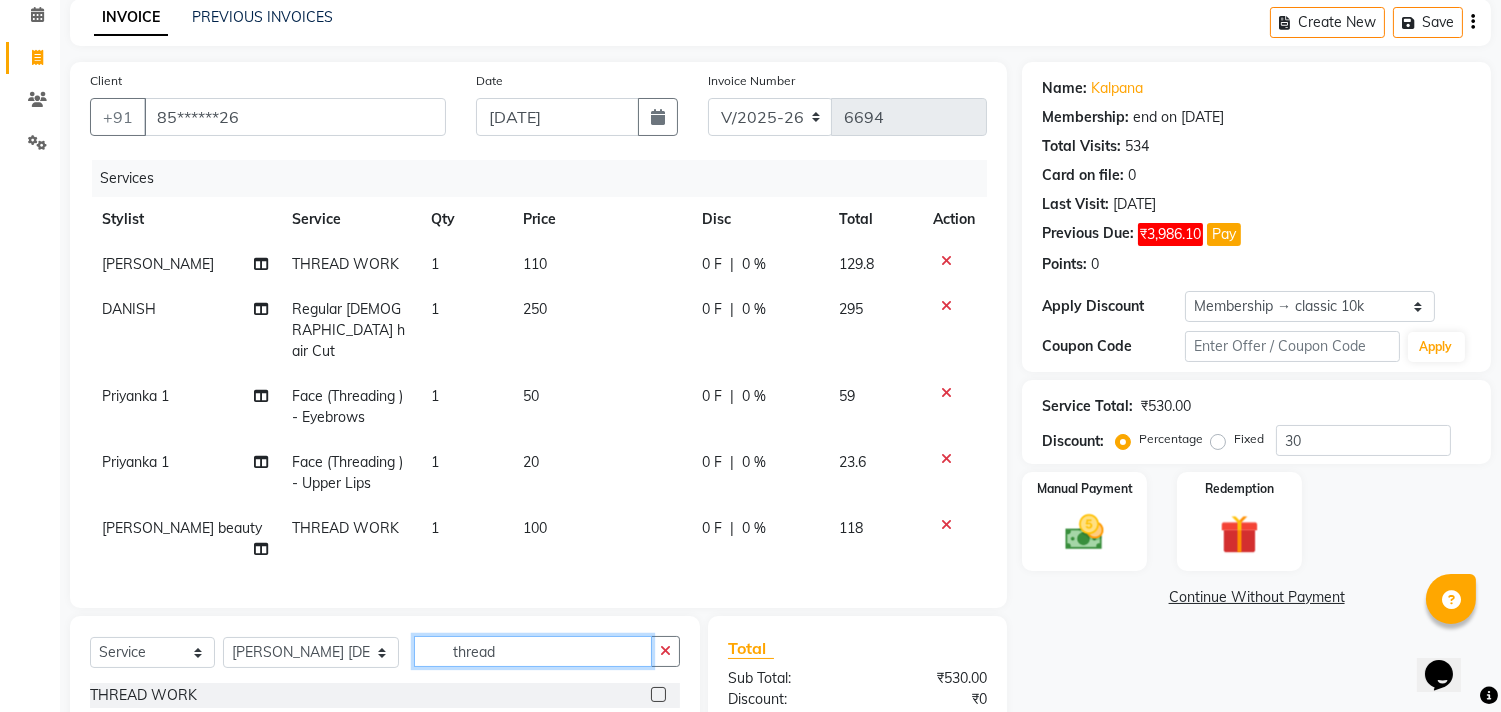 click on "thread" 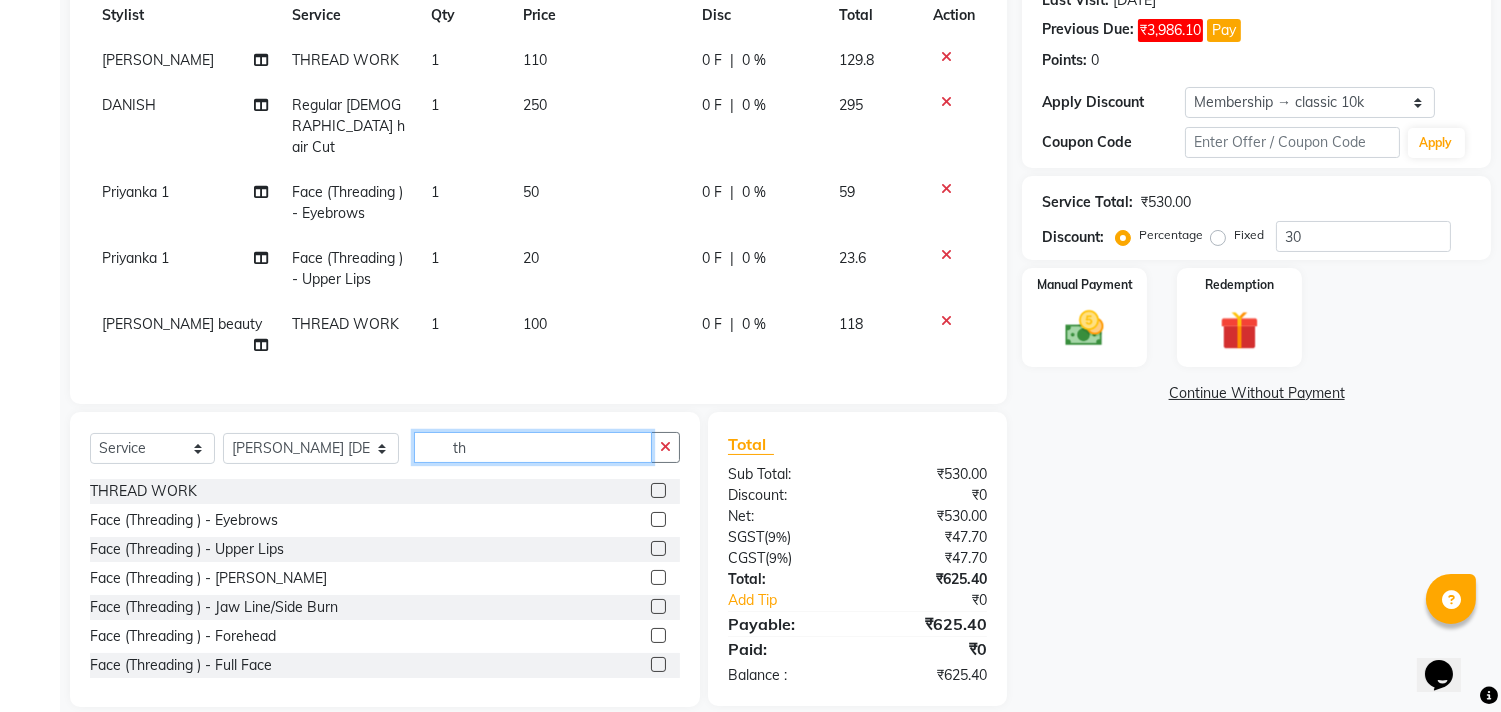 type on "t" 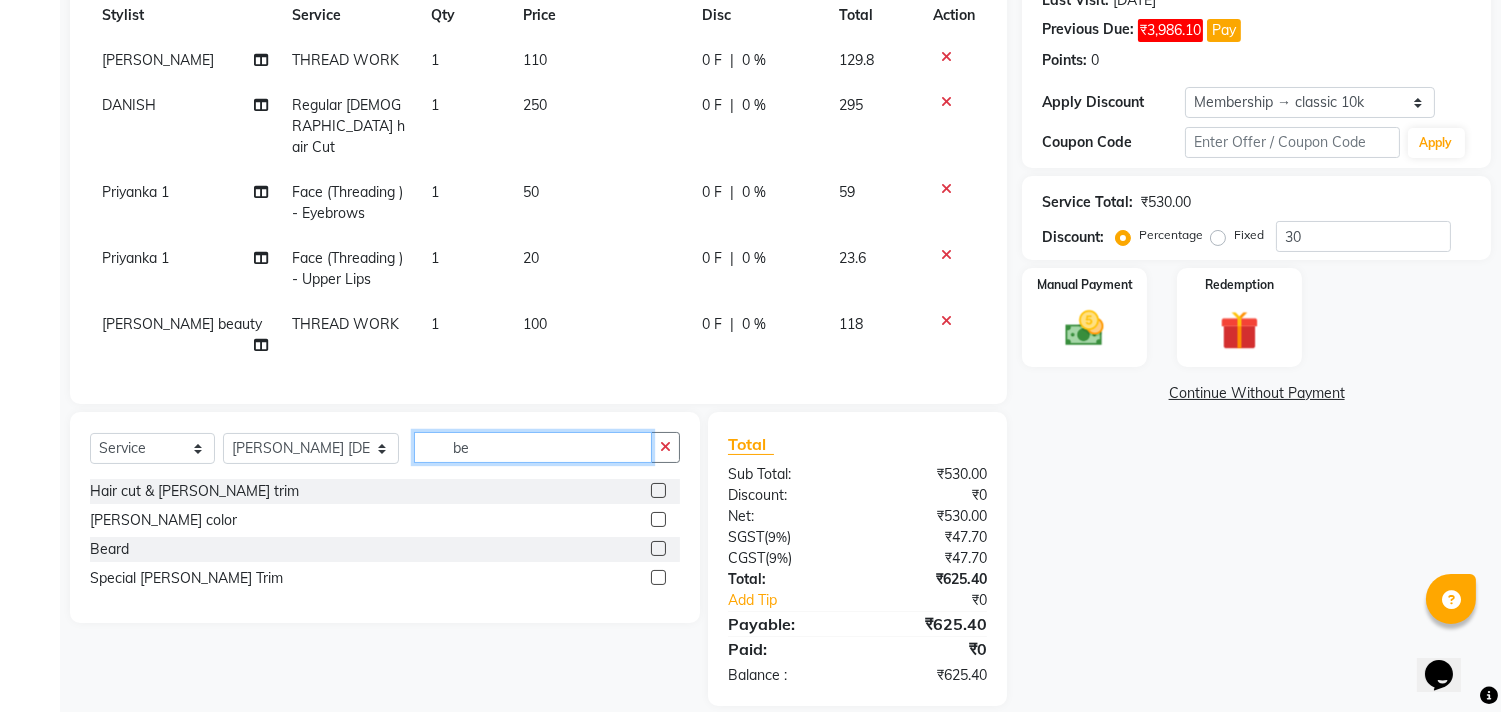 scroll, scrollTop: 291, scrollLeft: 0, axis: vertical 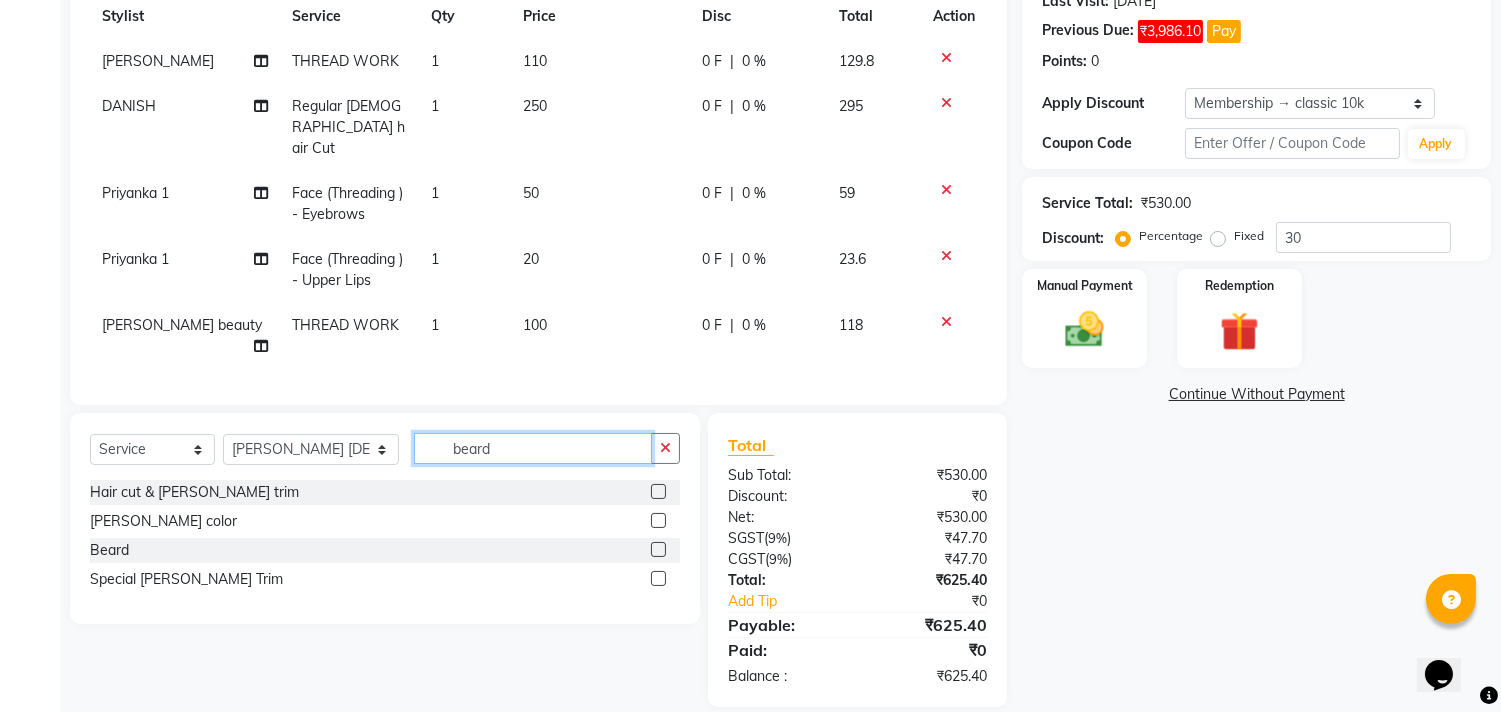 type on "beard" 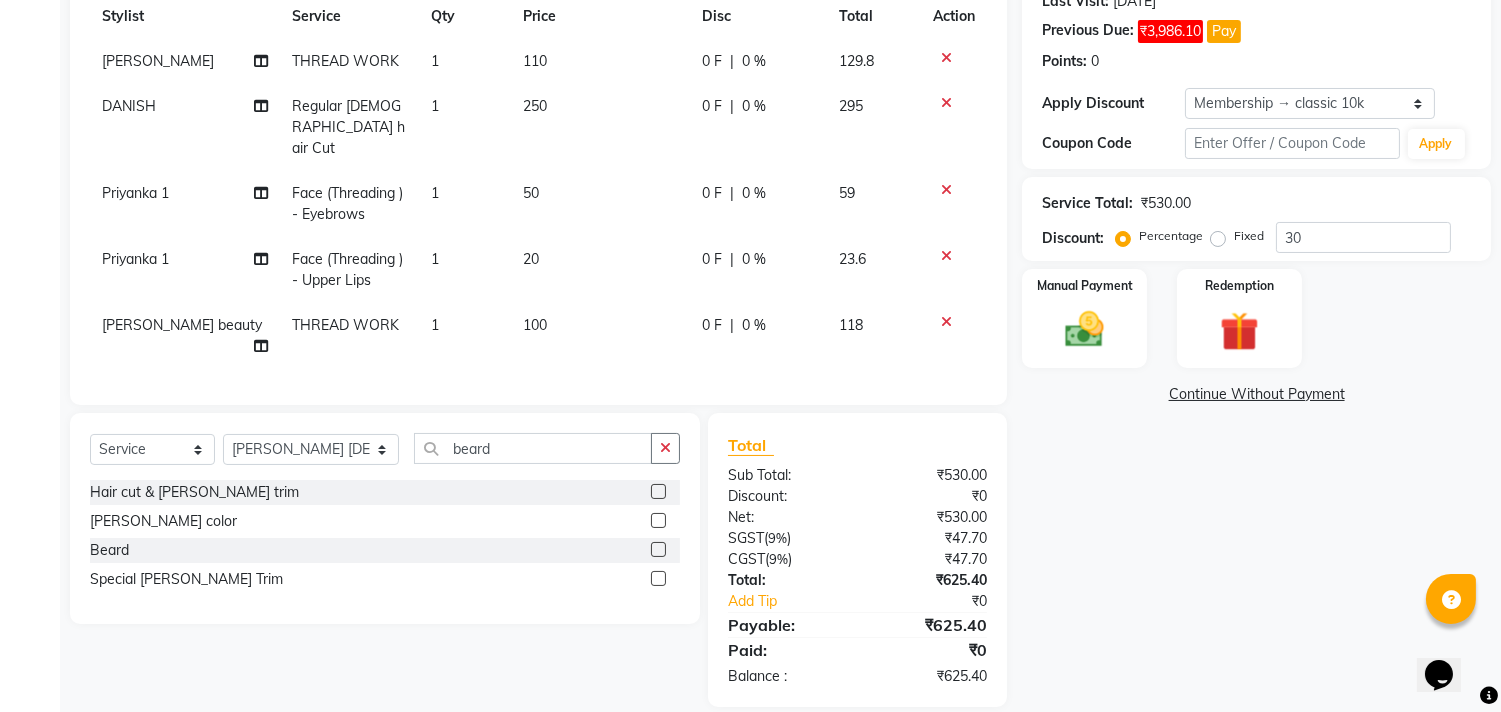 click 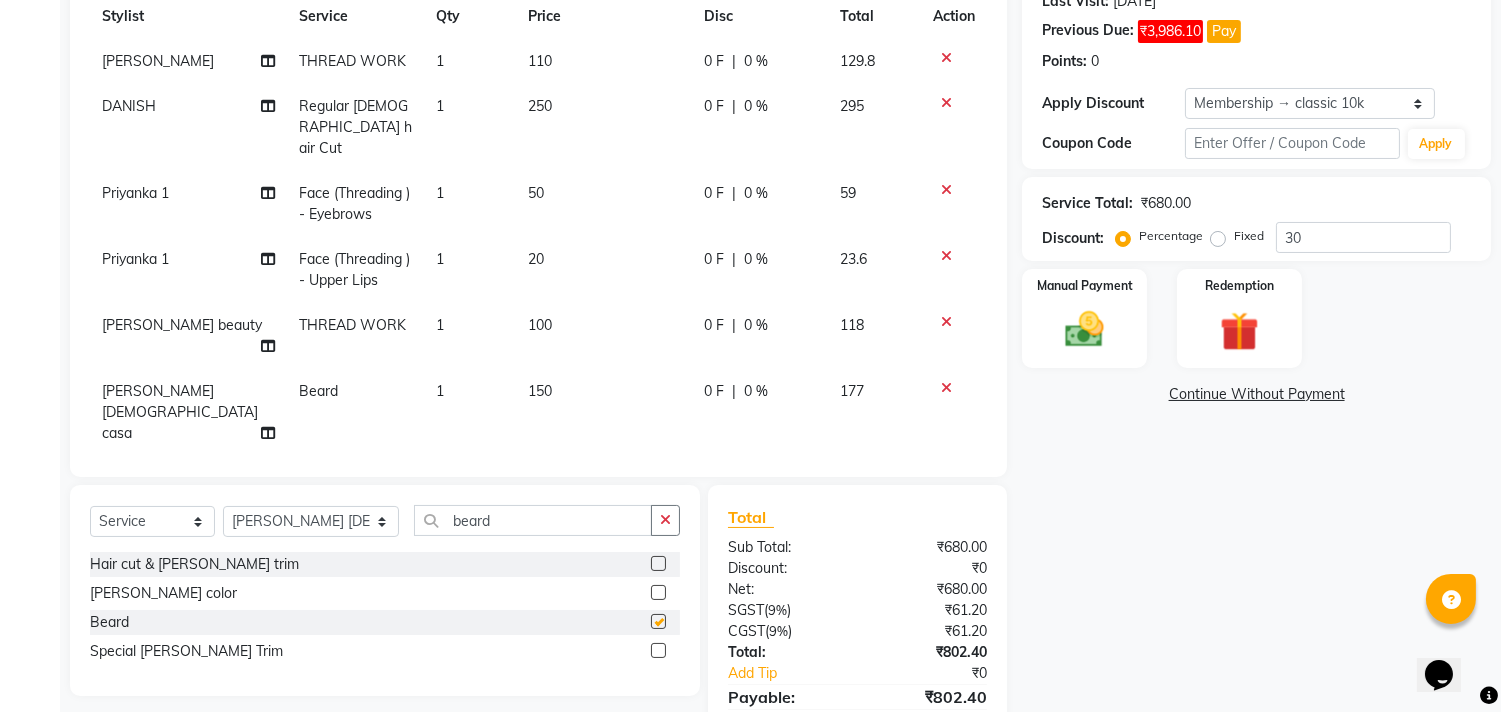 click 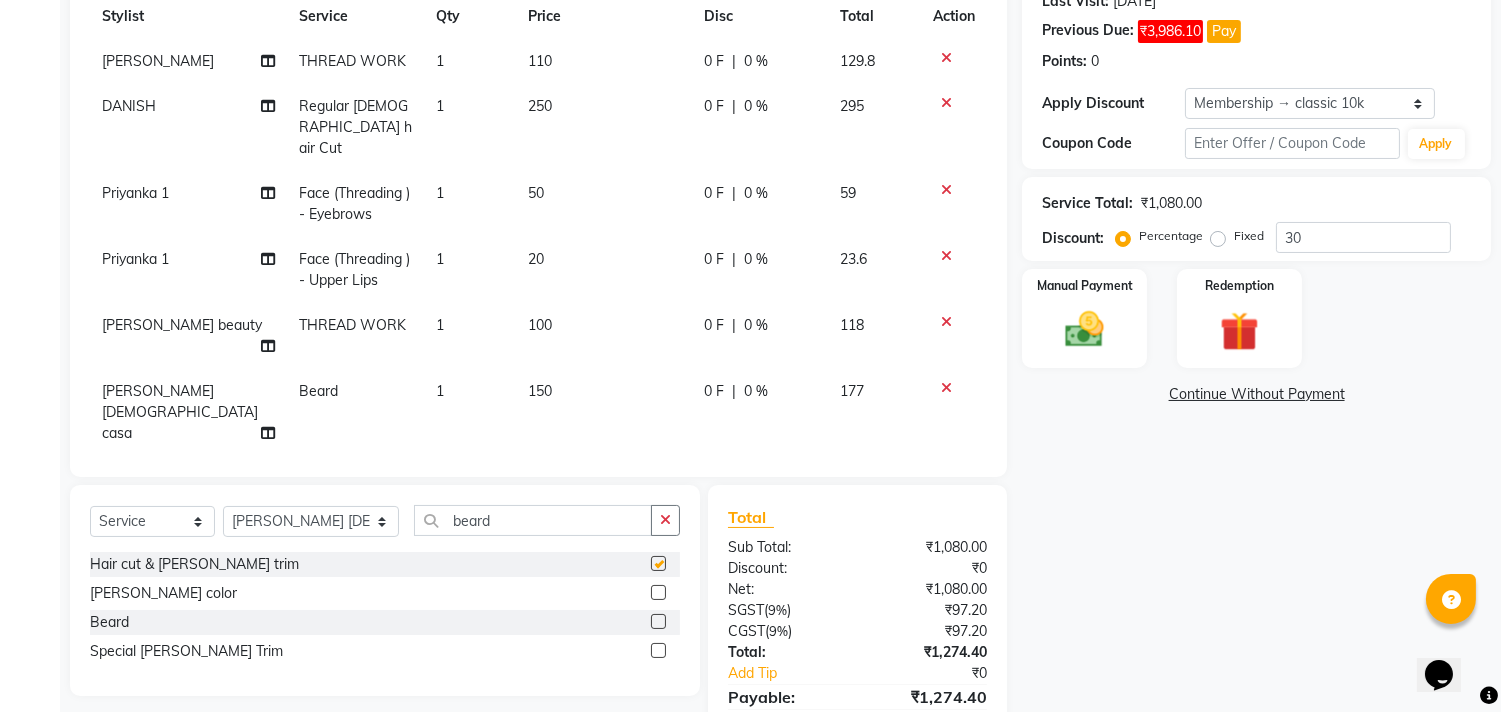 checkbox on "false" 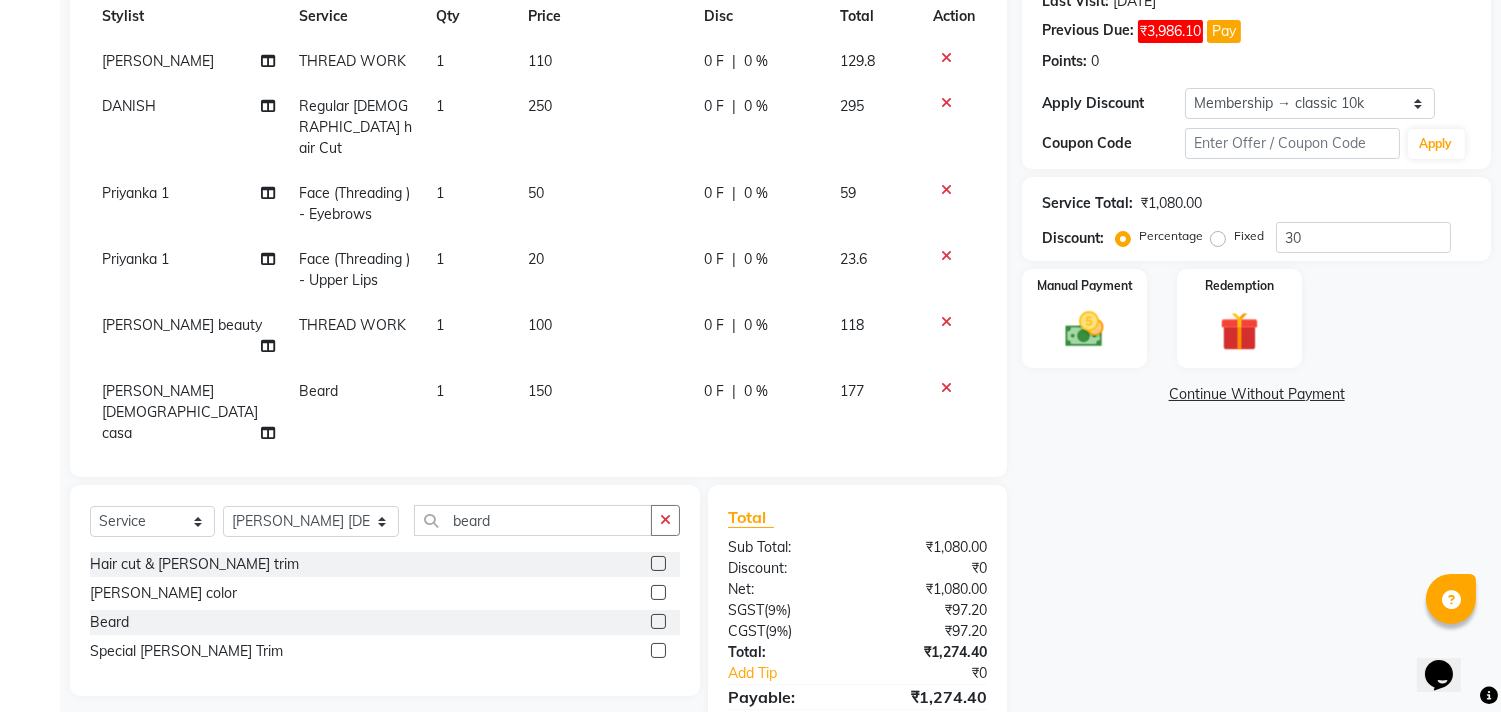 checkbox on "false" 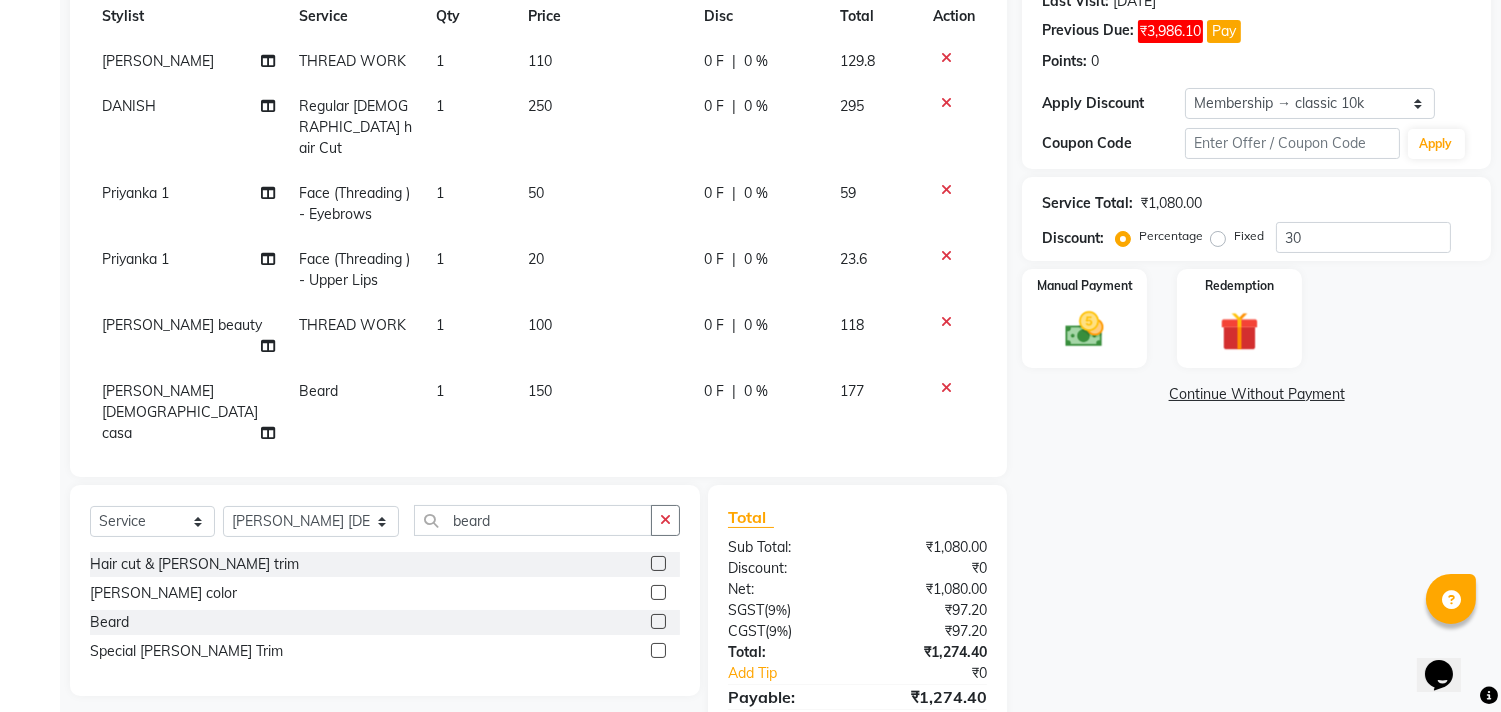 click 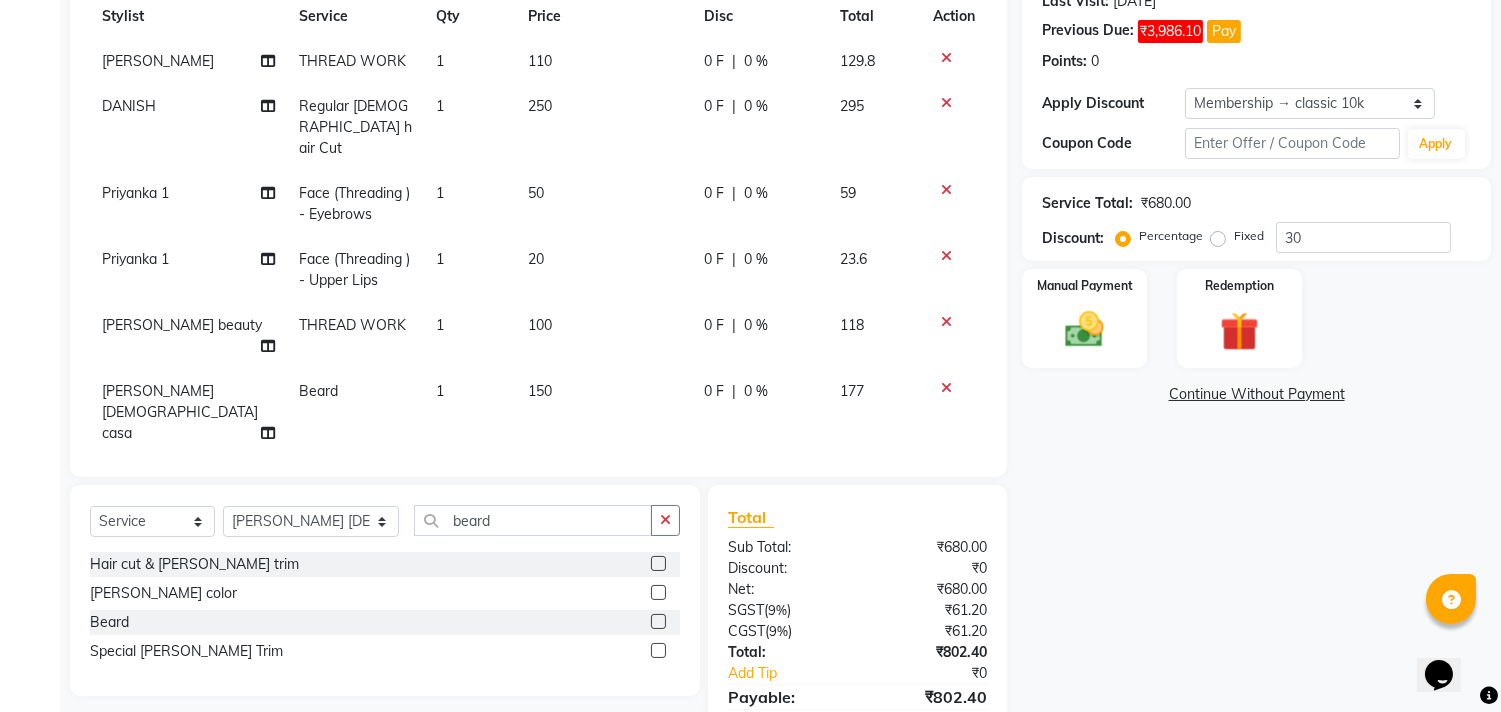 click on "150" 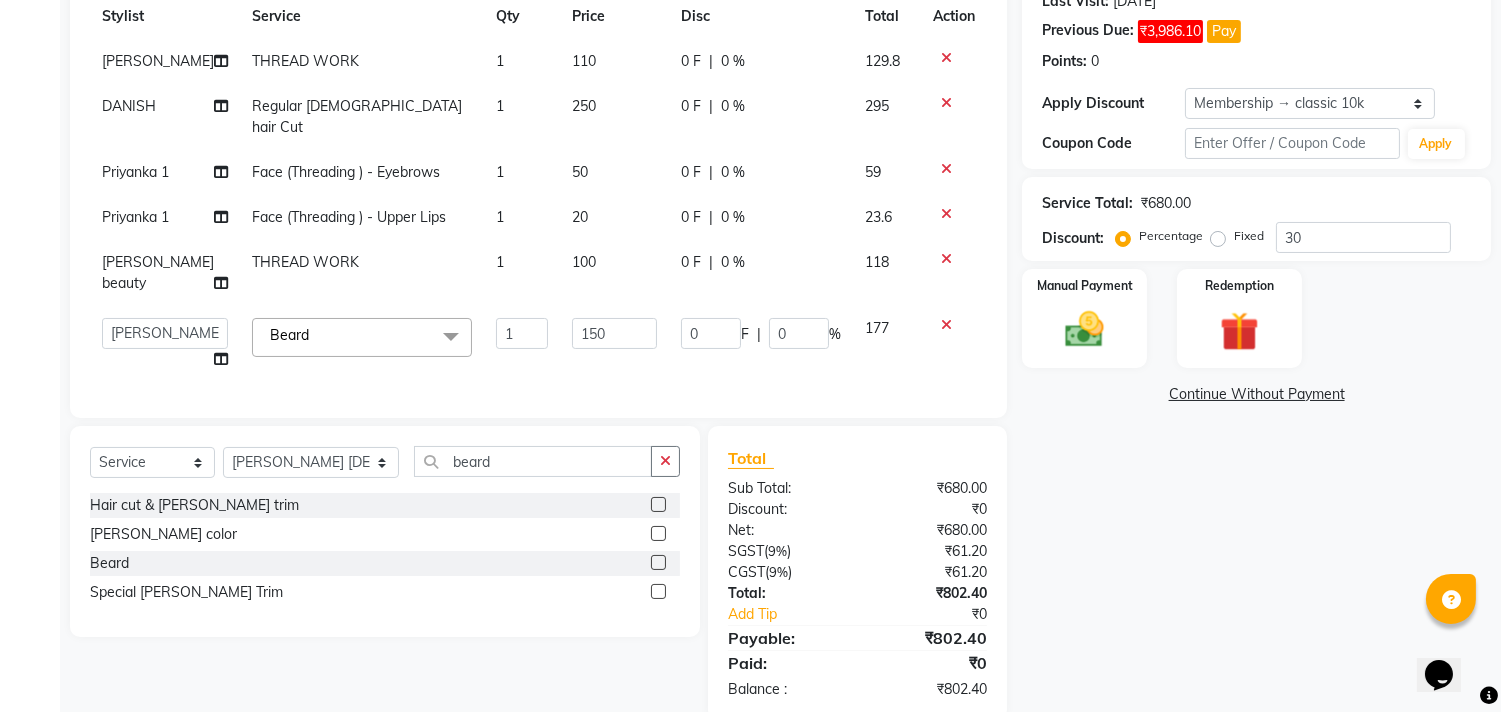 click on "150" 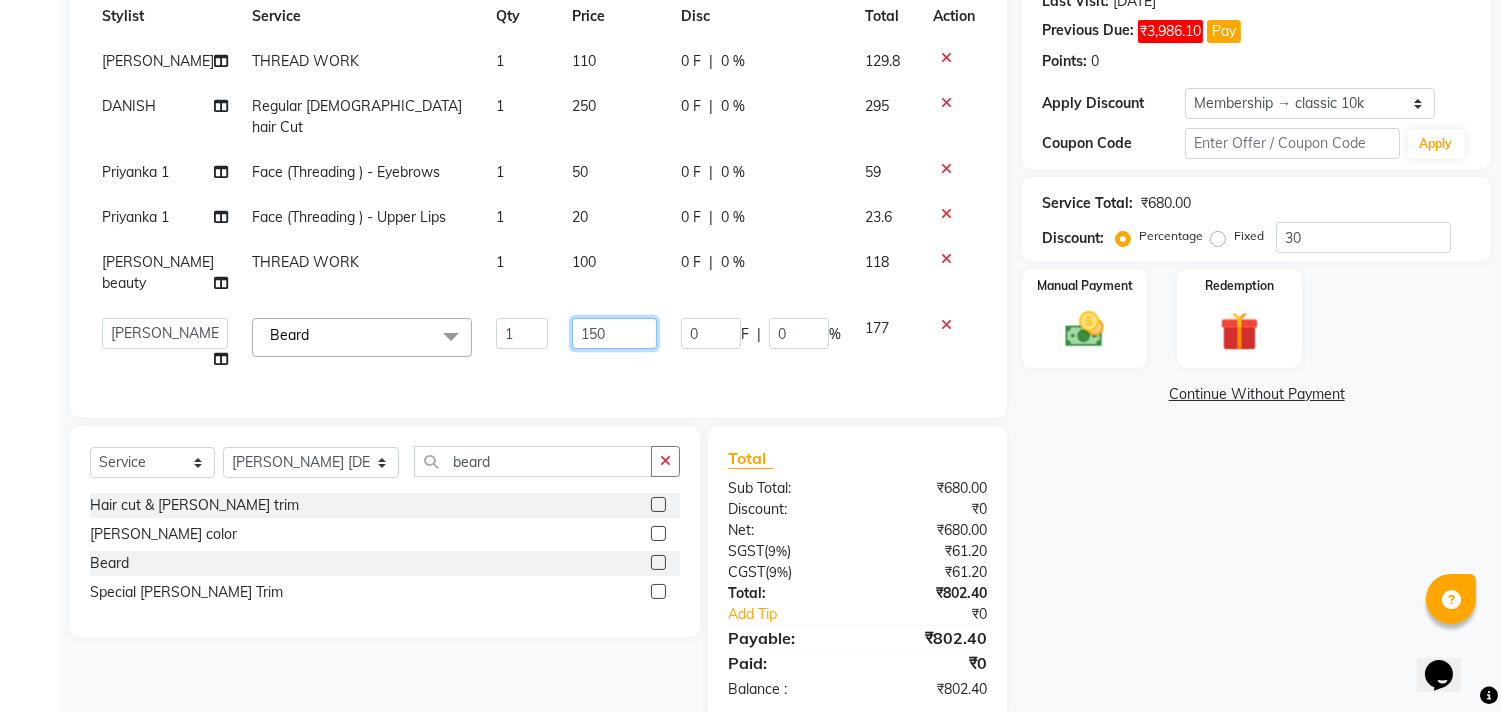 click on "150" 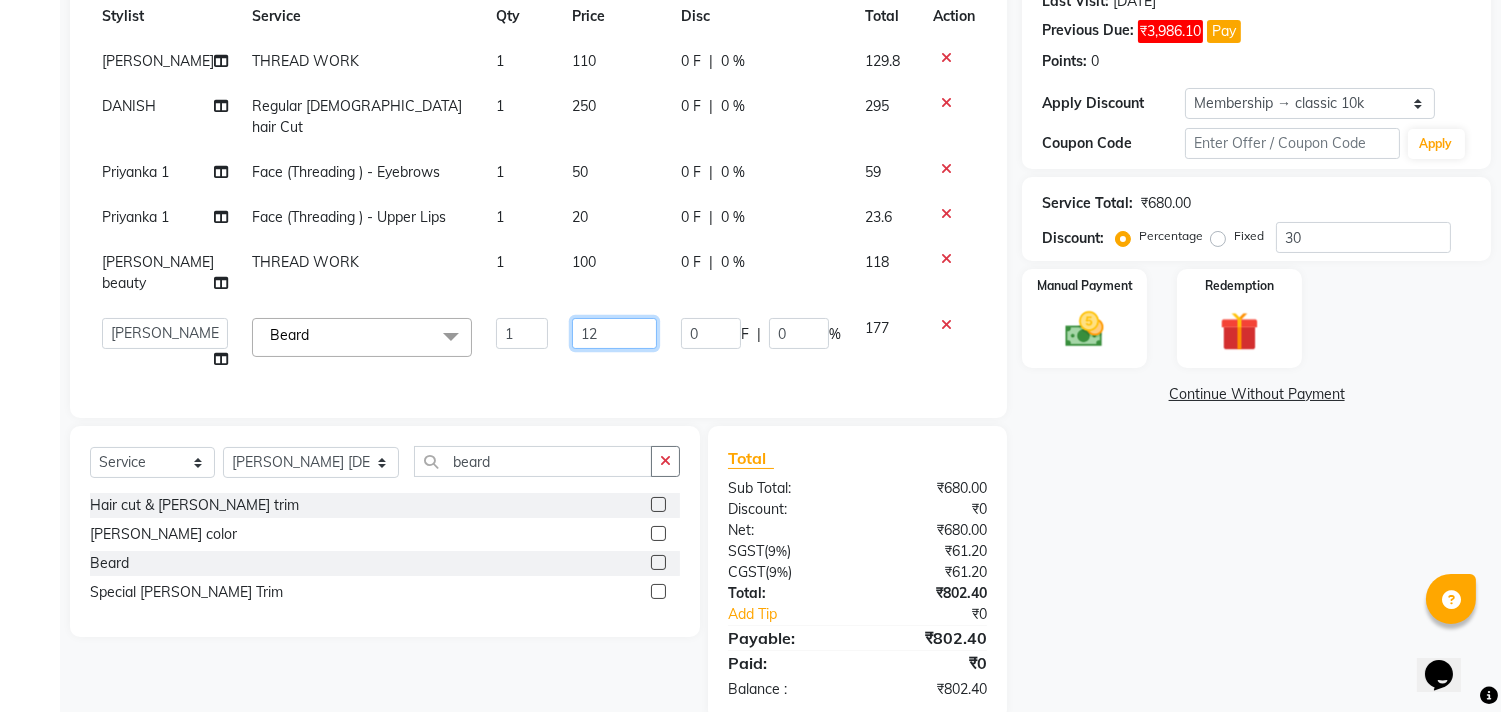type on "127" 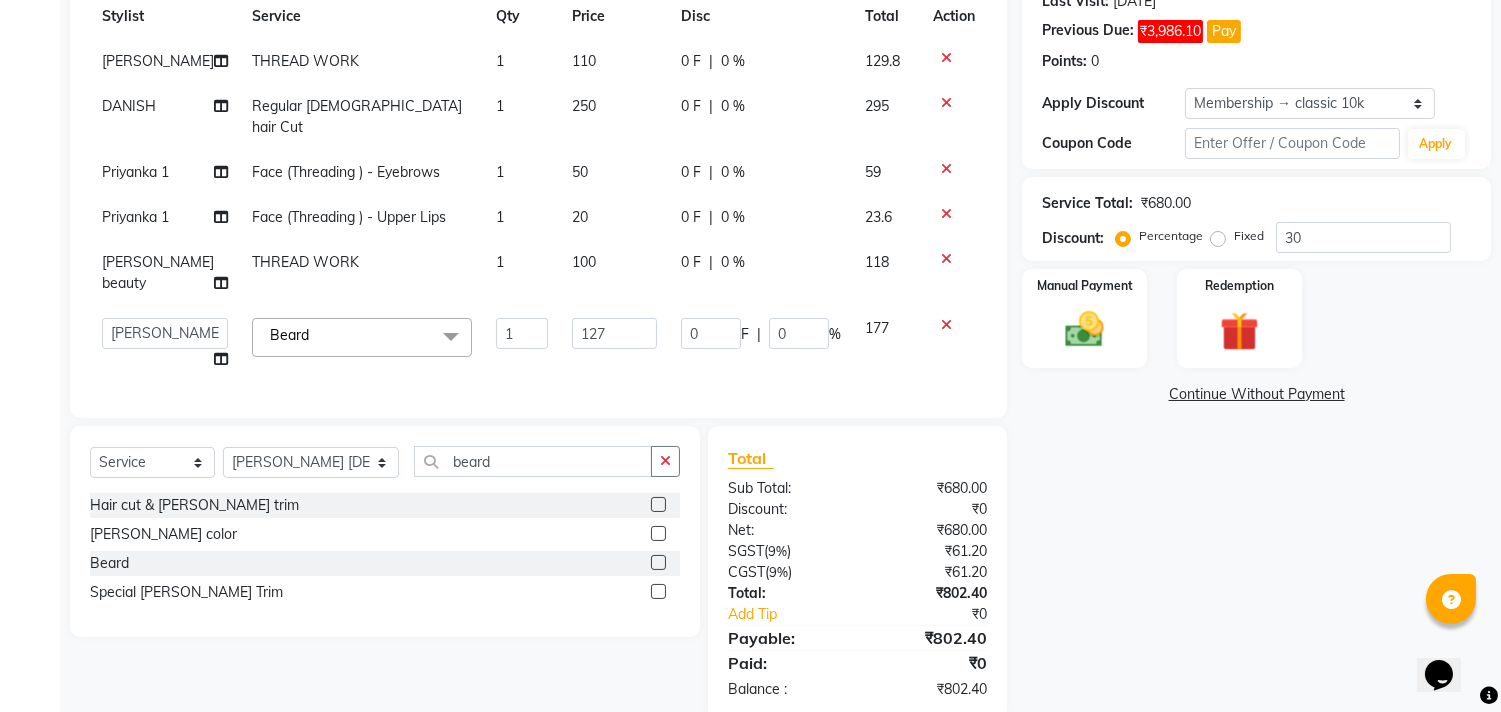 click on "127" 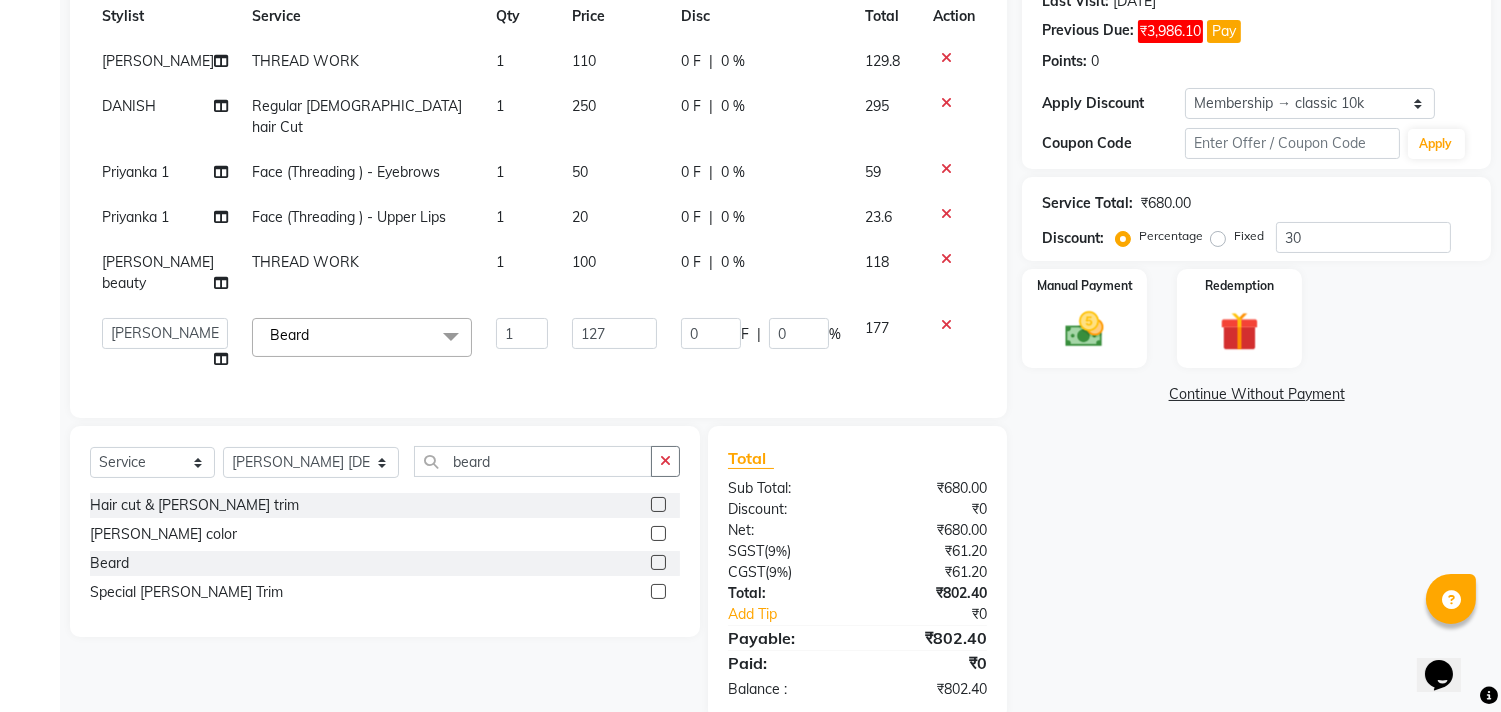 select on "46913" 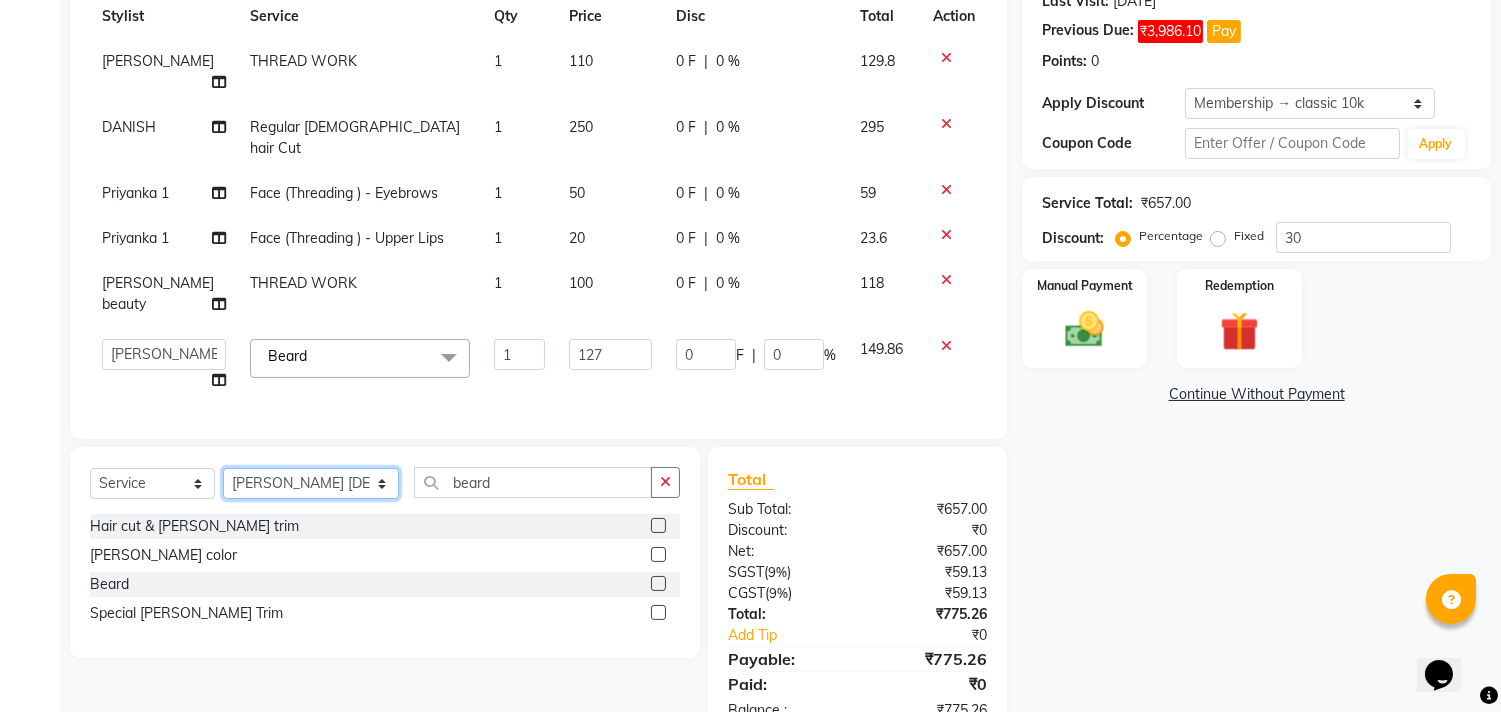 click on "Select Stylist aayat ADMIN Alfad hair Casa  [PERSON_NAME] HAIR [PERSON_NAME]  (unisex hairstylist) BIG [DEMOGRAPHIC_DATA] [DEMOGRAPHIC_DATA] DANISH [PERSON_NAME] orchid [PERSON_NAME] HAIR [DEMOGRAPHIC_DATA] CASA [PERSON_NAME] kiran Deepak Hair Mani MANOJ PEDICURE  [PERSON_NAME]. HAIR [PERSON_NAME] HAIR [PERSON_NAME] CASA NIZAM SAYA PRATIBHA ORCHID  Priyanka 1 [PERSON_NAME] pedicure RIHAN HAIR CASA [PERSON_NAME] [DEMOGRAPHIC_DATA] casa SAIF HAIR SAYA sameer casa [PERSON_NAME] hair casa [PERSON_NAME] beauty SHARIK HAIR [PERSON_NAME] Artist [PERSON_NAME] pedicure Suman Sumer Hair Tarikh hair [DEMOGRAPHIC_DATA] Casa white orched Danish [PERSON_NAME] hair  [PERSON_NAME] HAIR [DEMOGRAPHIC_DATA]" 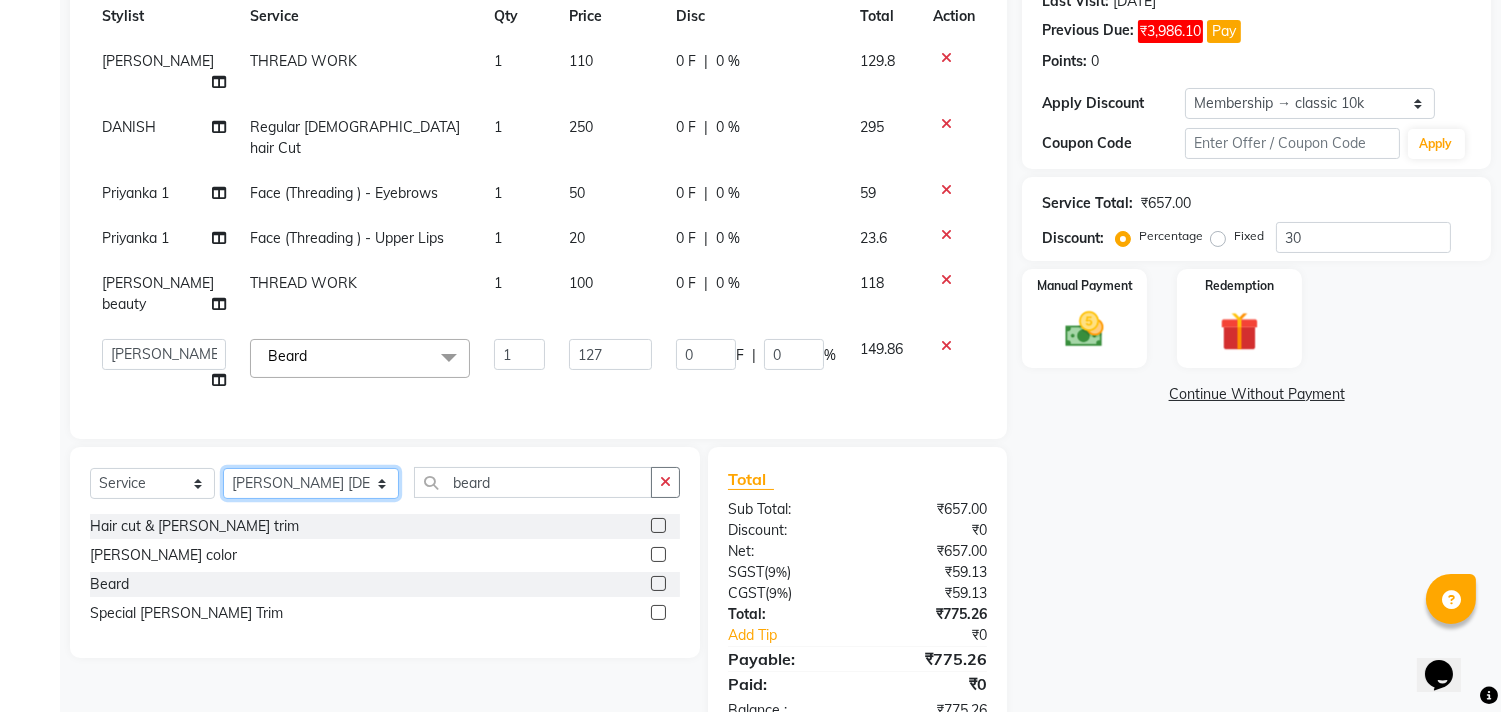select on "71695" 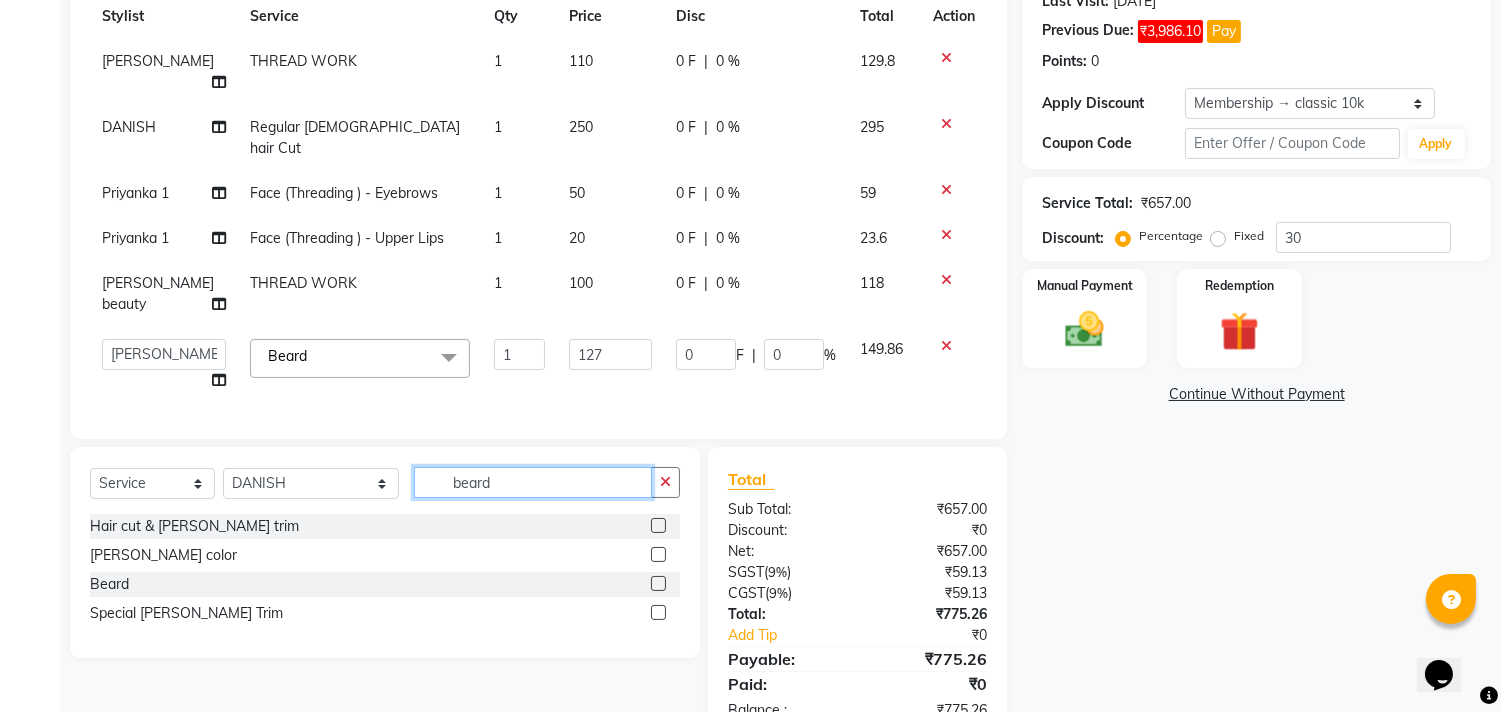 click on "beard" 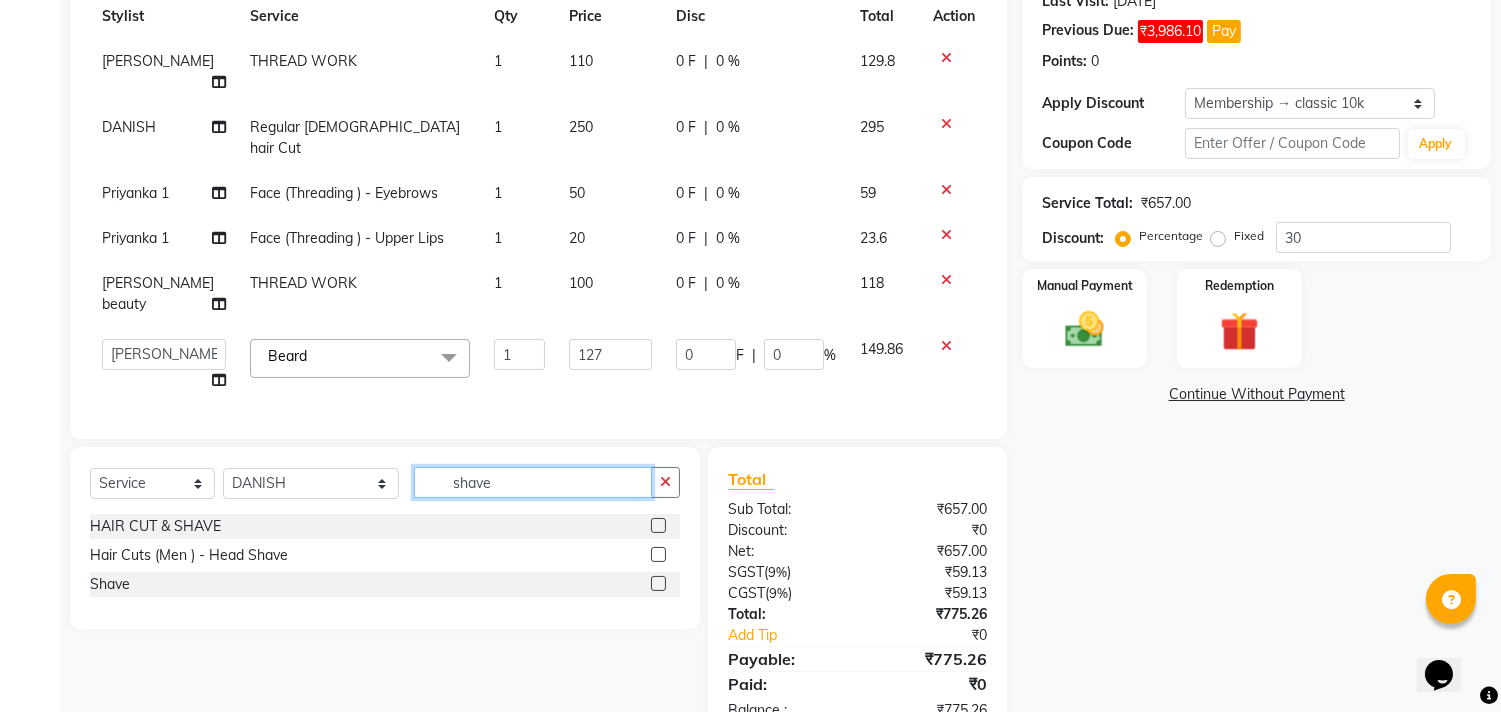 type on "shave" 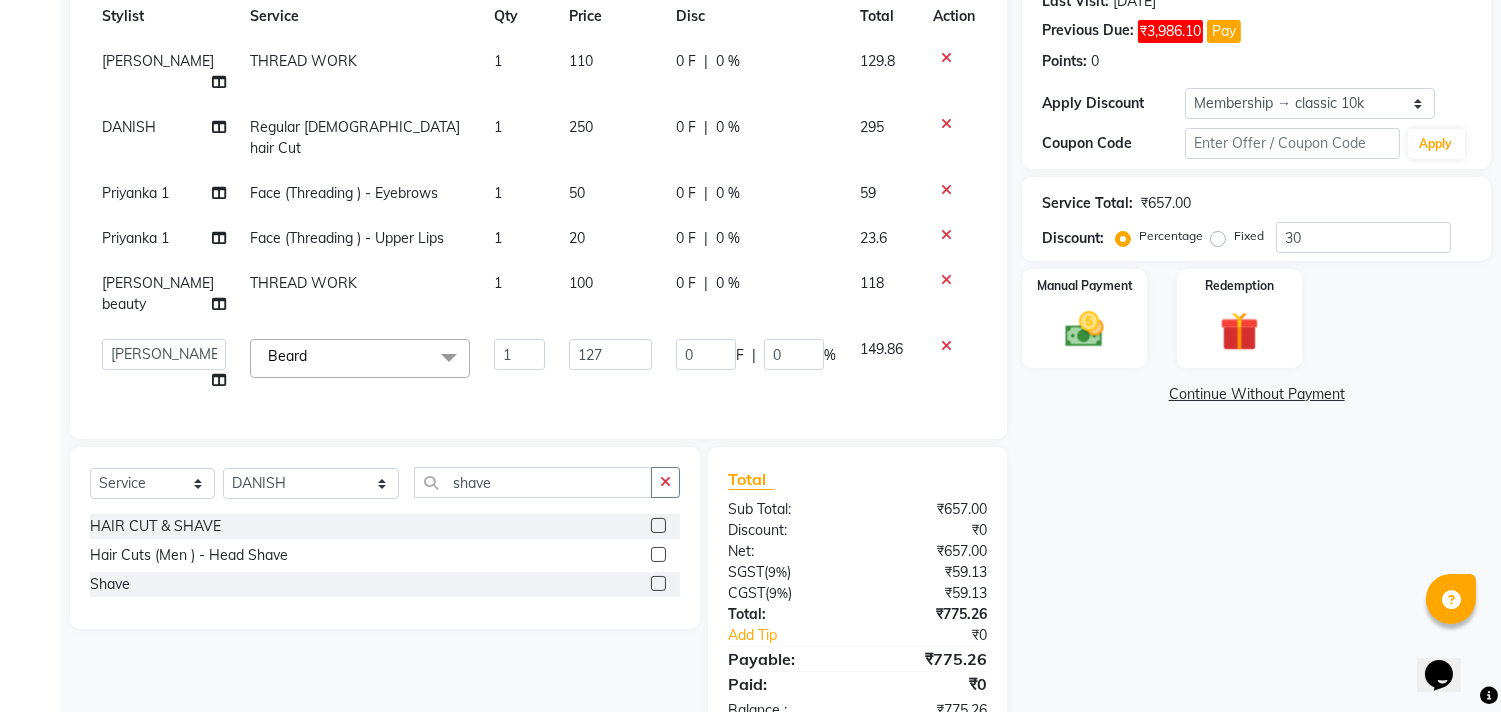 click 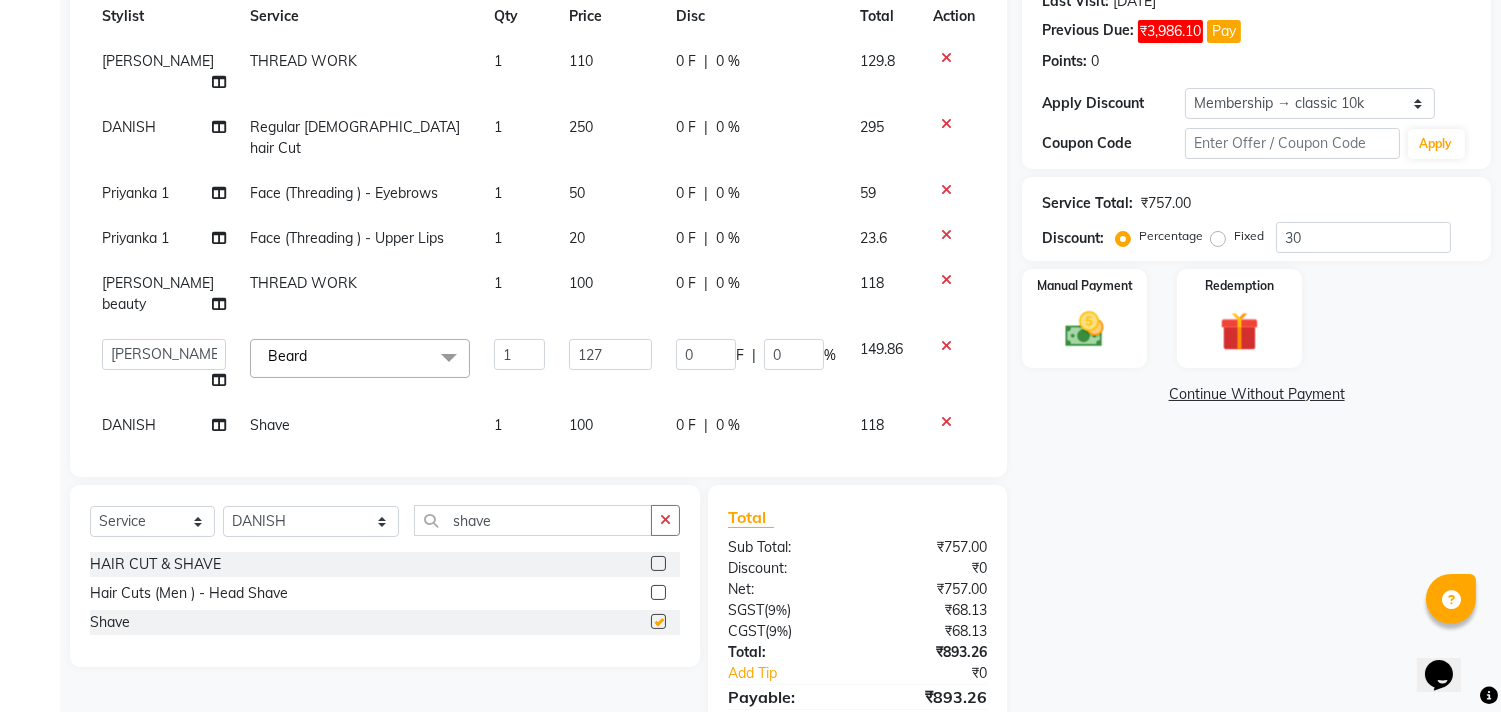 checkbox on "false" 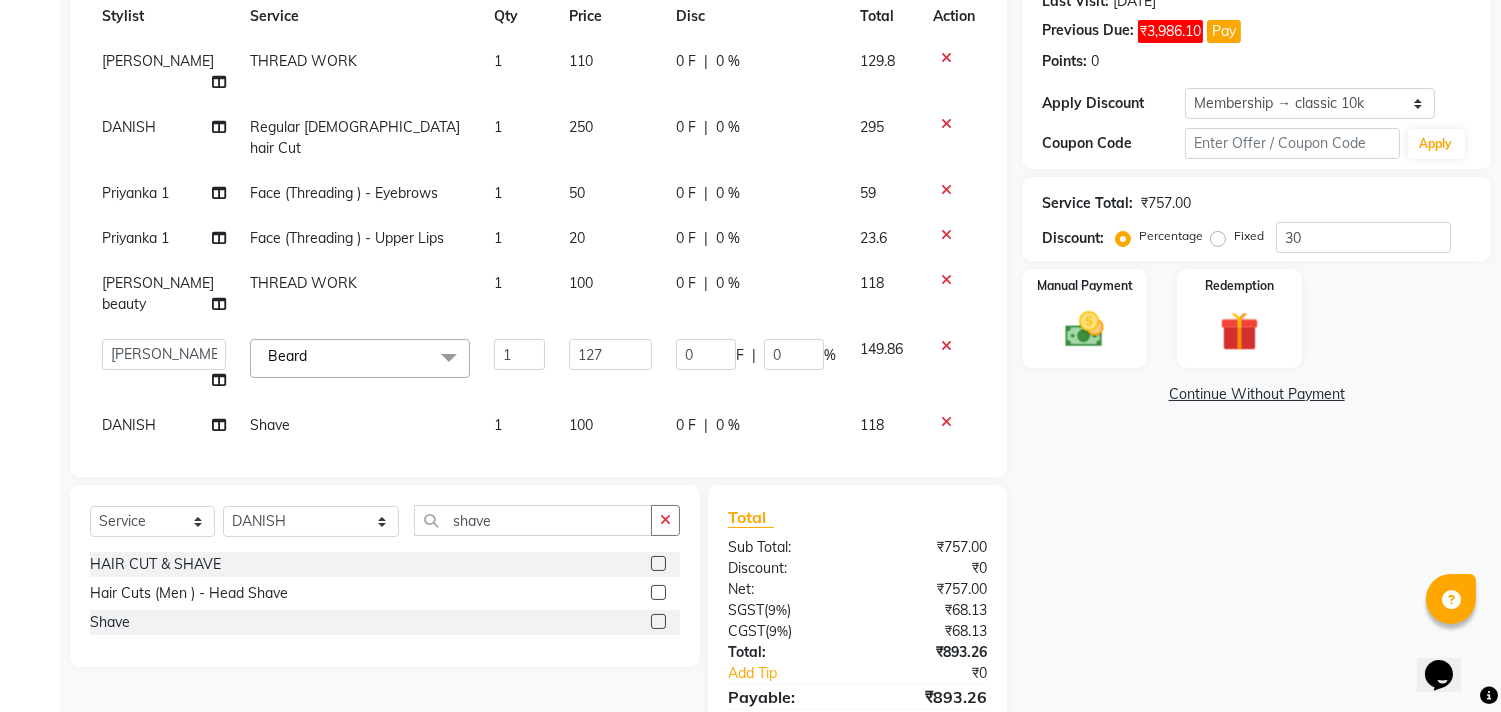 click on "100" 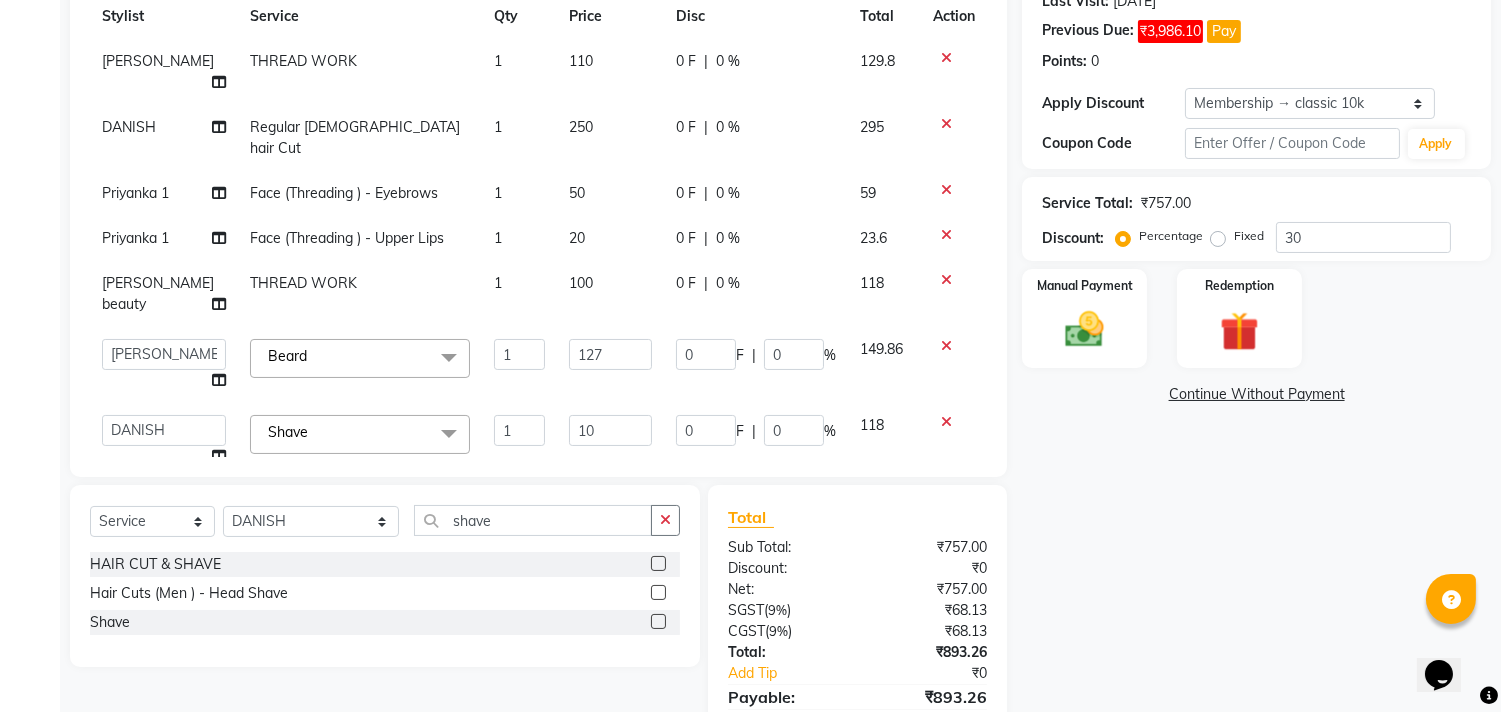 type on "1" 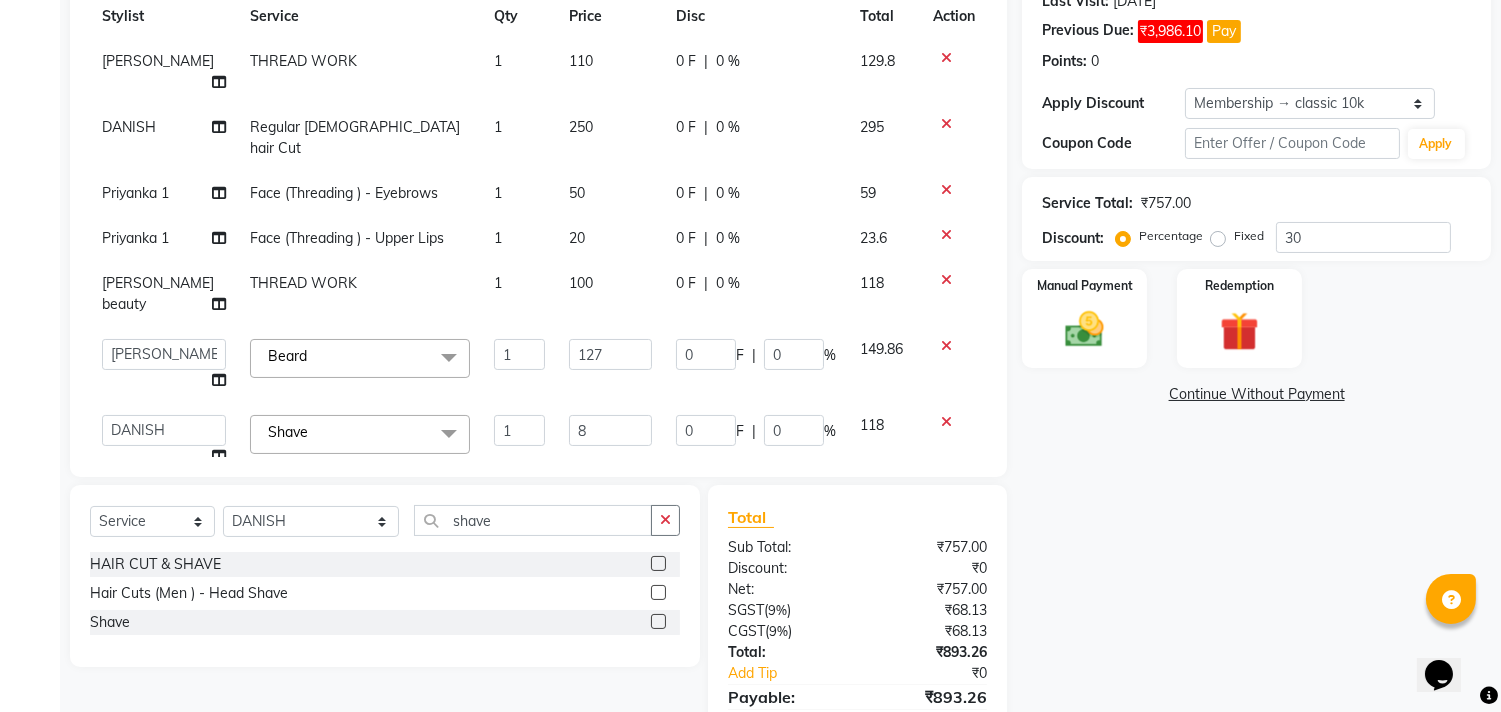 type on "82" 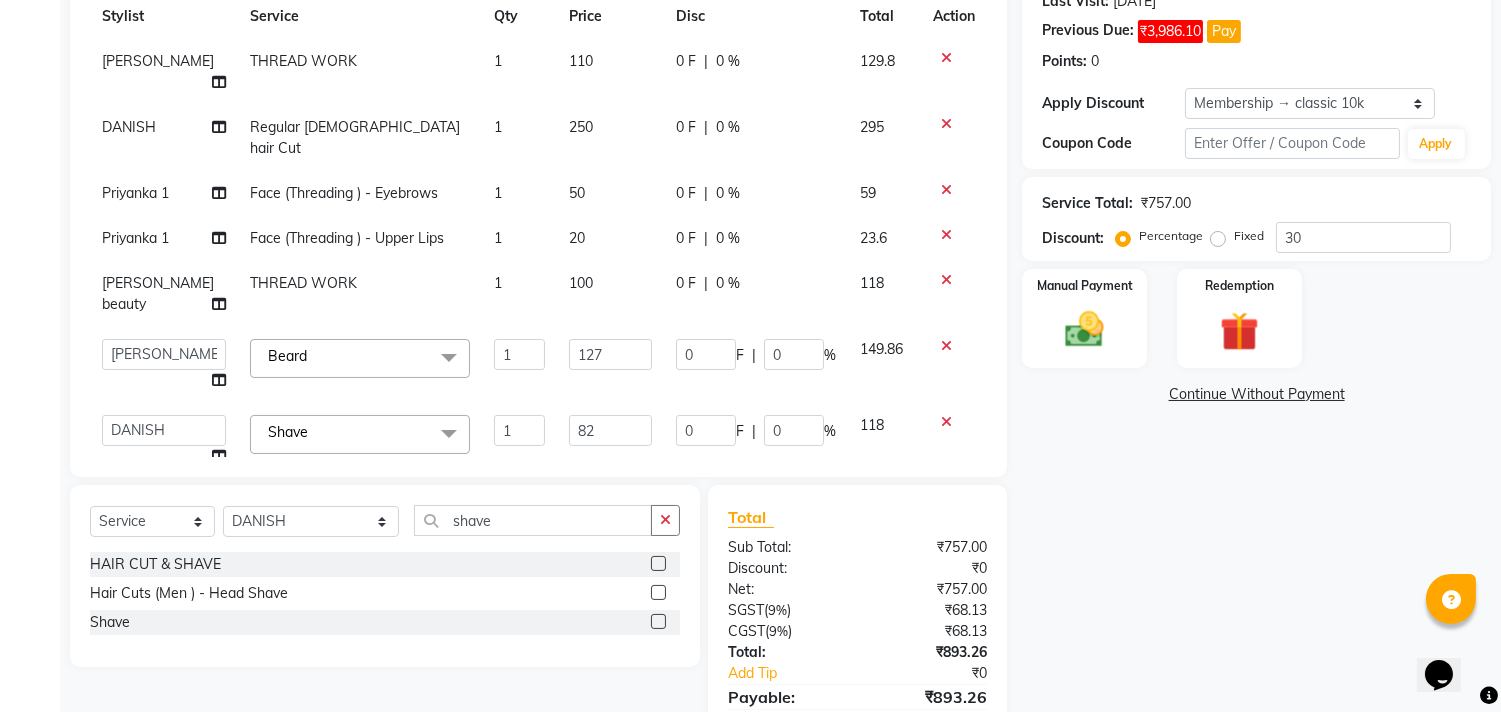 click on "Services Stylist Service Qty Price Disc Total Action [PERSON_NAME] THREAD WORK 1 110 0 F | 0 % 129.8 DANISH Regular [DEMOGRAPHIC_DATA] hair Cut 1 250 0 F | 0 % 295 Priyanka 1 Face  (Threading )  -  Eyebrows 1 50 0 F | 0 % 59 Priyanka 1 Face  (Threading )  -  Upper Lips 1 20 0 F | 0 % 23.6 [PERSON_NAME] beauty THREAD WORK 1 100 0 F | 0 % 118  aayat   ADMIN   Alfad hair Casa    [PERSON_NAME] HAIR [PERSON_NAME]  (unisex hairstylist)   BIG [DEMOGRAPHIC_DATA] [DEMOGRAPHIC_DATA]   [DEMOGRAPHIC_DATA]   [PERSON_NAME] orchid   [PERSON_NAME] HAIR [DEMOGRAPHIC_DATA] CASA   [PERSON_NAME]   kiran Deepak Hair   Mani   MANOJ PEDICURE    [PERSON_NAME]. HAIR [PERSON_NAME] HAIR   [PERSON_NAME] CASA   NIZAM SAYA   PRATIBHA ORCHID    Priyanka 1   [PERSON_NAME] pedicure   RIHAN HAIR CASA   [PERSON_NAME] [DEMOGRAPHIC_DATA] casa   SAIF HAIR SAYA   sameer casa   [PERSON_NAME] hair casa   [PERSON_NAME] beauty   SHARIK HAIR   [PERSON_NAME] Artist   [PERSON_NAME] pedicure   Suman   Sumer Hair   Tarikh hair [DEMOGRAPHIC_DATA] Casa   white orched Danish   [PERSON_NAME] hair    [PERSON_NAME] HAIR [DEMOGRAPHIC_DATA]  [PERSON_NAME]  x Hair Cuts  (Women )  -  Regular Cut Hair Cuts  (Women )  -  New Style Cut 1 0" 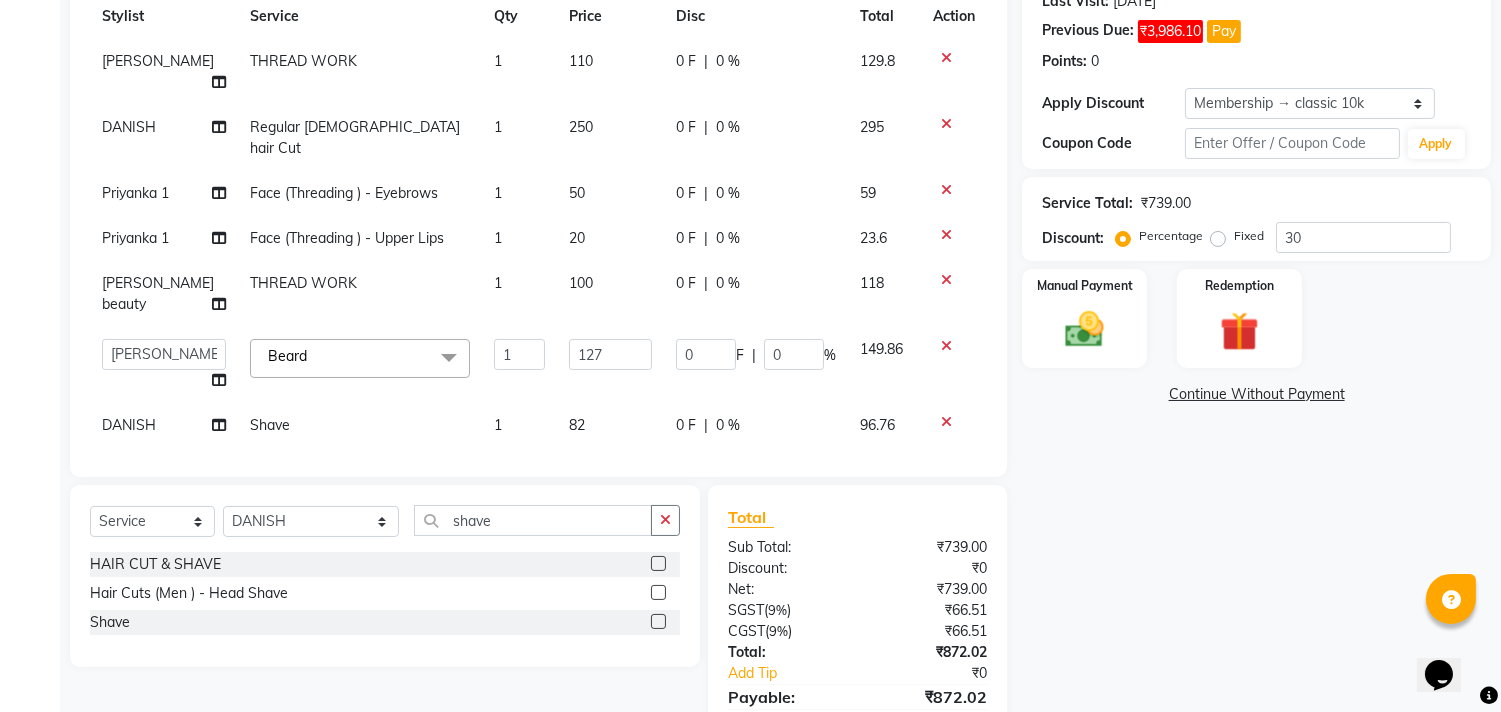 click on "82" 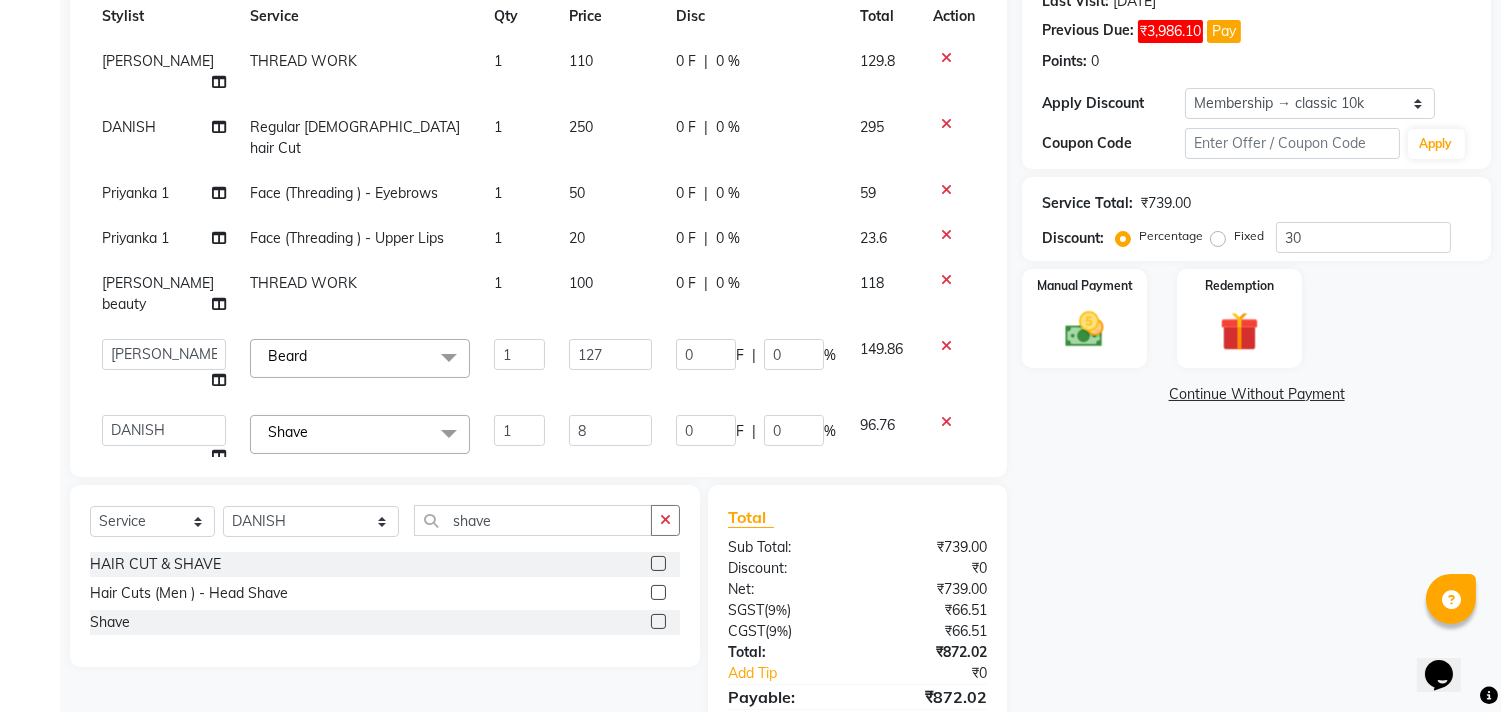 type on "84" 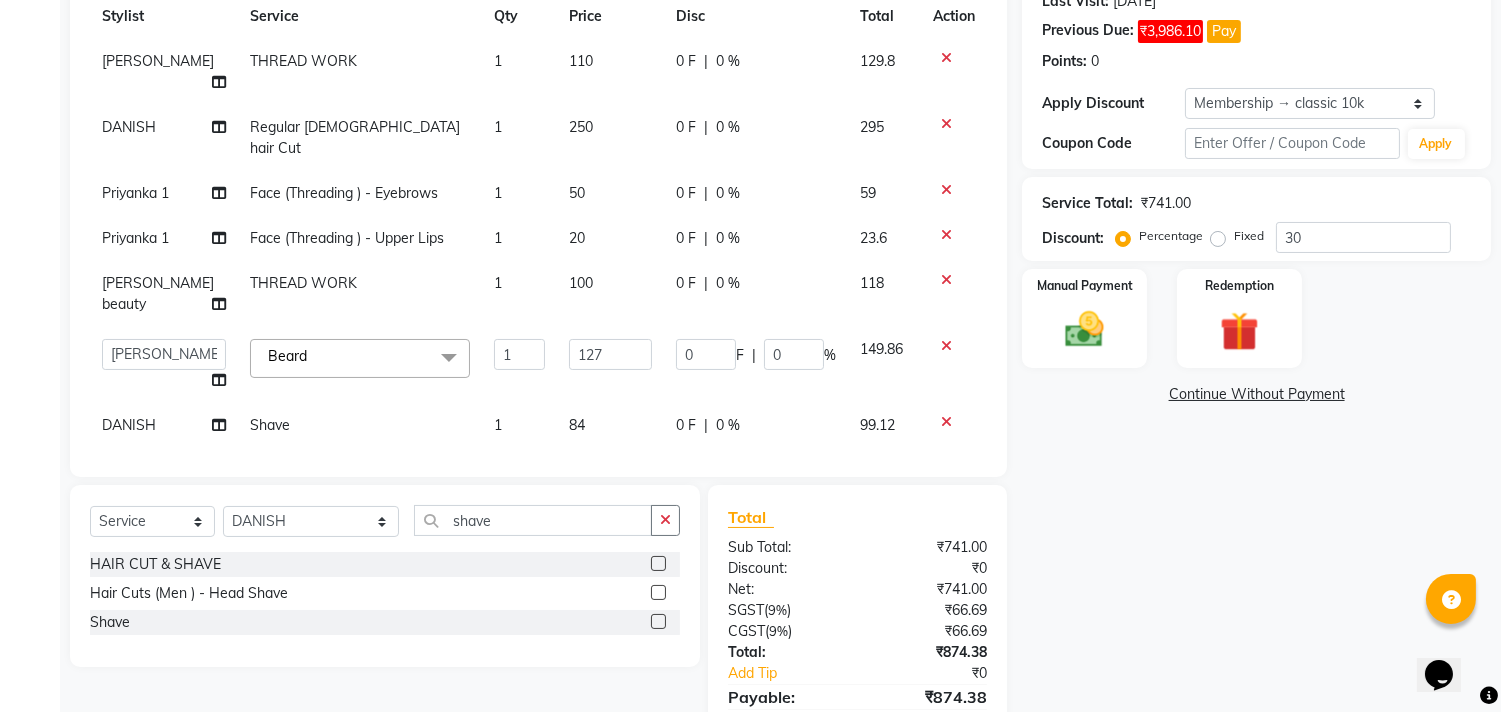 click on "Client +91 85******26 Date [DATE] Invoice Number V/2025 V/[PHONE_NUMBER] Services Stylist Service Qty Price Disc Total Action [PERSON_NAME] THREAD WORK 1 110 0 F | 0 % 129.8 DANISH Regular [DEMOGRAPHIC_DATA] hair Cut 1 250 0 F | 0 % 295 Priyanka 1 Face  (Threading )  -  Eyebrows 1 50 0 F | 0 % 59 Priyanka 1 Face  (Threading )  -  Upper Lips 1 20 0 F | 0 % 23.6 [PERSON_NAME] beauty THREAD WORK 1 100 0 F | 0 % 118  aayat   ADMIN   Alfad hair Casa    [PERSON_NAME] HAIR [PERSON_NAME]  (unisex hairstylist)   BIG [DEMOGRAPHIC_DATA] [DEMOGRAPHIC_DATA]   [DEMOGRAPHIC_DATA]   [PERSON_NAME] orchid   [PERSON_NAME] HAIR [DEMOGRAPHIC_DATA] CASA   [PERSON_NAME]   kiran Deepak Hair   Mani   MANOJ PEDICURE    [PERSON_NAME]. HAIR [PERSON_NAME] HAIR   [PERSON_NAME] CASA   NIZAM SAYA   PRATIBHA ORCHID    Priyanka 1   [PERSON_NAME] pedicure   RIHAN HAIR CASA   [PERSON_NAME] [DEMOGRAPHIC_DATA] casa   SAIF HAIR SAYA   sameer casa   [PERSON_NAME] hair casa   [PERSON_NAME] beauty   SHARIK HAIR   [PERSON_NAME] Artist   [PERSON_NAME] pedicure   Suman   Sumer Hair   Tarikh hair [DEMOGRAPHIC_DATA] Casa   white orched Danish   [PERSON_NAME] hair    [PERSON_NAME] HAIR [DEMOGRAPHIC_DATA]  [PERSON_NAME]  x 1 0" 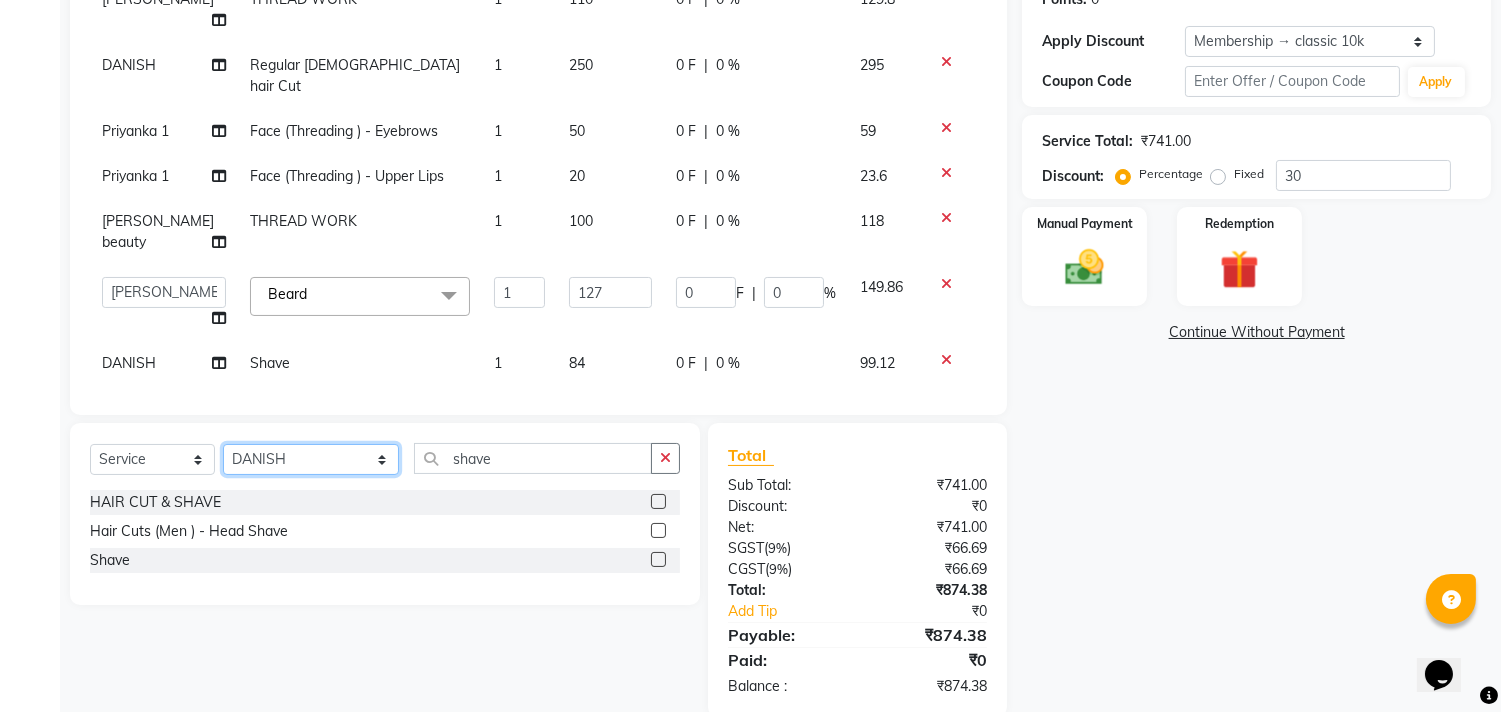 click on "Select Stylist aayat ADMIN Alfad hair Casa  [PERSON_NAME] HAIR [PERSON_NAME]  (unisex hairstylist) BIG [DEMOGRAPHIC_DATA] [DEMOGRAPHIC_DATA] DANISH [PERSON_NAME] orchid [PERSON_NAME] HAIR [DEMOGRAPHIC_DATA] CASA [PERSON_NAME] kiran Deepak Hair Mani MANOJ PEDICURE  [PERSON_NAME]. HAIR [PERSON_NAME] HAIR [PERSON_NAME] CASA NIZAM SAYA PRATIBHA ORCHID  Priyanka 1 [PERSON_NAME] pedicure RIHAN HAIR CASA [PERSON_NAME] [DEMOGRAPHIC_DATA] casa SAIF HAIR SAYA sameer casa [PERSON_NAME] hair casa [PERSON_NAME] beauty SHARIK HAIR [PERSON_NAME] Artist [PERSON_NAME] pedicure Suman Sumer Hair Tarikh hair [DEMOGRAPHIC_DATA] Casa white orched Danish [PERSON_NAME] hair  [PERSON_NAME] HAIR [DEMOGRAPHIC_DATA]" 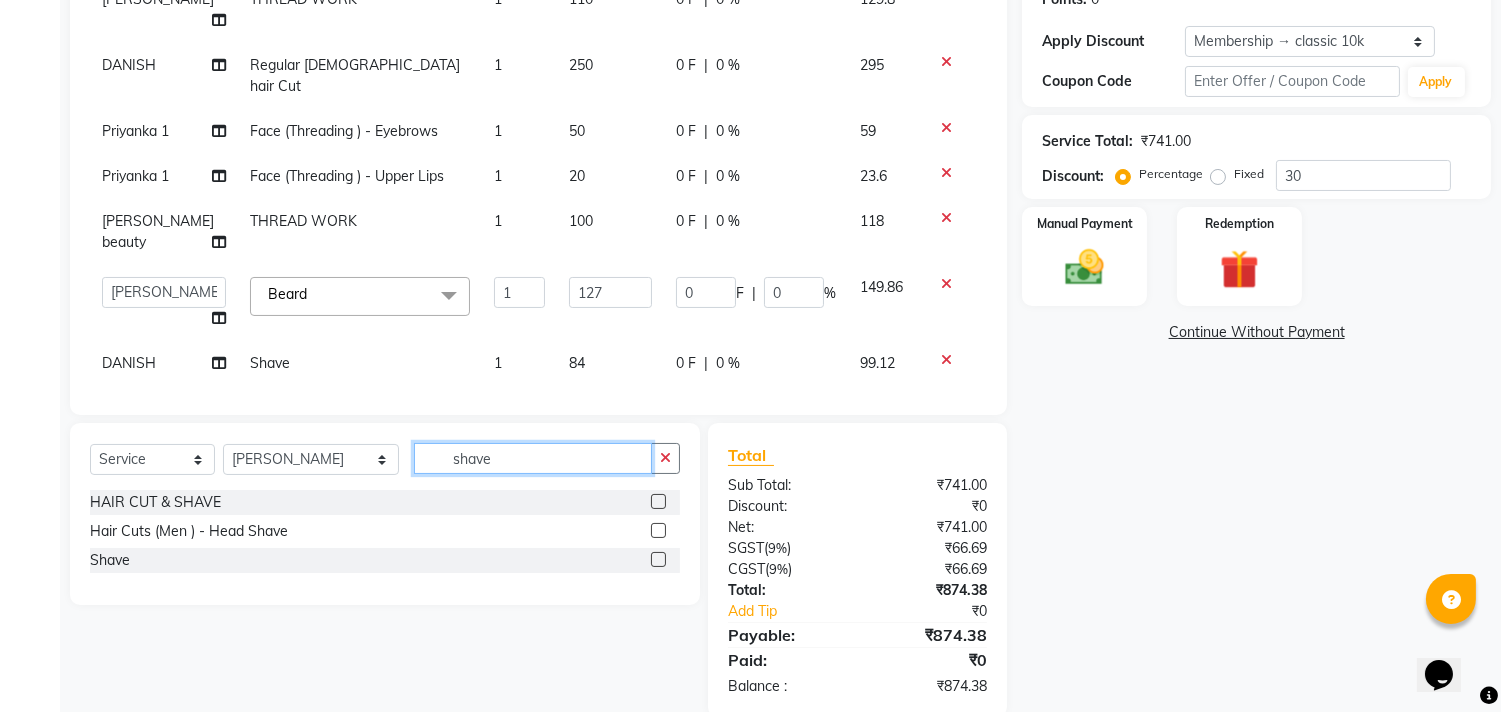 click on "shave" 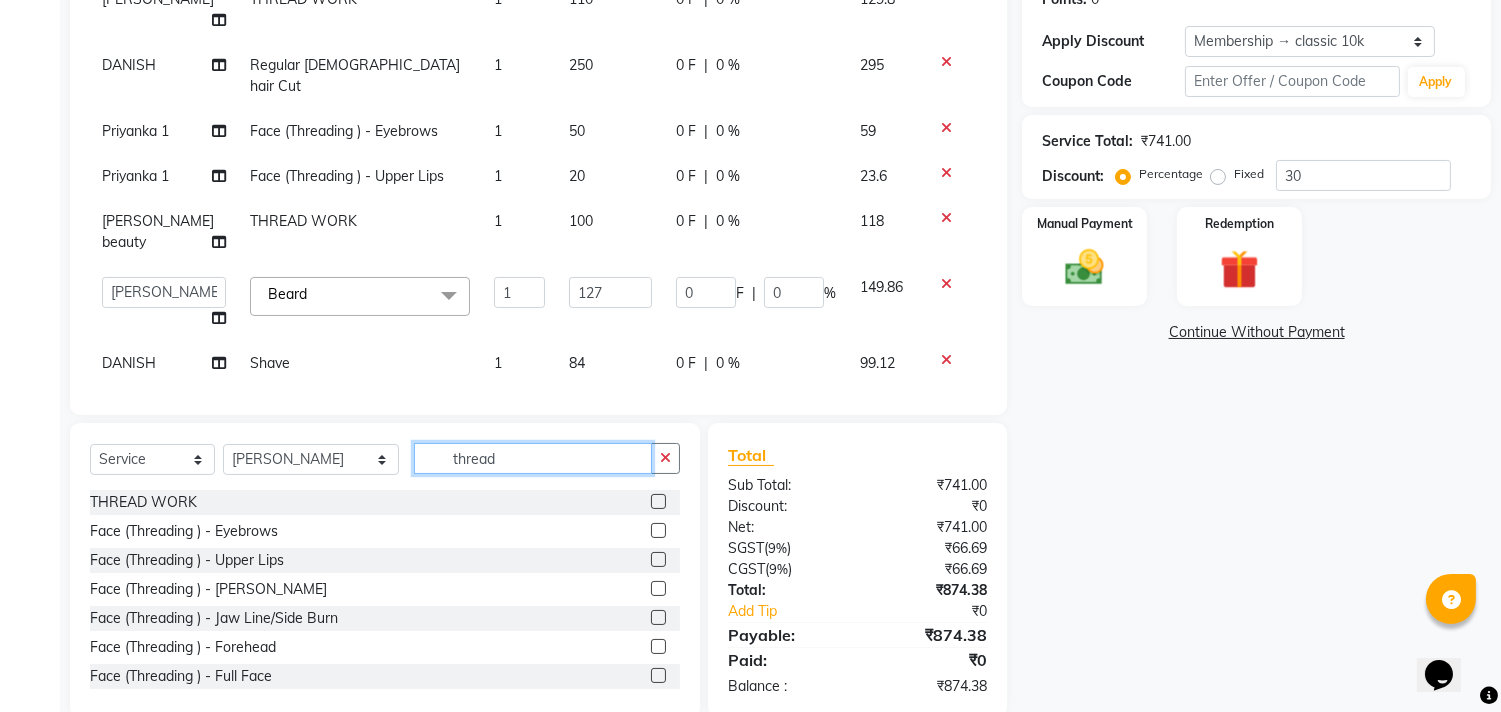 type on "thread" 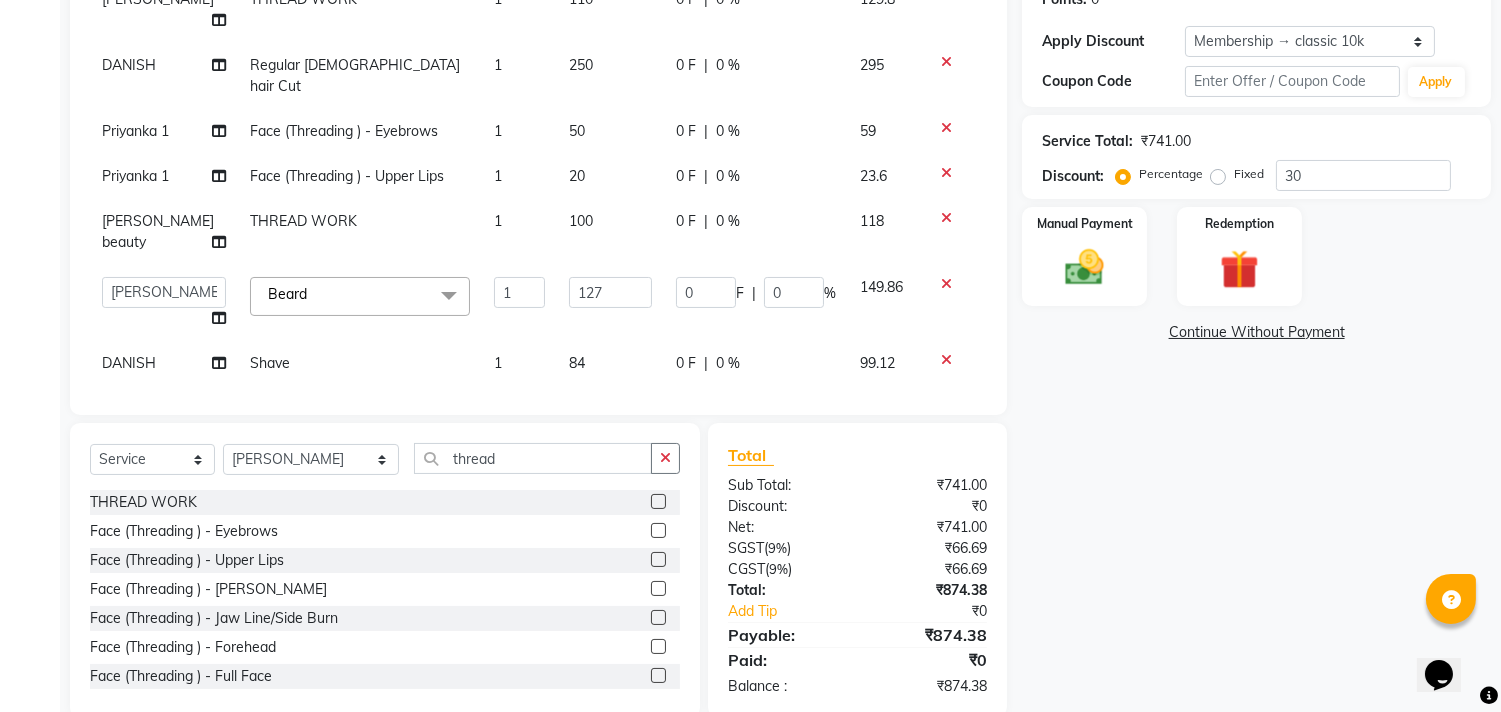 click 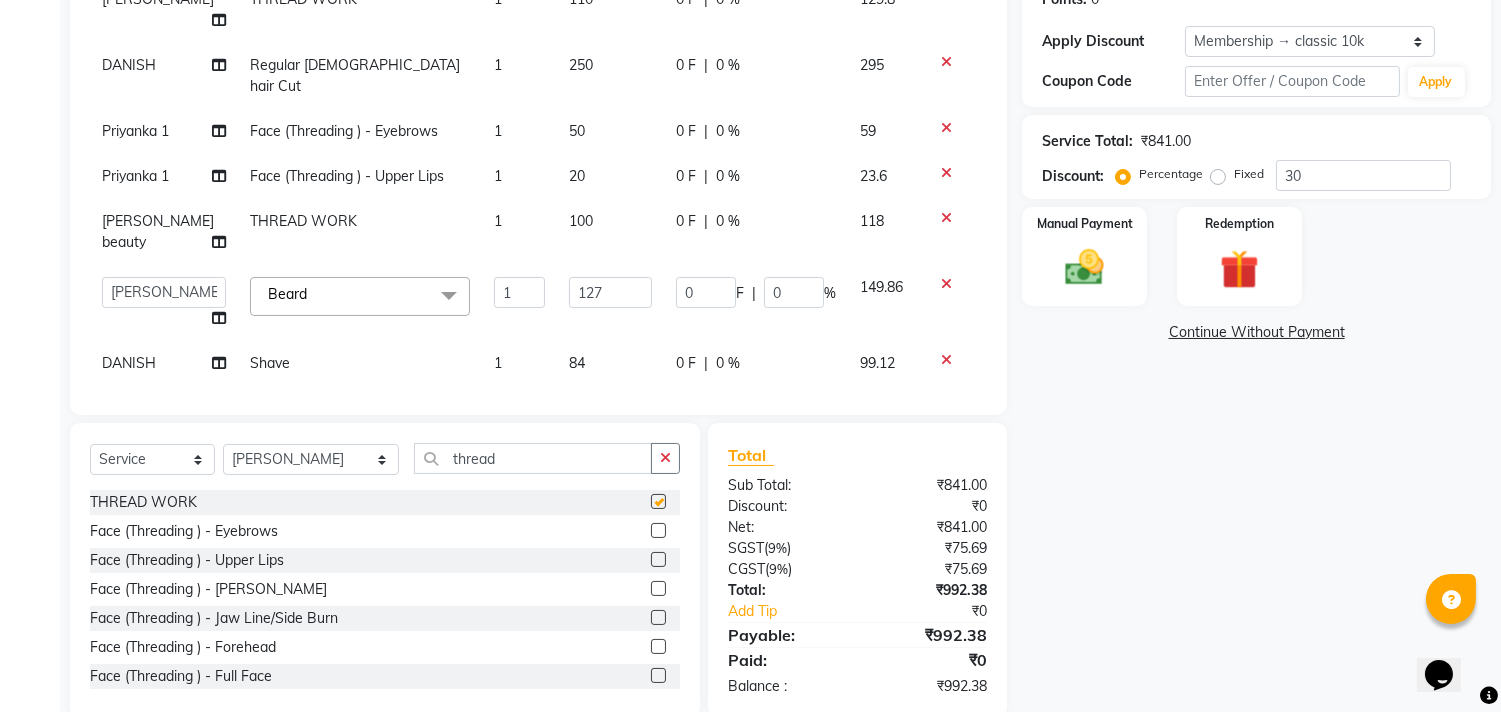 checkbox on "false" 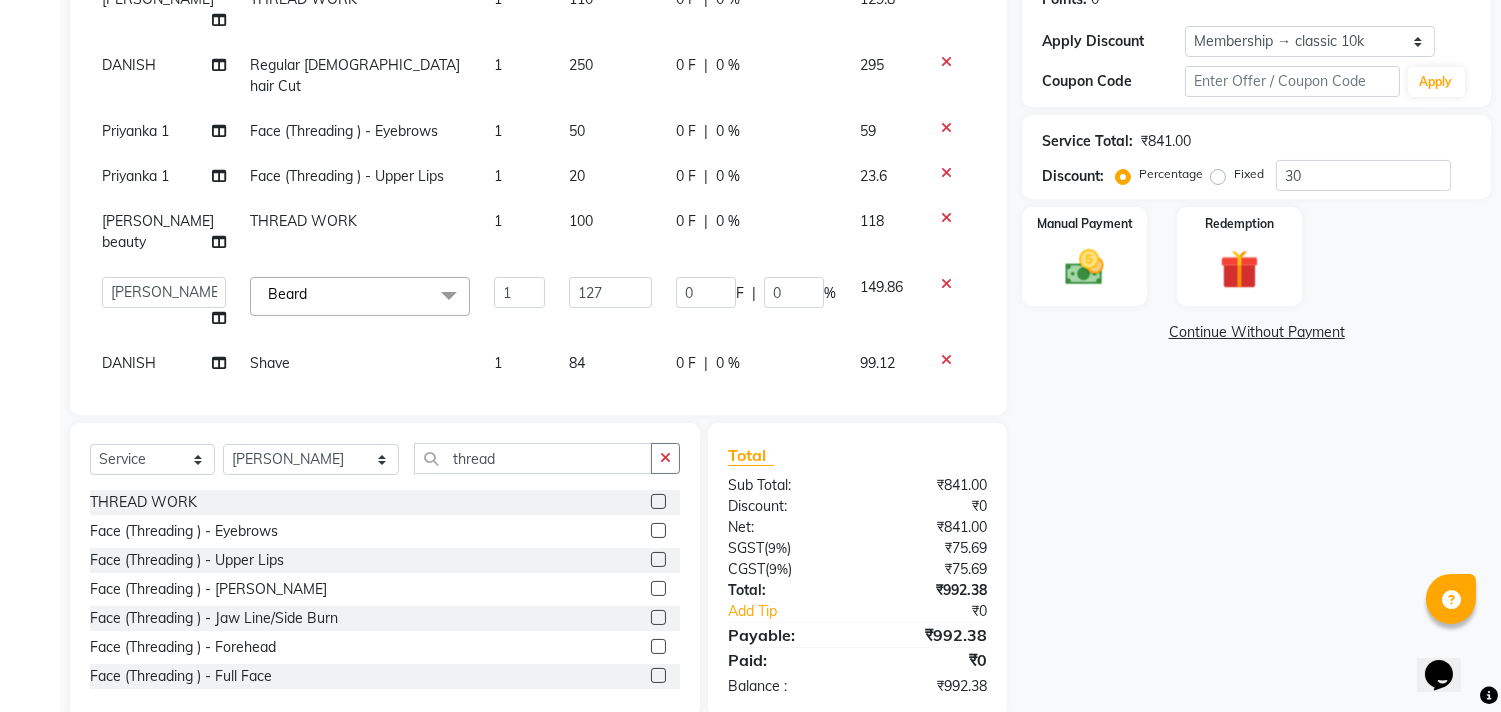 click on "100" 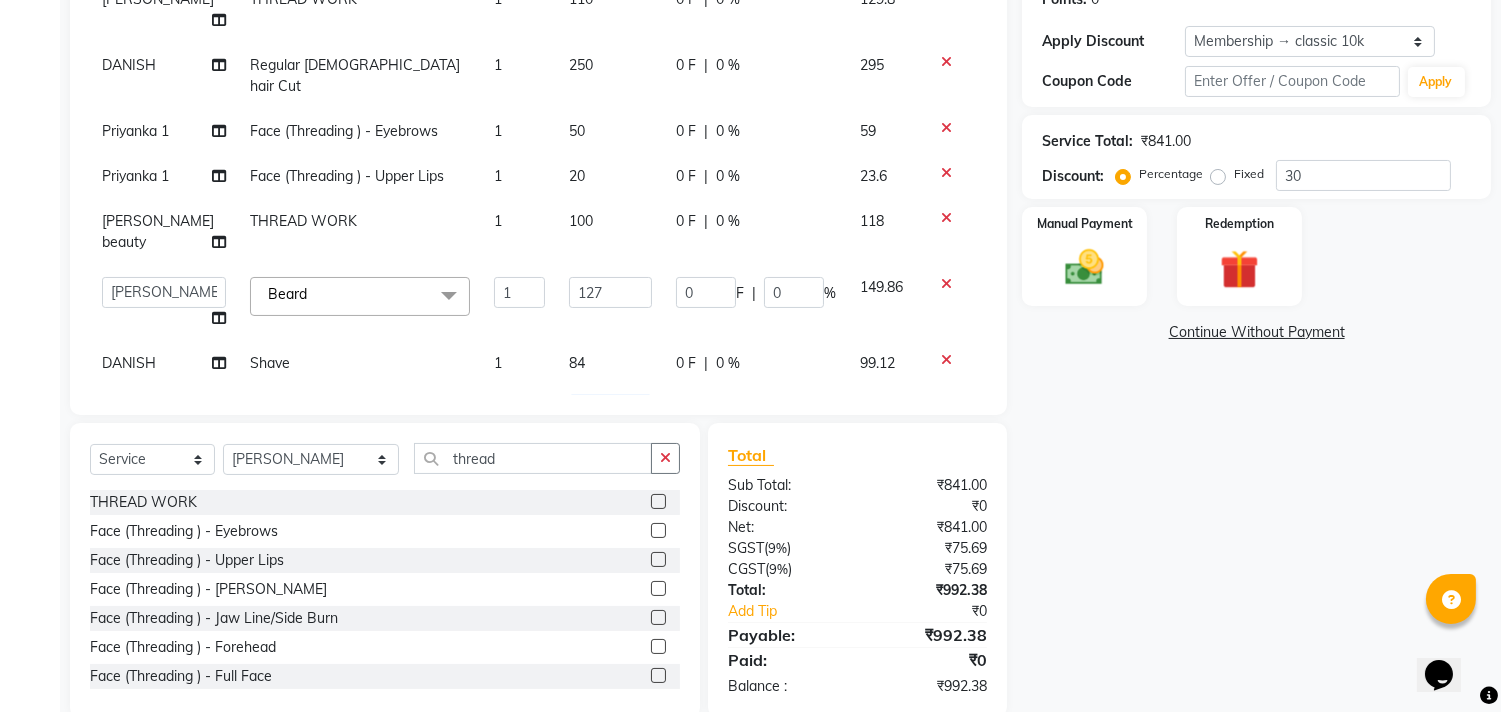 click on "100" 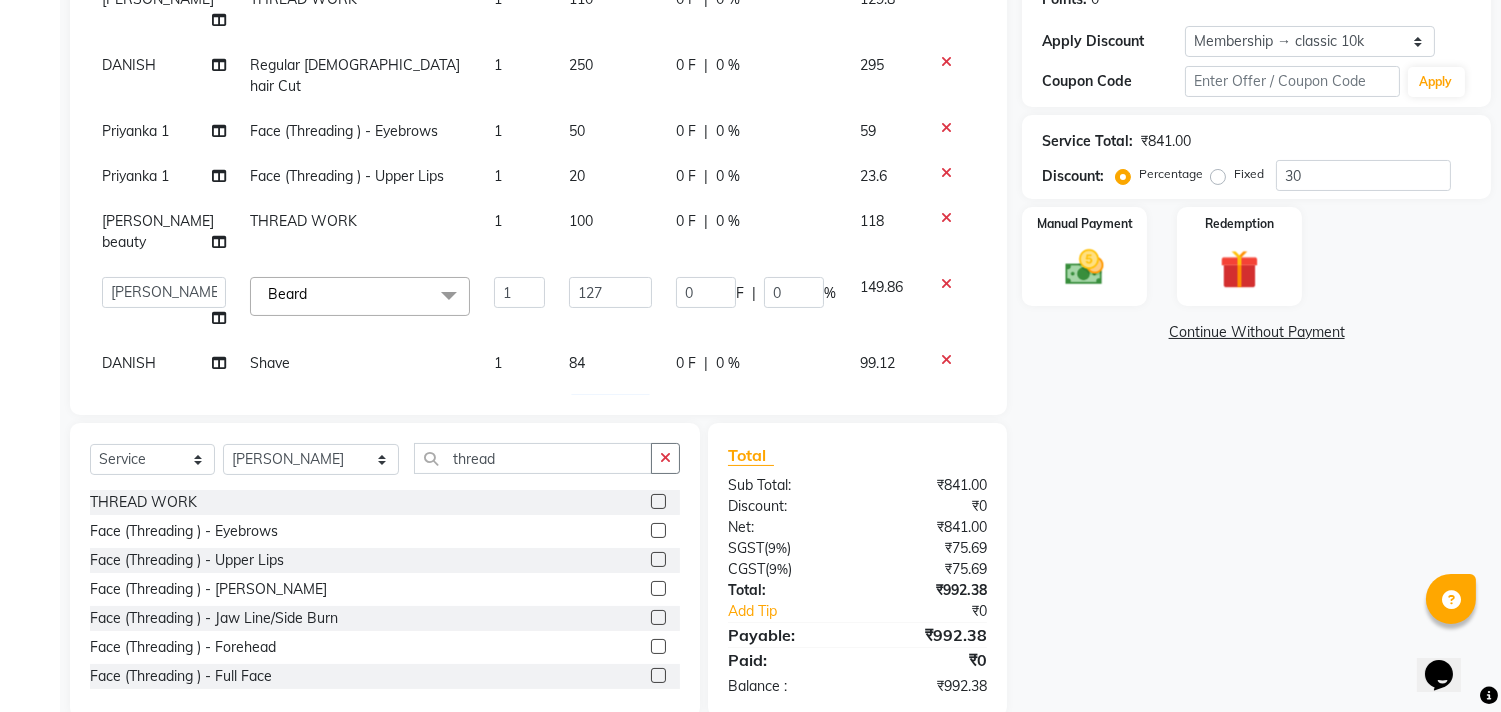 scroll, scrollTop: 2, scrollLeft: 0, axis: vertical 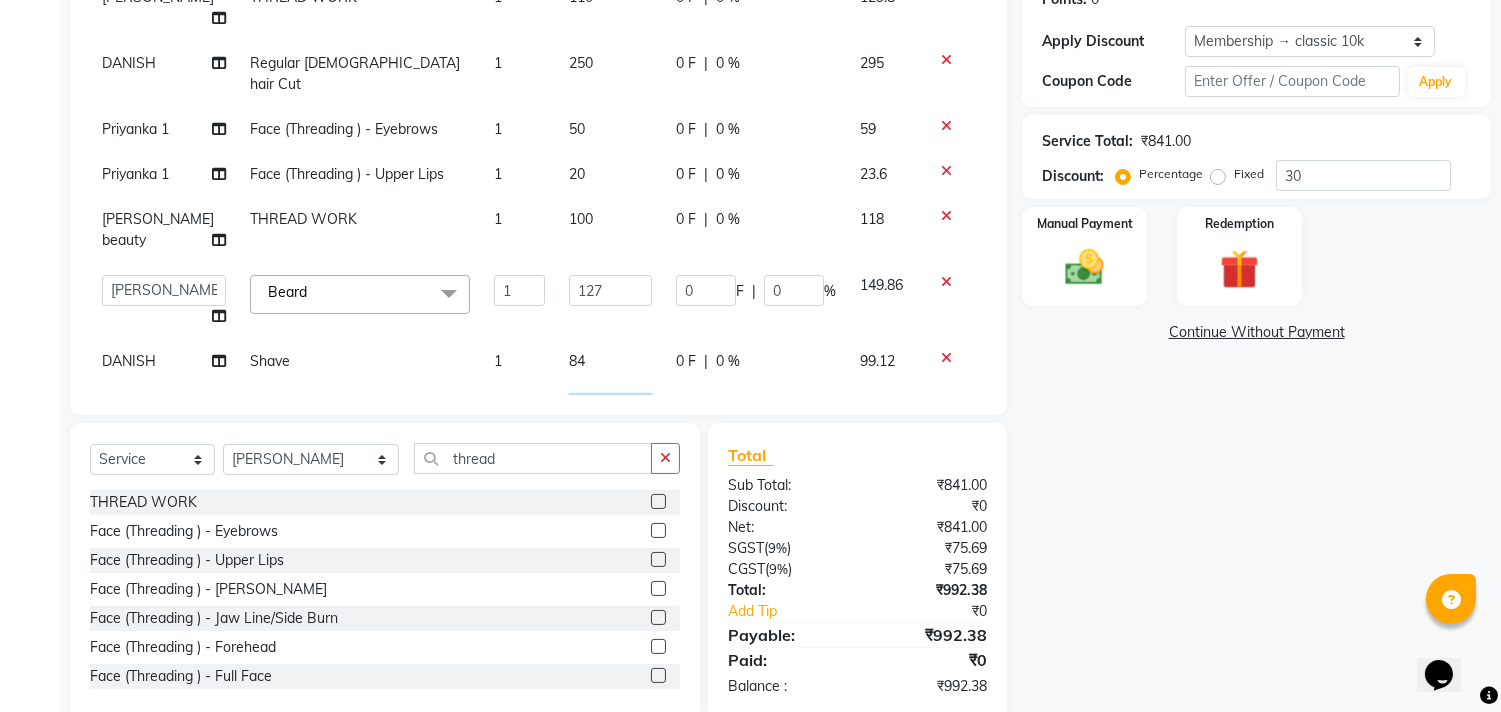 type on "110" 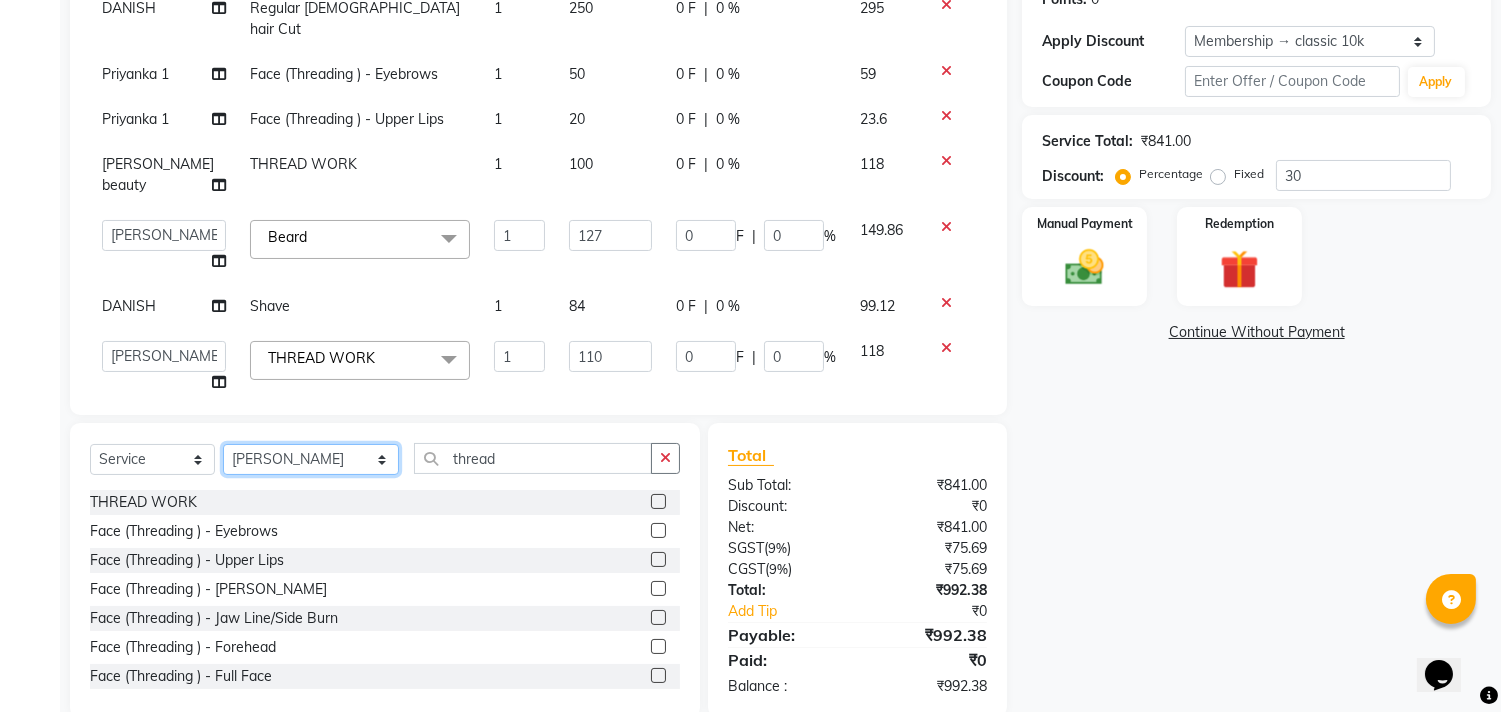 click on "Select Stylist aayat ADMIN Alfad hair Casa  [PERSON_NAME] HAIR [PERSON_NAME]  (unisex hairstylist) BIG [DEMOGRAPHIC_DATA] [DEMOGRAPHIC_DATA] DANISH [PERSON_NAME] orchid [PERSON_NAME] HAIR [DEMOGRAPHIC_DATA] CASA [PERSON_NAME] kiran Deepak Hair Mani MANOJ PEDICURE  [PERSON_NAME]. HAIR [PERSON_NAME] HAIR [PERSON_NAME] CASA NIZAM SAYA PRATIBHA ORCHID  Priyanka 1 [PERSON_NAME] pedicure RIHAN HAIR CASA [PERSON_NAME] [DEMOGRAPHIC_DATA] casa SAIF HAIR SAYA sameer casa [PERSON_NAME] hair casa [PERSON_NAME] beauty SHARIK HAIR [PERSON_NAME] Artist [PERSON_NAME] pedicure Suman Sumer Hair Tarikh hair [DEMOGRAPHIC_DATA] Casa white orched Danish [PERSON_NAME] hair  [PERSON_NAME] HAIR [DEMOGRAPHIC_DATA]" 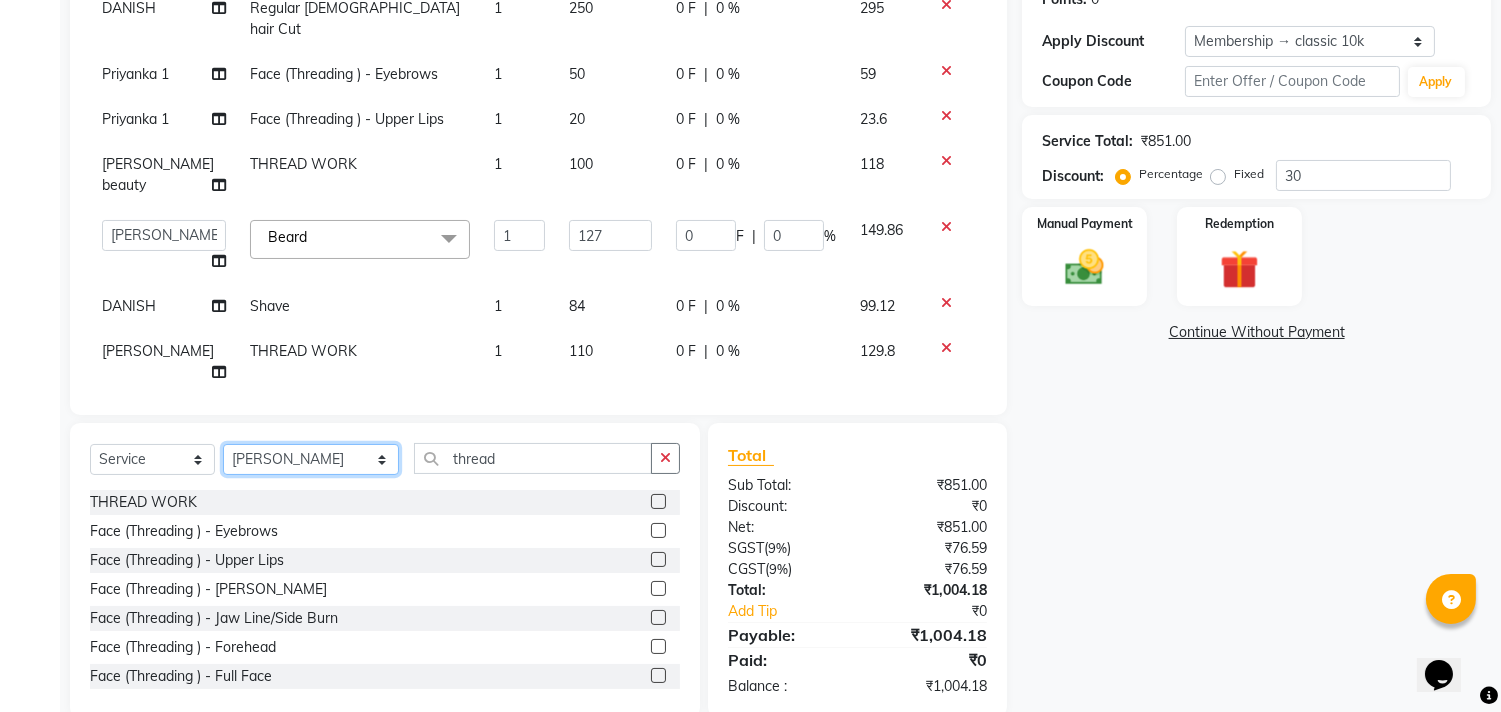 scroll, scrollTop: 26, scrollLeft: 0, axis: vertical 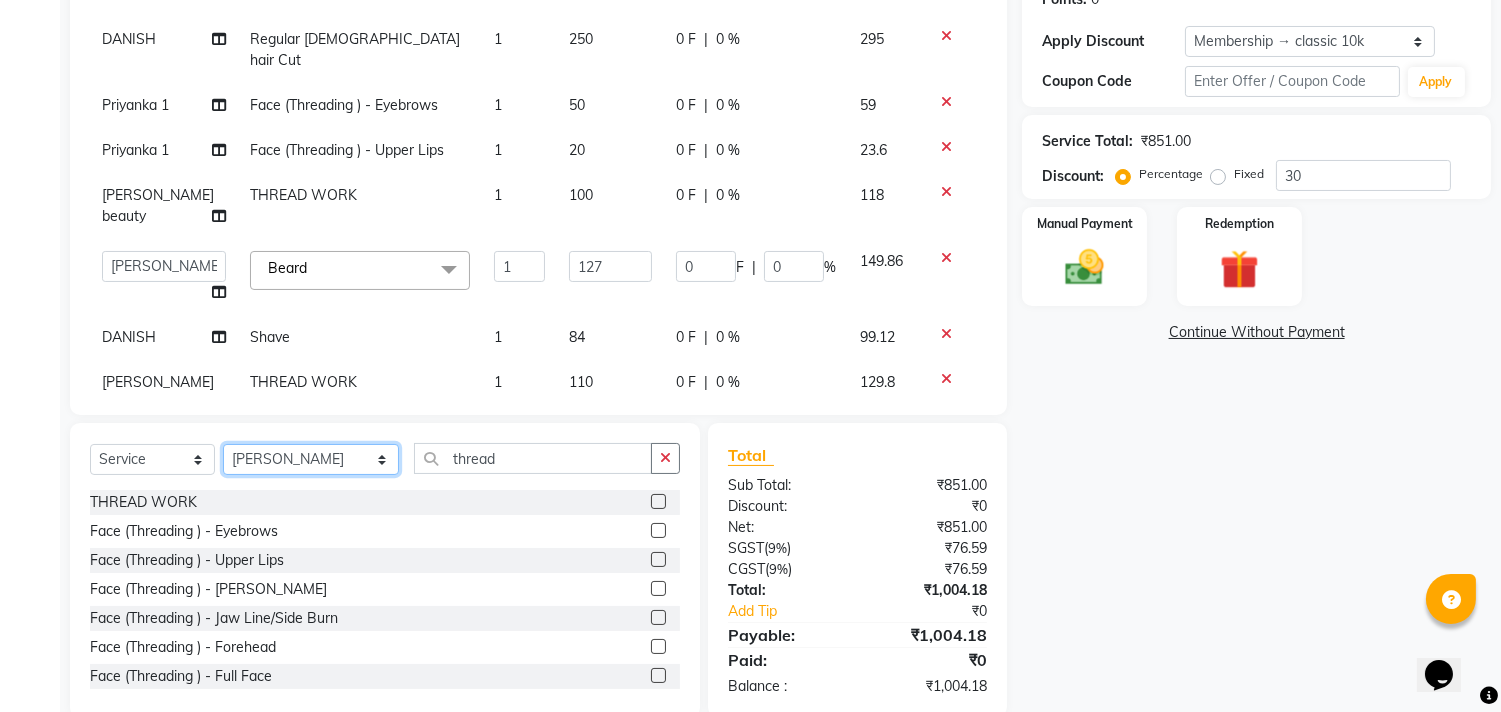 click on "Select Stylist aayat ADMIN Alfad hair Casa  [PERSON_NAME] HAIR [PERSON_NAME]  (unisex hairstylist) BIG [DEMOGRAPHIC_DATA] [DEMOGRAPHIC_DATA] DANISH [PERSON_NAME] orchid [PERSON_NAME] HAIR [DEMOGRAPHIC_DATA] CASA [PERSON_NAME] kiran Deepak Hair Mani MANOJ PEDICURE  [PERSON_NAME]. HAIR [PERSON_NAME] HAIR [PERSON_NAME] CASA NIZAM SAYA PRATIBHA ORCHID  Priyanka 1 [PERSON_NAME] pedicure RIHAN HAIR CASA [PERSON_NAME] [DEMOGRAPHIC_DATA] casa SAIF HAIR SAYA sameer casa [PERSON_NAME] hair casa [PERSON_NAME] beauty SHARIK HAIR [PERSON_NAME] Artist [PERSON_NAME] pedicure Suman Sumer Hair Tarikh hair [DEMOGRAPHIC_DATA] Casa white orched Danish [PERSON_NAME] hair  [PERSON_NAME] HAIR [DEMOGRAPHIC_DATA]" 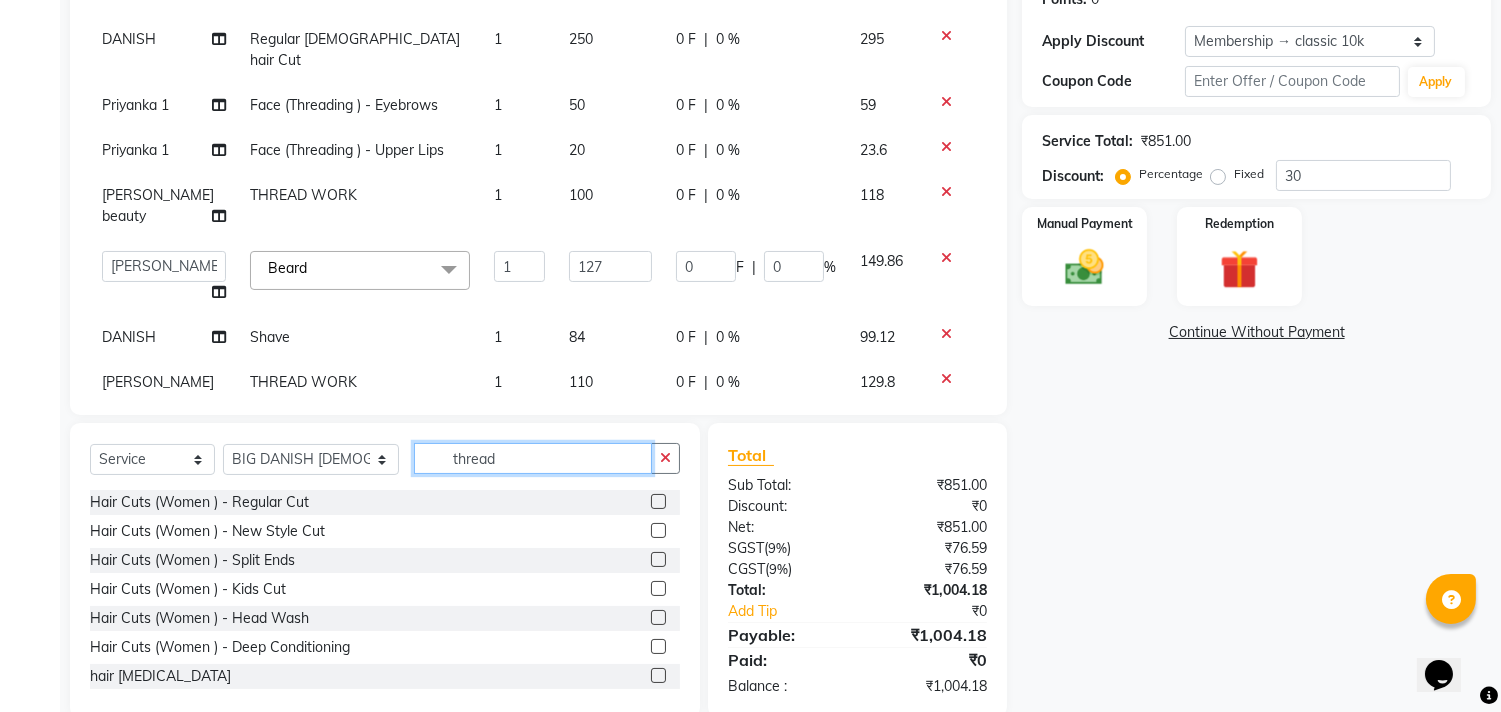 click on "thread" 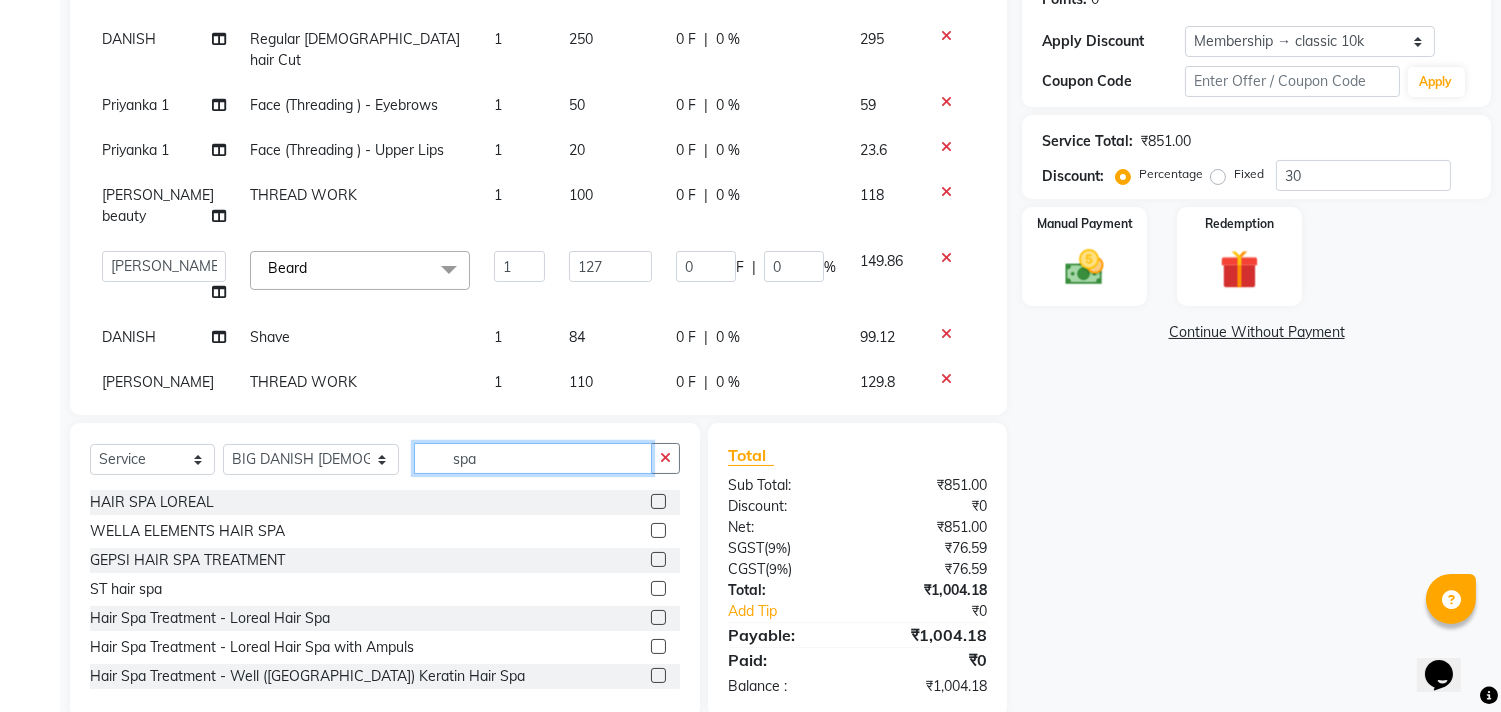 type on "spa" 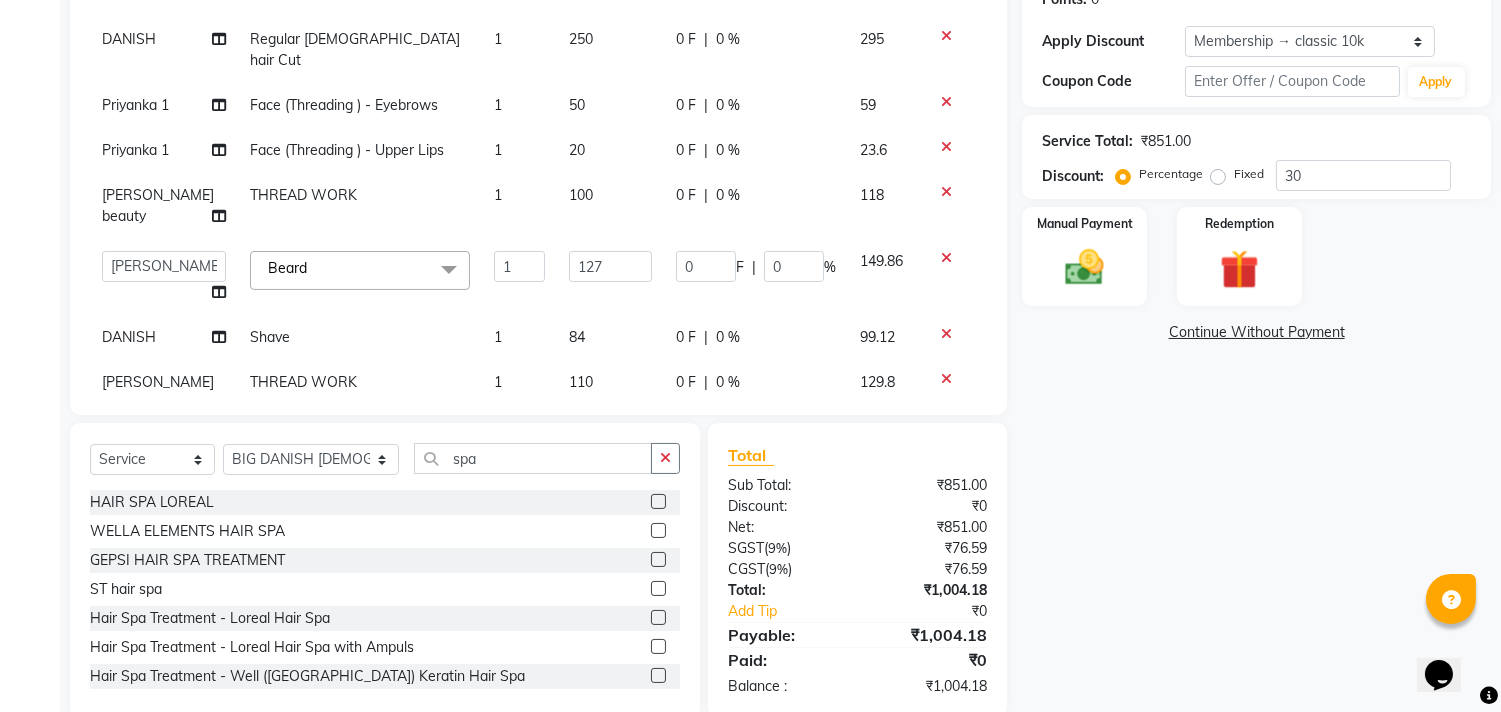 click 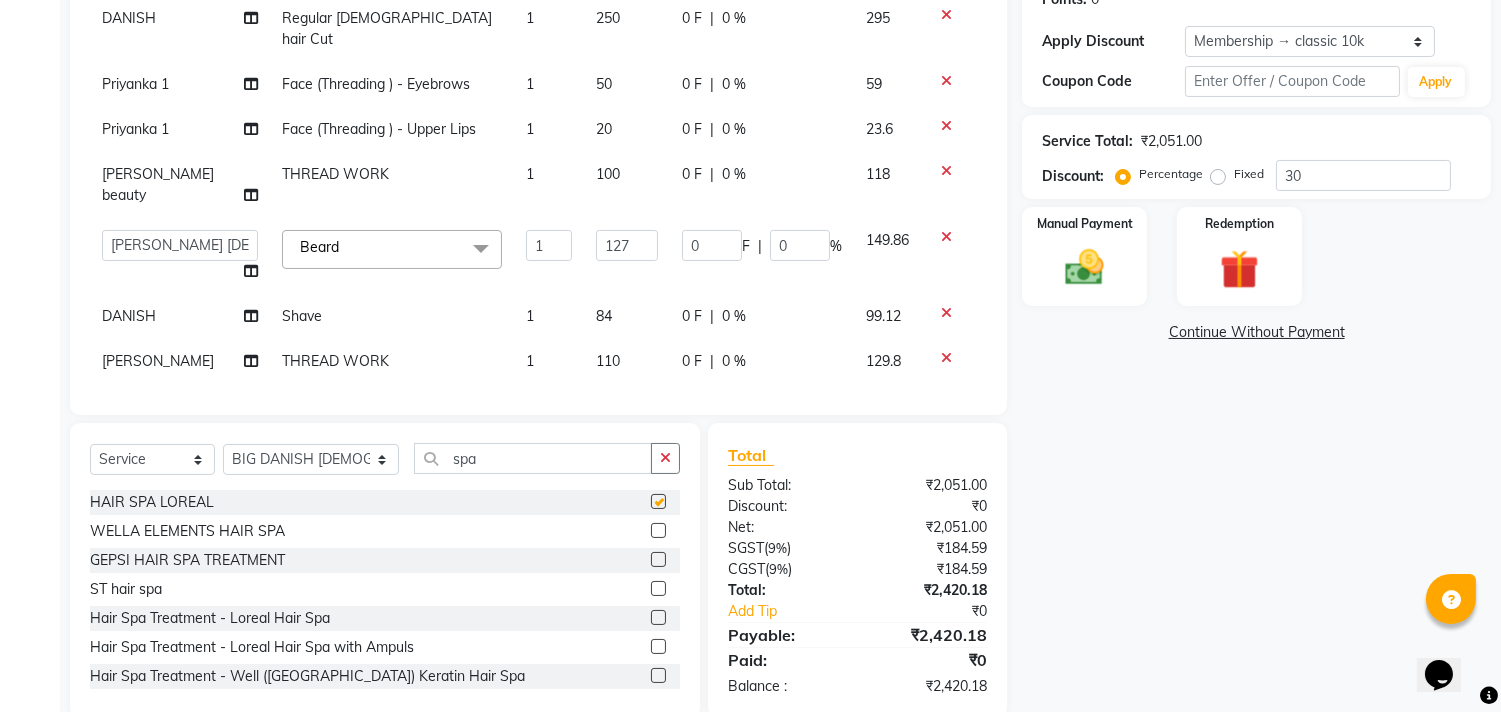 scroll, scrollTop: 57, scrollLeft: 0, axis: vertical 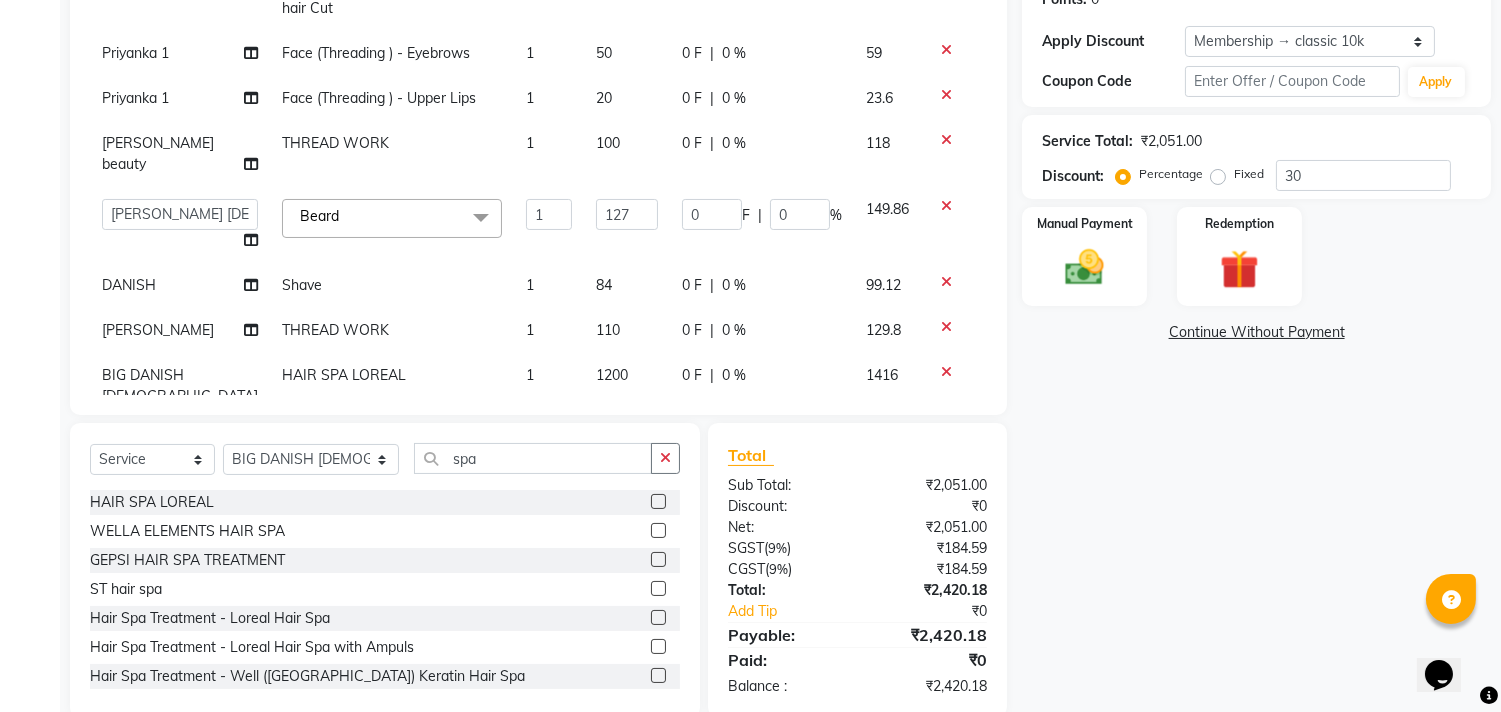 checkbox on "false" 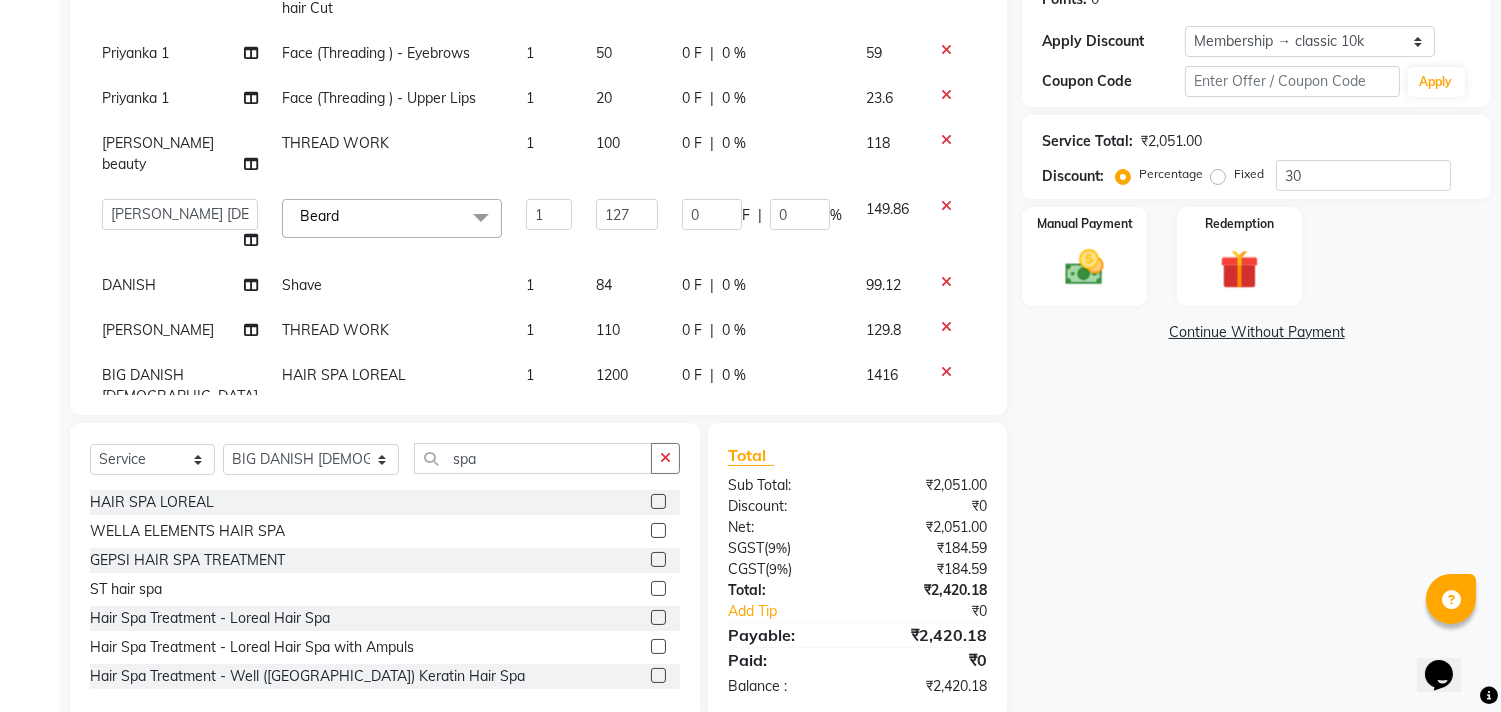 click on "1200" 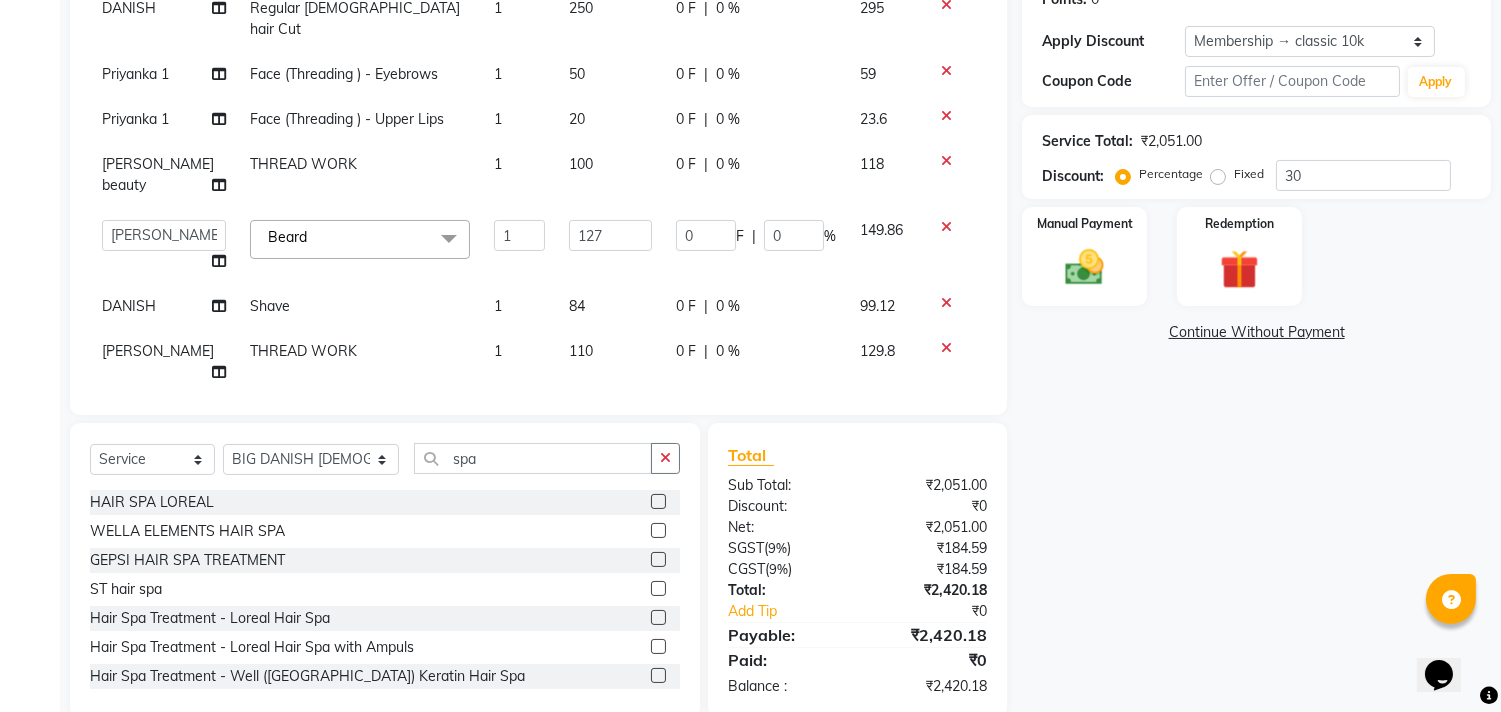 click on "1200" 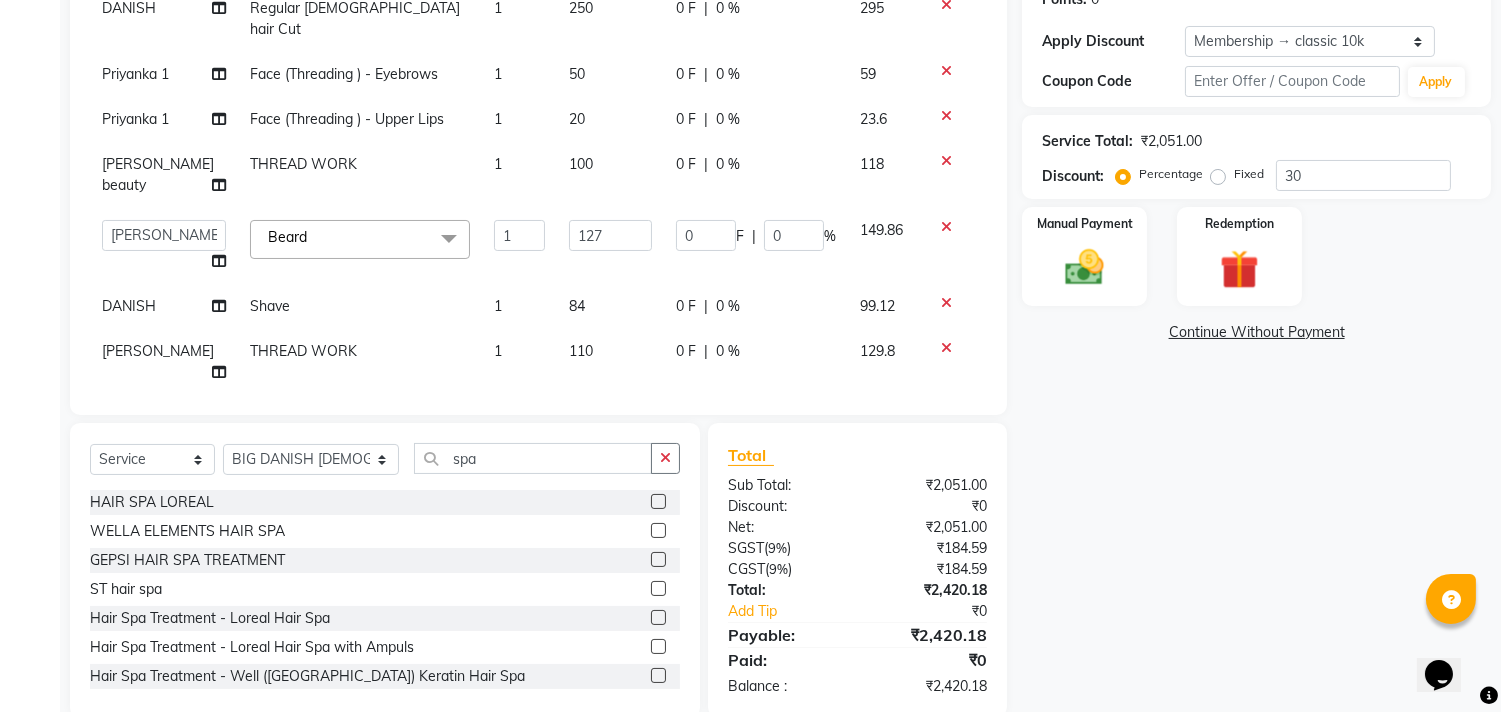 type on "2000" 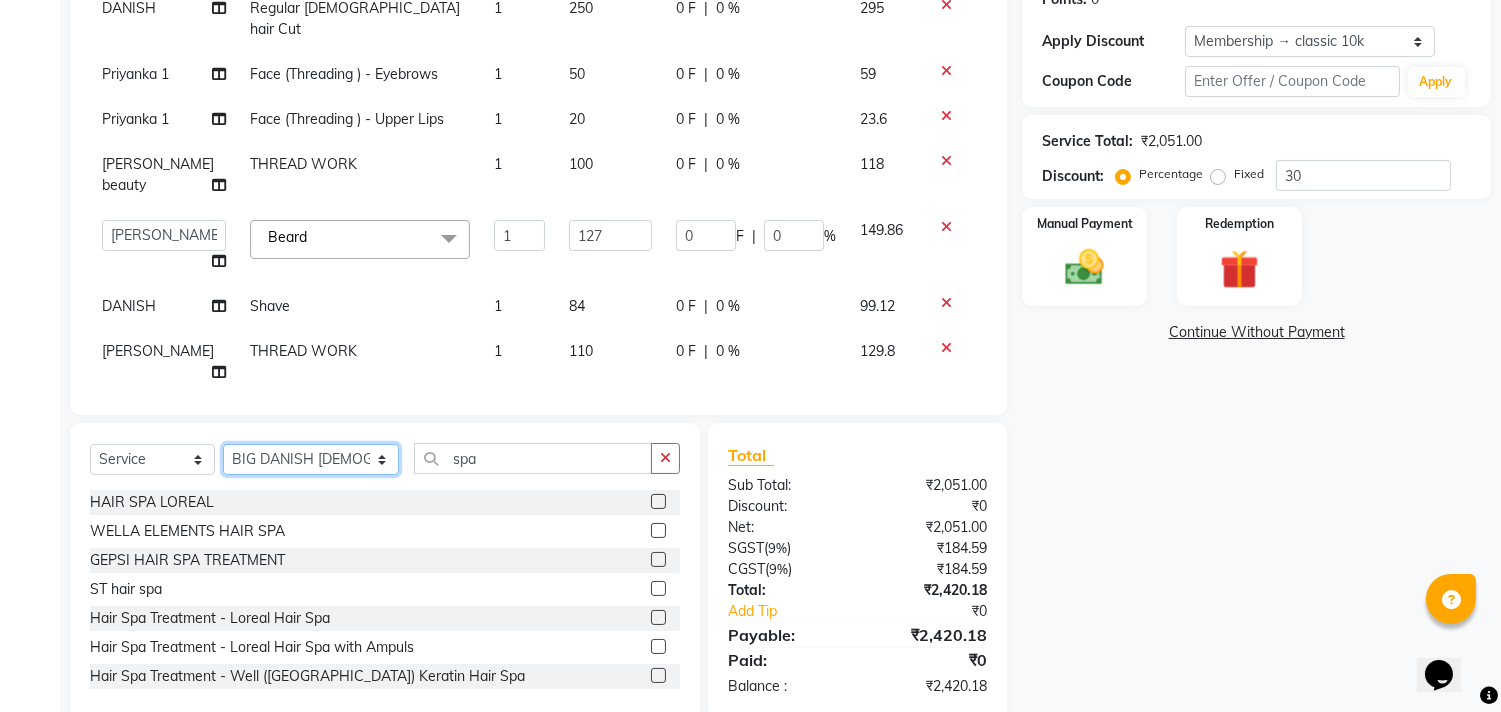 click on "Select Stylist aayat ADMIN Alfad hair Casa  [PERSON_NAME] HAIR [PERSON_NAME]  (unisex hairstylist) BIG [DEMOGRAPHIC_DATA] [DEMOGRAPHIC_DATA] DANISH [PERSON_NAME] orchid [PERSON_NAME] HAIR [DEMOGRAPHIC_DATA] CASA [PERSON_NAME] kiran Deepak Hair Mani MANOJ PEDICURE  [PERSON_NAME]. HAIR [PERSON_NAME] HAIR [PERSON_NAME] CASA NIZAM SAYA PRATIBHA ORCHID  Priyanka 1 [PERSON_NAME] pedicure RIHAN HAIR CASA [PERSON_NAME] [DEMOGRAPHIC_DATA] casa SAIF HAIR SAYA sameer casa [PERSON_NAME] hair casa [PERSON_NAME] beauty SHARIK HAIR [PERSON_NAME] Artist [PERSON_NAME] pedicure Suman Sumer Hair Tarikh hair [DEMOGRAPHIC_DATA] Casa white orched Danish [PERSON_NAME] hair  [PERSON_NAME] HAIR [DEMOGRAPHIC_DATA]" 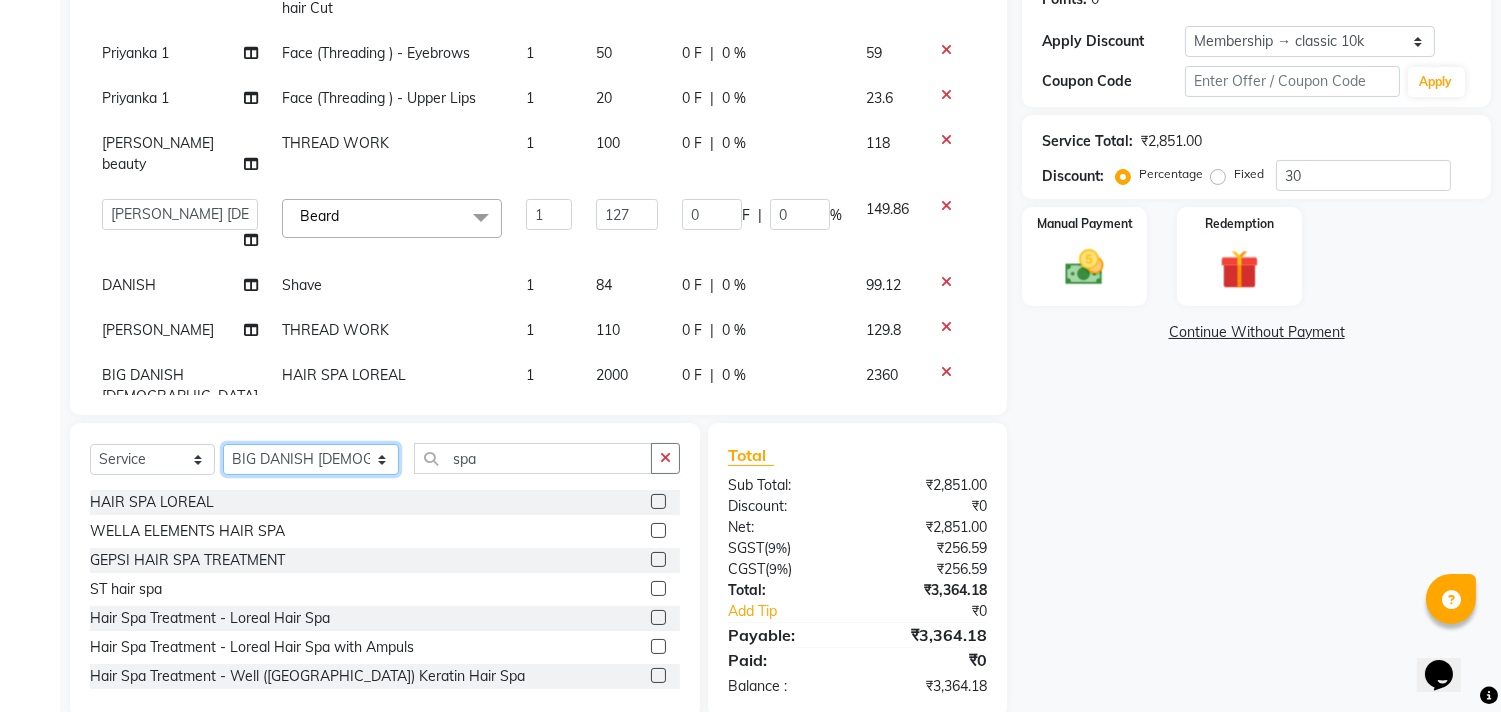 select on "81648" 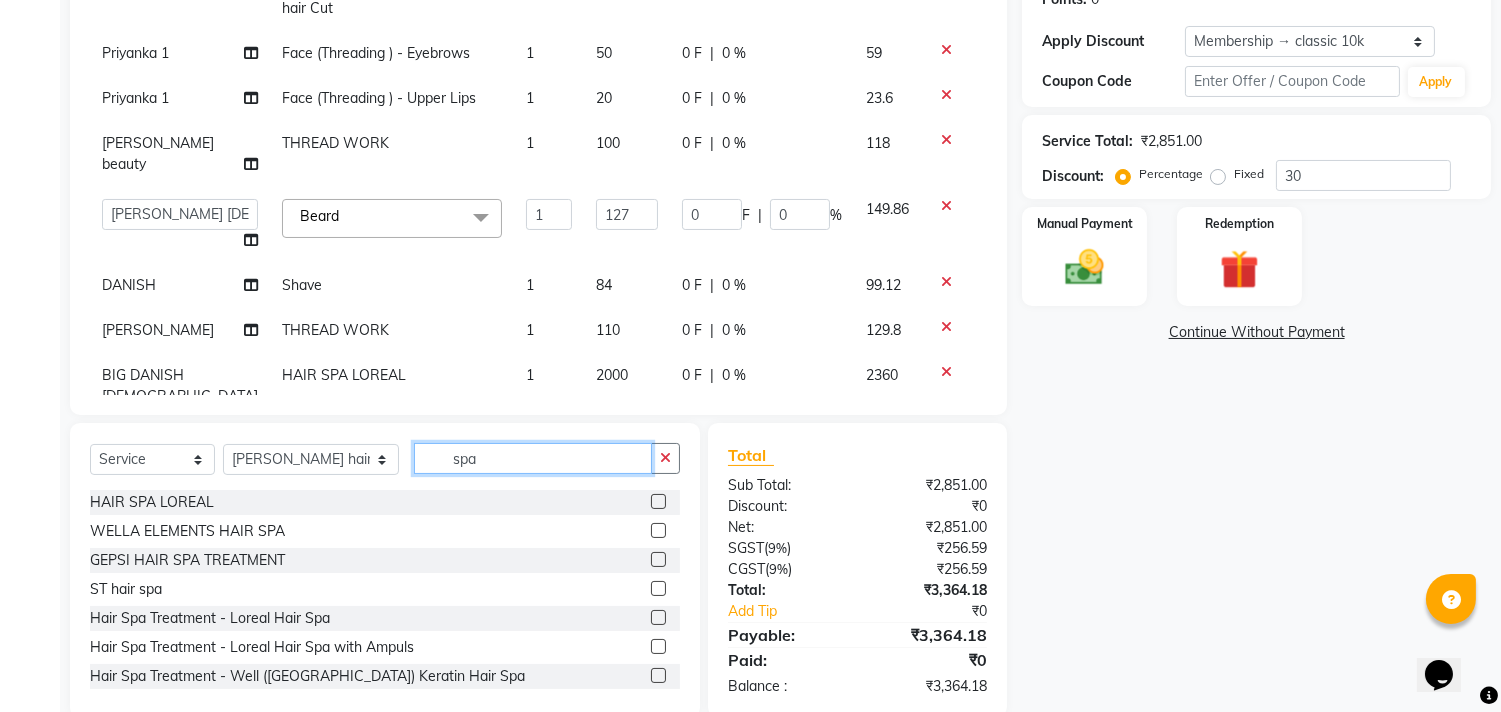 click on "spa" 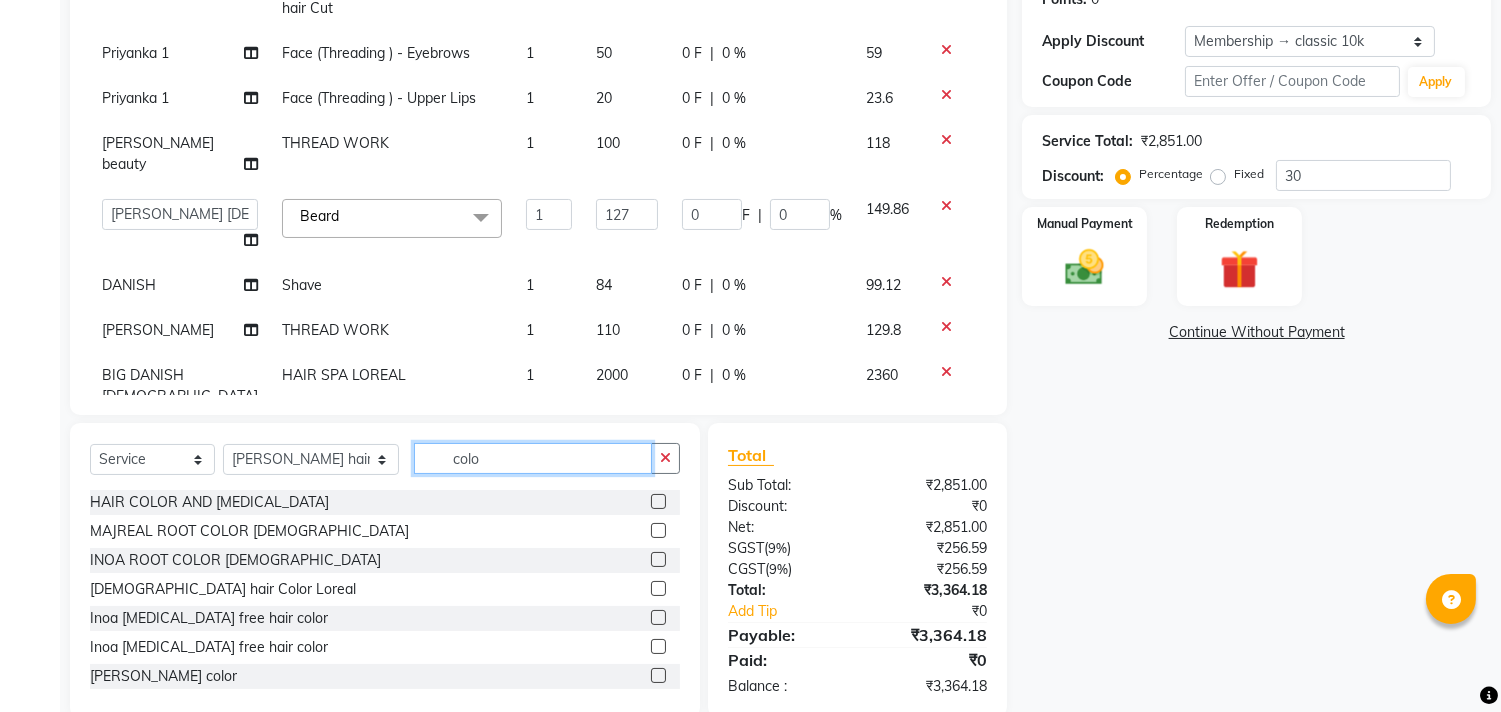 type on "colo" 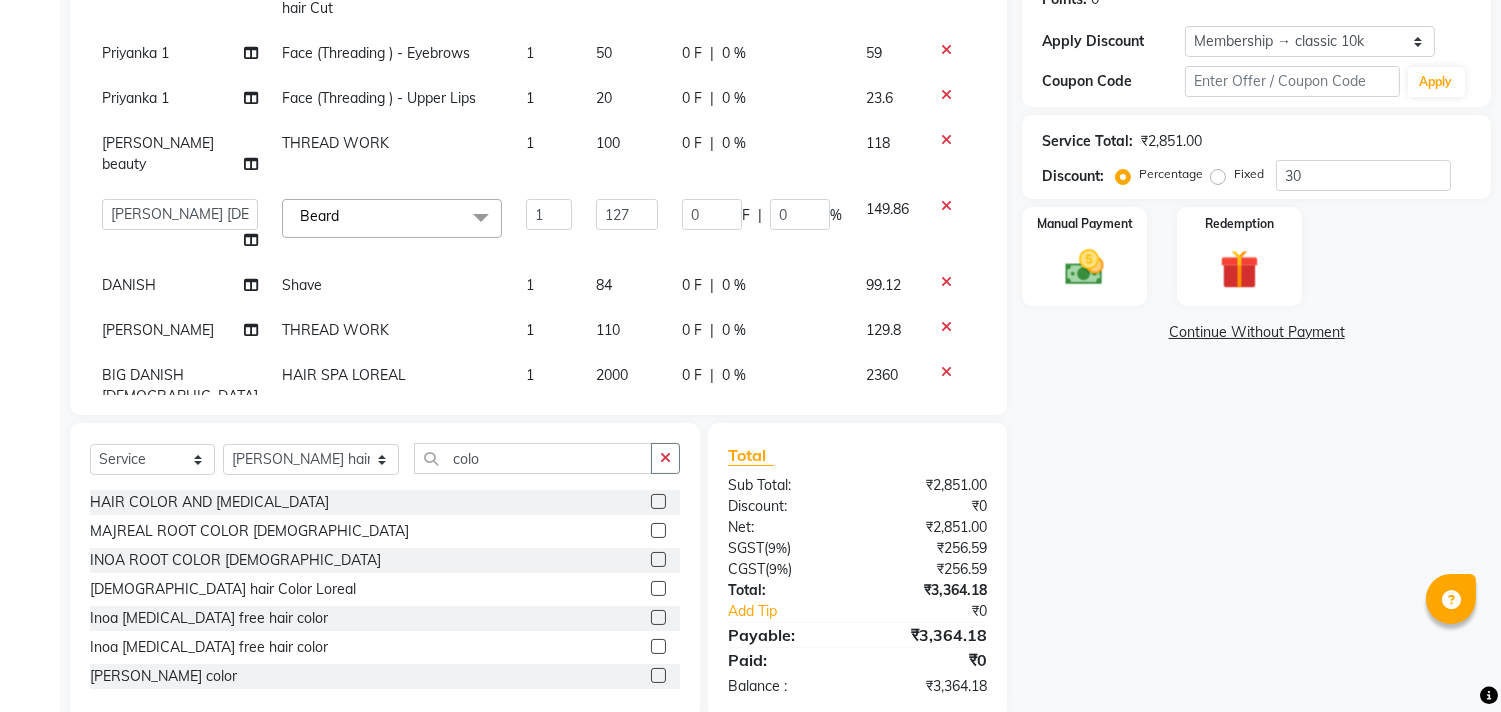 click 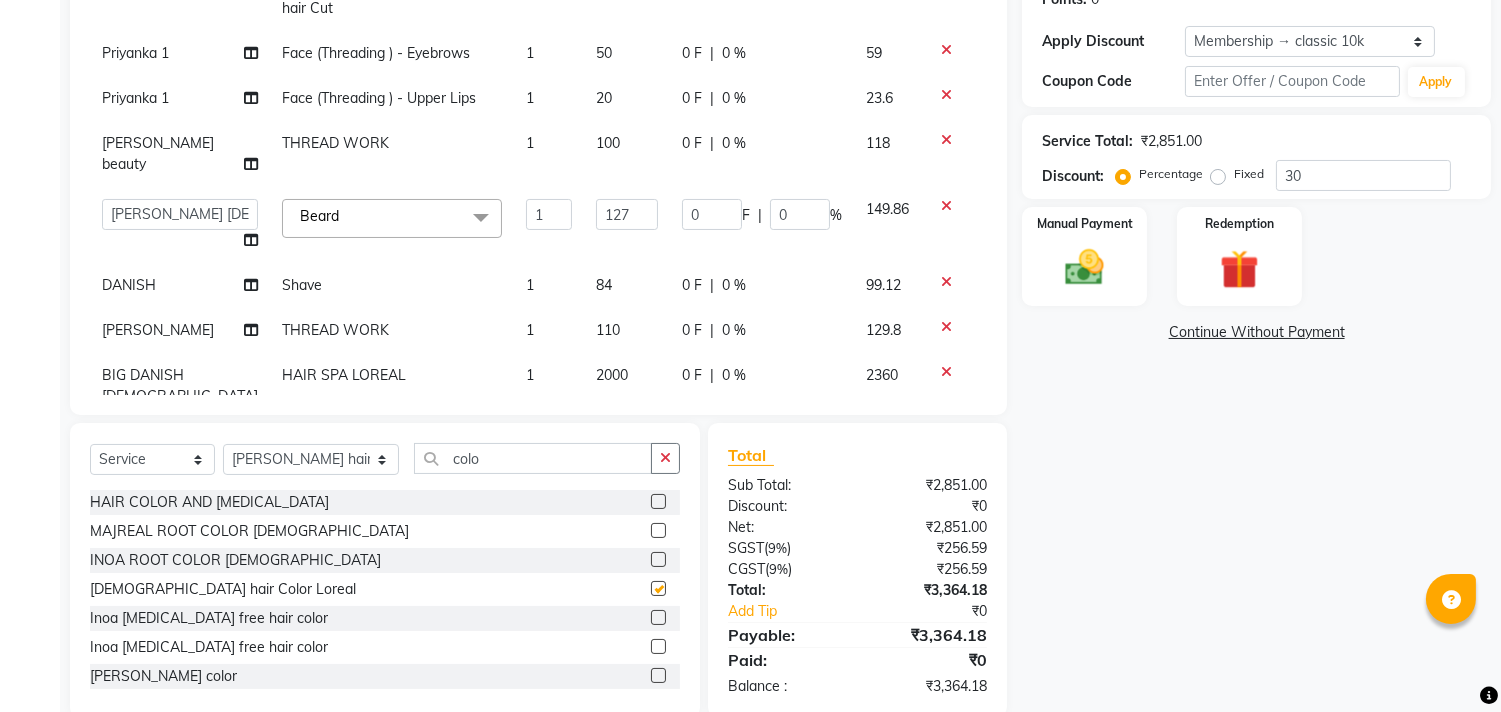 type on "38.1" 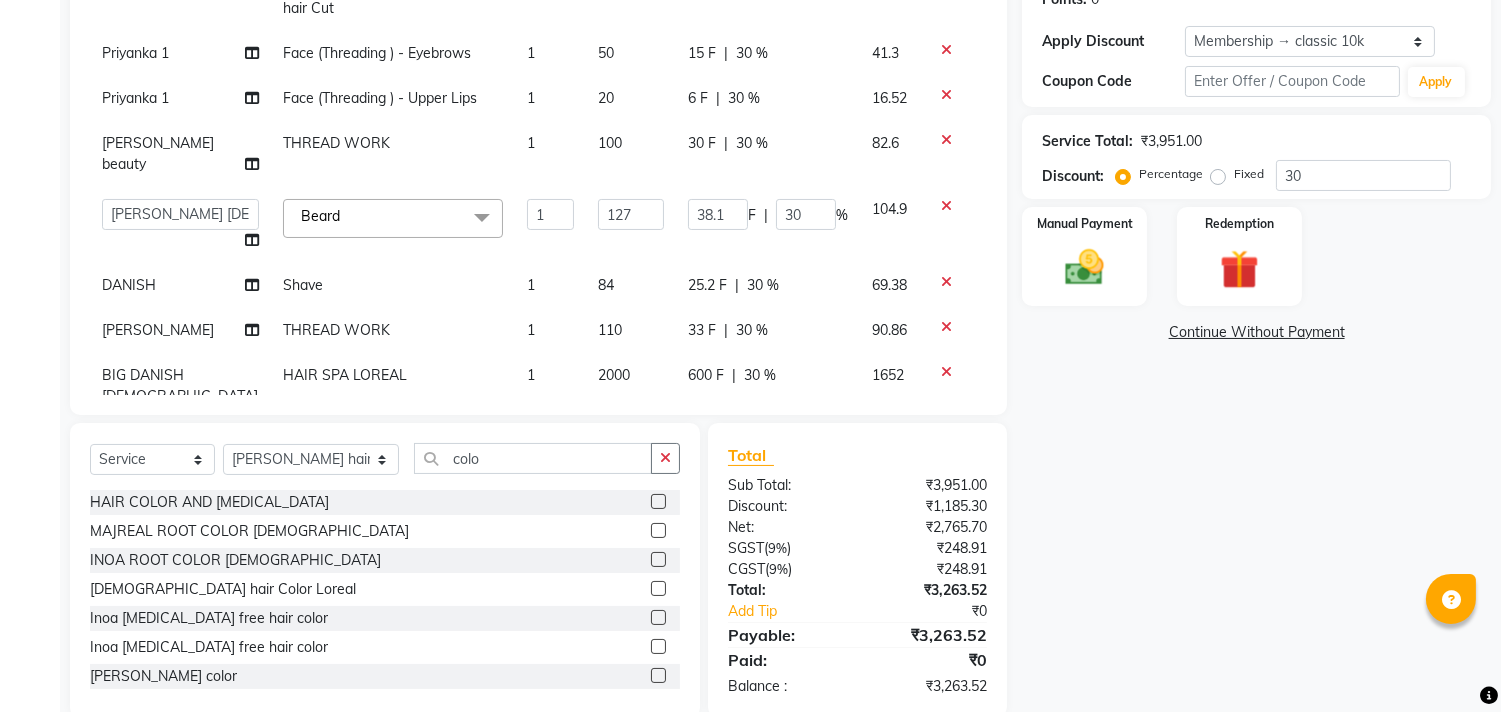 checkbox on "false" 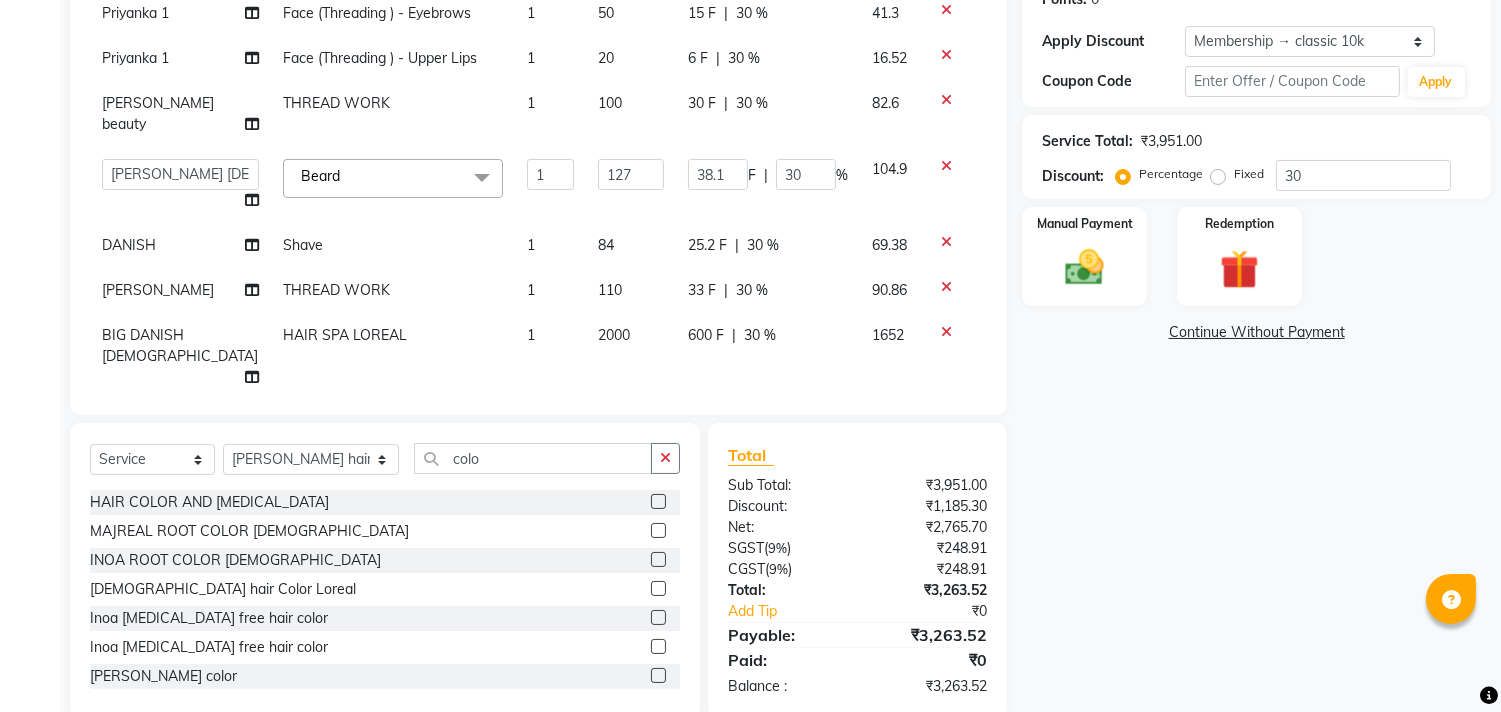scroll, scrollTop: 137, scrollLeft: 0, axis: vertical 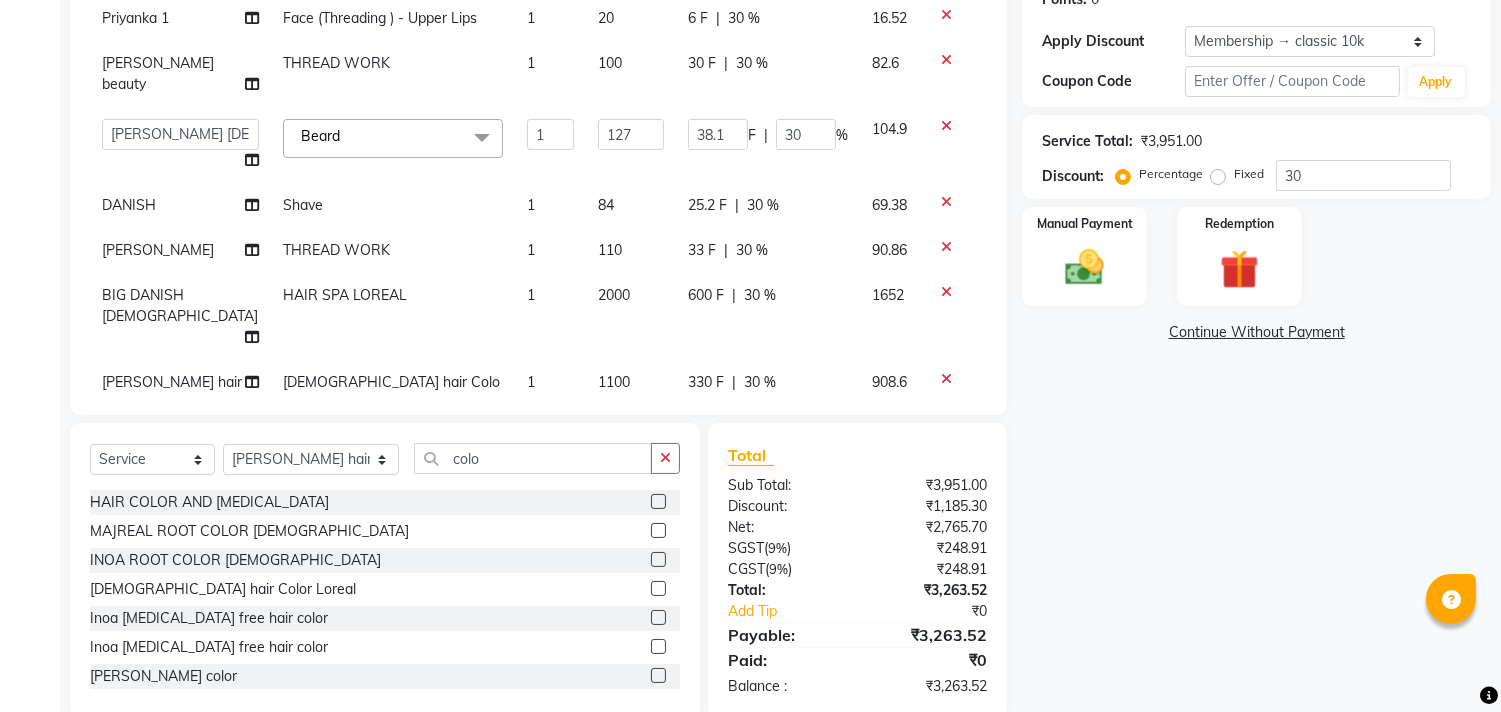 click on "1100" 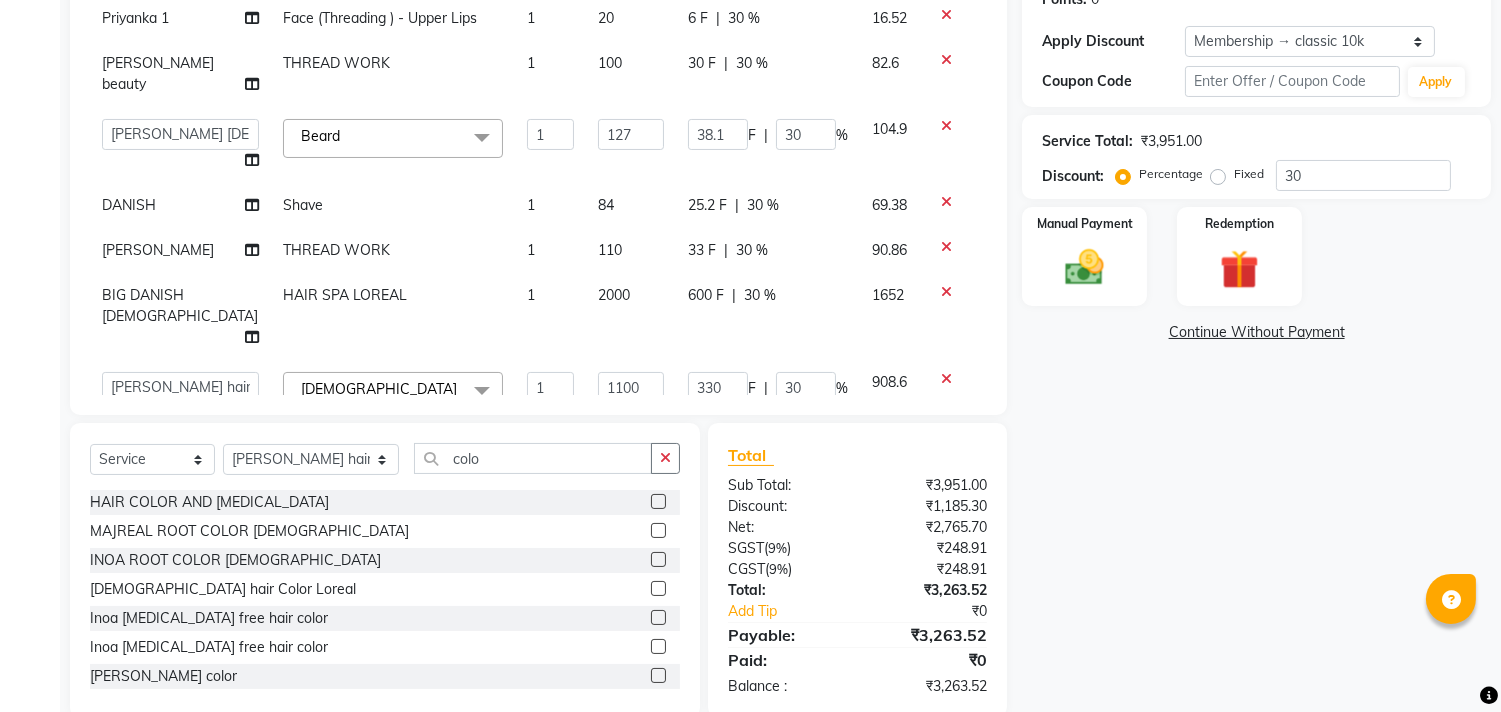 click on "1100" 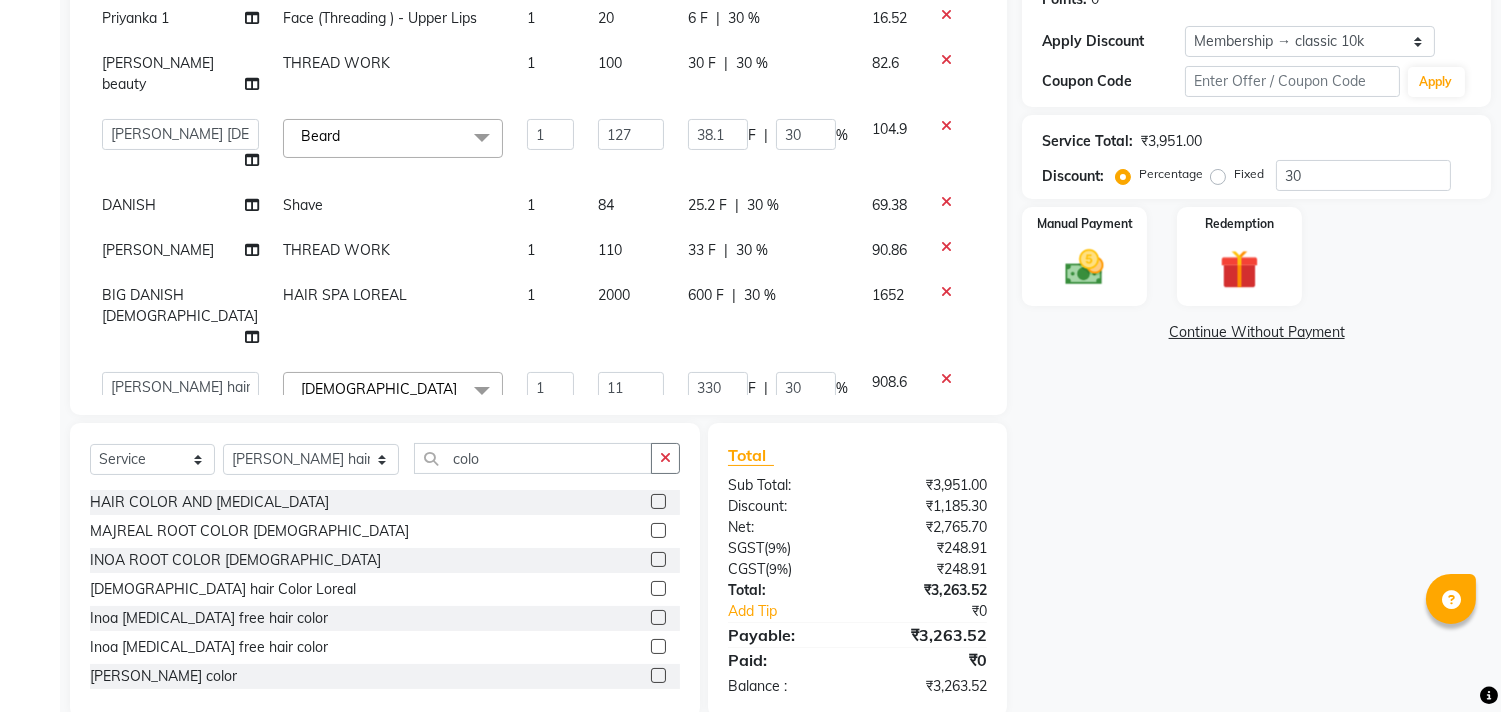 type on "1" 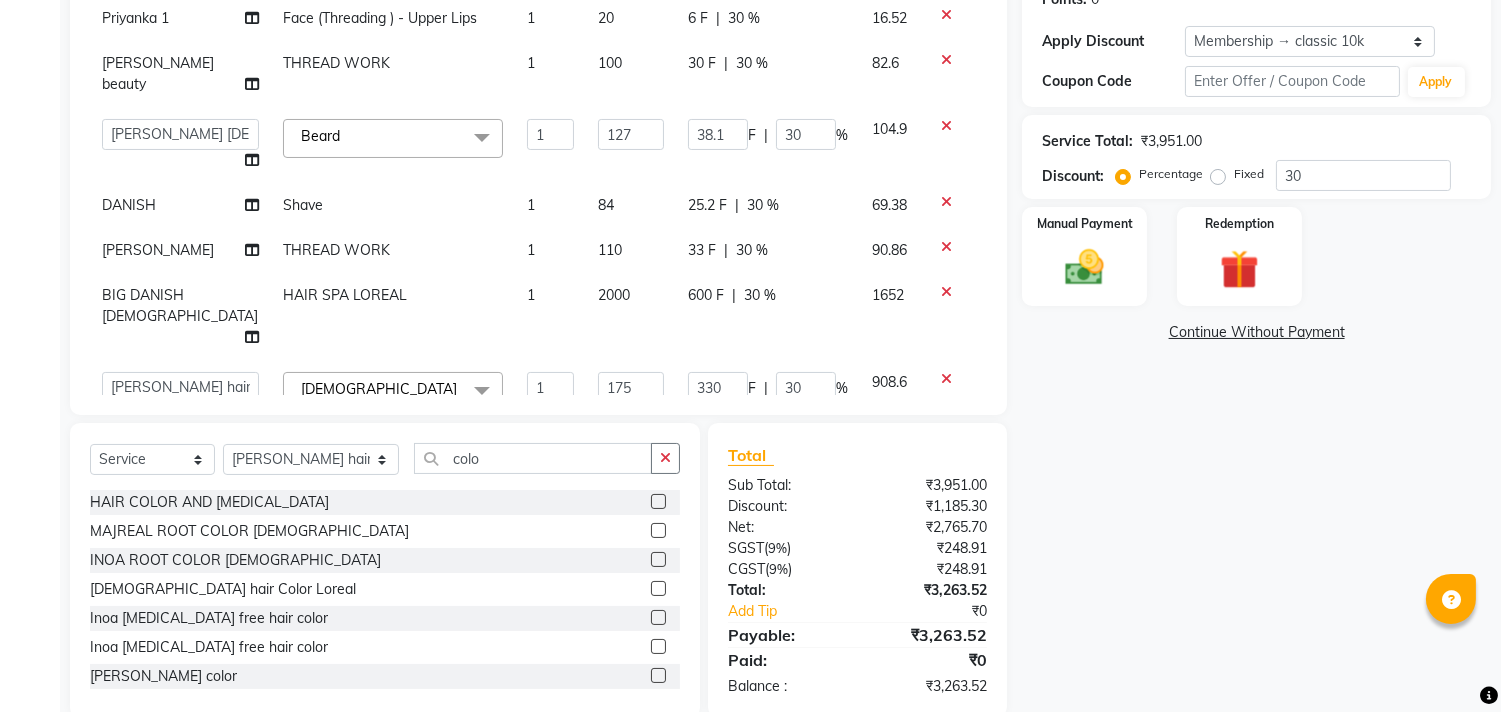 type on "1750" 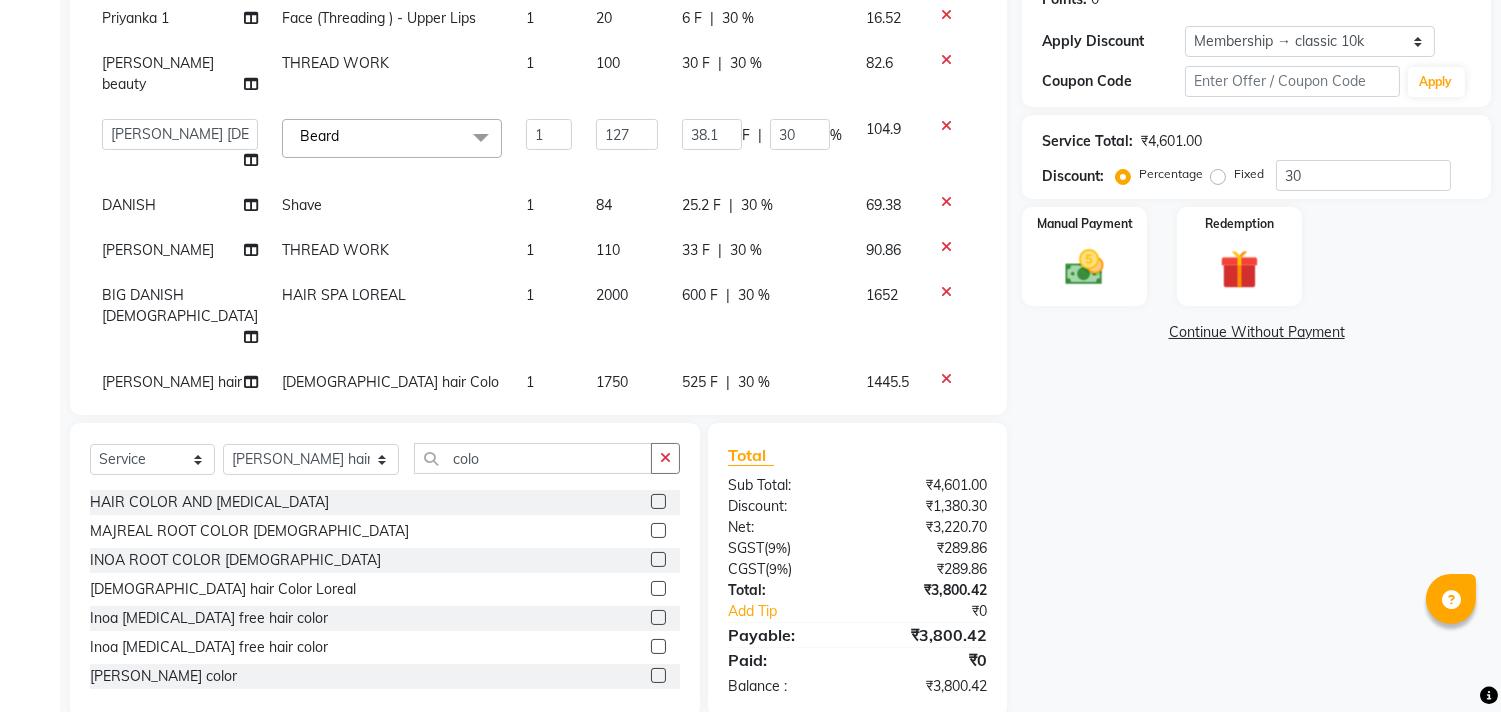 click on "1" 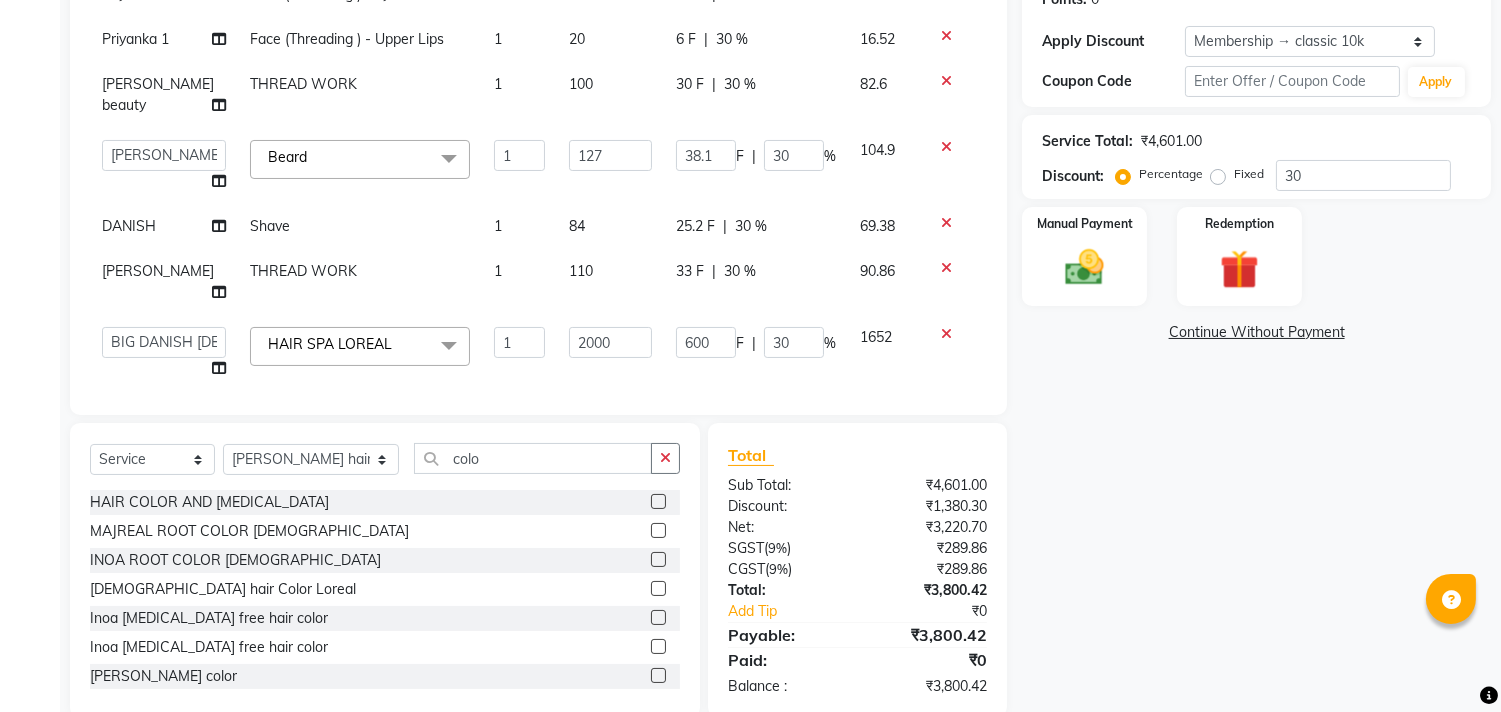 click on "Percentage" 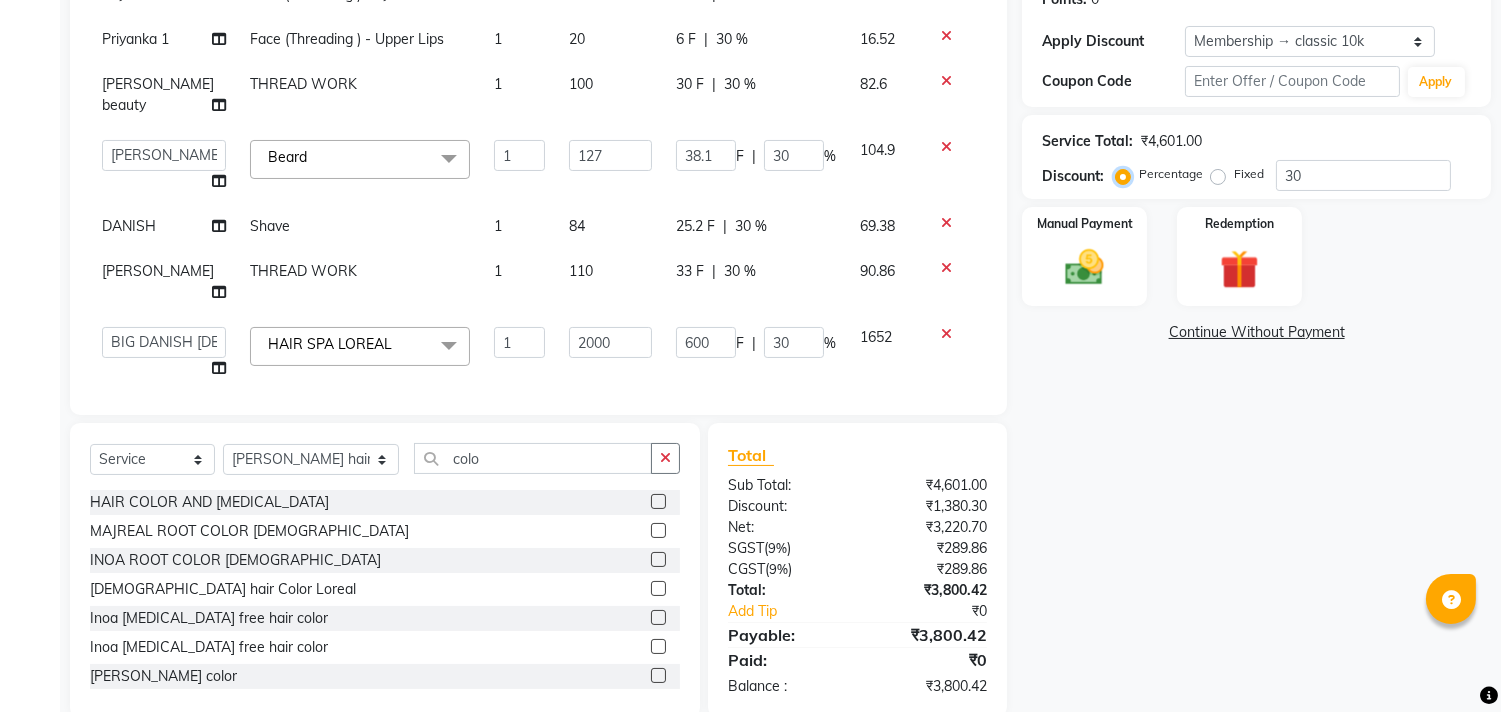 click on "Percentage" at bounding box center [1127, 174] 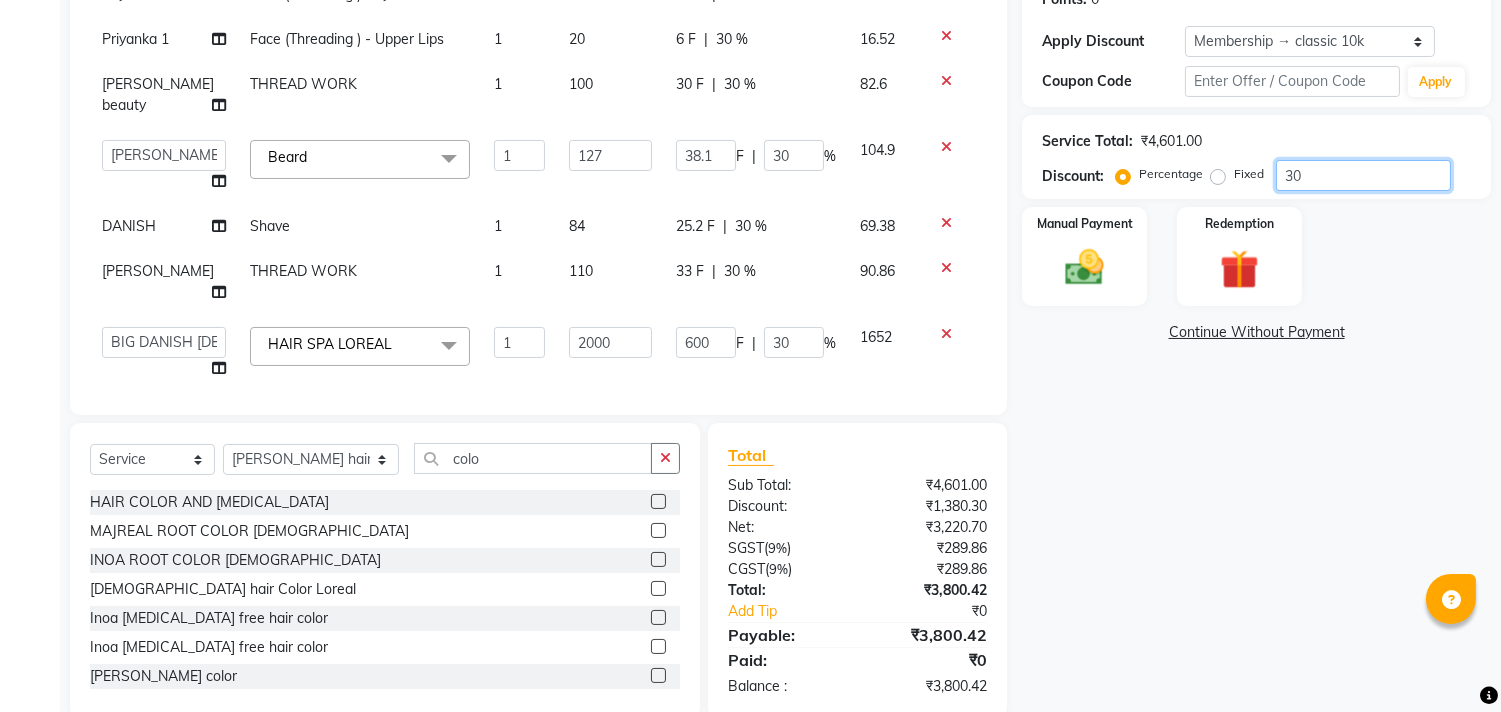 click on "30" 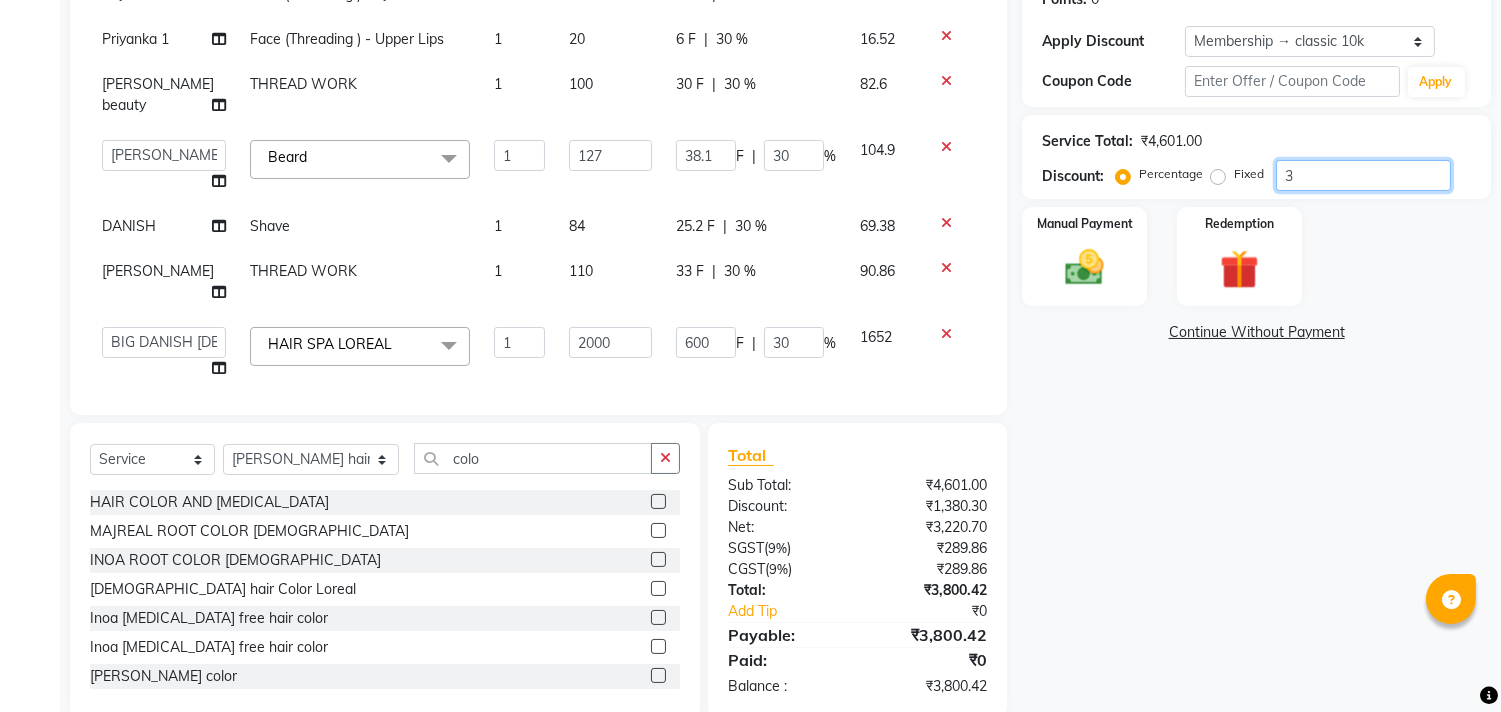 type on "3.81" 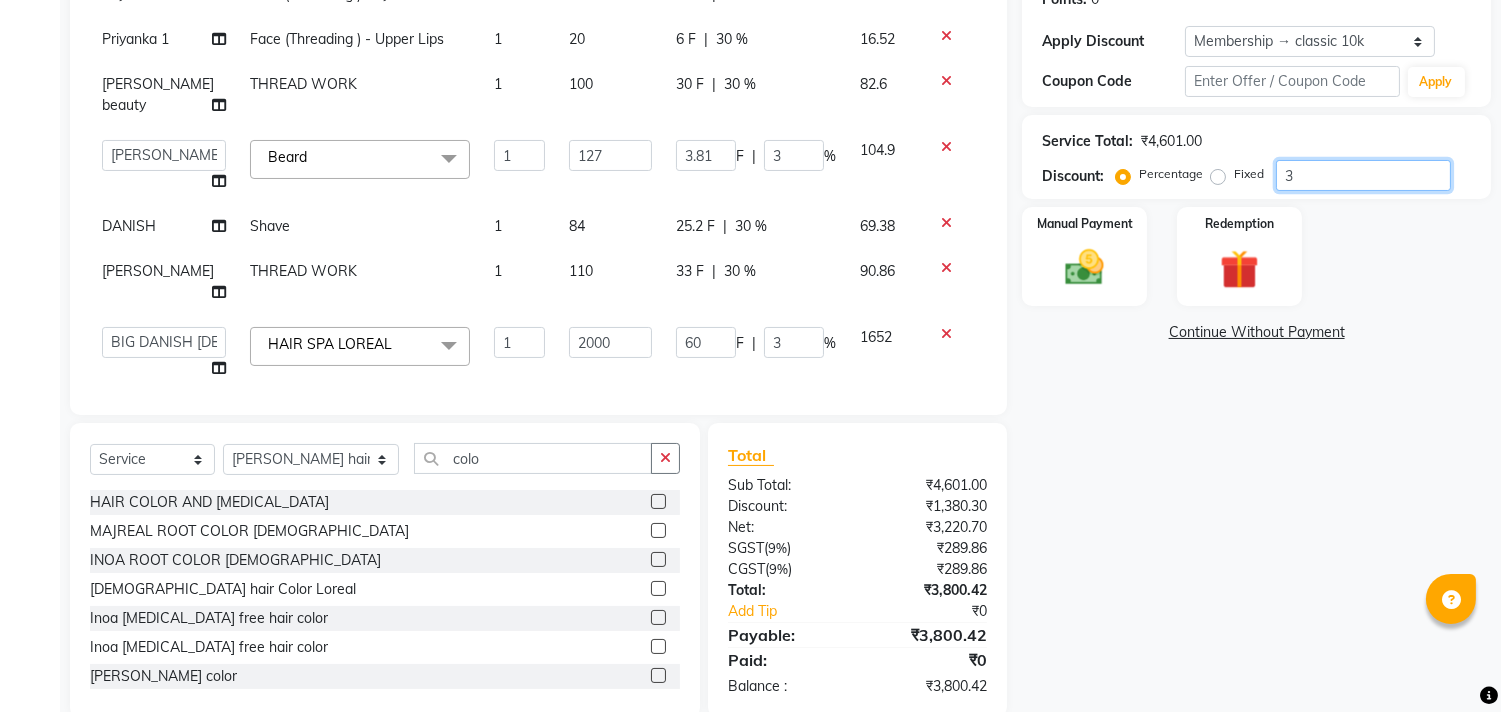 type 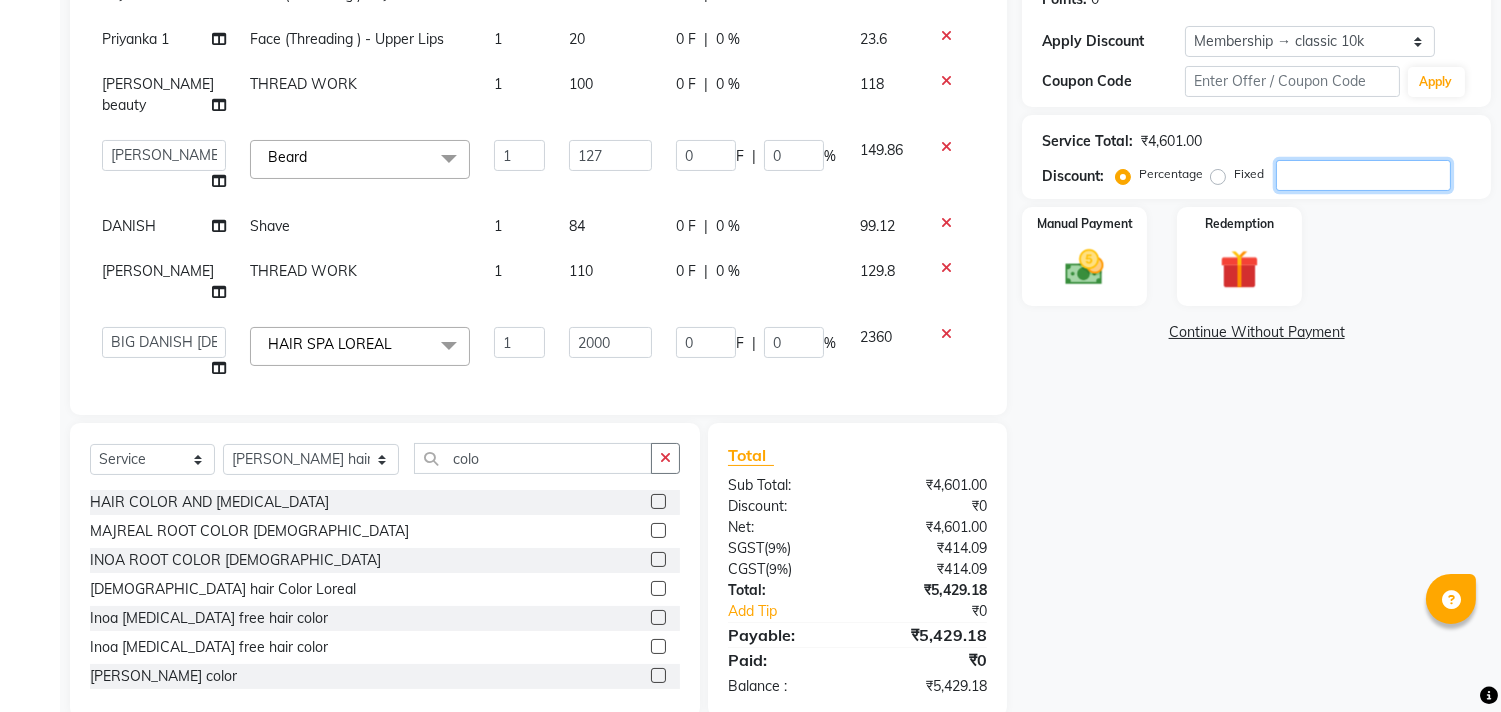 type 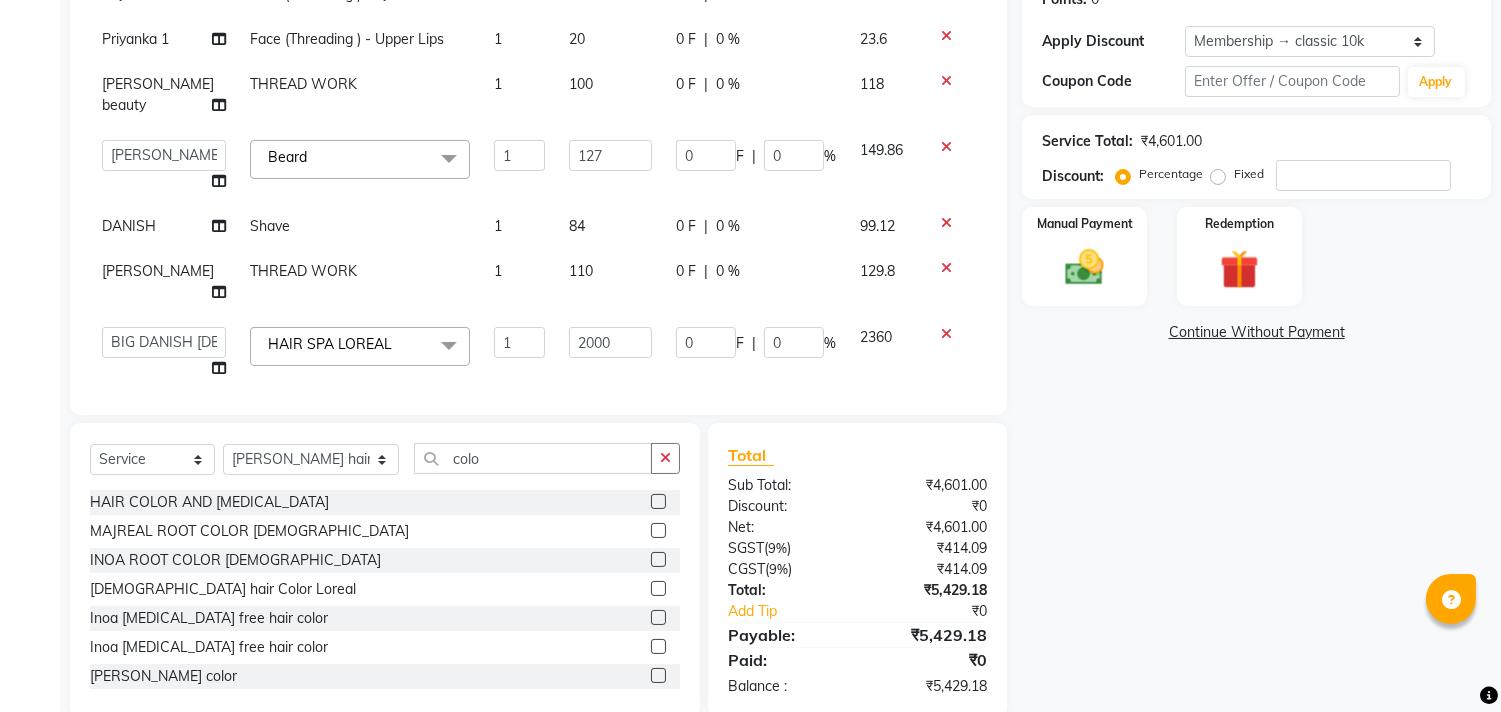 click on "0 F | 0 %" 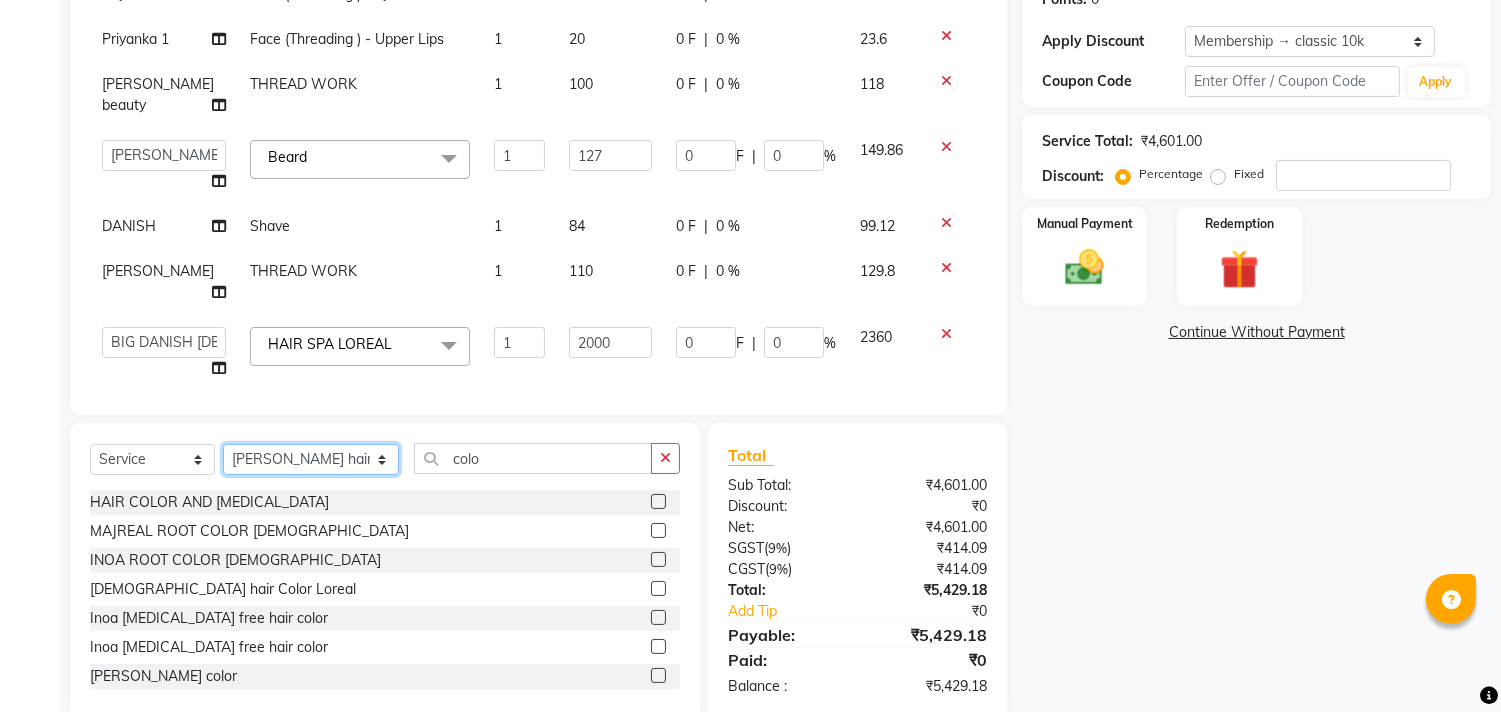 click on "Select Stylist aayat ADMIN Alfad hair Casa  [PERSON_NAME] HAIR [PERSON_NAME]  (unisex hairstylist) BIG [DEMOGRAPHIC_DATA] [DEMOGRAPHIC_DATA] DANISH [PERSON_NAME] orchid [PERSON_NAME] HAIR [DEMOGRAPHIC_DATA] CASA [PERSON_NAME] kiran Deepak Hair Mani MANOJ PEDICURE  [PERSON_NAME]. HAIR [PERSON_NAME] HAIR [PERSON_NAME] CASA NIZAM SAYA PRATIBHA ORCHID  Priyanka 1 [PERSON_NAME] pedicure RIHAN HAIR CASA [PERSON_NAME] [DEMOGRAPHIC_DATA] casa SAIF HAIR SAYA sameer casa [PERSON_NAME] hair casa [PERSON_NAME] beauty SHARIK HAIR [PERSON_NAME] Artist [PERSON_NAME] pedicure Suman Sumer Hair Tarikh hair [DEMOGRAPHIC_DATA] Casa white orched Danish [PERSON_NAME] hair  [PERSON_NAME] HAIR [DEMOGRAPHIC_DATA]" 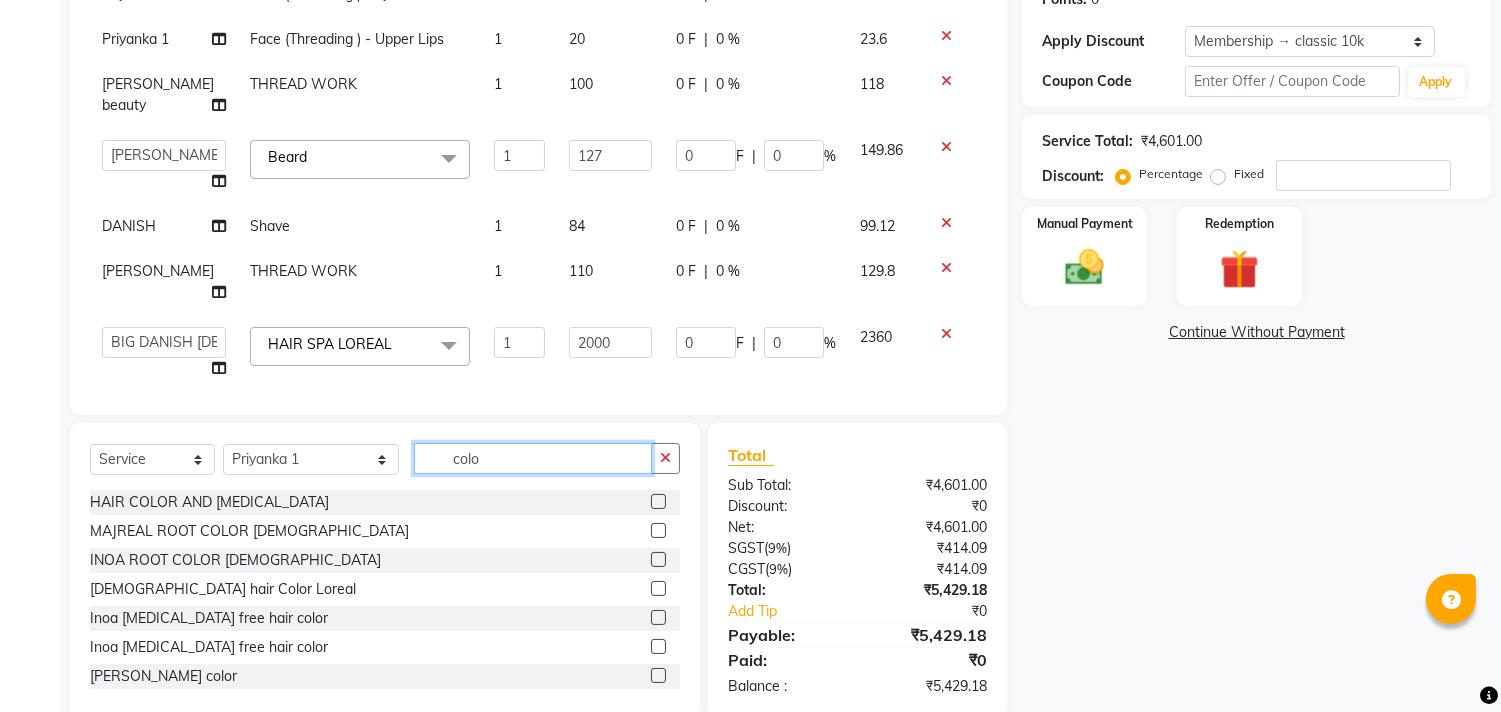 click on "colo" 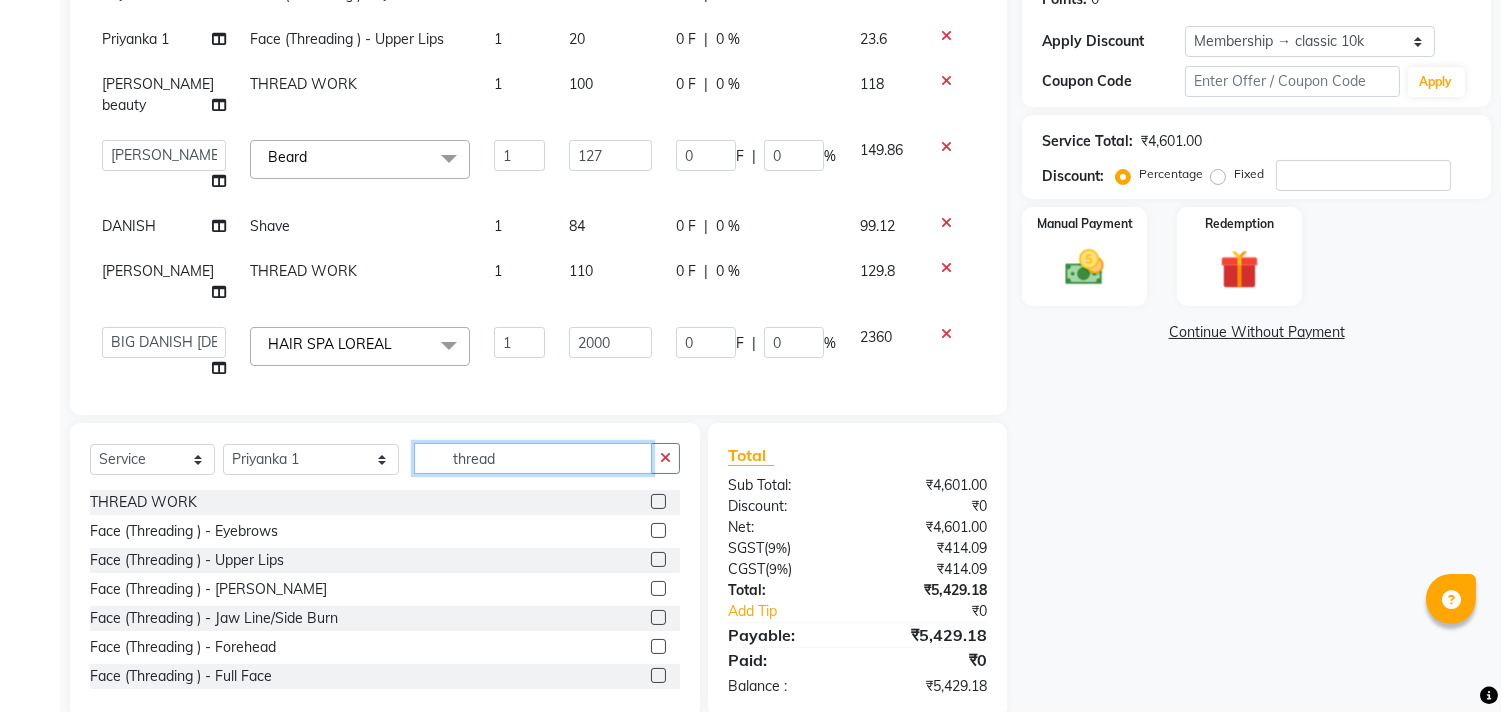 type on "thread" 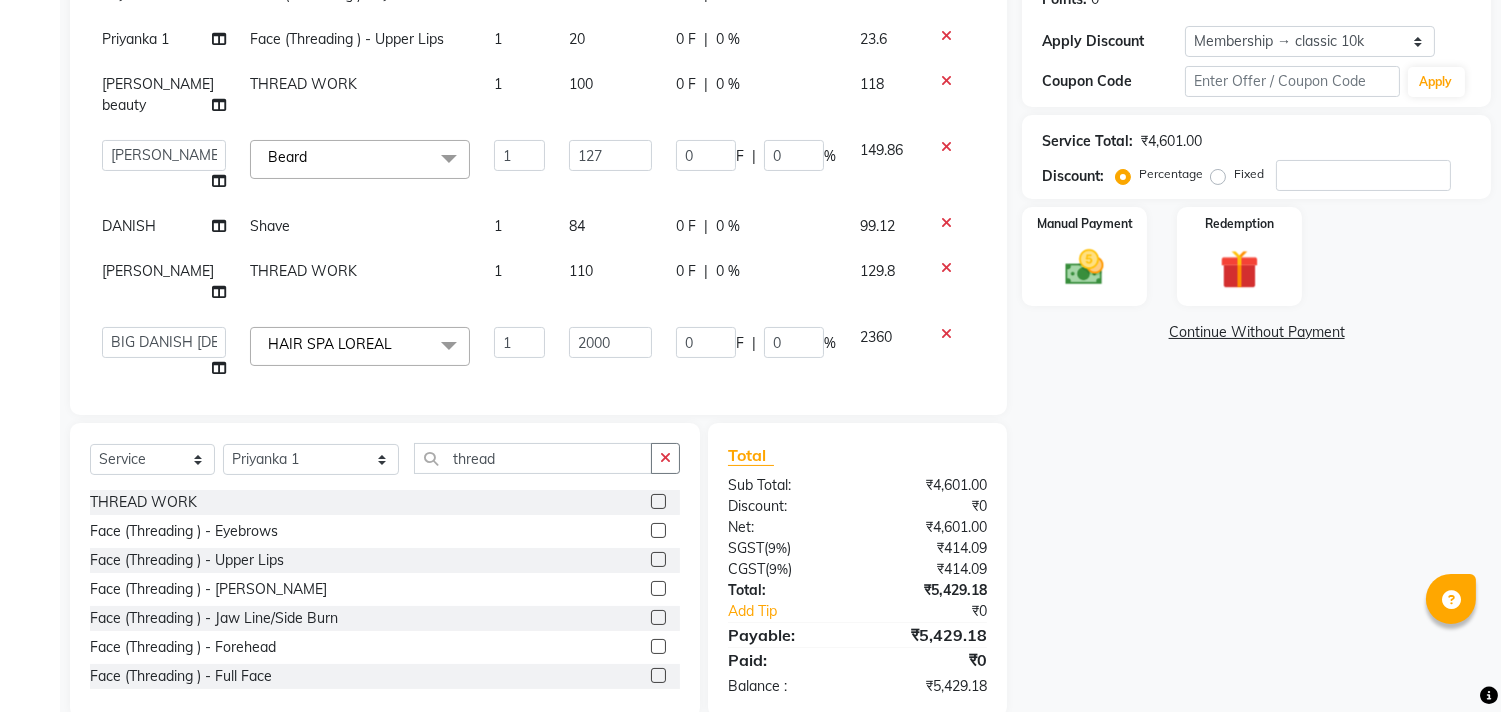 click 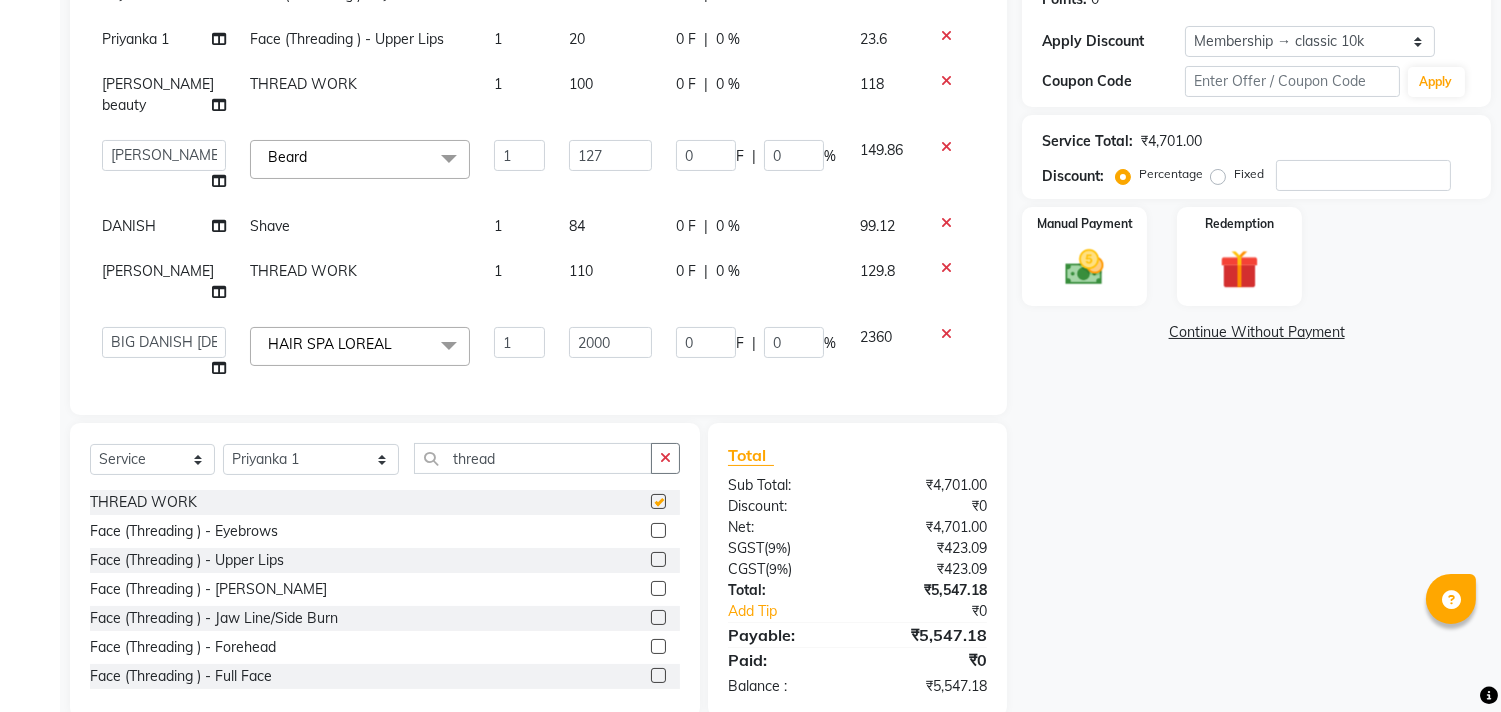 checkbox on "false" 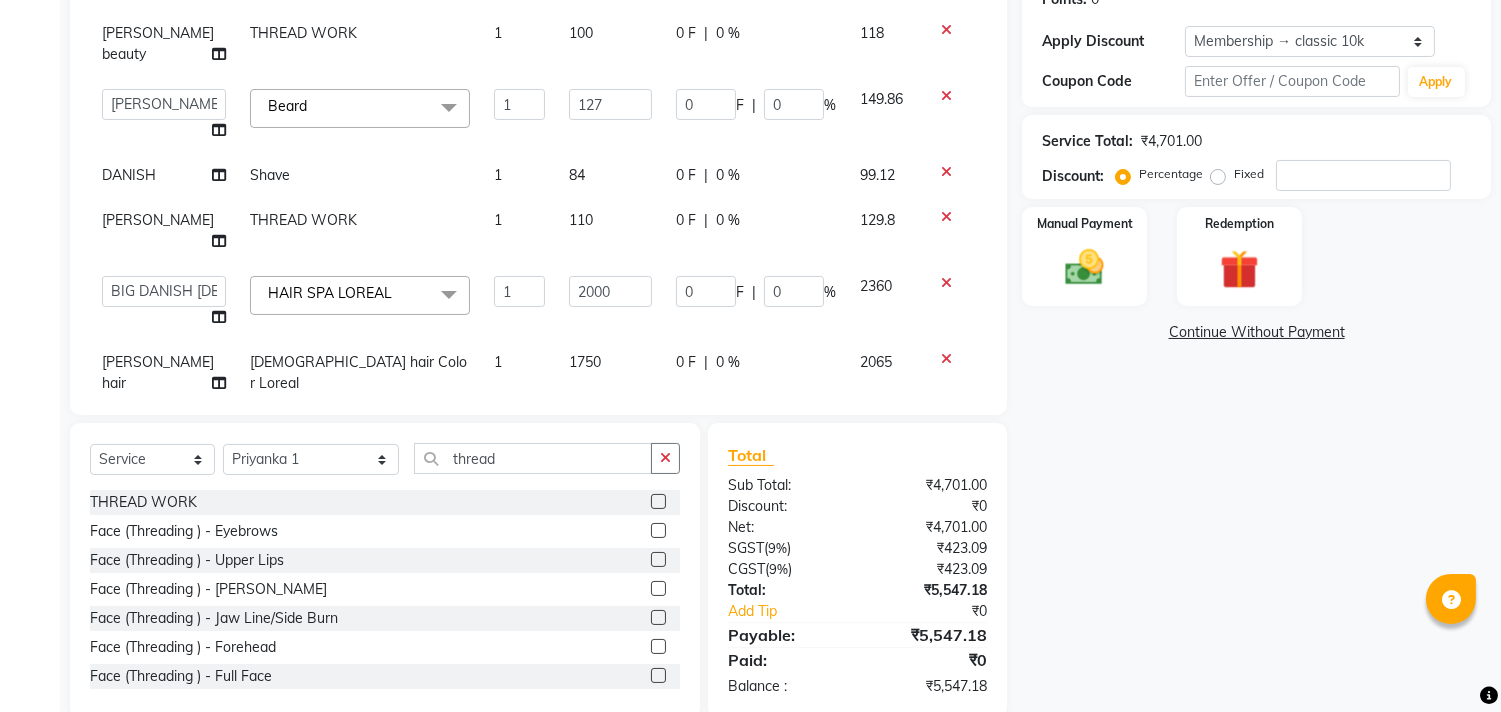 scroll, scrollTop: 192, scrollLeft: 0, axis: vertical 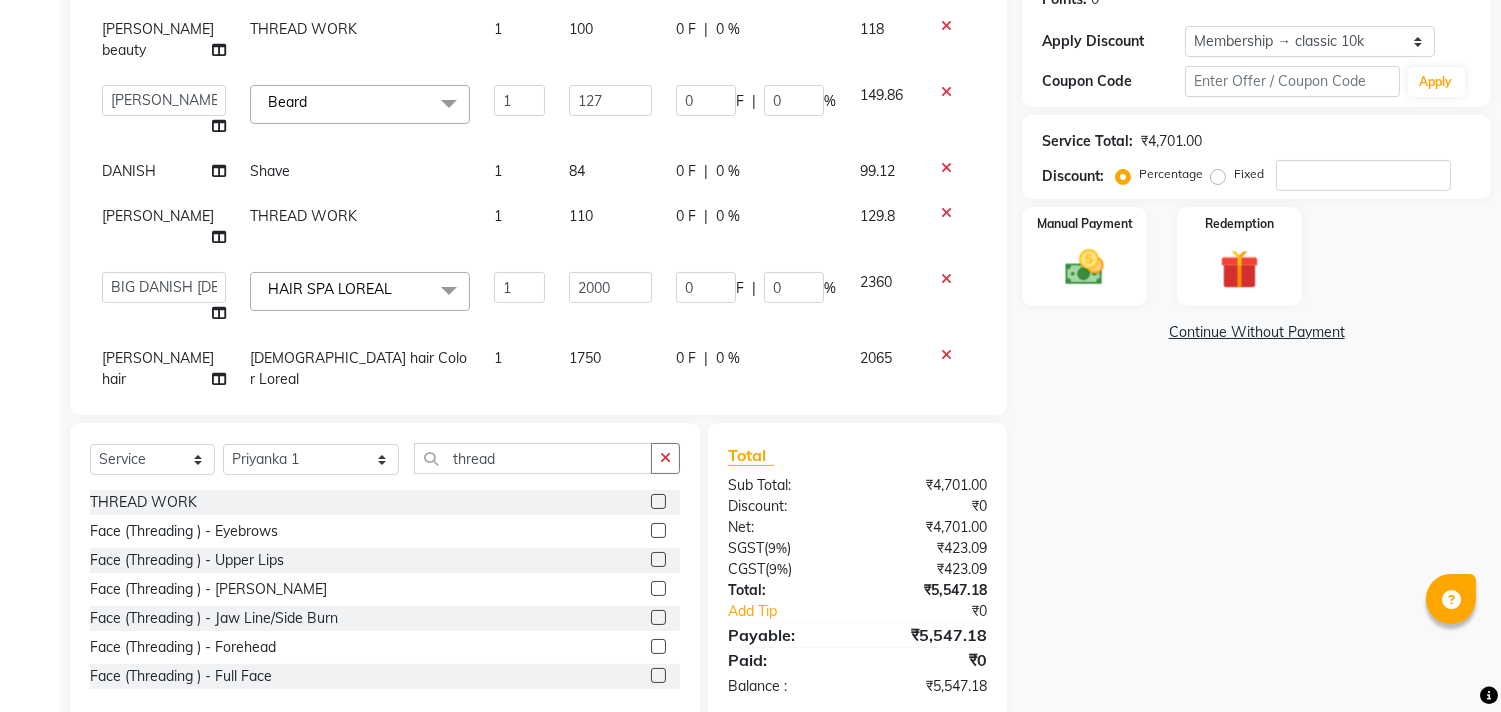 click on "100" 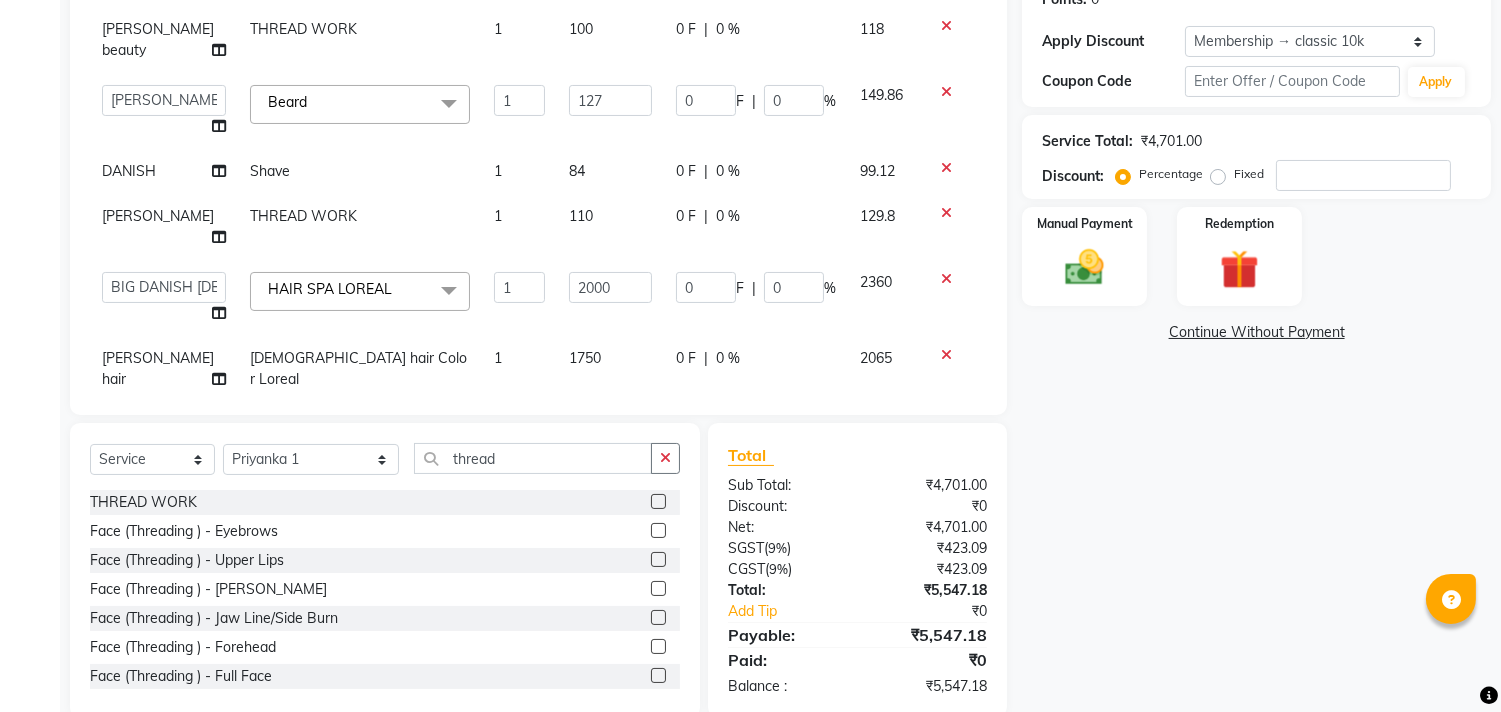 type on "1" 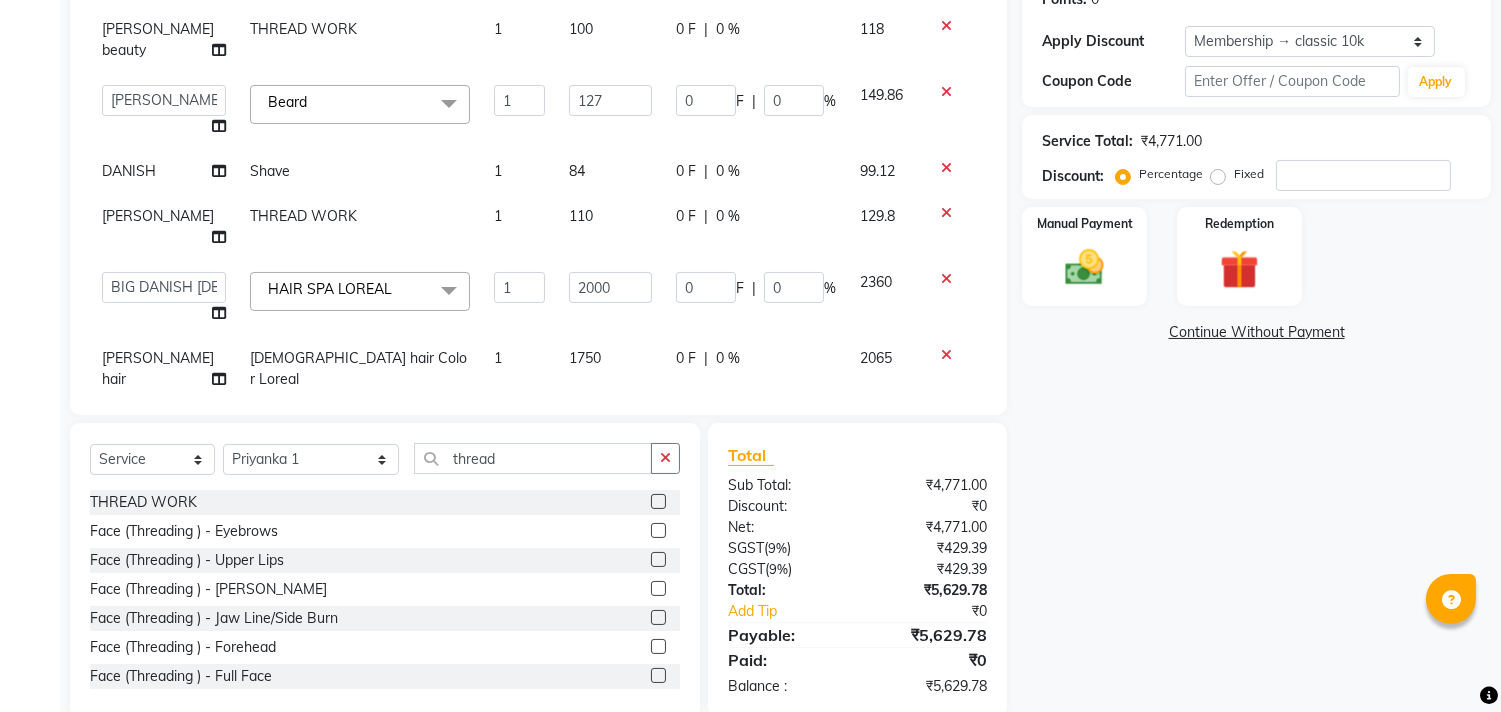 click on "1750" 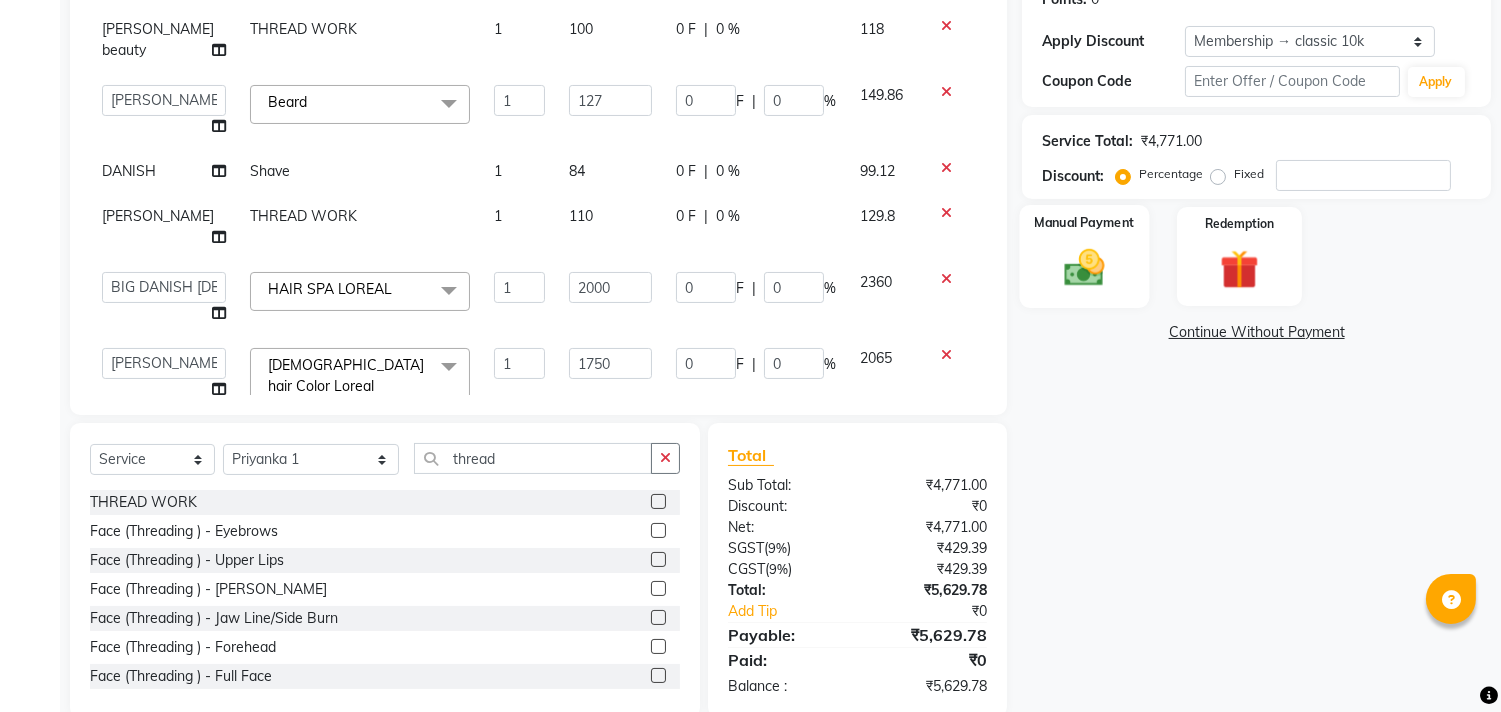 click 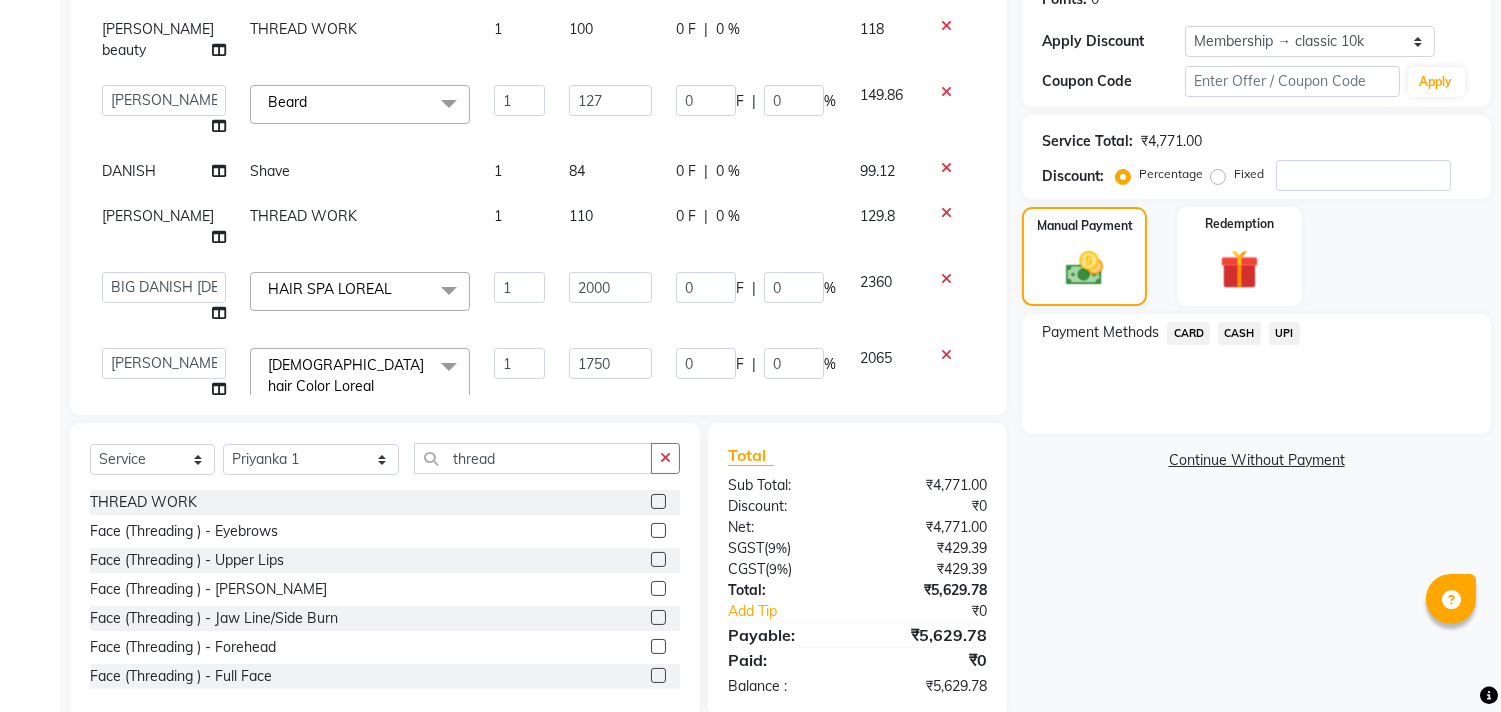 click on "UPI" 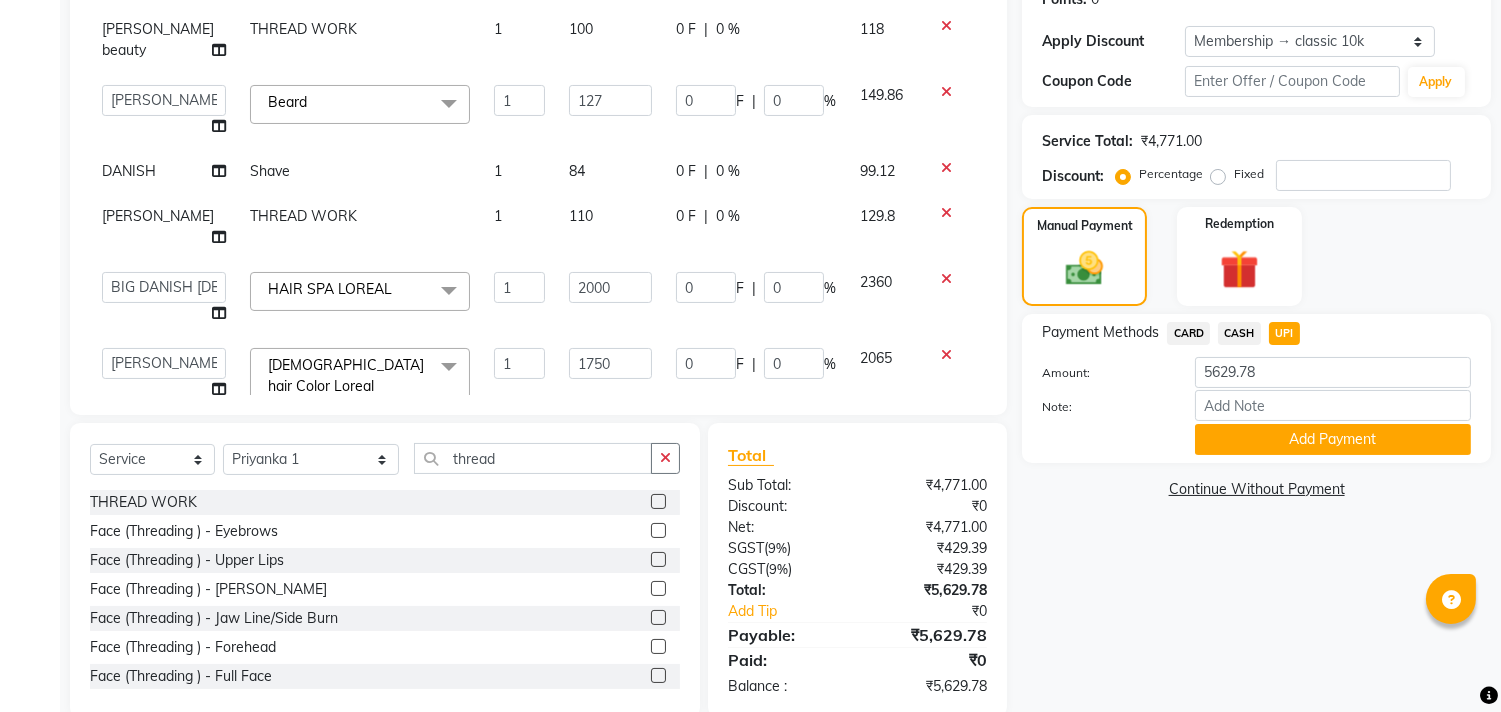 click on "CASH" 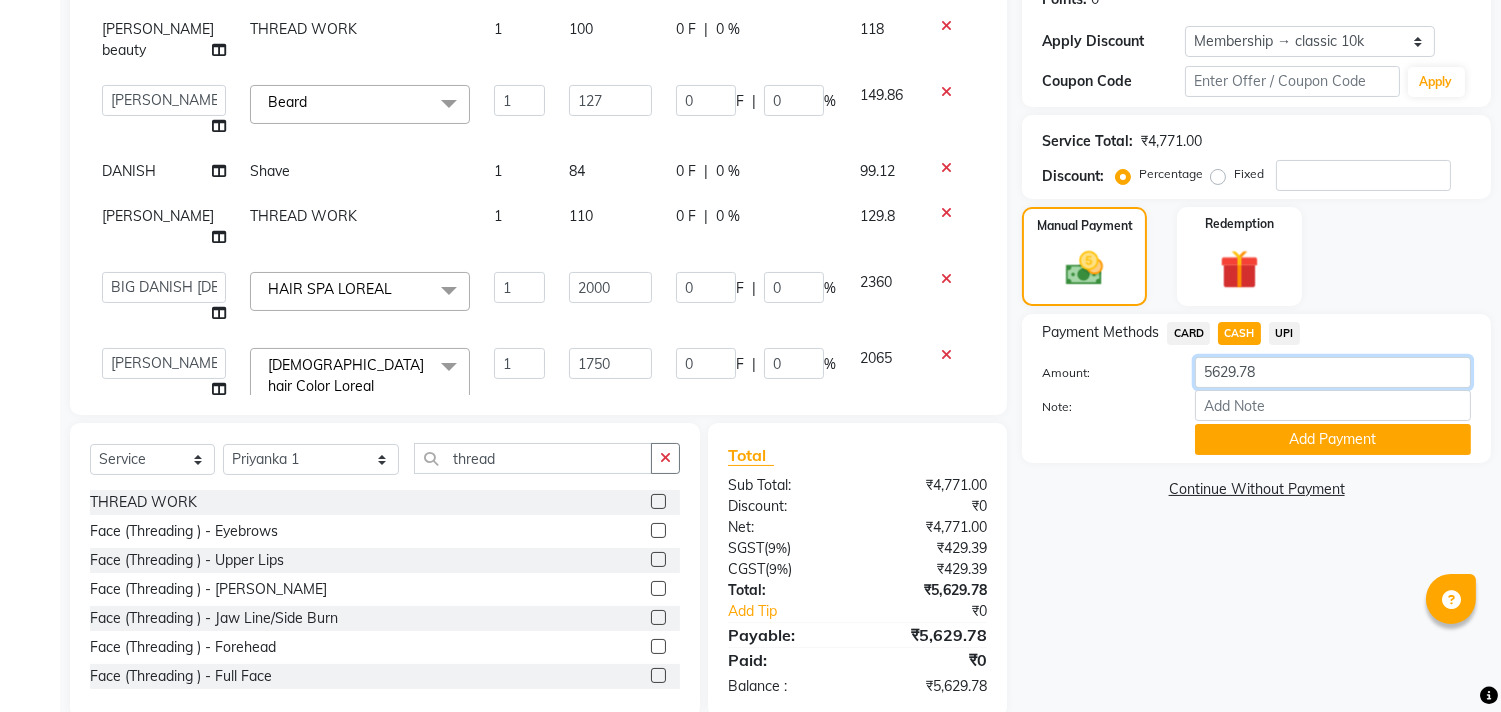 click on "5629.78" 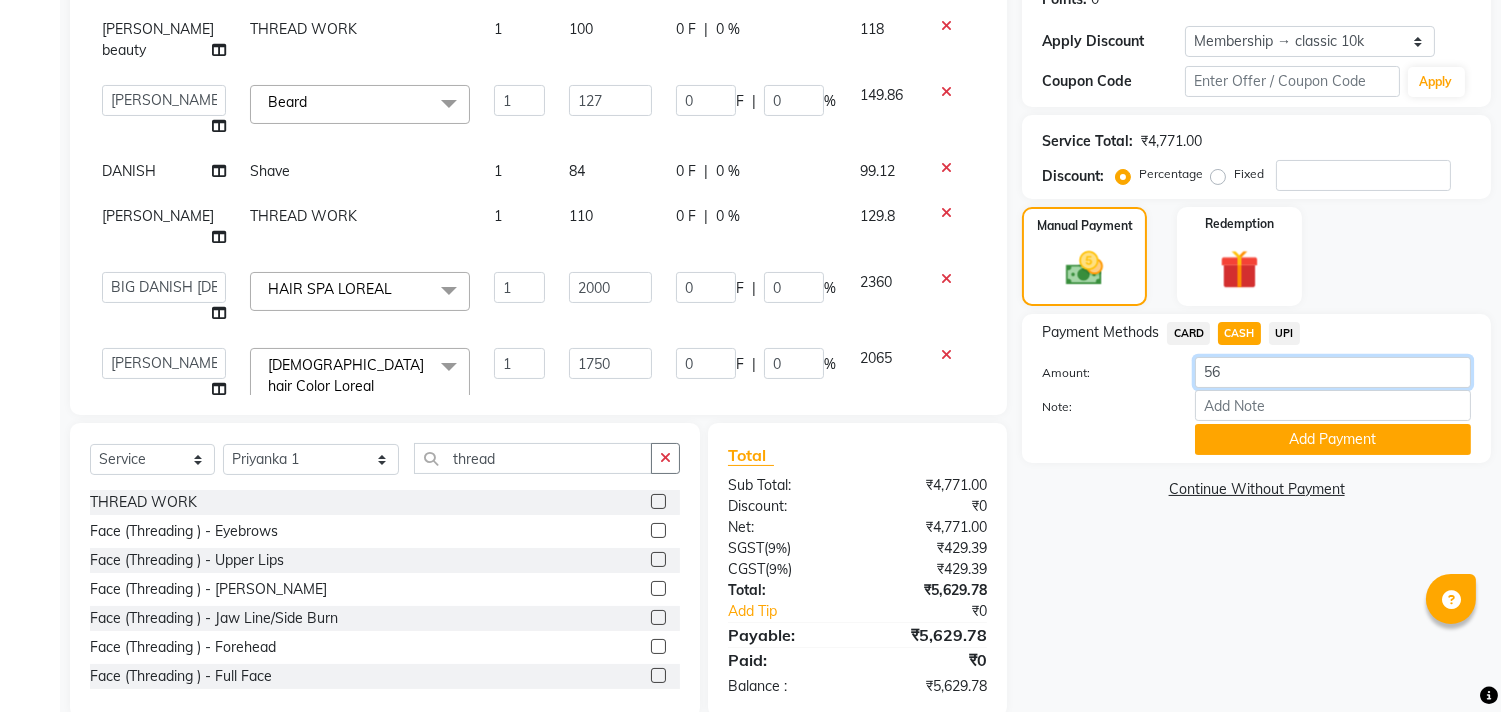 type on "5" 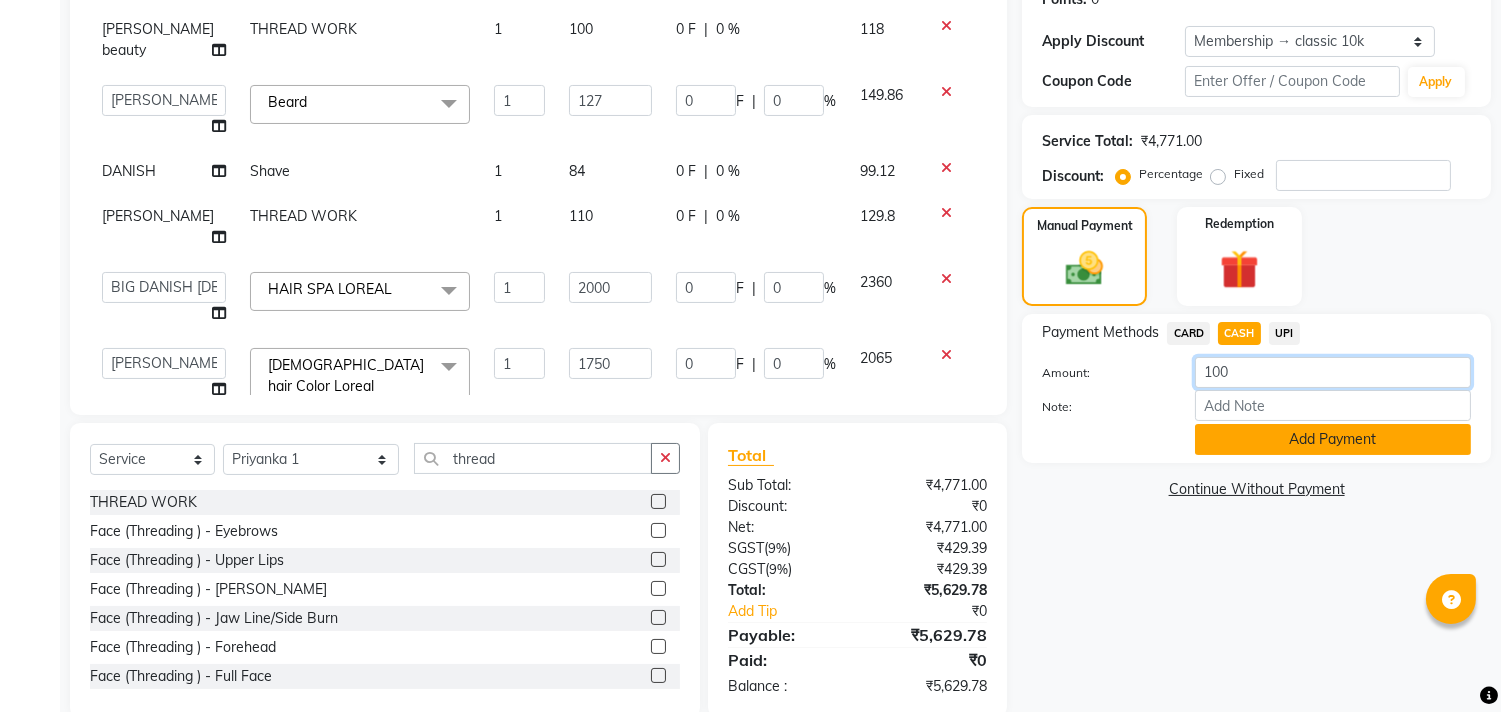 type on "100" 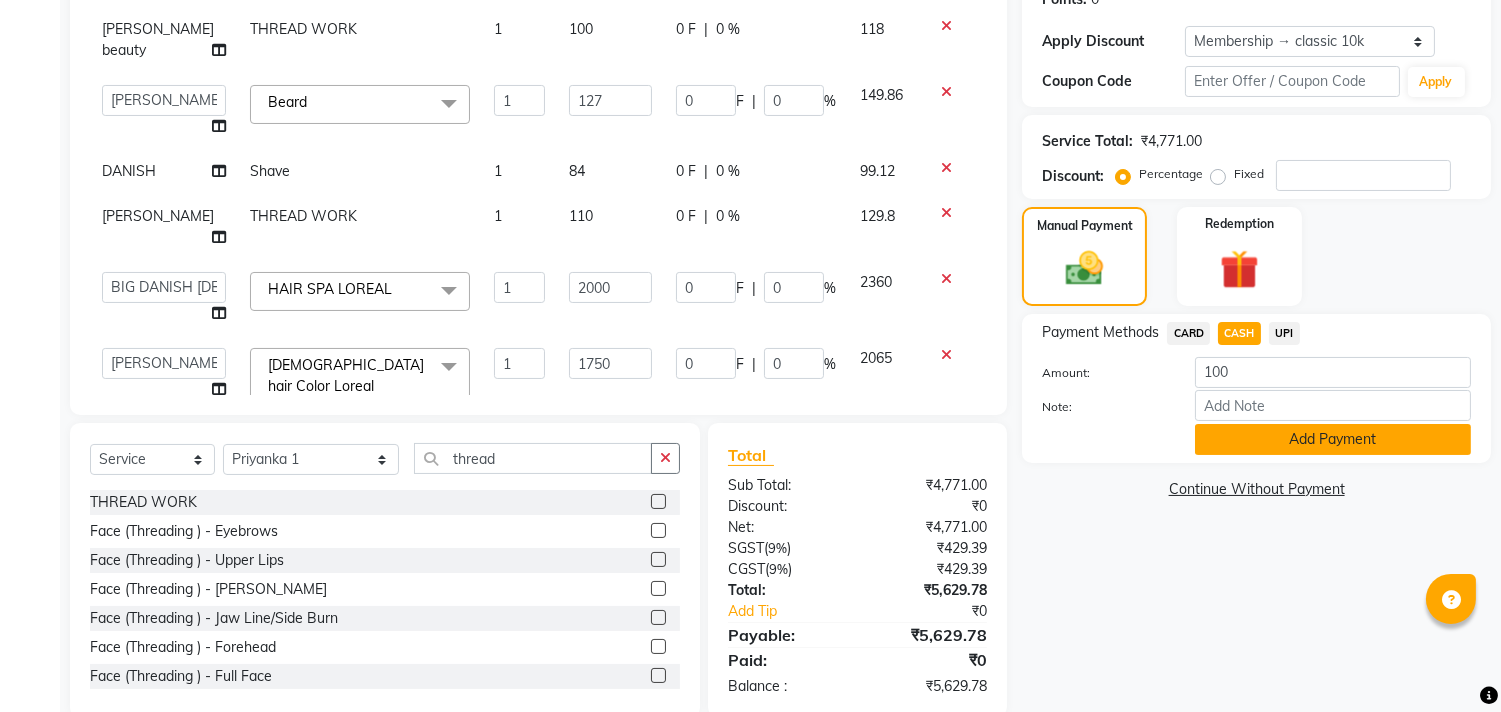 click on "Add Payment" 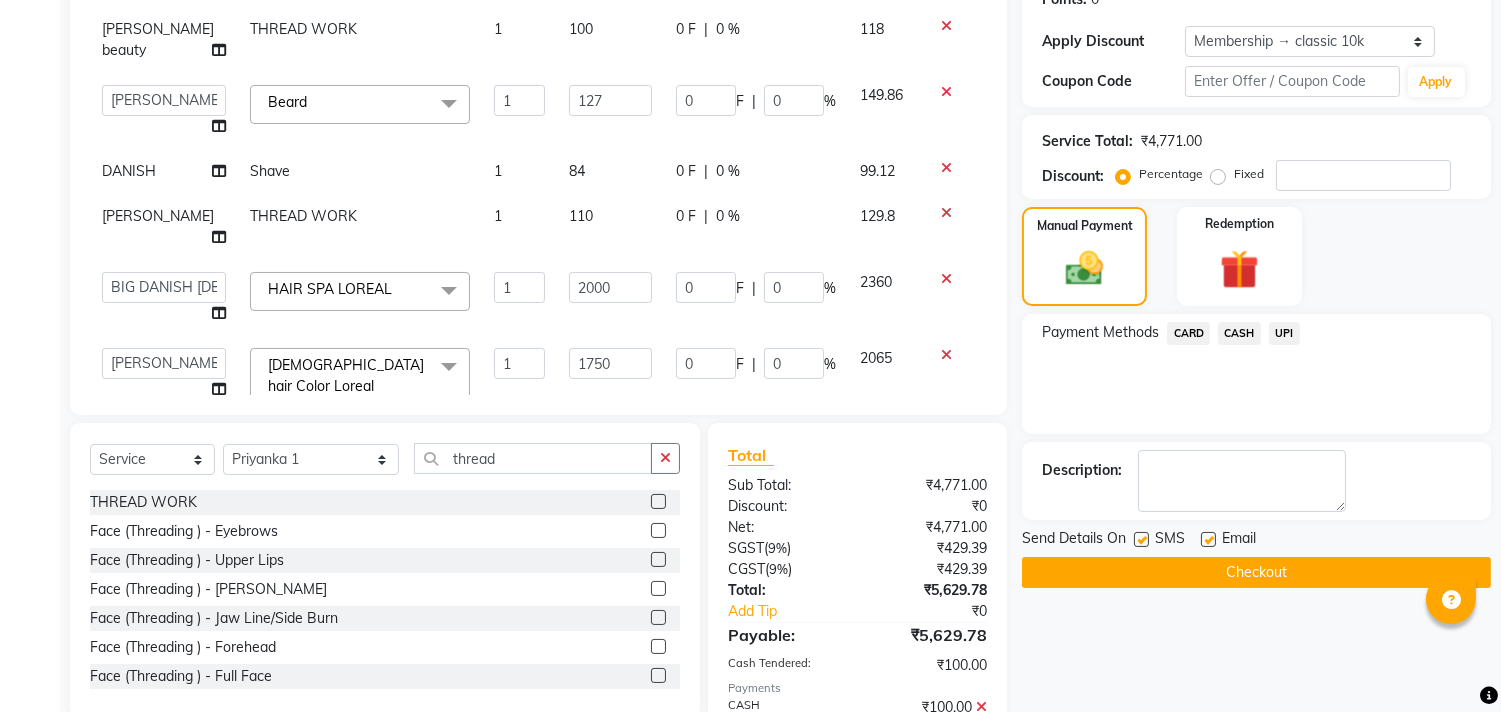 click on "UPI" 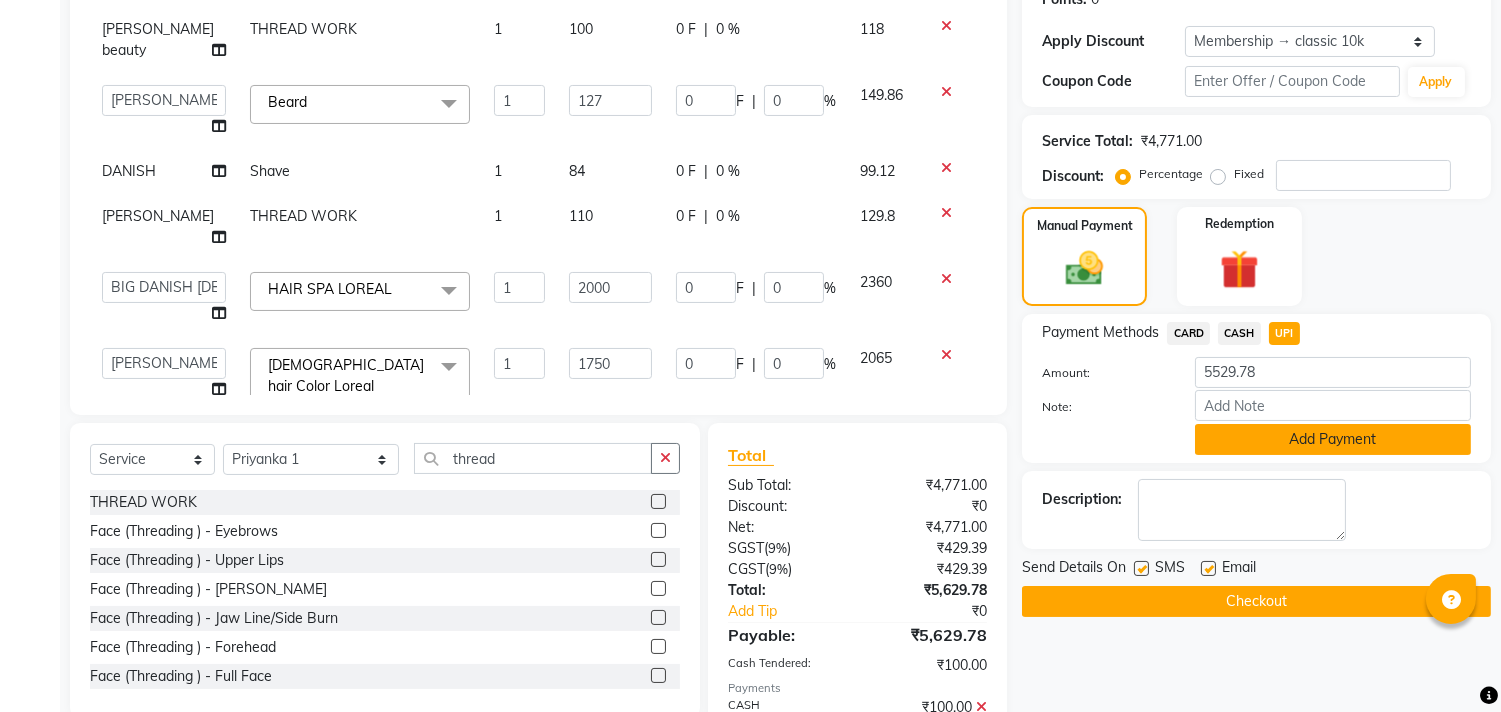 click on "Add Payment" 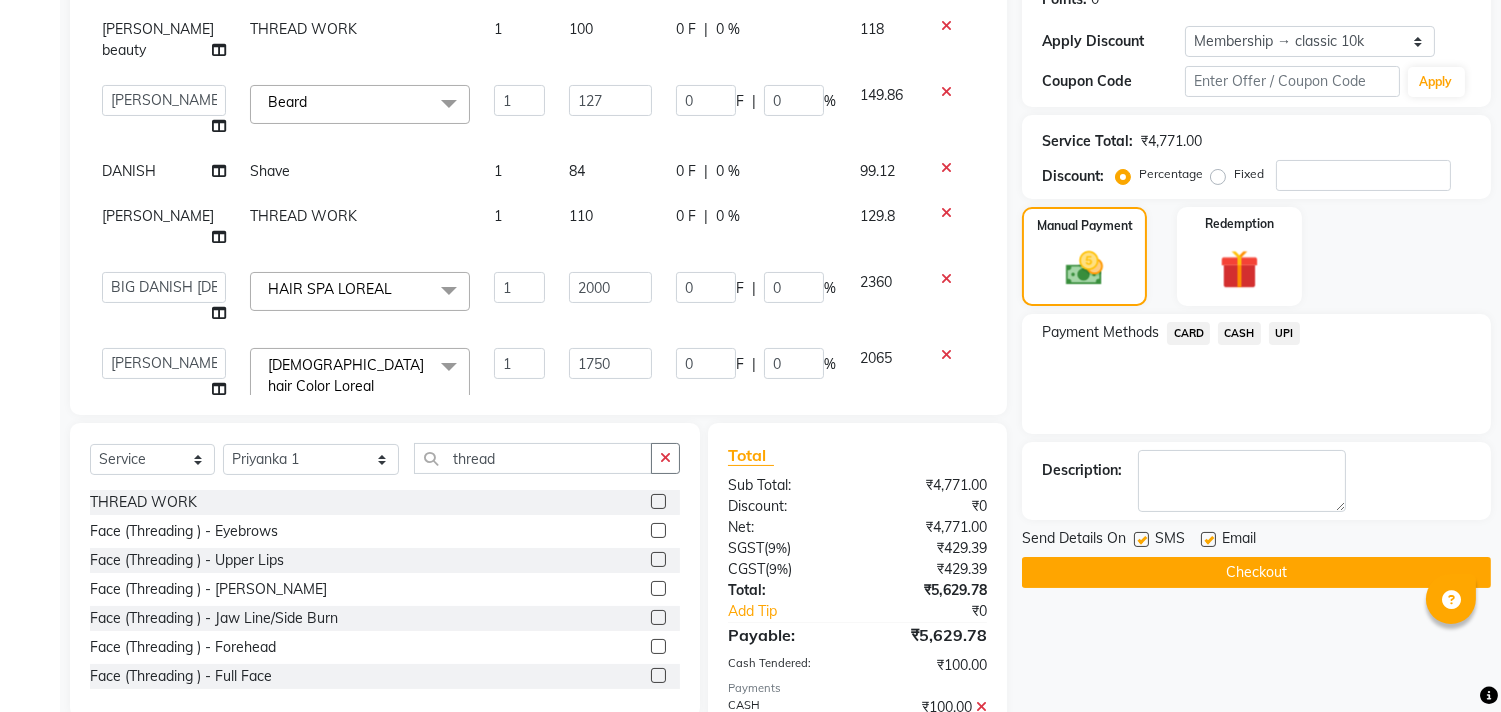 scroll, scrollTop: 480, scrollLeft: 0, axis: vertical 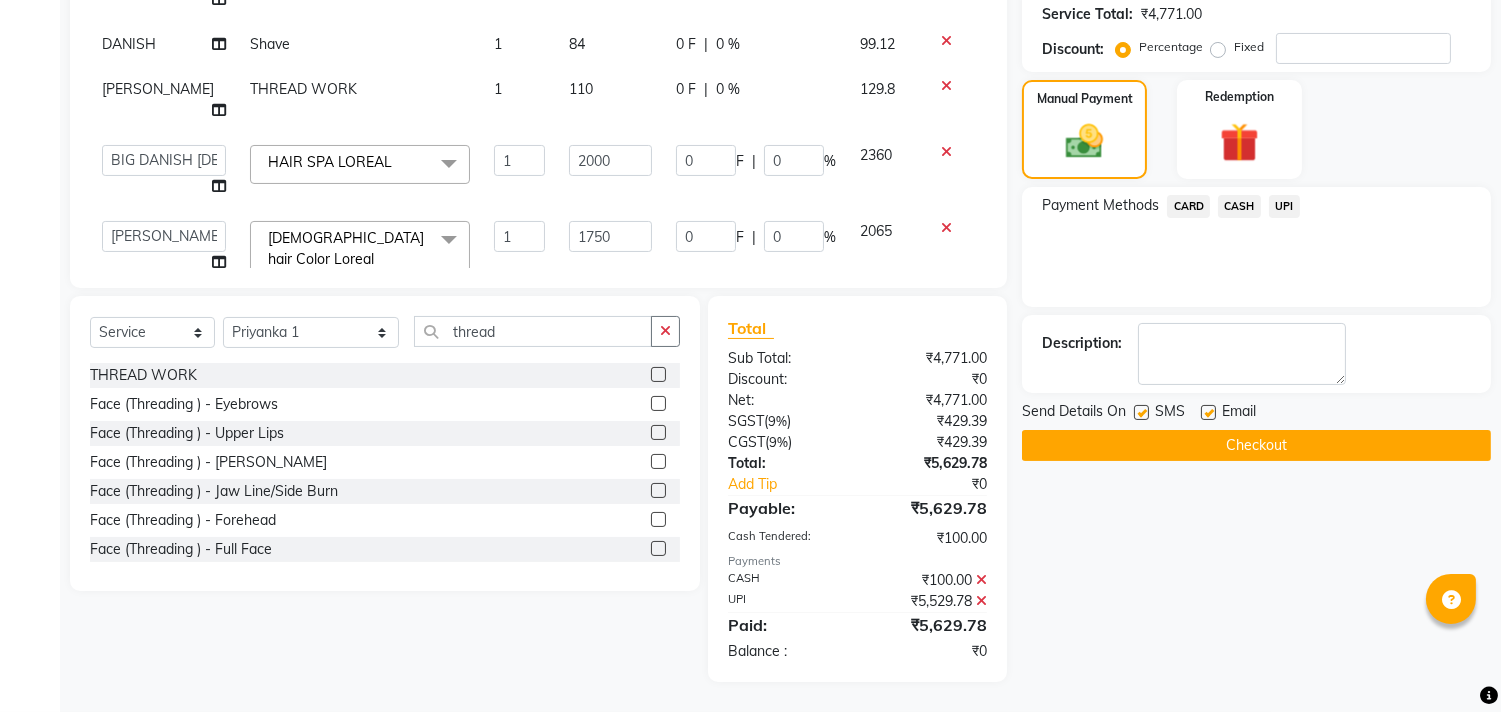 click on "Checkout" 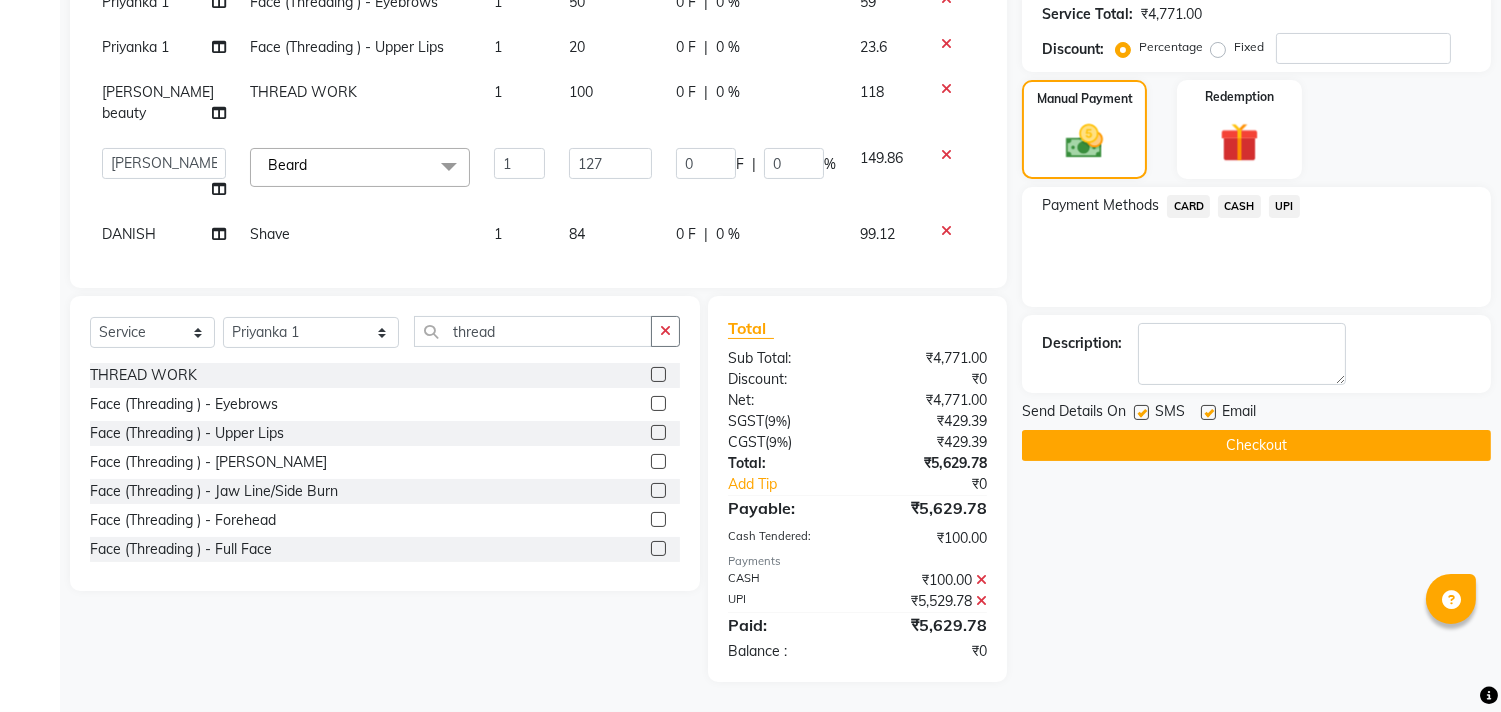 scroll, scrollTop: 0, scrollLeft: 0, axis: both 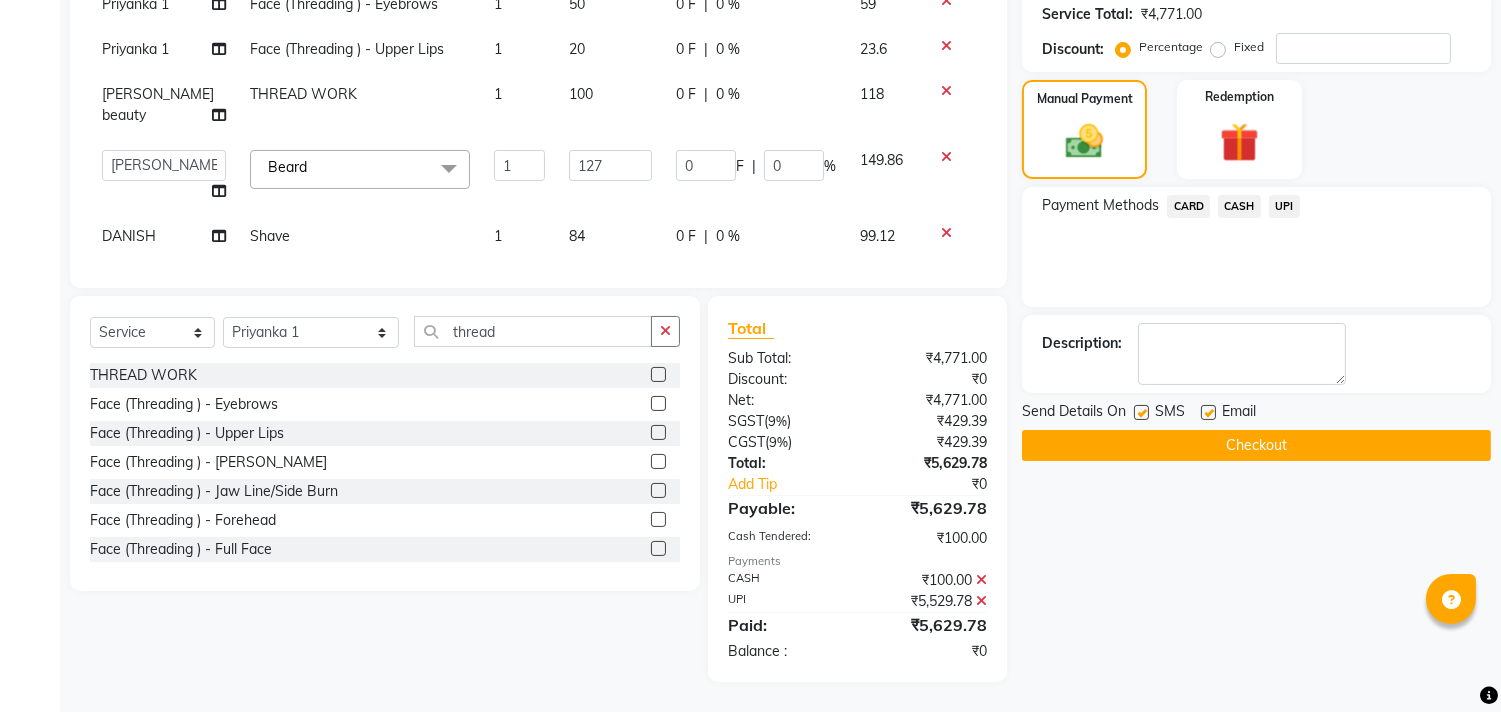 click on "Checkout" 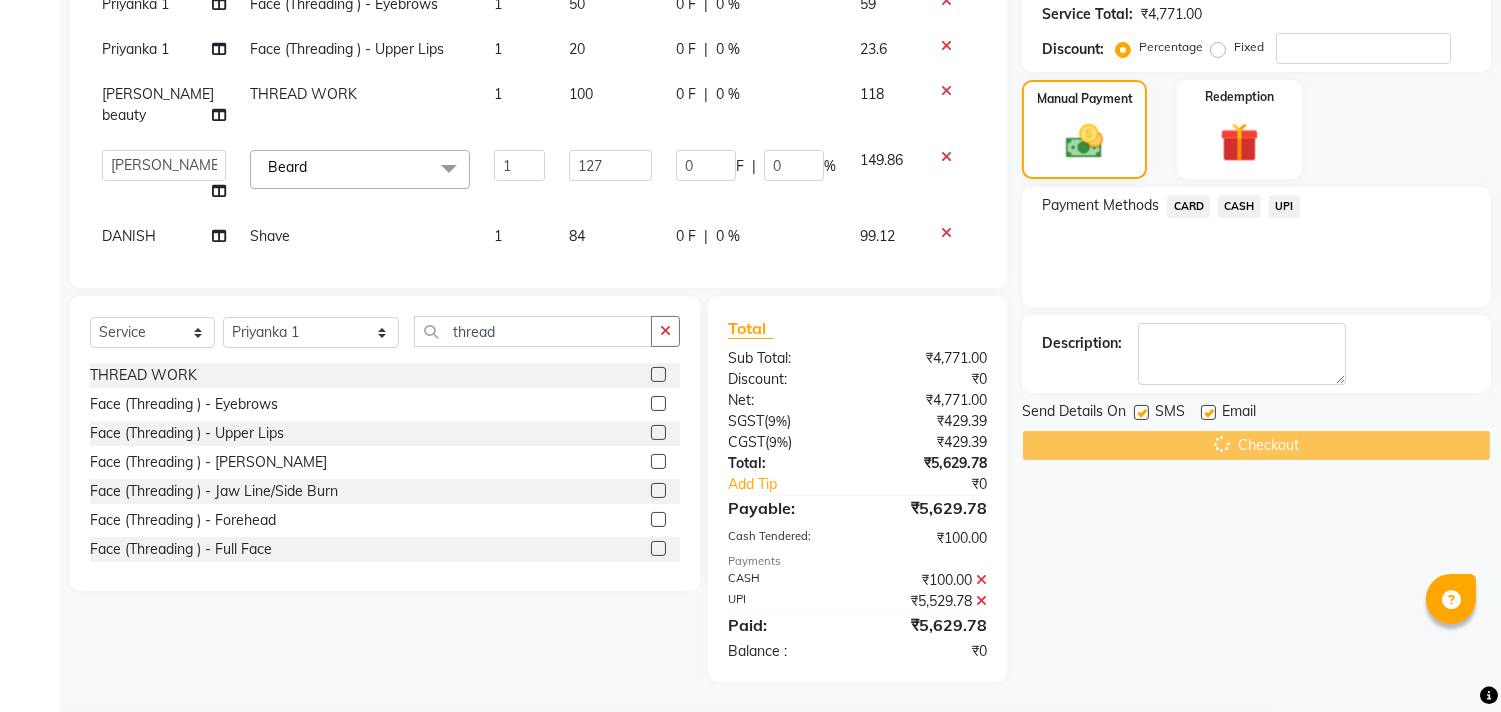 click on "Checkout" 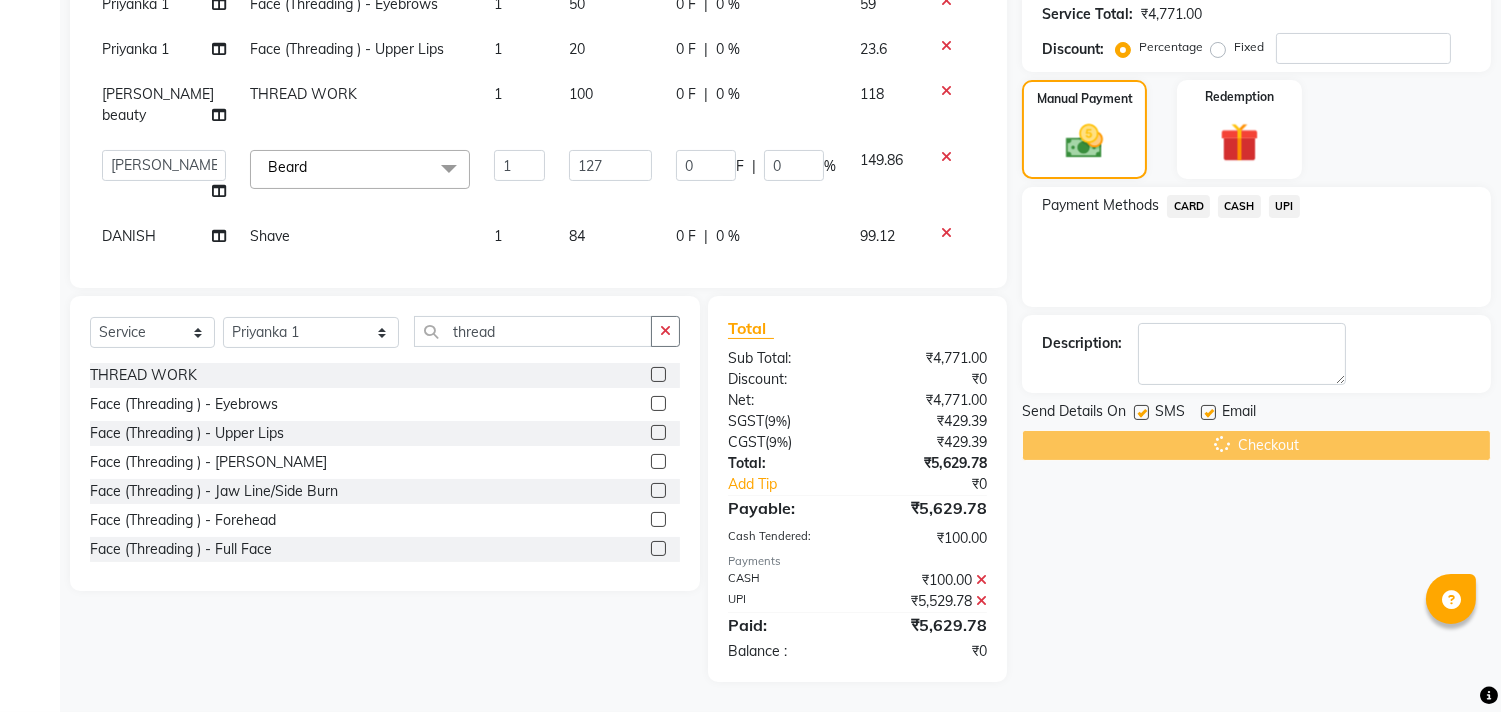 click on "Checkout" 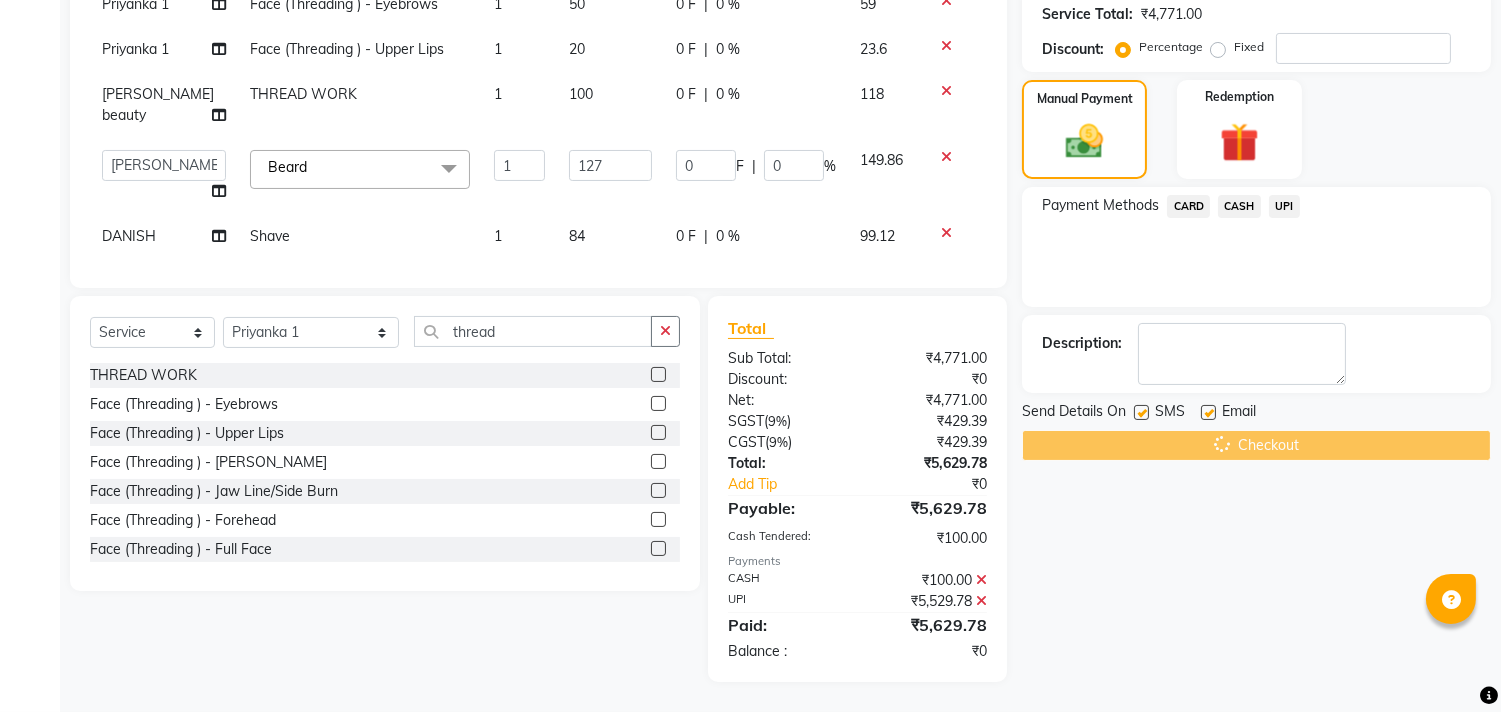 click on "Checkout" 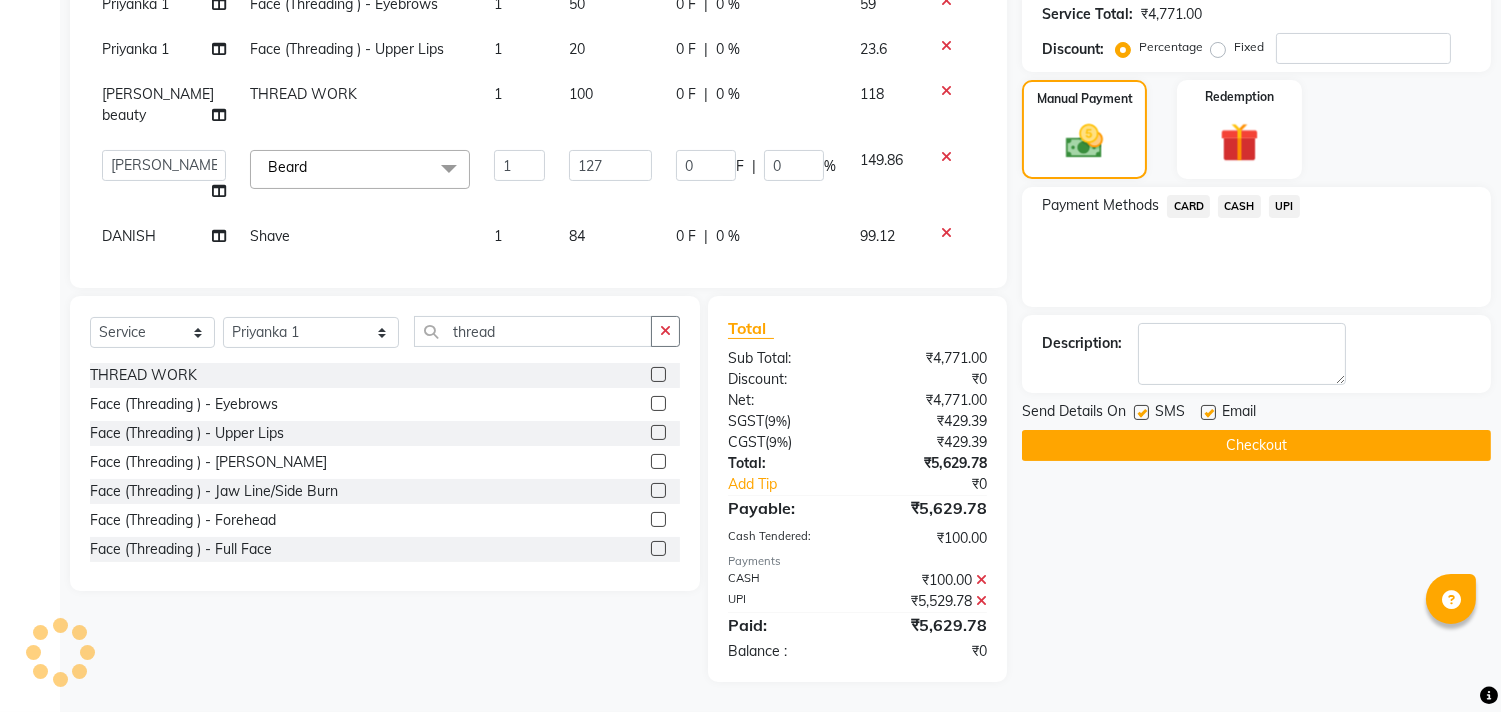 click on "Checkout" 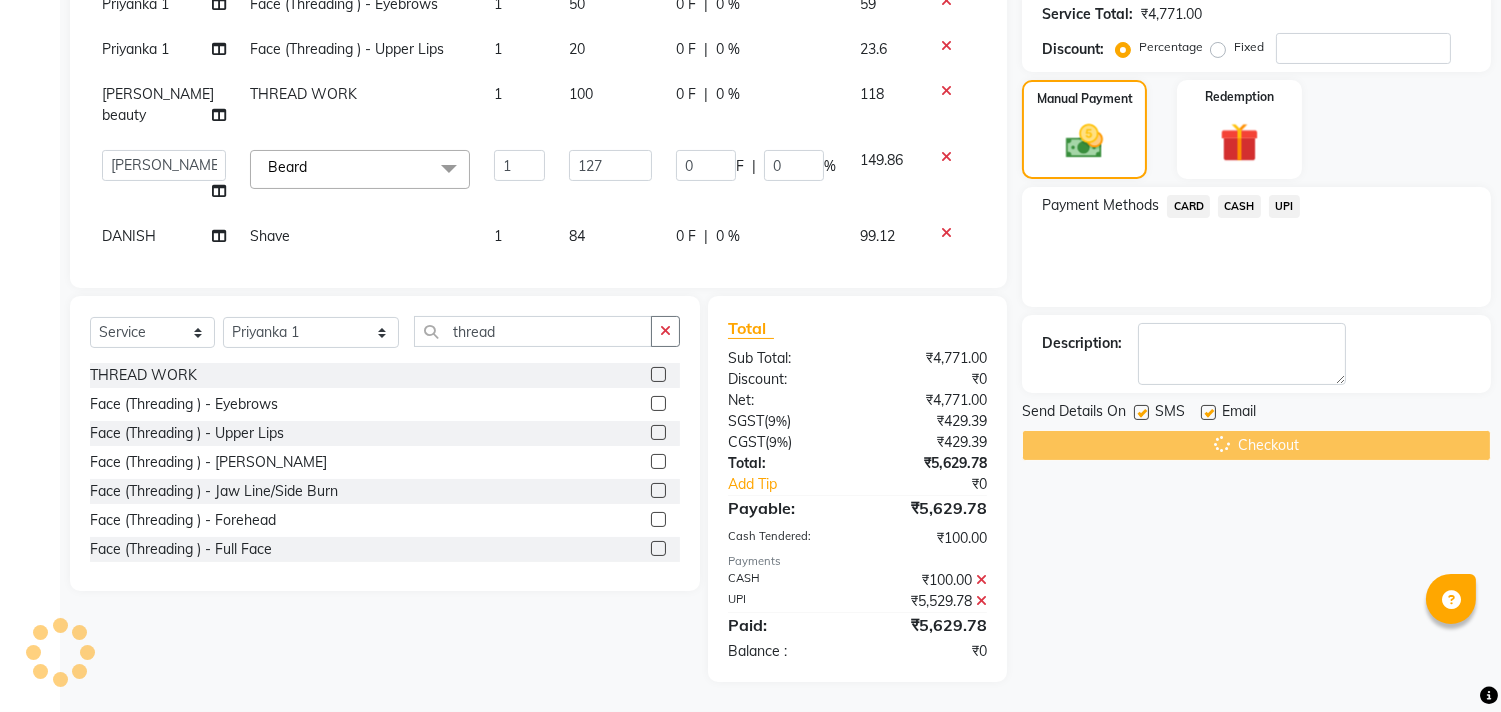 click on "Checkout" 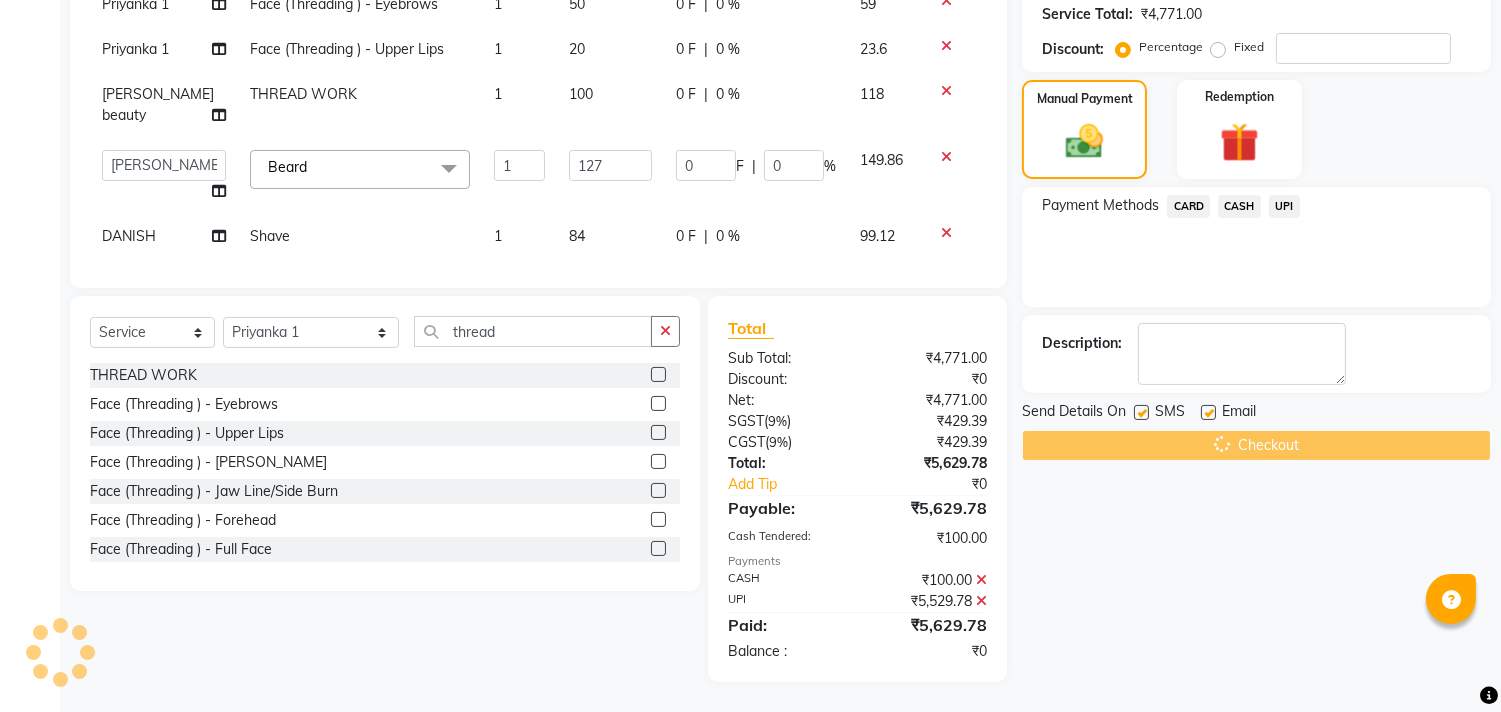 click on "Checkout" 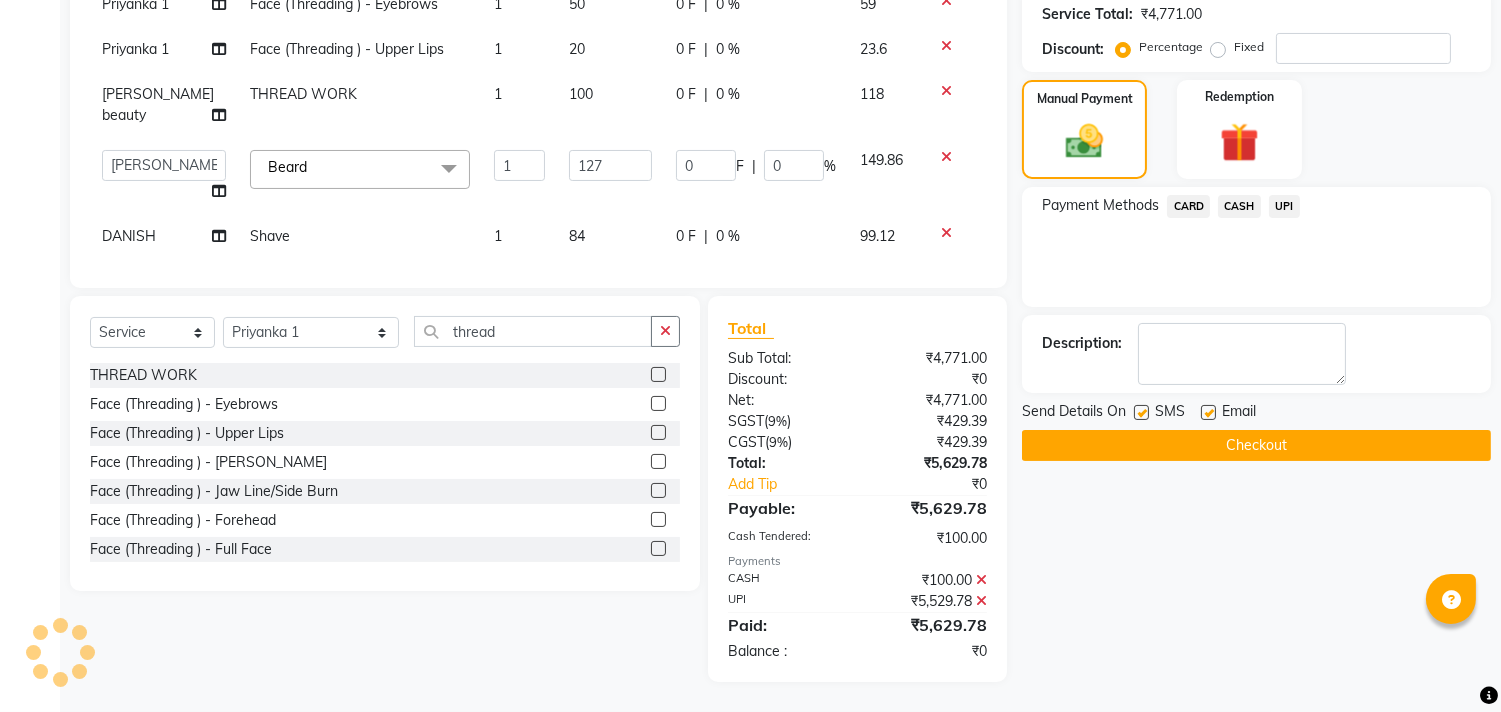 click on "Checkout" 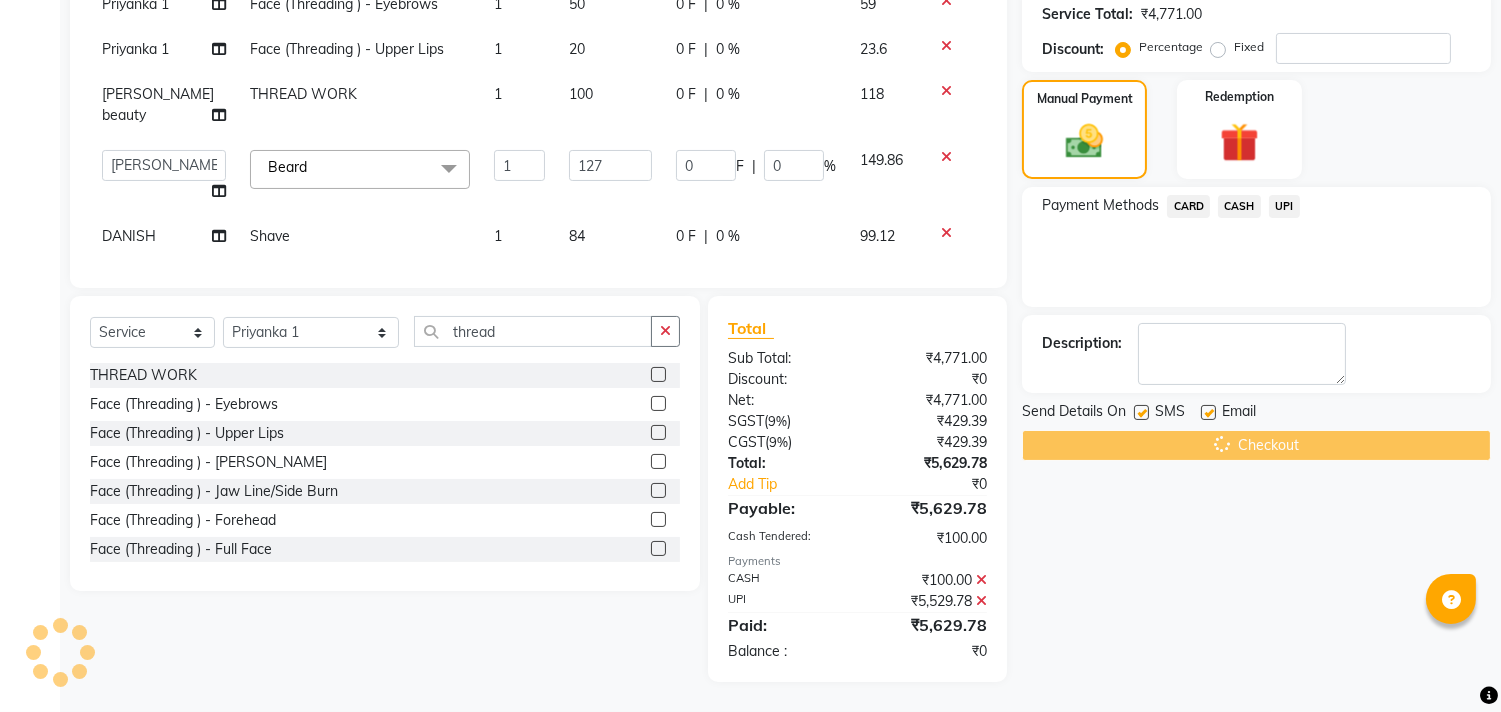 click on "Checkout" 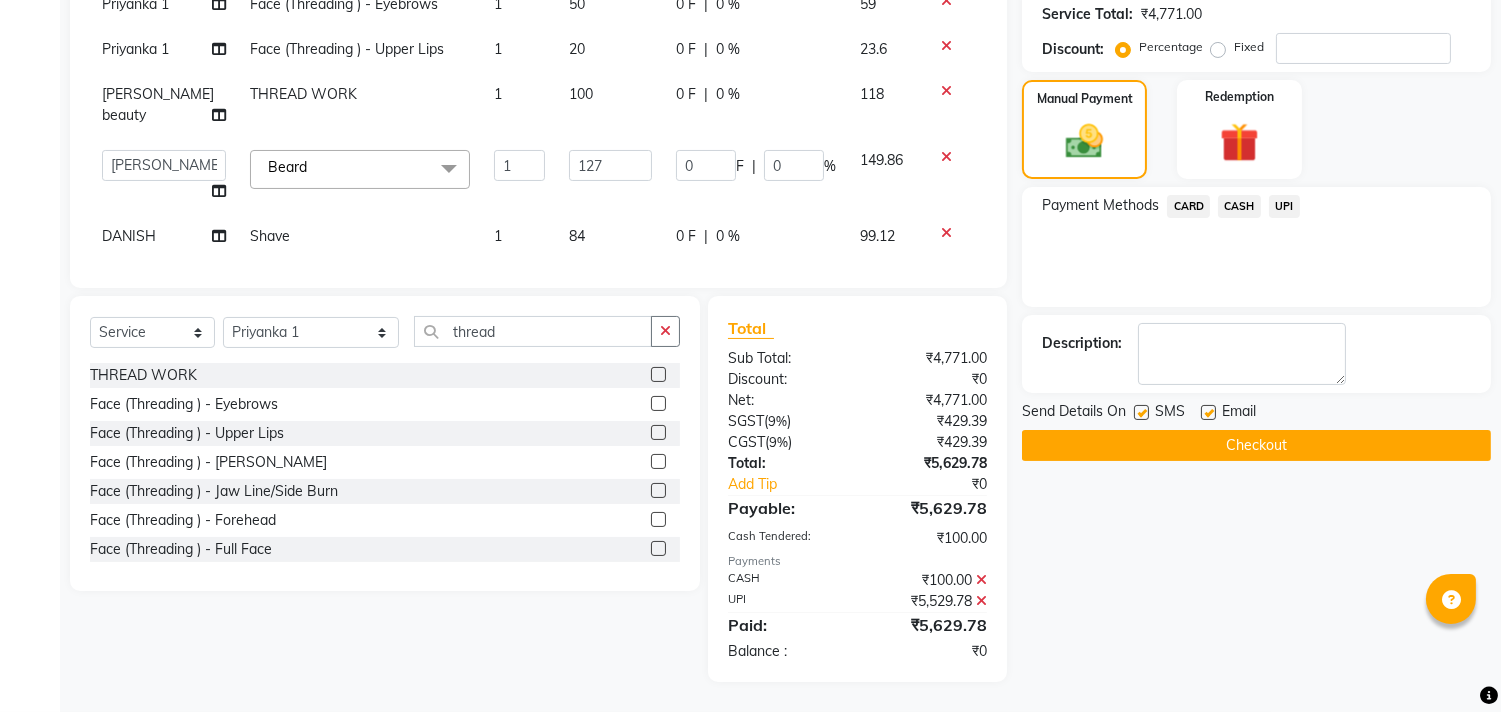 click on "Checkout" 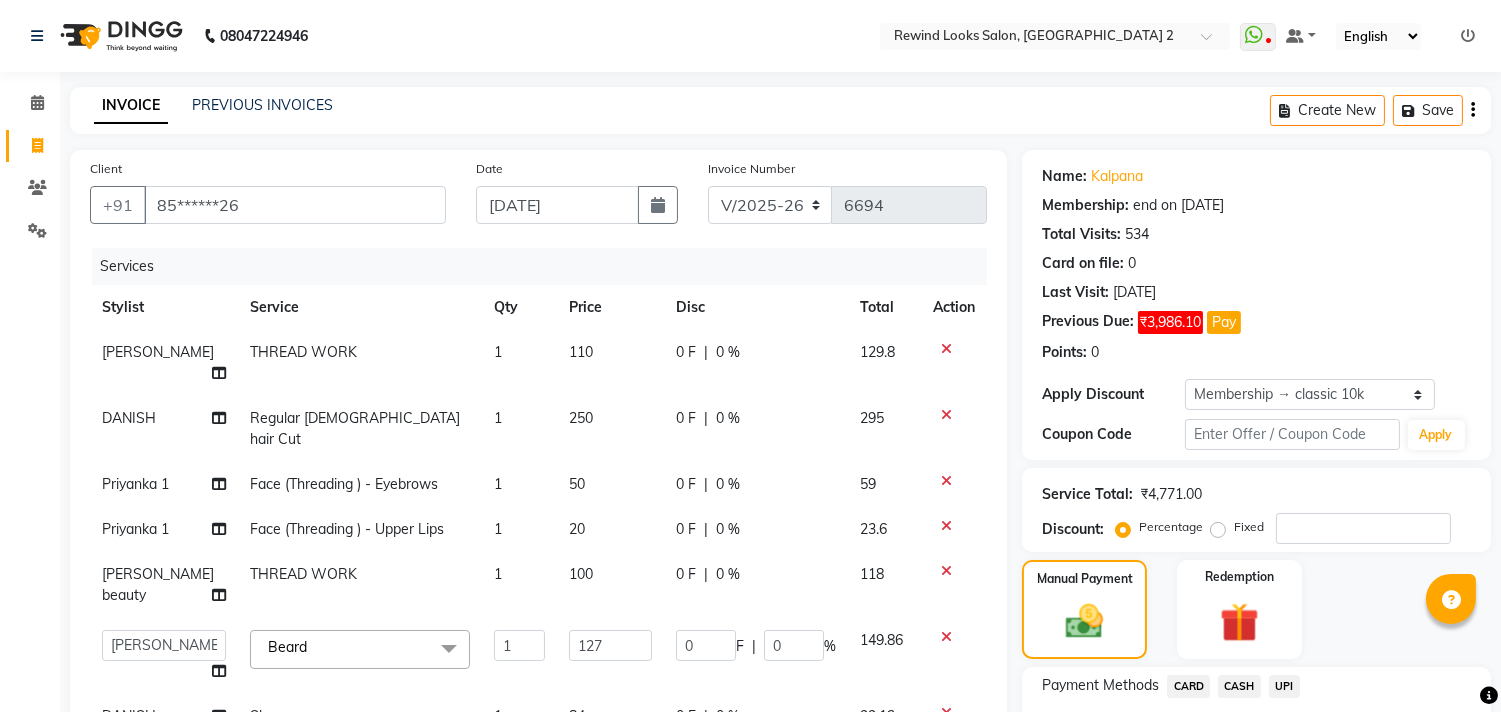 scroll, scrollTop: 480, scrollLeft: 0, axis: vertical 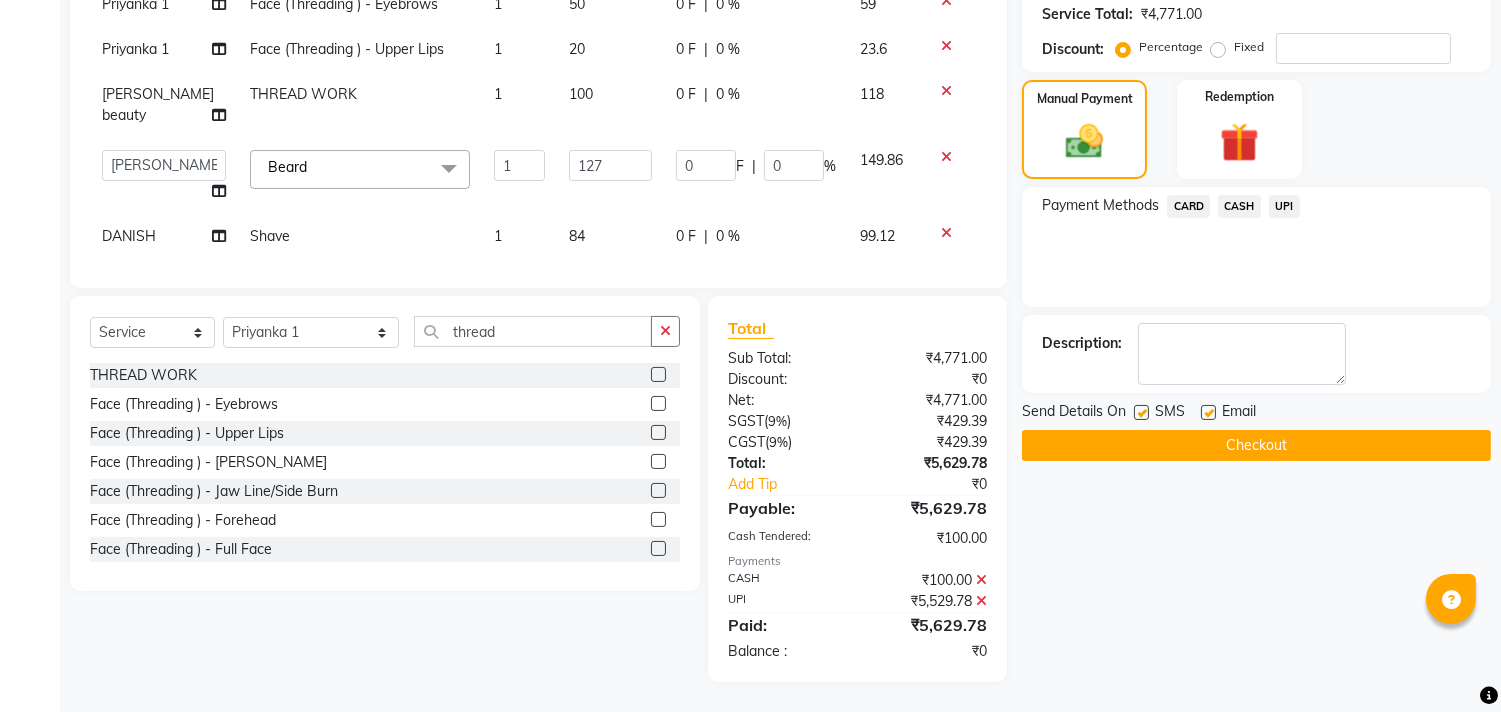 click on "Checkout" 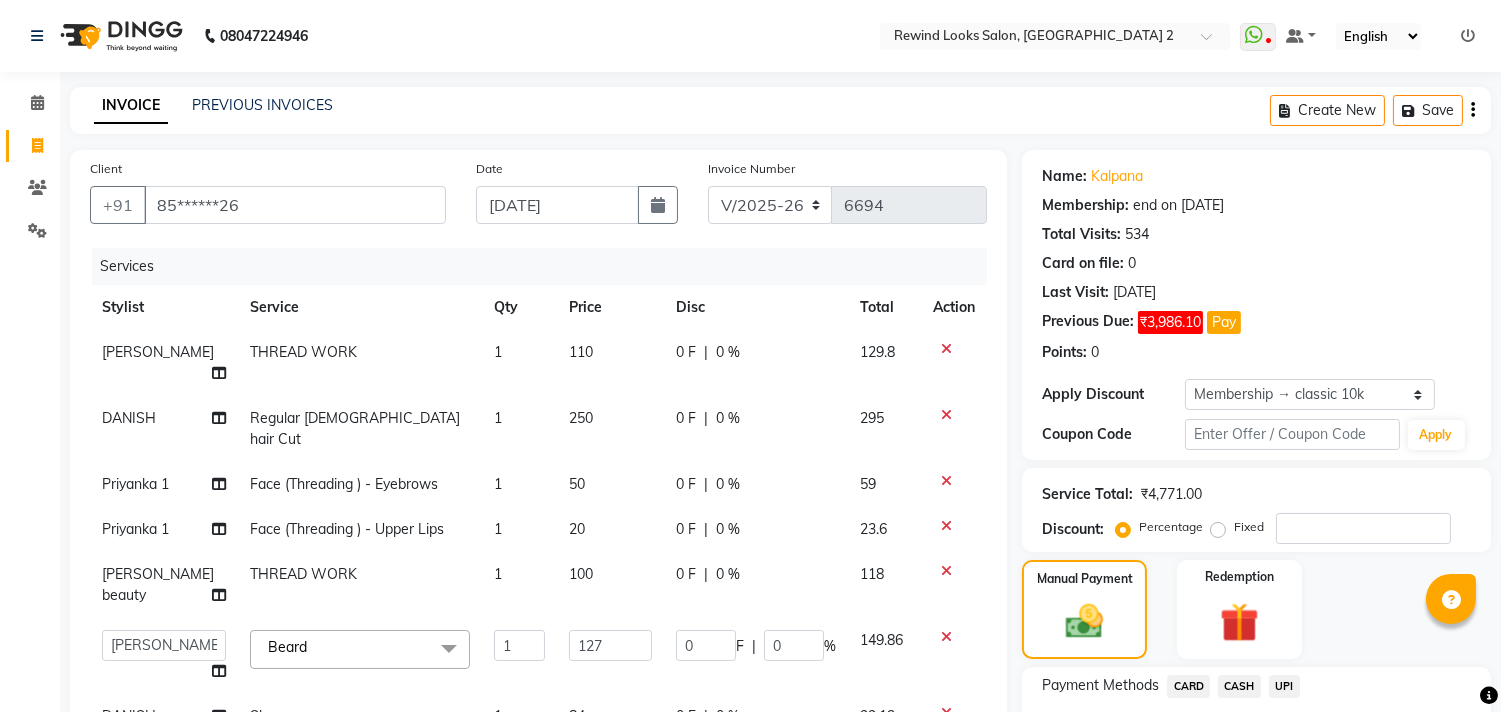 scroll, scrollTop: 223, scrollLeft: 0, axis: vertical 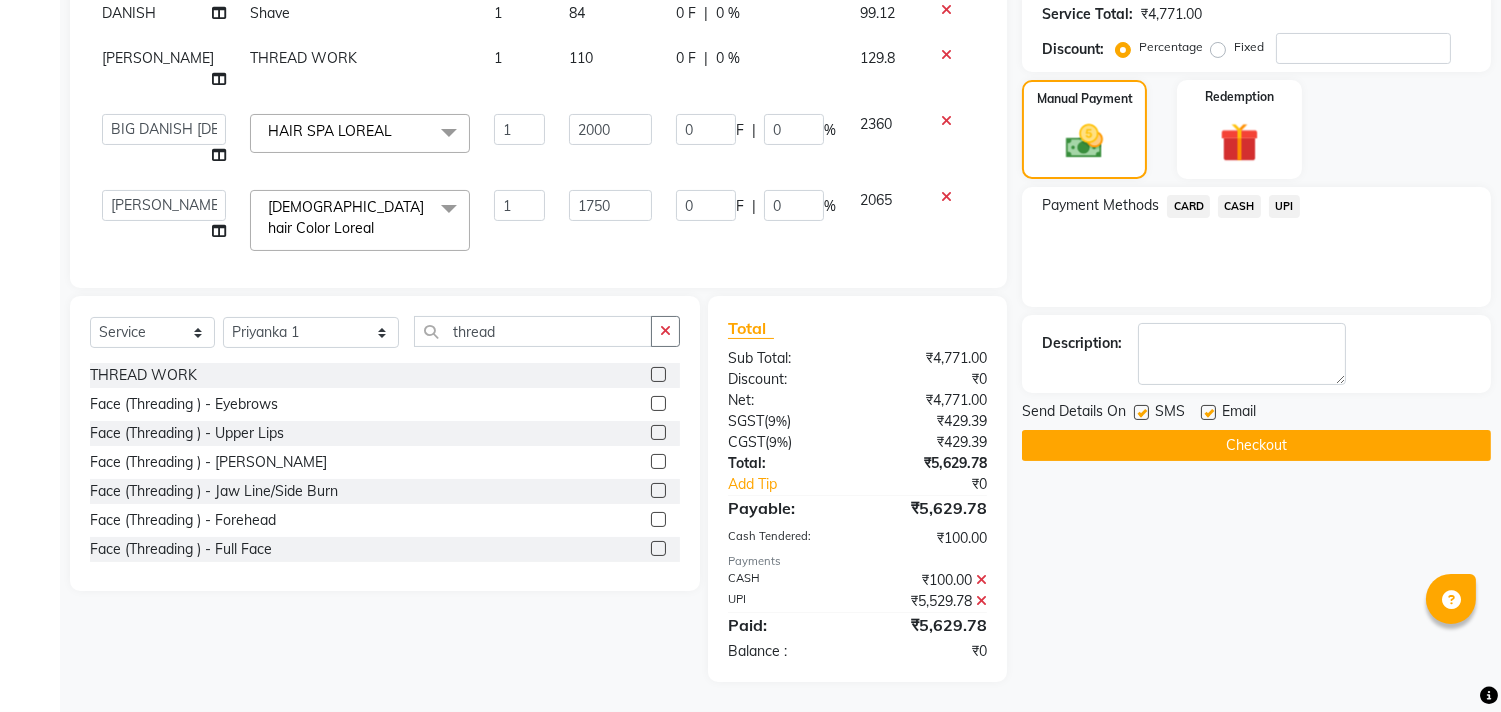 click on "UPI" 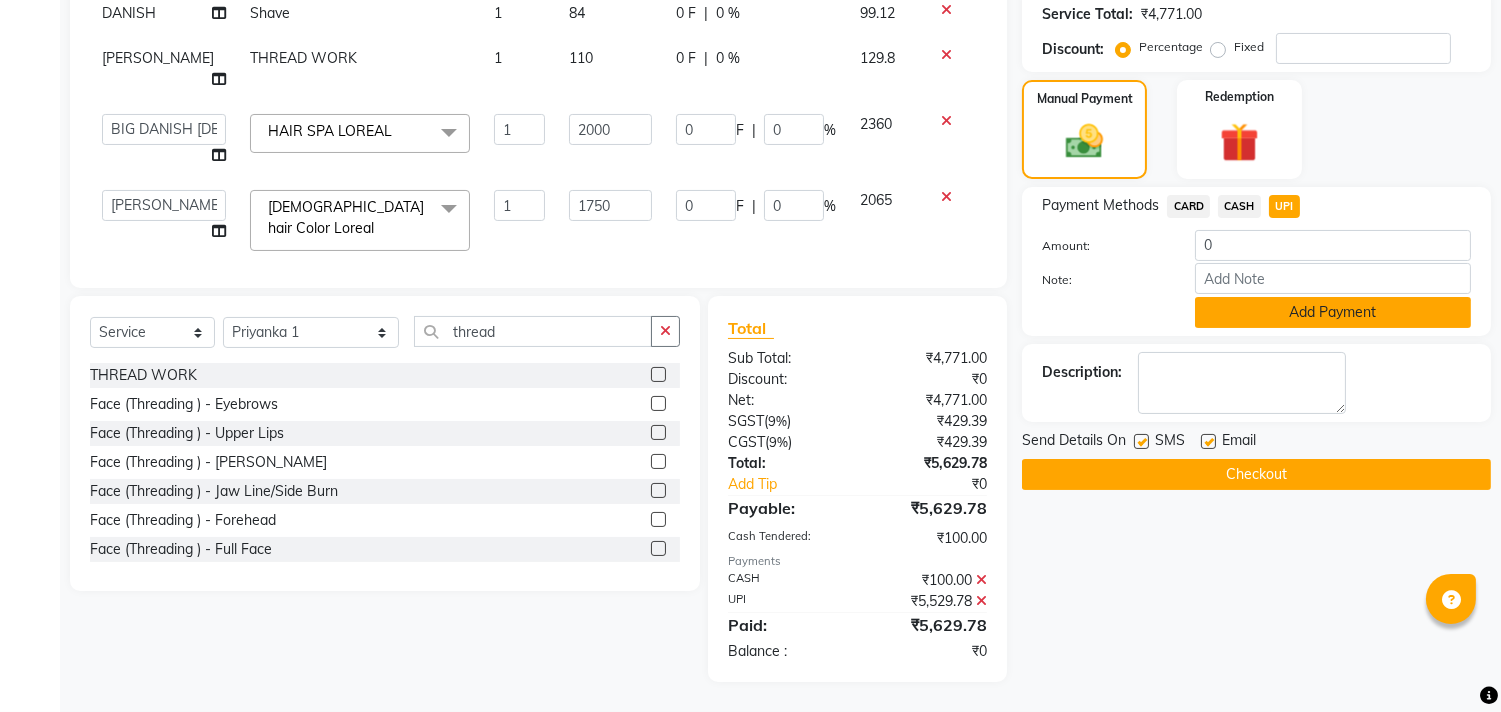 click on "Add Payment" 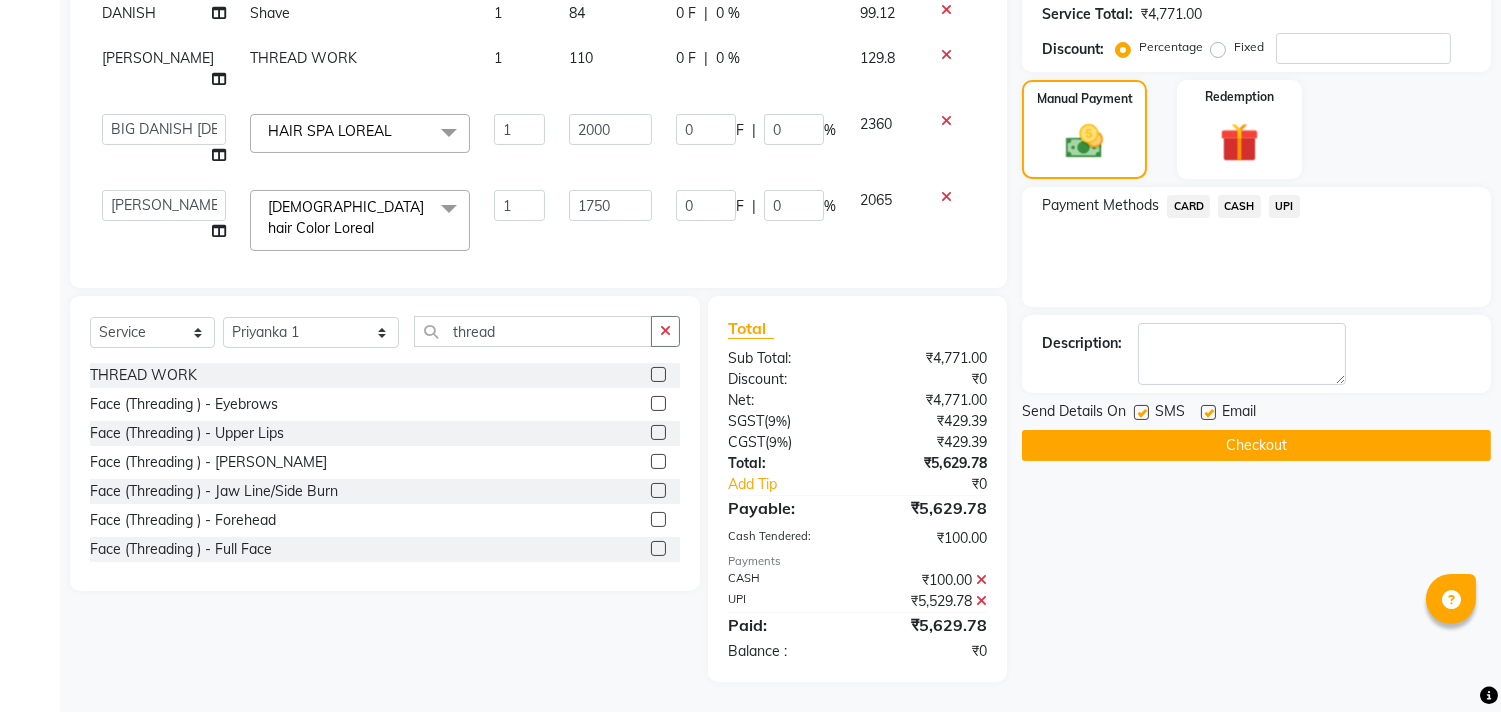 click on "Checkout" 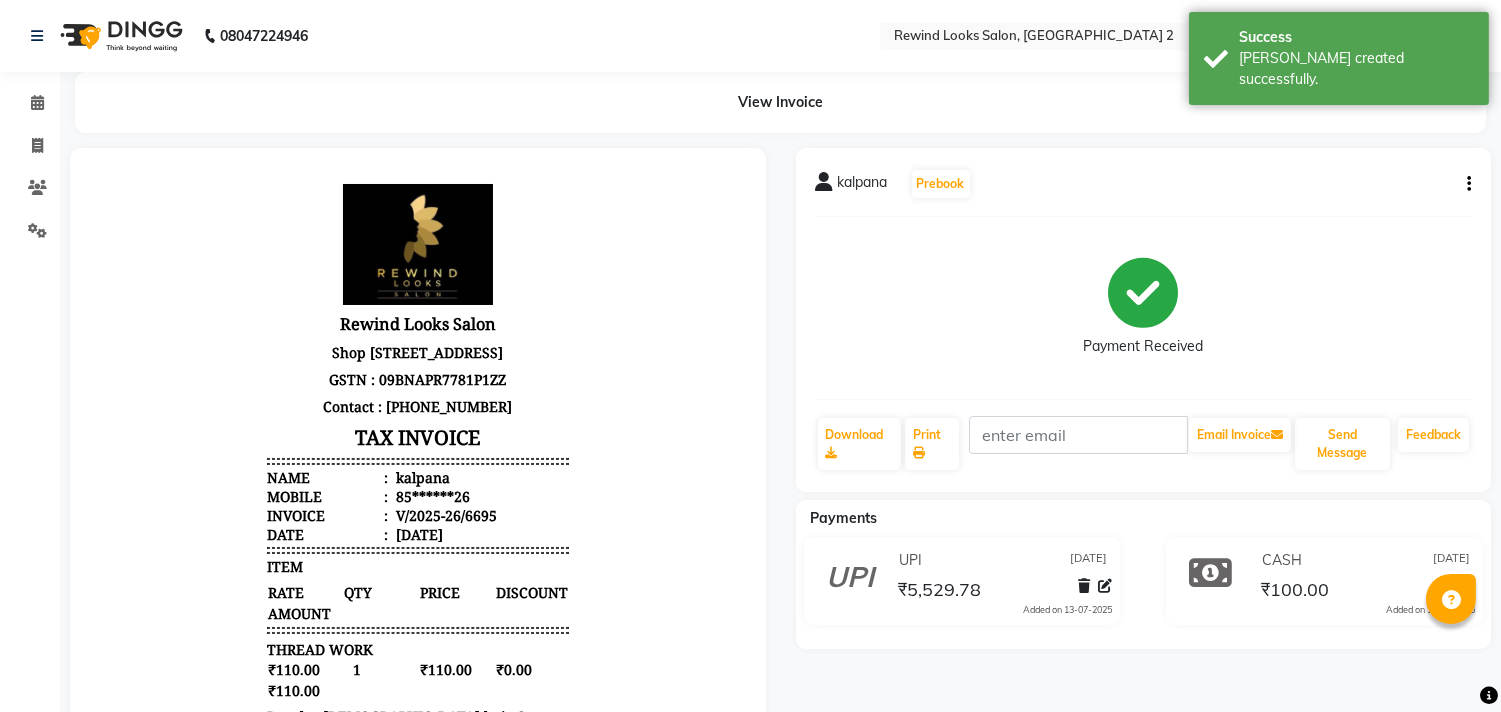 scroll, scrollTop: 0, scrollLeft: 0, axis: both 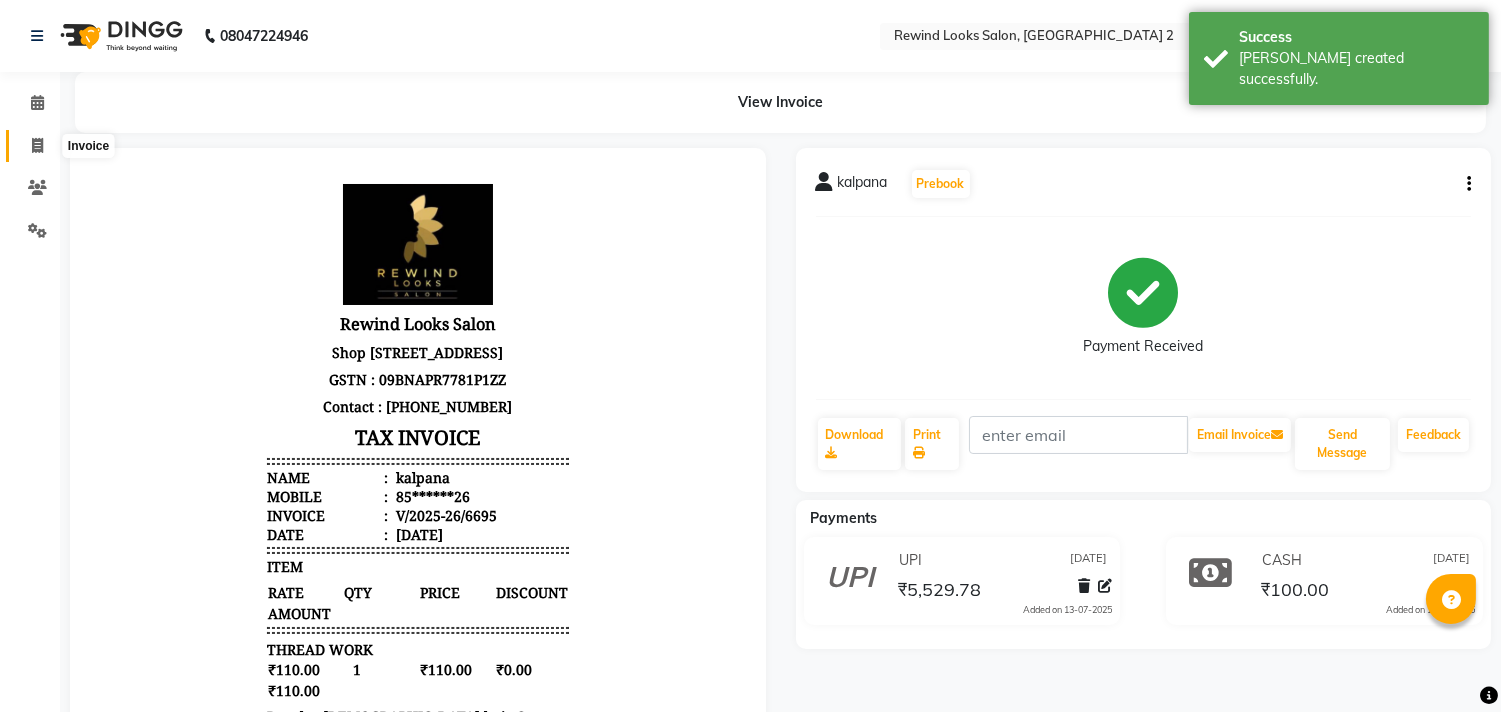 click 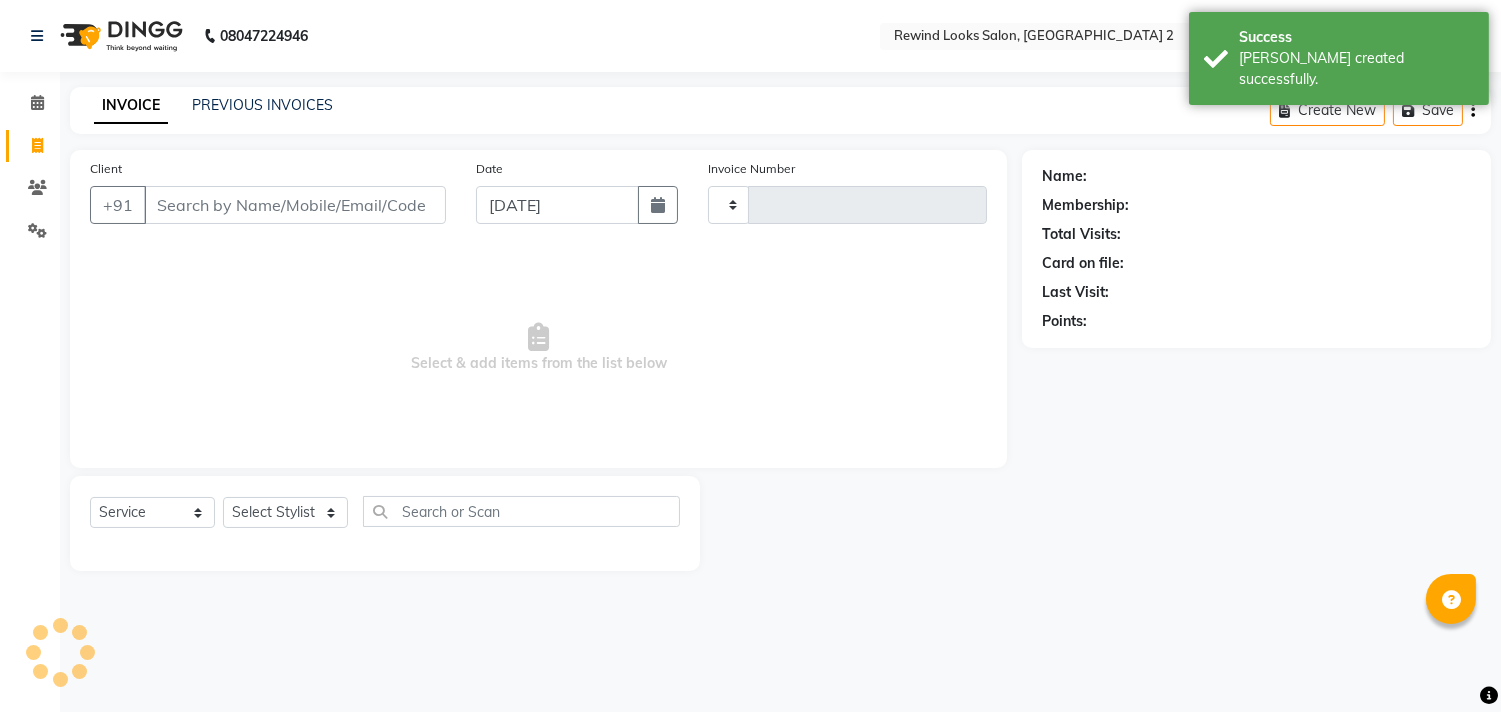 type on "6696" 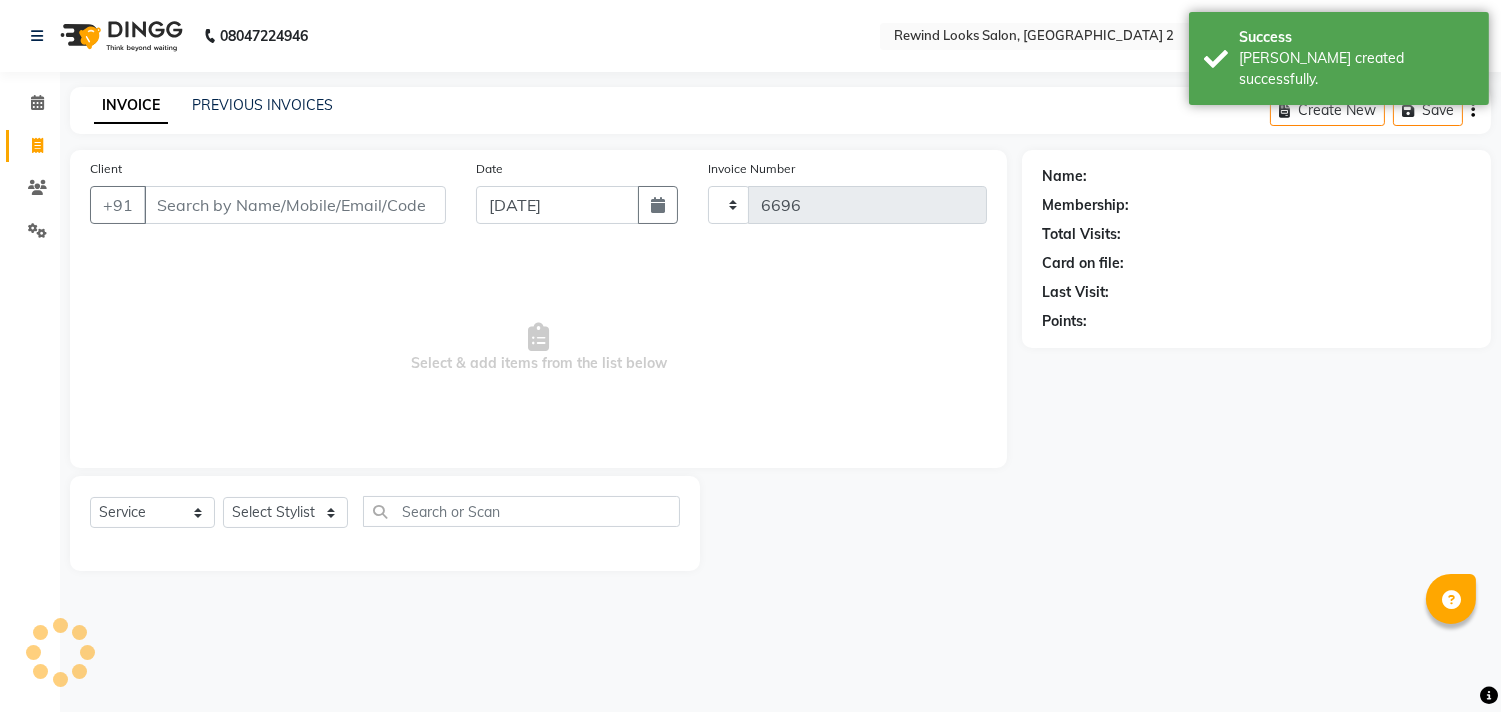 select on "4640" 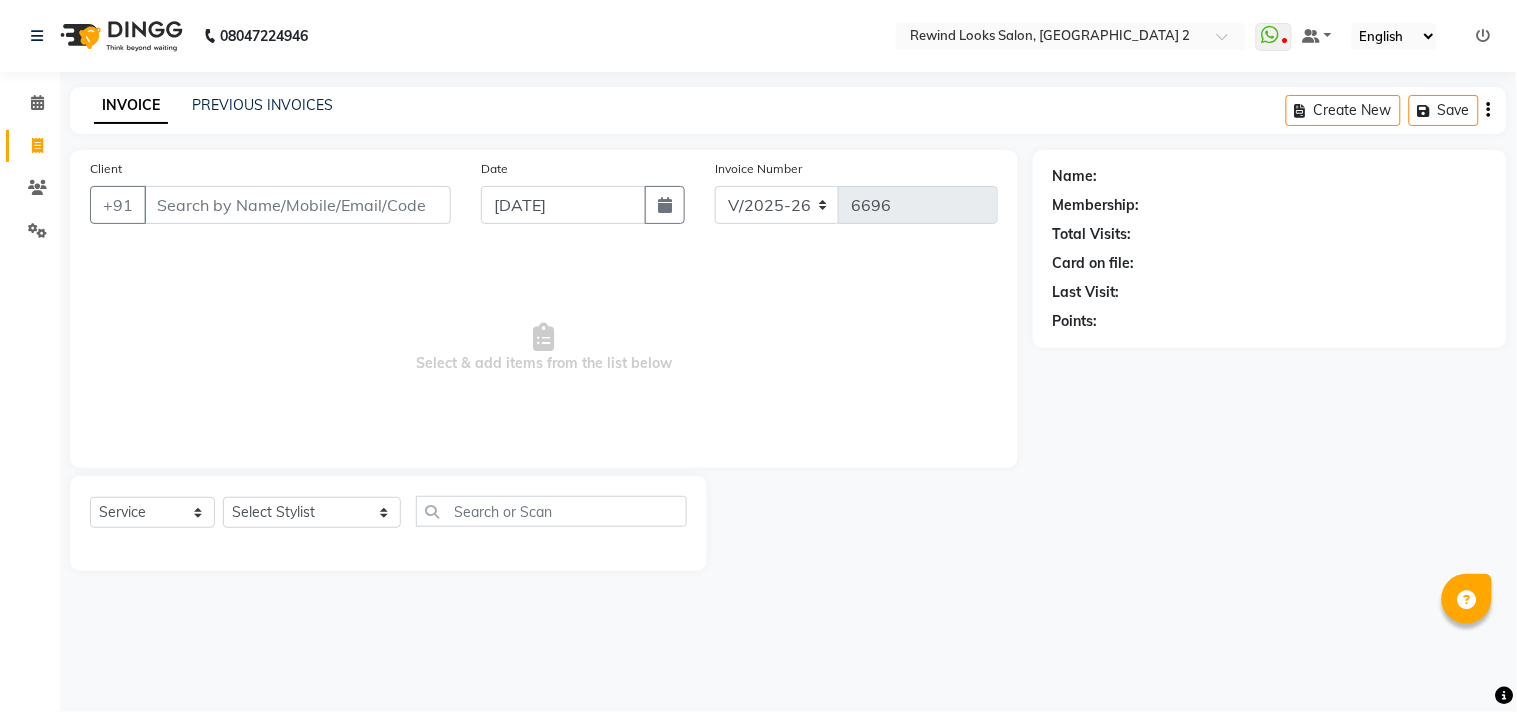 click on "Client" at bounding box center [297, 205] 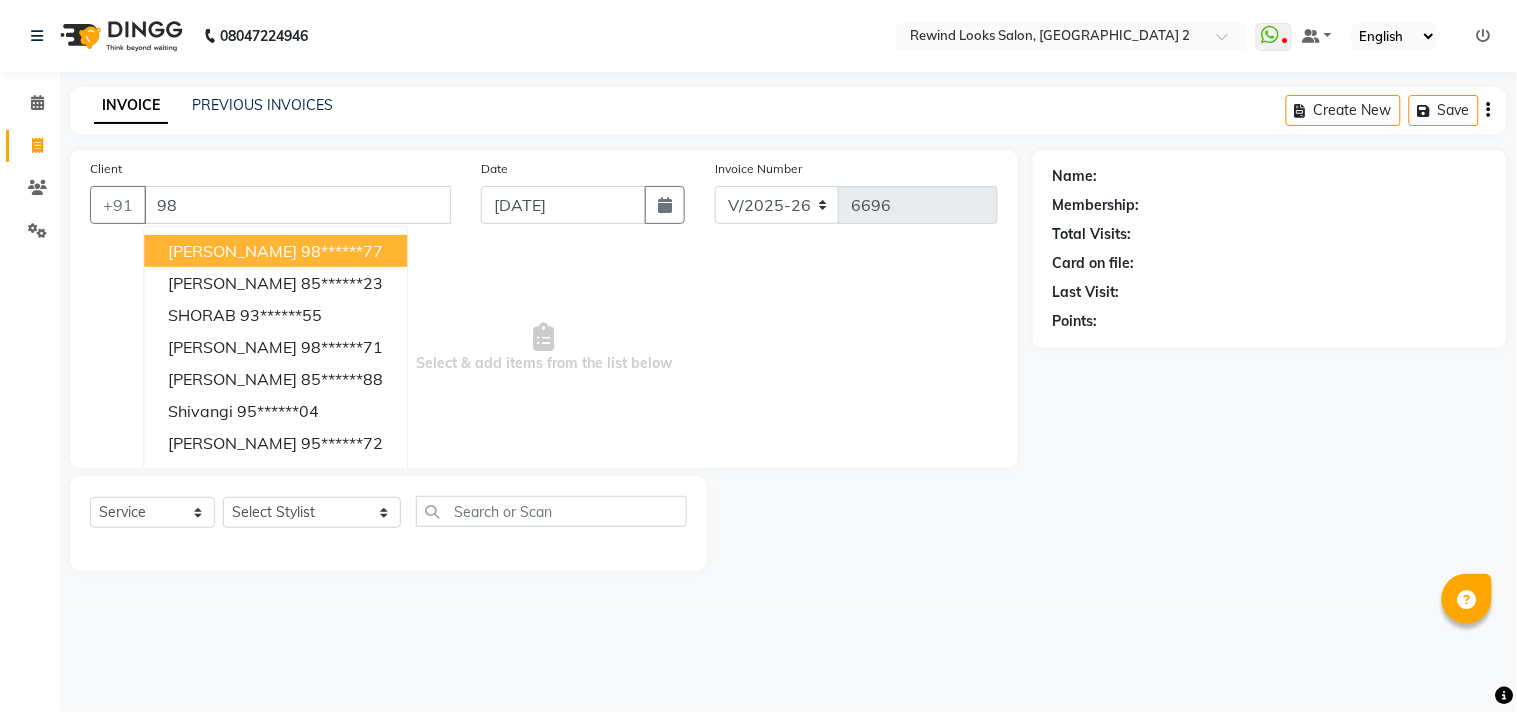type on "9" 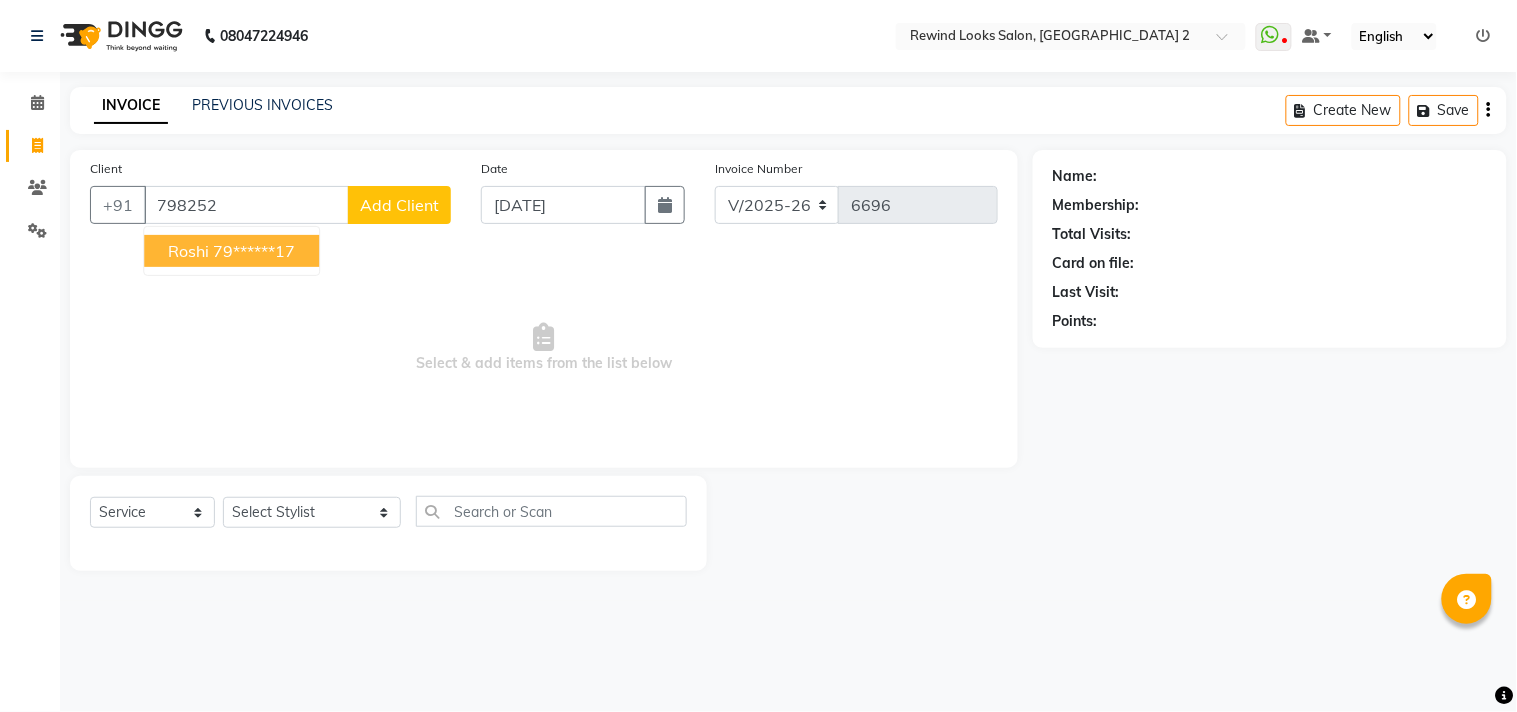click on "79******17" at bounding box center (254, 251) 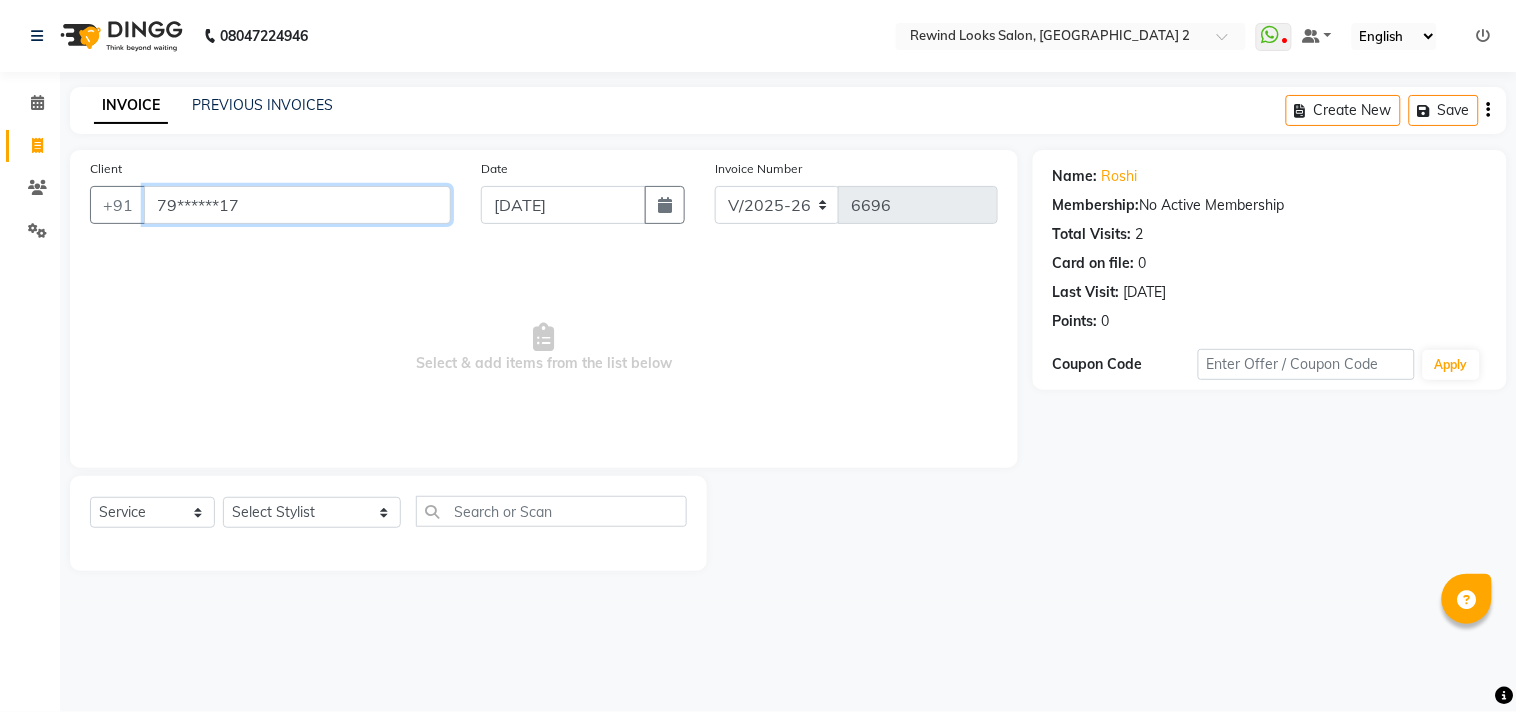 click on "79******17" at bounding box center (297, 205) 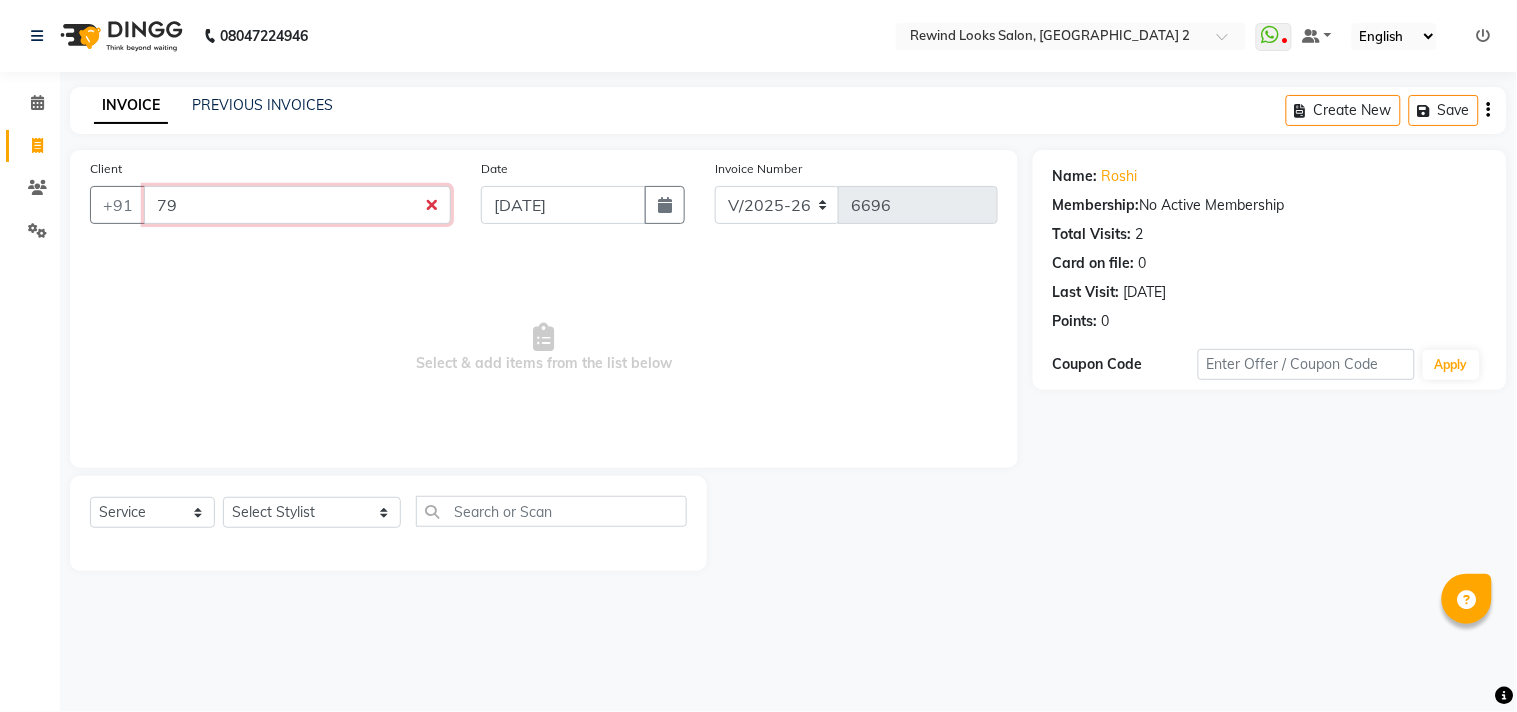 type on "7" 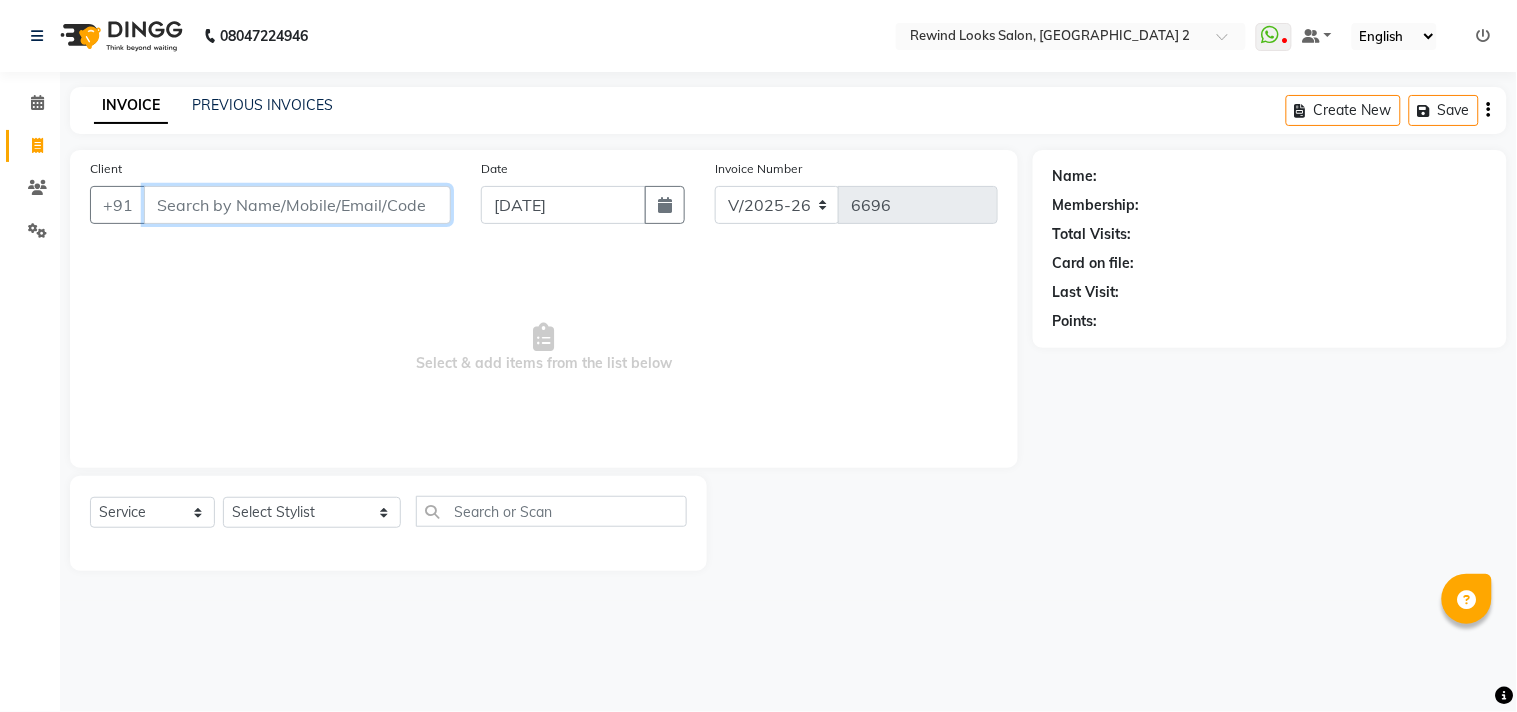 click on "Client" at bounding box center (297, 205) 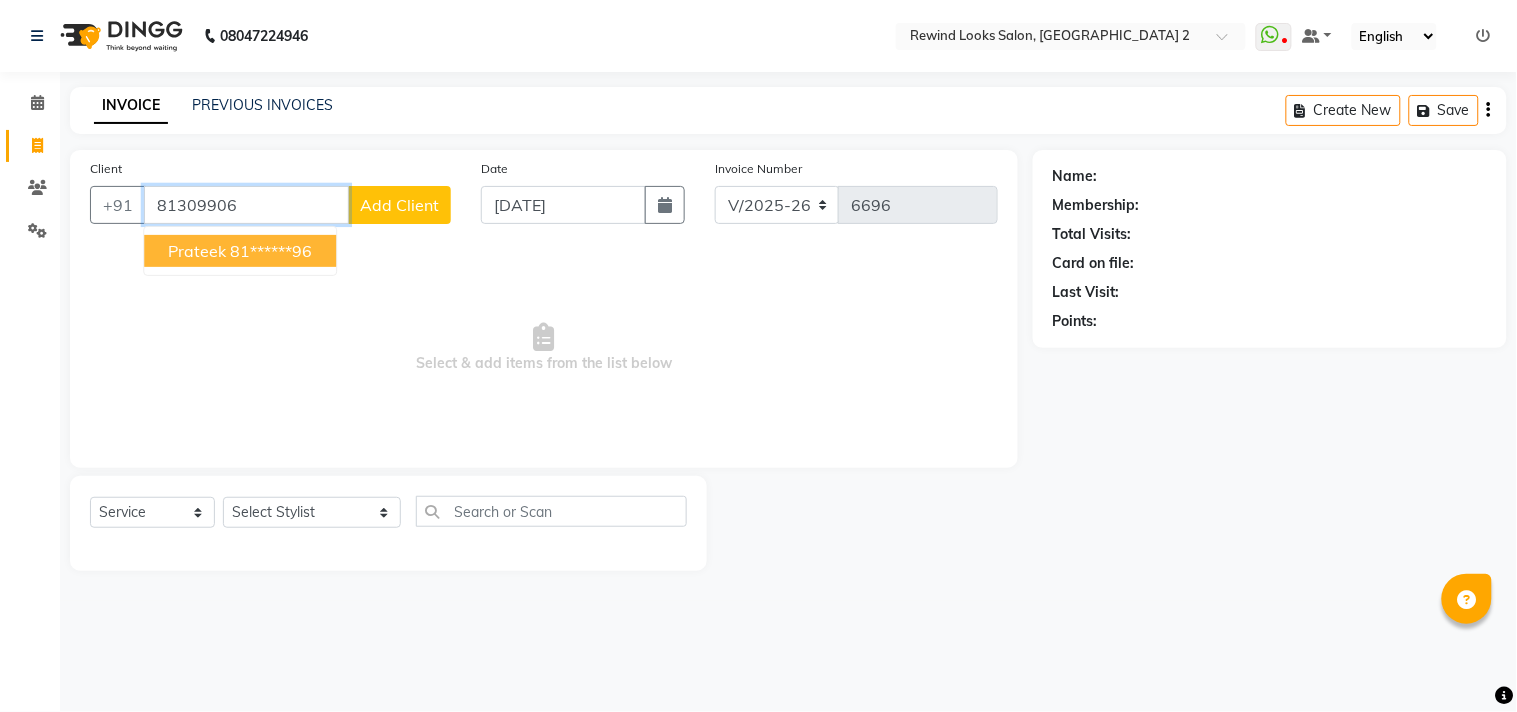 click on "81******96" at bounding box center (271, 251) 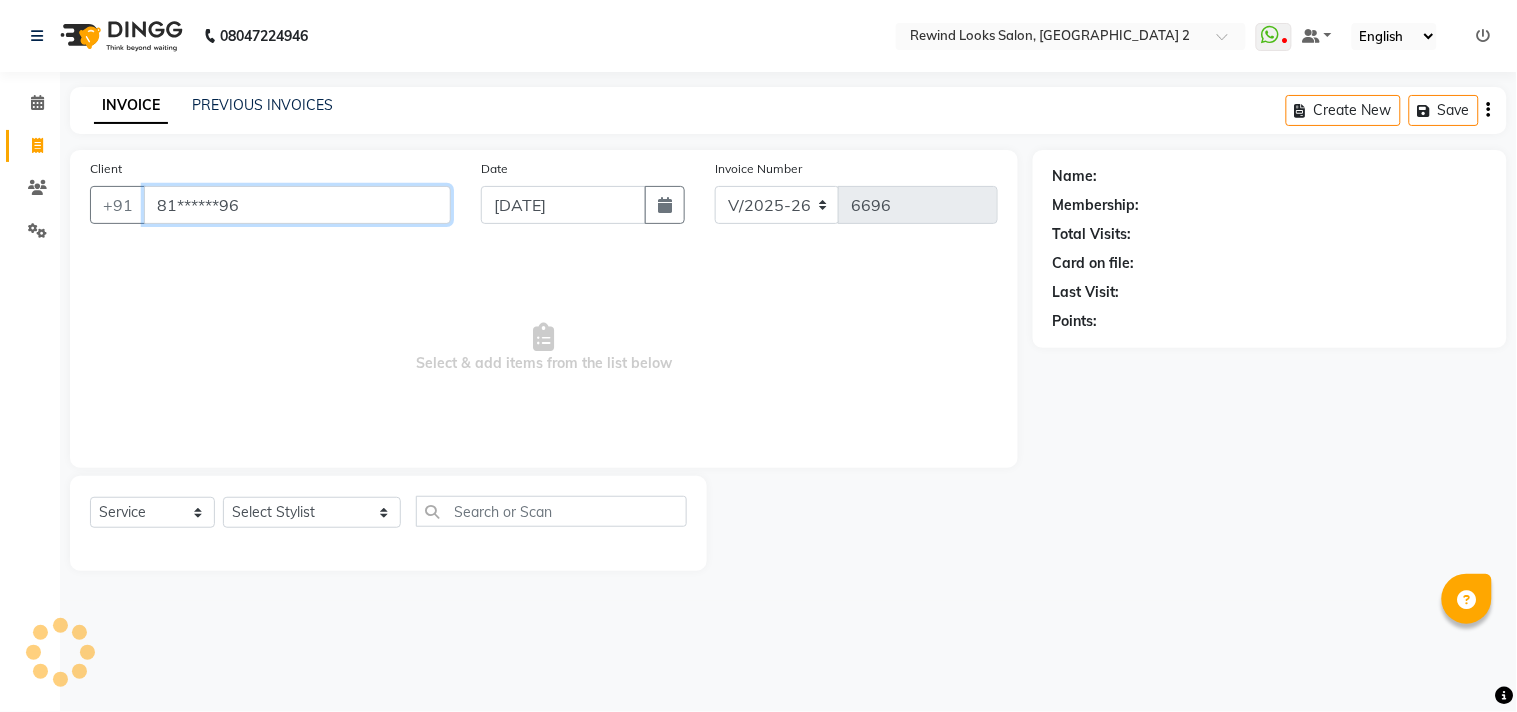 type on "81******96" 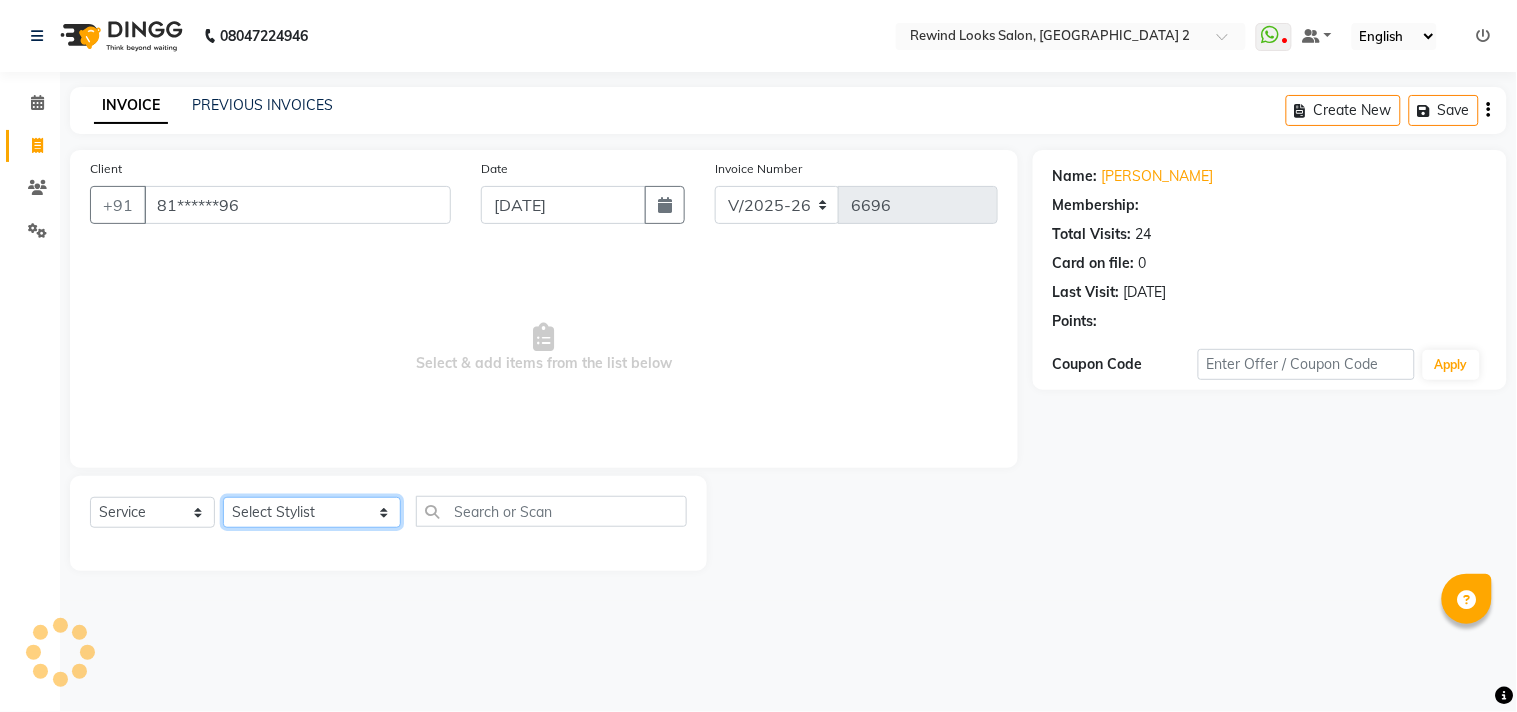 click on "Select Stylist aayat ADMIN Alfad hair Casa  [PERSON_NAME] HAIR [PERSON_NAME]  (unisex hairstylist) BIG [DEMOGRAPHIC_DATA] [DEMOGRAPHIC_DATA] DANISH [PERSON_NAME] orchid [PERSON_NAME] HAIR [DEMOGRAPHIC_DATA] CASA [PERSON_NAME] kiran Deepak Hair Mani MANOJ PEDICURE  [PERSON_NAME]. HAIR [PERSON_NAME] HAIR [PERSON_NAME] CASA NIZAM SAYA PRATIBHA ORCHID  Priyanka 1 [PERSON_NAME] pedicure RIHAN HAIR CASA [PERSON_NAME] [DEMOGRAPHIC_DATA] casa SAIF HAIR SAYA sameer casa [PERSON_NAME] hair casa [PERSON_NAME] beauty SHARIK HAIR [PERSON_NAME] Artist [PERSON_NAME] pedicure Suman Sumer Hair Tarikh hair [DEMOGRAPHIC_DATA] Casa white orched Danish [PERSON_NAME] hair  [PERSON_NAME] HAIR [DEMOGRAPHIC_DATA]" 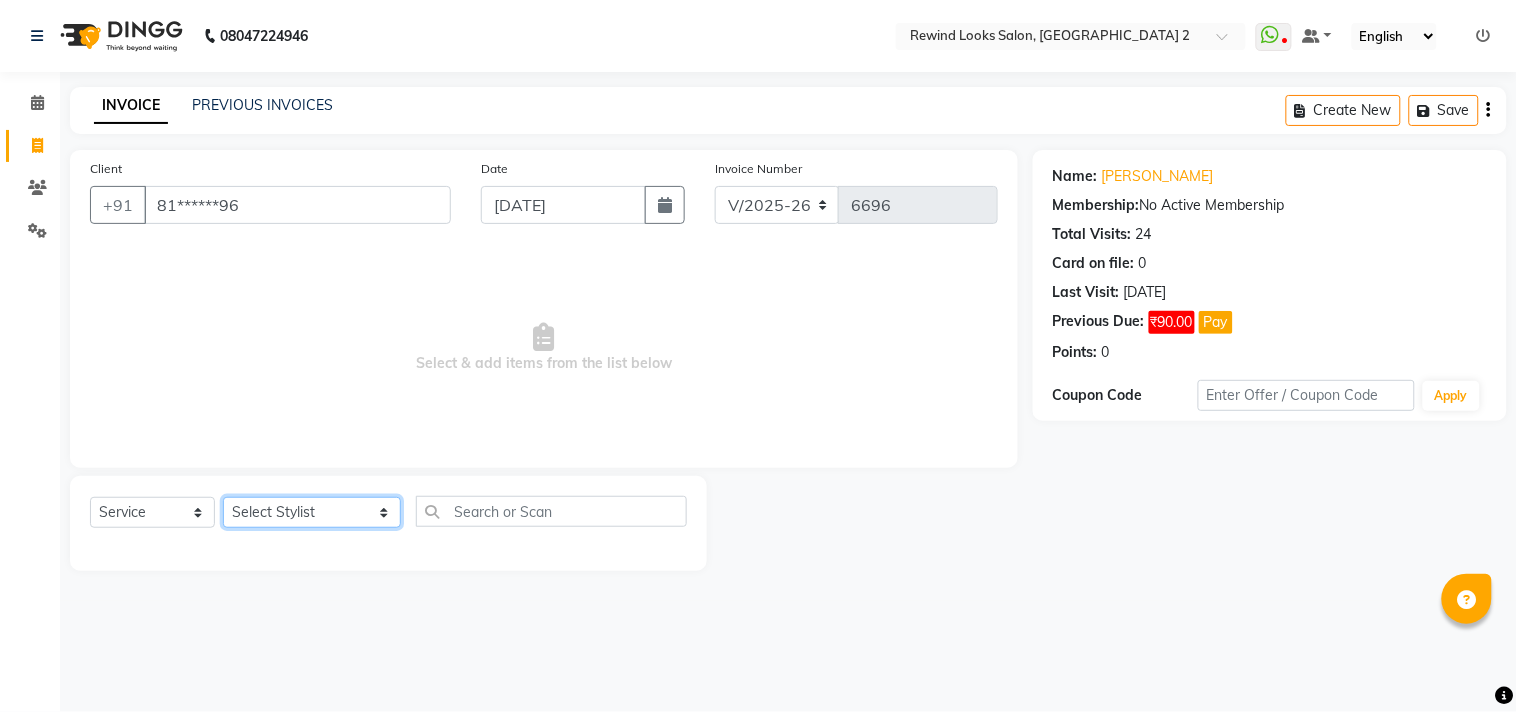 select on "44121" 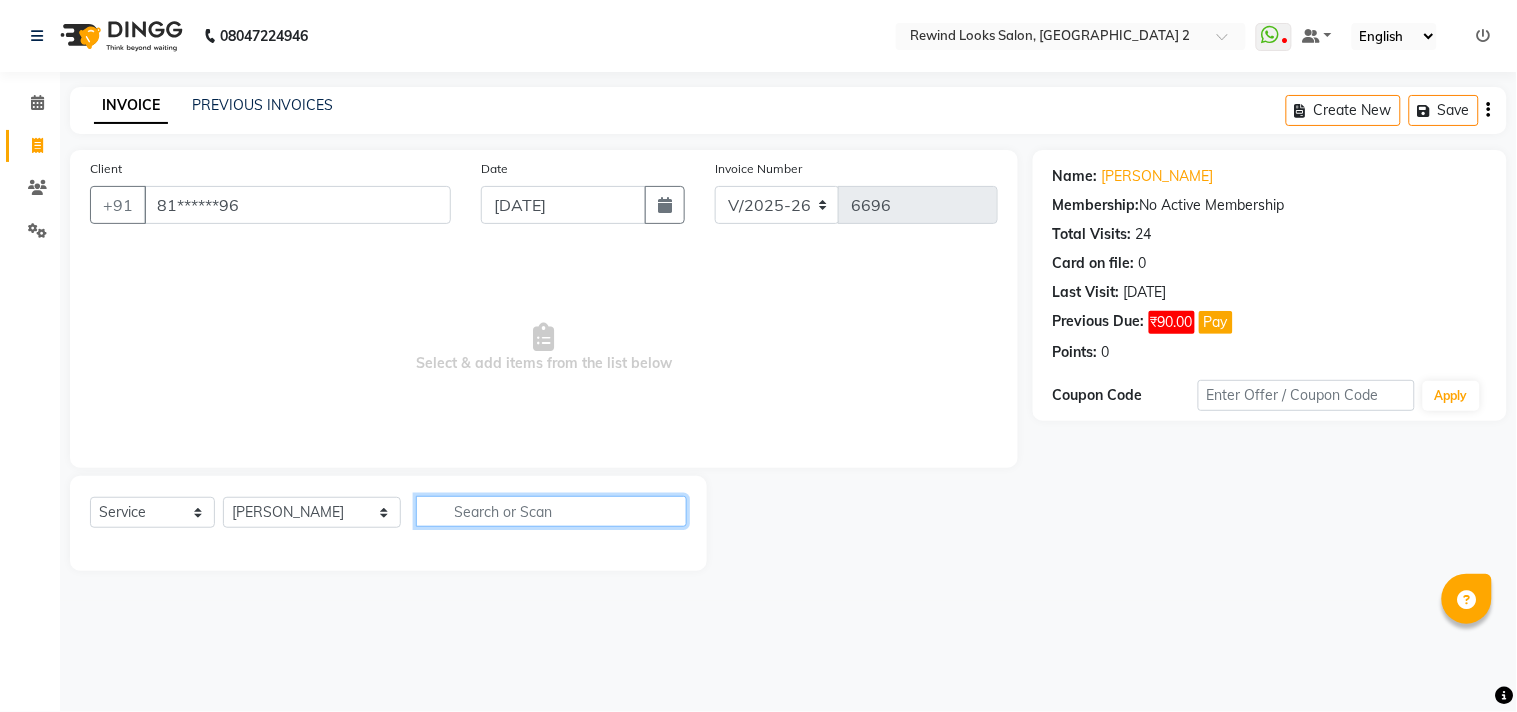 click 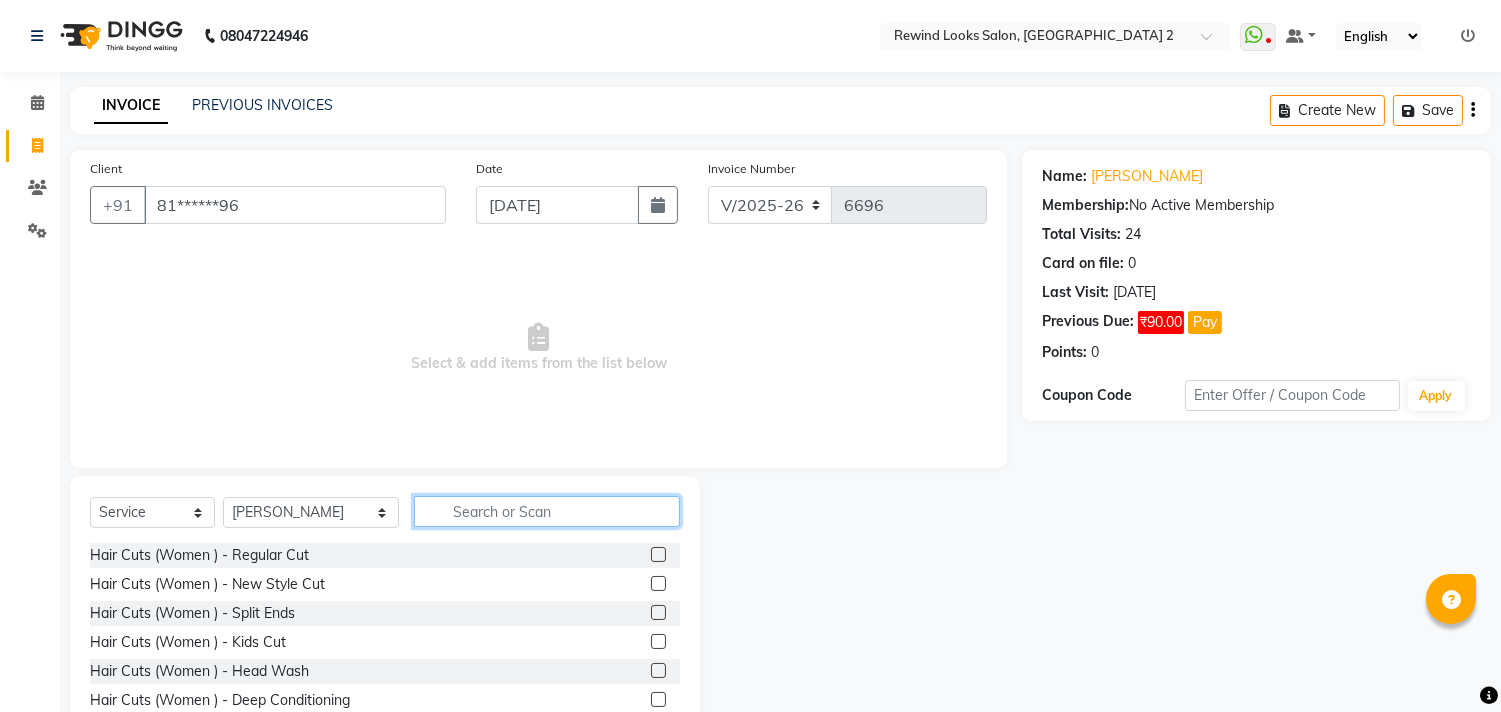 click 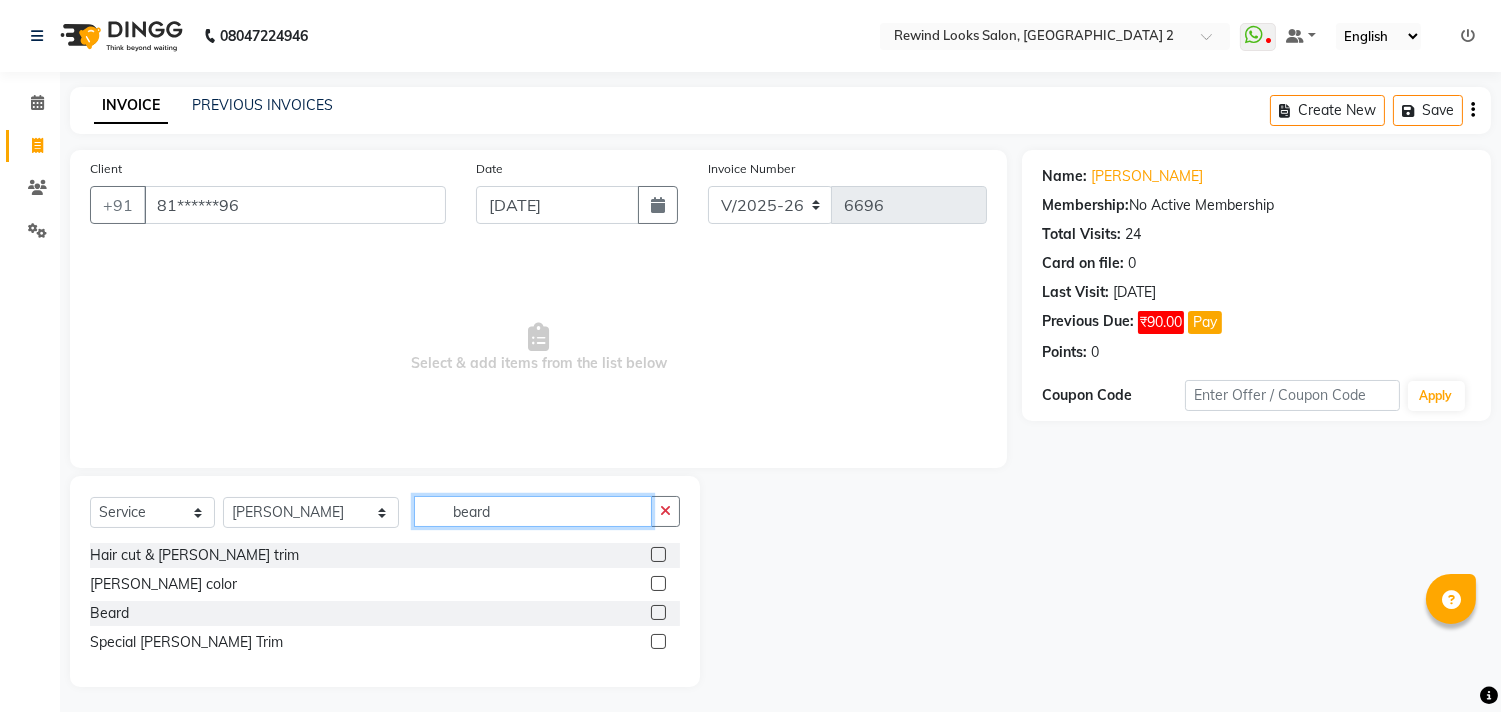 type on "beard" 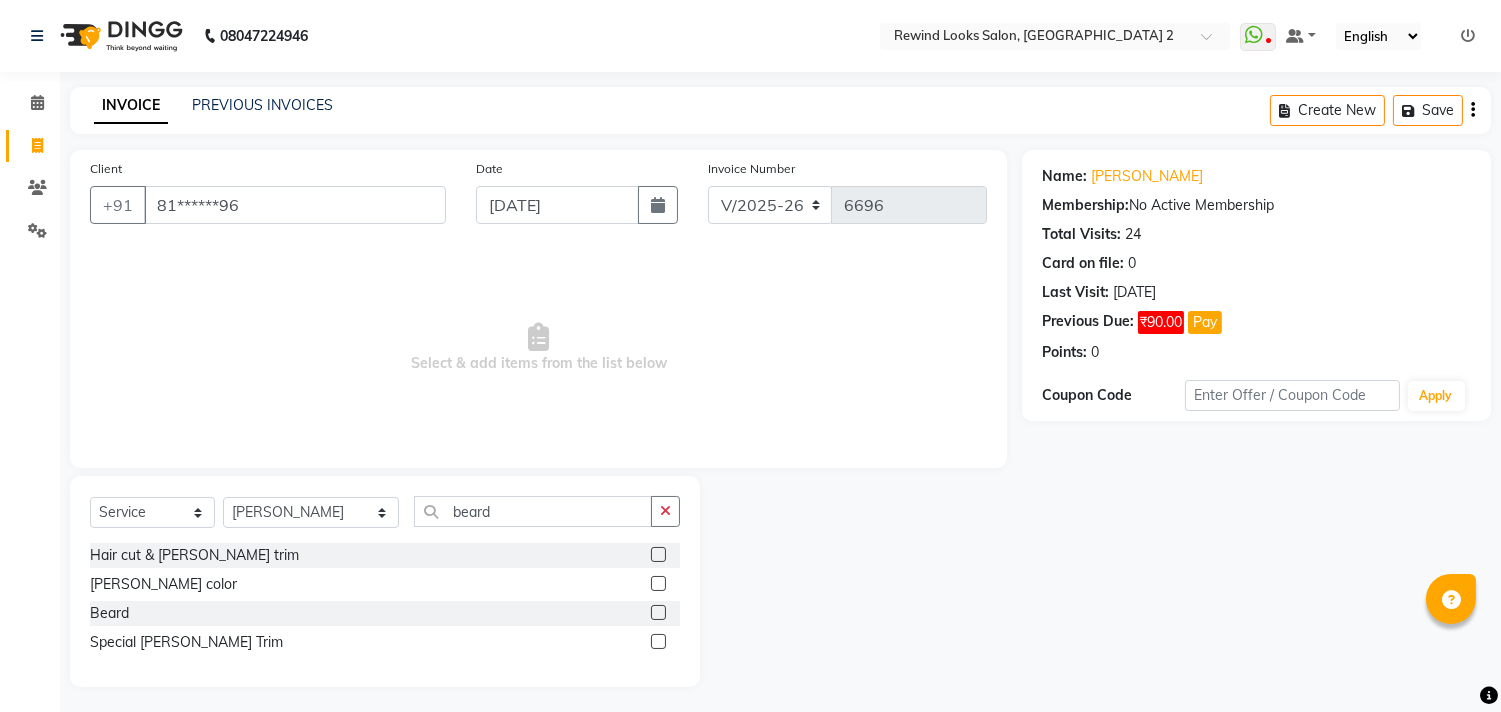 click 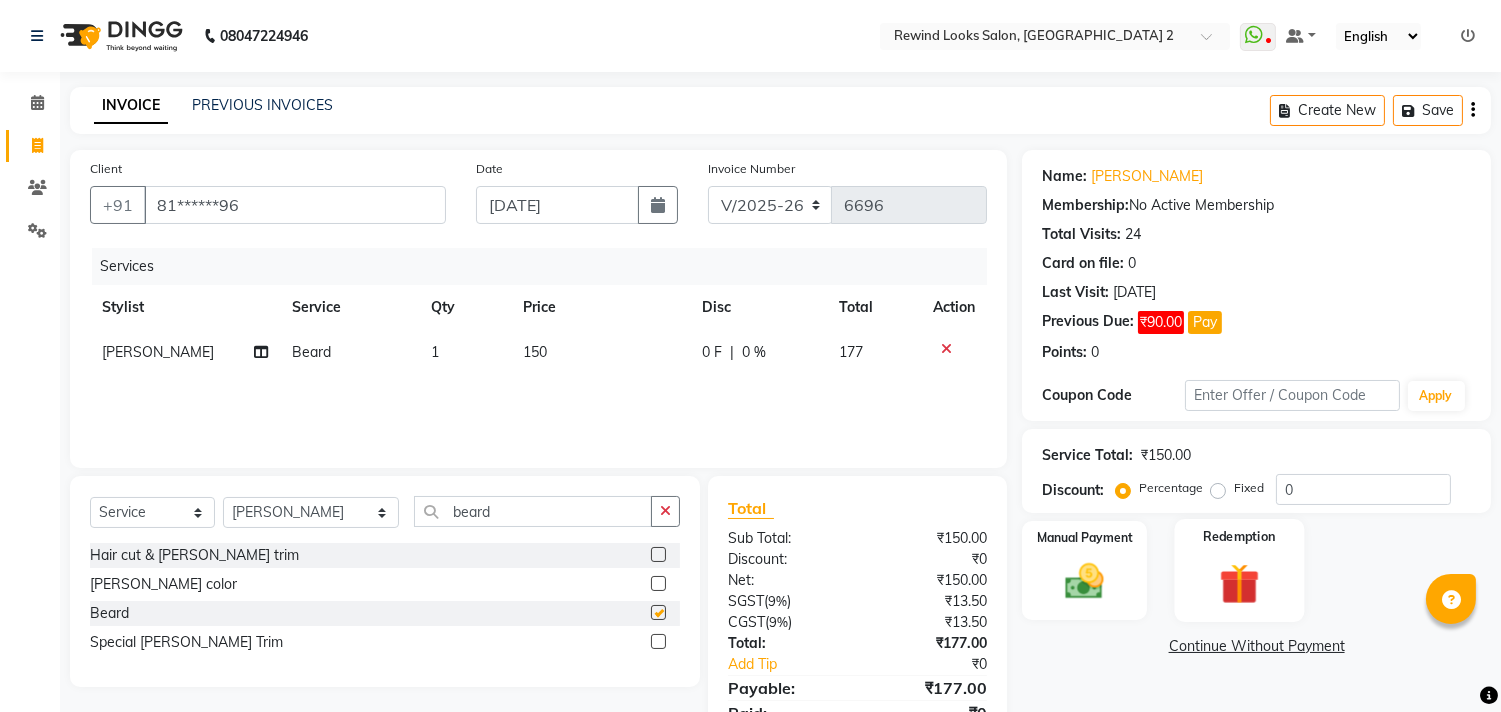 checkbox on "false" 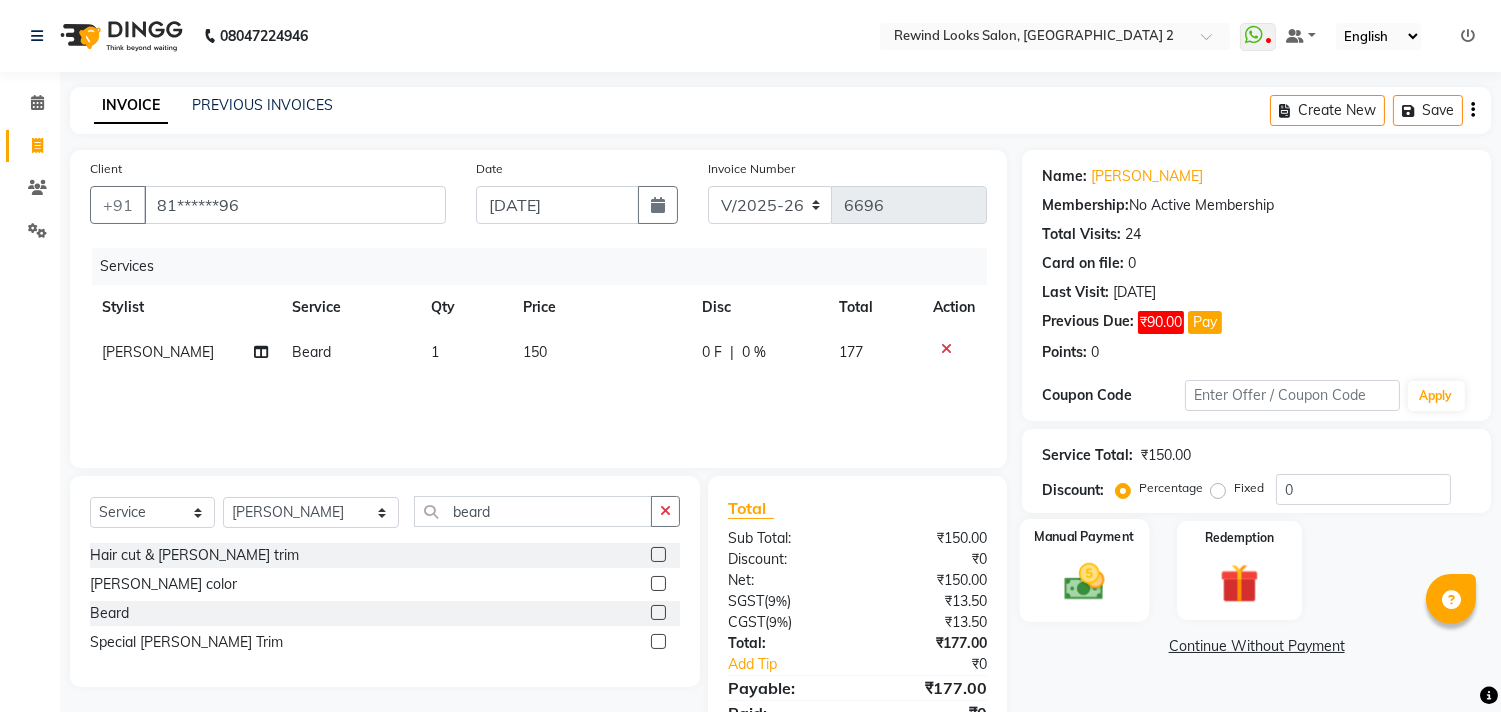 click 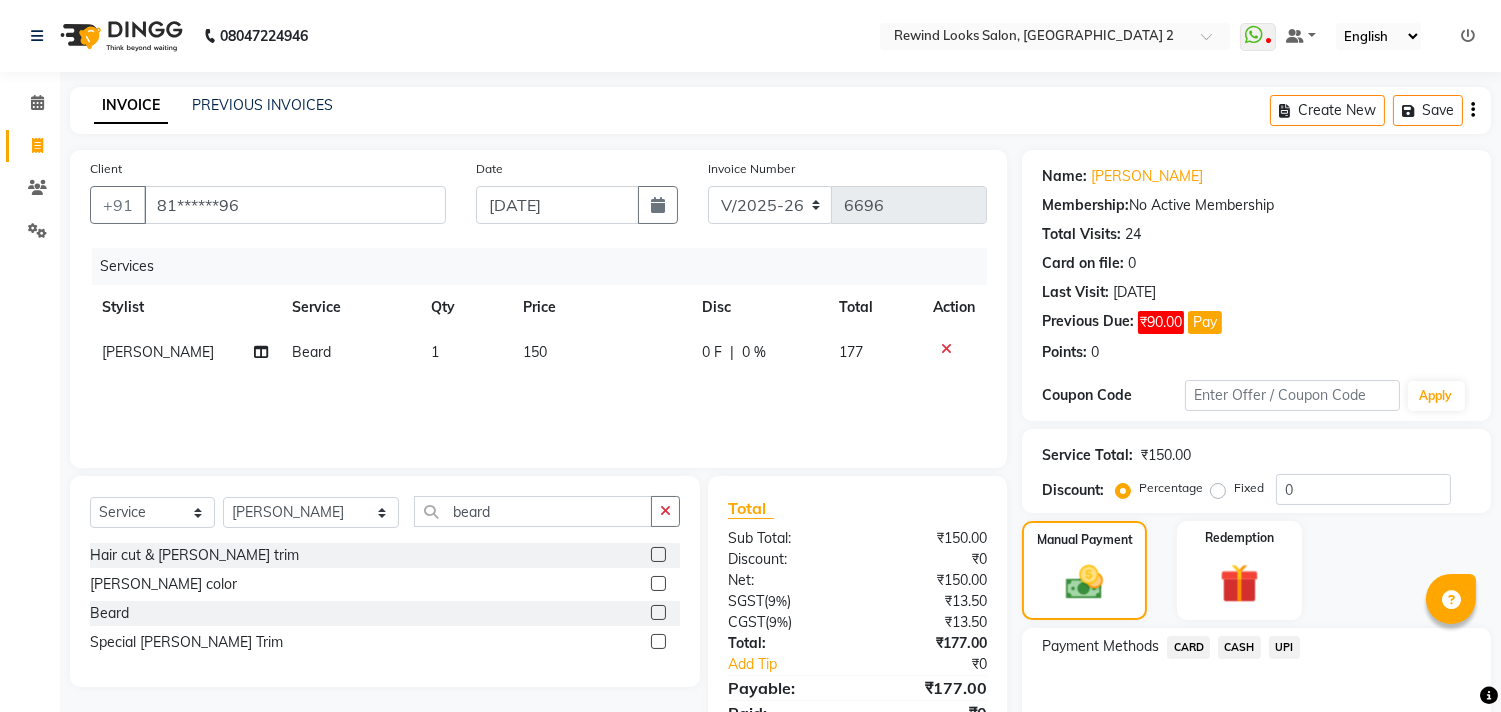 click on "UPI" 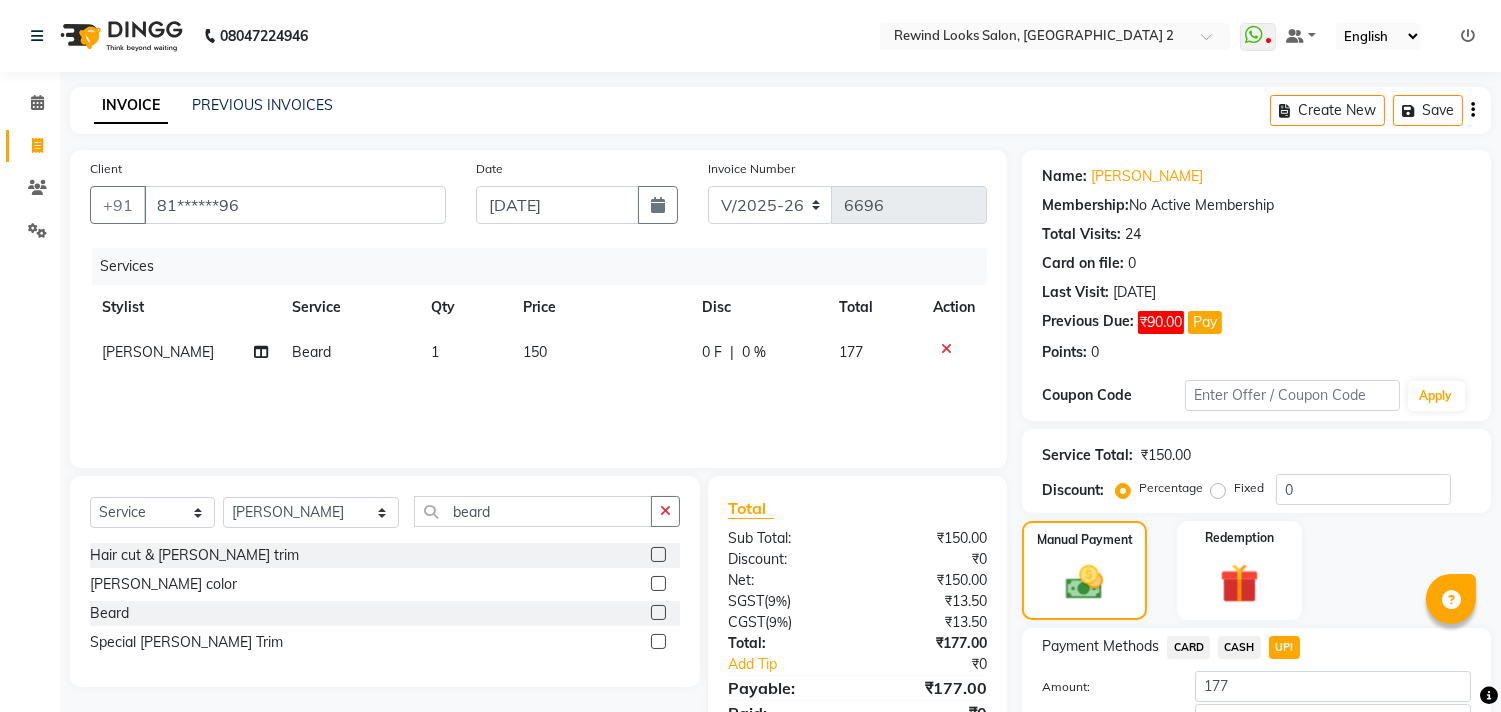 scroll, scrollTop: 135, scrollLeft: 0, axis: vertical 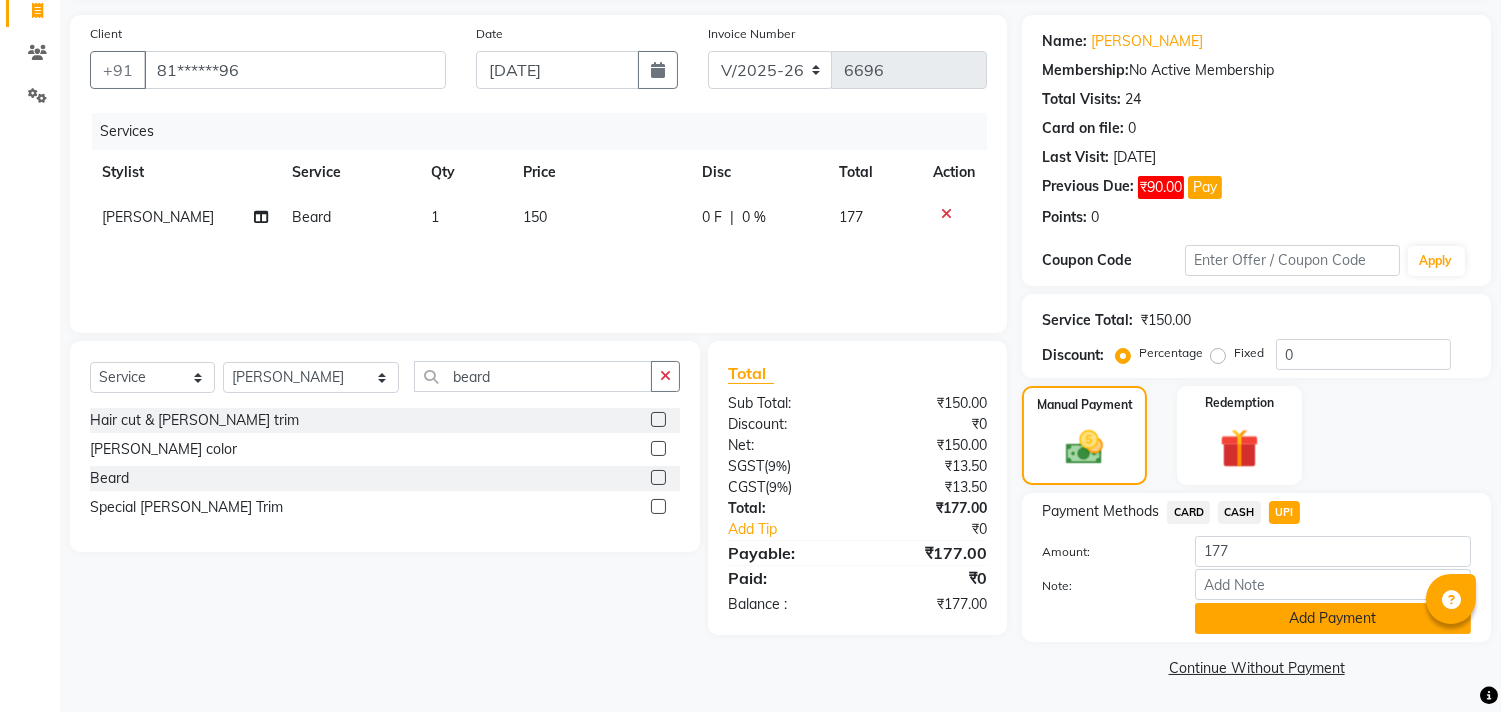 click on "Add Payment" 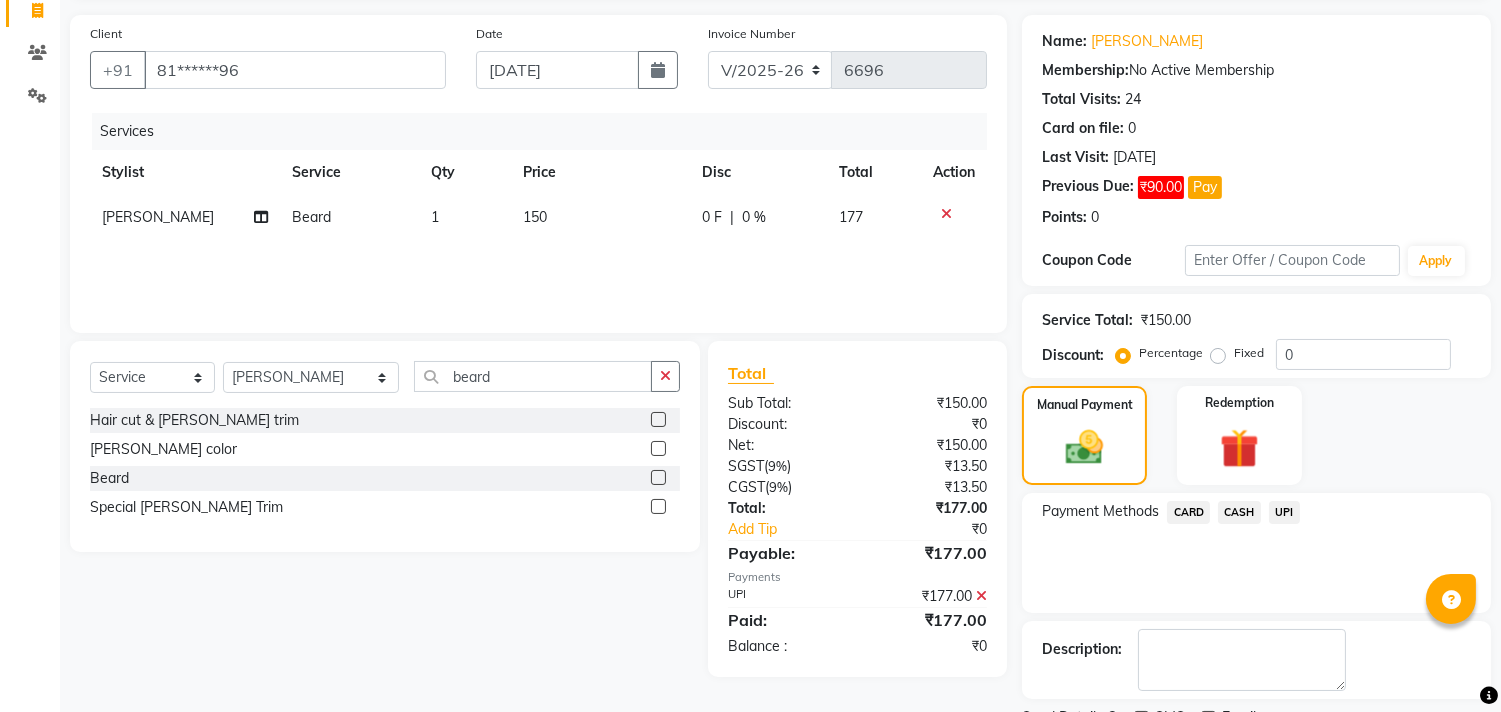 scroll, scrollTop: 220, scrollLeft: 0, axis: vertical 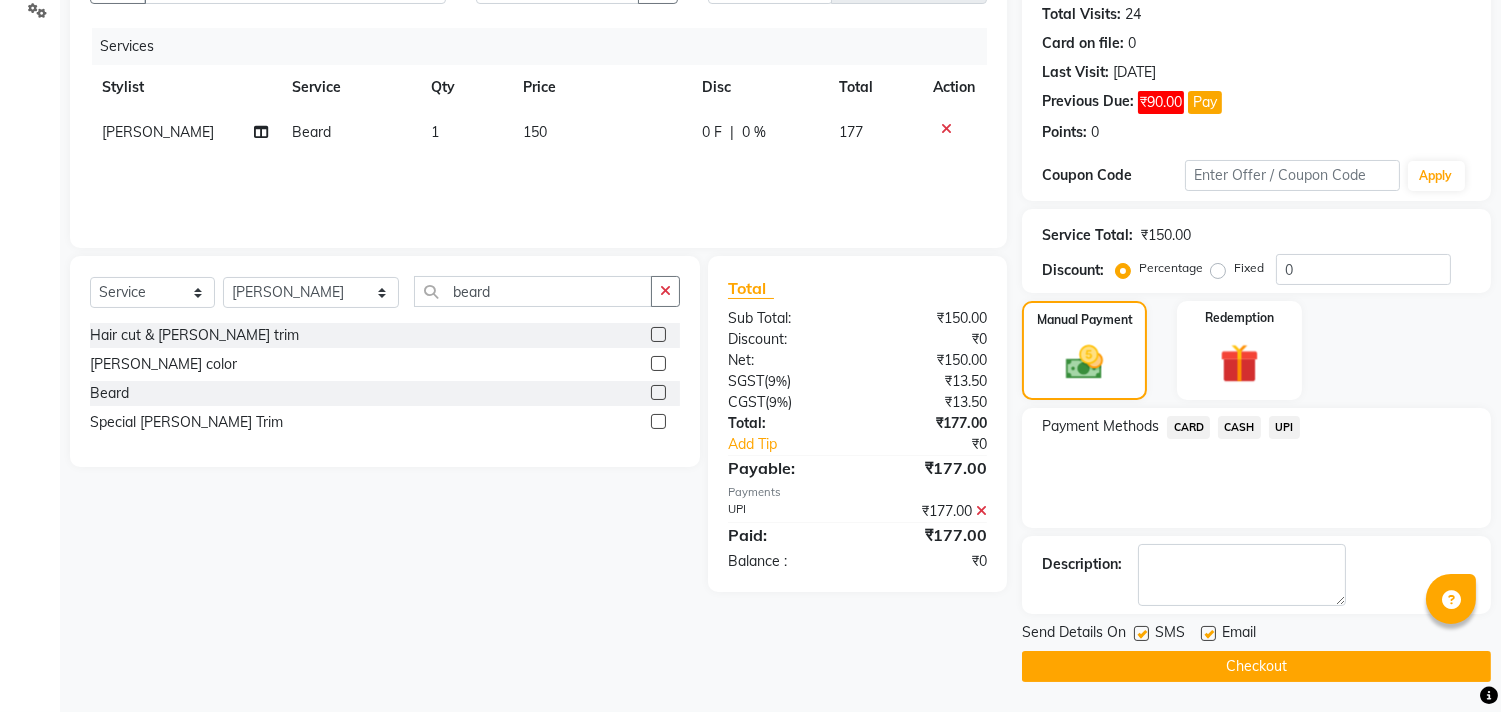 click on "Checkout" 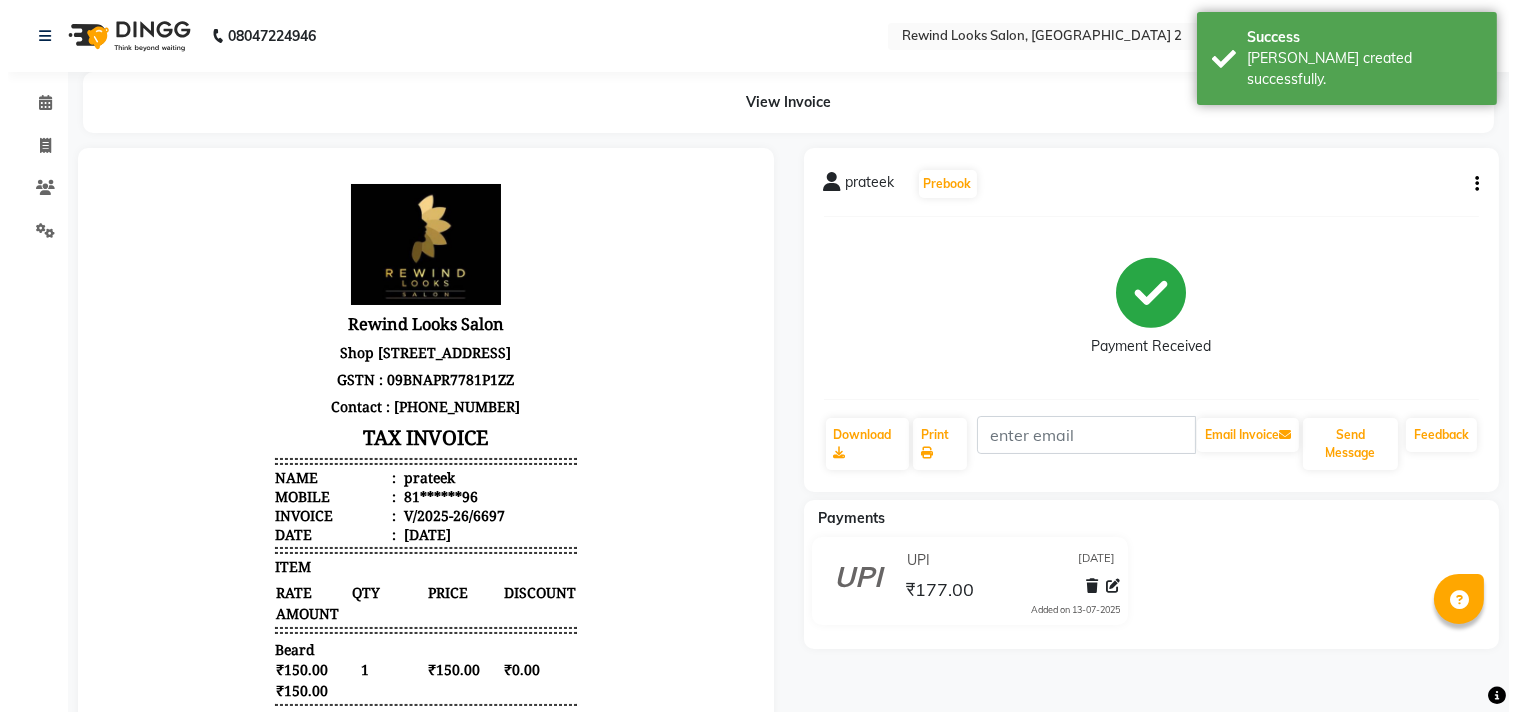 scroll, scrollTop: 0, scrollLeft: 0, axis: both 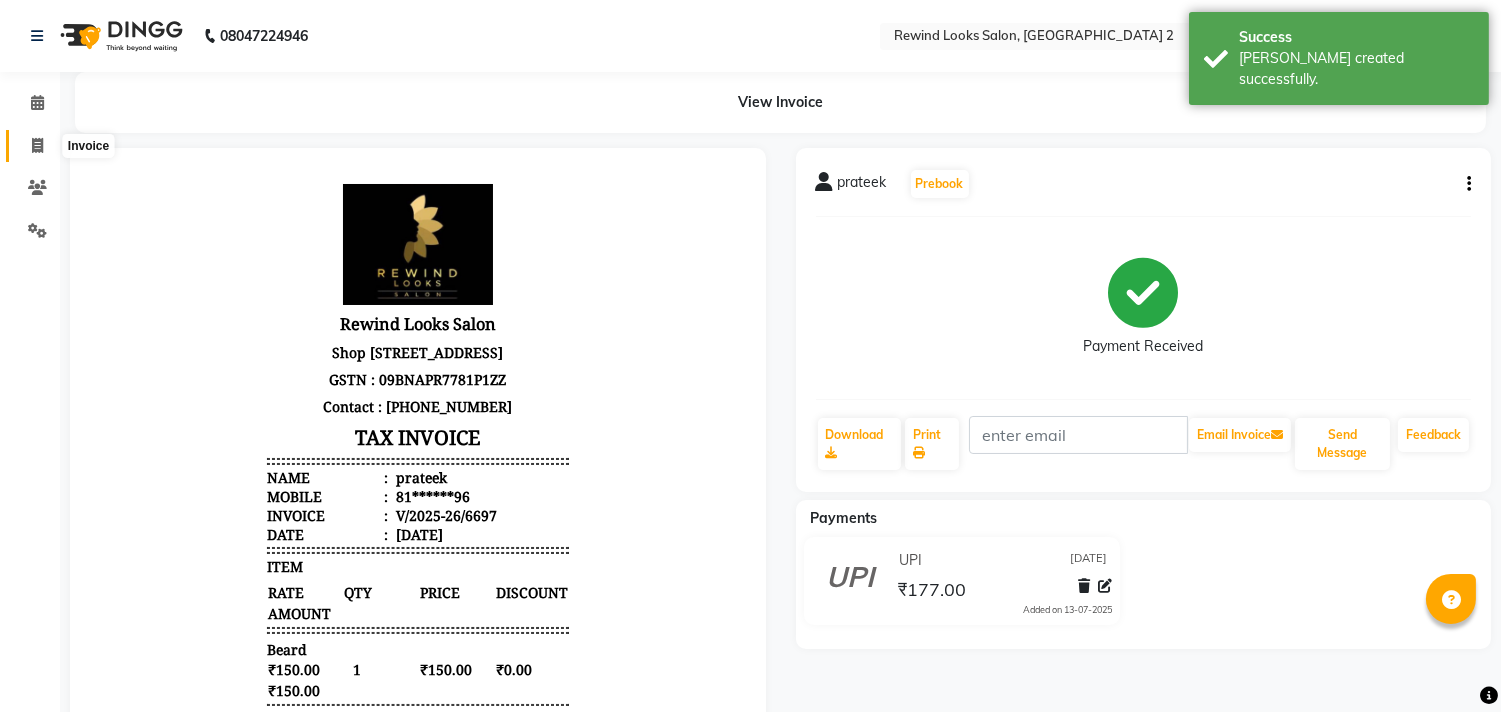 click 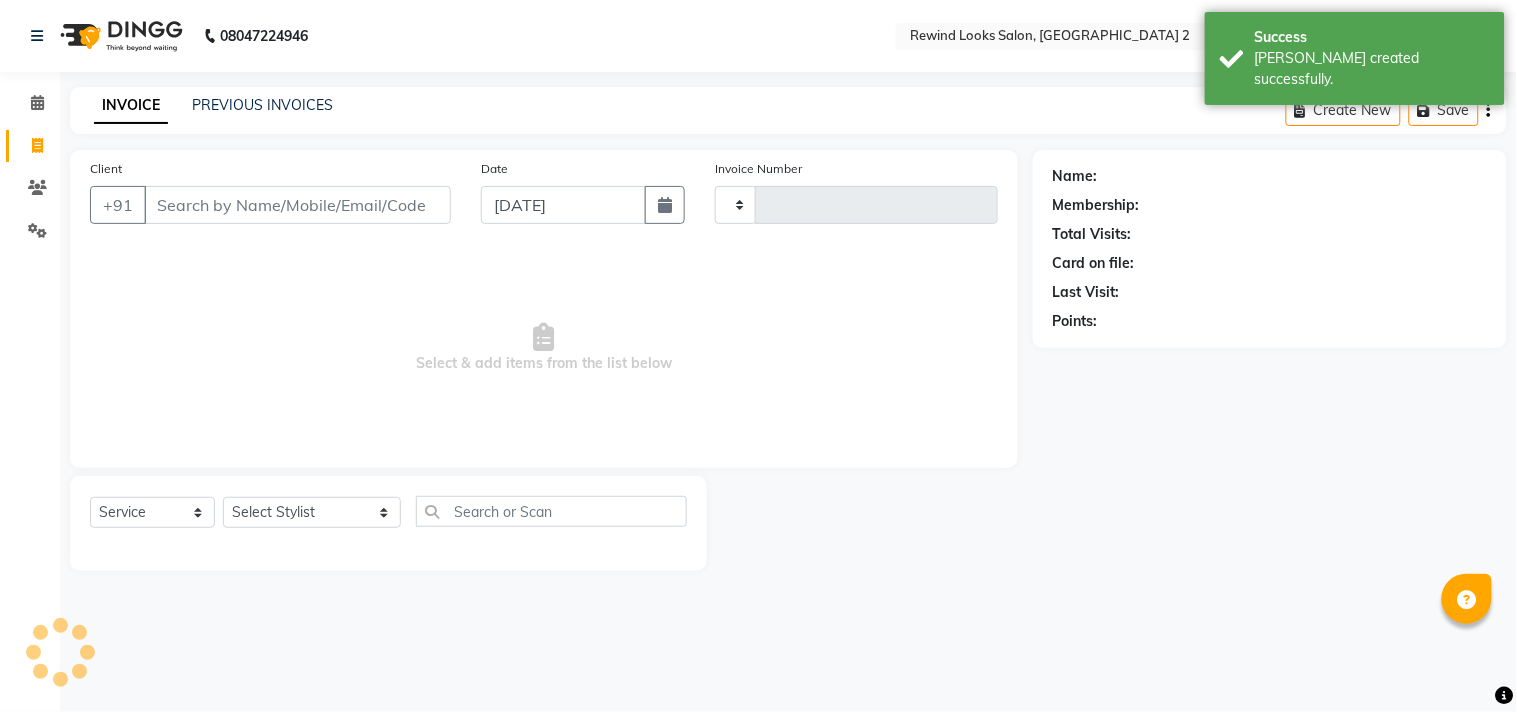 type on "6698" 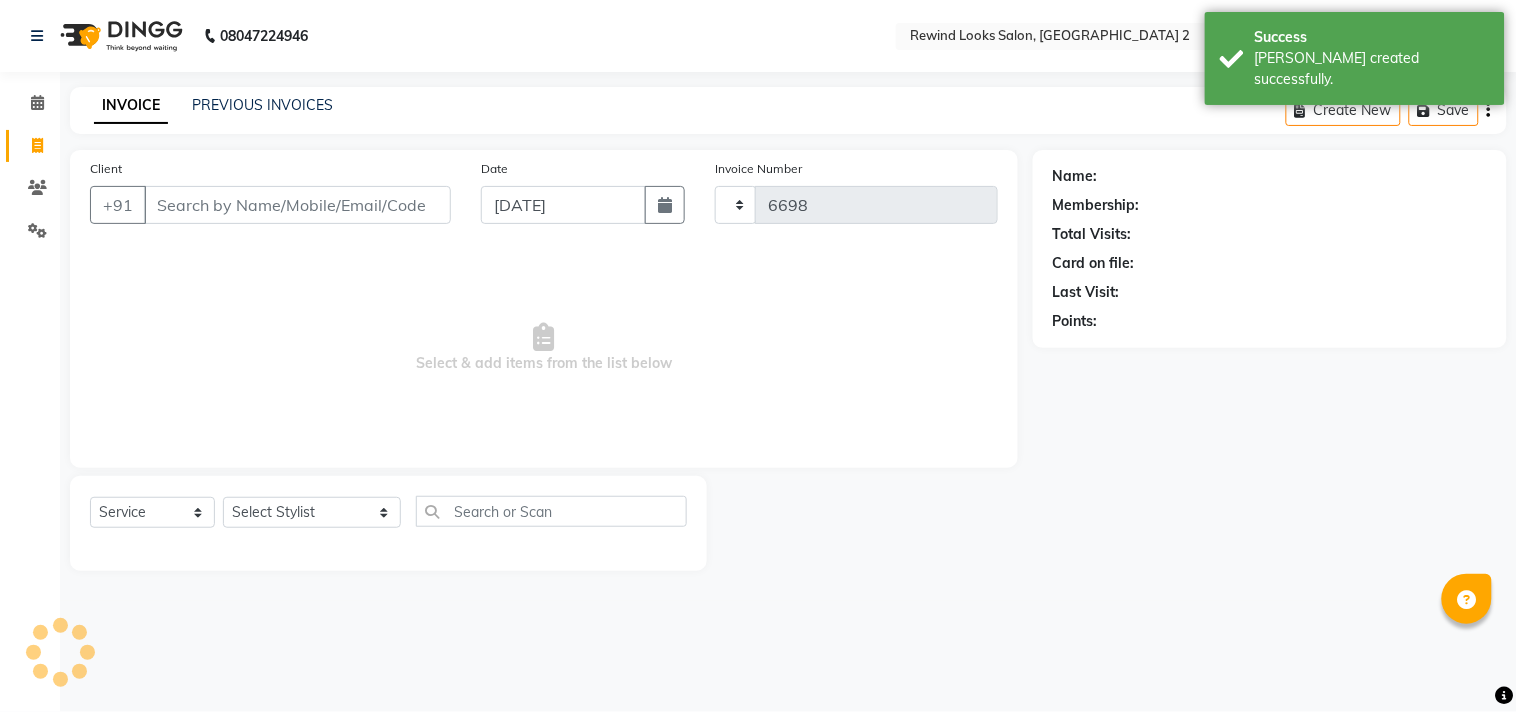 select on "4640" 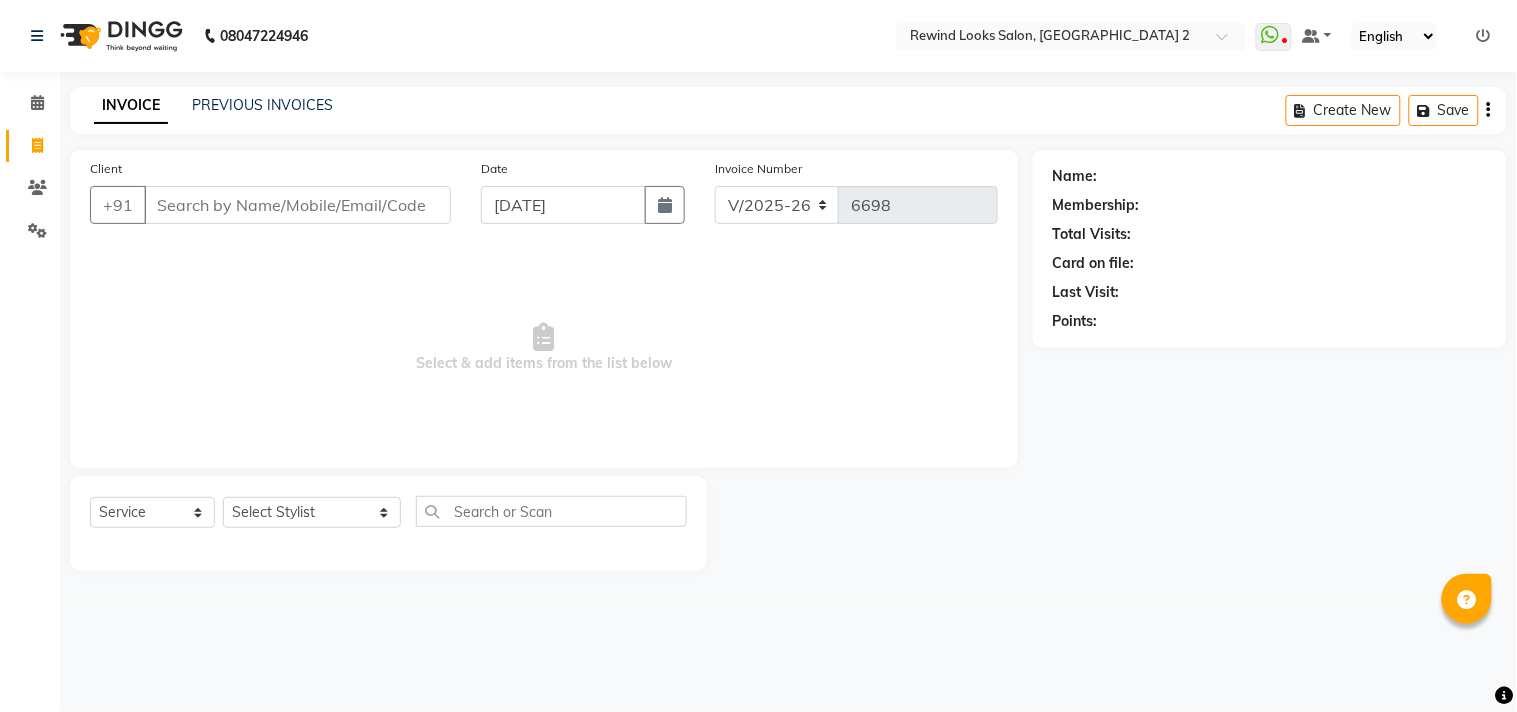click on "Client" at bounding box center (297, 205) 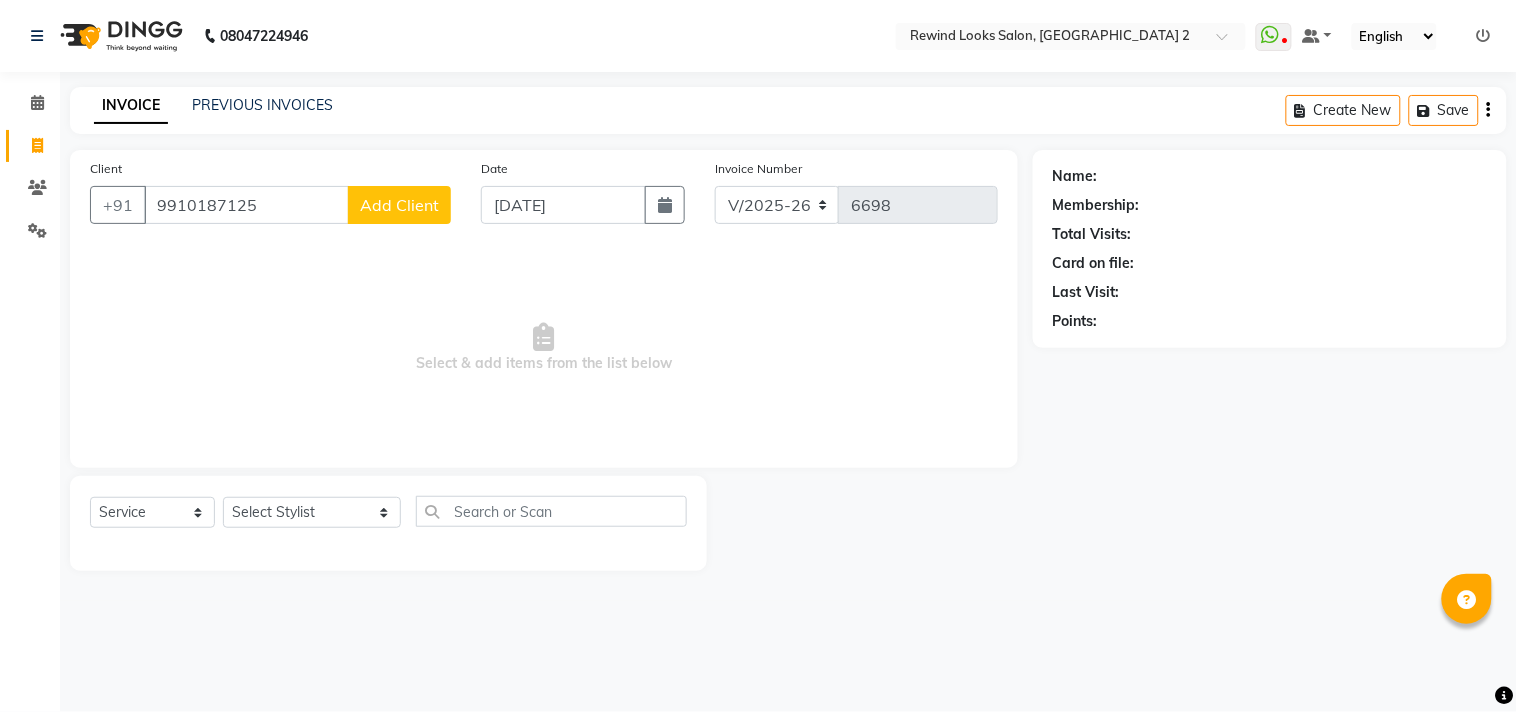 type on "9910187125" 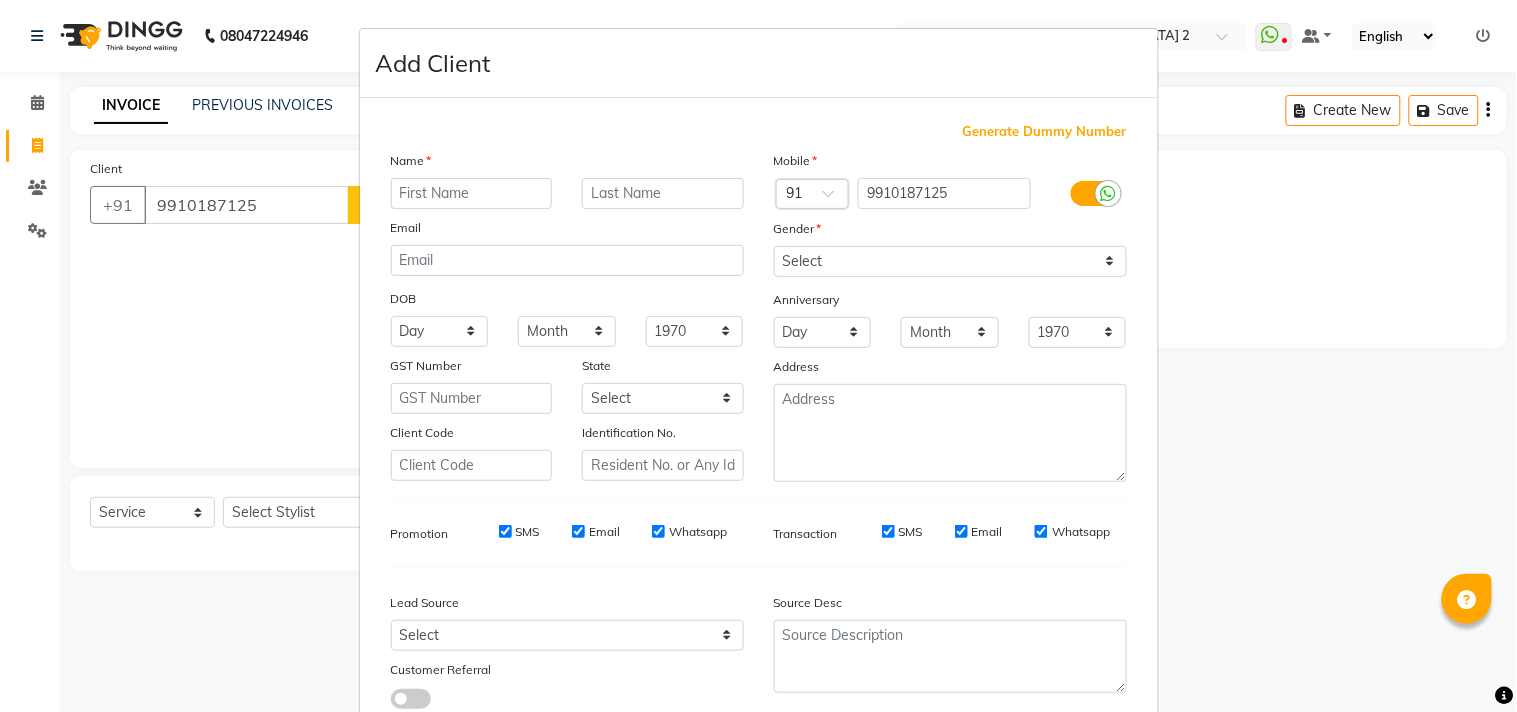 click at bounding box center [472, 193] 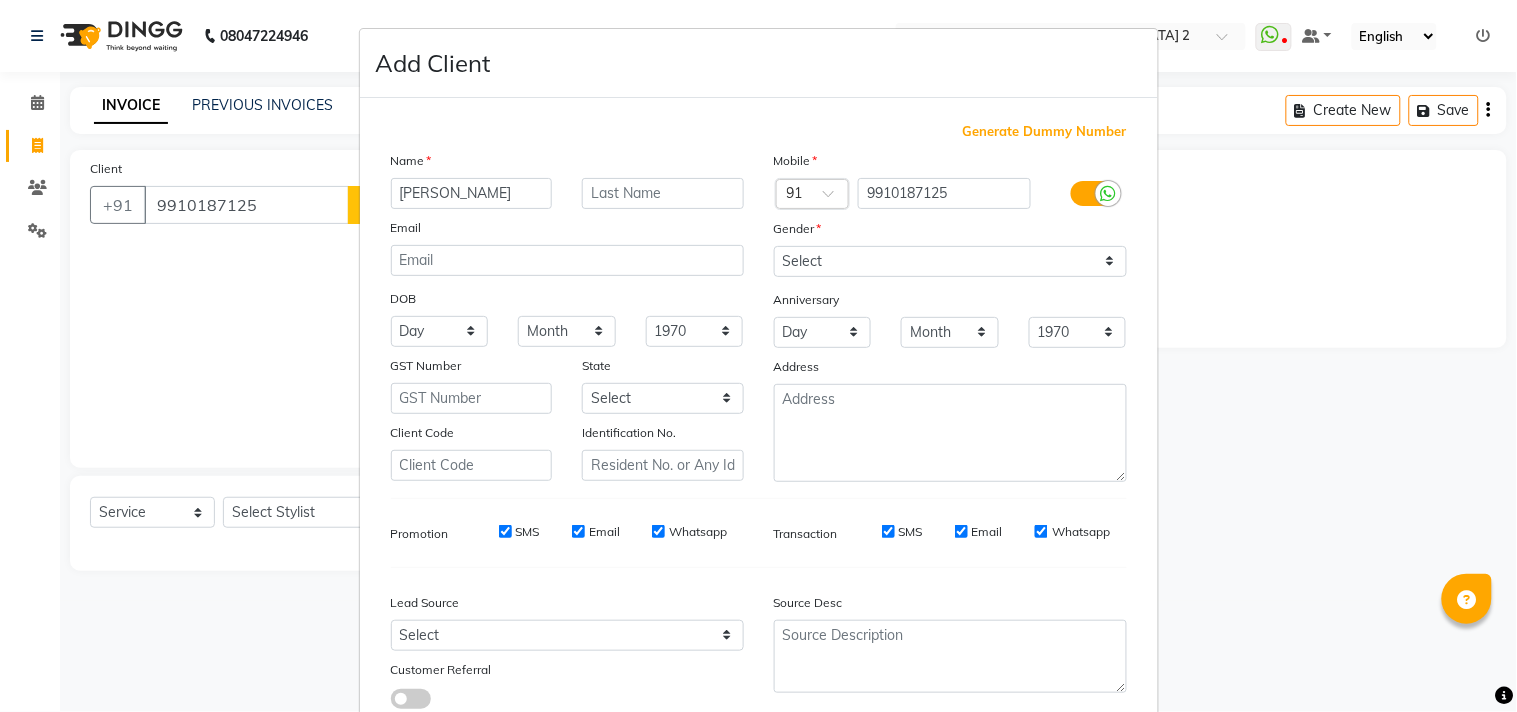 type on "[PERSON_NAME]" 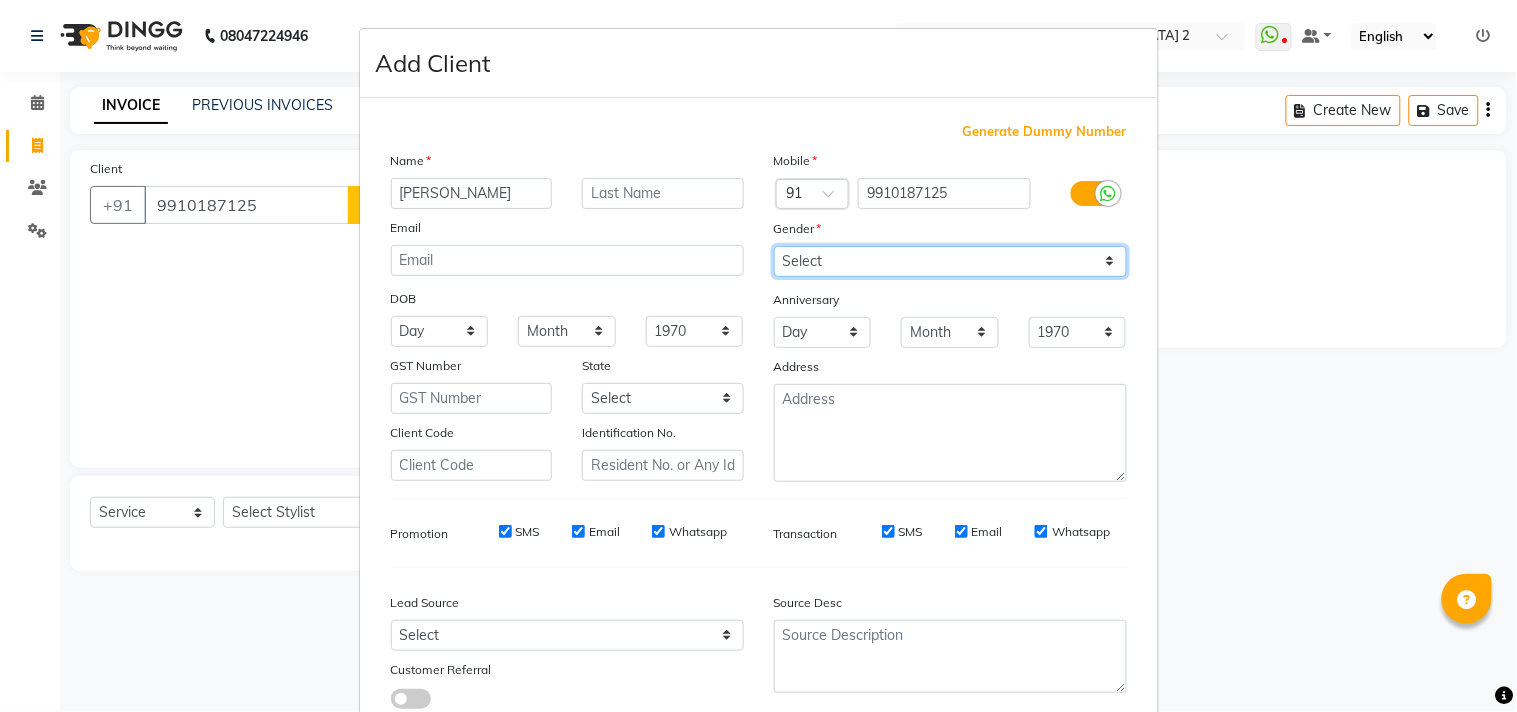 click on "Select [DEMOGRAPHIC_DATA] [DEMOGRAPHIC_DATA] Other Prefer Not To Say" at bounding box center [950, 261] 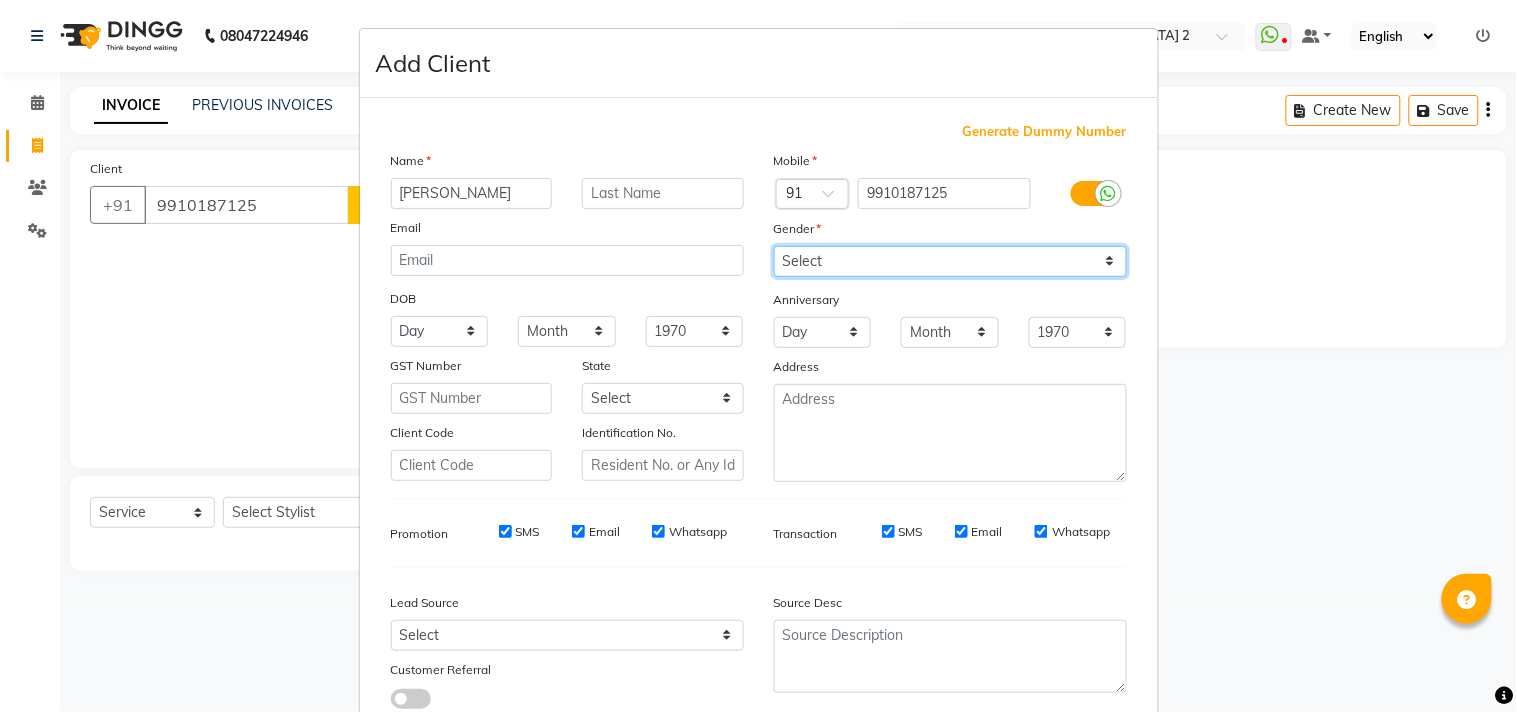 select on "[DEMOGRAPHIC_DATA]" 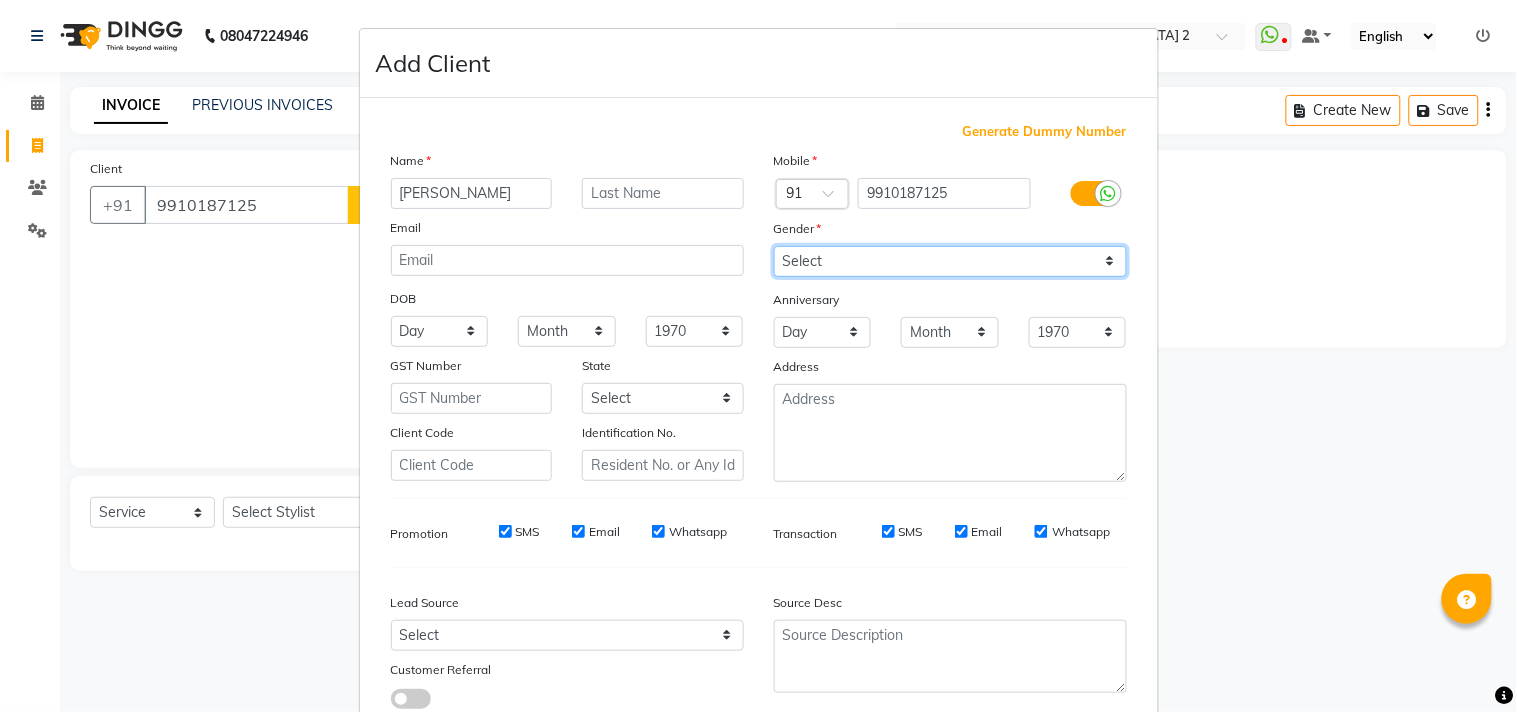 click on "Select [DEMOGRAPHIC_DATA] [DEMOGRAPHIC_DATA] Other Prefer Not To Say" at bounding box center (950, 261) 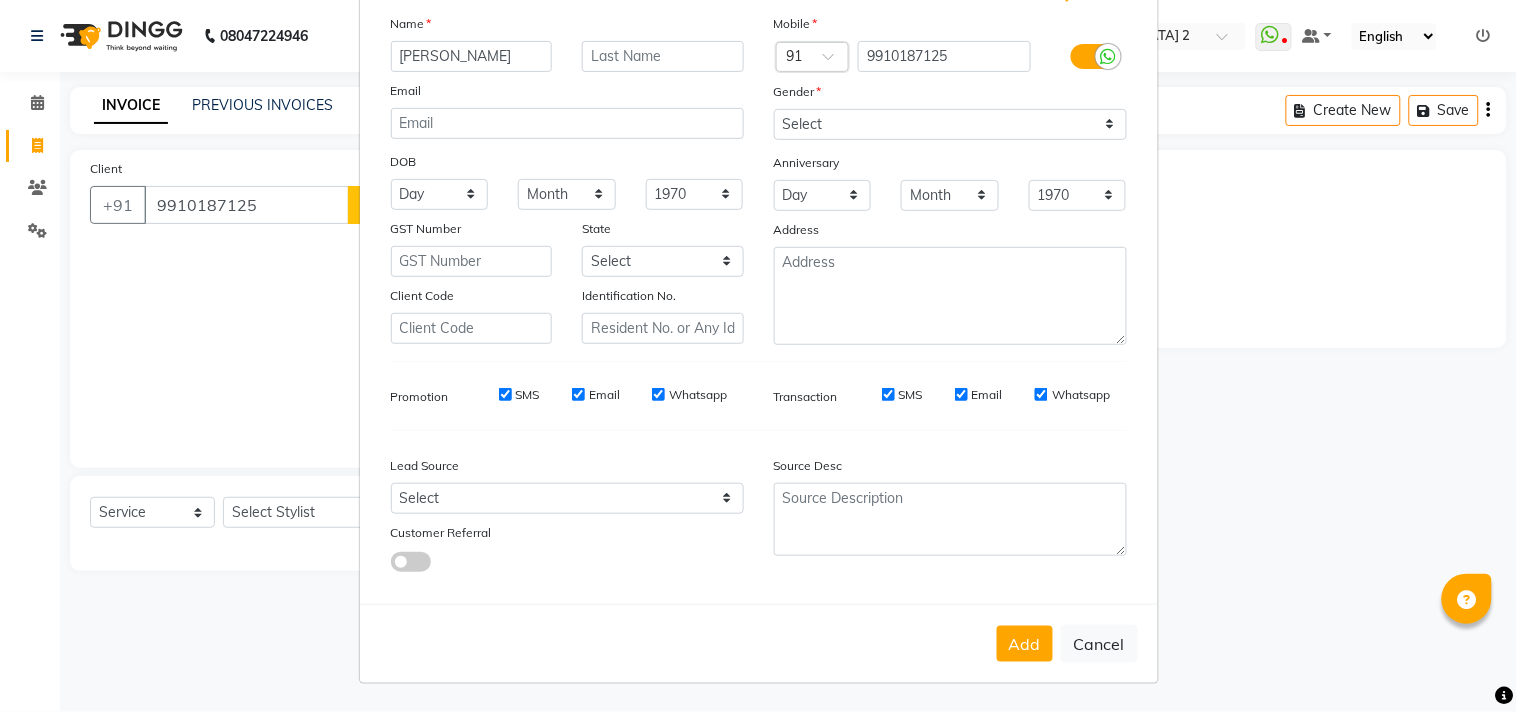 click on "Add   Cancel" at bounding box center (759, 643) 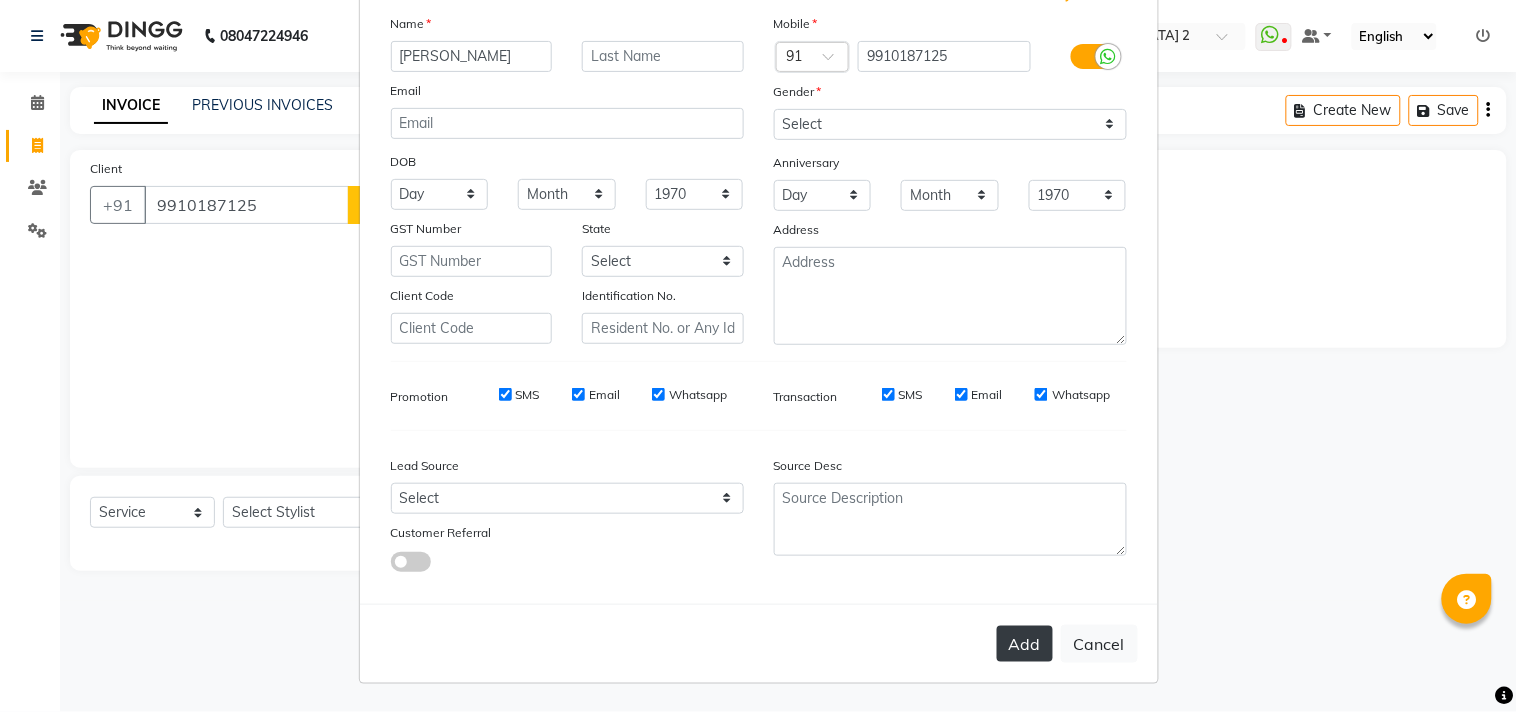 click on "Add" at bounding box center (1025, 644) 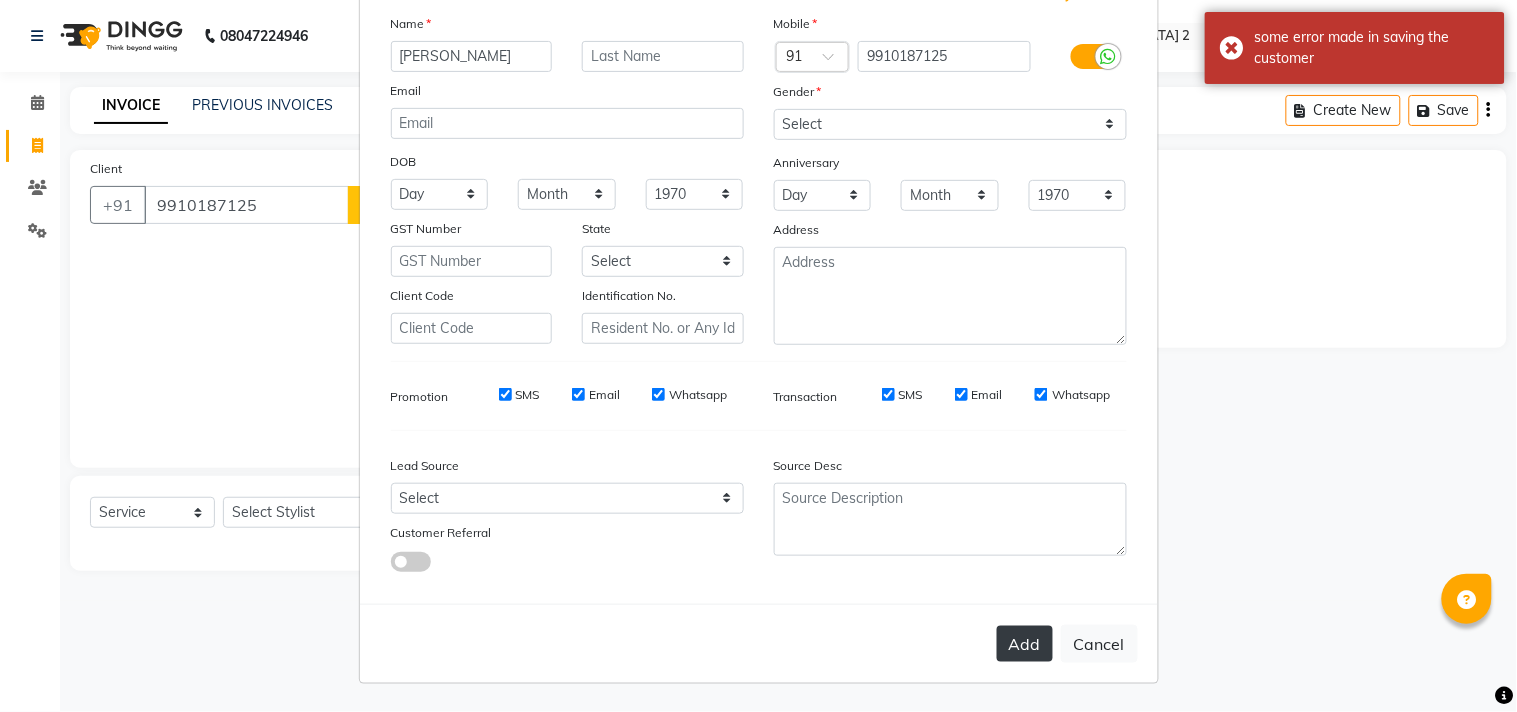 click on "Add" at bounding box center (1025, 644) 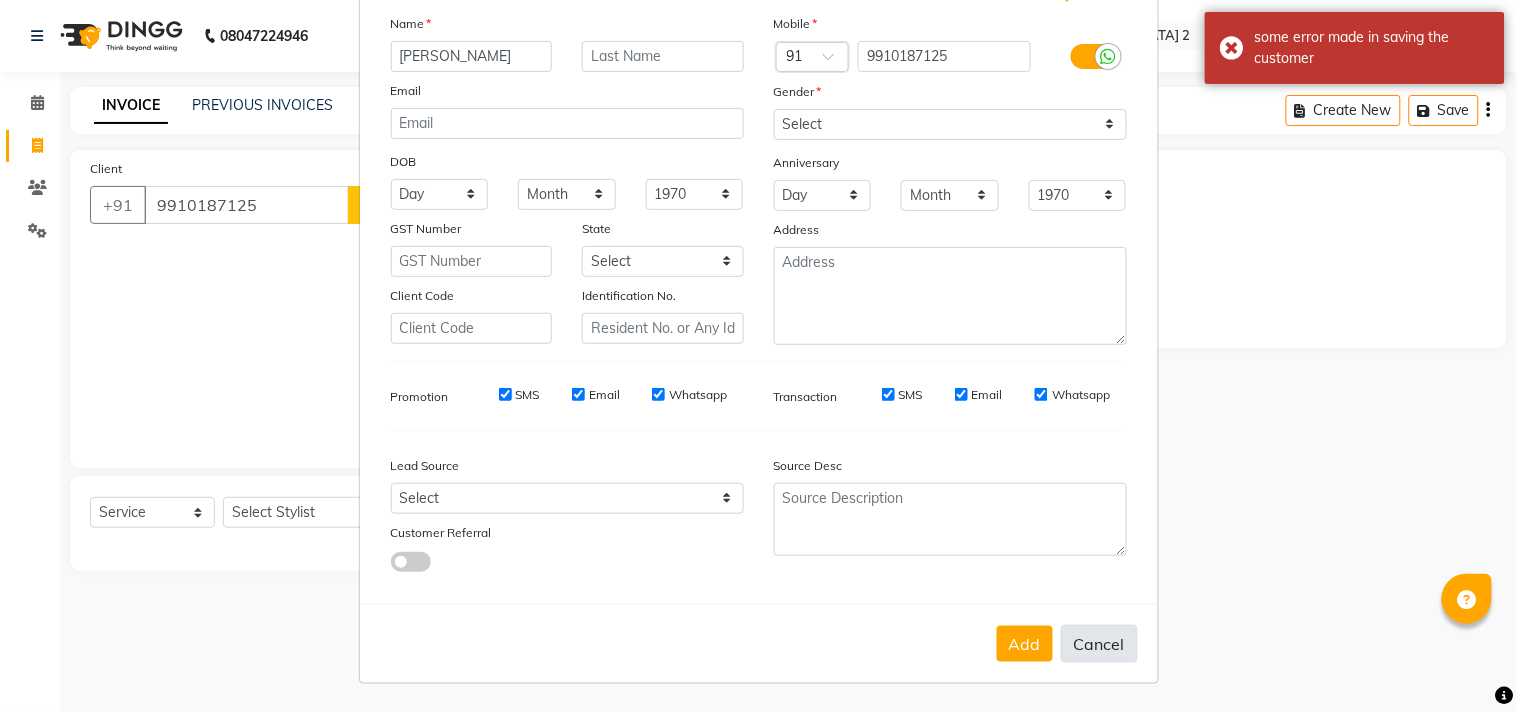 click on "Cancel" at bounding box center [1099, 644] 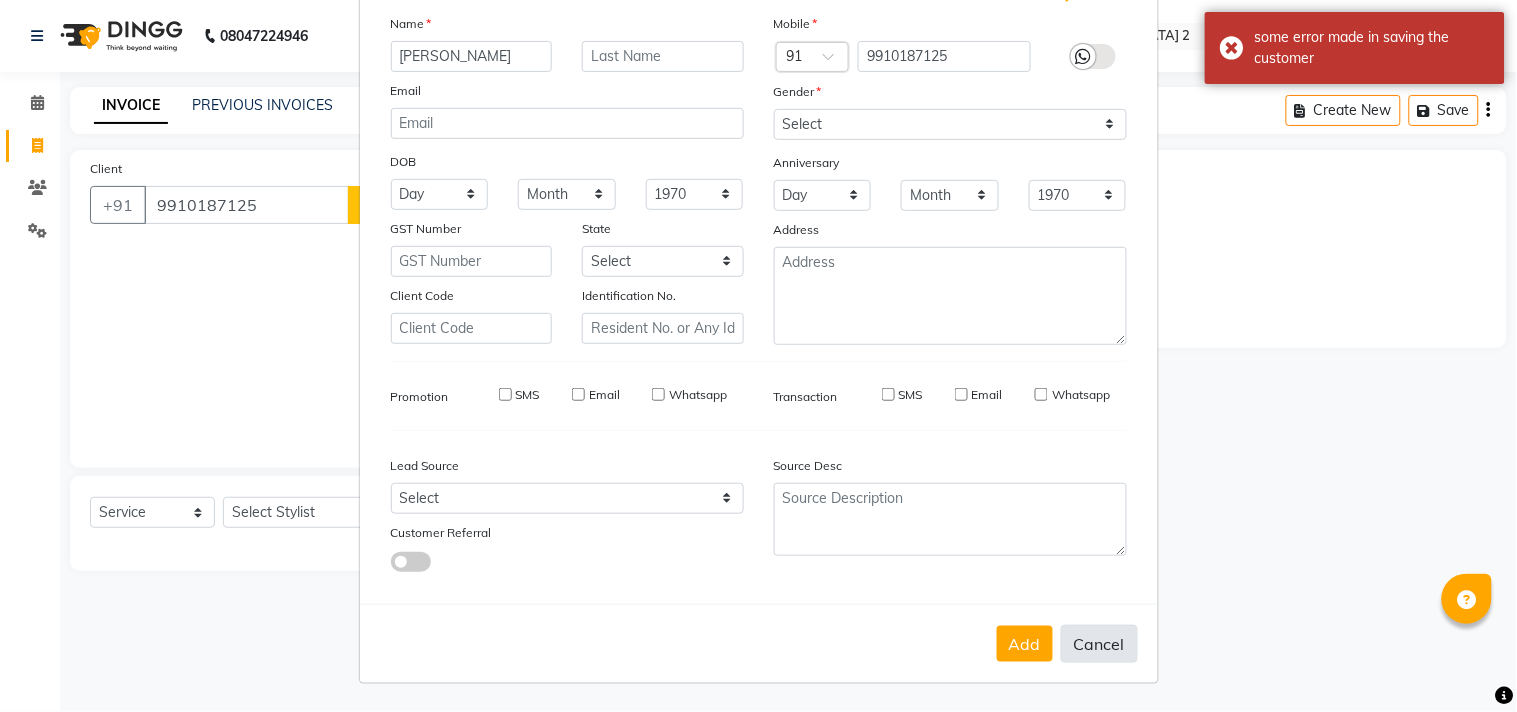 type 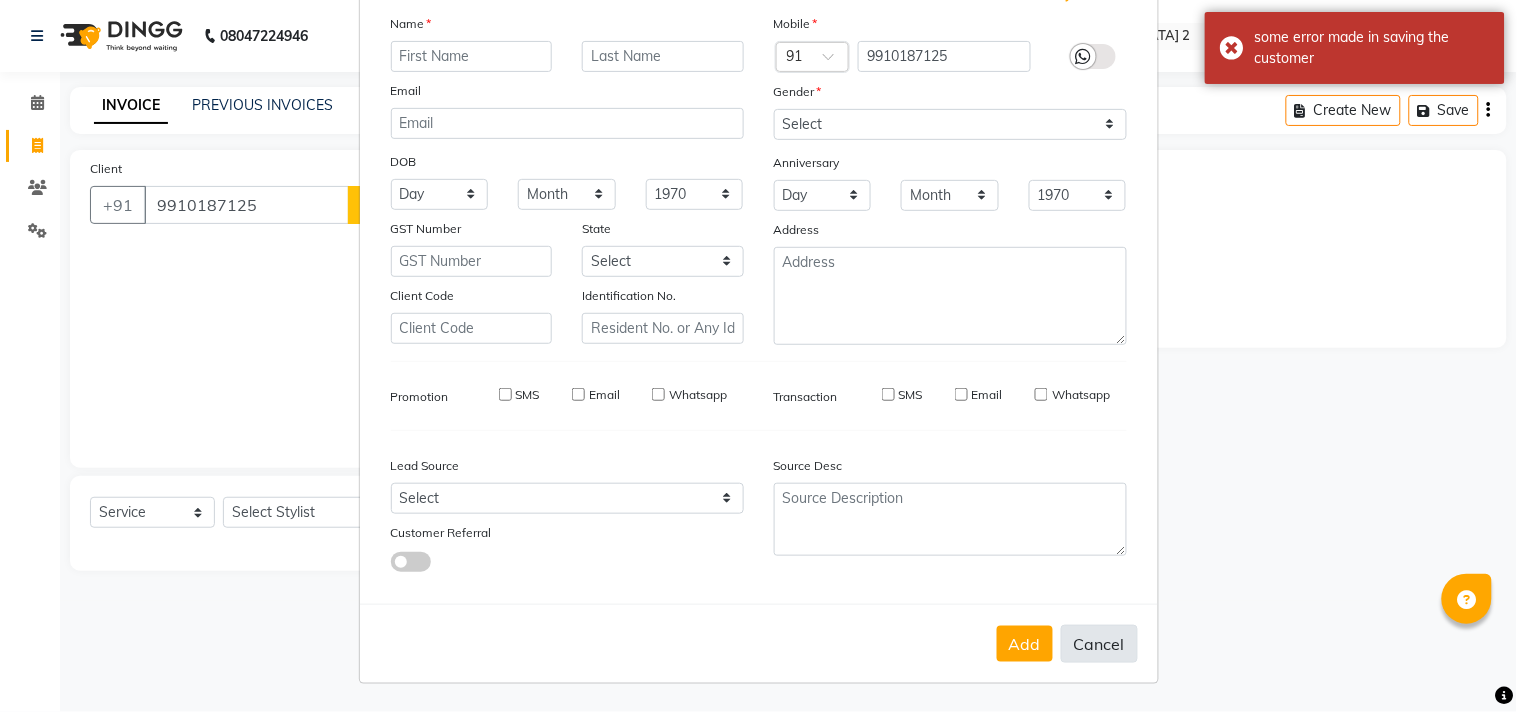 select 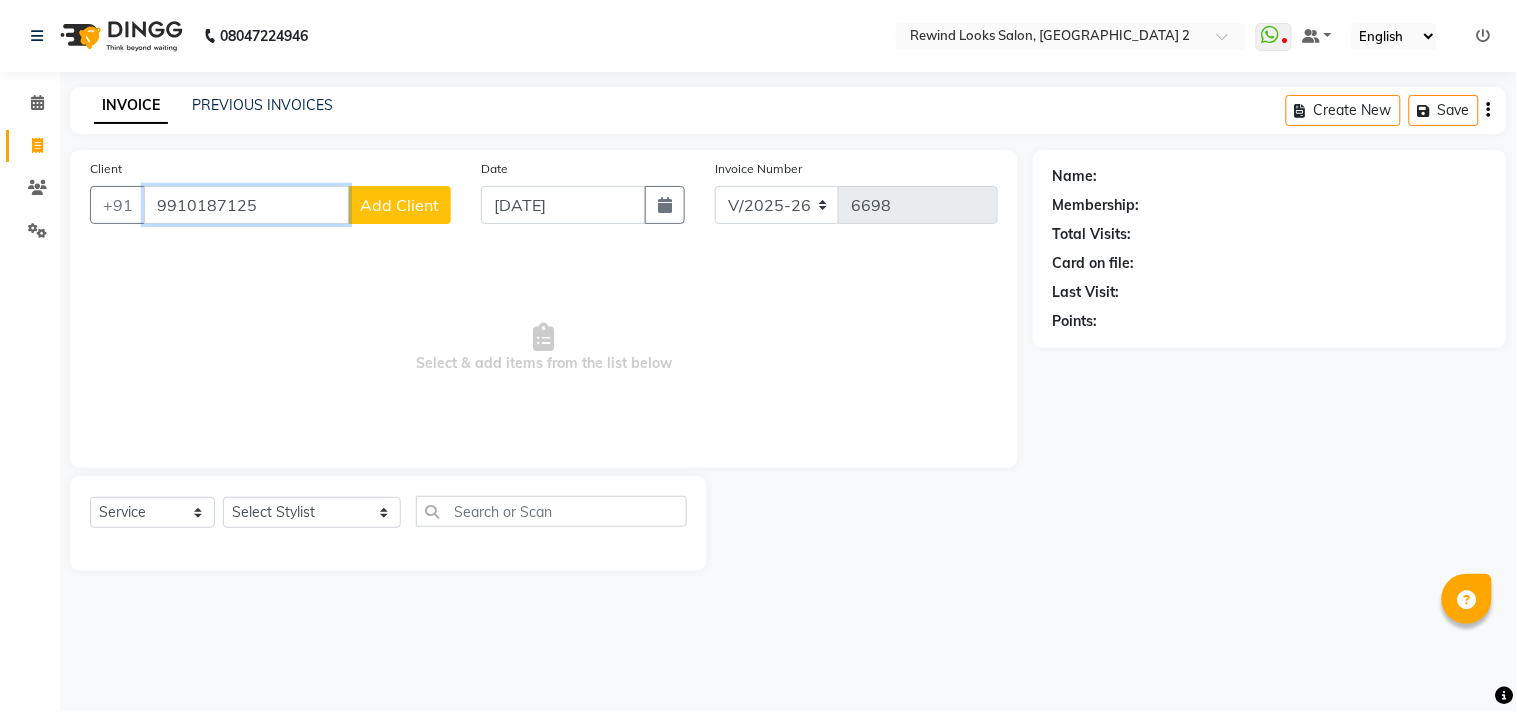 click on "9910187125" at bounding box center [246, 205] 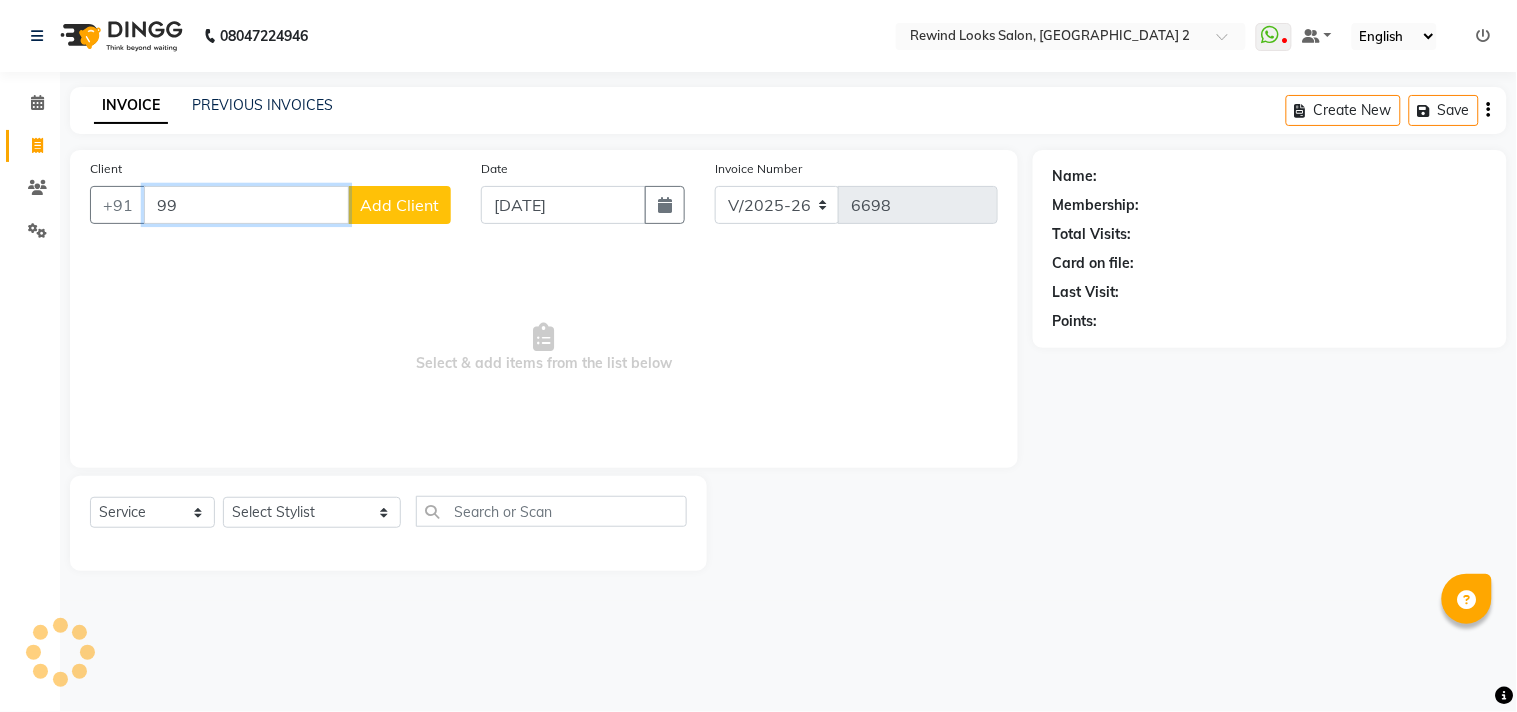 type on "9" 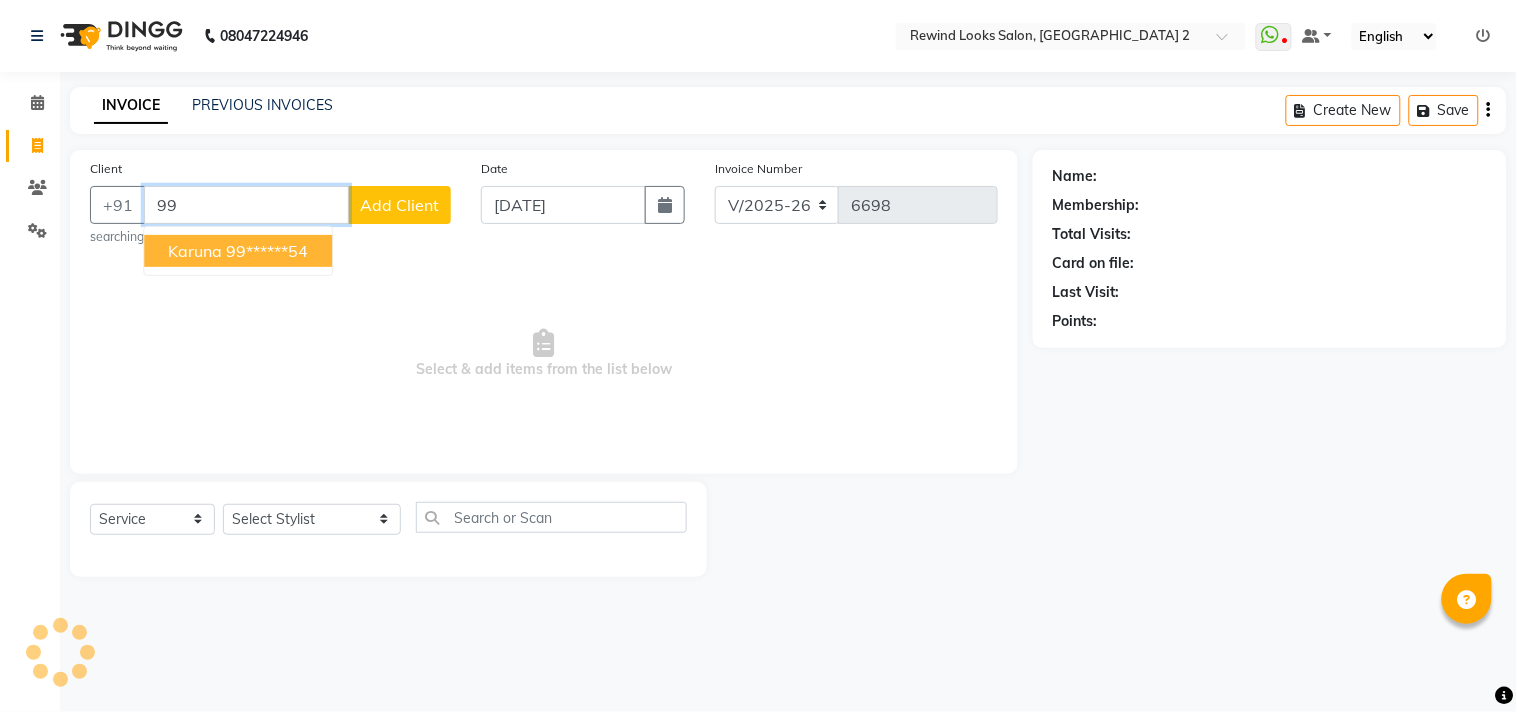 type on "9" 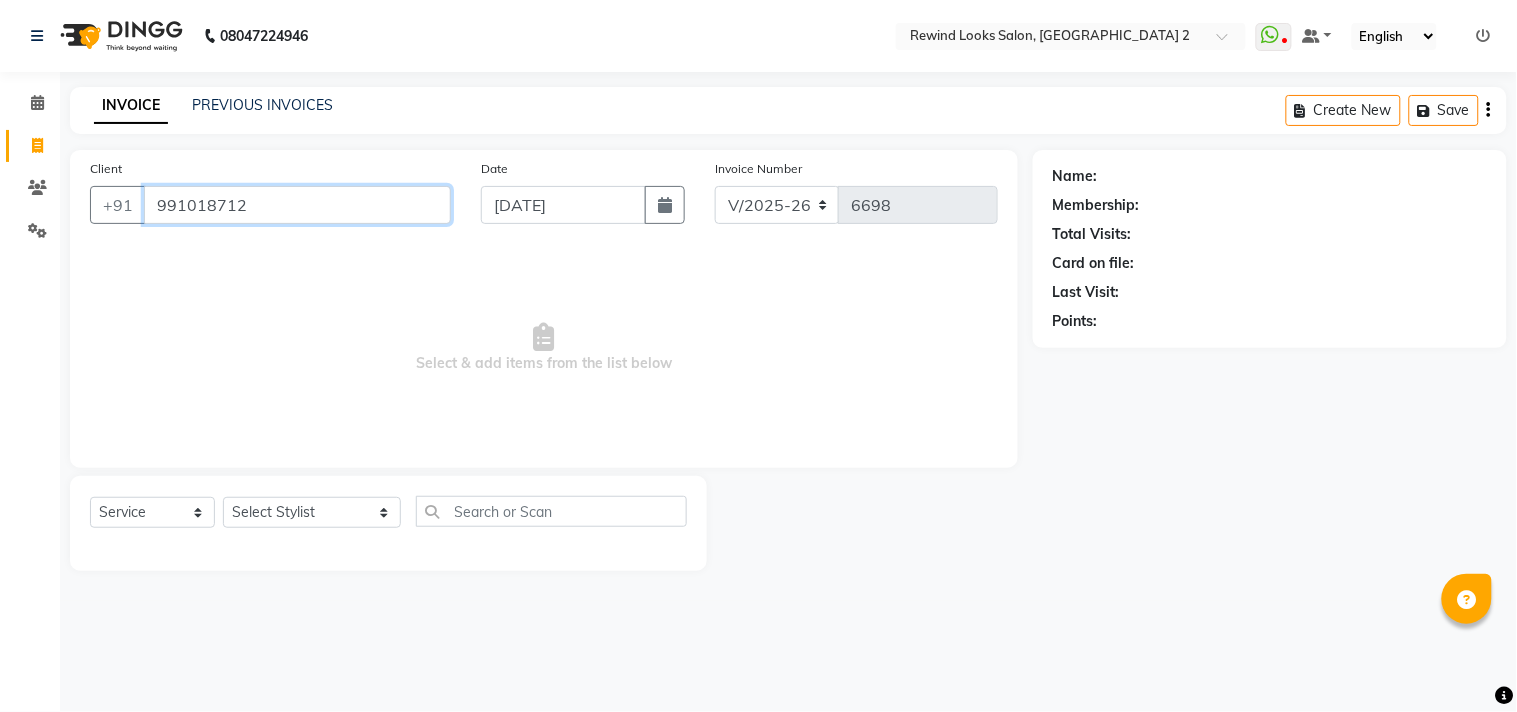 type on "9910187125" 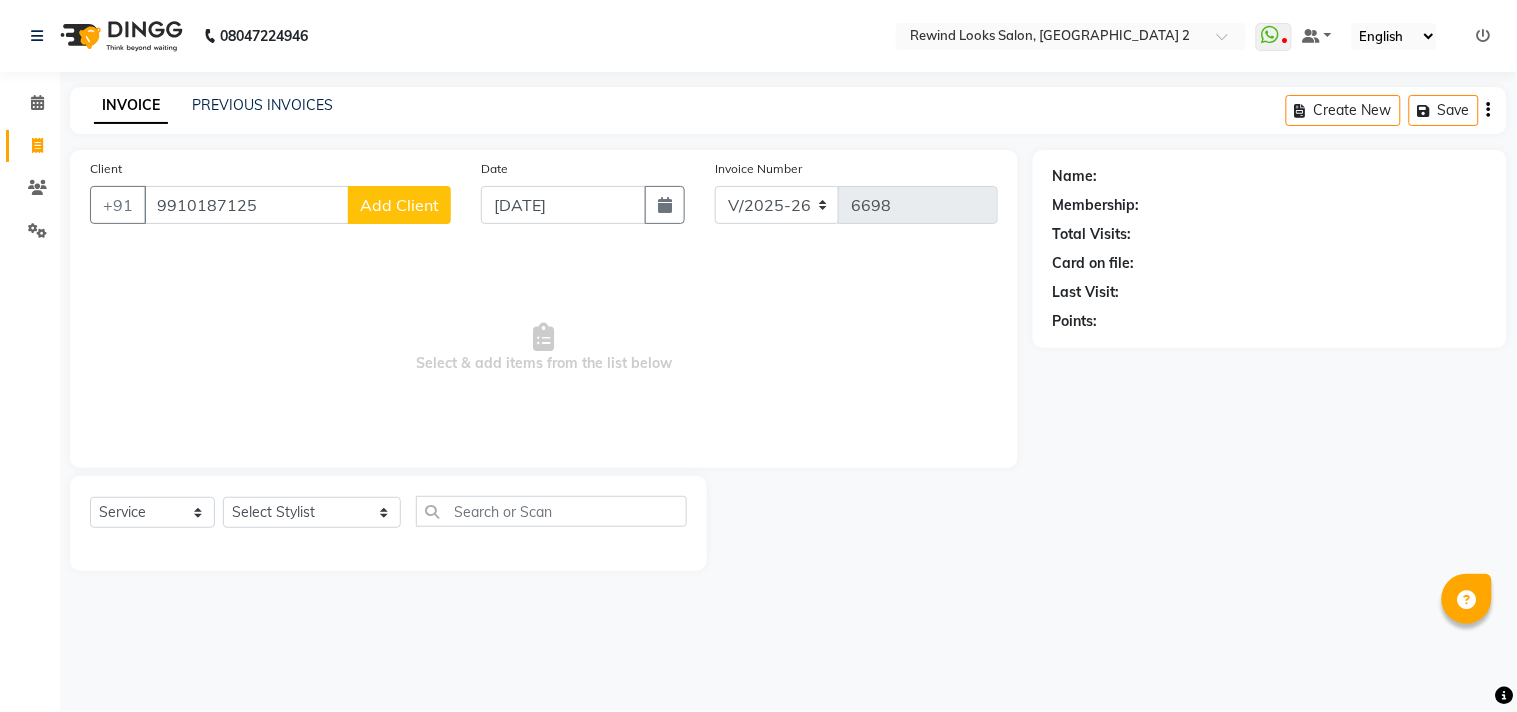 click on "Add Client" 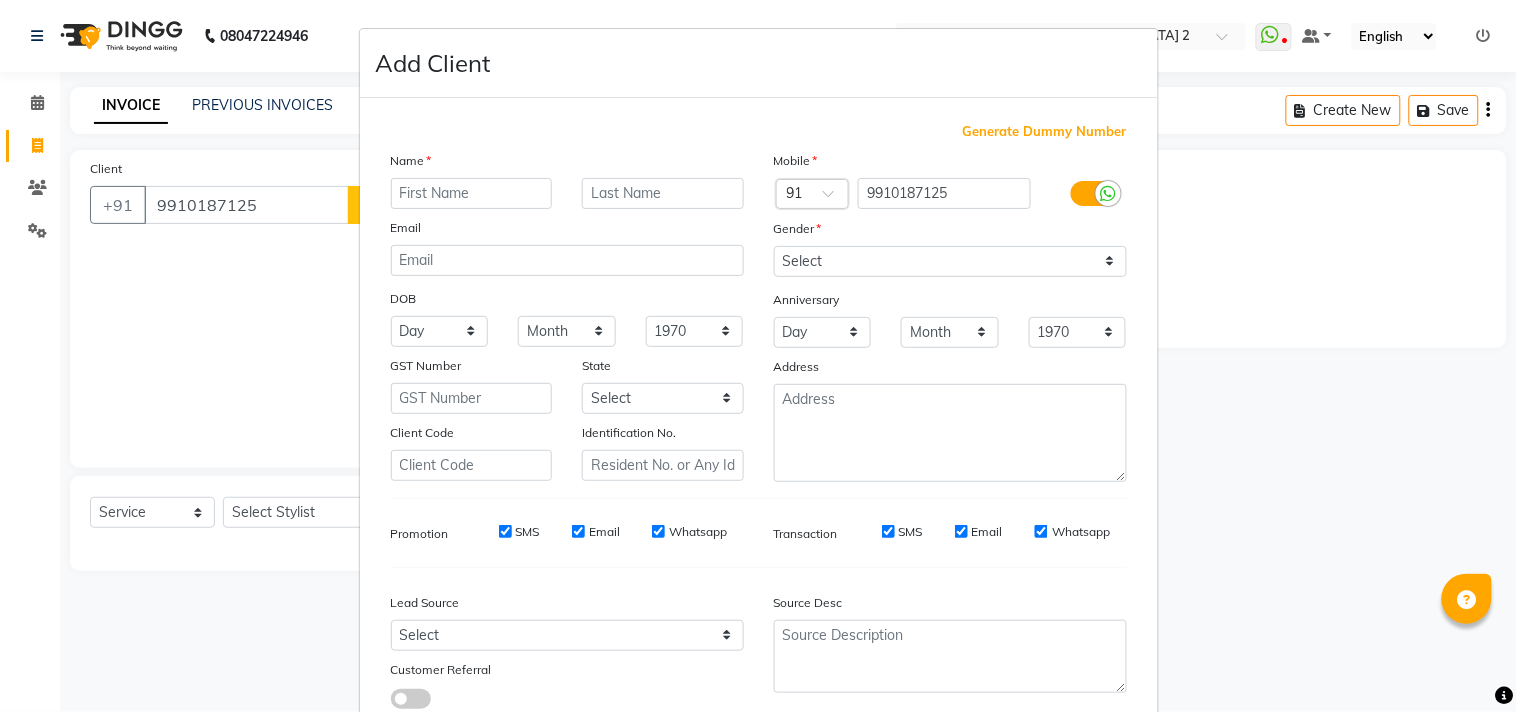 click at bounding box center [472, 193] 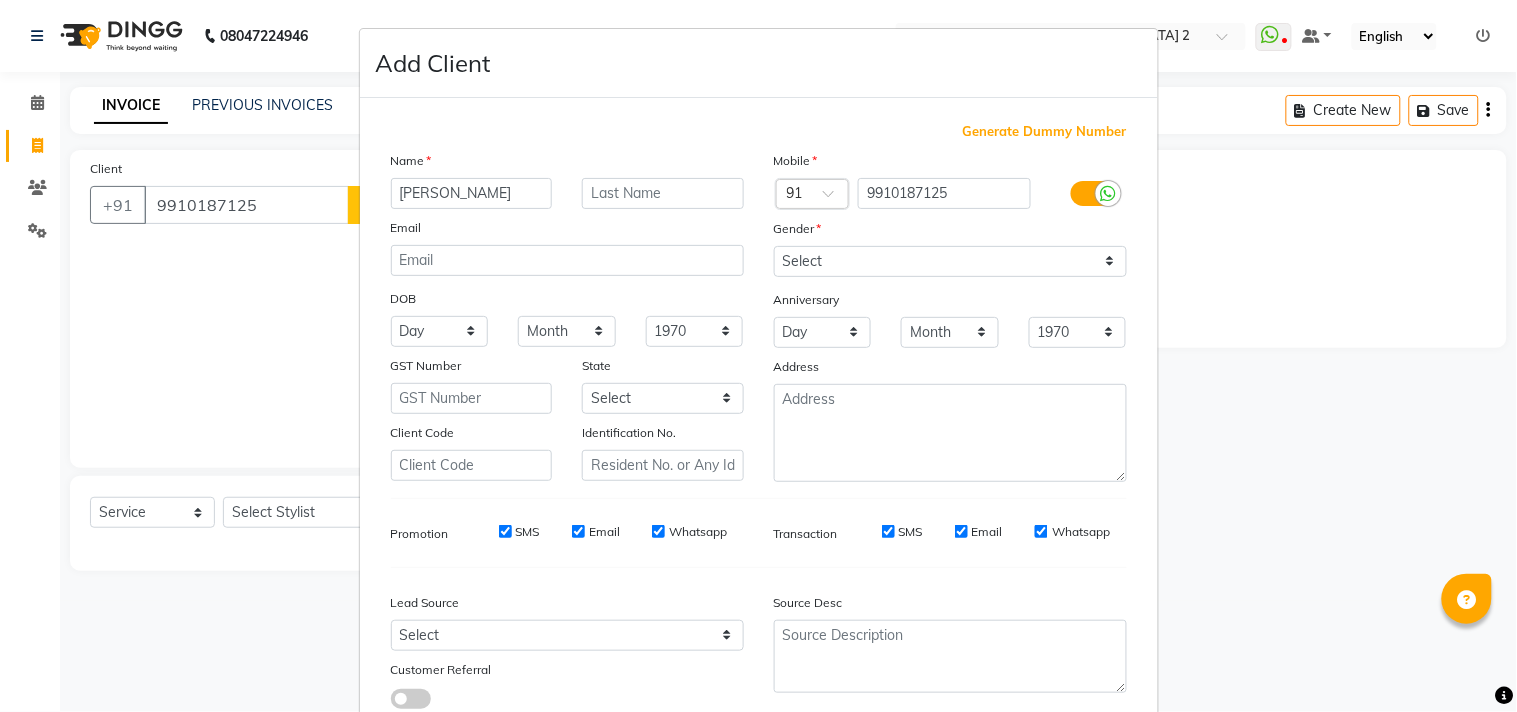 type on "[PERSON_NAME]" 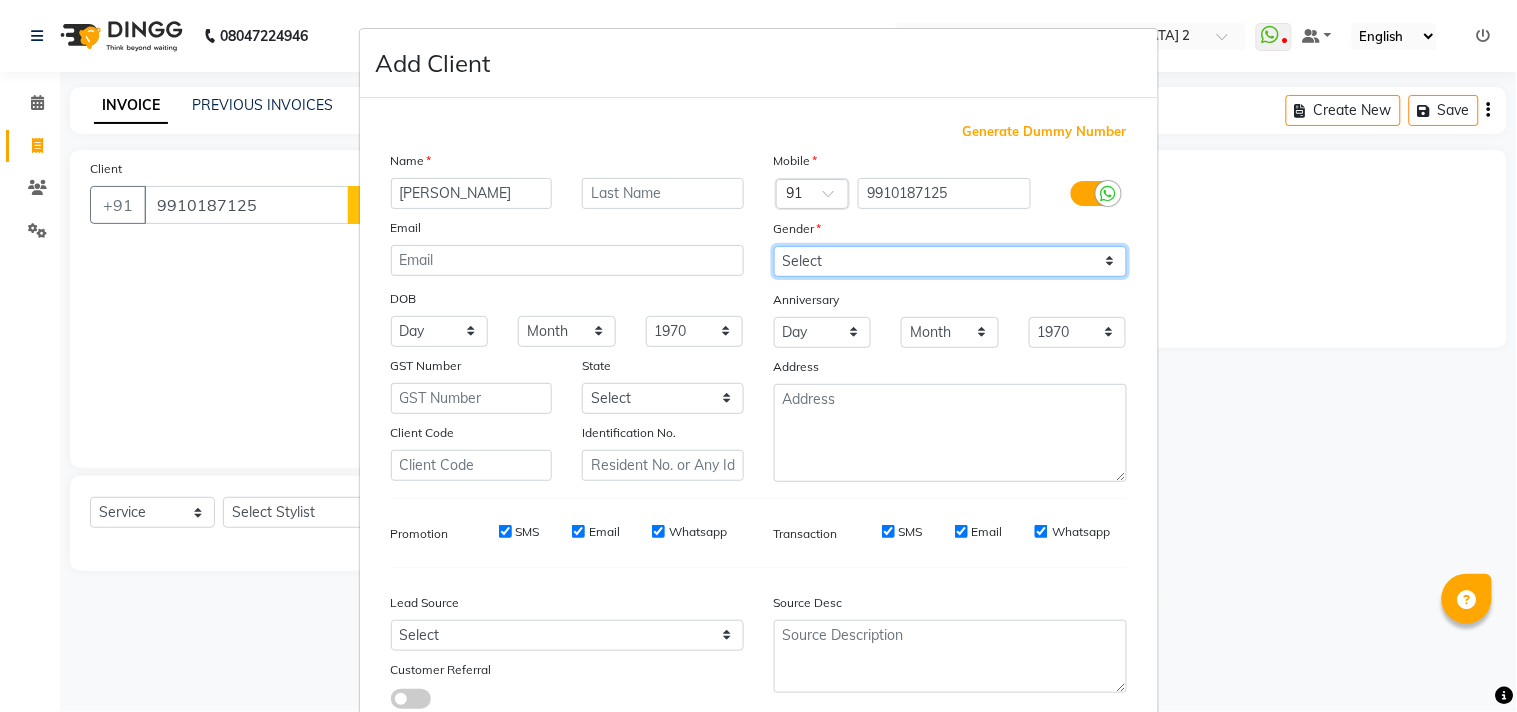 click on "Select [DEMOGRAPHIC_DATA] [DEMOGRAPHIC_DATA] Other Prefer Not To Say" at bounding box center (950, 261) 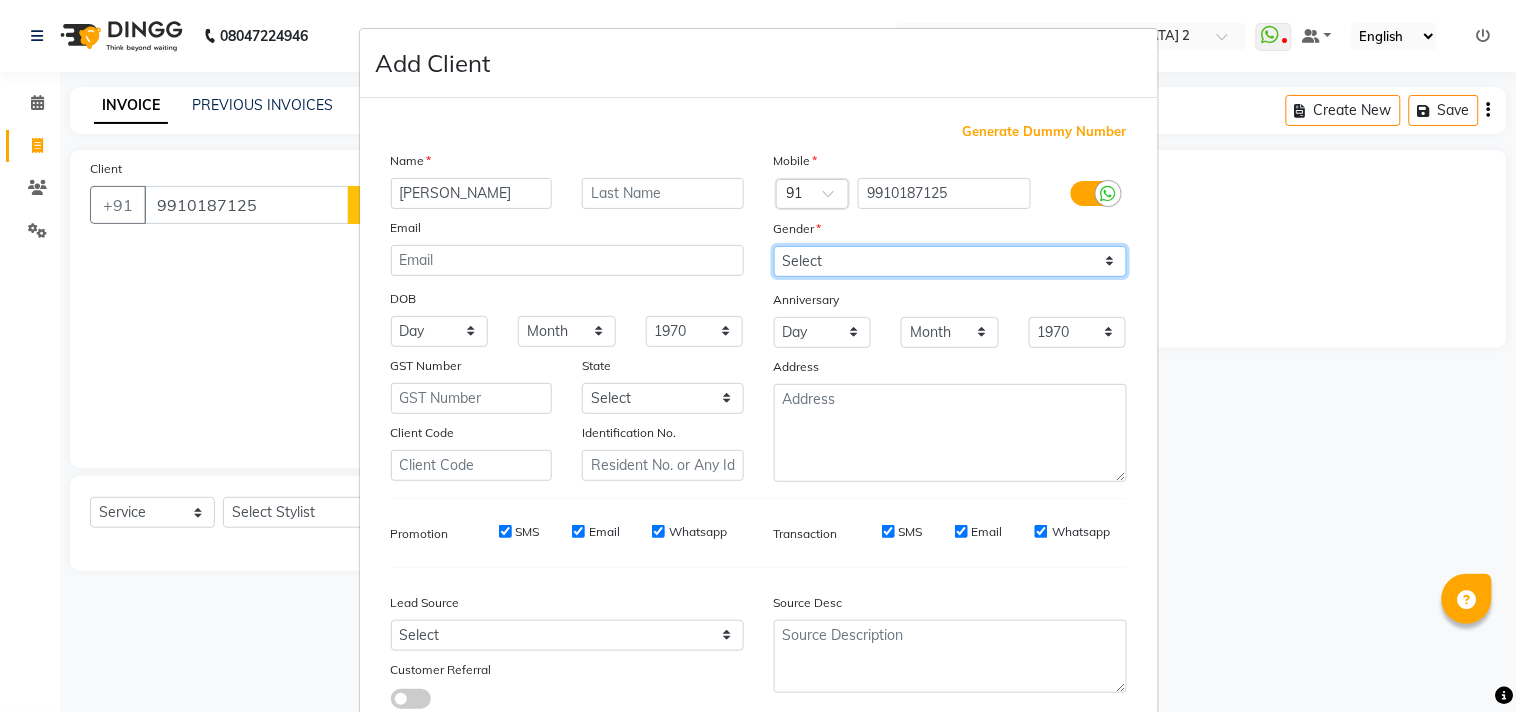 click on "Select [DEMOGRAPHIC_DATA] [DEMOGRAPHIC_DATA] Other Prefer Not To Say" at bounding box center (950, 261) 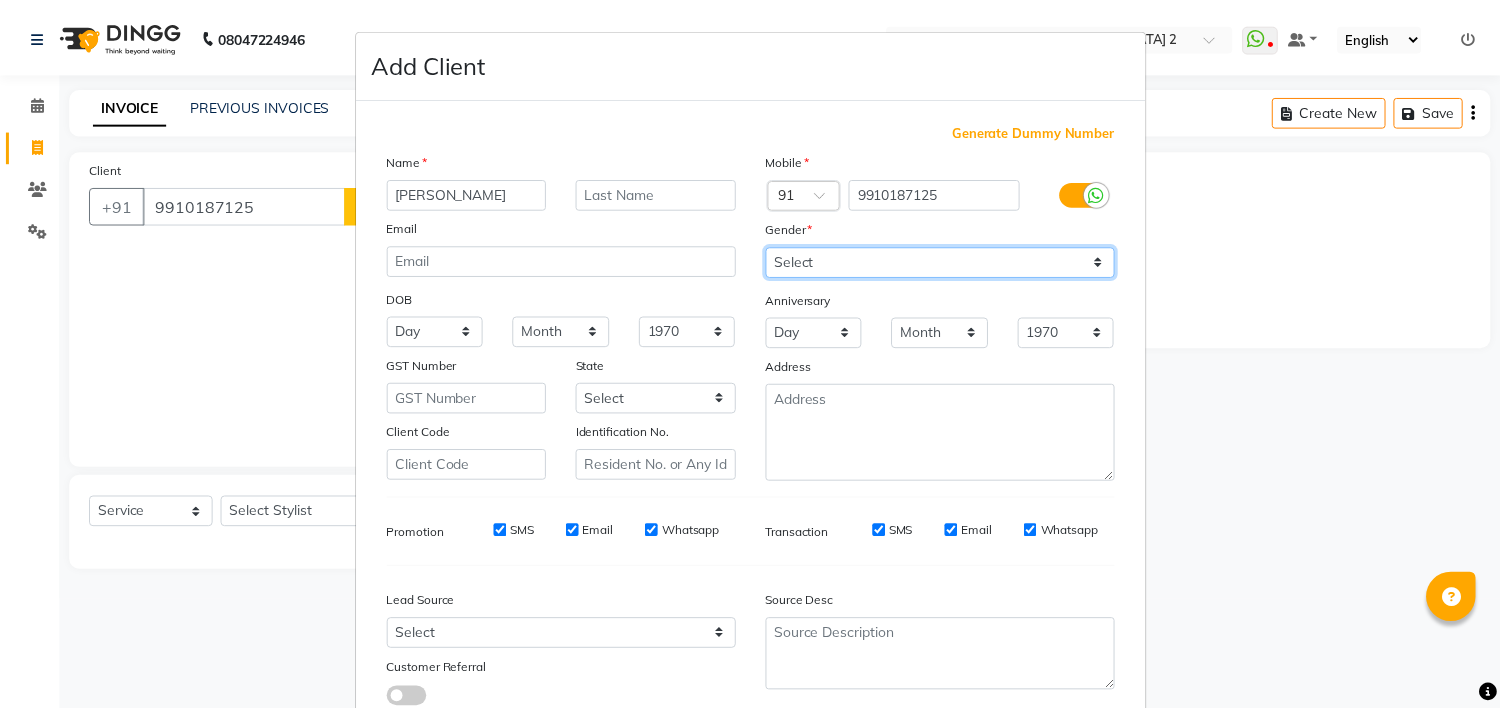 scroll, scrollTop: 138, scrollLeft: 0, axis: vertical 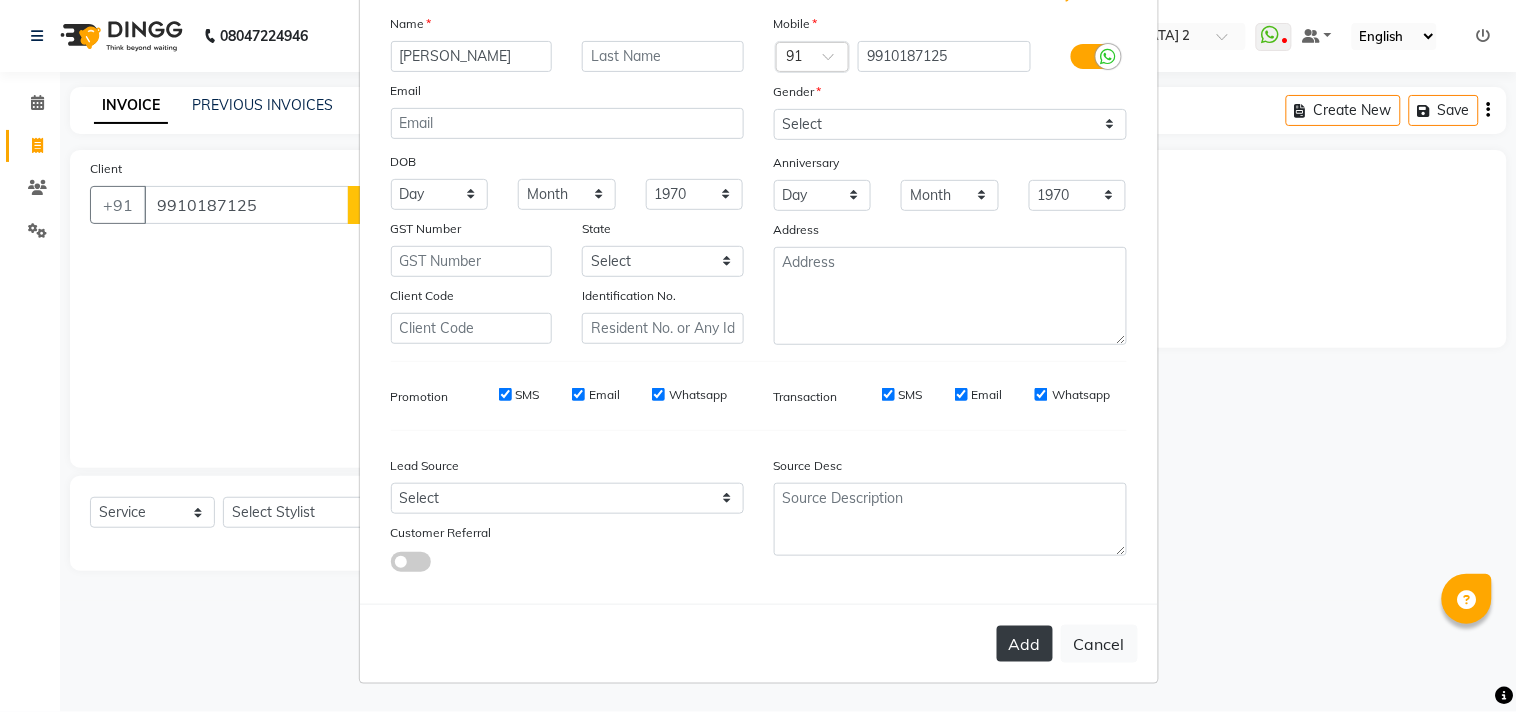 click on "Add" at bounding box center [1025, 644] 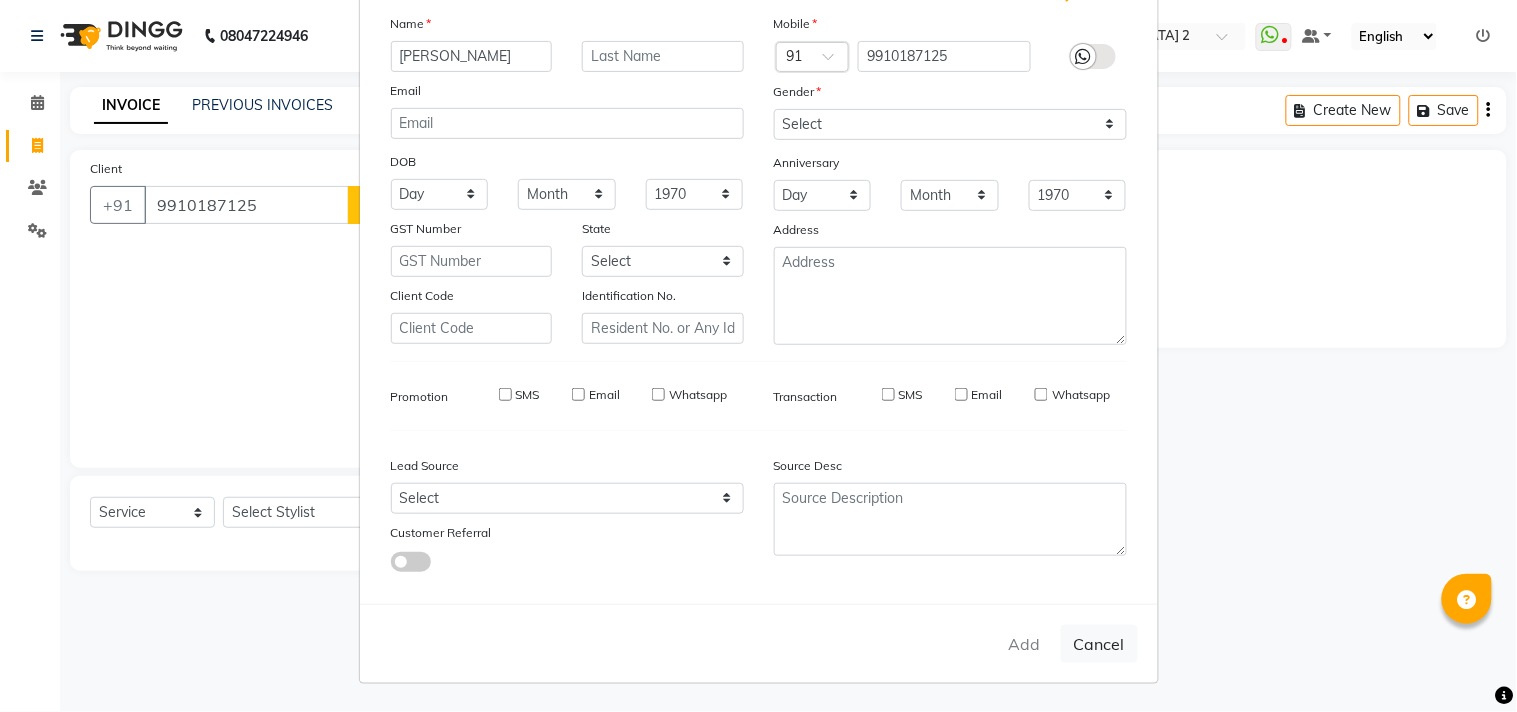 type on "99******25" 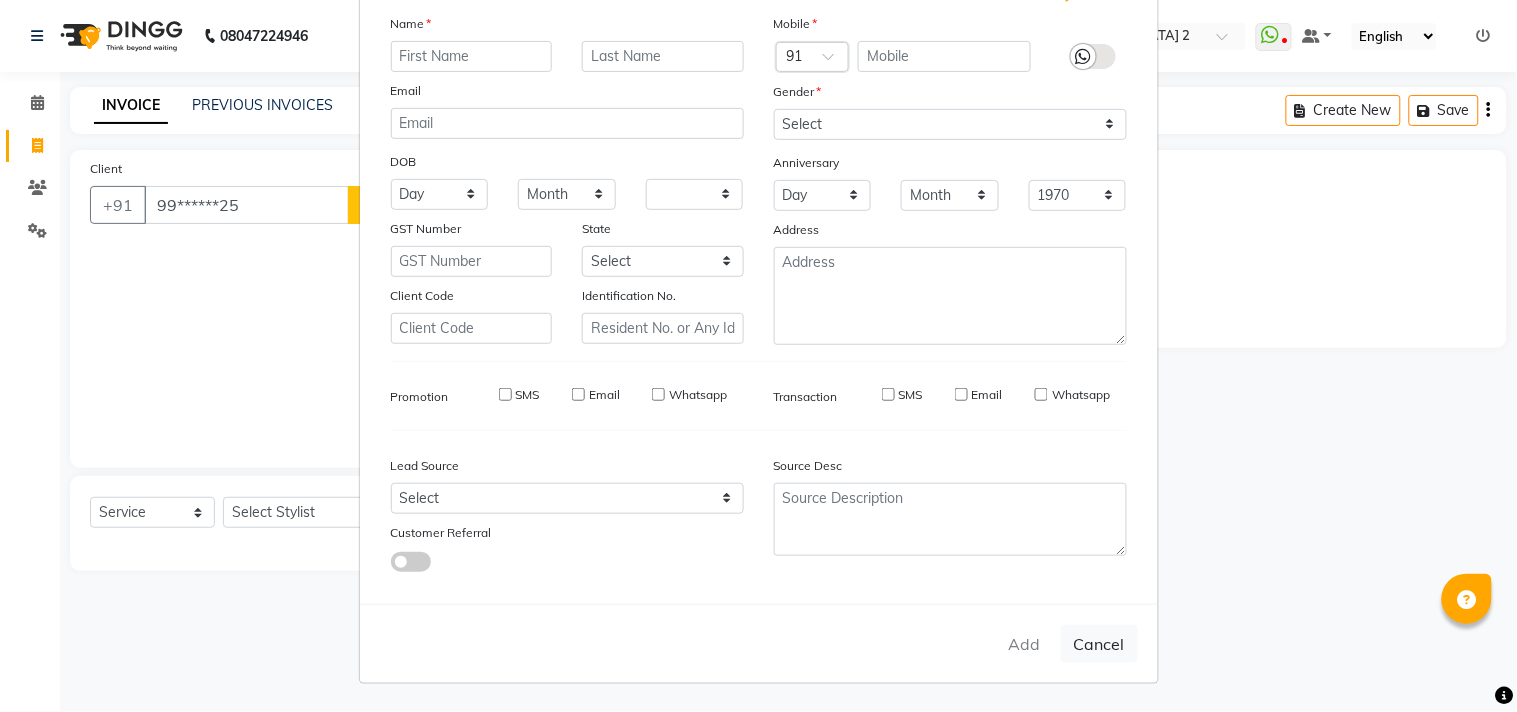 select 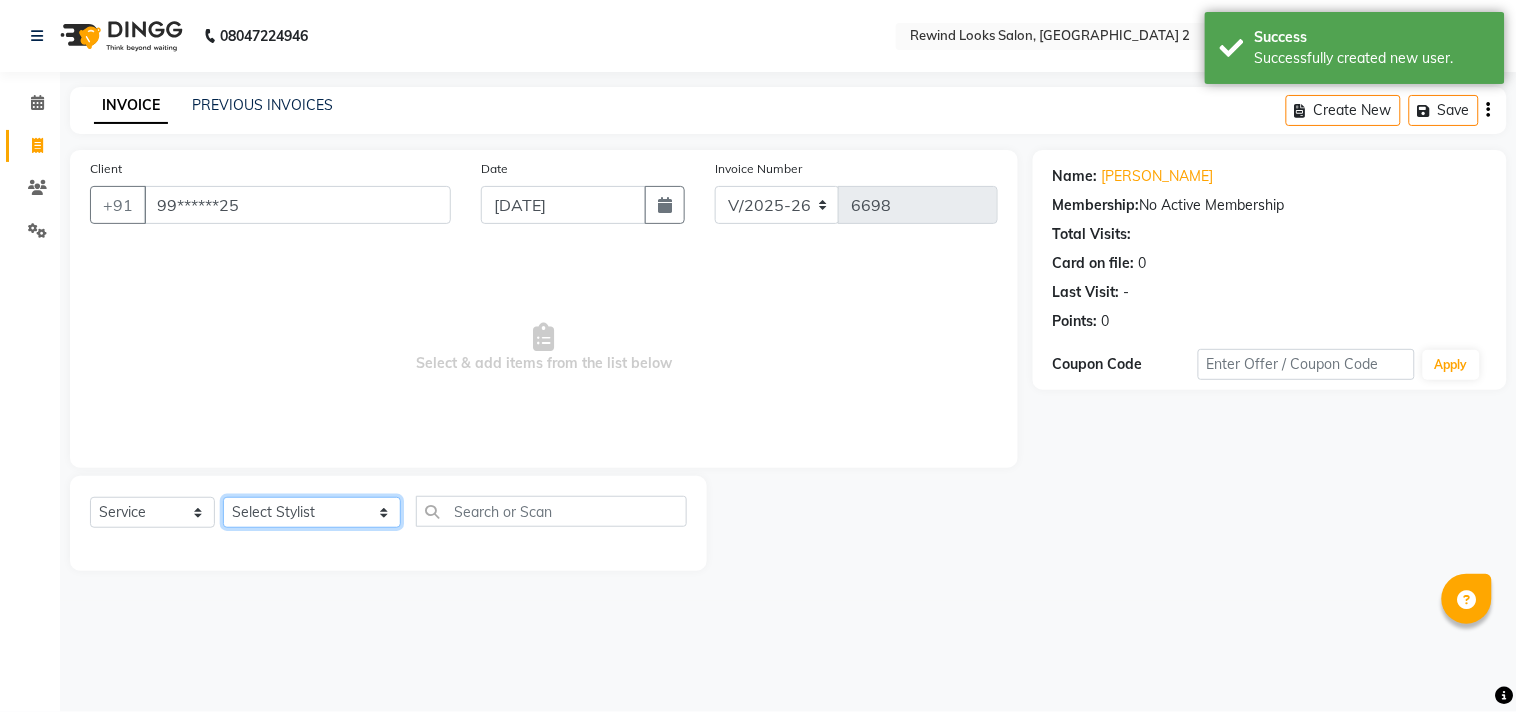 click on "Select Stylist aayat ADMIN Alfad hair Casa  [PERSON_NAME] HAIR [PERSON_NAME]  (unisex hairstylist) BIG [DEMOGRAPHIC_DATA] [DEMOGRAPHIC_DATA] DANISH [PERSON_NAME] orchid [PERSON_NAME] HAIR [DEMOGRAPHIC_DATA] CASA [PERSON_NAME] kiran Deepak Hair Mani MANOJ PEDICURE  [PERSON_NAME]. HAIR [PERSON_NAME] HAIR [PERSON_NAME] CASA NIZAM SAYA PRATIBHA ORCHID  Priyanka 1 [PERSON_NAME] pedicure RIHAN HAIR CASA [PERSON_NAME] [DEMOGRAPHIC_DATA] casa SAIF HAIR SAYA sameer casa [PERSON_NAME] hair casa [PERSON_NAME] beauty SHARIK HAIR [PERSON_NAME] Artist [PERSON_NAME] pedicure Suman Sumer Hair Tarikh hair [DEMOGRAPHIC_DATA] Casa white orched Danish [PERSON_NAME] hair  [PERSON_NAME] HAIR [DEMOGRAPHIC_DATA]" 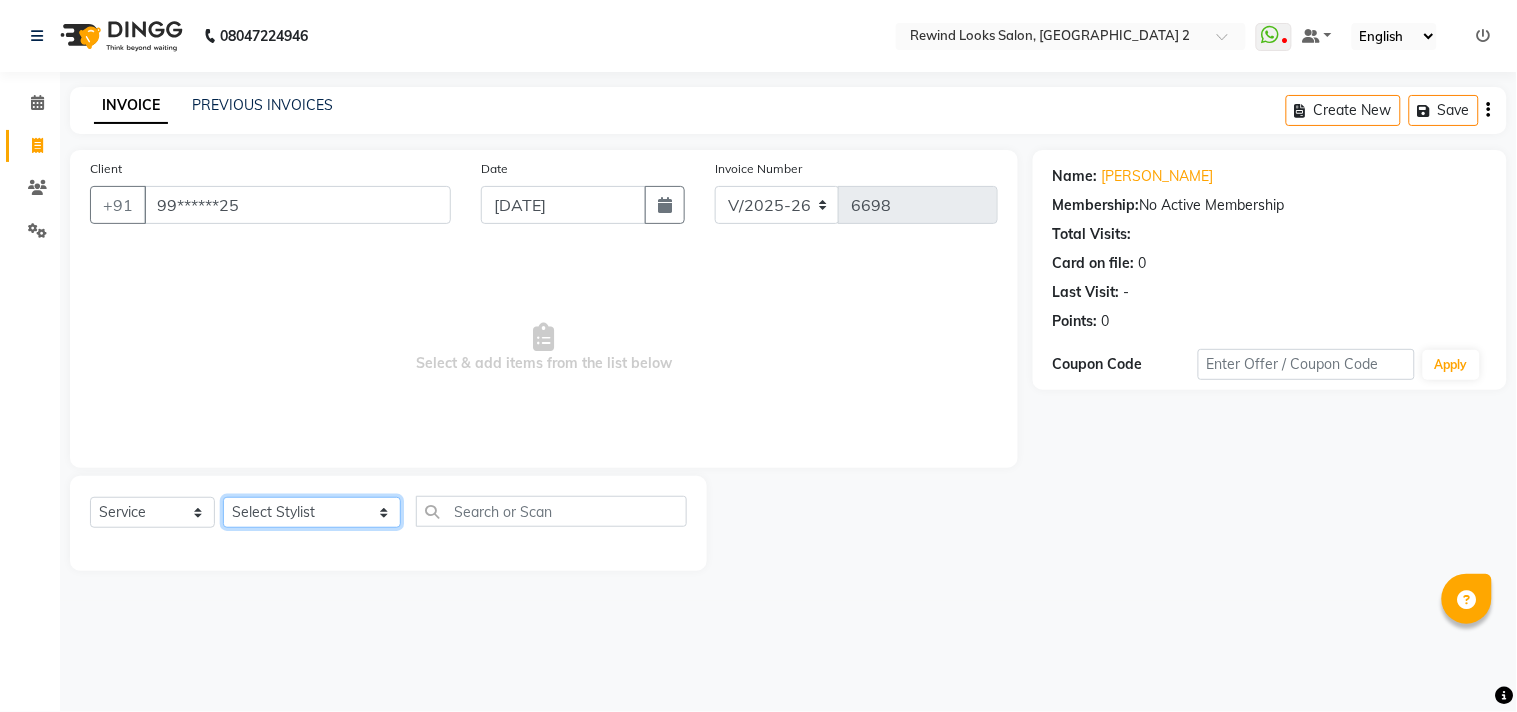 select on "79644" 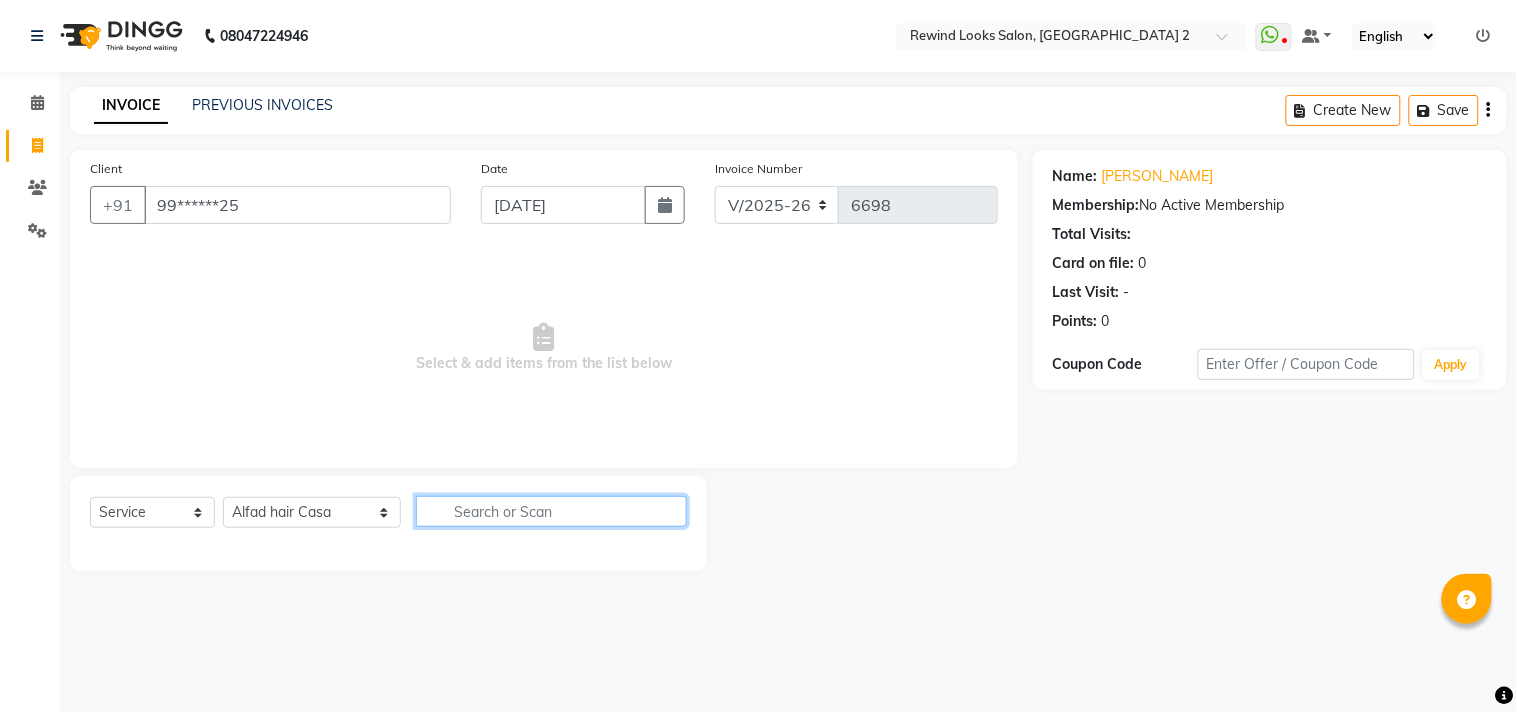 click 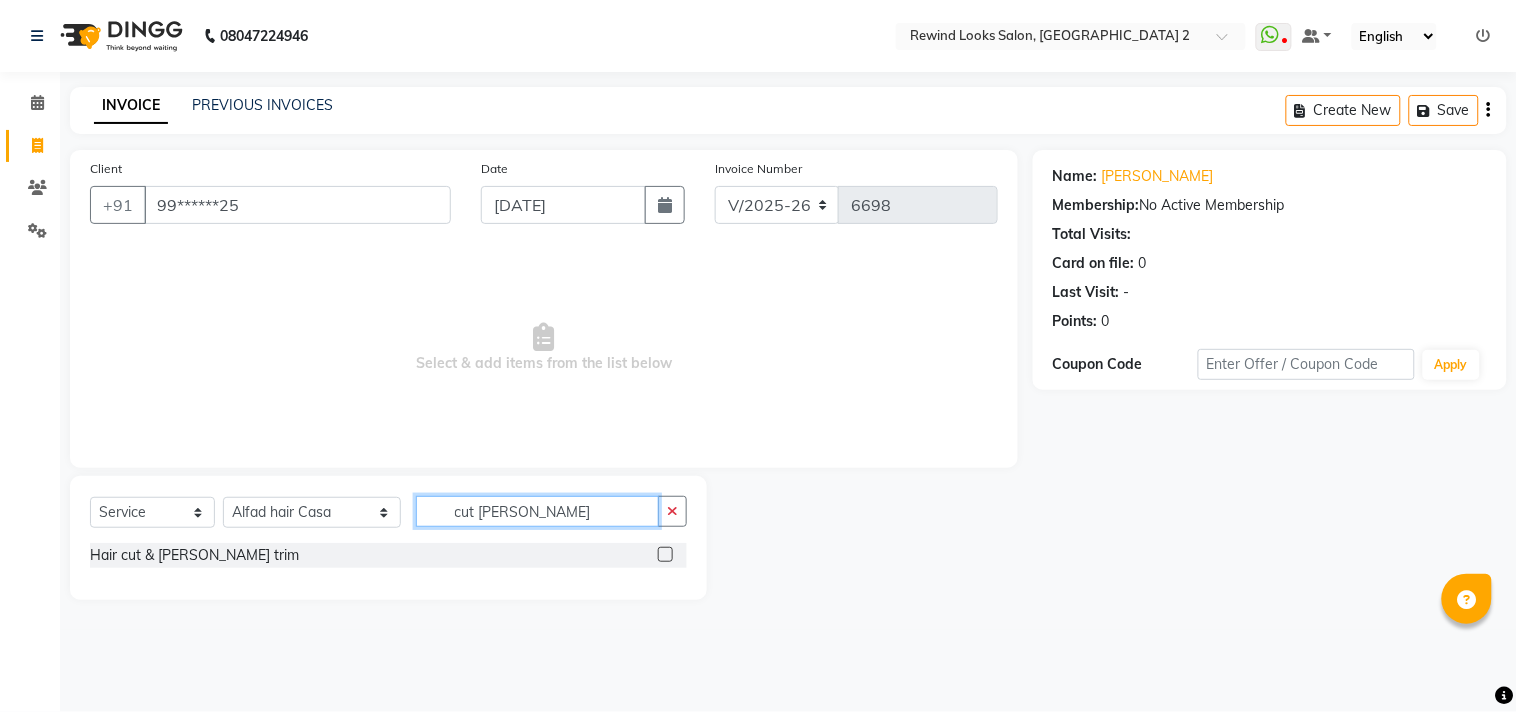 type on "cut [PERSON_NAME]" 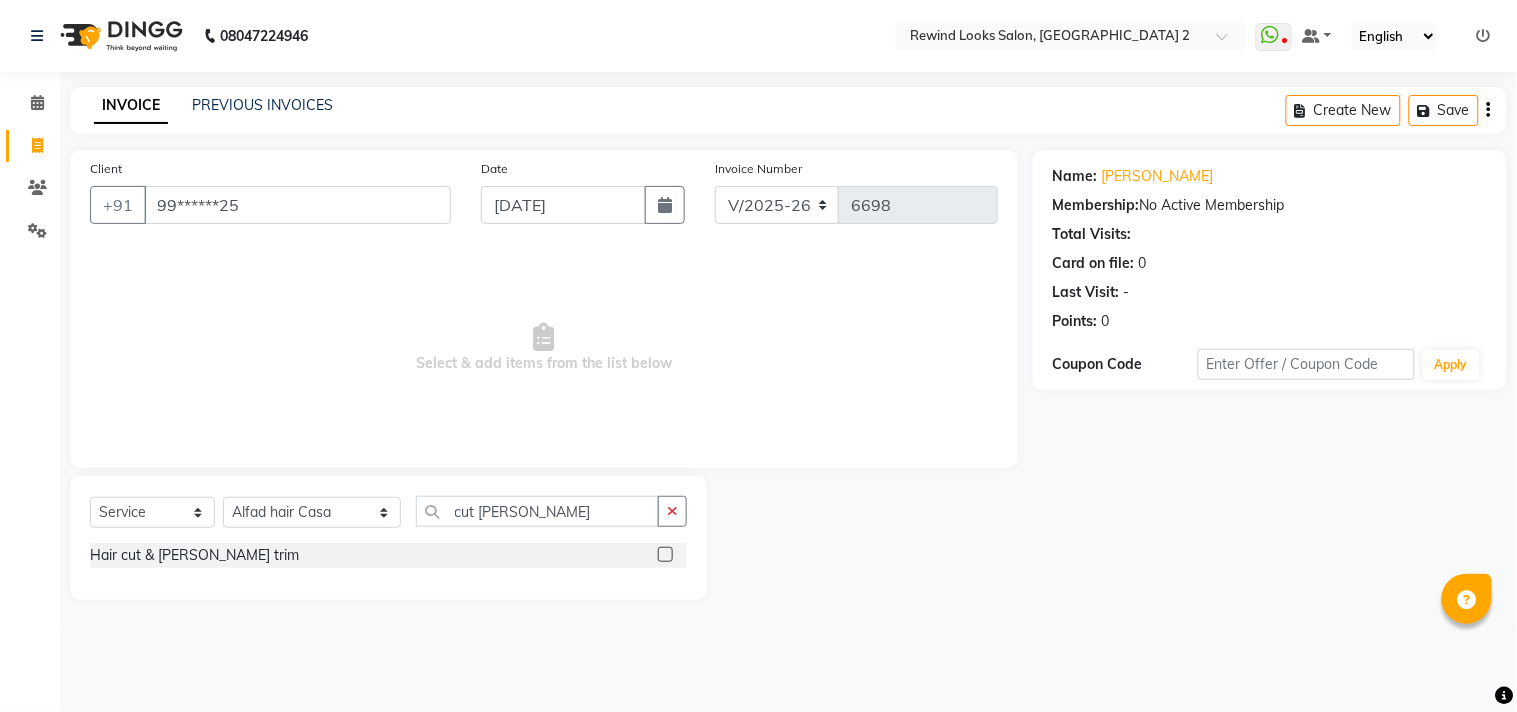 click 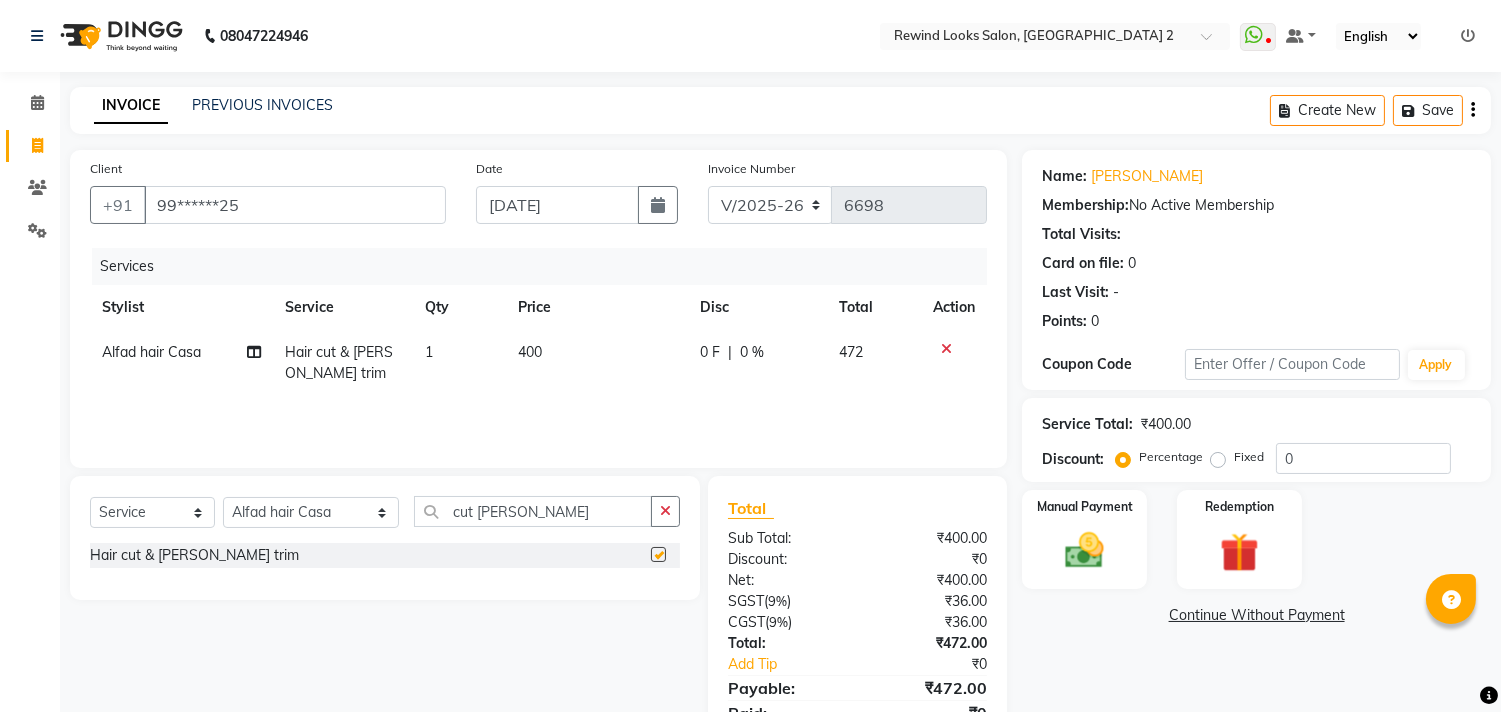 checkbox on "false" 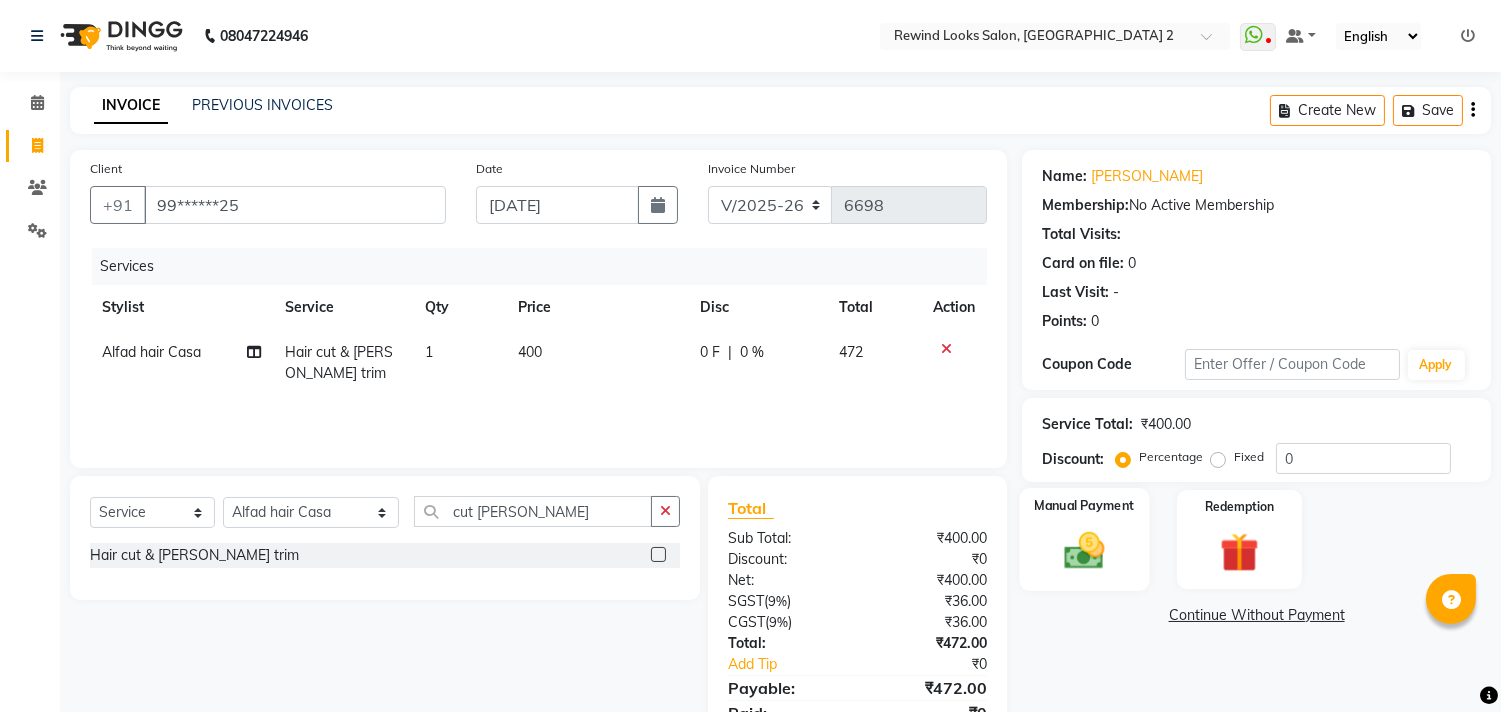 click on "Manual Payment" 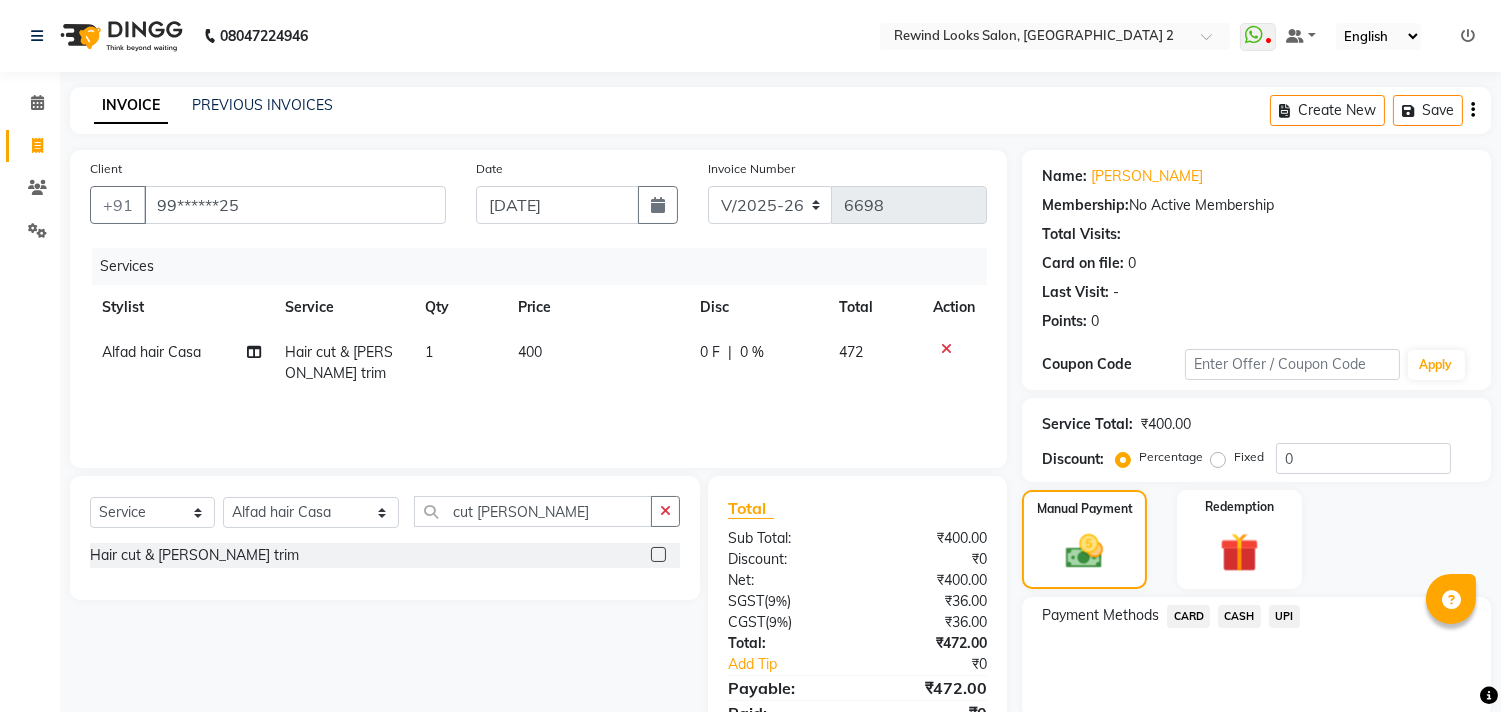 click on "UPI" 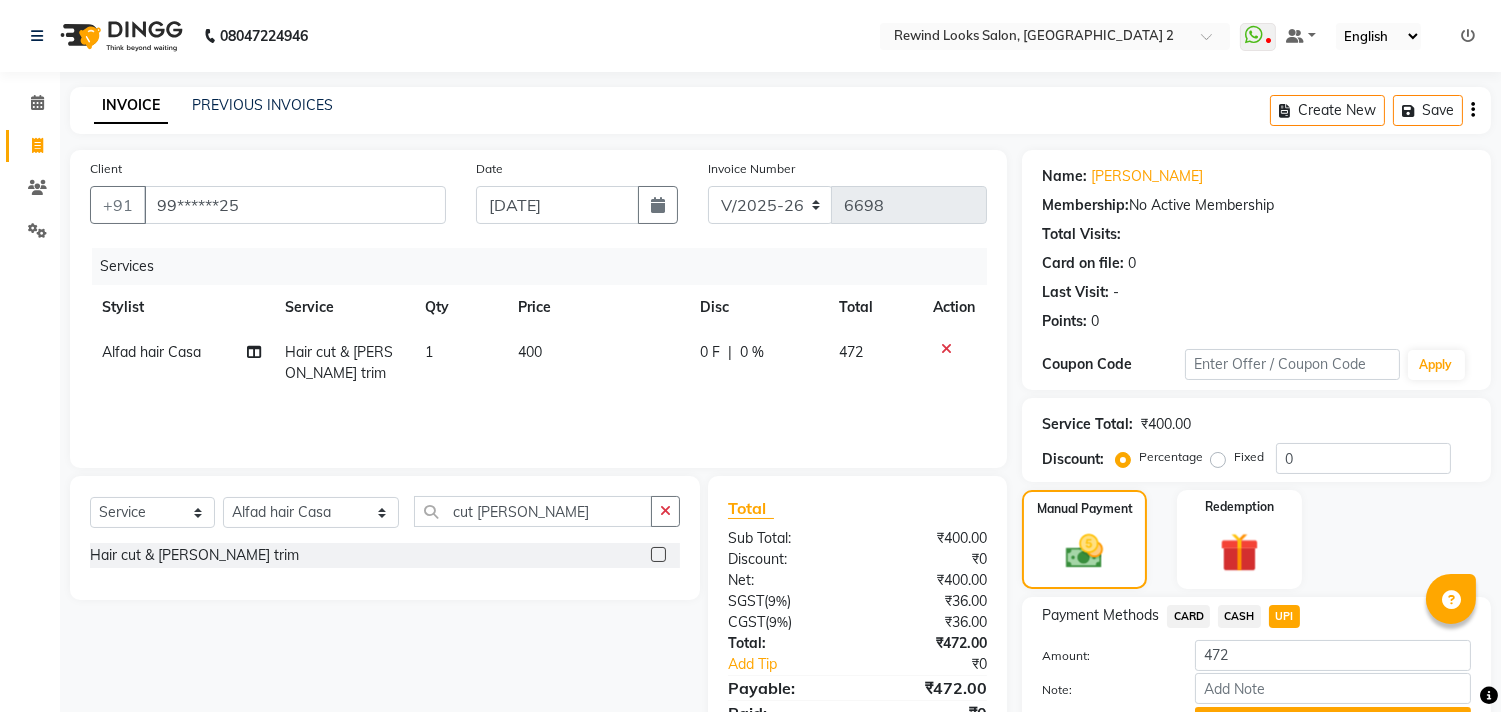 scroll, scrollTop: 104, scrollLeft: 0, axis: vertical 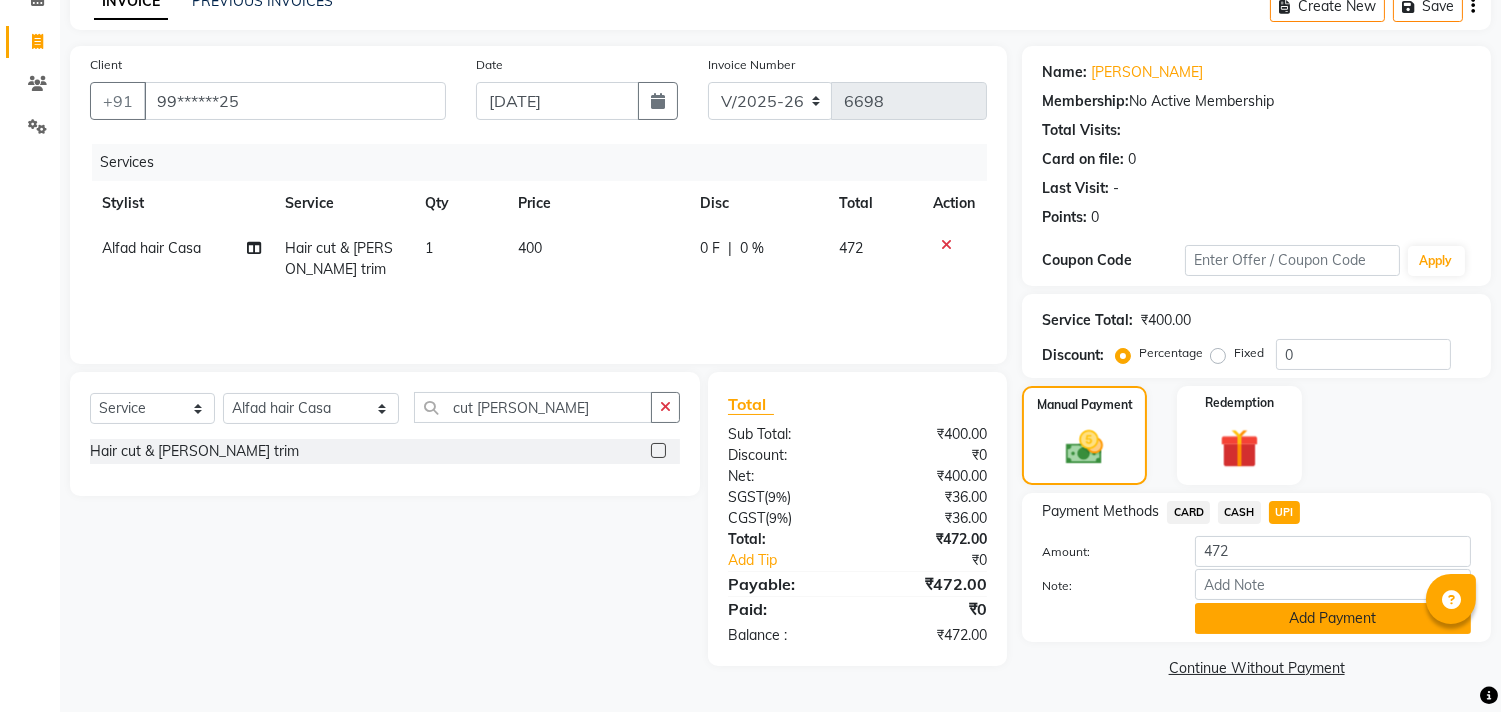 click on "Add Payment" 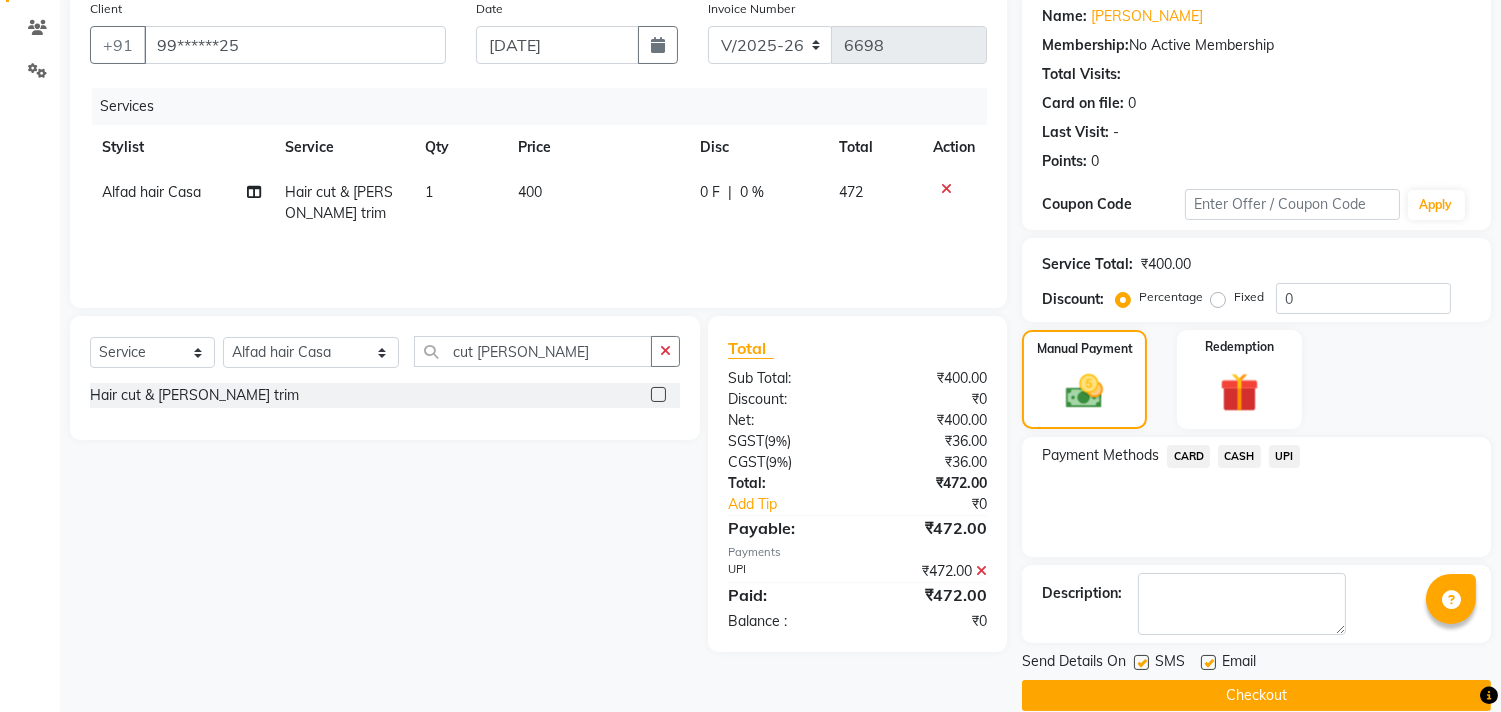 scroll, scrollTop: 187, scrollLeft: 0, axis: vertical 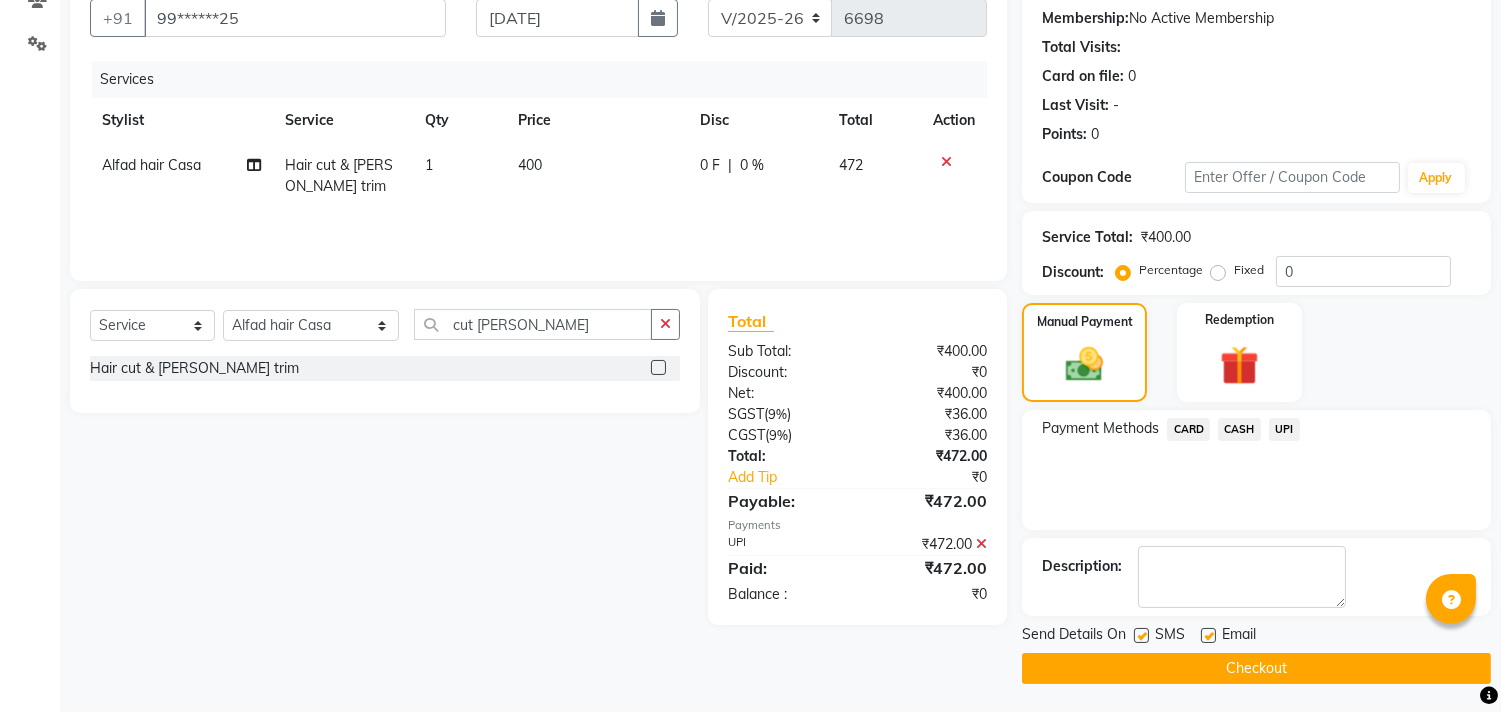 click on "Checkout" 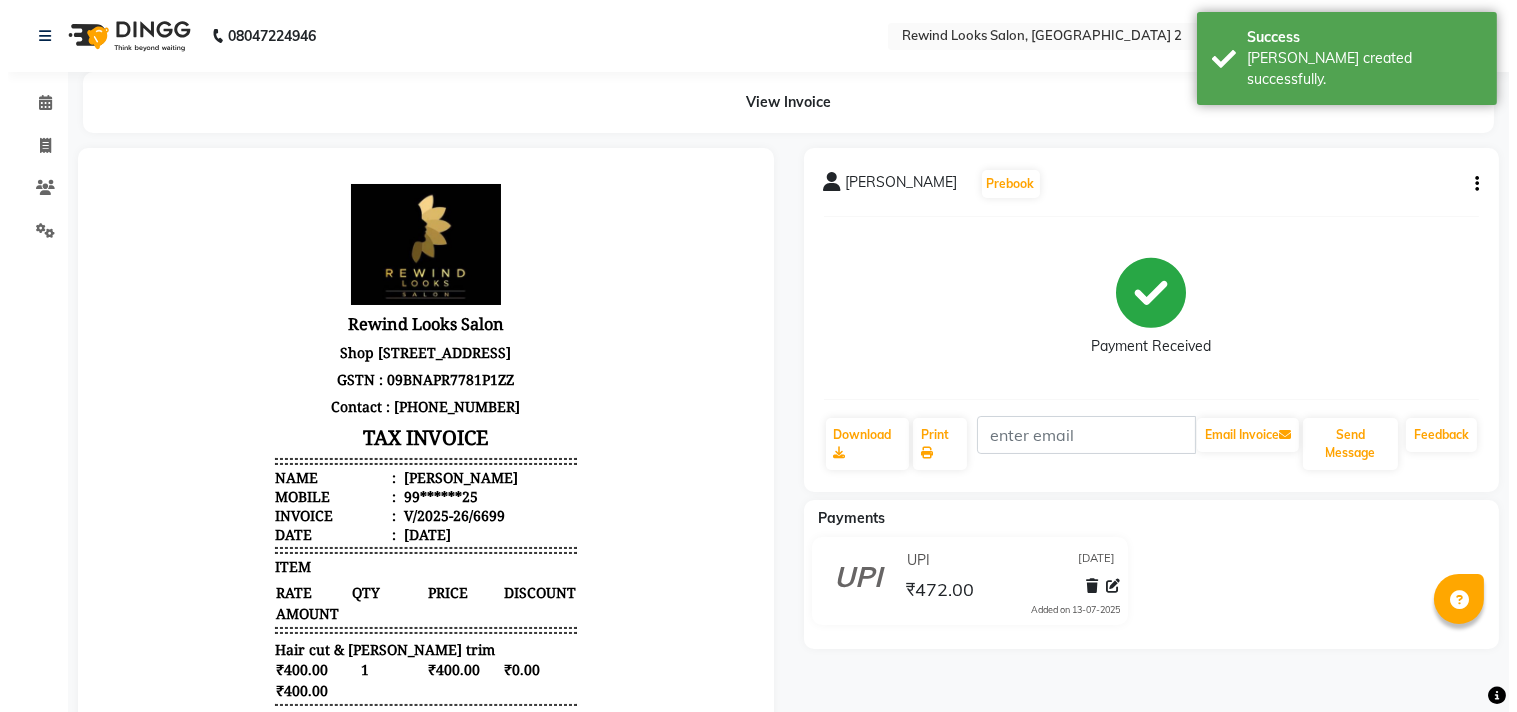 scroll, scrollTop: 0, scrollLeft: 0, axis: both 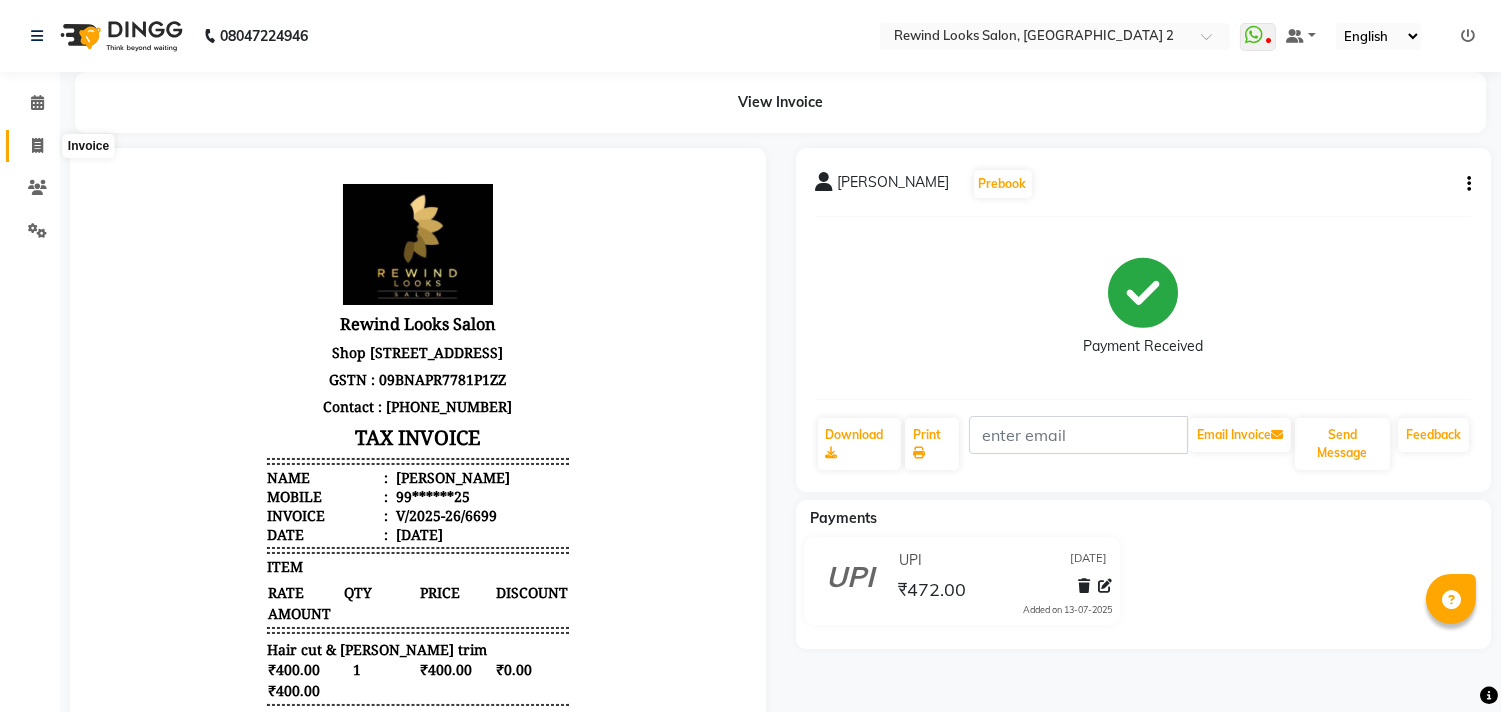 click 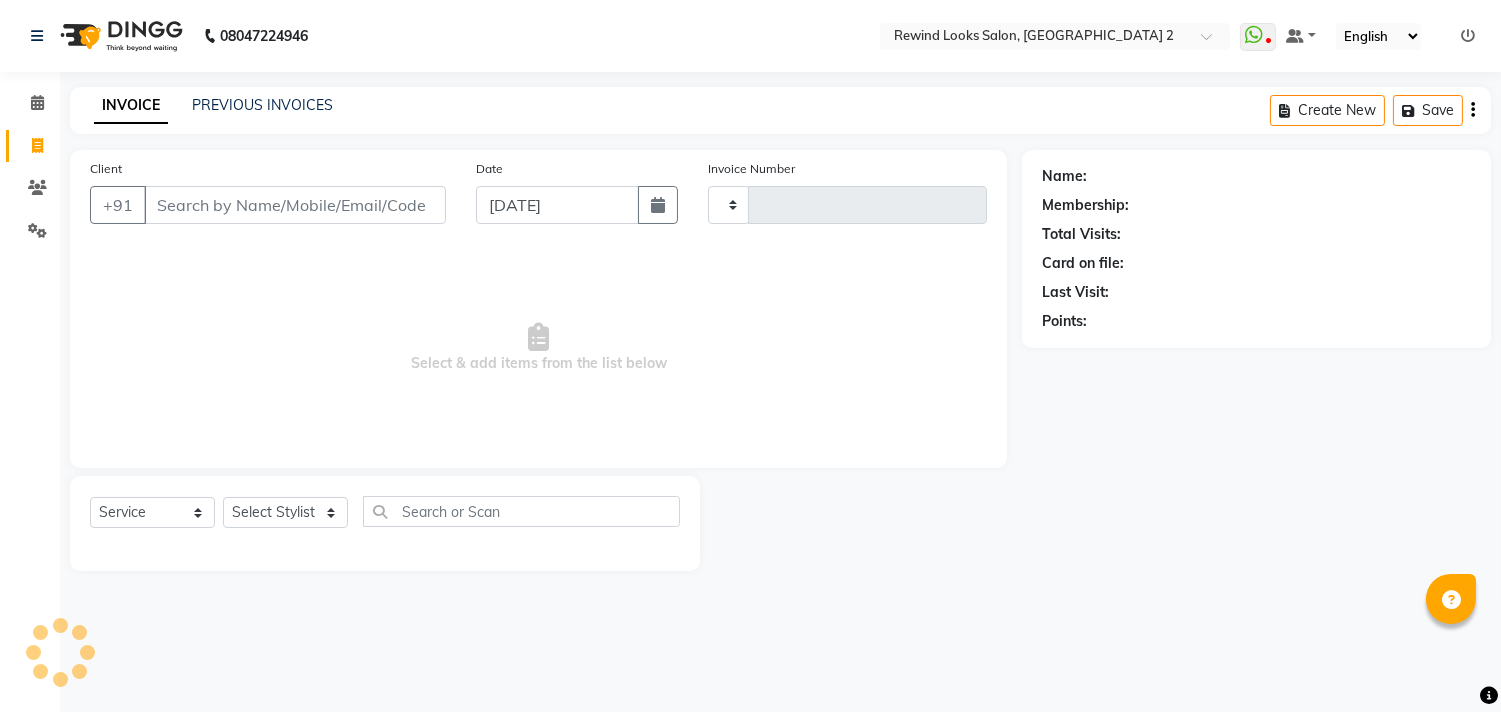 type on "6700" 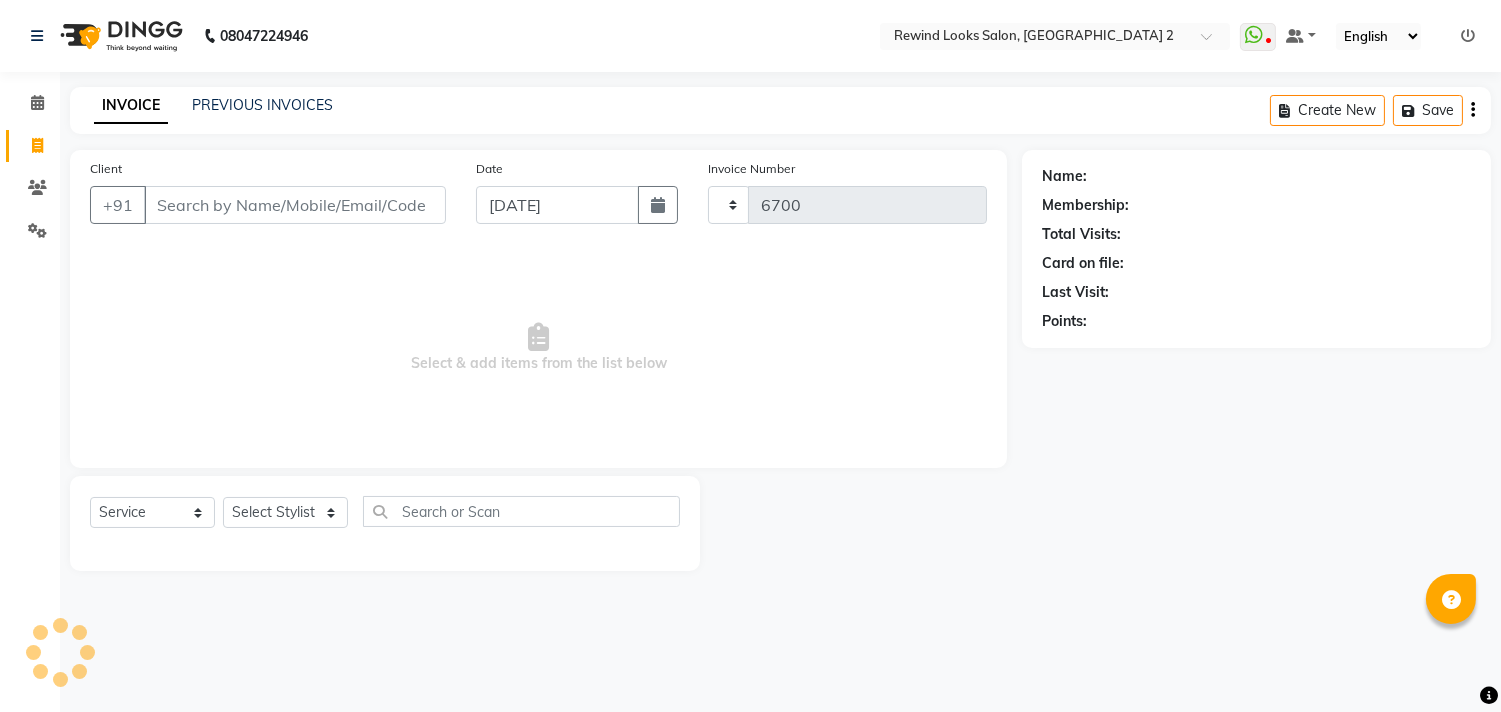 select on "4640" 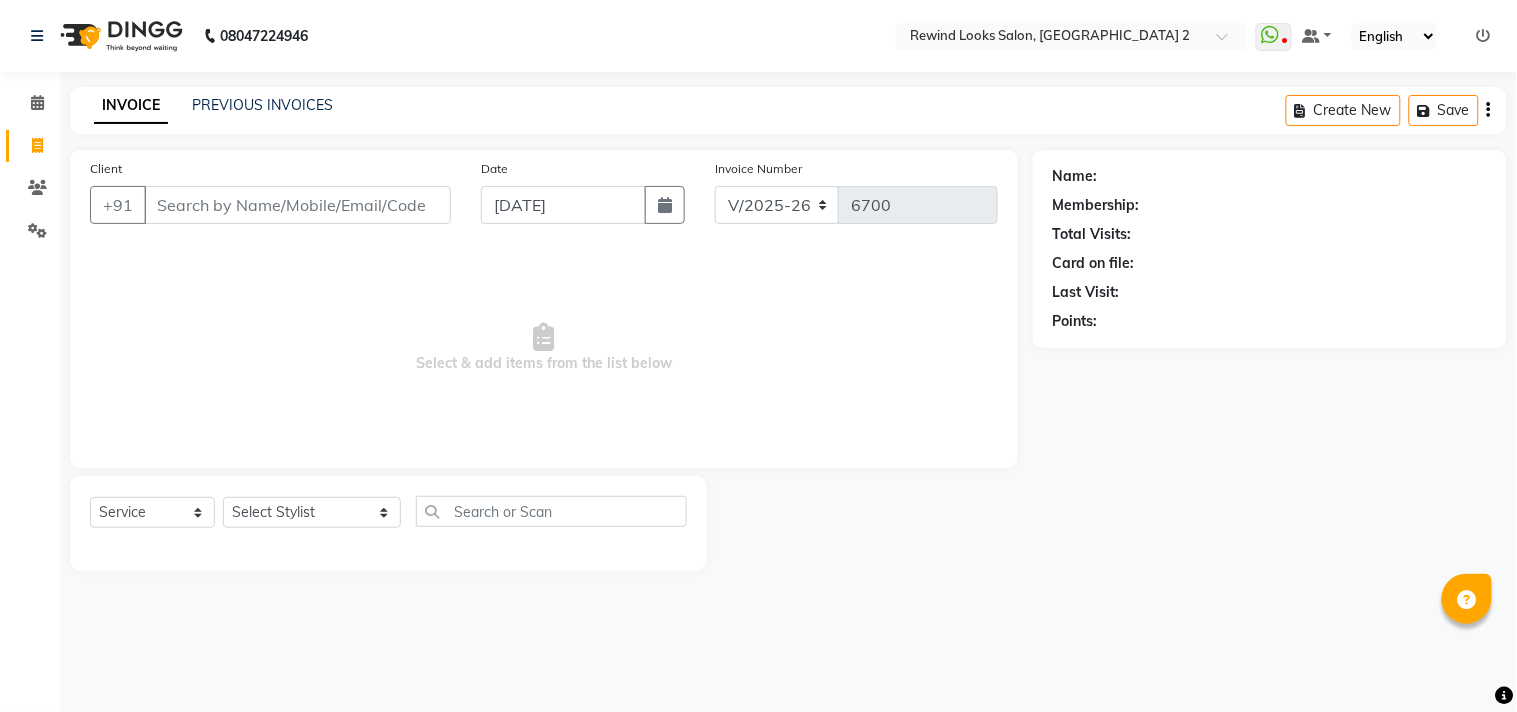 click on "Client" at bounding box center (297, 205) 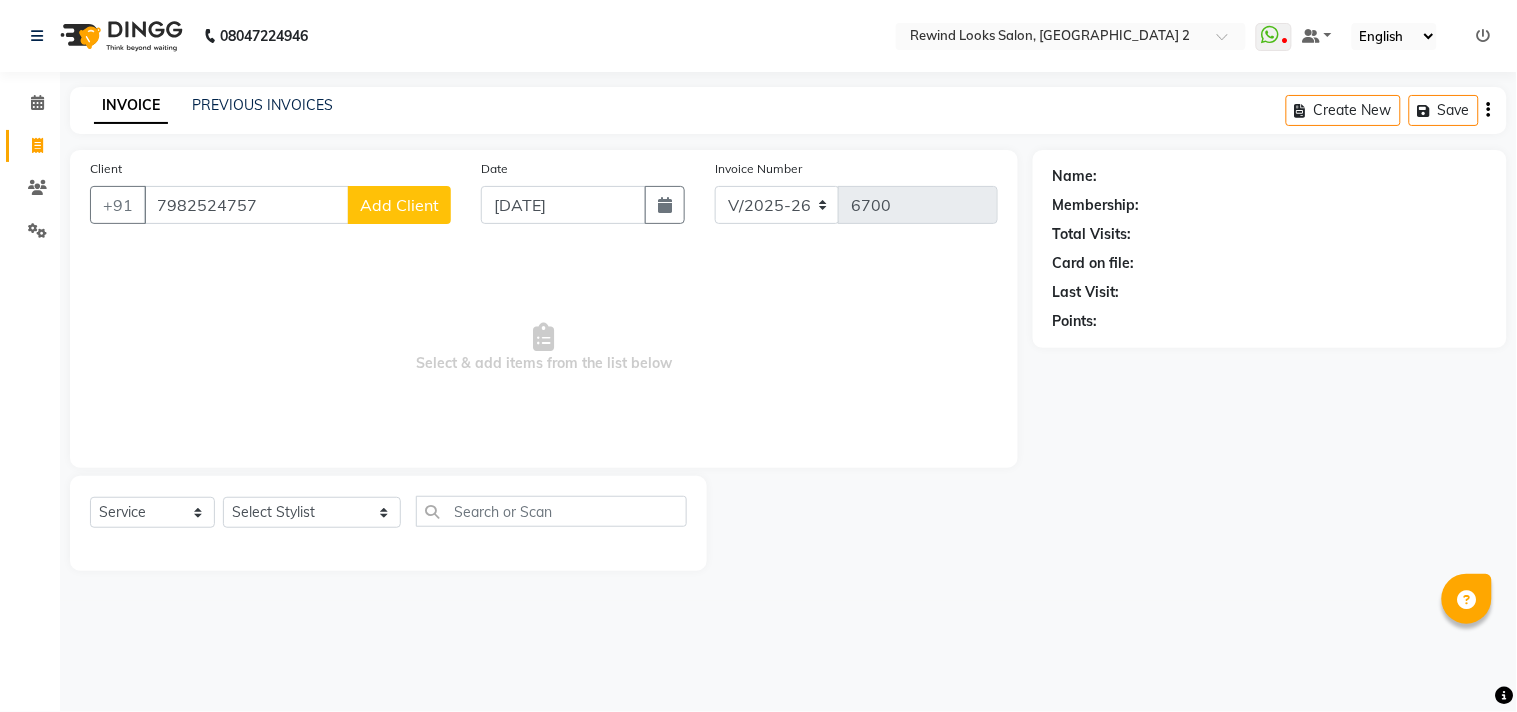 type on "7982524757" 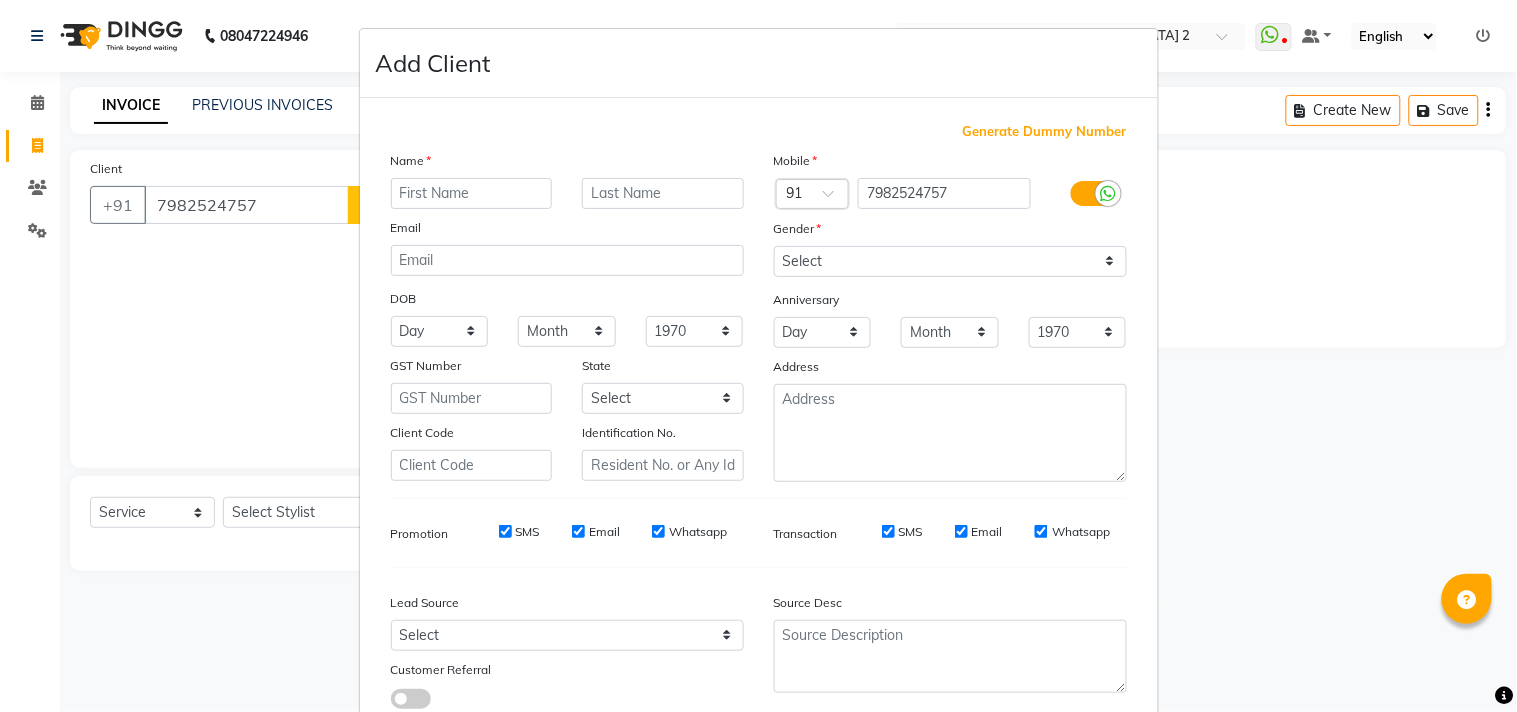 click at bounding box center [472, 193] 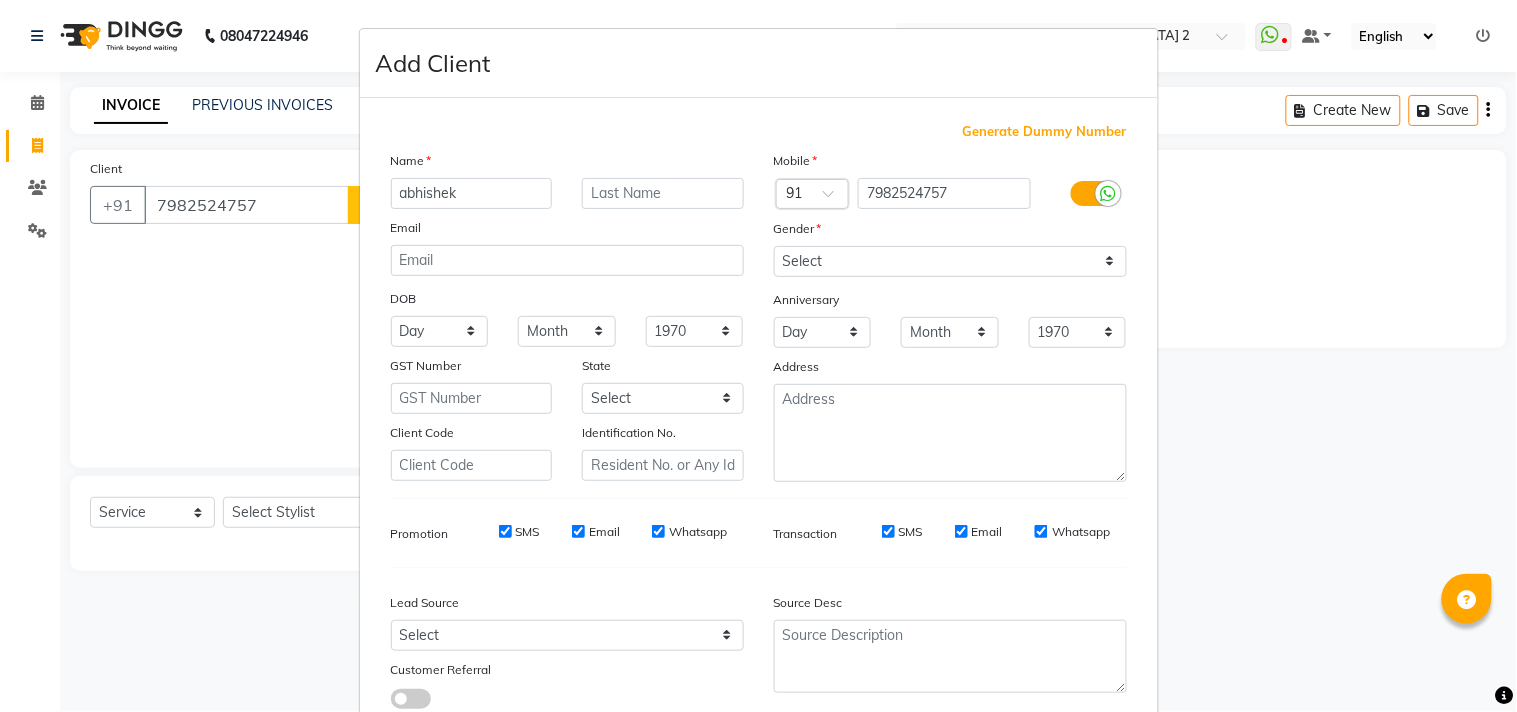 type on "abhishek" 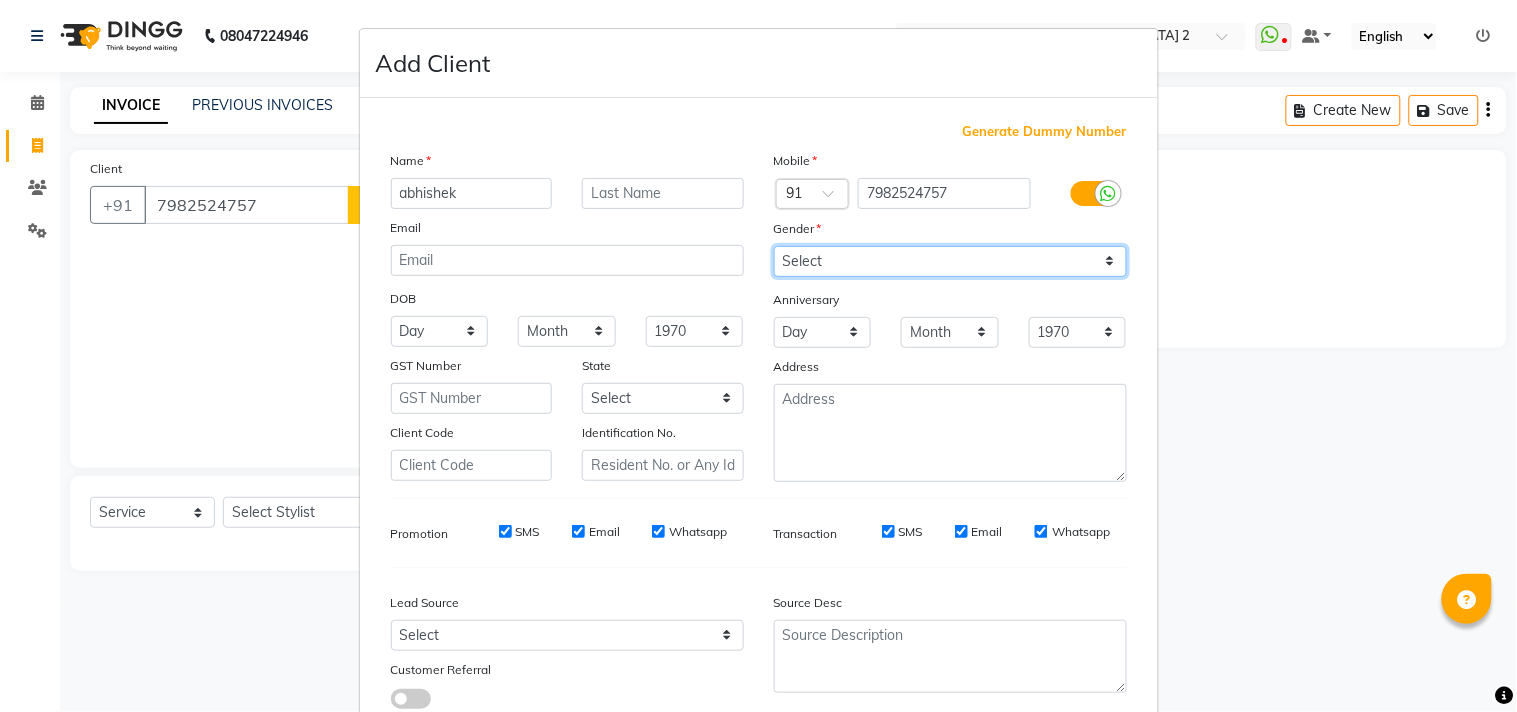 click on "Select [DEMOGRAPHIC_DATA] [DEMOGRAPHIC_DATA] Other Prefer Not To Say" at bounding box center (950, 261) 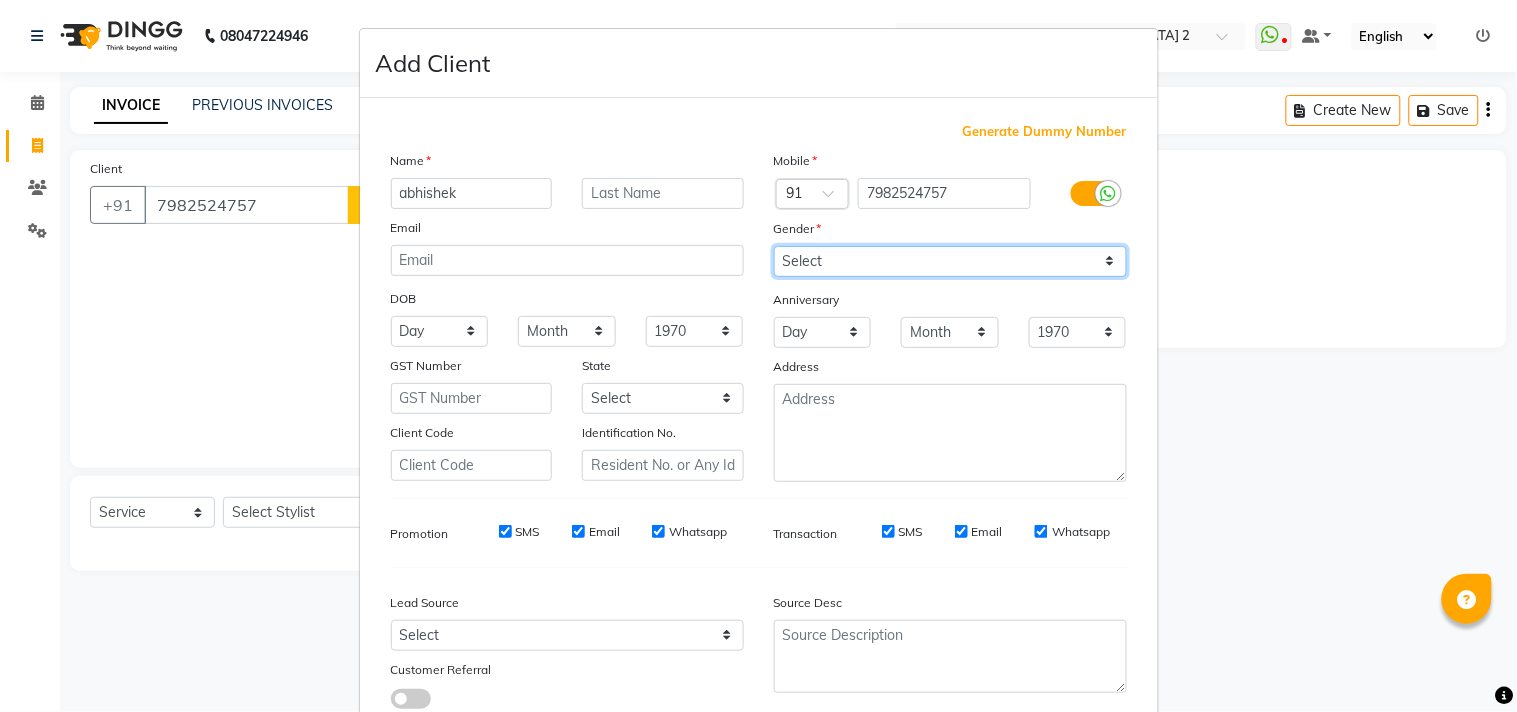 click on "Select [DEMOGRAPHIC_DATA] [DEMOGRAPHIC_DATA] Other Prefer Not To Say" at bounding box center (950, 261) 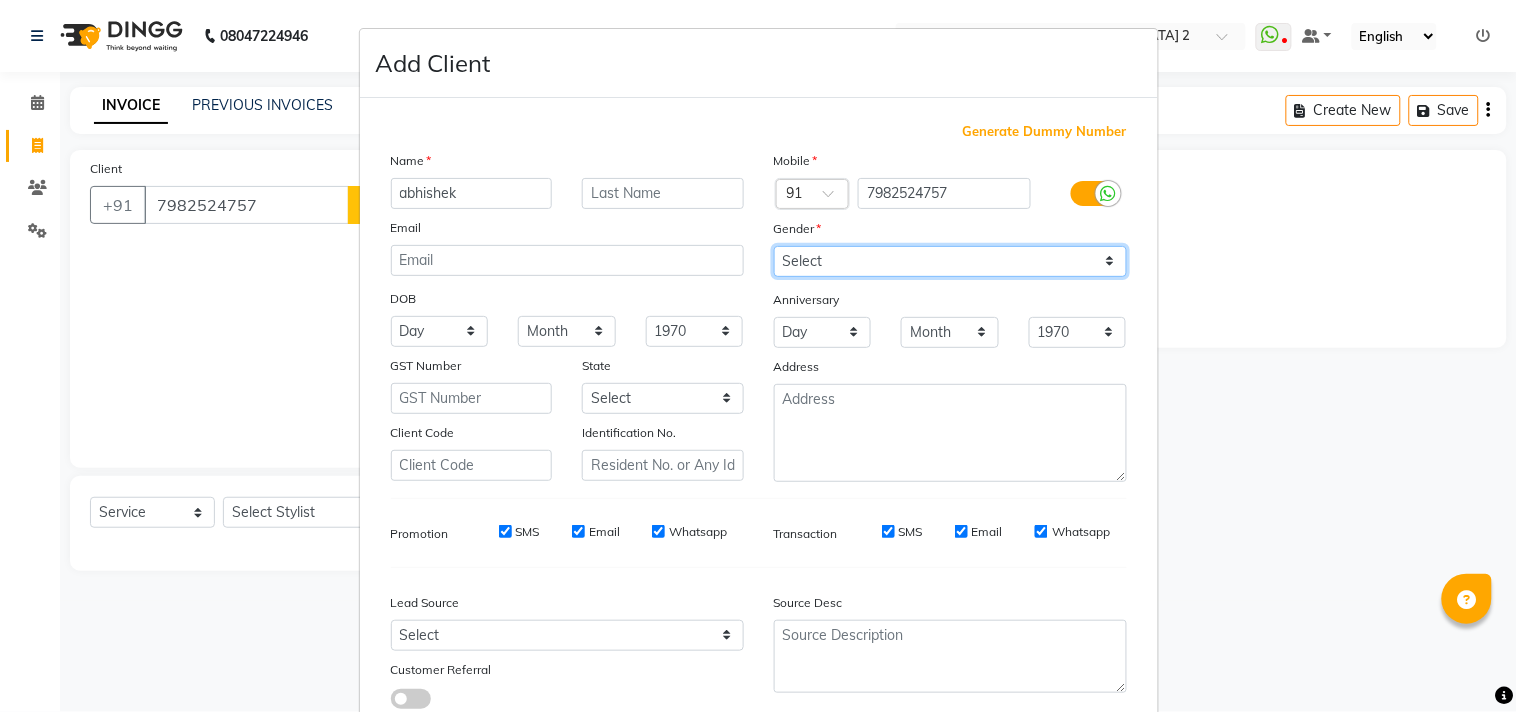 click on "Select [DEMOGRAPHIC_DATA] [DEMOGRAPHIC_DATA] Other Prefer Not To Say" at bounding box center (950, 261) 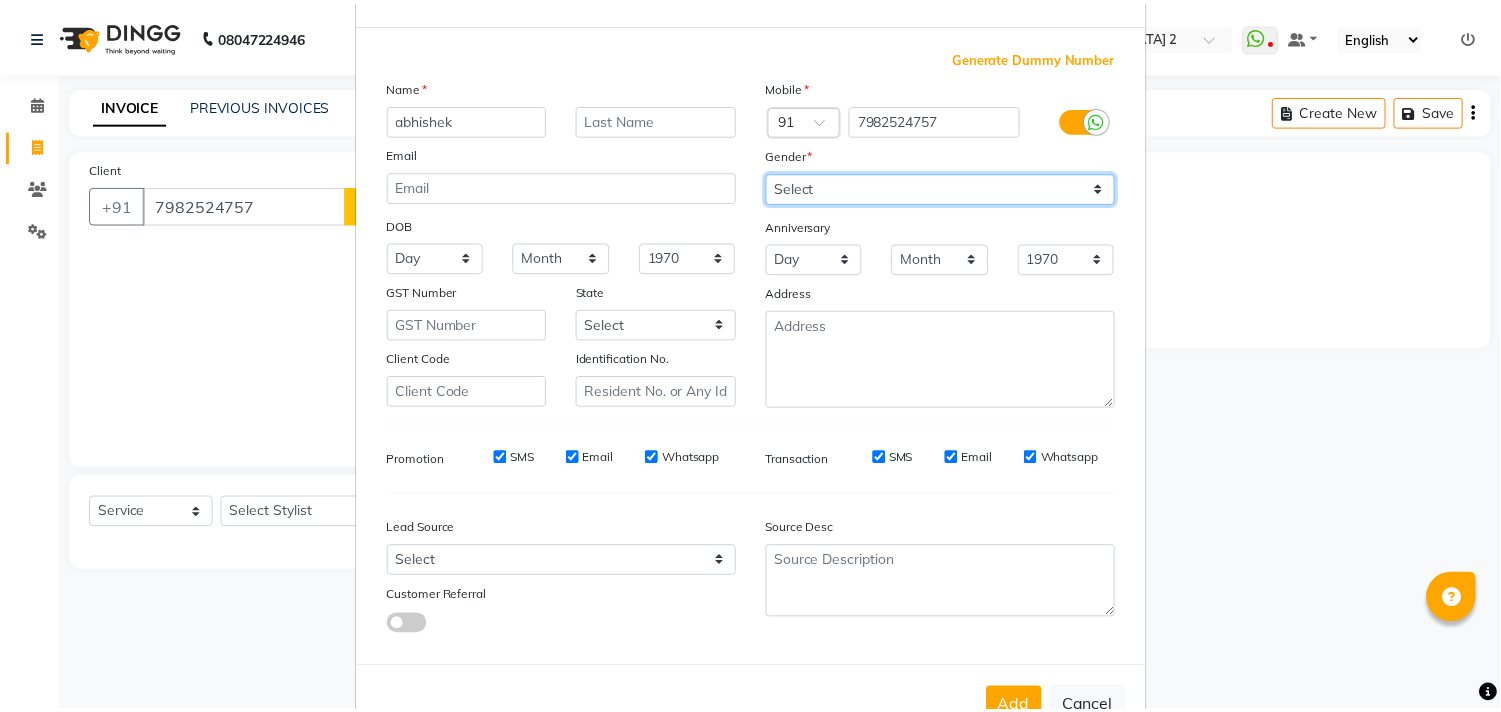 scroll, scrollTop: 138, scrollLeft: 0, axis: vertical 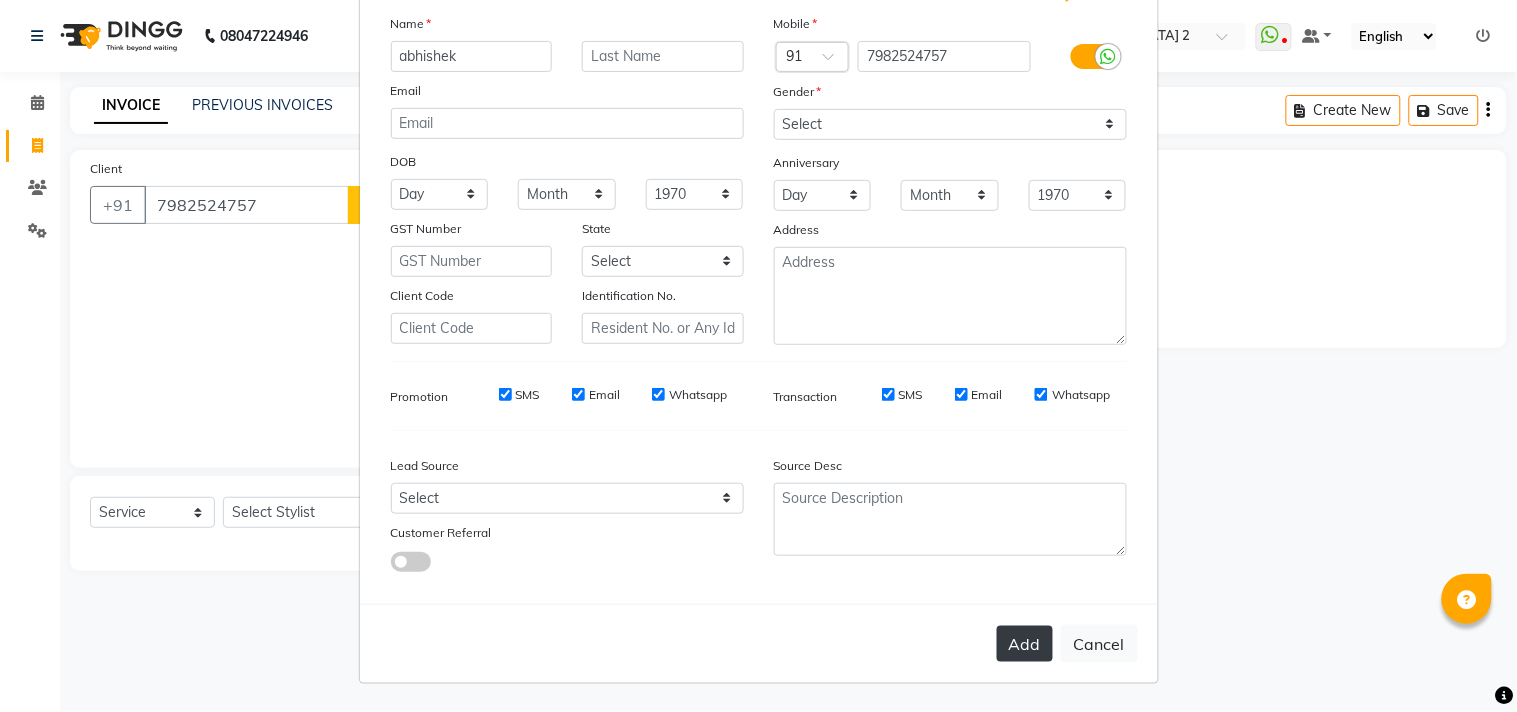 click on "Add" at bounding box center [1025, 644] 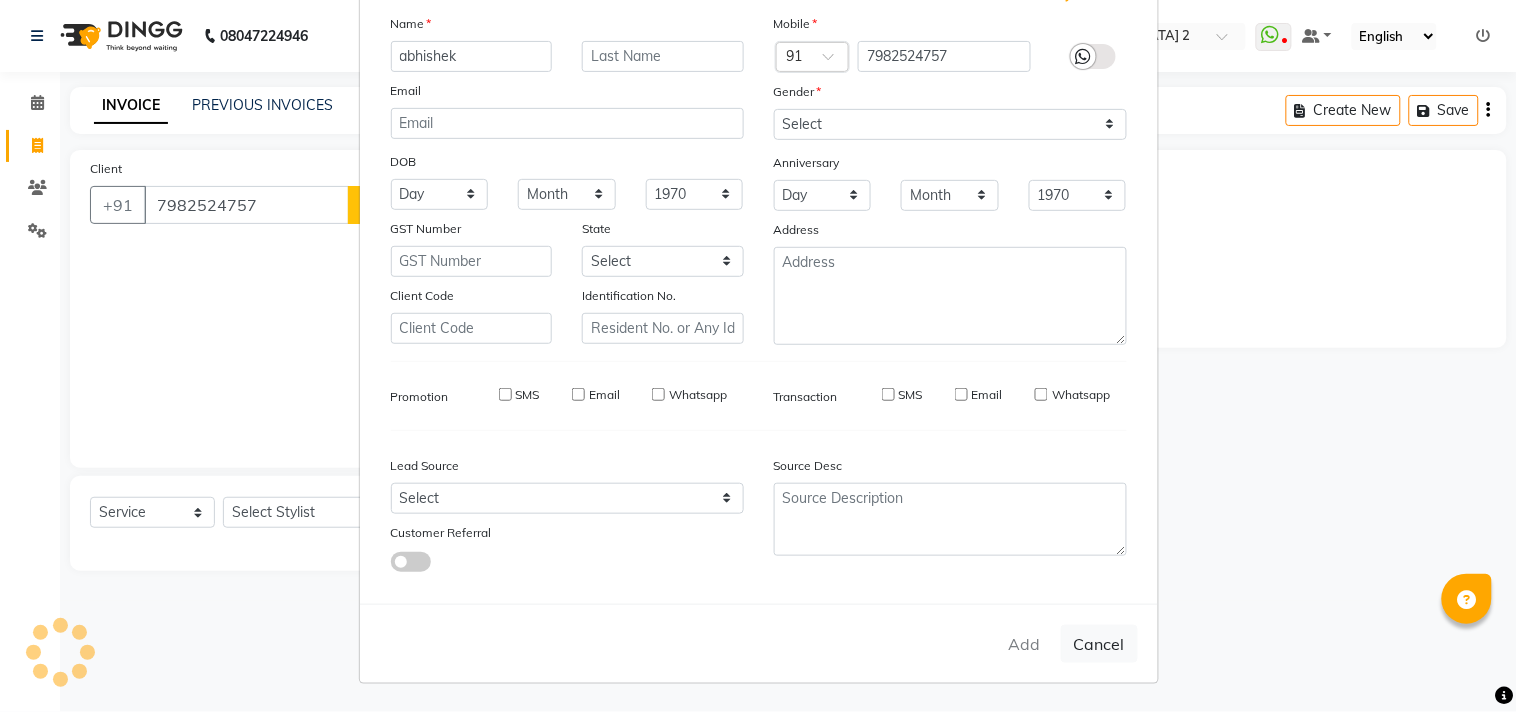 type on "79******57" 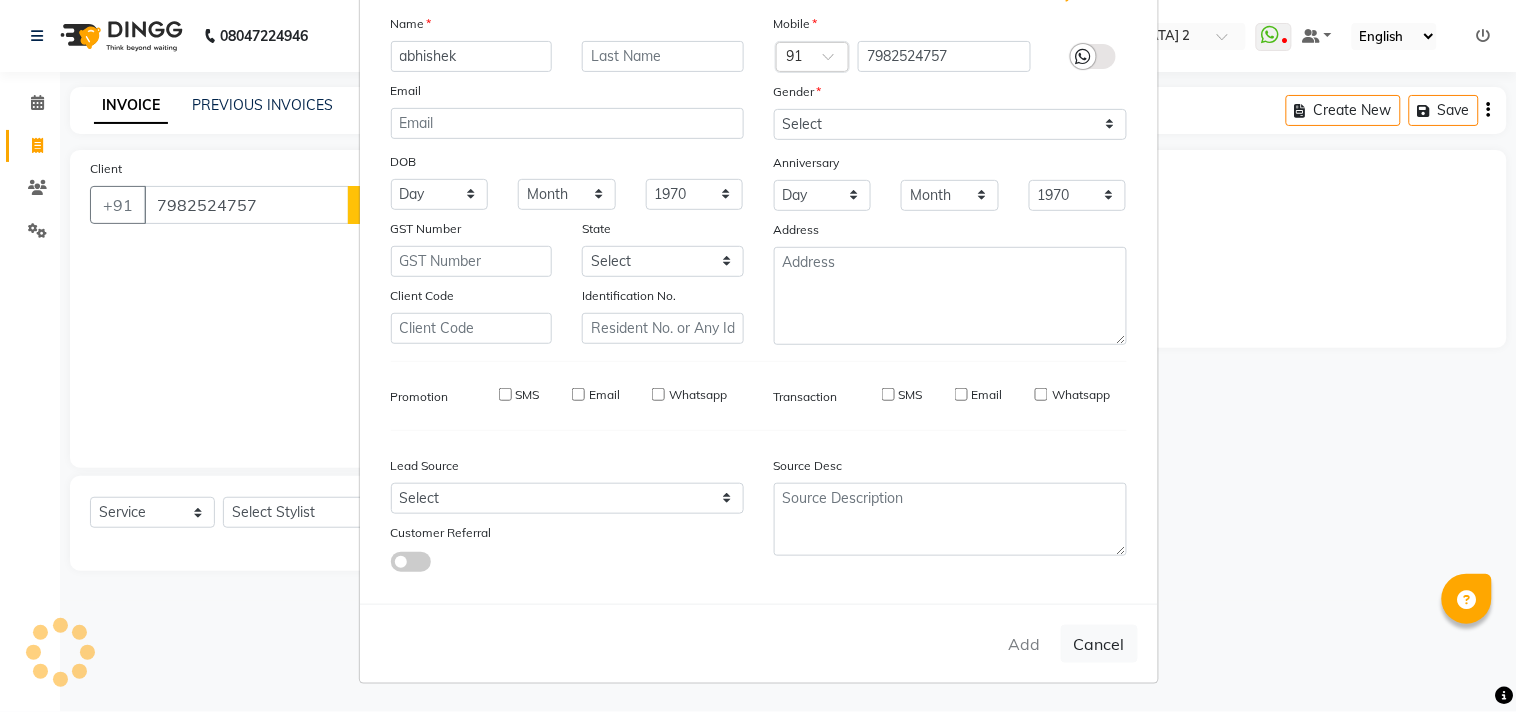 type 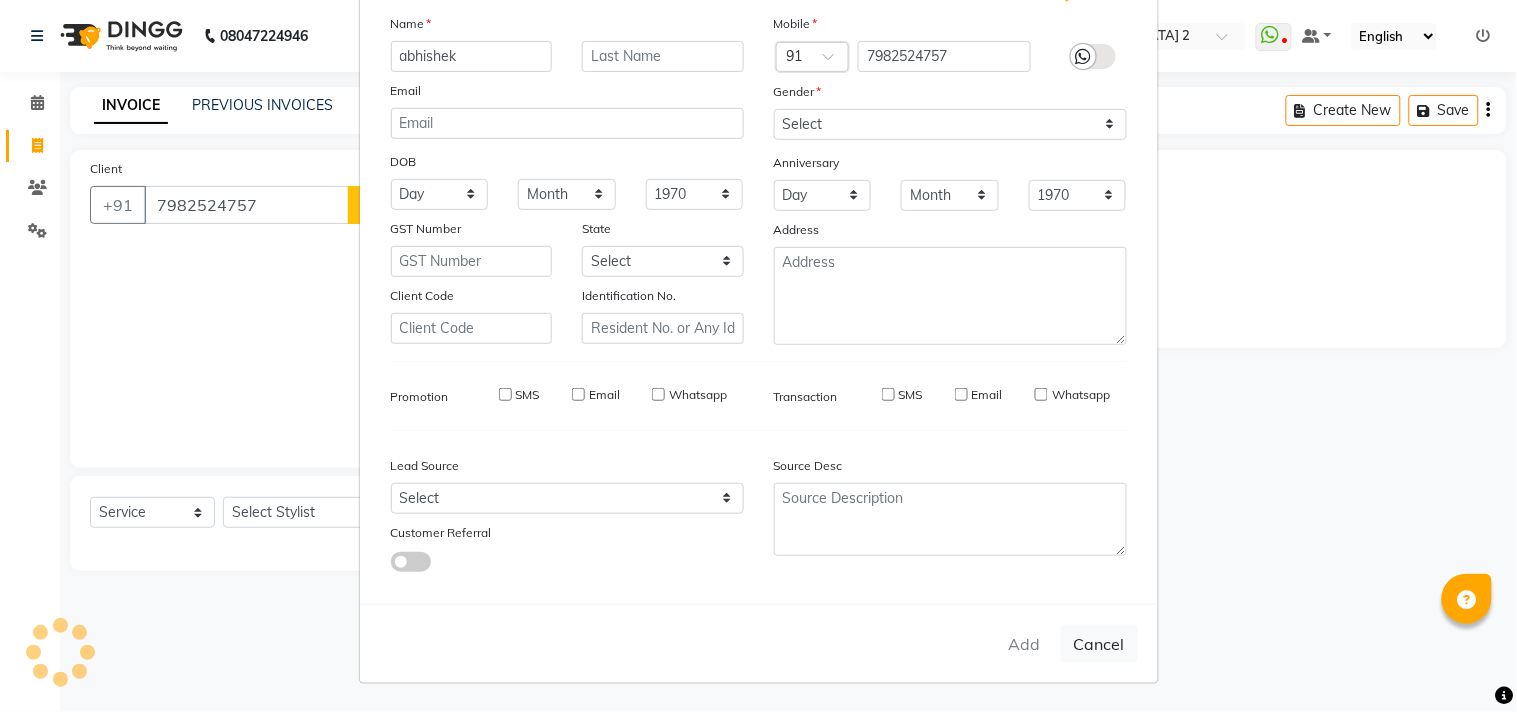 select 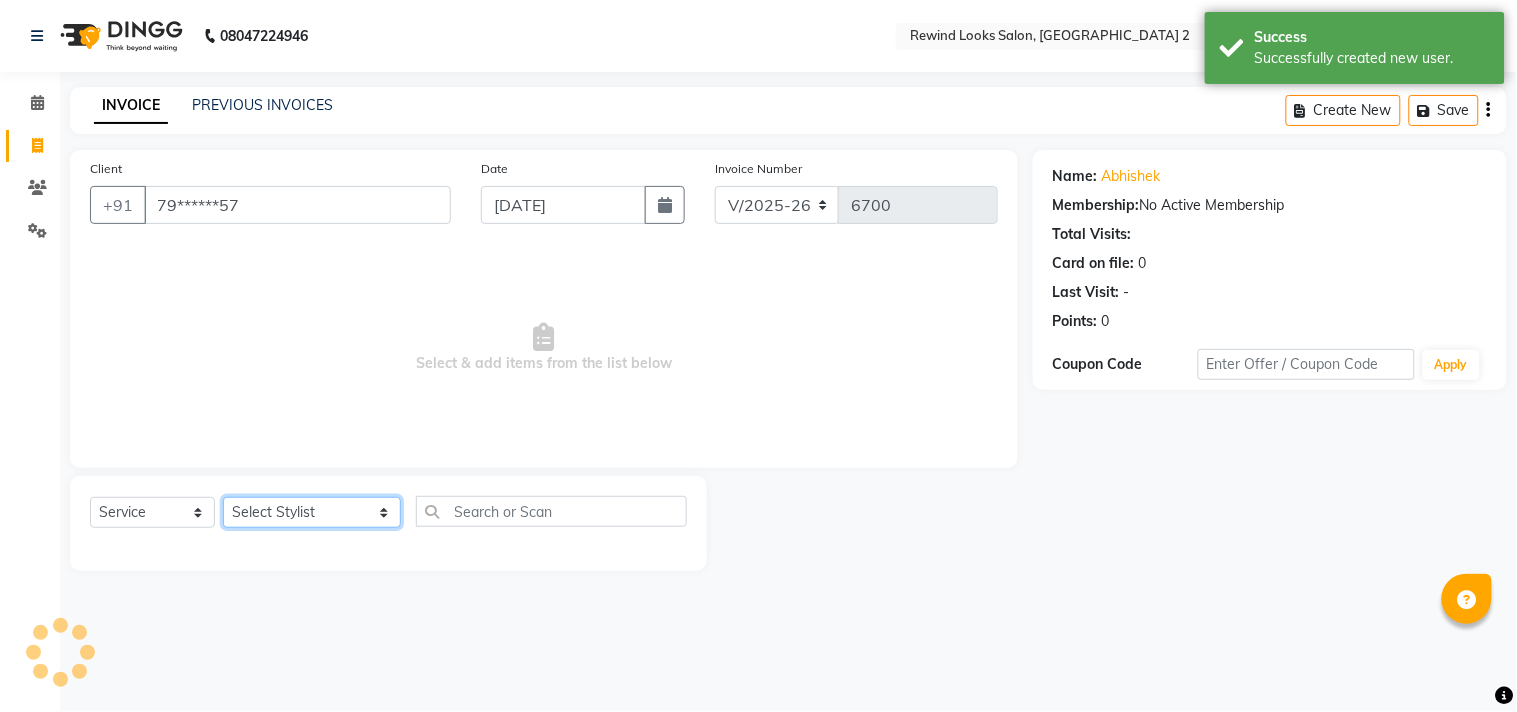 click on "Select Stylist aayat ADMIN Alfad hair Casa  [PERSON_NAME] HAIR [PERSON_NAME]  (unisex hairstylist) BIG [DEMOGRAPHIC_DATA] [DEMOGRAPHIC_DATA] DANISH [PERSON_NAME] orchid [PERSON_NAME] HAIR [DEMOGRAPHIC_DATA] CASA [PERSON_NAME] kiran Deepak Hair Mani MANOJ PEDICURE  [PERSON_NAME]. HAIR [PERSON_NAME] HAIR [PERSON_NAME] CASA NIZAM SAYA PRATIBHA ORCHID  Priyanka 1 [PERSON_NAME] pedicure RIHAN HAIR CASA [PERSON_NAME] [DEMOGRAPHIC_DATA] casa SAIF HAIR SAYA sameer casa [PERSON_NAME] hair casa [PERSON_NAME] beauty SHARIK HAIR [PERSON_NAME] Artist [PERSON_NAME] pedicure Suman Sumer Hair Tarikh hair [DEMOGRAPHIC_DATA] Casa white orched Danish [PERSON_NAME] hair  [PERSON_NAME] HAIR [DEMOGRAPHIC_DATA]" 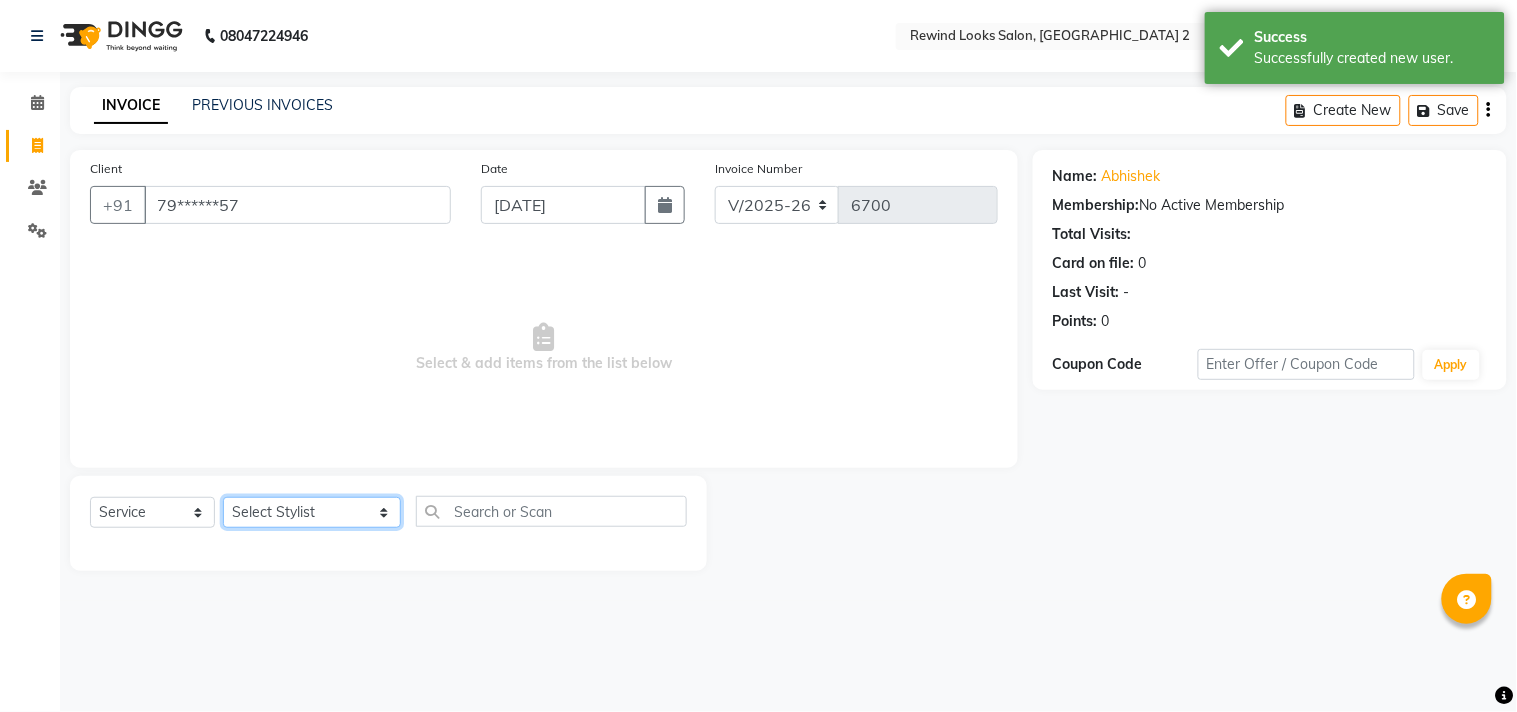 click on "Select Stylist aayat ADMIN Alfad hair Casa  [PERSON_NAME] HAIR [PERSON_NAME]  (unisex hairstylist) BIG [DEMOGRAPHIC_DATA] [DEMOGRAPHIC_DATA] DANISH [PERSON_NAME] orchid [PERSON_NAME] HAIR [DEMOGRAPHIC_DATA] CASA [PERSON_NAME] kiran Deepak Hair Mani MANOJ PEDICURE  [PERSON_NAME]. HAIR [PERSON_NAME] HAIR [PERSON_NAME] CASA NIZAM SAYA PRATIBHA ORCHID  Priyanka 1 [PERSON_NAME] pedicure RIHAN HAIR CASA [PERSON_NAME] [DEMOGRAPHIC_DATA] casa SAIF HAIR SAYA sameer casa [PERSON_NAME] hair casa [PERSON_NAME] beauty SHARIK HAIR [PERSON_NAME] Artist [PERSON_NAME] pedicure Suman Sumer Hair Tarikh hair [DEMOGRAPHIC_DATA] Casa white orched Danish [PERSON_NAME] hair  [PERSON_NAME] HAIR [DEMOGRAPHIC_DATA]" 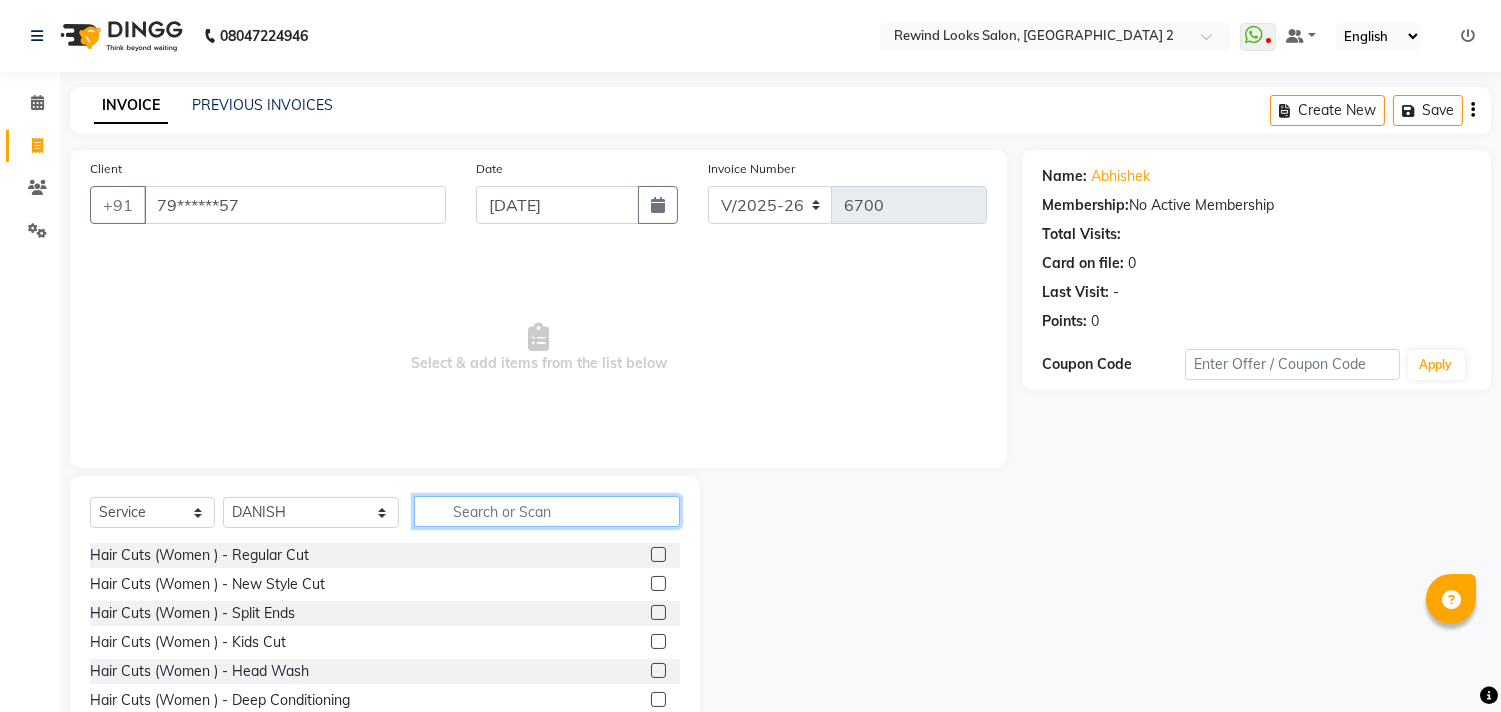 click 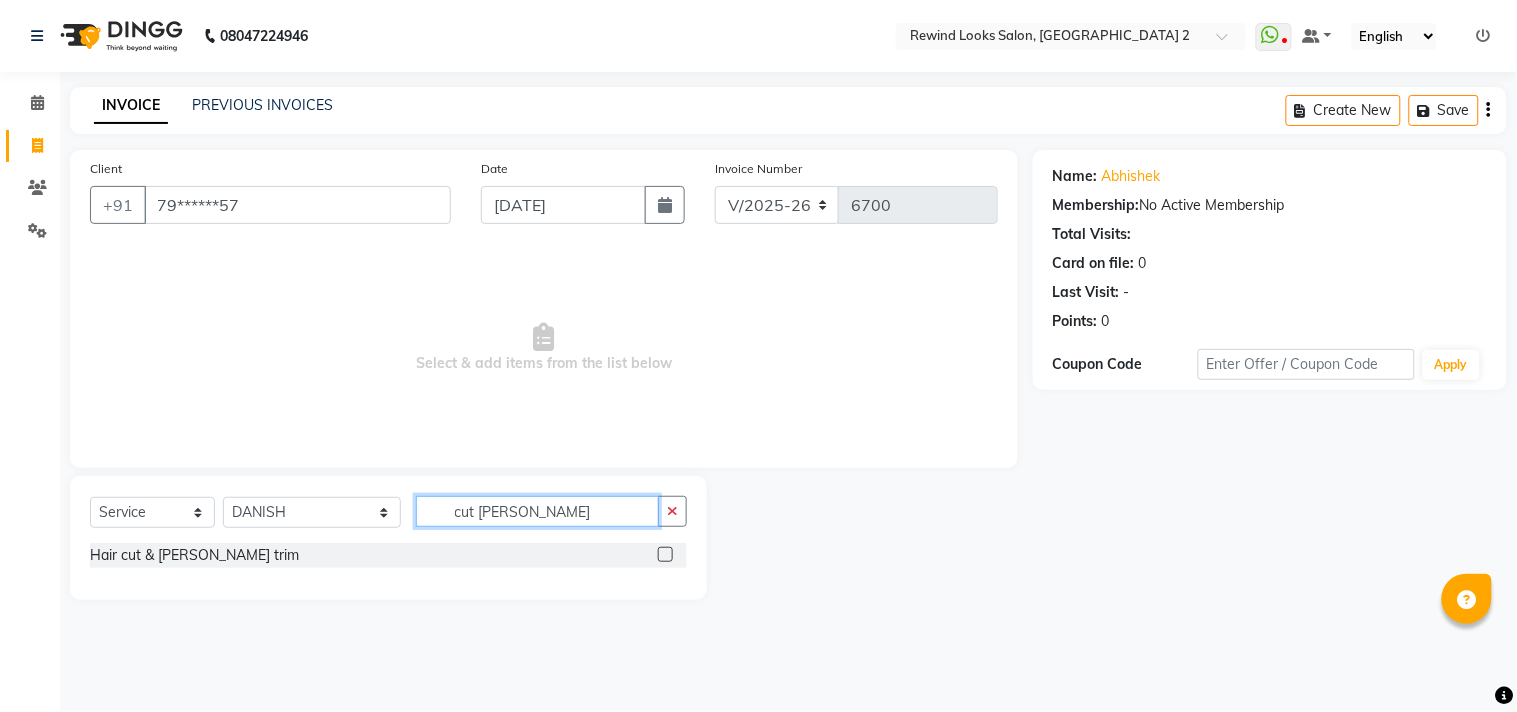 type on "cut [PERSON_NAME]" 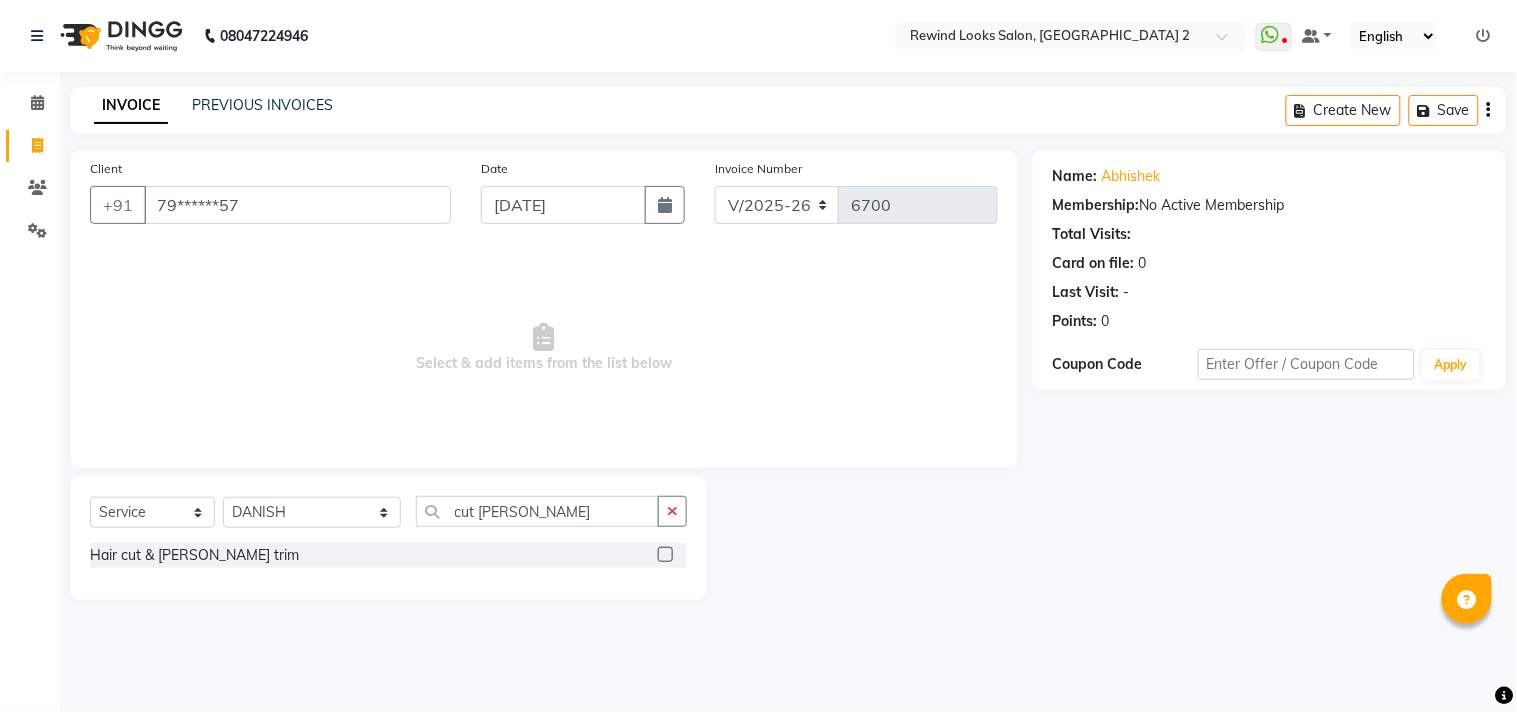 click 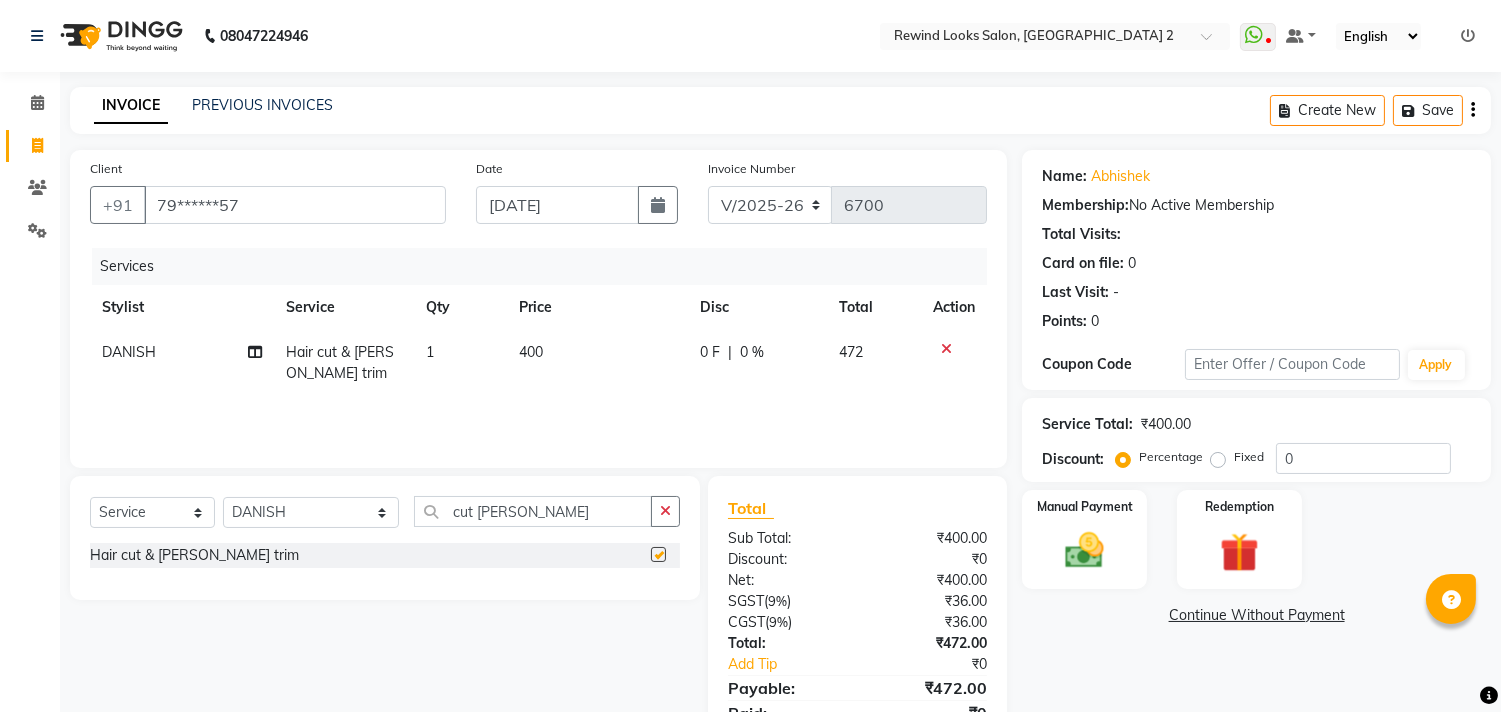 checkbox on "false" 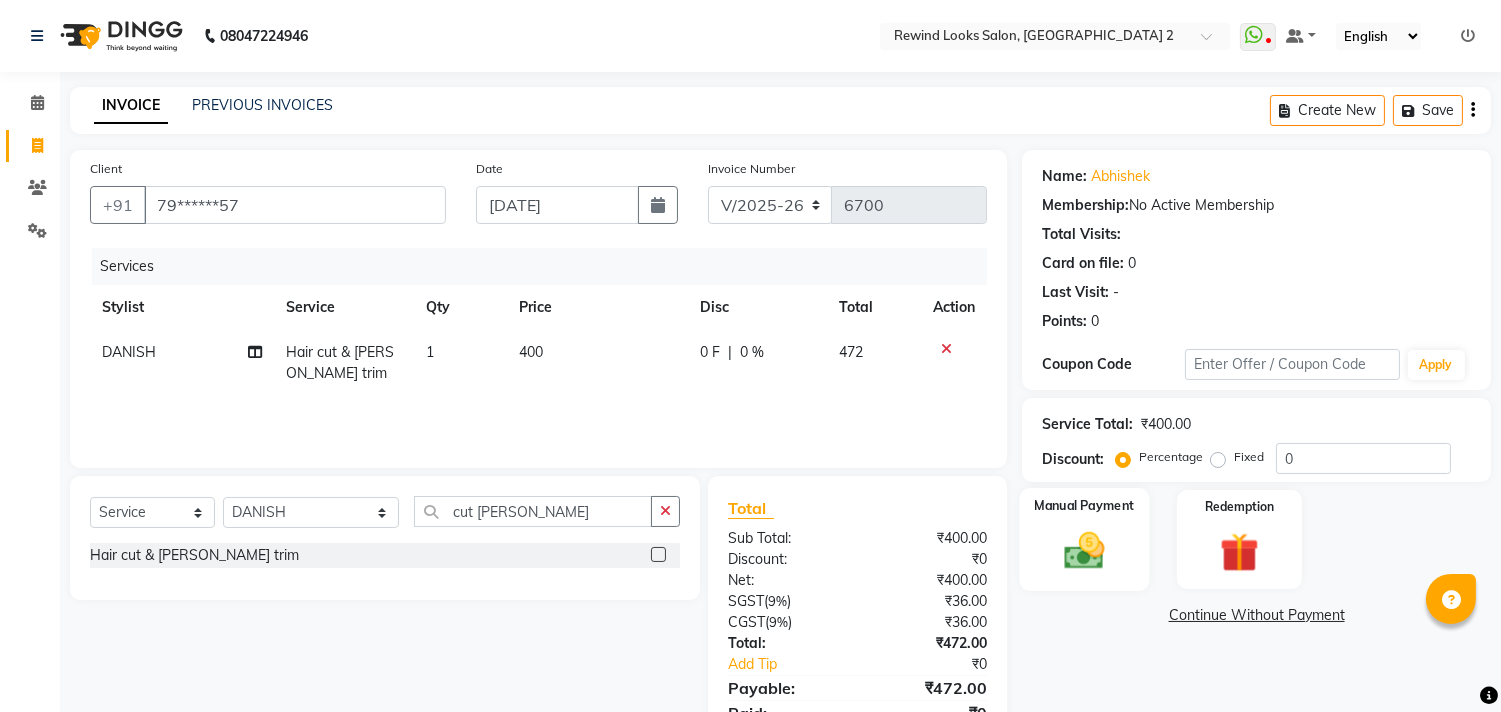 click 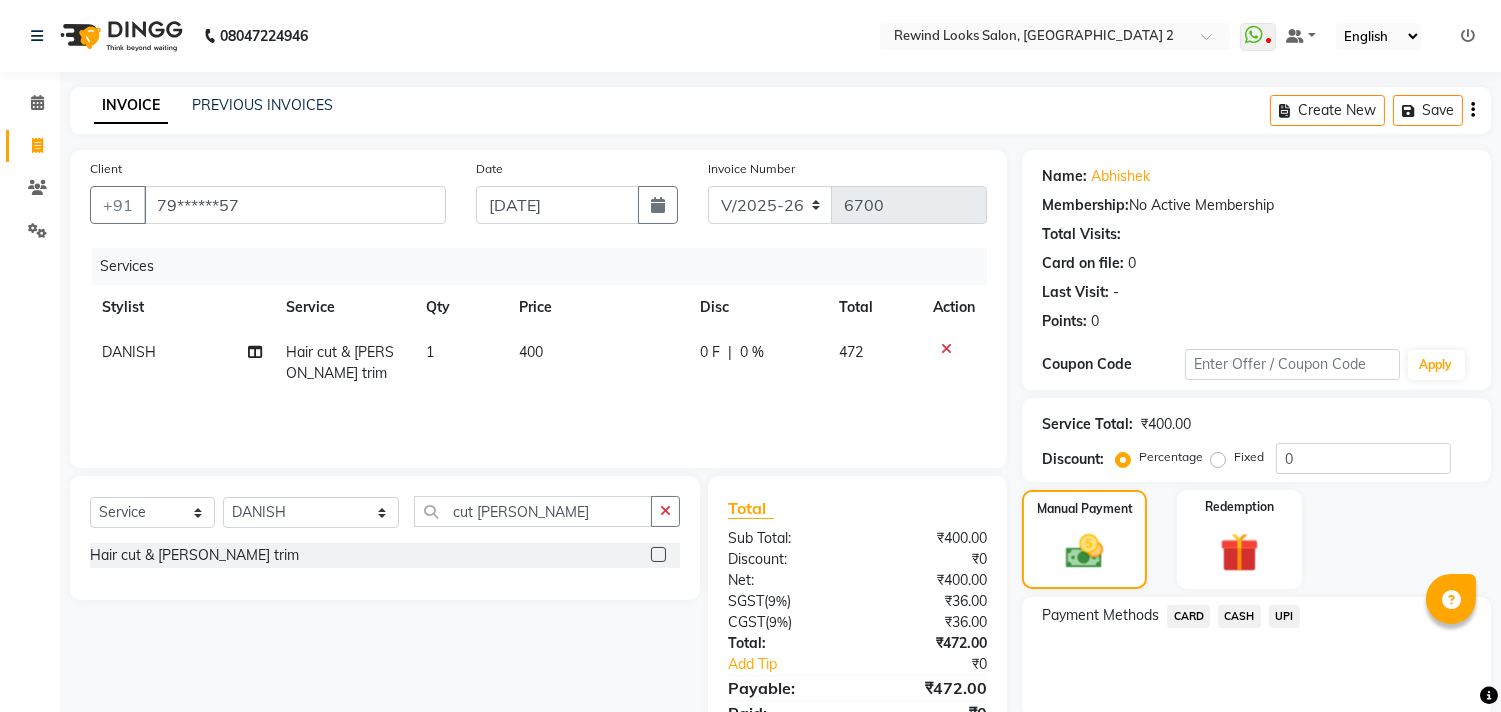 click on "UPI" 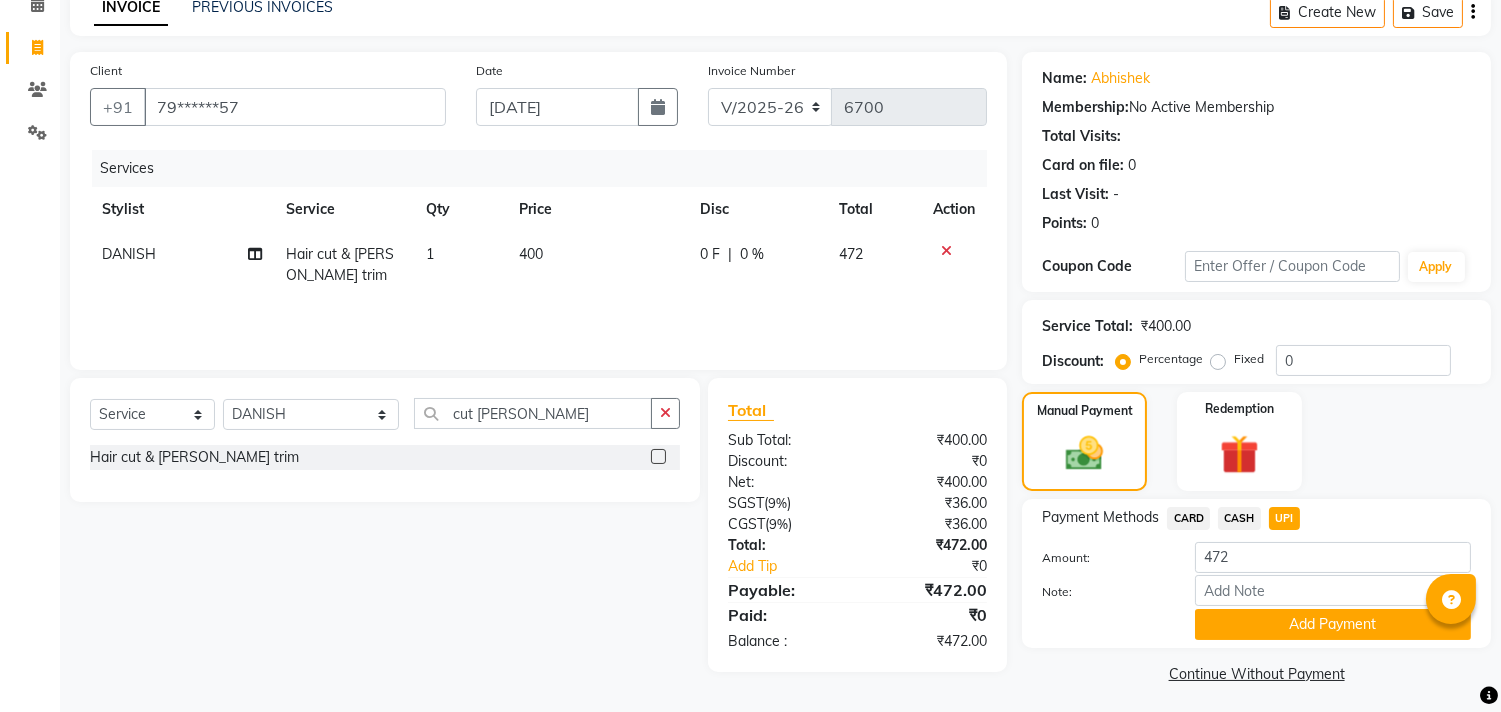 scroll, scrollTop: 104, scrollLeft: 0, axis: vertical 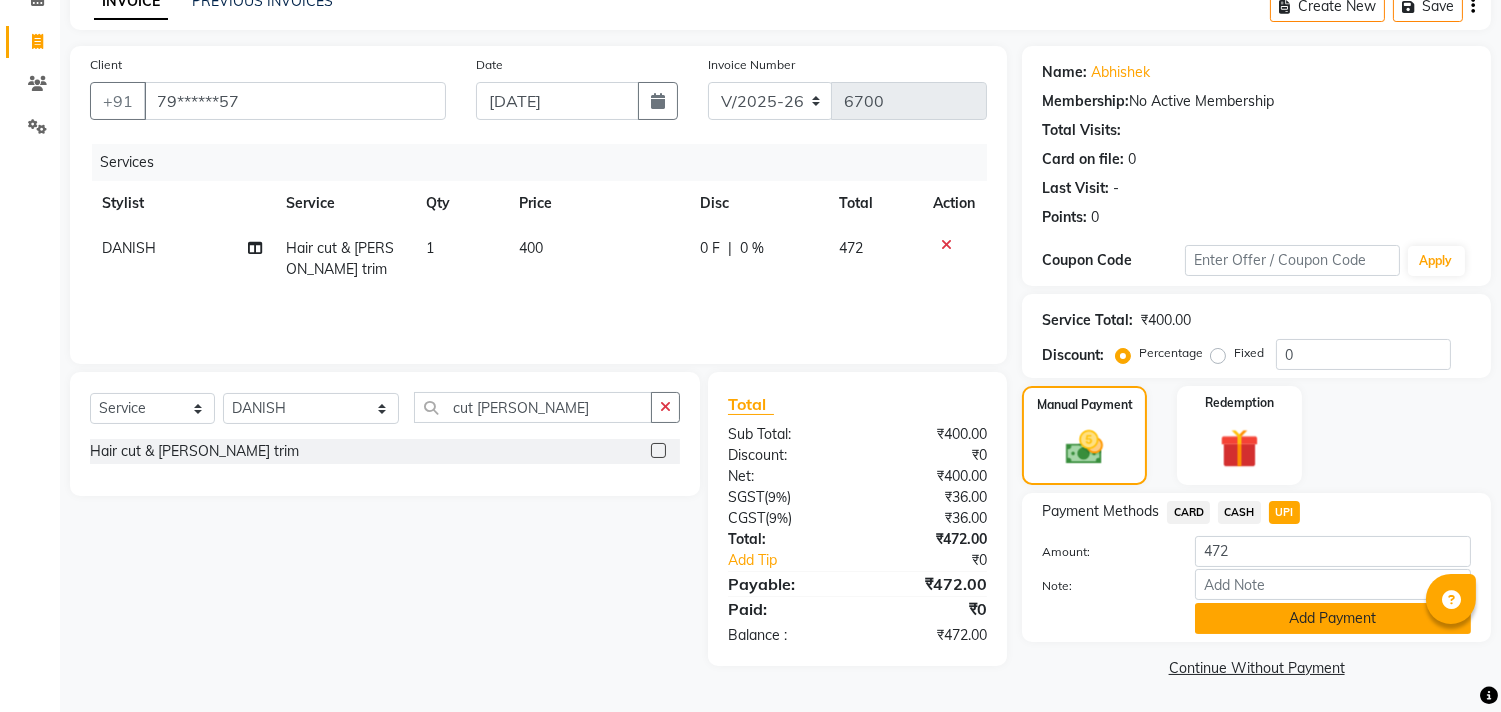 click on "Add Payment" 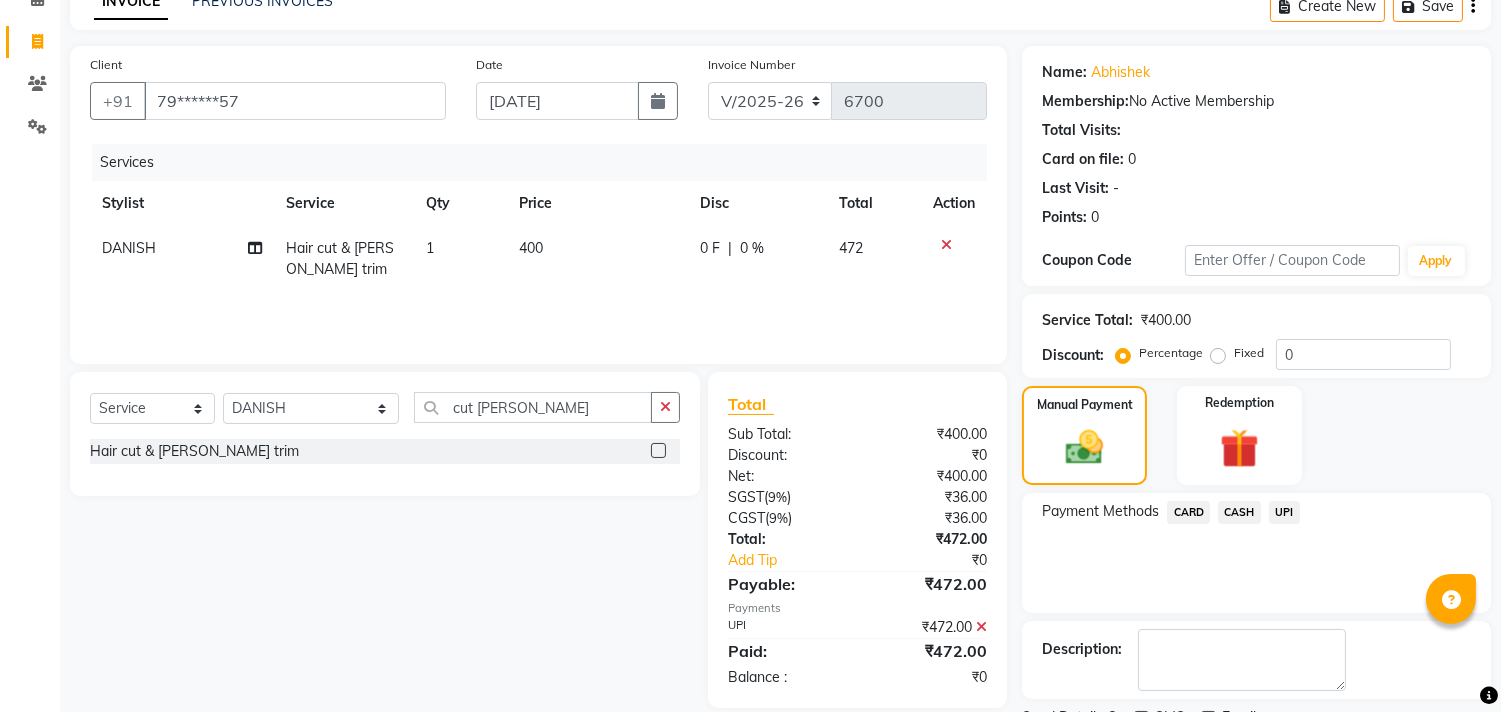 scroll, scrollTop: 187, scrollLeft: 0, axis: vertical 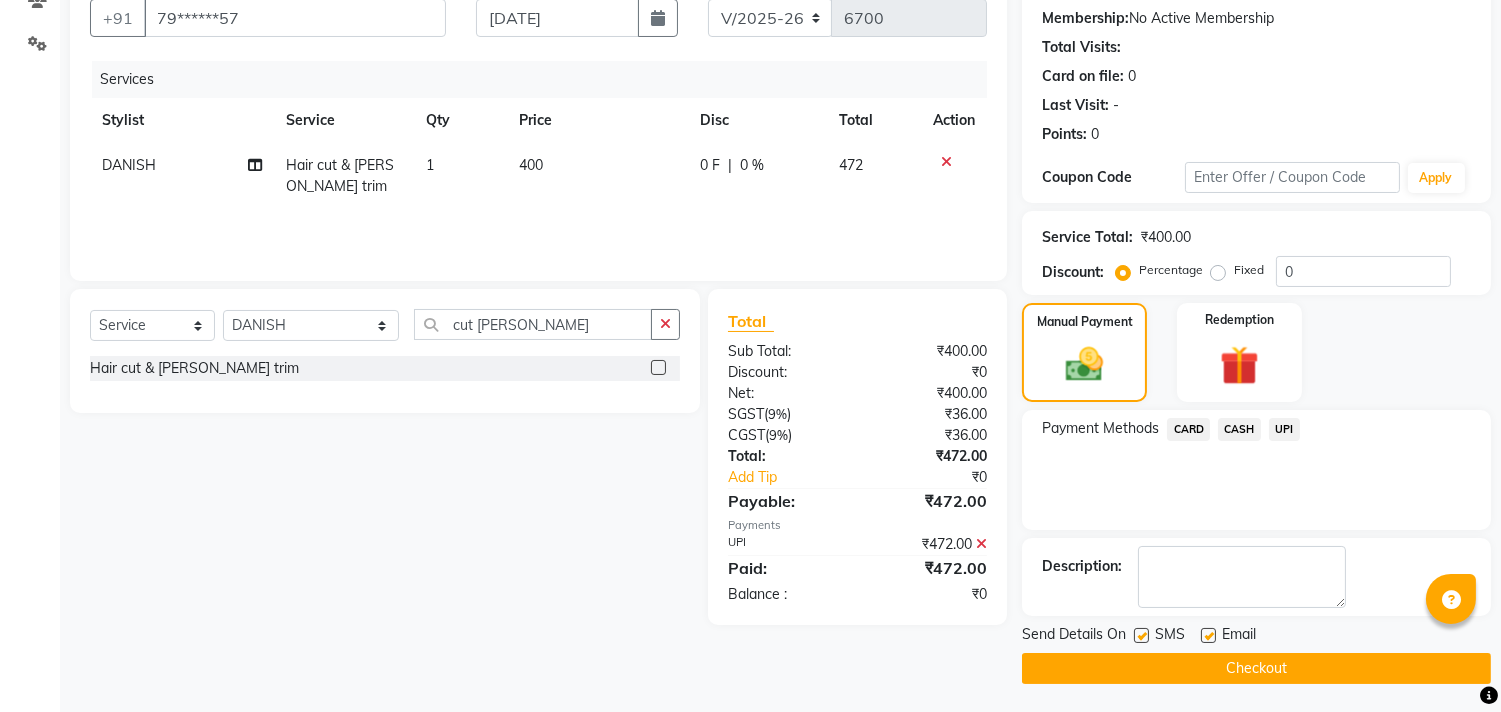 click on "Checkout" 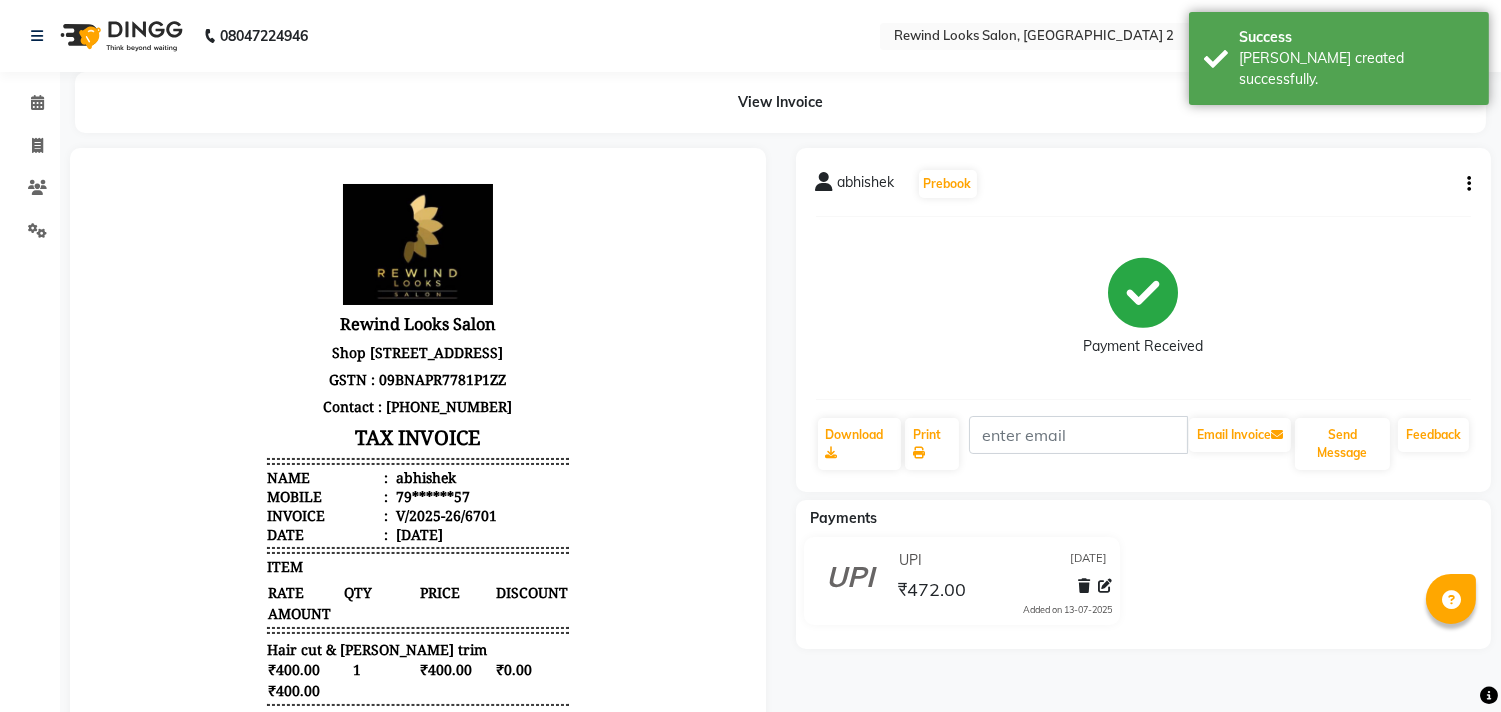 scroll, scrollTop: 0, scrollLeft: 0, axis: both 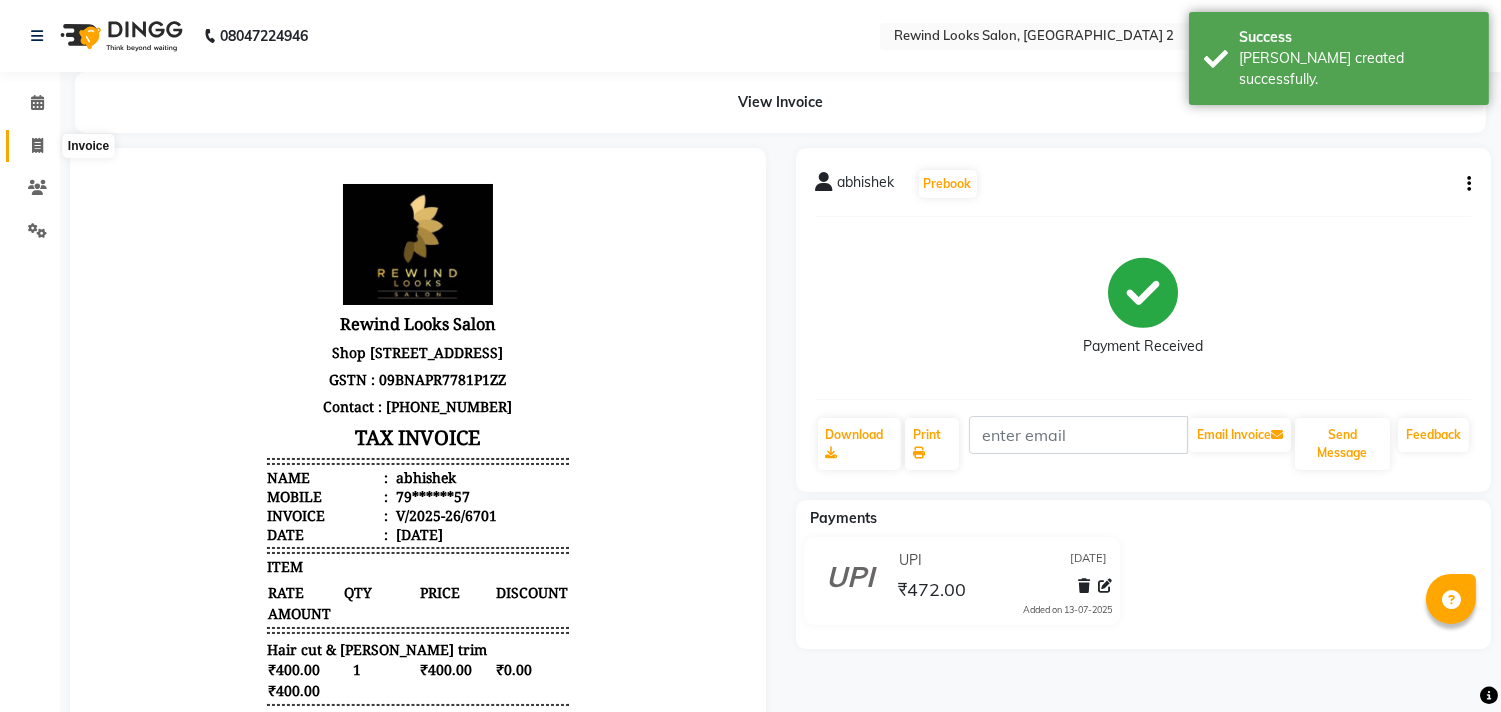 click 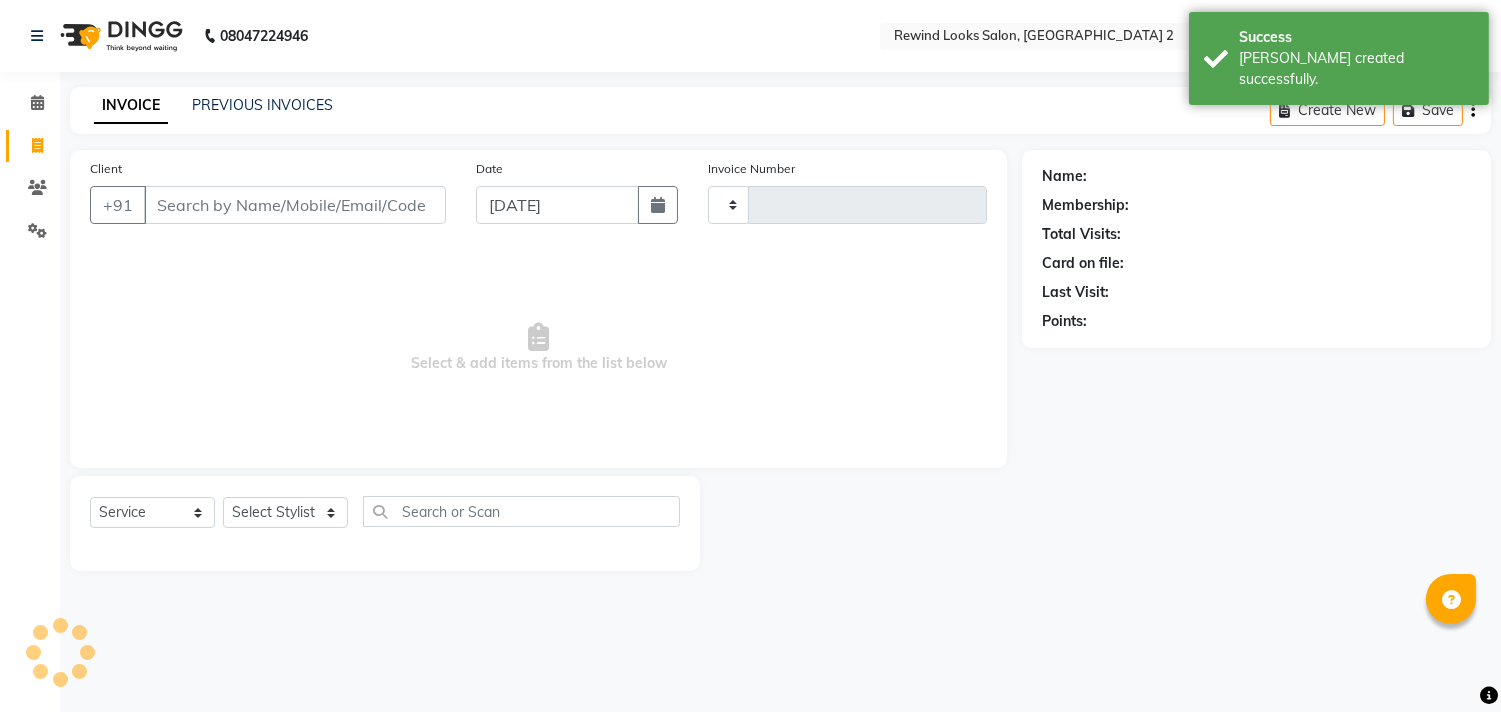 type on "6702" 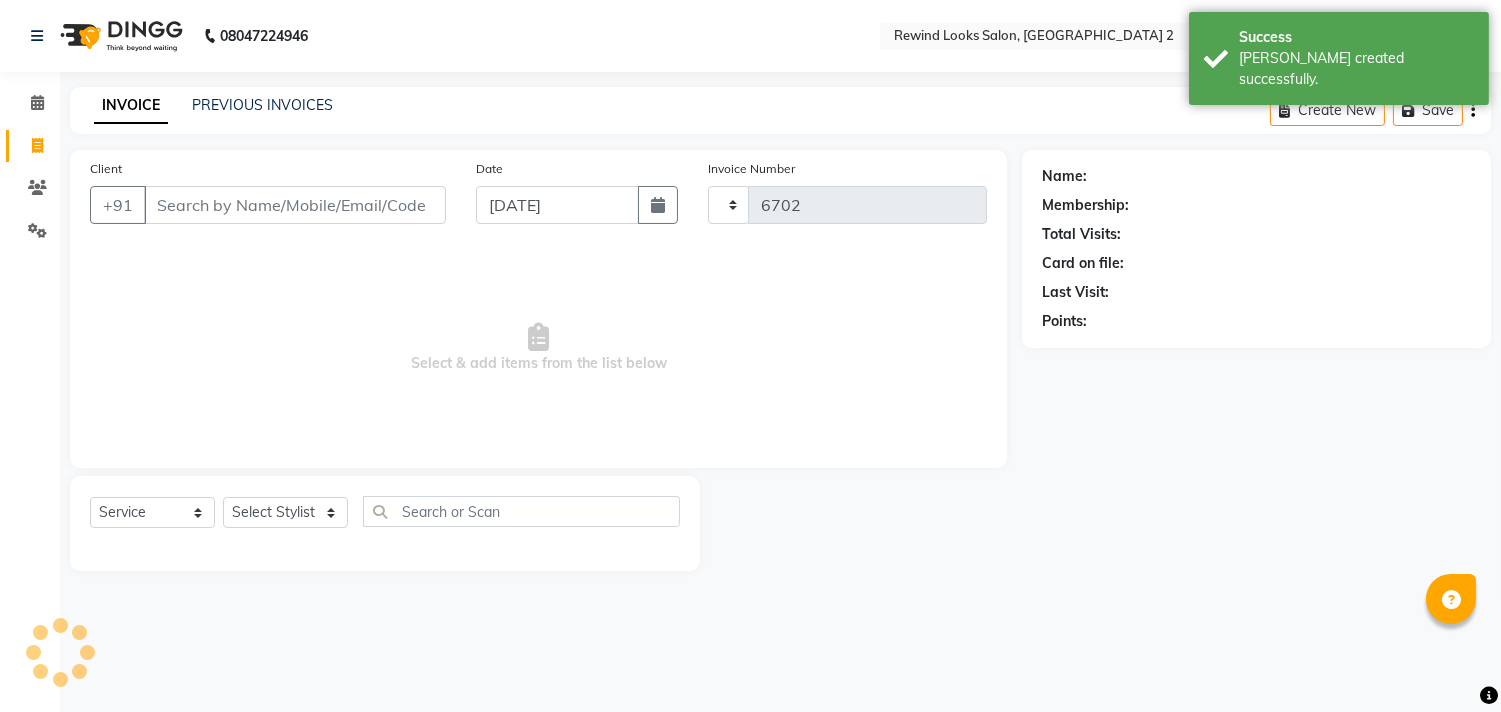 select on "4640" 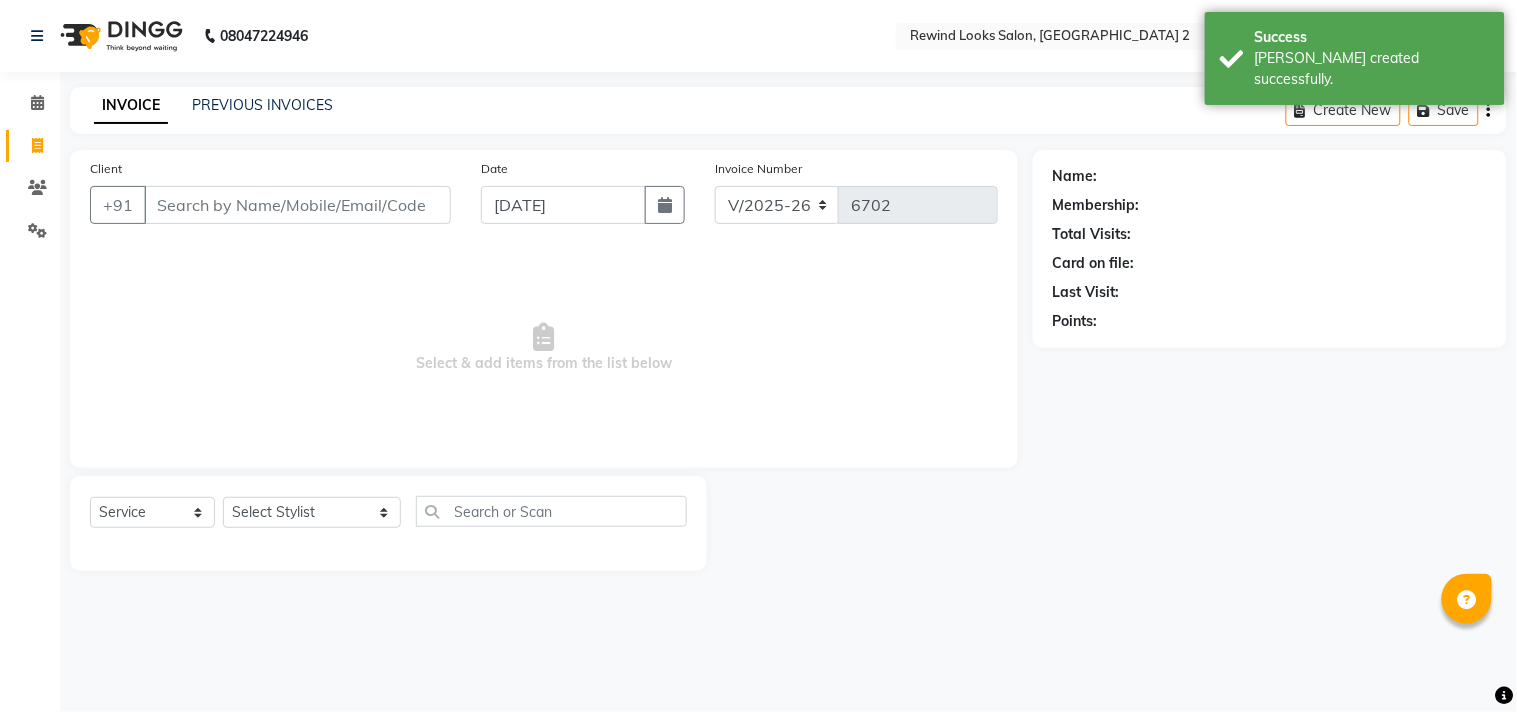 click on "Client" at bounding box center [297, 205] 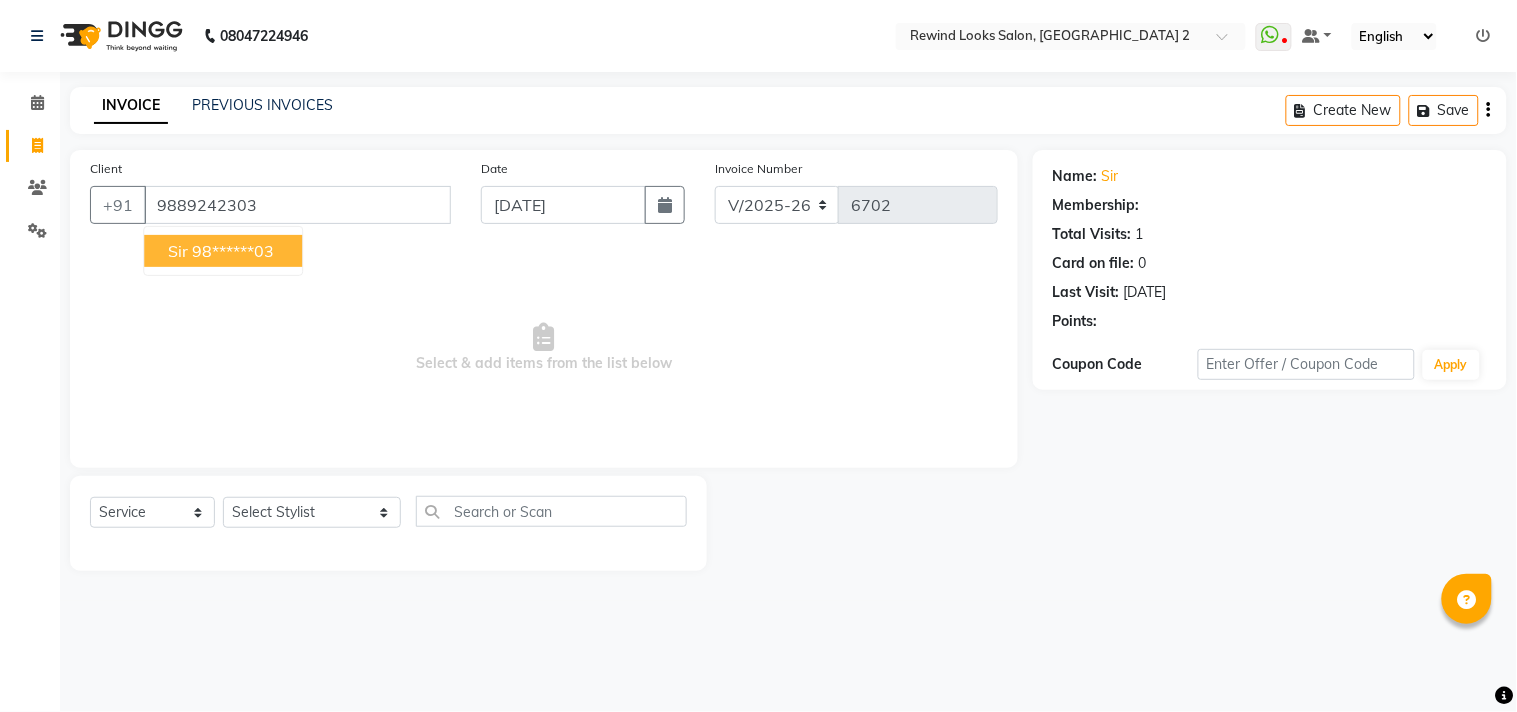 click on "98******03" at bounding box center (233, 251) 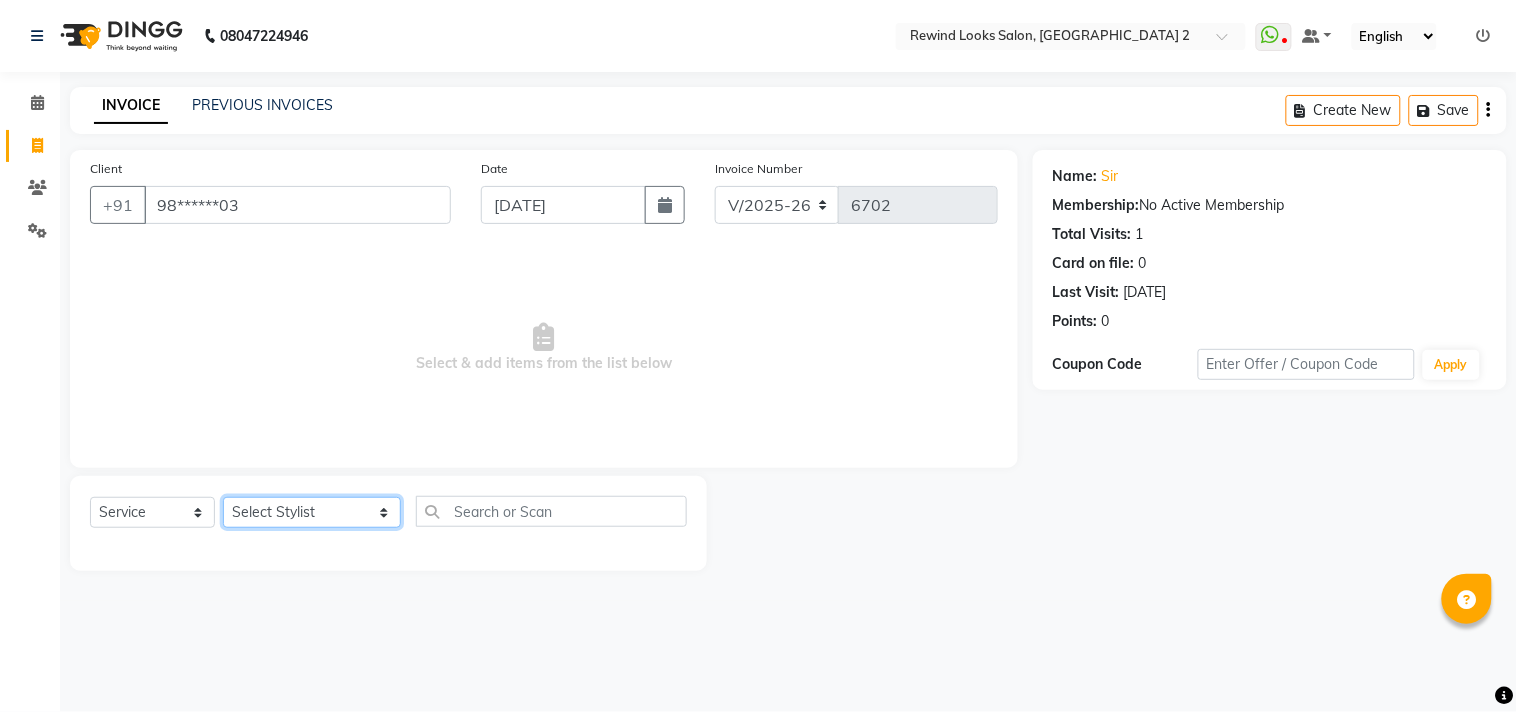 click on "Select Stylist aayat ADMIN Alfad hair Casa  [PERSON_NAME] HAIR [PERSON_NAME]  (unisex hairstylist) BIG [DEMOGRAPHIC_DATA] [DEMOGRAPHIC_DATA] DANISH [PERSON_NAME] orchid [PERSON_NAME] HAIR [DEMOGRAPHIC_DATA] CASA [PERSON_NAME] kiran Deepak Hair Mani MANOJ PEDICURE  [PERSON_NAME]. HAIR [PERSON_NAME] HAIR [PERSON_NAME] CASA NIZAM SAYA PRATIBHA ORCHID  Priyanka 1 [PERSON_NAME] pedicure RIHAN HAIR CASA [PERSON_NAME] [DEMOGRAPHIC_DATA] casa SAIF HAIR SAYA sameer casa [PERSON_NAME] hair casa [PERSON_NAME] beauty SHARIK HAIR [PERSON_NAME] Artist [PERSON_NAME] pedicure Suman Sumer Hair Tarikh hair [DEMOGRAPHIC_DATA] Casa white orched Danish [PERSON_NAME] hair  [PERSON_NAME] HAIR [DEMOGRAPHIC_DATA]" 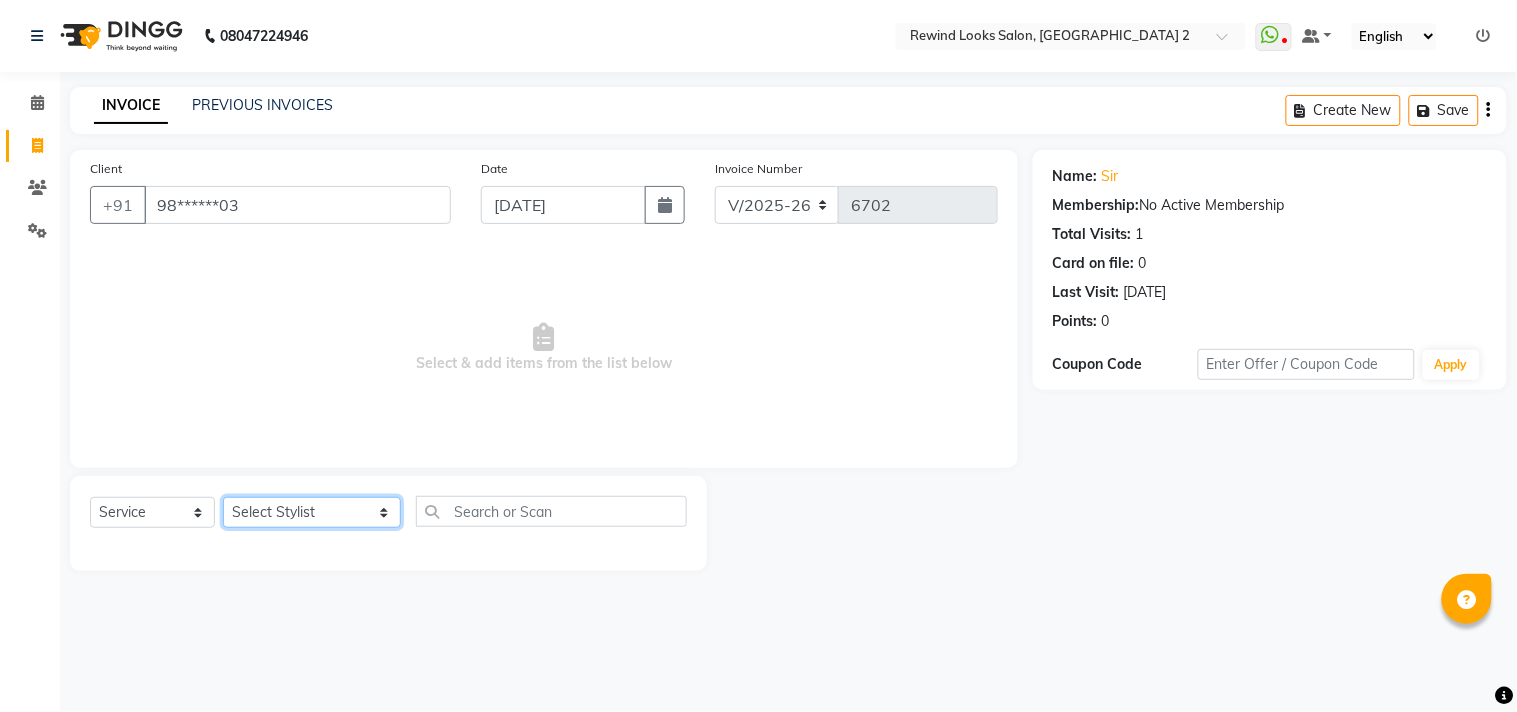 select on "46913" 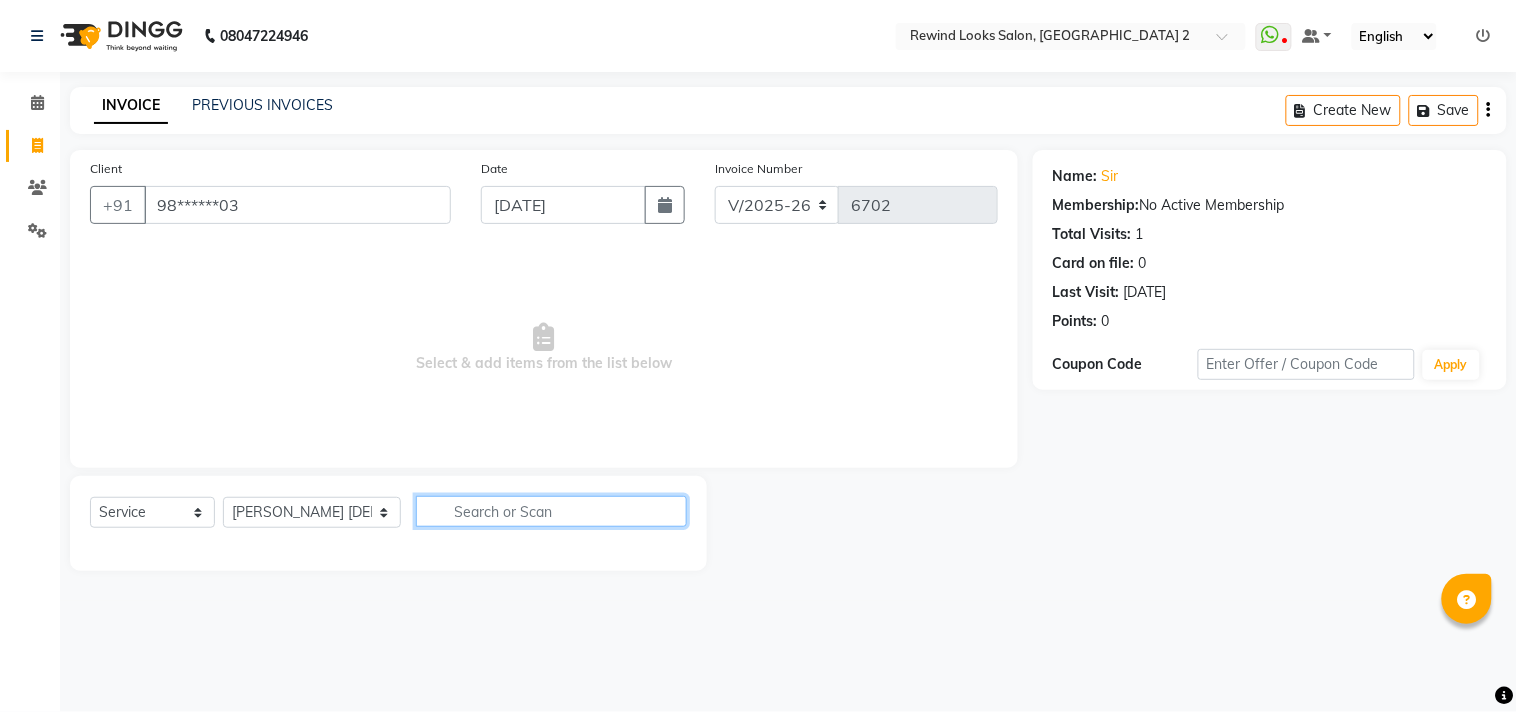 click 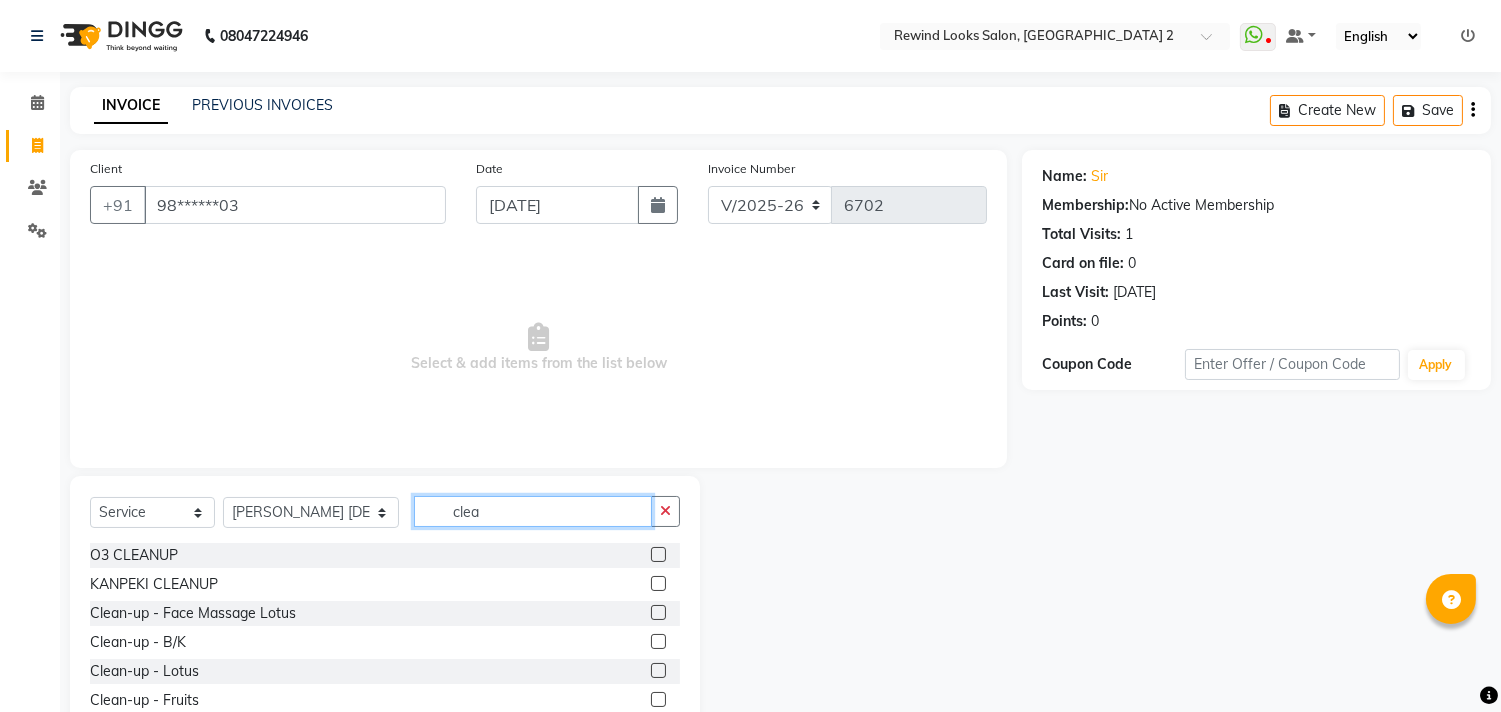 type on "clea" 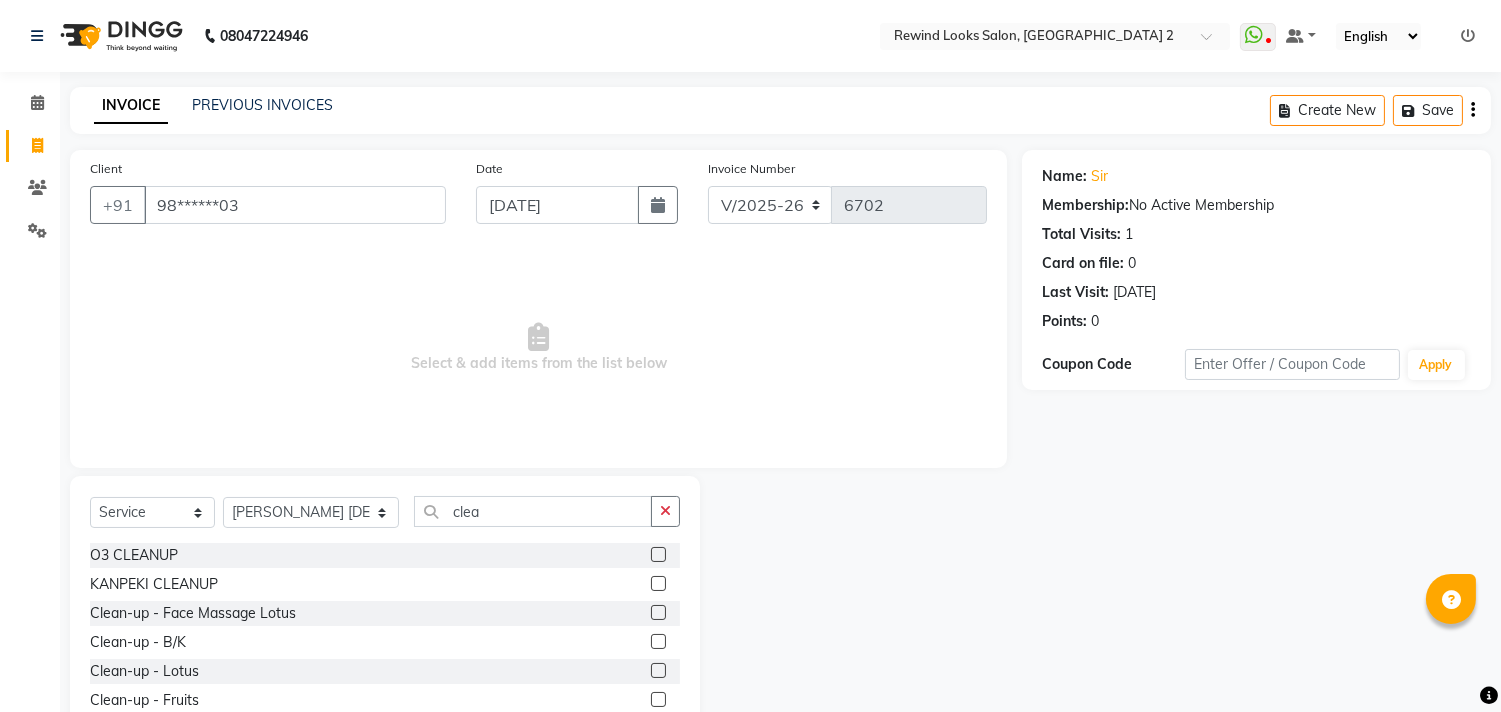 click 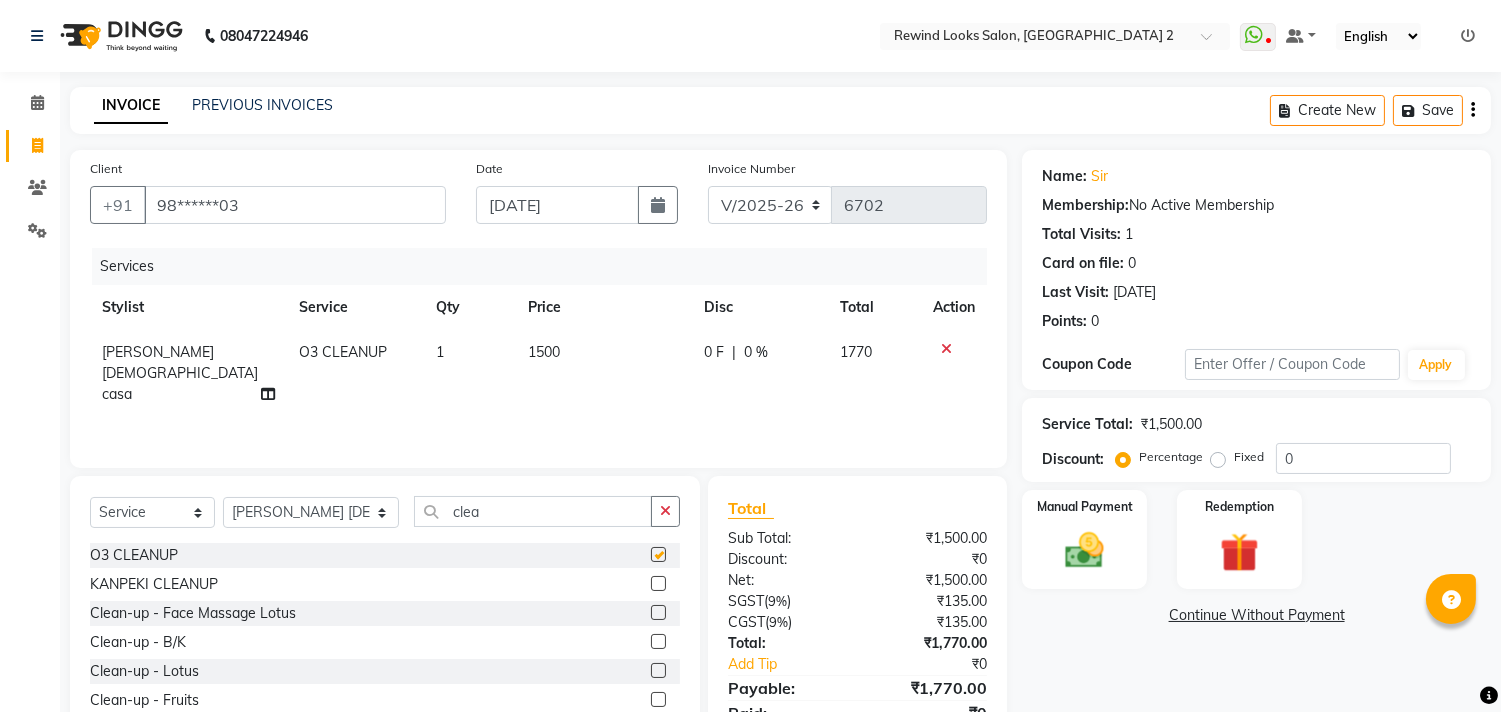 checkbox on "false" 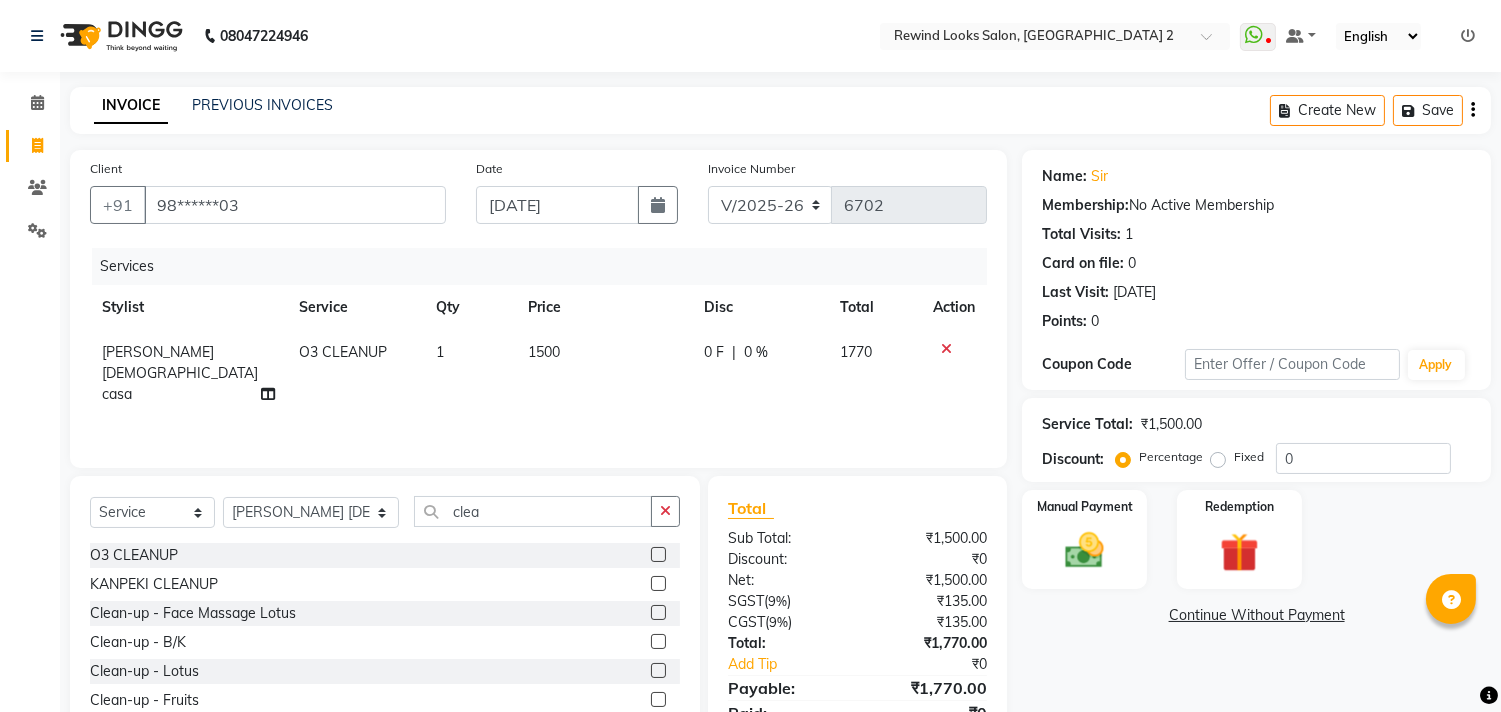 click on "1500" 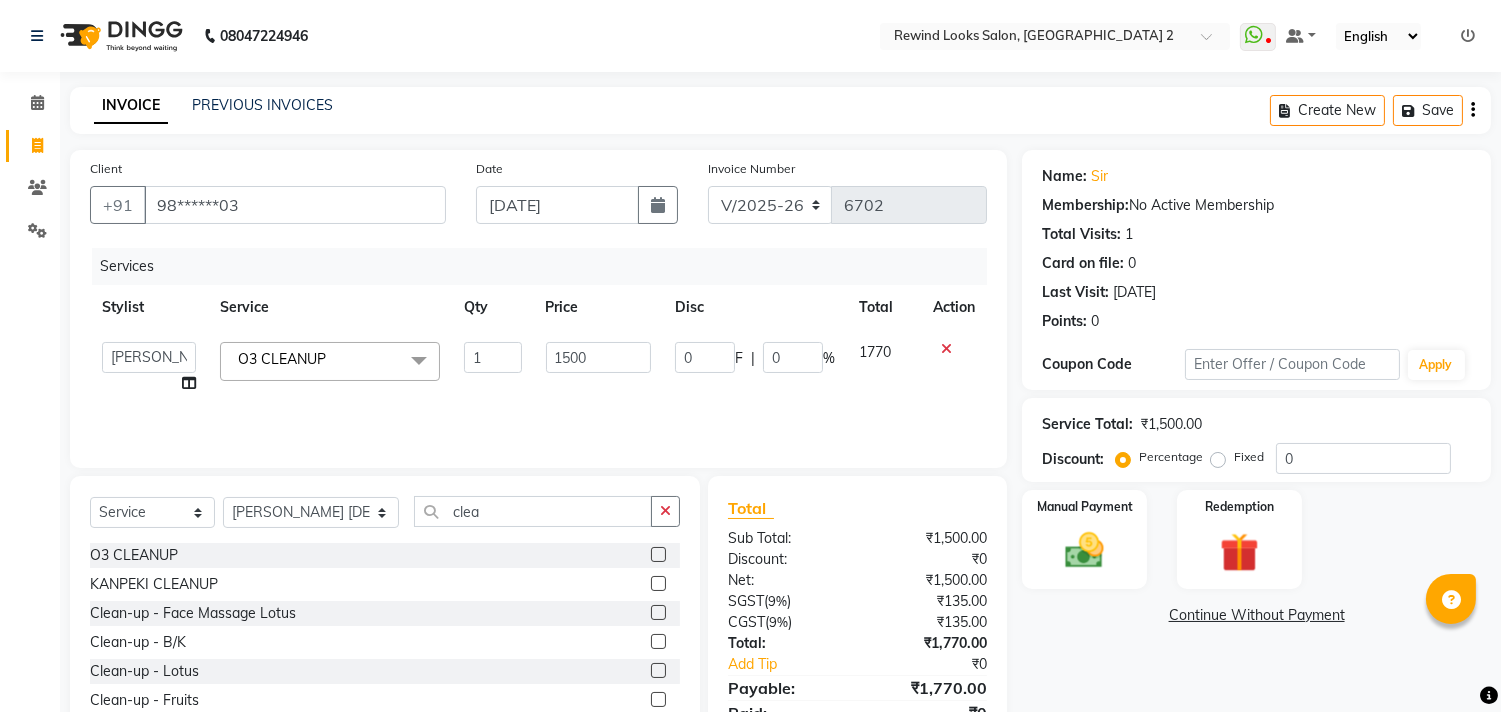click on "1500" 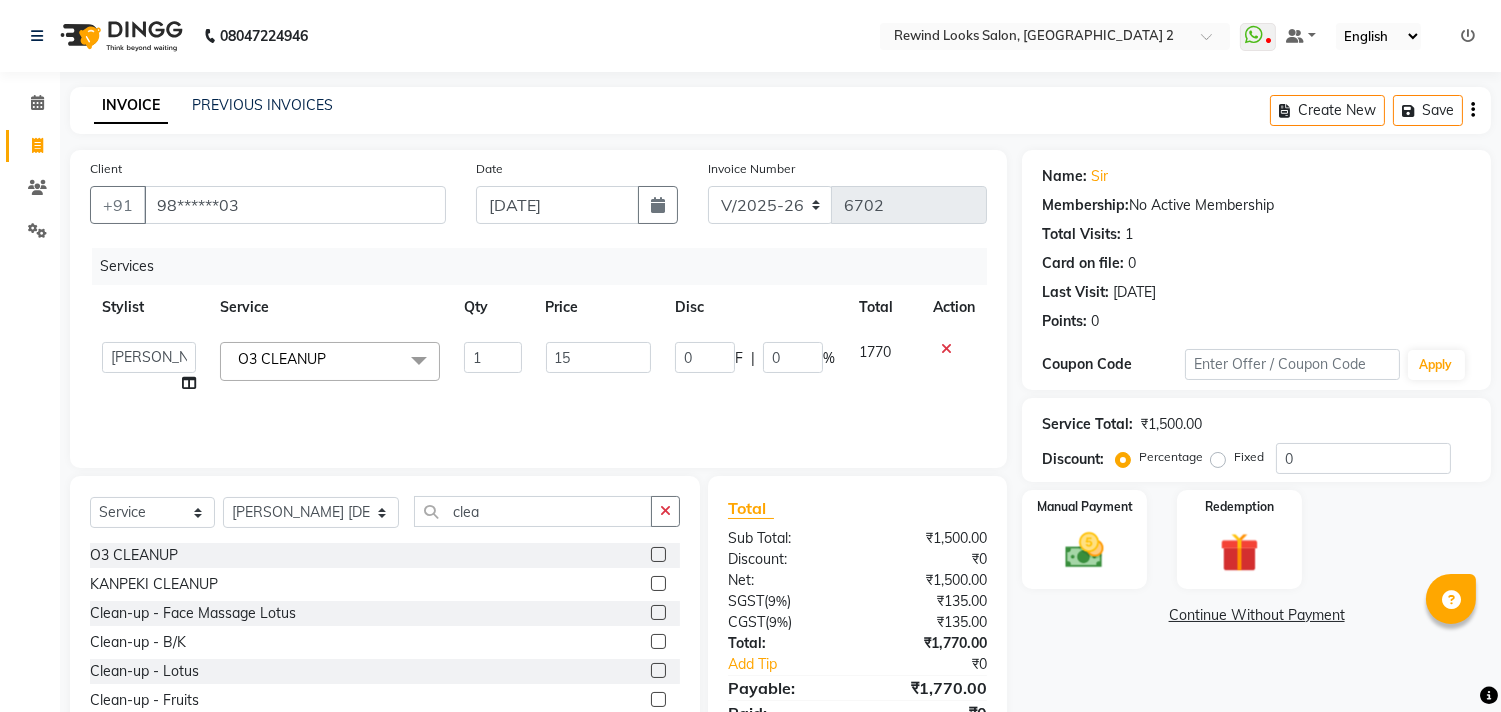 type on "1" 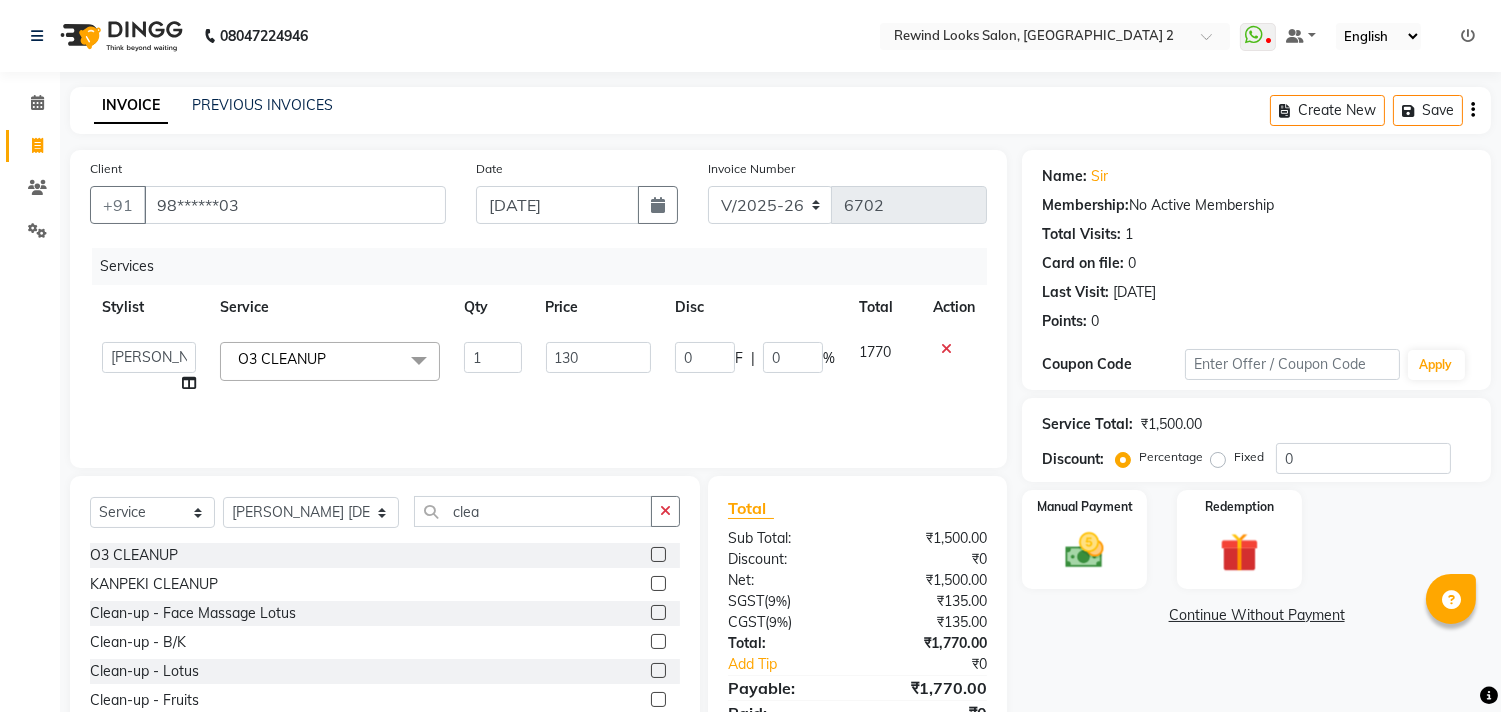 type on "1300" 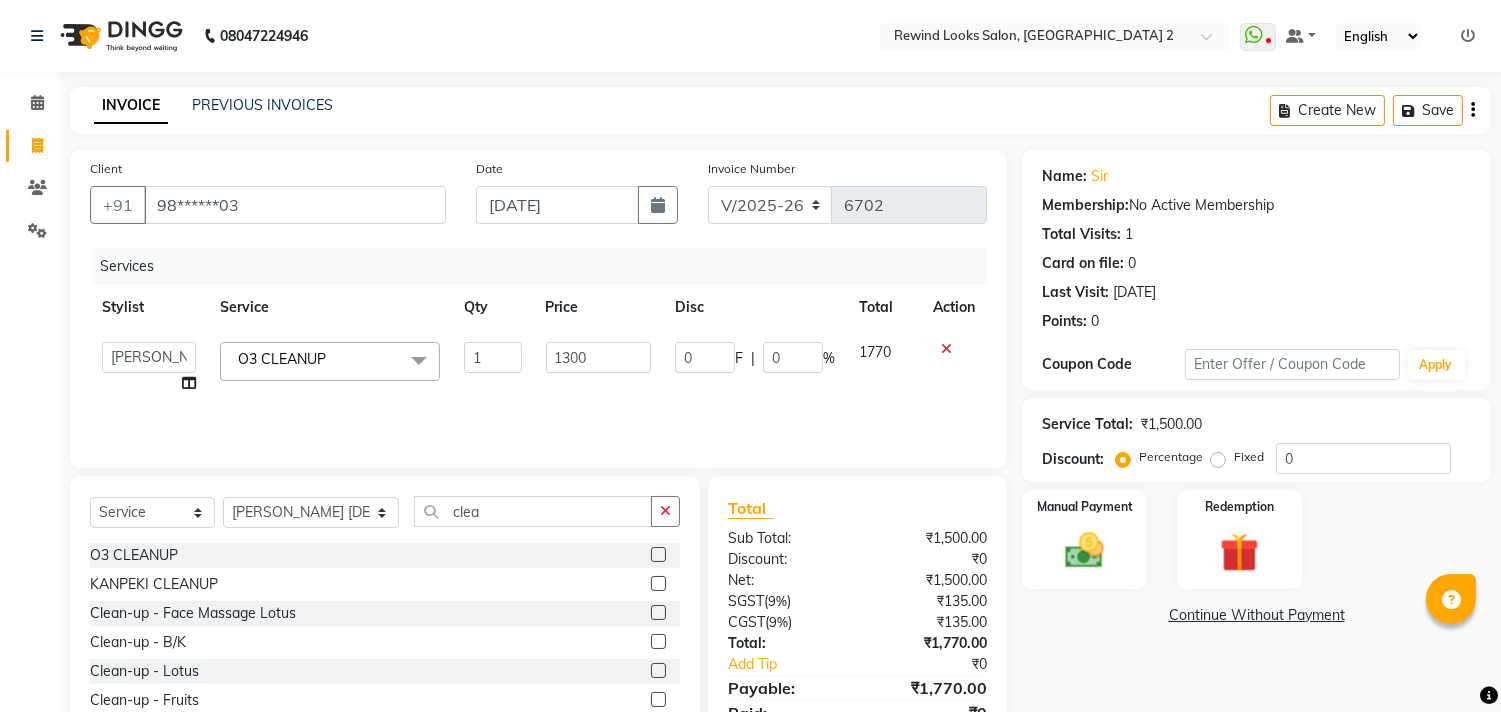 click on "Services Stylist Service Qty Price Disc Total Action  aayat   ADMIN   Alfad hair Casa    [PERSON_NAME] HAIR [PERSON_NAME]  (unisex hairstylist)   BIG [DEMOGRAPHIC_DATA] [DEMOGRAPHIC_DATA]   DANISH   [PERSON_NAME] orchid   [PERSON_NAME] HAIR [DEMOGRAPHIC_DATA] CASA   [PERSON_NAME]   kiran Deepak Hair   Mani   MANOJ PEDICURE    [PERSON_NAME]. HAIR [PERSON_NAME] HAIR   [PERSON_NAME] CASA   NIZAM SAYA   PRATIBHA ORCHID    Priyanka 1   [PERSON_NAME] pedicure   RIHAN HAIR CASA   [PERSON_NAME] [DEMOGRAPHIC_DATA] casa   SAIF HAIR SAYA   sameer casa   [PERSON_NAME] hair casa   [PERSON_NAME] beauty   SHARIK HAIR   [PERSON_NAME] Artist   [PERSON_NAME] pedicure   Suman   Sumer Hair   Tarikh hair [DEMOGRAPHIC_DATA] Casa   white orched Danish   [PERSON_NAME] hair    [PERSON_NAME] HAIR [DEMOGRAPHIC_DATA]  O3 CLEANUP  x Hair Cuts  (Women )  -  Regular Cut Hair Cuts  (Women )  -  New Style Cut Hair Cuts  (Women )  -  Split Ends Hair Cuts  (Women )  -  Kids Cut Hair Cuts  (Women )  -  Head Wash Hair Cuts  (Women )  -  Deep Conditioning hair [MEDICAL_DATA] HAIR KERATIN WOMAN HAIR KERATIN [DEMOGRAPHIC_DATA] HAIR COLOR AND [MEDICAL_DATA] HAIR SPA LOREAL WELLA ELEMENTS HAIR SPA Blowdry" 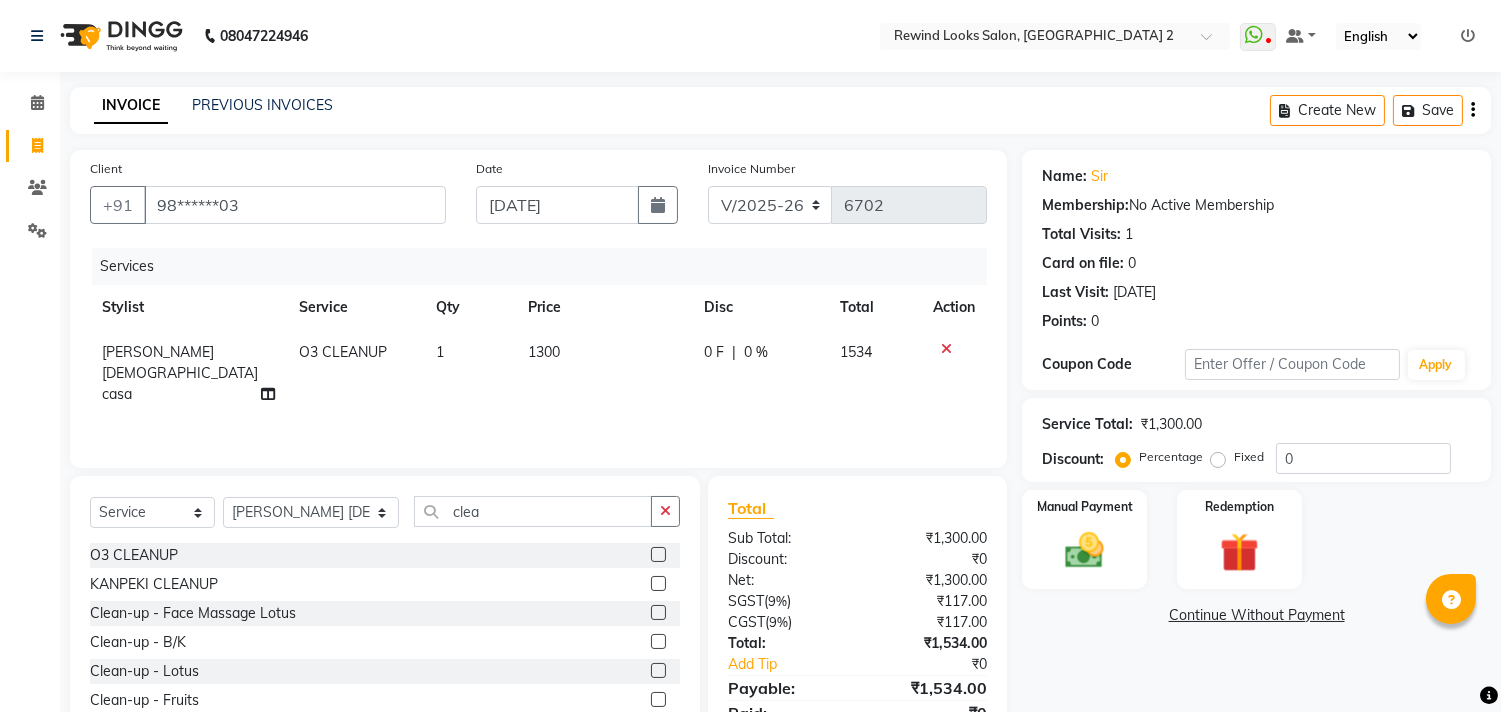 click on "1300" 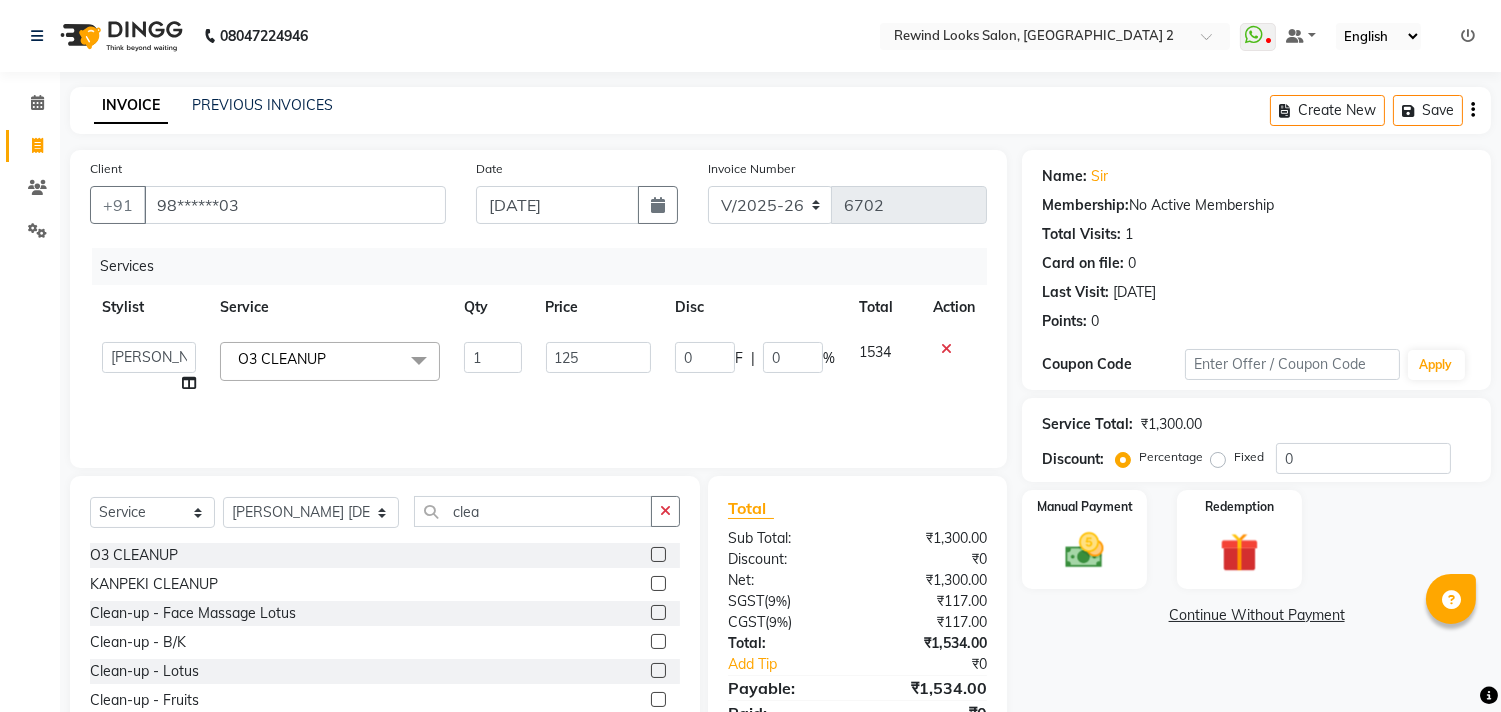 type on "1250" 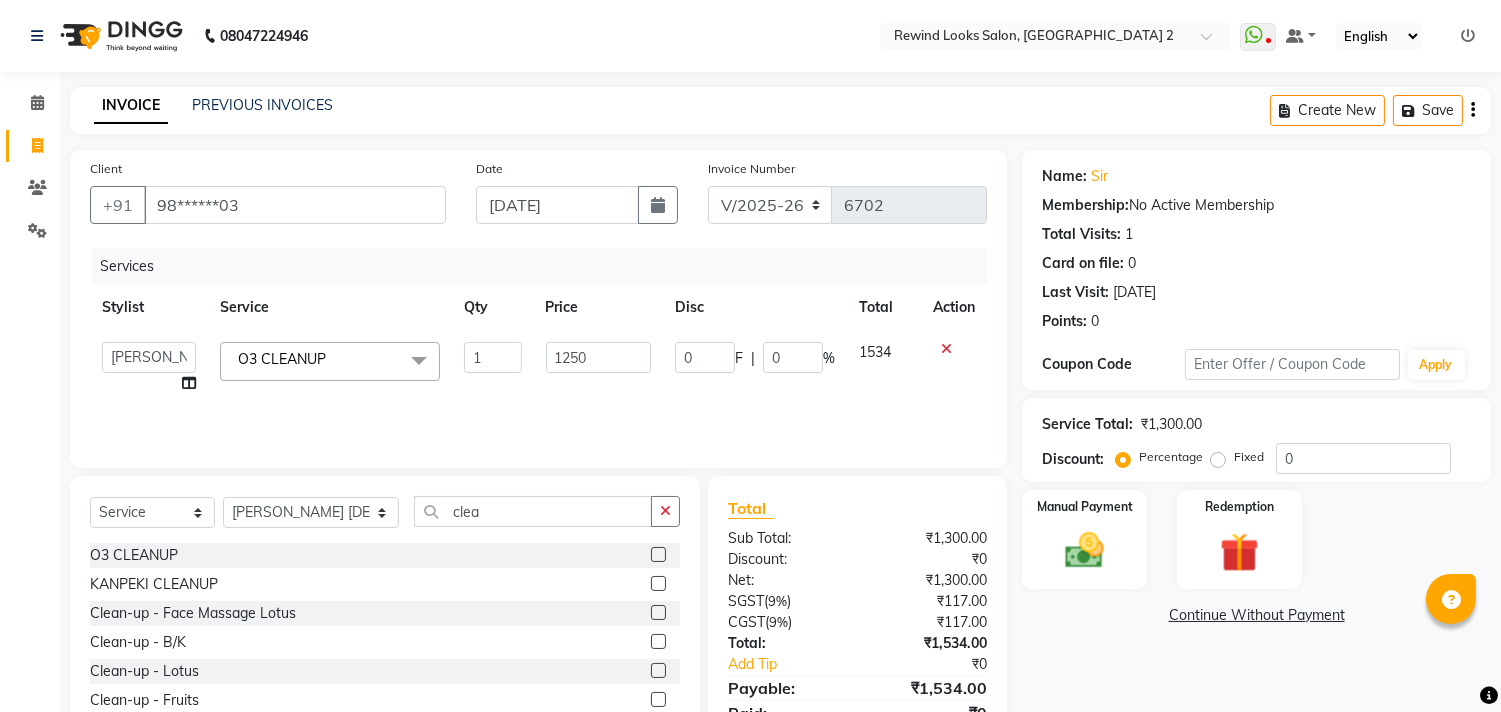 click on "Services Stylist Service Qty Price Disc Total Action  aayat   ADMIN   Alfad hair Casa    [PERSON_NAME] HAIR [PERSON_NAME]  (unisex hairstylist)   BIG [DEMOGRAPHIC_DATA] [DEMOGRAPHIC_DATA]   DANISH   [PERSON_NAME] orchid   [PERSON_NAME] HAIR [DEMOGRAPHIC_DATA] CASA   [PERSON_NAME]   kiran Deepak Hair   Mani   MANOJ PEDICURE    [PERSON_NAME]. HAIR [PERSON_NAME] HAIR   [PERSON_NAME] CASA   NIZAM SAYA   PRATIBHA ORCHID    Priyanka 1   [PERSON_NAME] pedicure   RIHAN HAIR CASA   [PERSON_NAME] [DEMOGRAPHIC_DATA] casa   SAIF HAIR SAYA   sameer casa   [PERSON_NAME] hair casa   [PERSON_NAME] beauty   SHARIK HAIR   [PERSON_NAME] Artist   [PERSON_NAME] pedicure   Suman   Sumer Hair   Tarikh hair [DEMOGRAPHIC_DATA] Casa   white orched Danish   [PERSON_NAME] hair    [PERSON_NAME] HAIR [DEMOGRAPHIC_DATA]  O3 CLEANUP  x Hair Cuts  (Women )  -  Regular Cut Hair Cuts  (Women )  -  New Style Cut Hair Cuts  (Women )  -  Split Ends Hair Cuts  (Women )  -  Kids Cut Hair Cuts  (Women )  -  Head Wash Hair Cuts  (Women )  -  Deep Conditioning hair [MEDICAL_DATA] HAIR KERATIN WOMAN HAIR KERATIN [DEMOGRAPHIC_DATA] HAIR COLOR AND [MEDICAL_DATA] HAIR SPA LOREAL WELLA ELEMENTS HAIR SPA Blowdry" 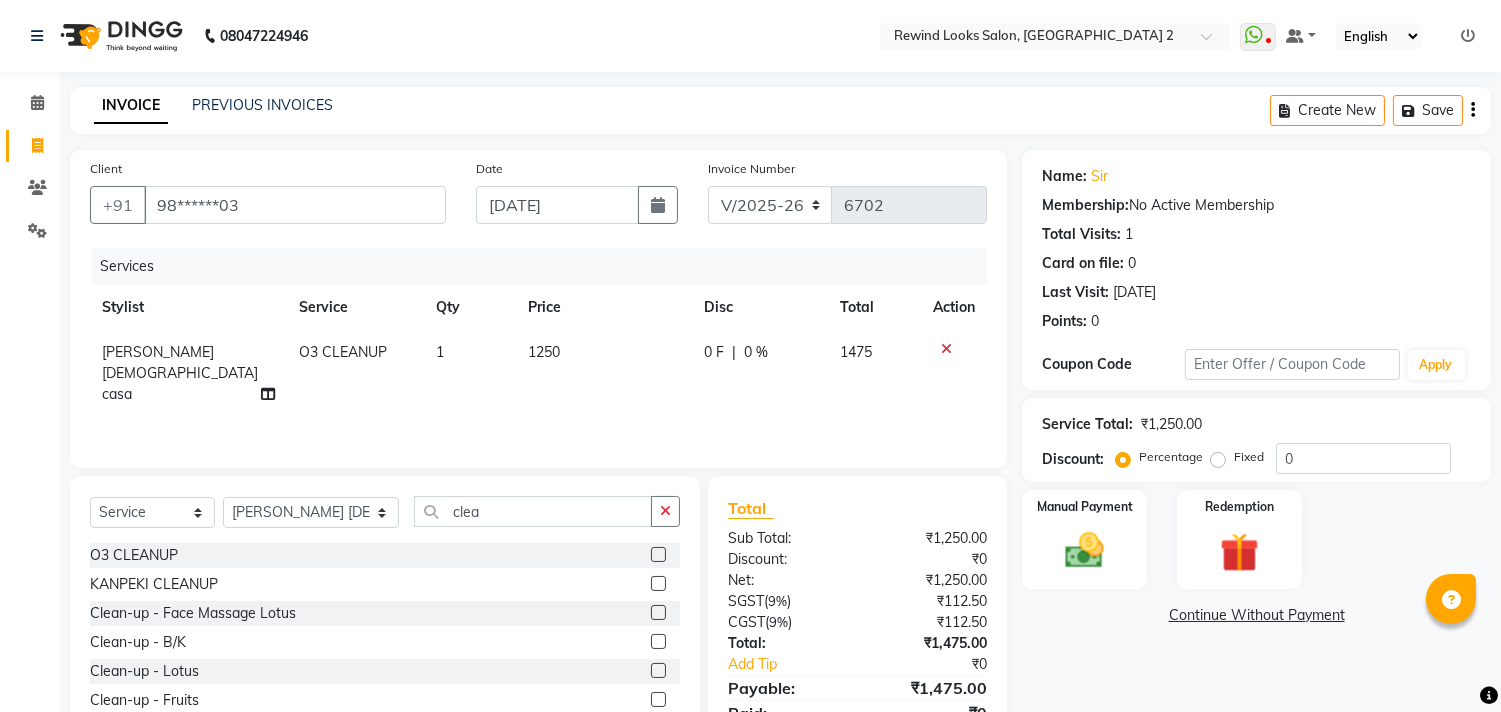 click on "1250" 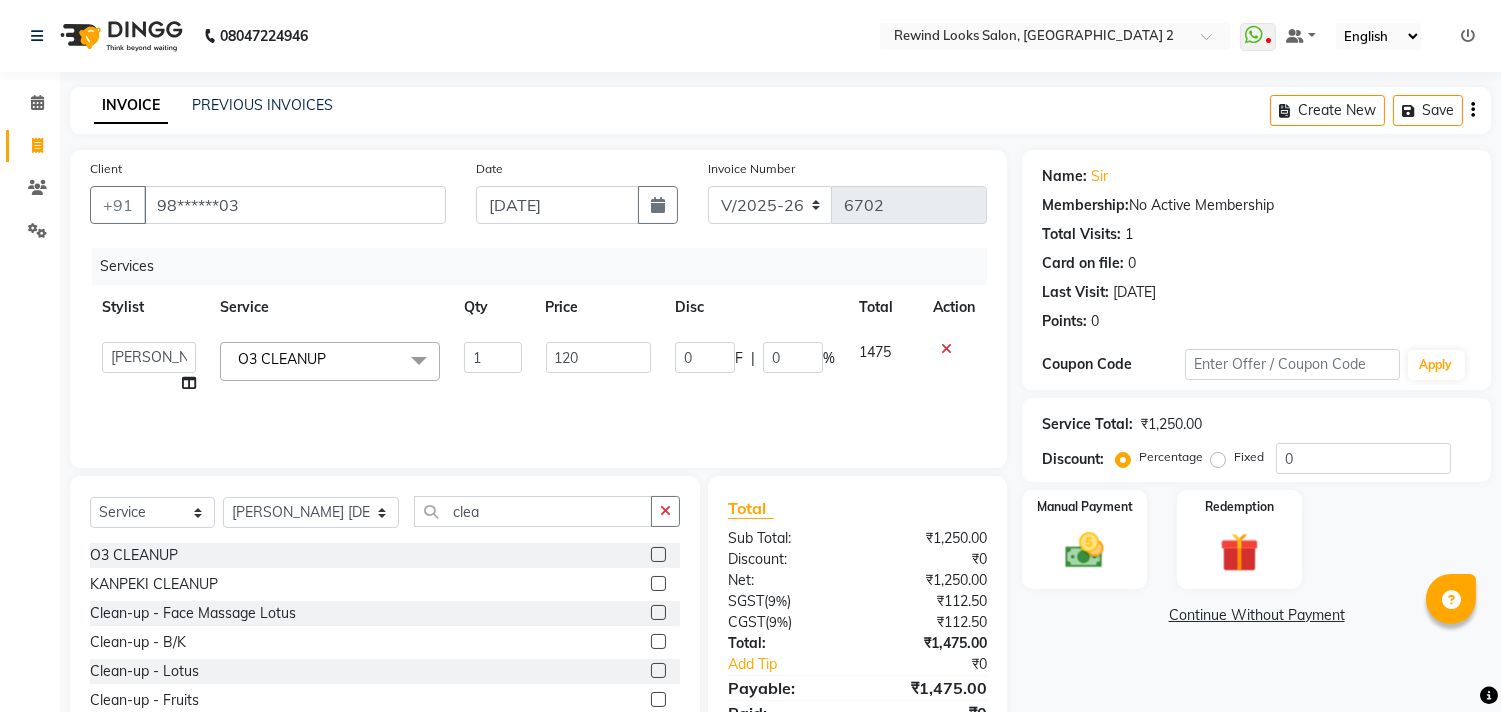 type on "1200" 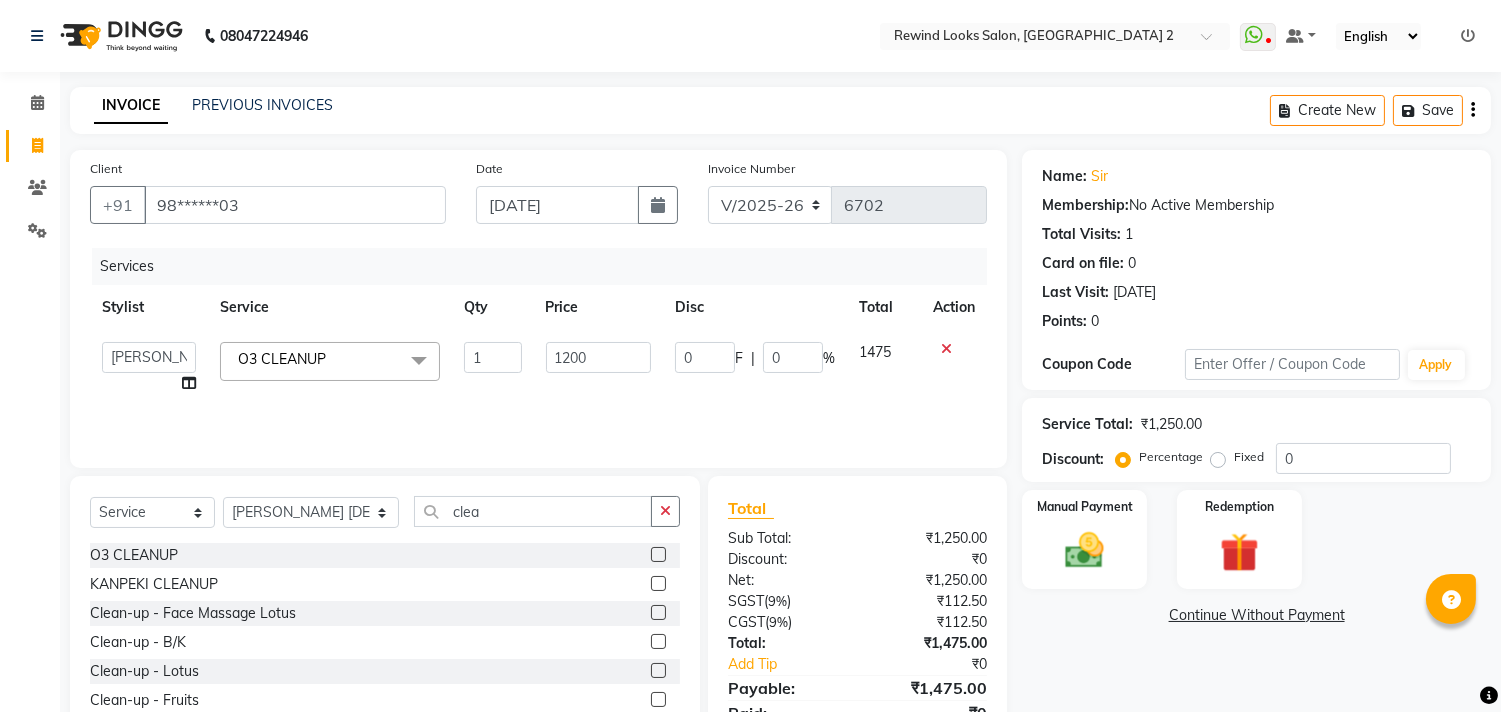 click on "Services Stylist Service Qty Price Disc Total Action  aayat   ADMIN   Alfad hair Casa    [PERSON_NAME] HAIR [PERSON_NAME]  (unisex hairstylist)   BIG [DEMOGRAPHIC_DATA] [DEMOGRAPHIC_DATA]   DANISH   [PERSON_NAME] orchid   [PERSON_NAME] HAIR [DEMOGRAPHIC_DATA] CASA   [PERSON_NAME]   kiran Deepak Hair   Mani   MANOJ PEDICURE    [PERSON_NAME]. HAIR [PERSON_NAME] HAIR   [PERSON_NAME] CASA   NIZAM SAYA   PRATIBHA ORCHID    Priyanka 1   [PERSON_NAME] pedicure   RIHAN HAIR CASA   [PERSON_NAME] [DEMOGRAPHIC_DATA] casa   SAIF HAIR SAYA   sameer casa   [PERSON_NAME] hair casa   [PERSON_NAME] beauty   SHARIK HAIR   [PERSON_NAME] Artist   [PERSON_NAME] pedicure   Suman   Sumer Hair   Tarikh hair [DEMOGRAPHIC_DATA] Casa   white orched Danish   [PERSON_NAME] hair    [PERSON_NAME] HAIR [DEMOGRAPHIC_DATA]  O3 CLEANUP  x Hair Cuts  (Women )  -  Regular Cut Hair Cuts  (Women )  -  New Style Cut Hair Cuts  (Women )  -  Split Ends Hair Cuts  (Women )  -  Kids Cut Hair Cuts  (Women )  -  Head Wash Hair Cuts  (Women )  -  Deep Conditioning hair [MEDICAL_DATA] HAIR KERATIN WOMAN HAIR KERATIN [DEMOGRAPHIC_DATA] HAIR COLOR AND [MEDICAL_DATA] HAIR SPA LOREAL WELLA ELEMENTS HAIR SPA Blowdry" 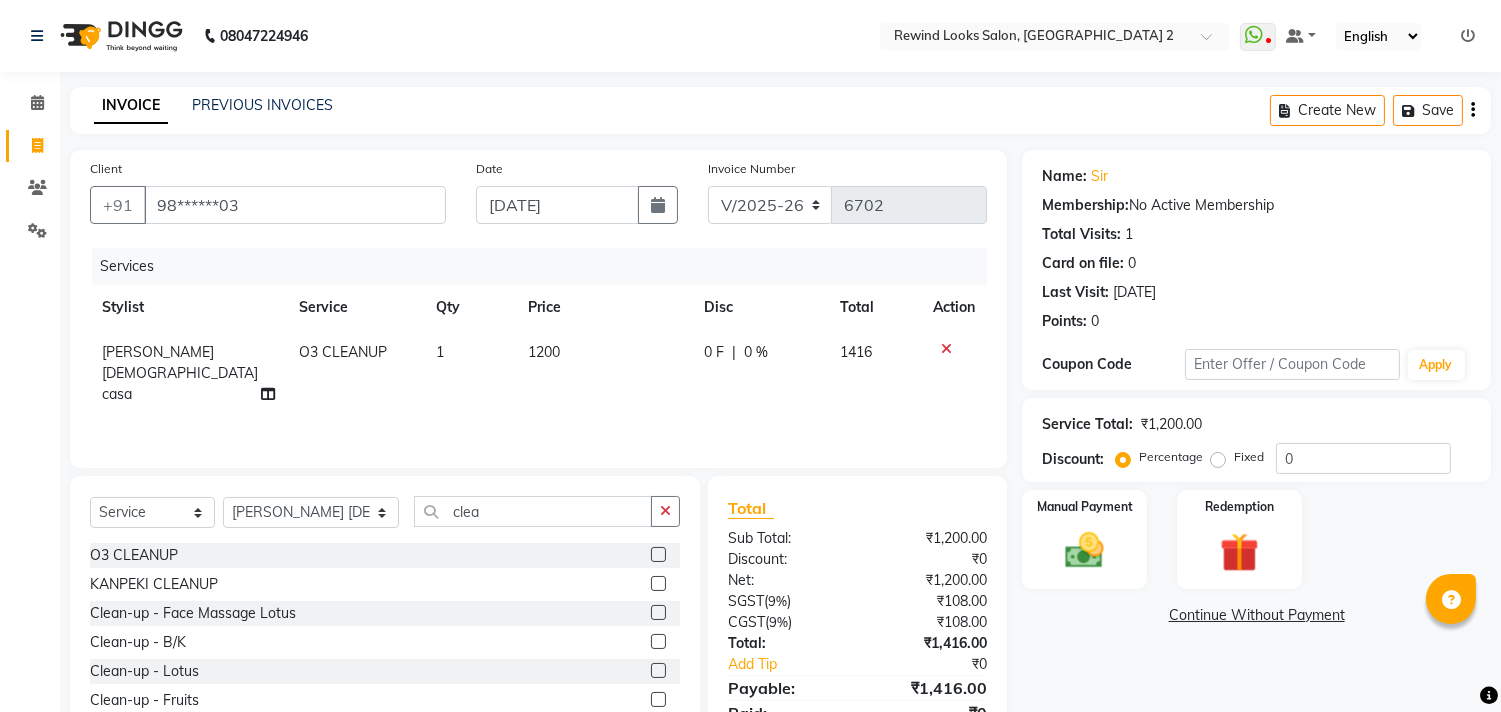 click on "1200" 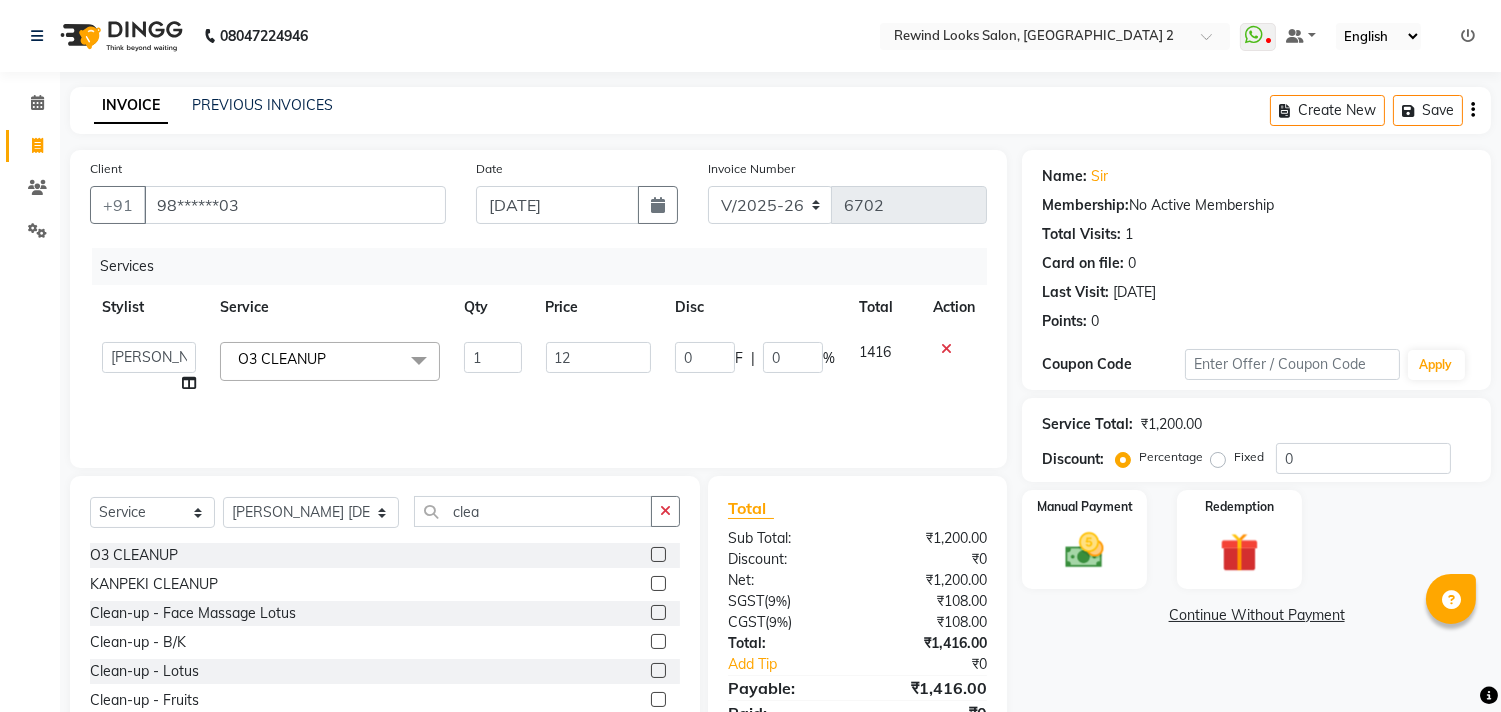 type on "1" 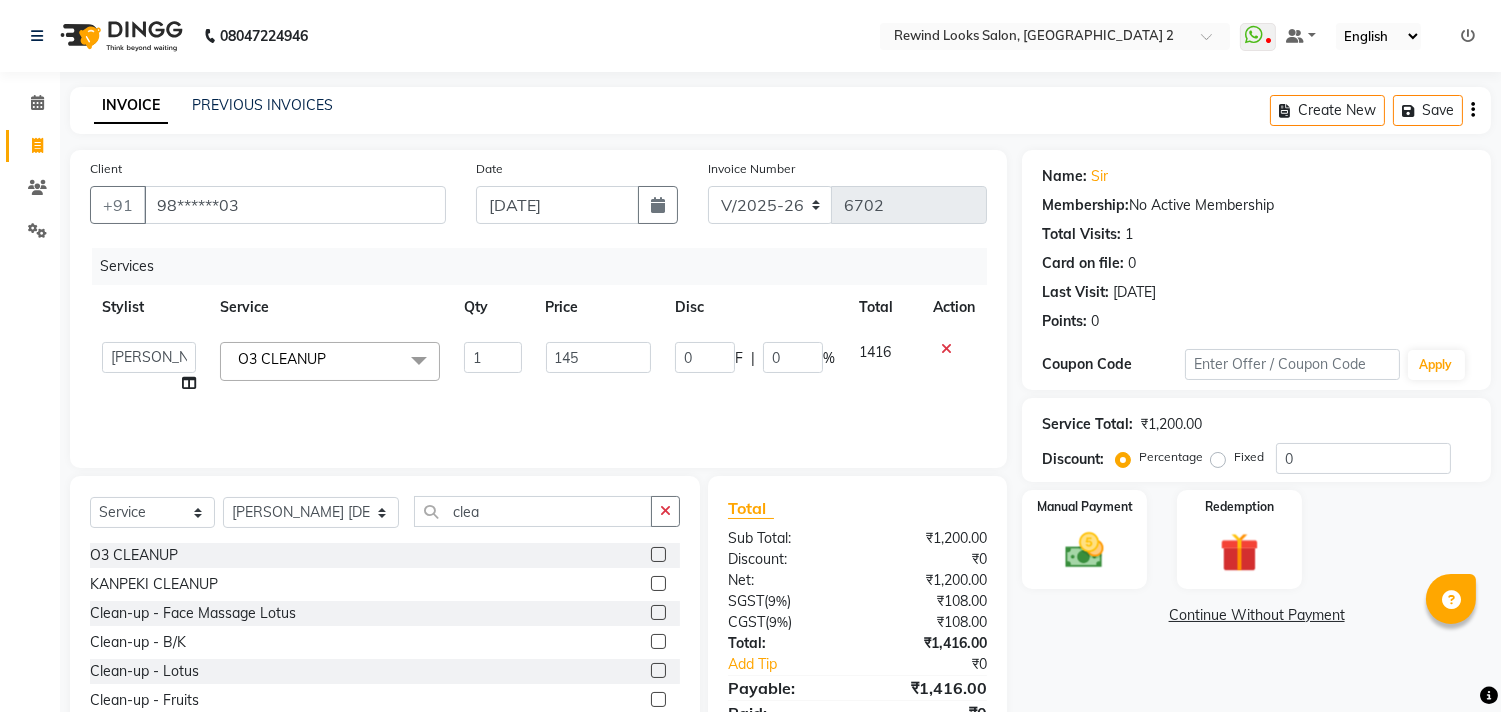 type on "1450" 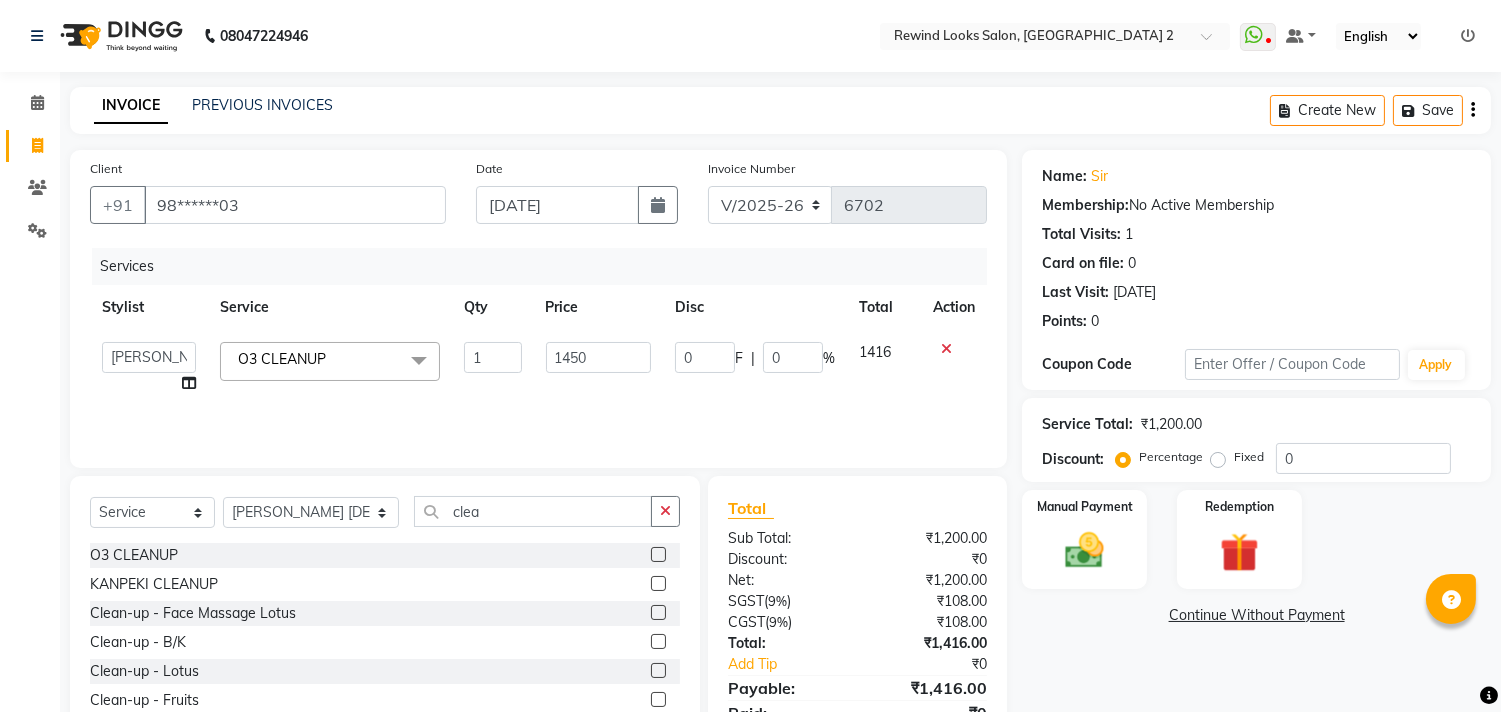 click on "Create New   Save" 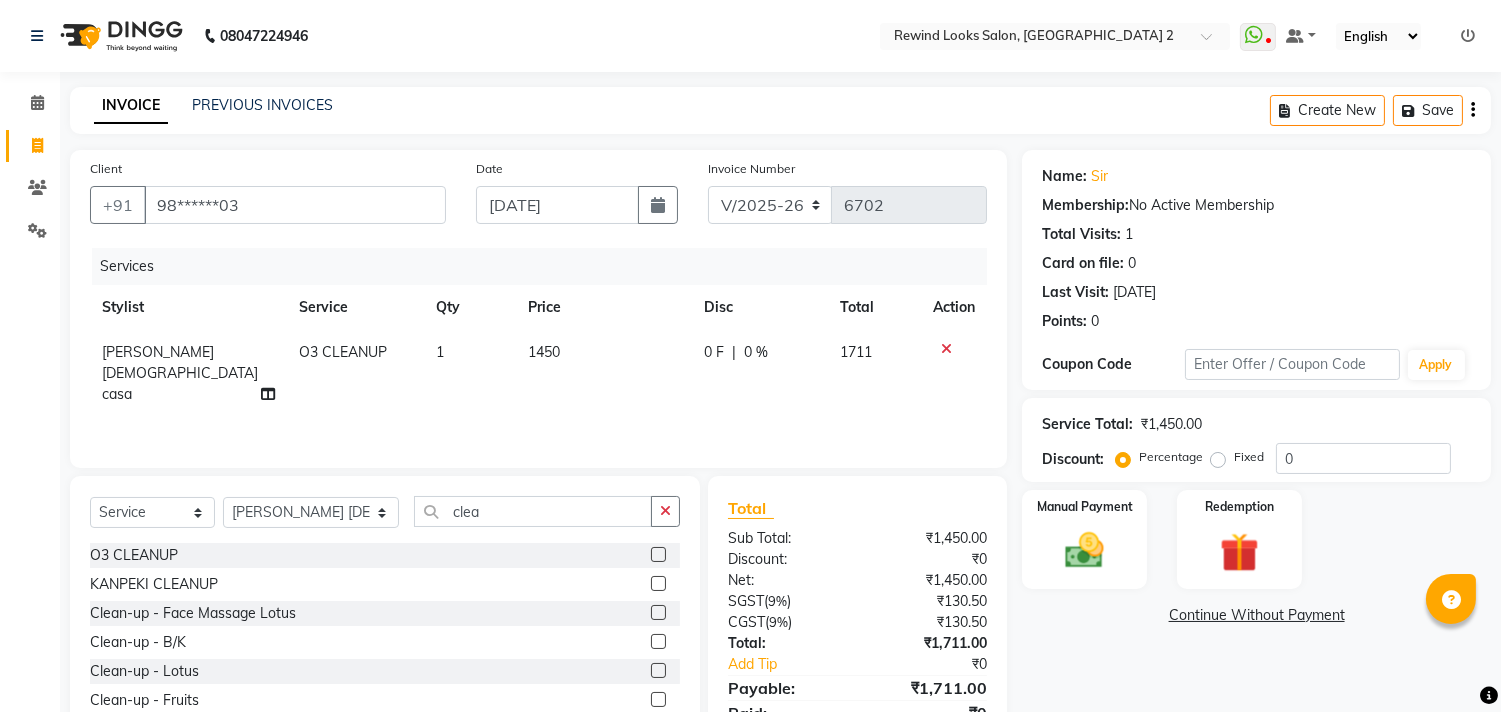 click on "Create New   Save" 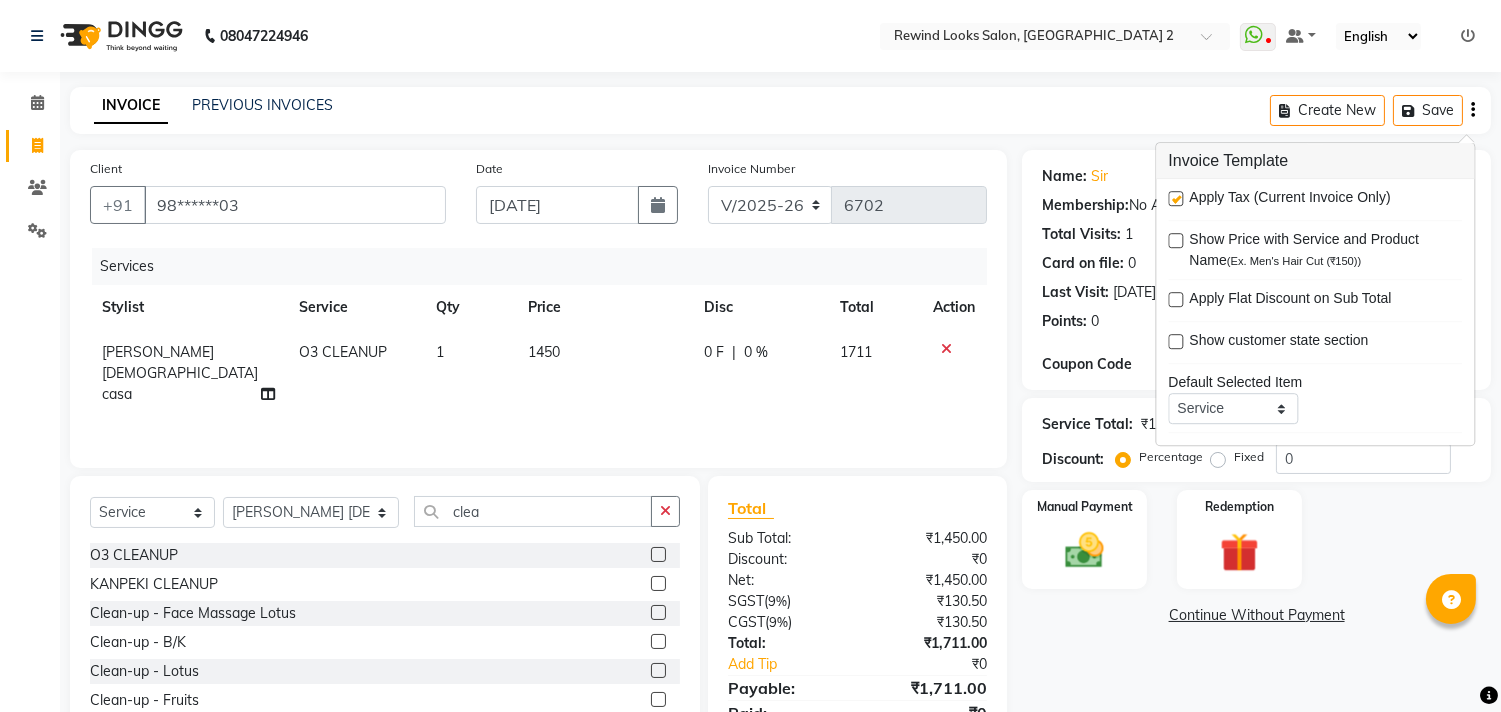 click at bounding box center (1175, 198) 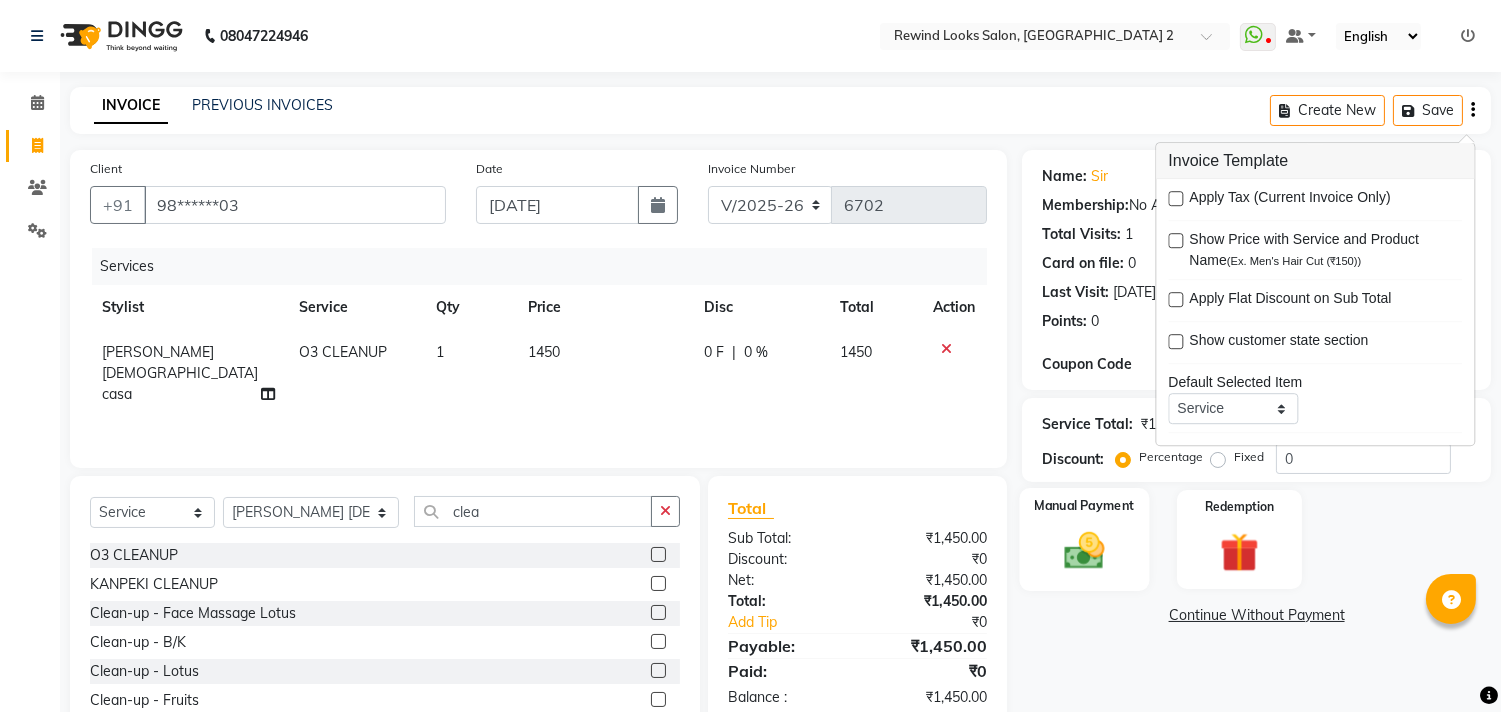click on "Manual Payment" 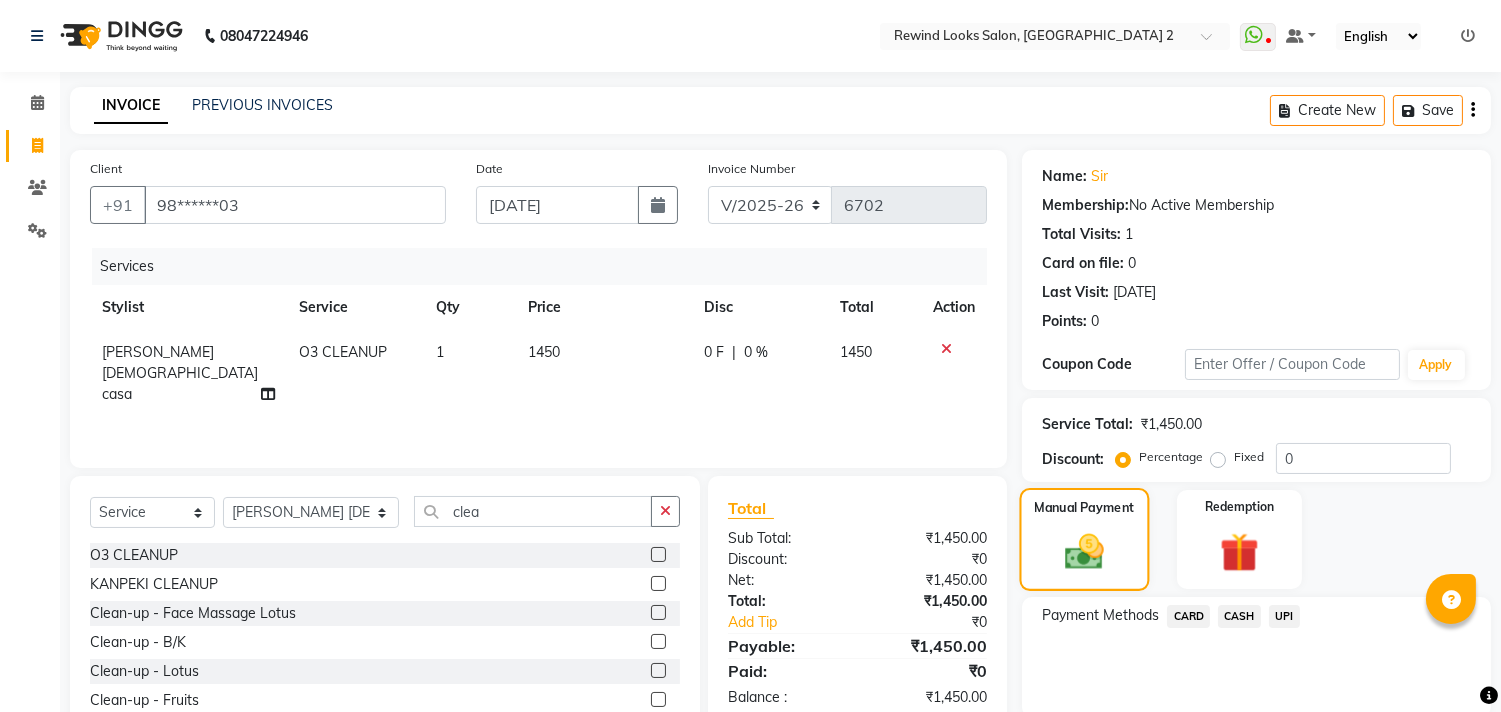scroll, scrollTop: 88, scrollLeft: 0, axis: vertical 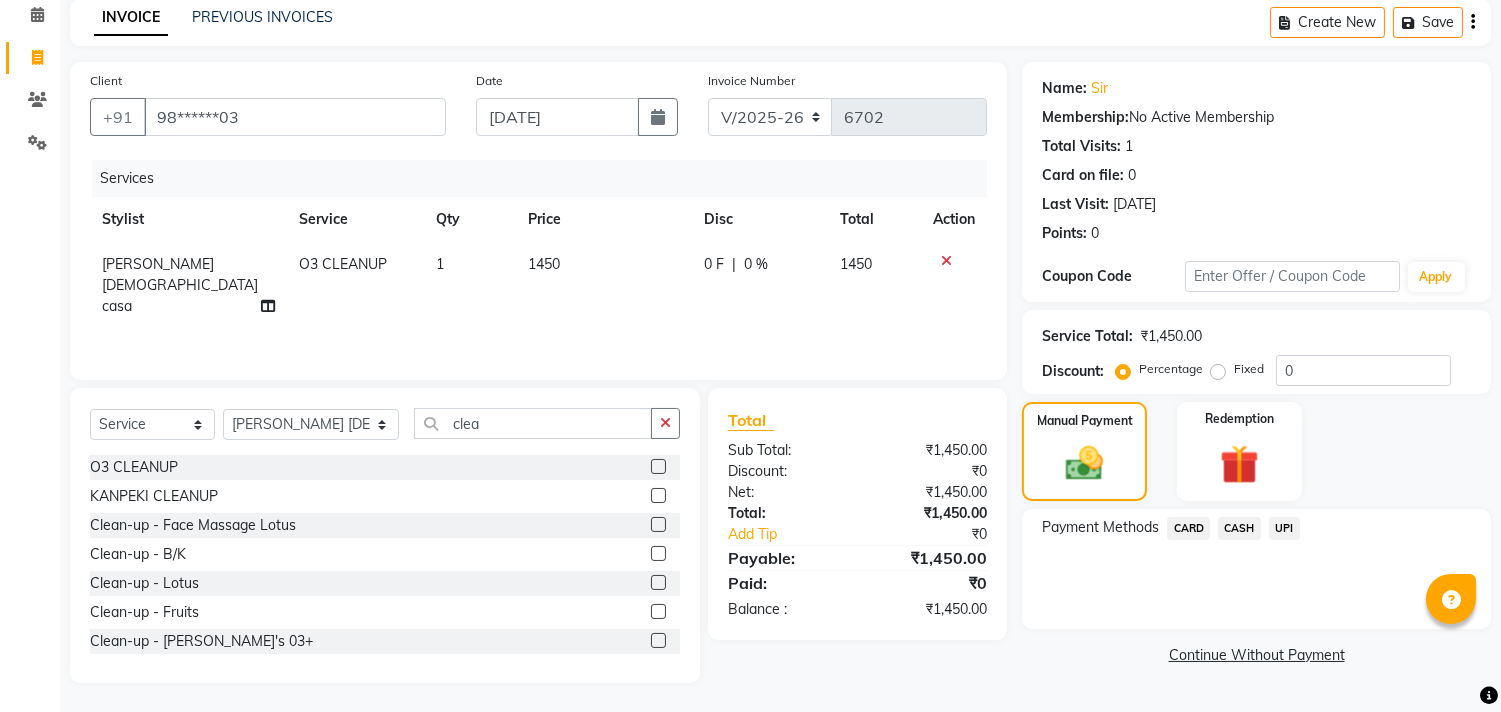 click on "UPI" 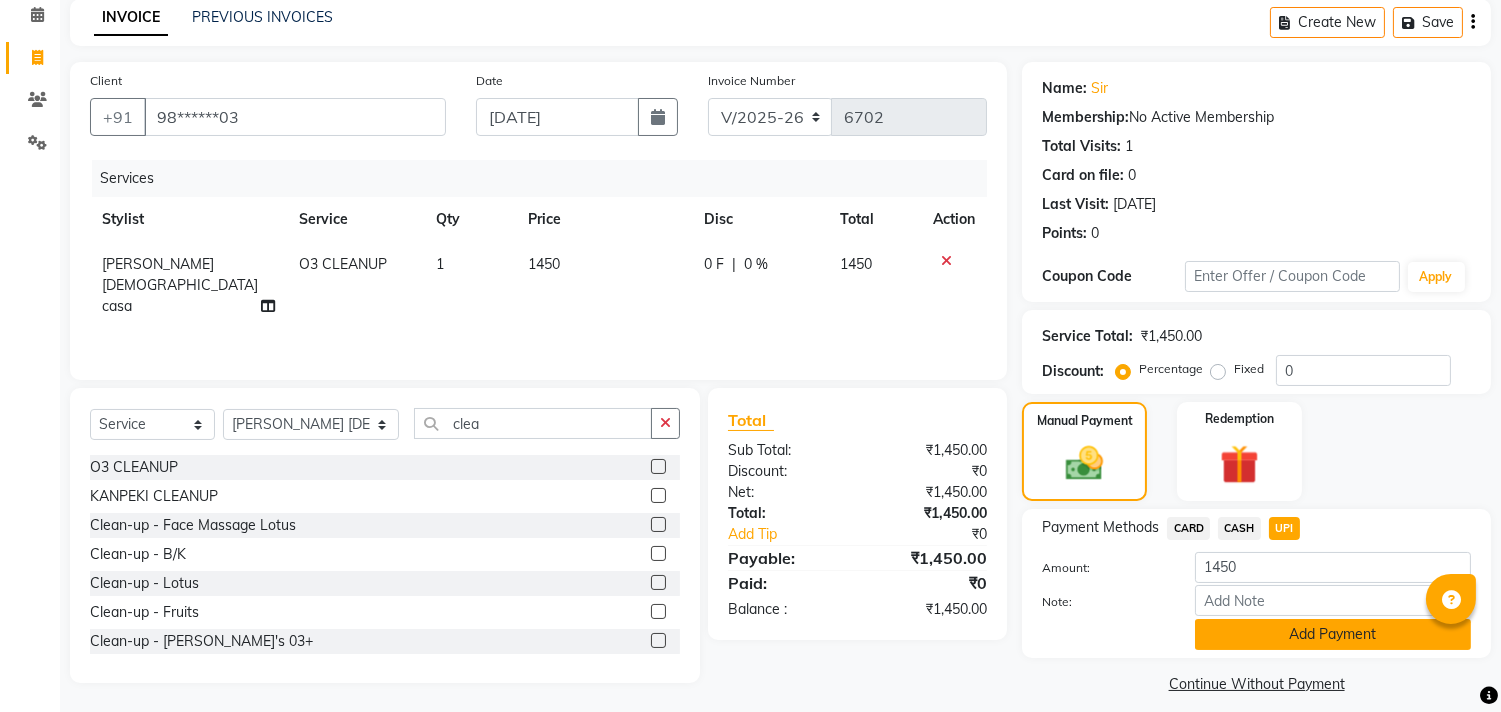 click on "Add Payment" 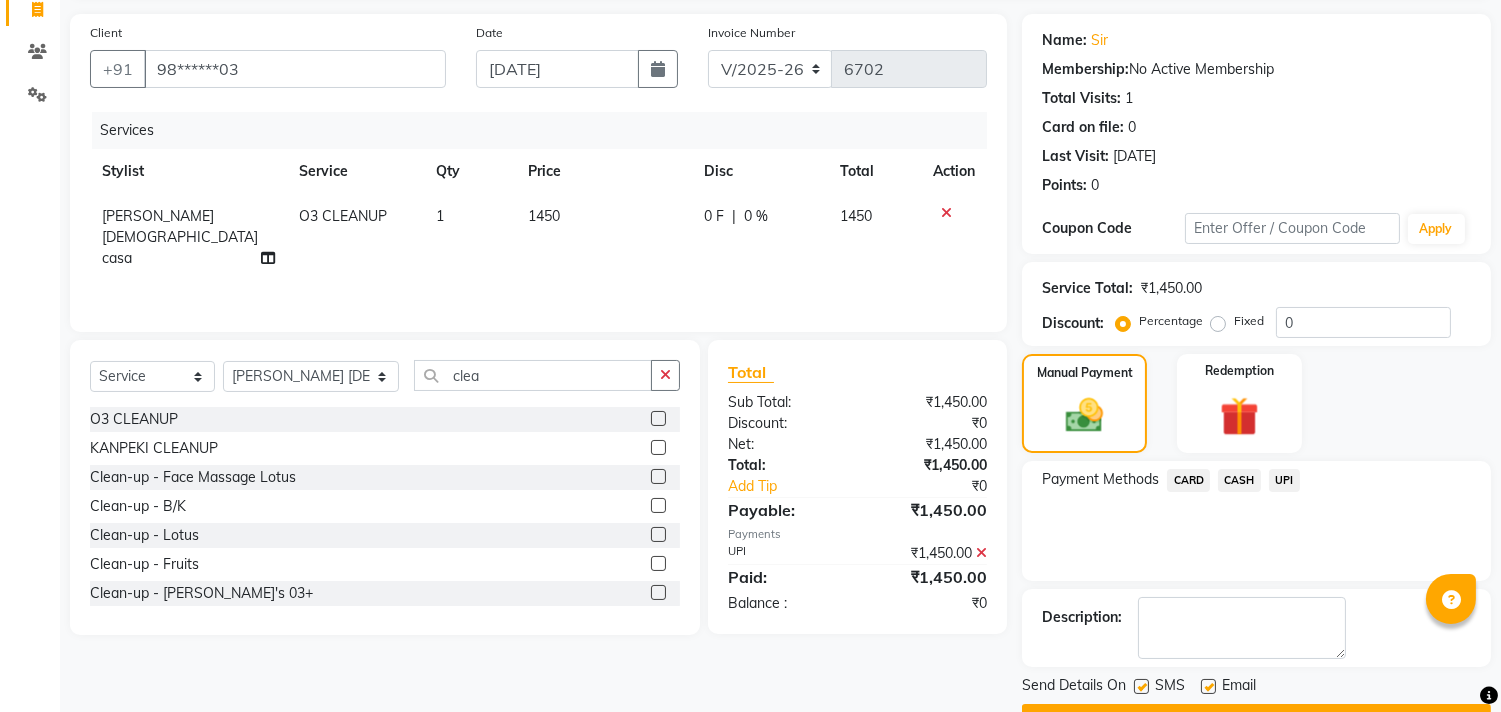 scroll, scrollTop: 187, scrollLeft: 0, axis: vertical 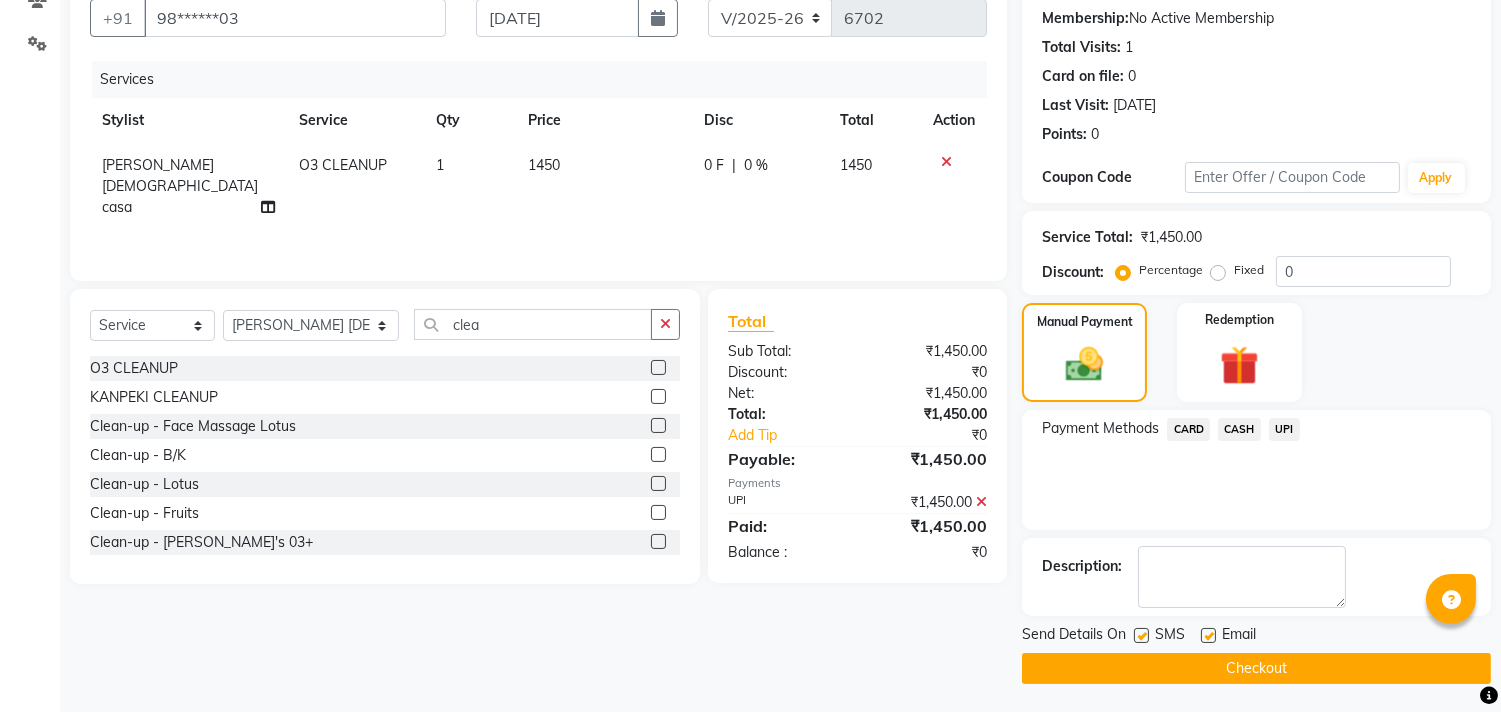 click on "Checkout" 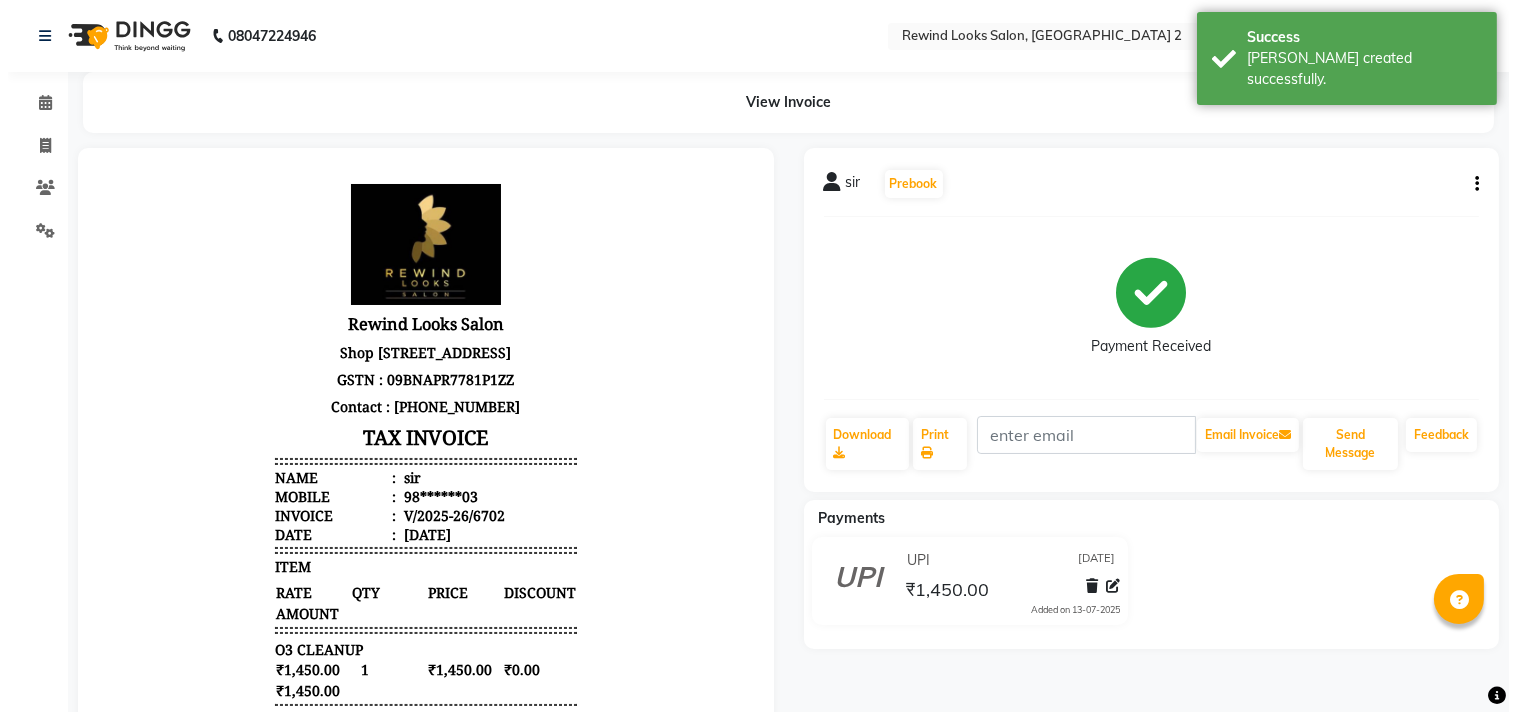 scroll, scrollTop: 0, scrollLeft: 0, axis: both 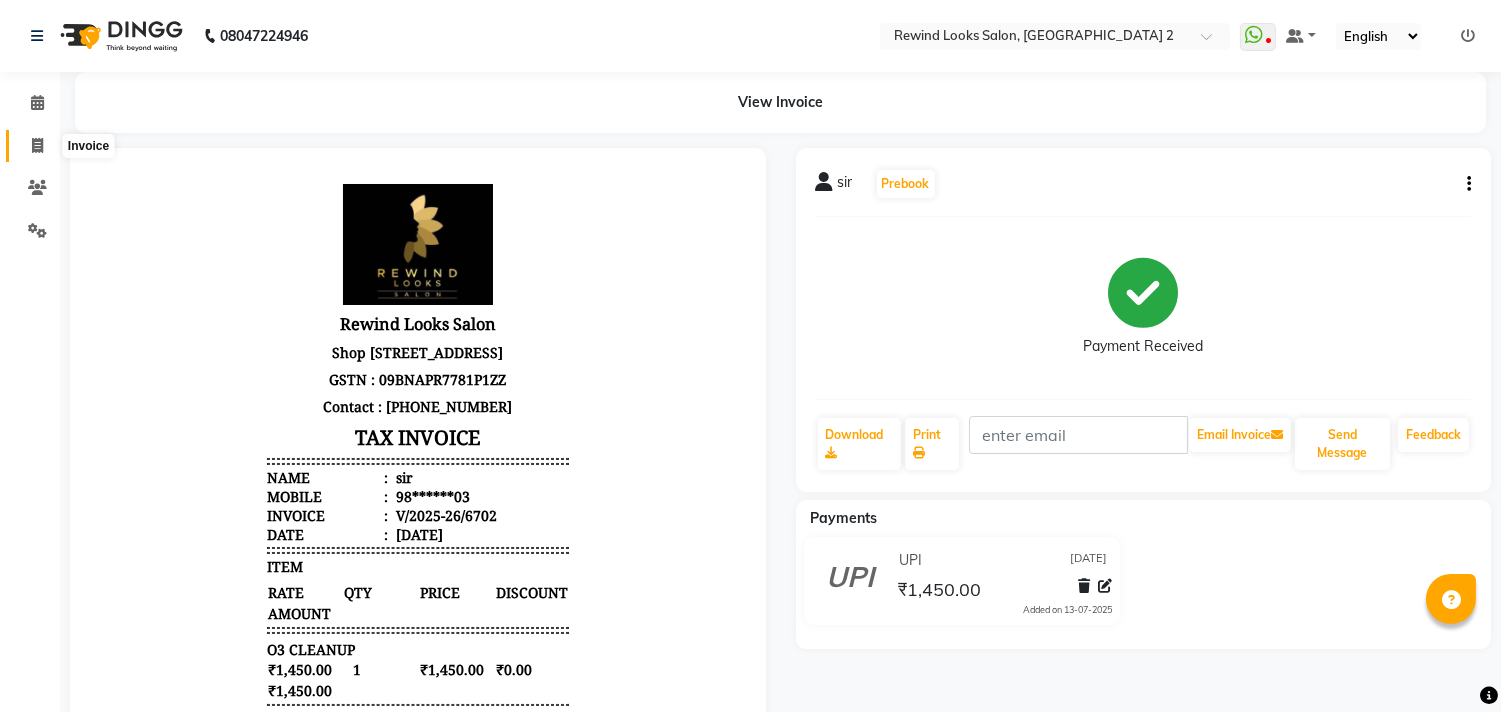click 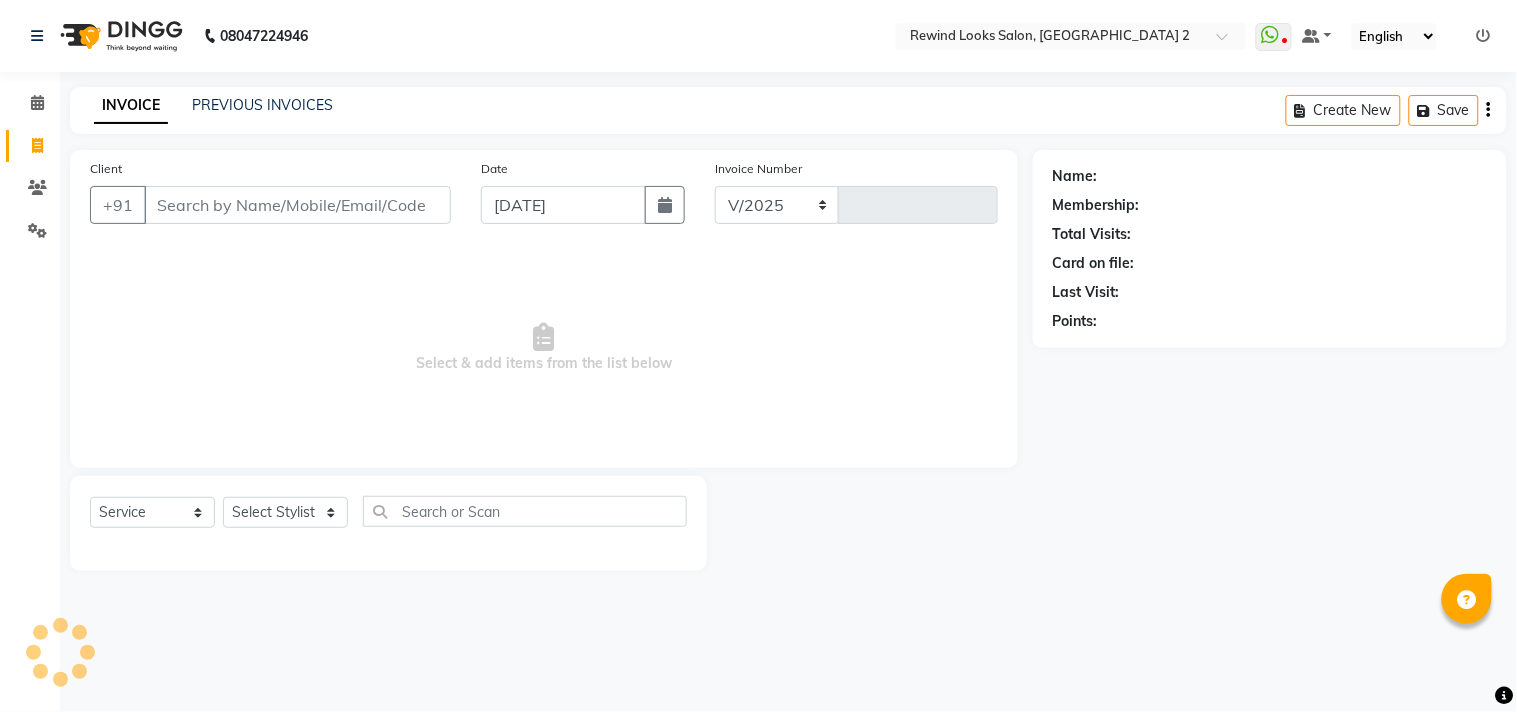 select on "4640" 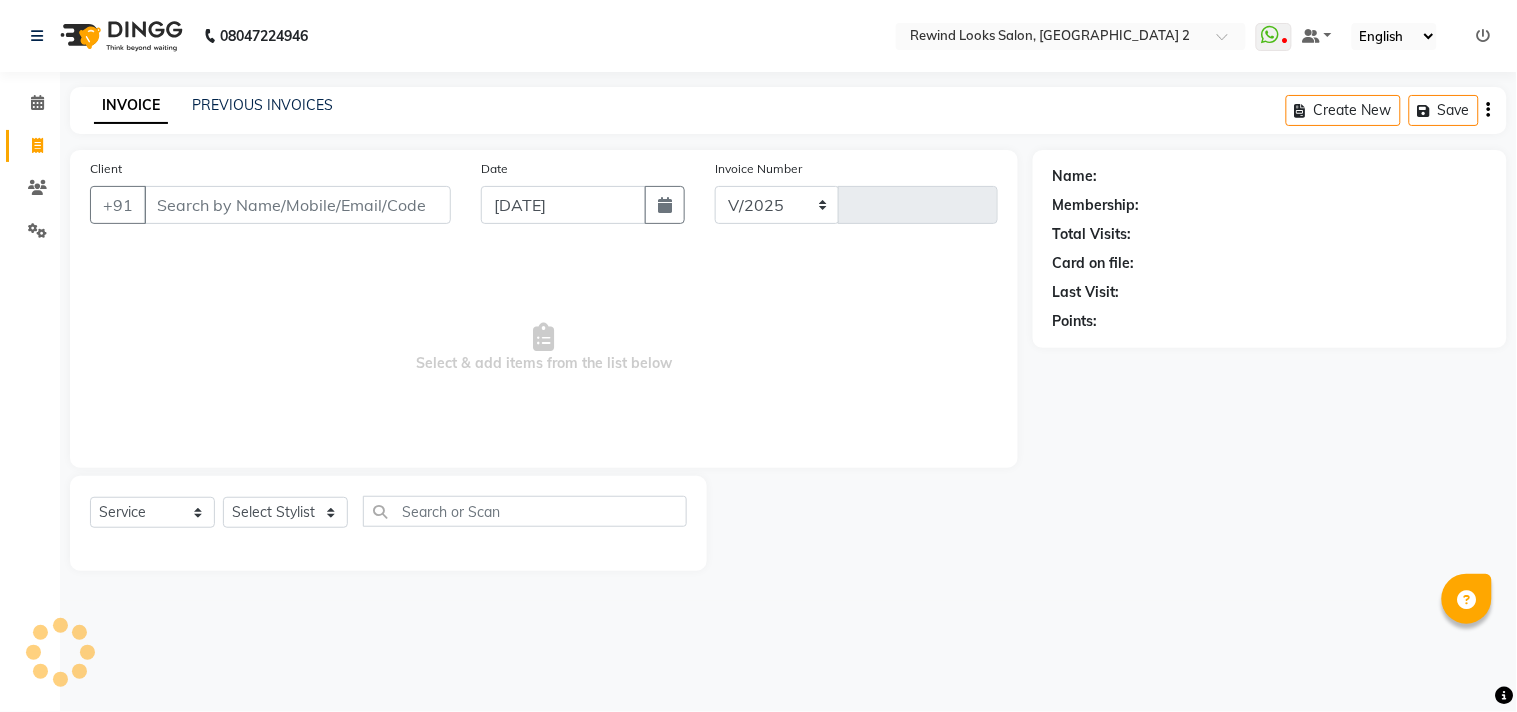 type on "6703" 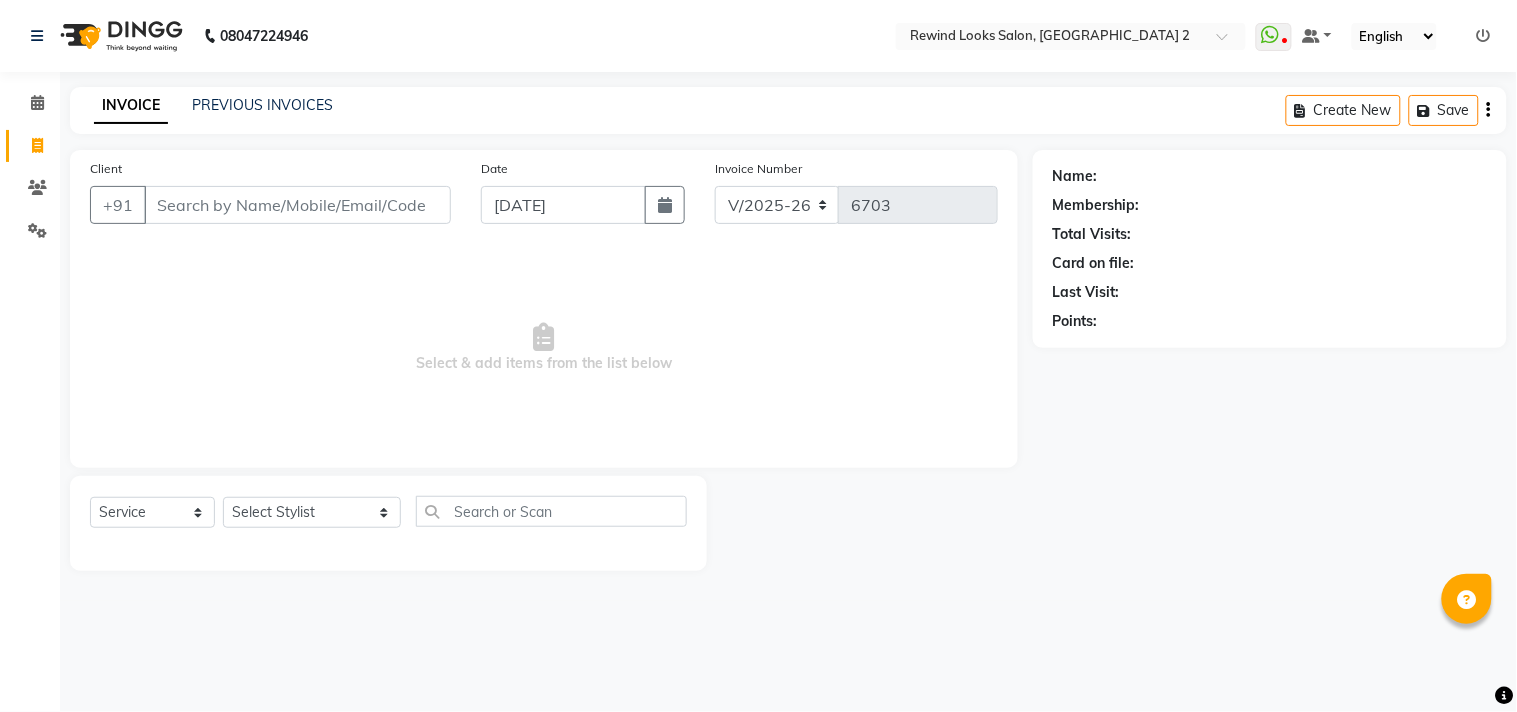 click on "Client" at bounding box center (297, 205) 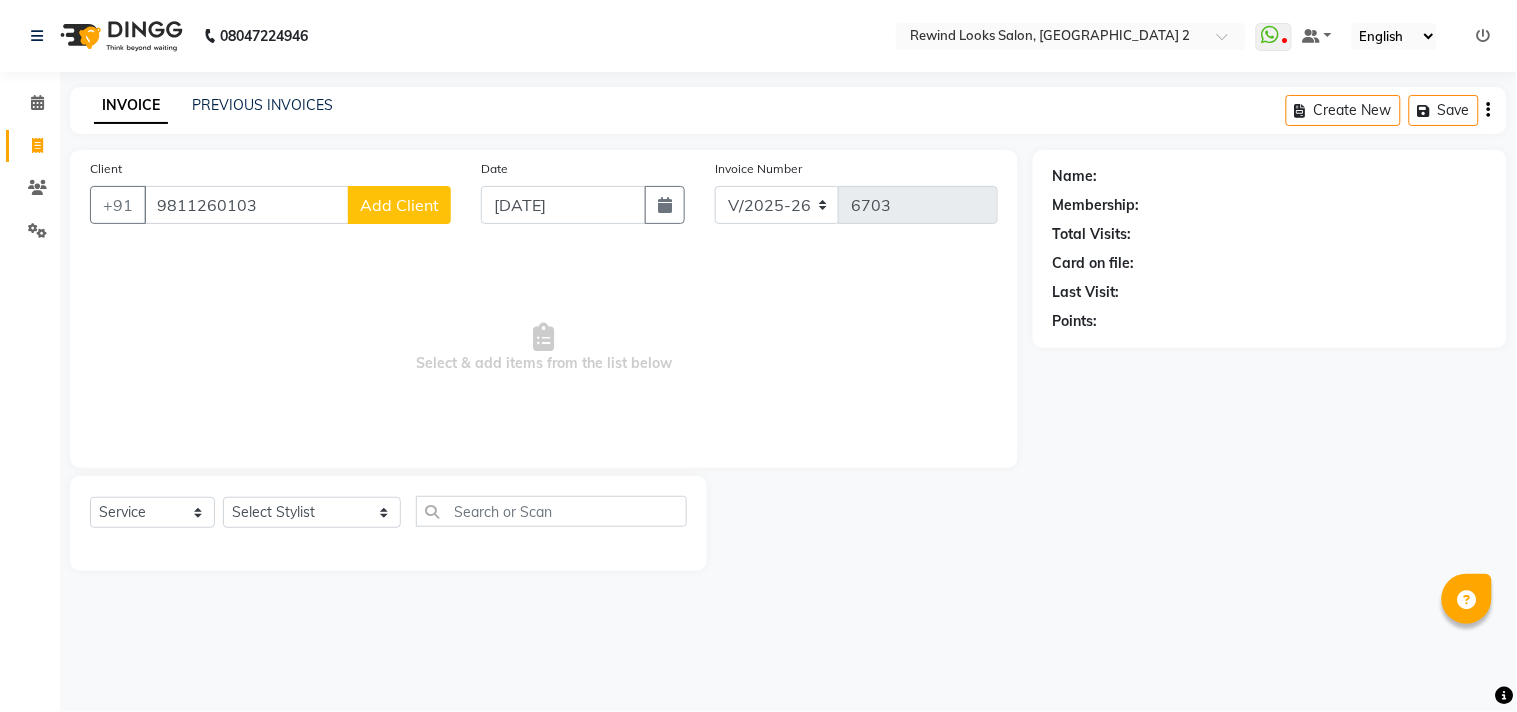 type on "9811260103" 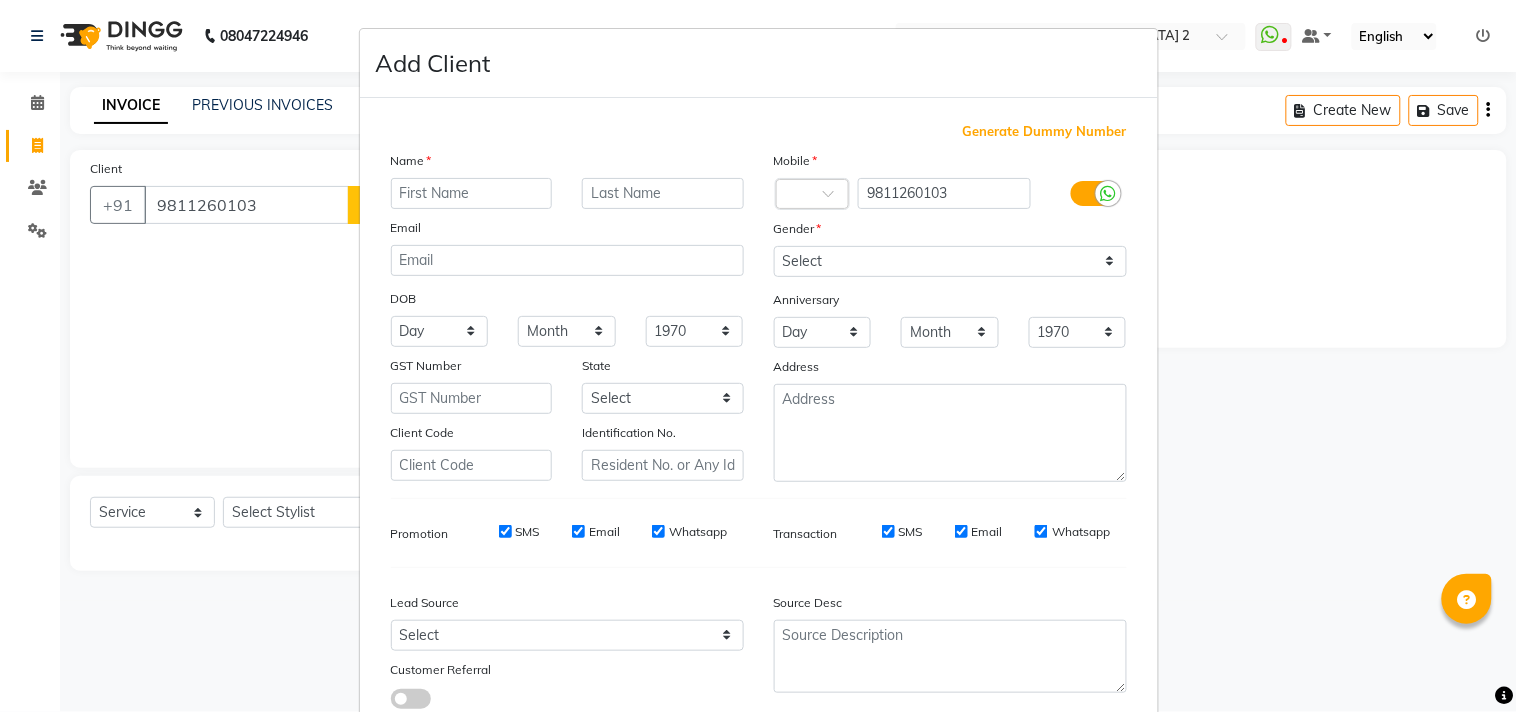 click at bounding box center [472, 193] 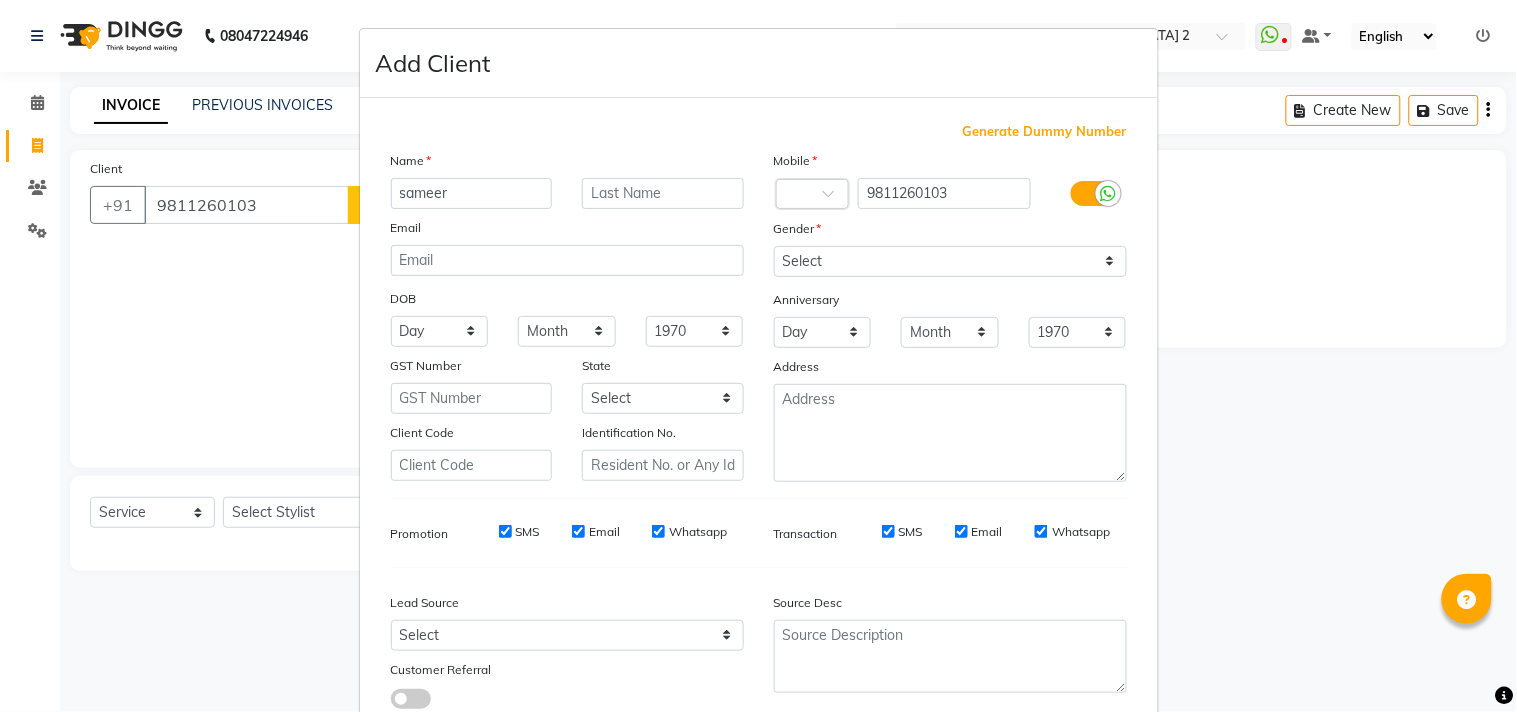type on "sameer" 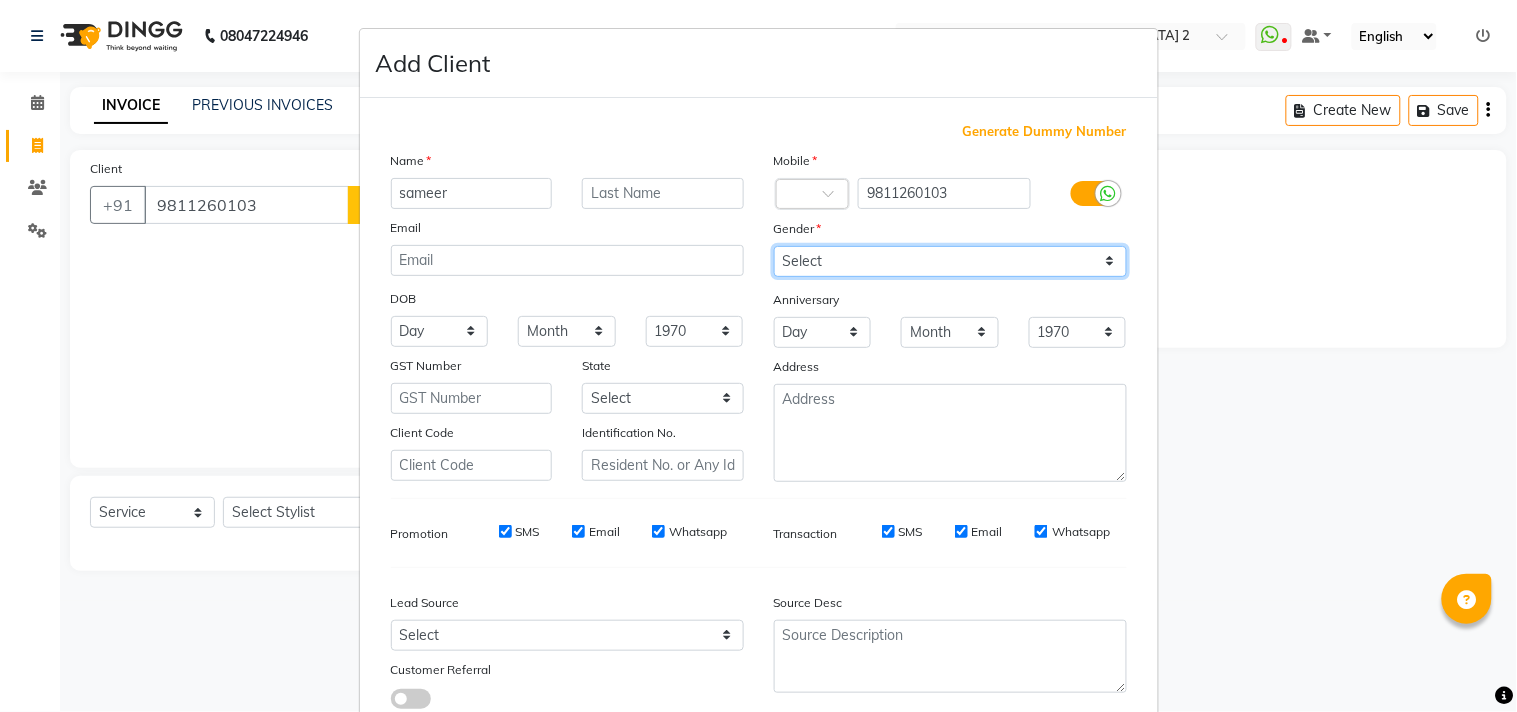 click on "Select [DEMOGRAPHIC_DATA] [DEMOGRAPHIC_DATA] Other Prefer Not To Say" at bounding box center [950, 261] 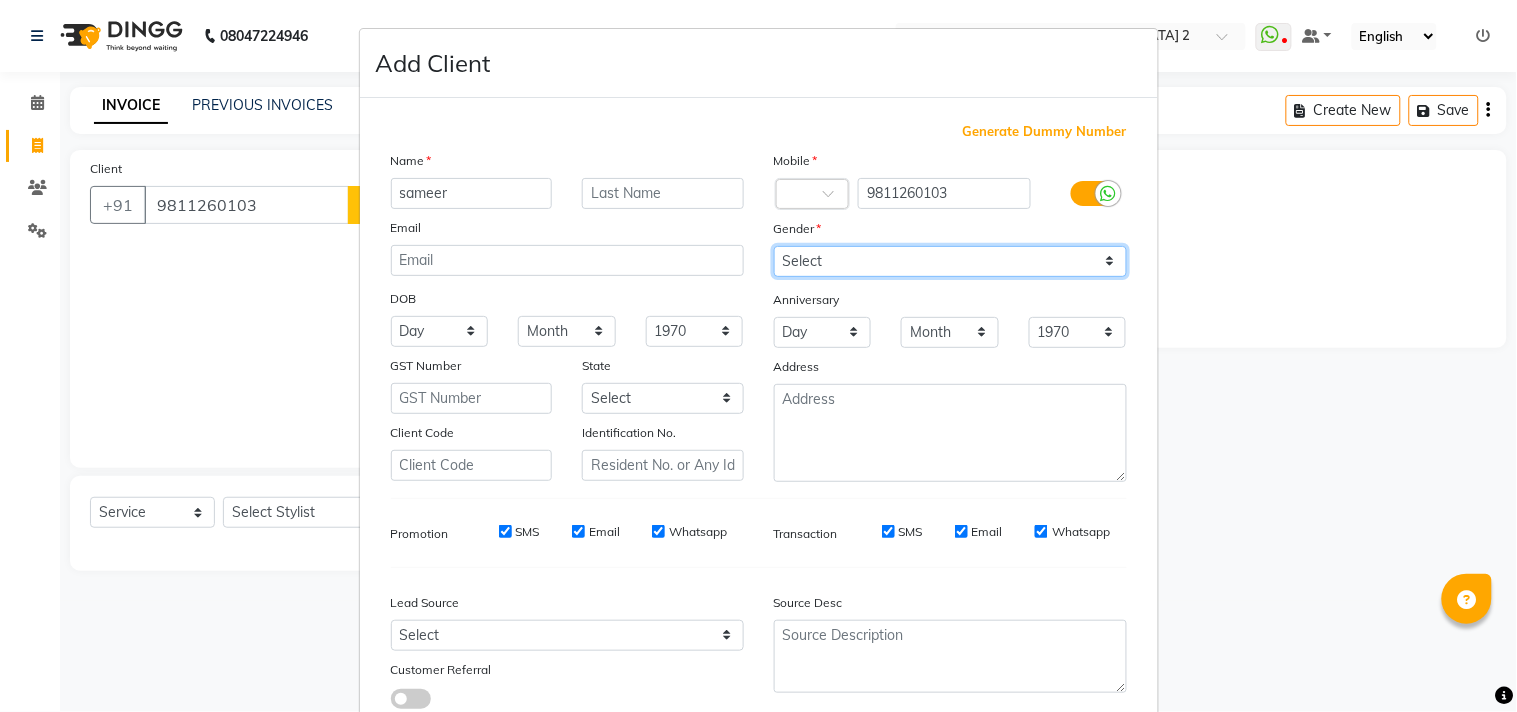 select on "[DEMOGRAPHIC_DATA]" 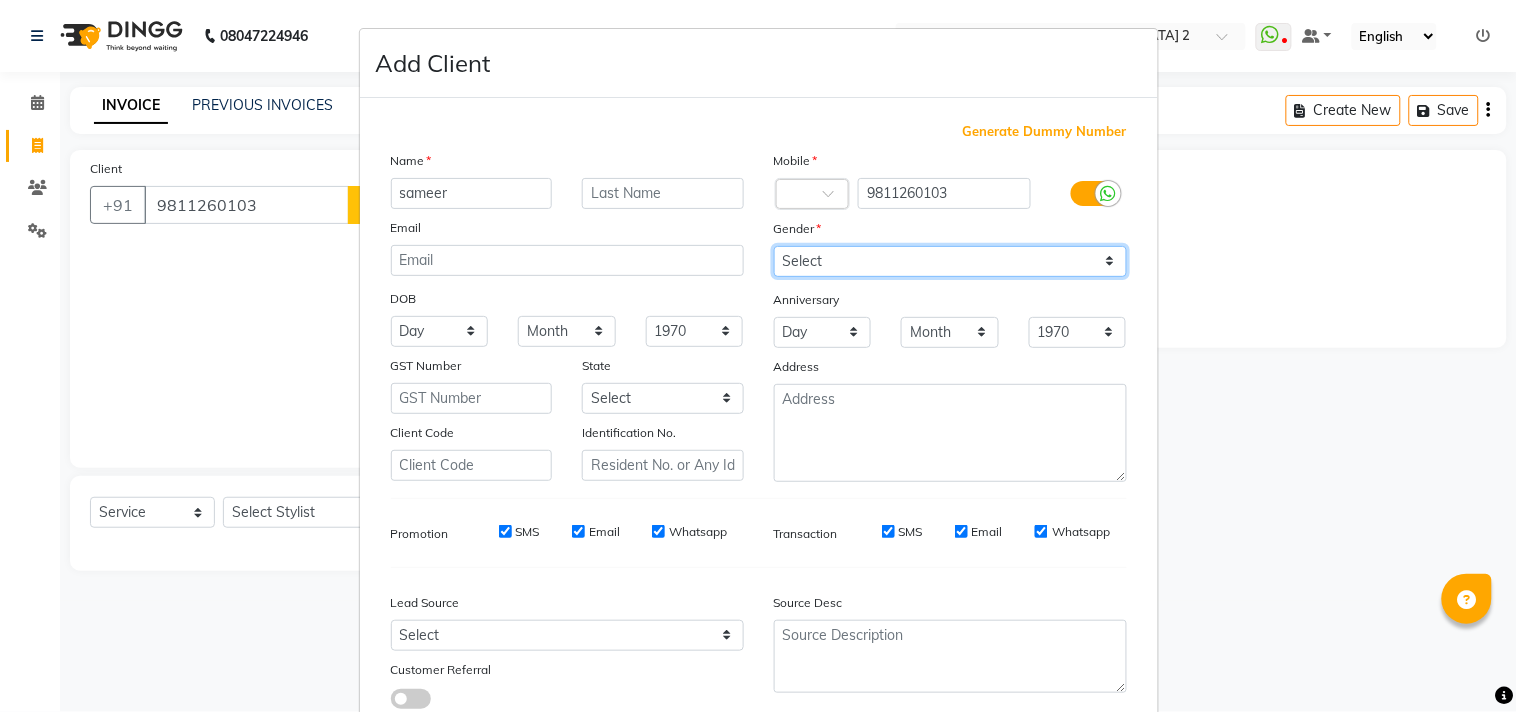 click on "Select [DEMOGRAPHIC_DATA] [DEMOGRAPHIC_DATA] Other Prefer Not To Say" at bounding box center [950, 261] 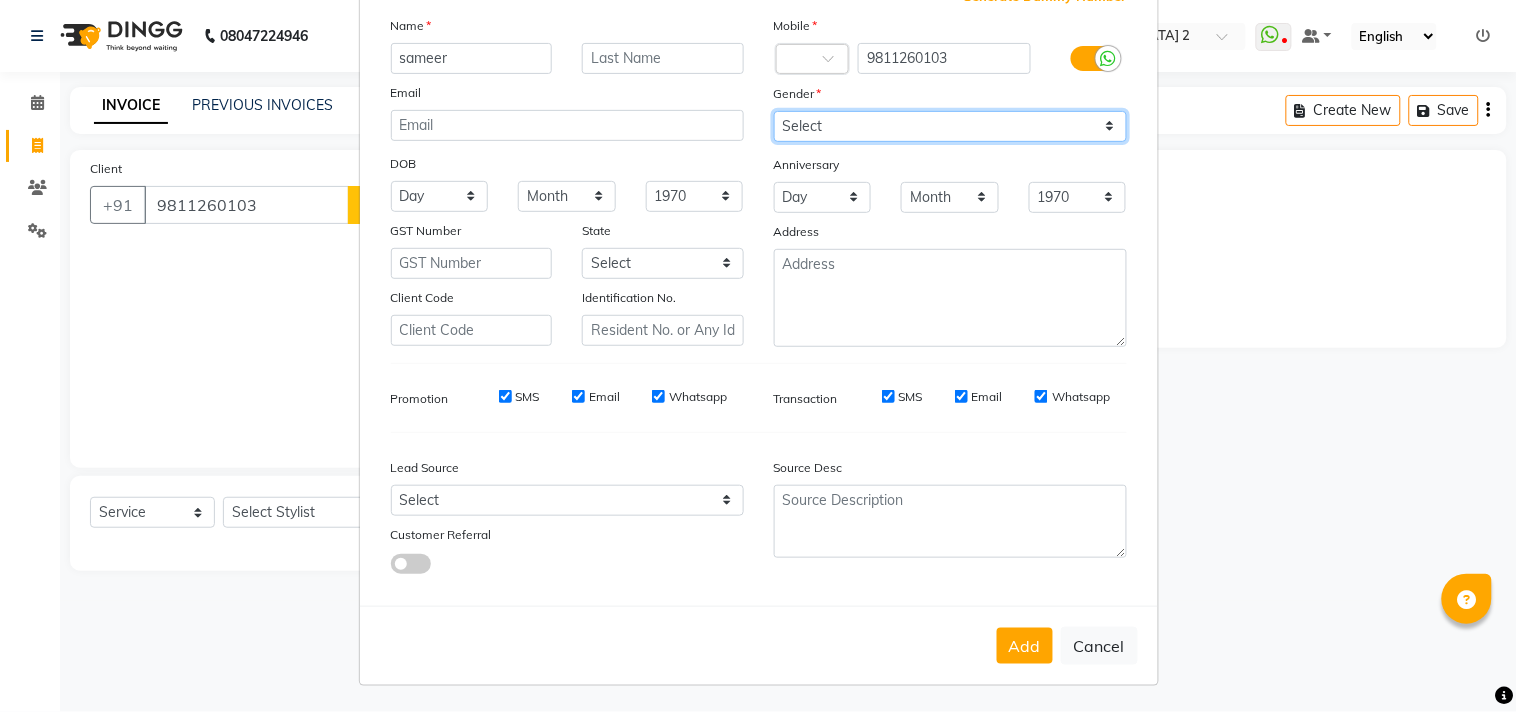 scroll, scrollTop: 138, scrollLeft: 0, axis: vertical 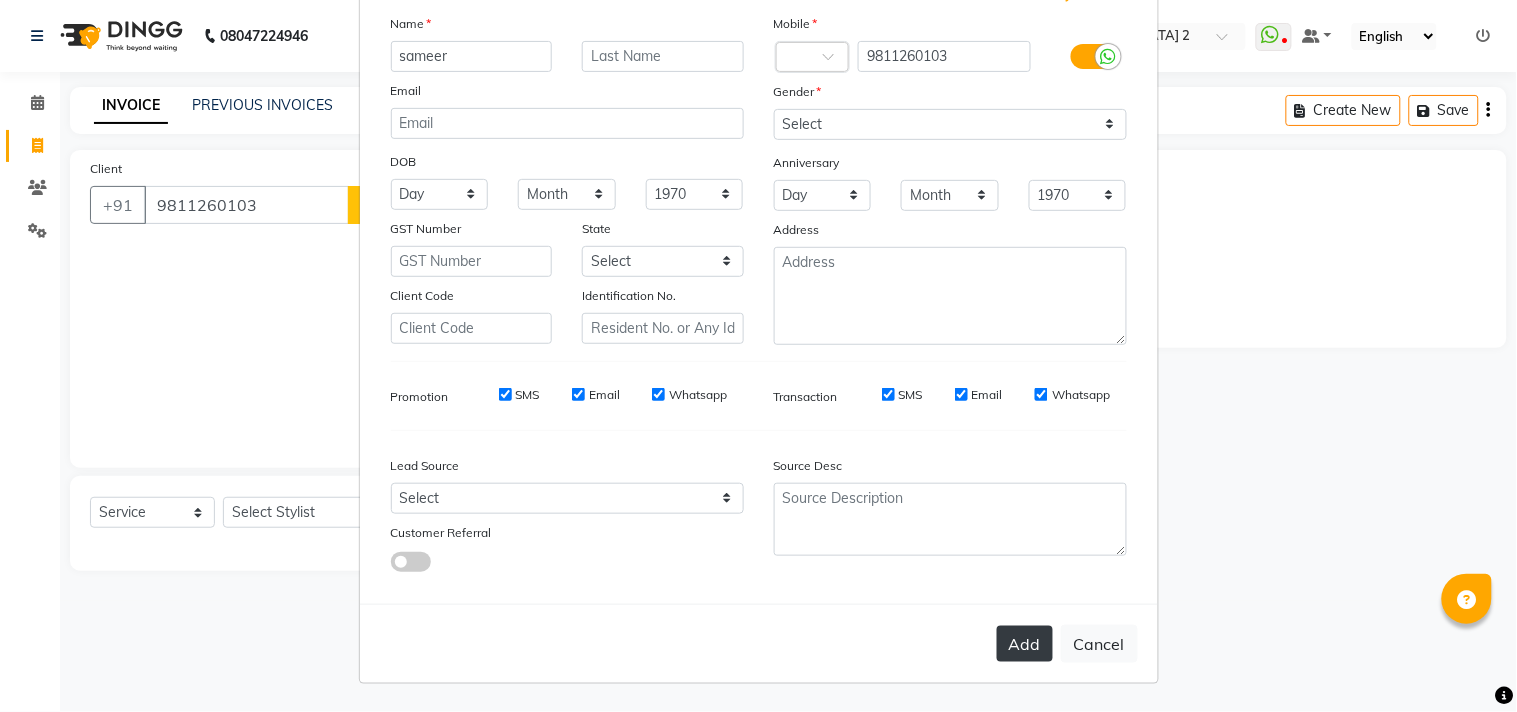 click on "Add" at bounding box center (1025, 644) 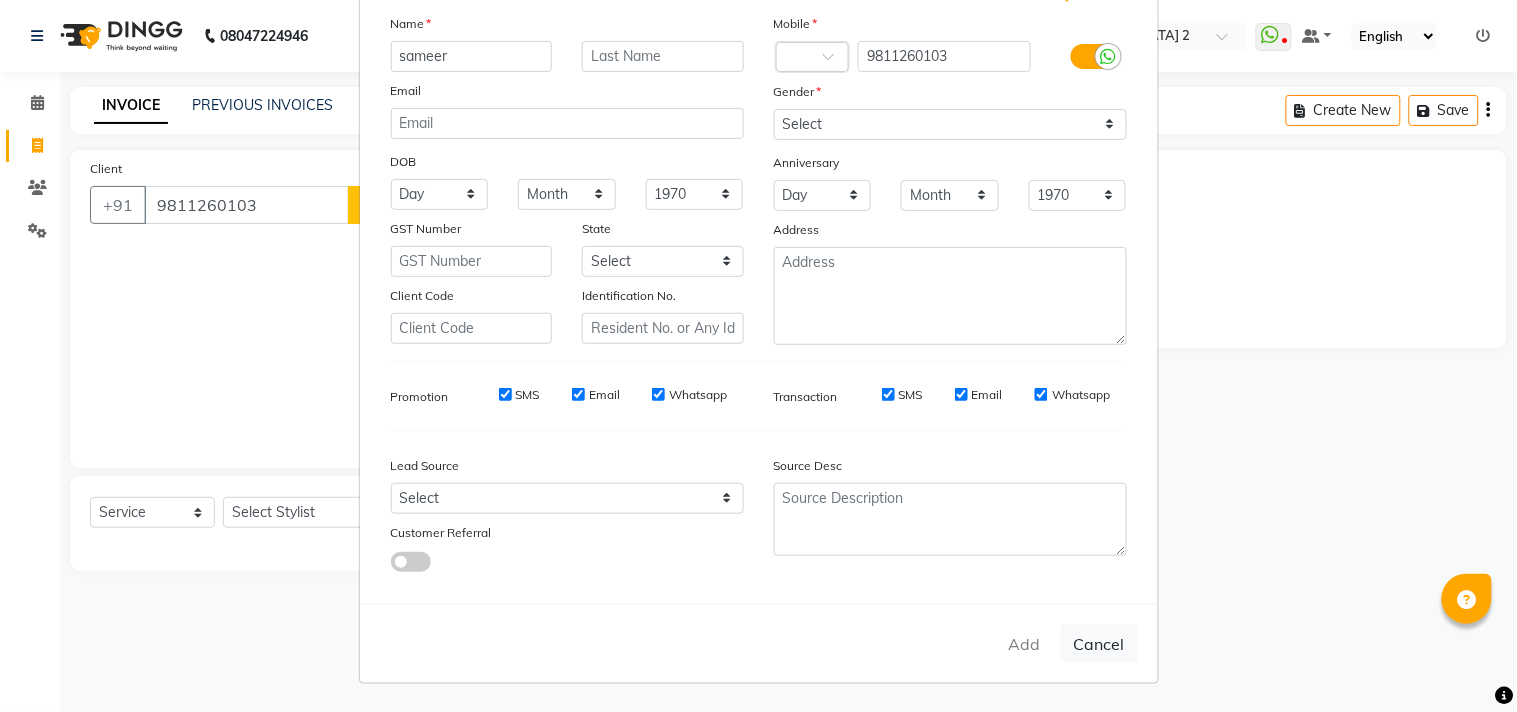 click on "Add Client Generate Dummy Number Name sameer Email DOB Day 01 02 03 04 05 06 07 08 09 10 11 12 13 14 15 16 17 18 19 20 21 22 23 24 25 26 27 28 29 30 31 Month January February March April May June July August September October November [DATE] 1941 1942 1943 1944 1945 1946 1947 1948 1949 1950 1951 1952 1953 1954 1955 1956 1957 1958 1959 1960 1961 1962 1963 1964 1965 1966 1967 1968 1969 1970 1971 1972 1973 1974 1975 1976 1977 1978 1979 1980 1981 1982 1983 1984 1985 1986 1987 1988 1989 1990 1991 1992 1993 1994 1995 1996 1997 1998 1999 2000 2001 2002 2003 2004 2005 2006 2007 2008 2009 2010 2011 2012 2013 2014 2015 2016 2017 2018 2019 2020 2021 2022 2023 2024 GST Number State Select Client Code Identification No. Mobile Country Code × 9811260103 Gender Select [DEMOGRAPHIC_DATA] [DEMOGRAPHIC_DATA] Other Prefer Not To Say Anniversary Day 01 02 03 04 05 06 07 08 09 10 11 12 13 14 15 16 17 18 19 20 21 22 23 24 25 26 27 28 29 30 31 Month January February March April May June July August September October November [DATE] 1971 1972" at bounding box center [758, 356] 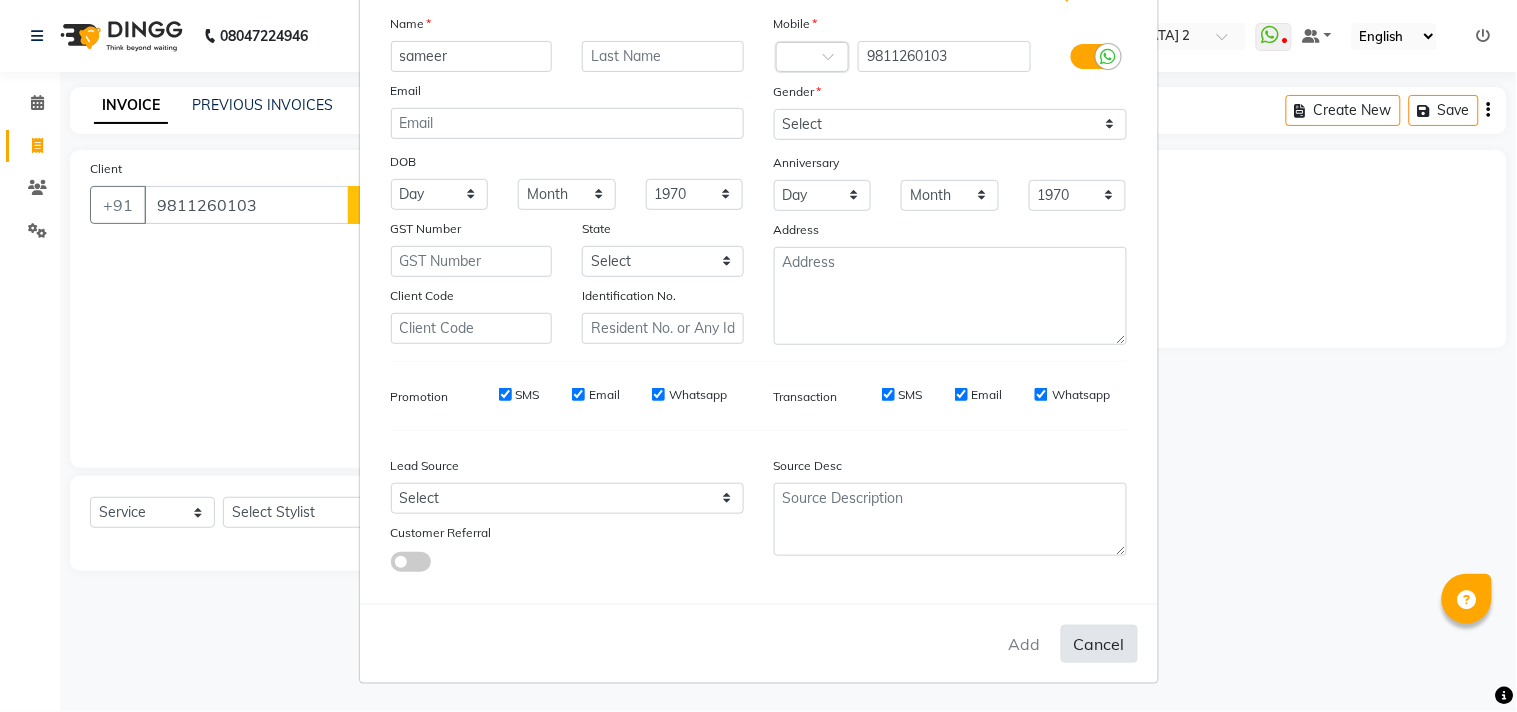 click on "Cancel" at bounding box center (1099, 644) 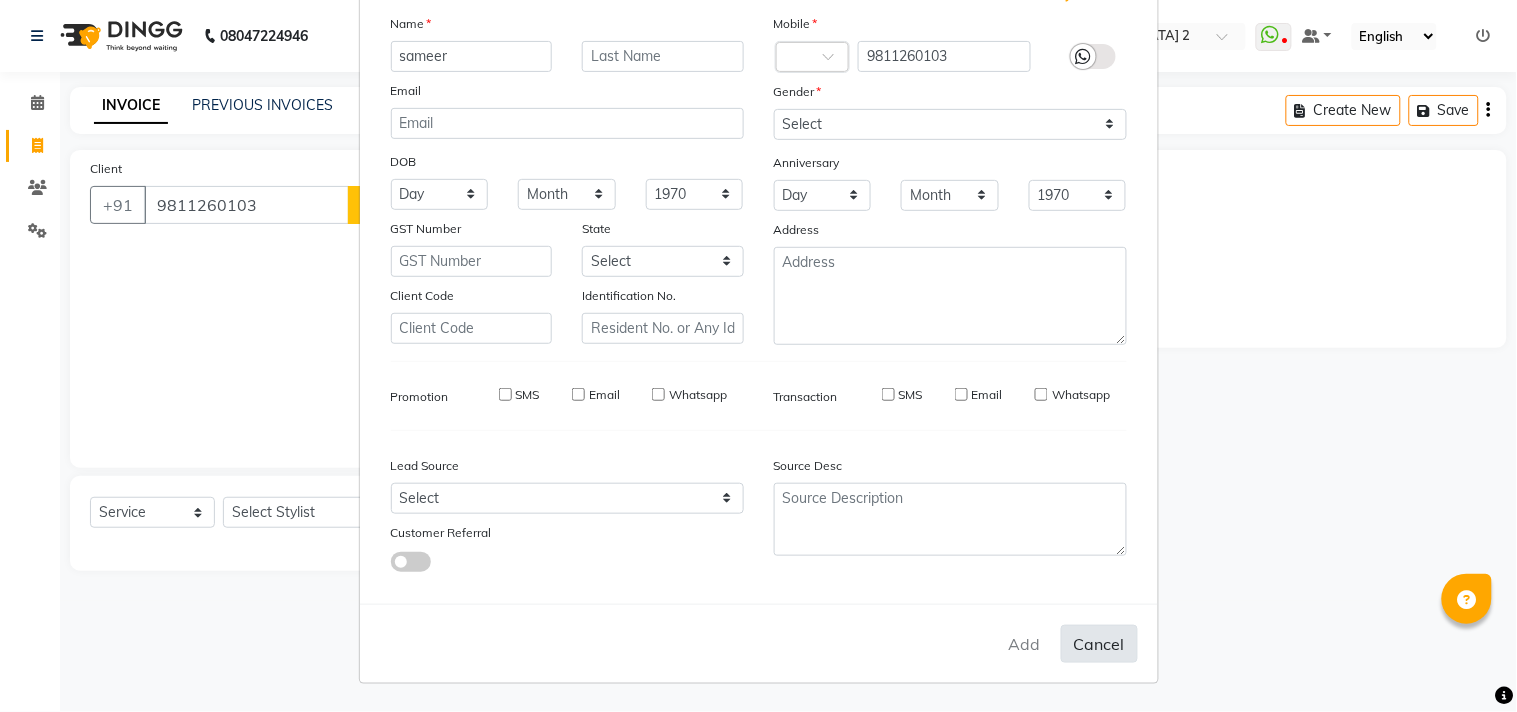 type 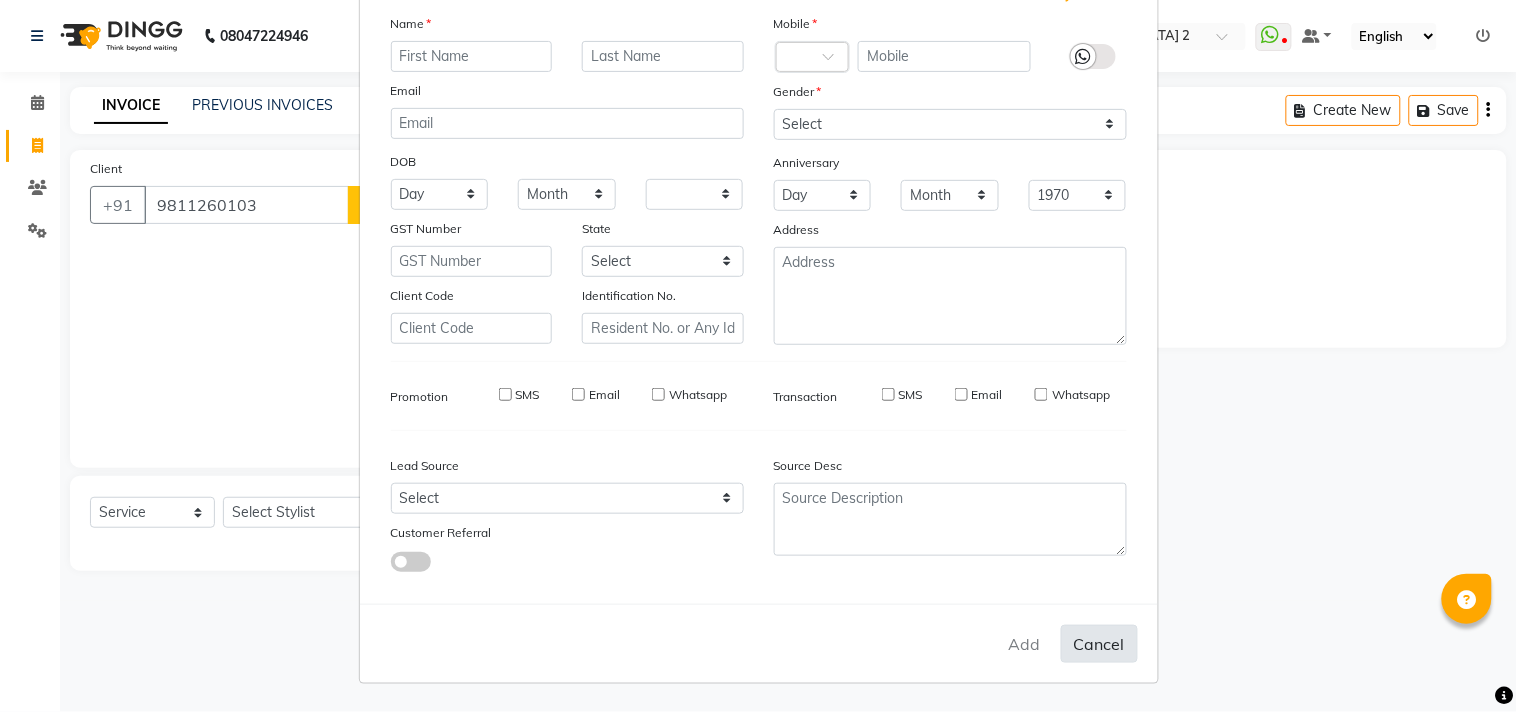 select 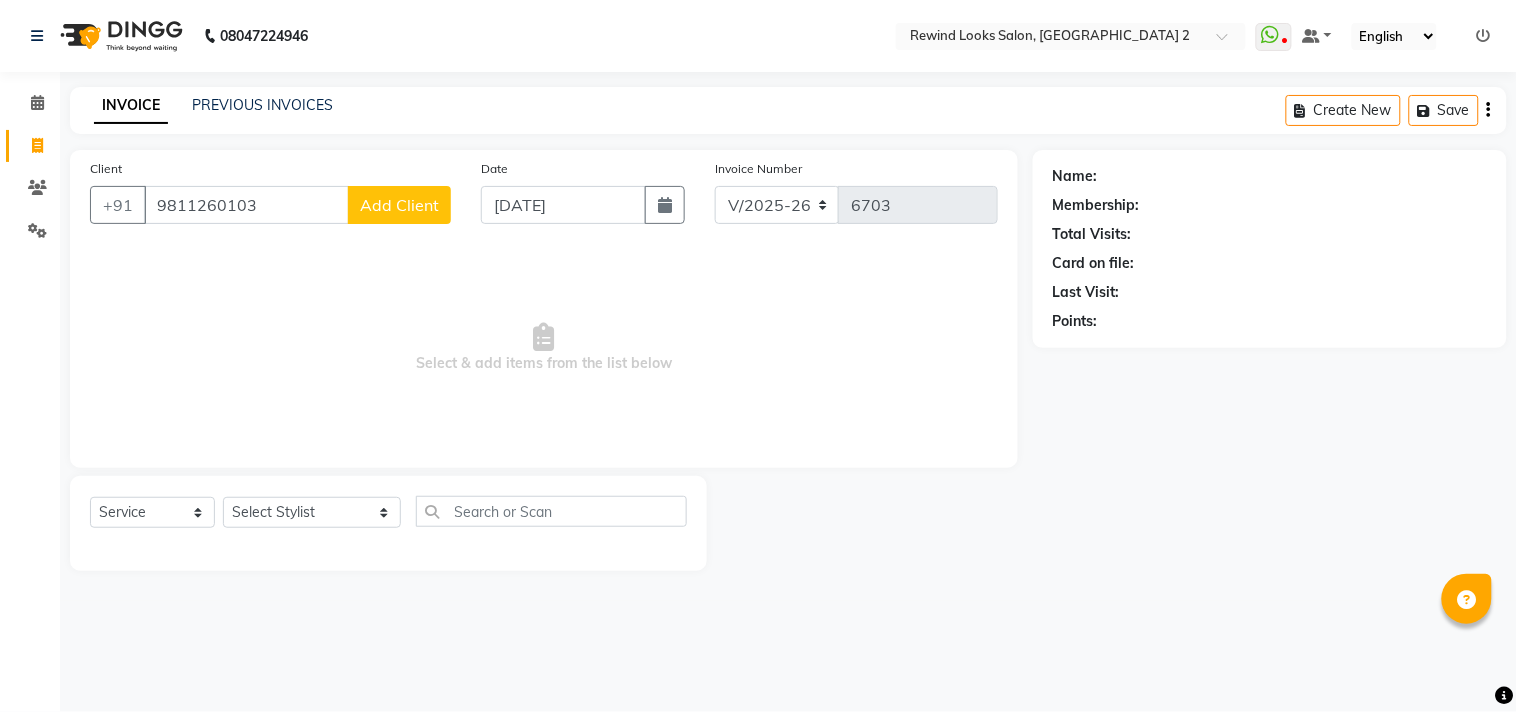 click on "Add Client" 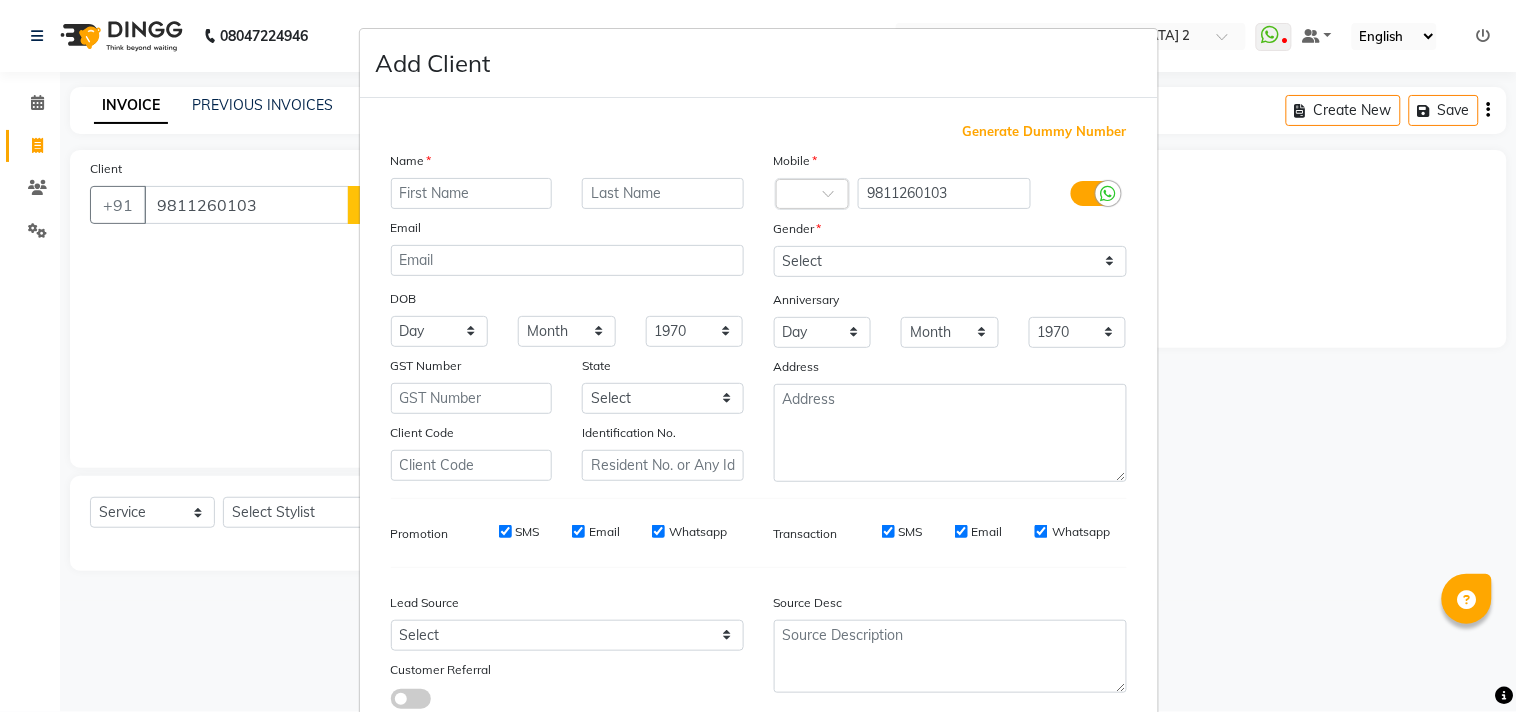 click on "Add Client Generate Dummy Number Name Email DOB Day 01 02 03 04 05 06 07 08 09 10 11 12 13 14 15 16 17 18 19 20 21 22 23 24 25 26 27 28 29 30 31 Month January February March April May June July August September October November [DATE] 1941 1942 1943 1944 1945 1946 1947 1948 1949 1950 1951 1952 1953 1954 1955 1956 1957 1958 1959 1960 1961 1962 1963 1964 1965 1966 1967 1968 1969 1970 1971 1972 1973 1974 1975 1976 1977 1978 1979 1980 1981 1982 1983 1984 1985 1986 1987 1988 1989 1990 1991 1992 1993 1994 1995 1996 1997 1998 1999 2000 2001 2002 2003 2004 2005 2006 2007 2008 2009 2010 2011 2012 2013 2014 2015 2016 2017 2018 2019 2020 2021 2022 2023 2024 GST Number State Select Client Code Identification No. Mobile Country Code × 9811260103 Gender Select [DEMOGRAPHIC_DATA] [DEMOGRAPHIC_DATA] Other Prefer Not To Say Anniversary Day 01 02 03 04 05 06 07 08 09 10 11 12 13 14 15 16 17 18 19 20 21 22 23 24 25 26 27 28 29 30 31 Month January February March April May June July August September October November [DATE] 1971 1972 1973" at bounding box center (758, 356) 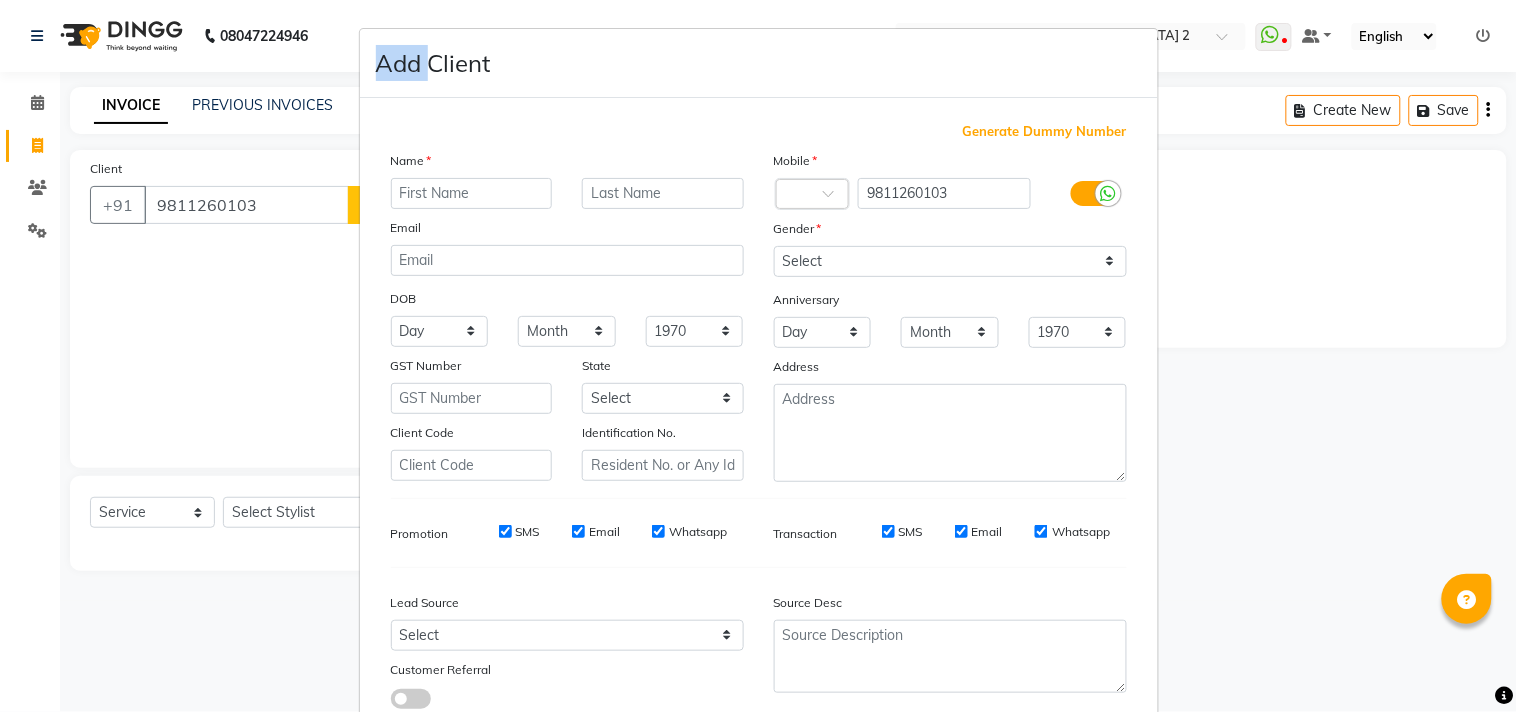 click on "Add Client Generate Dummy Number Name Email DOB Day 01 02 03 04 05 06 07 08 09 10 11 12 13 14 15 16 17 18 19 20 21 22 23 24 25 26 27 28 29 30 31 Month January February March April May June July August September October November [DATE] 1941 1942 1943 1944 1945 1946 1947 1948 1949 1950 1951 1952 1953 1954 1955 1956 1957 1958 1959 1960 1961 1962 1963 1964 1965 1966 1967 1968 1969 1970 1971 1972 1973 1974 1975 1976 1977 1978 1979 1980 1981 1982 1983 1984 1985 1986 1987 1988 1989 1990 1991 1992 1993 1994 1995 1996 1997 1998 1999 2000 2001 2002 2003 2004 2005 2006 2007 2008 2009 2010 2011 2012 2013 2014 2015 2016 2017 2018 2019 2020 2021 2022 2023 2024 GST Number State Select Client Code Identification No. Mobile Country Code × 9811260103 Gender Select [DEMOGRAPHIC_DATA] [DEMOGRAPHIC_DATA] Other Prefer Not To Say Anniversary Day 01 02 03 04 05 06 07 08 09 10 11 12 13 14 15 16 17 18 19 20 21 22 23 24 25 26 27 28 29 30 31 Month January February March April May June July August September October November [DATE] 1971 1972 1973" at bounding box center [758, 356] 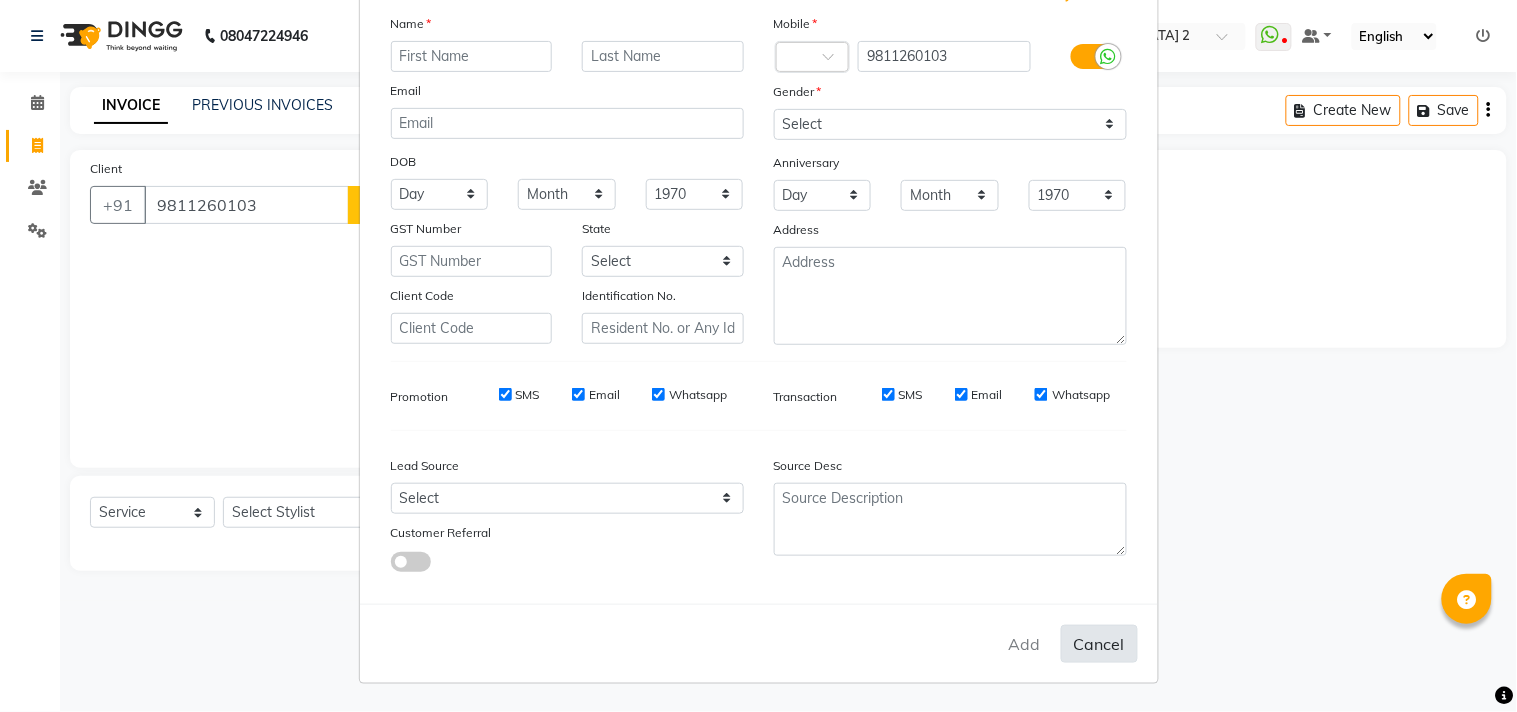 click on "Cancel" at bounding box center [1099, 644] 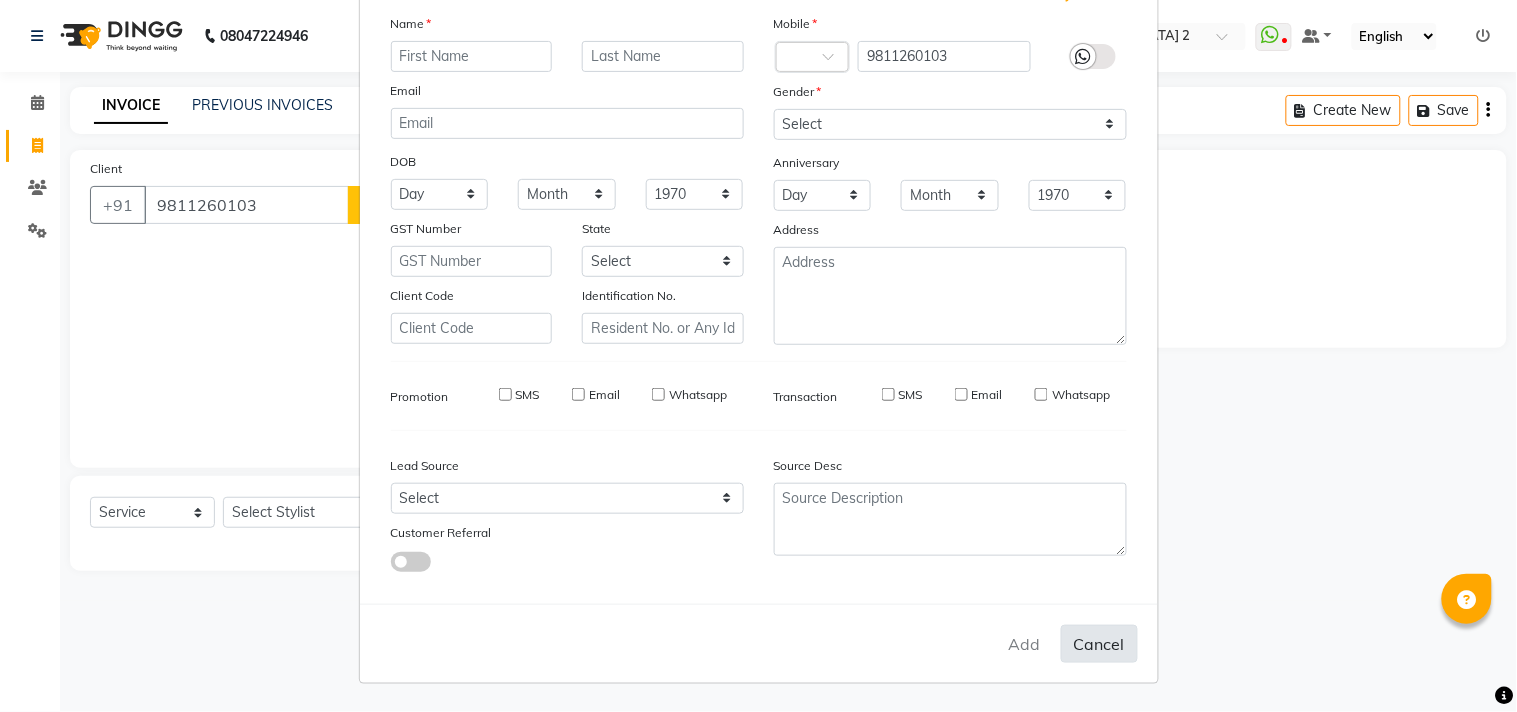 select 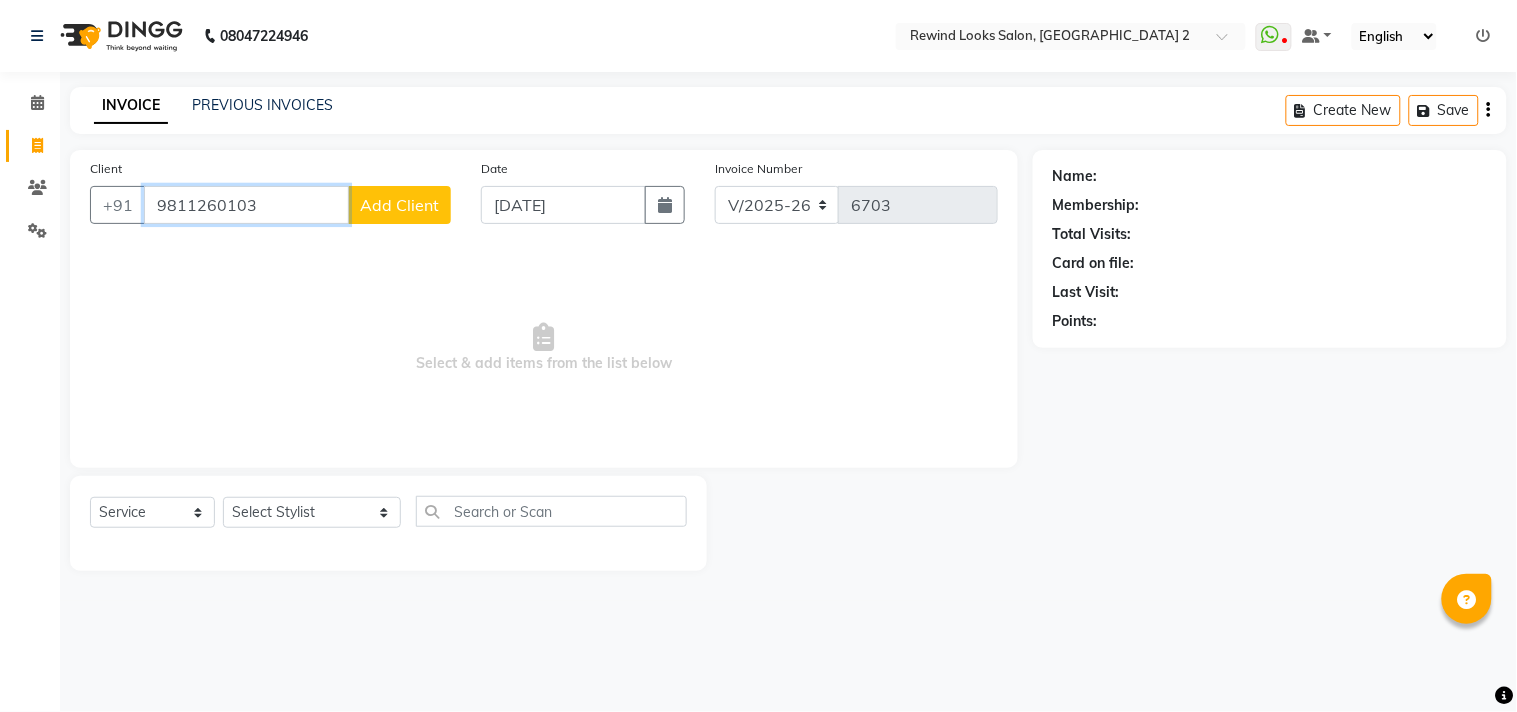 click on "9811260103" at bounding box center (246, 205) 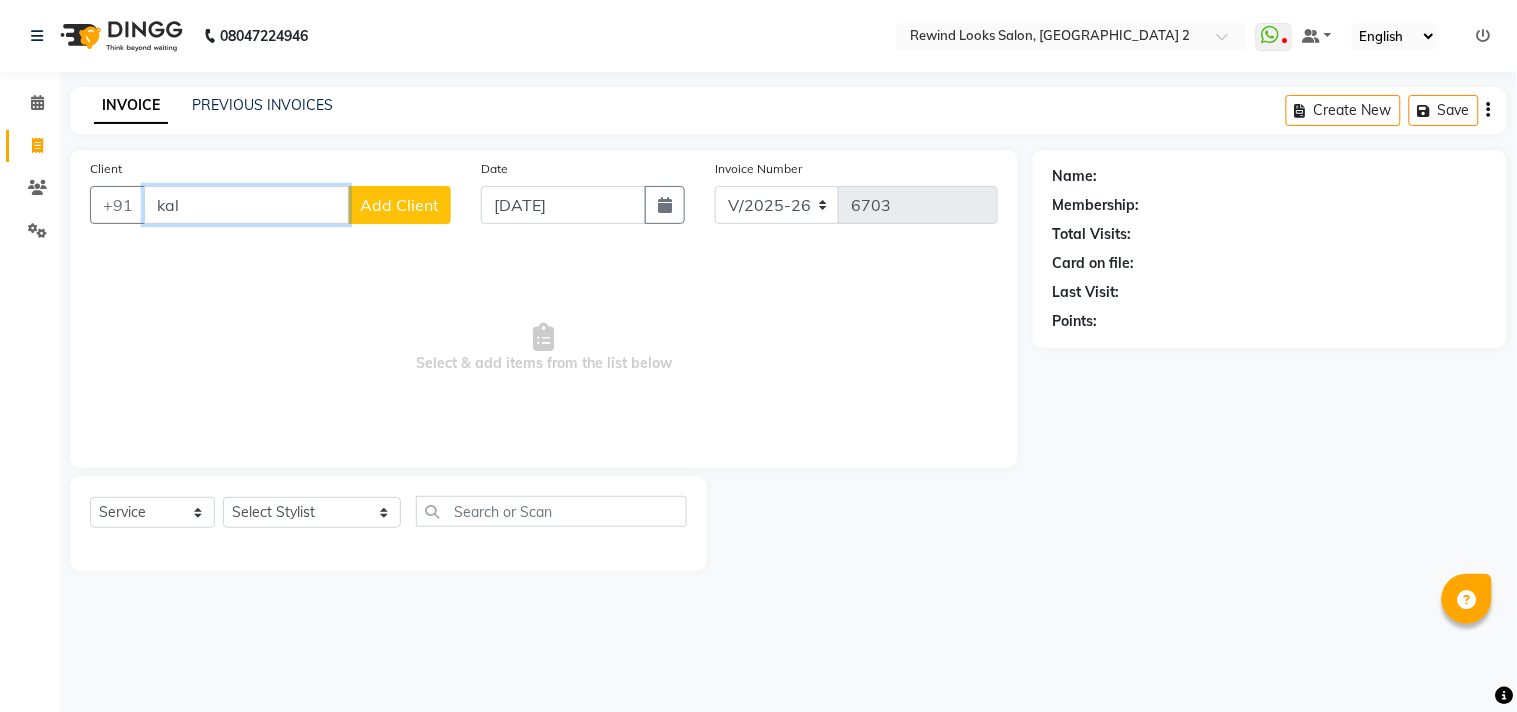 click on "kal" at bounding box center [246, 205] 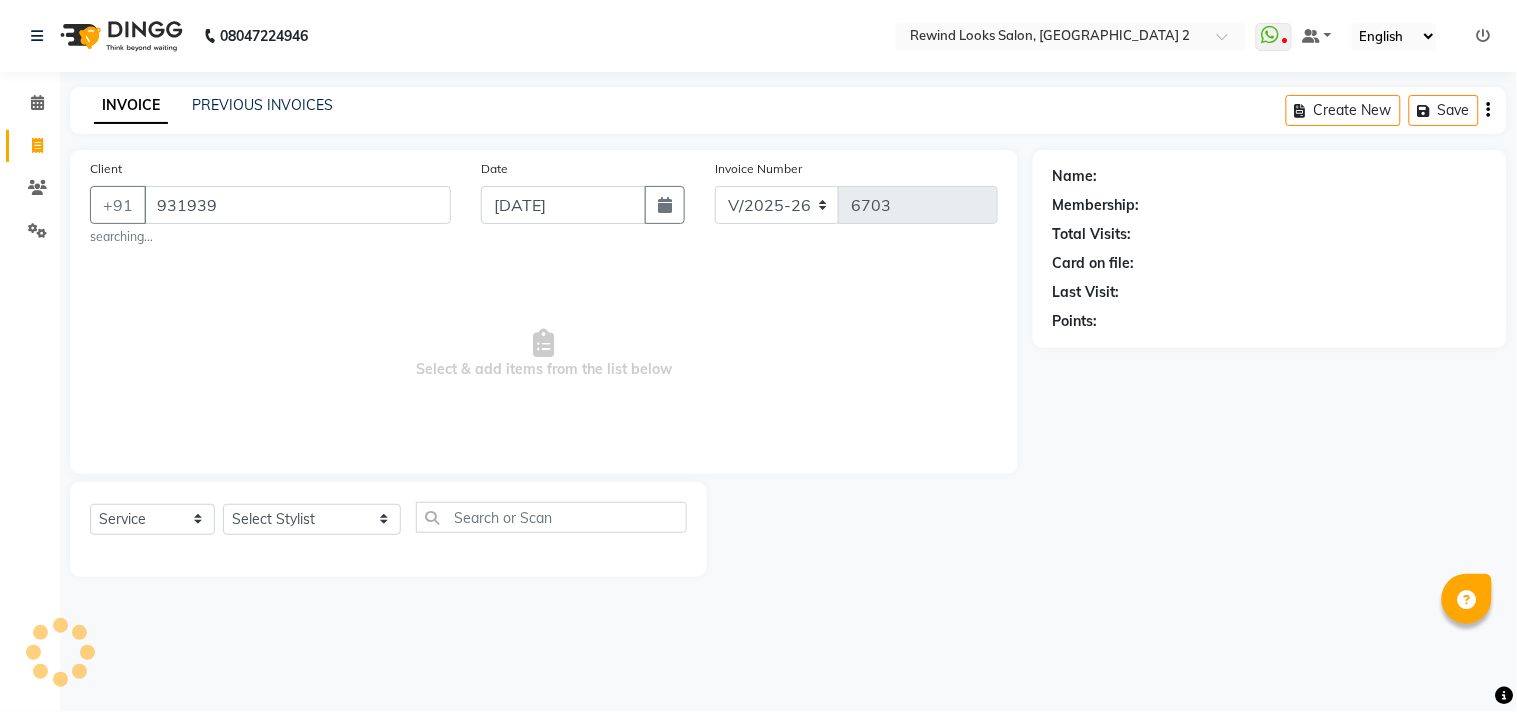 click on "INVOICE PREVIOUS INVOICES Create New   Save  Client [PHONE_NUMBER] searching... Date [DATE] Invoice Number V/2025 V/[PHONE_NUMBER]  Select & add items from the list below  Select  Service  Product  Membership  Package Voucher Prepaid Gift Card  Select Stylist aayat ADMIN Alfad hair Casa  [PERSON_NAME] HAIR [PERSON_NAME]  (unisex hairstylist) BIG DANISH [DEMOGRAPHIC_DATA] DANISH [PERSON_NAME] orchid [PERSON_NAME] HAIR [DEMOGRAPHIC_DATA] CASA [PERSON_NAME] kiran Deepak Hair Mani MANOJ PEDICURE  [PERSON_NAME]. HAIR [PERSON_NAME] HAIR [PERSON_NAME] CASA NIZAM SAYA PRATIBHA ORCHID  Priyanka 1 [PERSON_NAME] pedicure RIHAN HAIR CASA [PERSON_NAME] [DEMOGRAPHIC_DATA] casa SAIF HAIR SAYA sameer casa [PERSON_NAME] hair casa [PERSON_NAME] beauty SHARIK HAIR [PERSON_NAME] Artist [PERSON_NAME] pedicure [PERSON_NAME] Hair Tarikh hair [DEMOGRAPHIC_DATA] Casa white orched Danish [PERSON_NAME] hair  [PERSON_NAME] HAIR [DEMOGRAPHIC_DATA] Name: Membership: Total Visits: Card on file: Last Visit:  Points:" 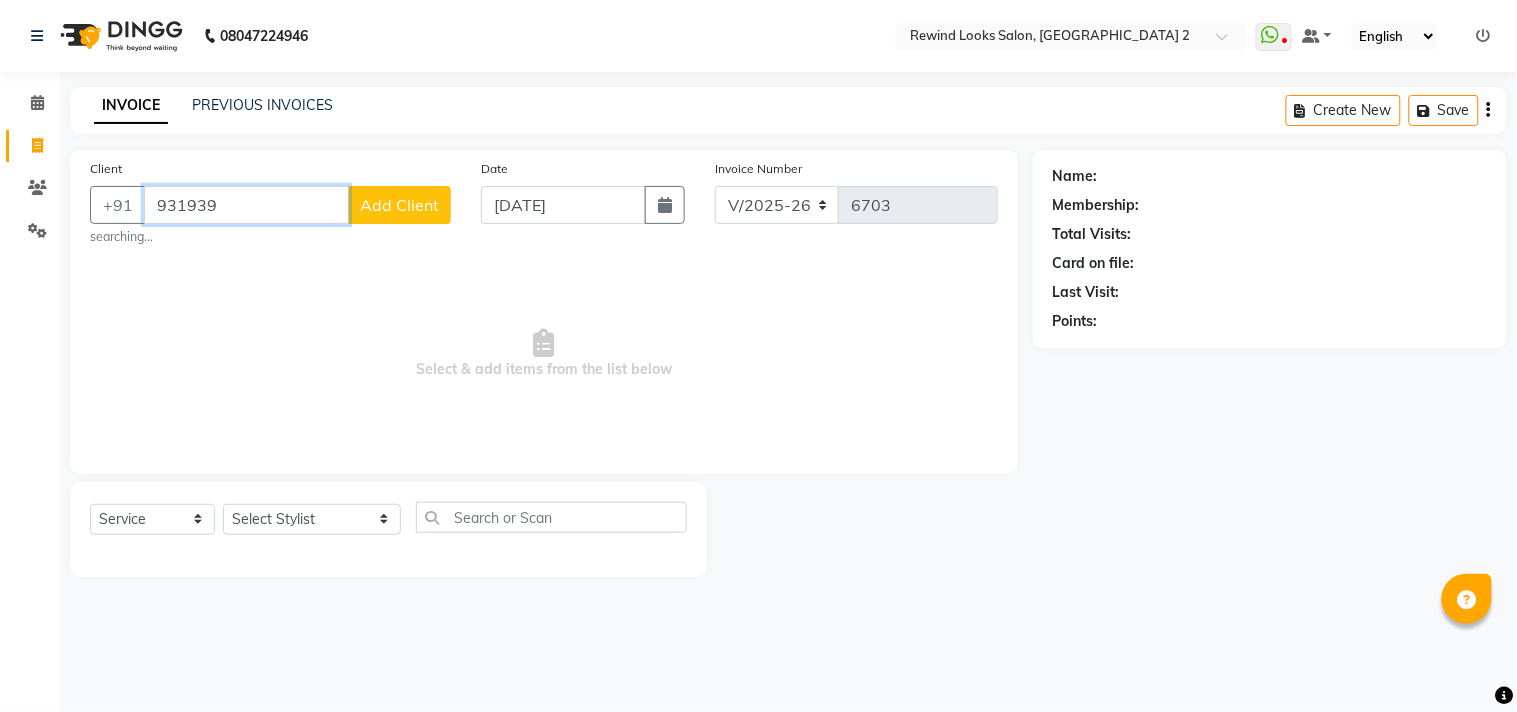click on "931939" at bounding box center [246, 205] 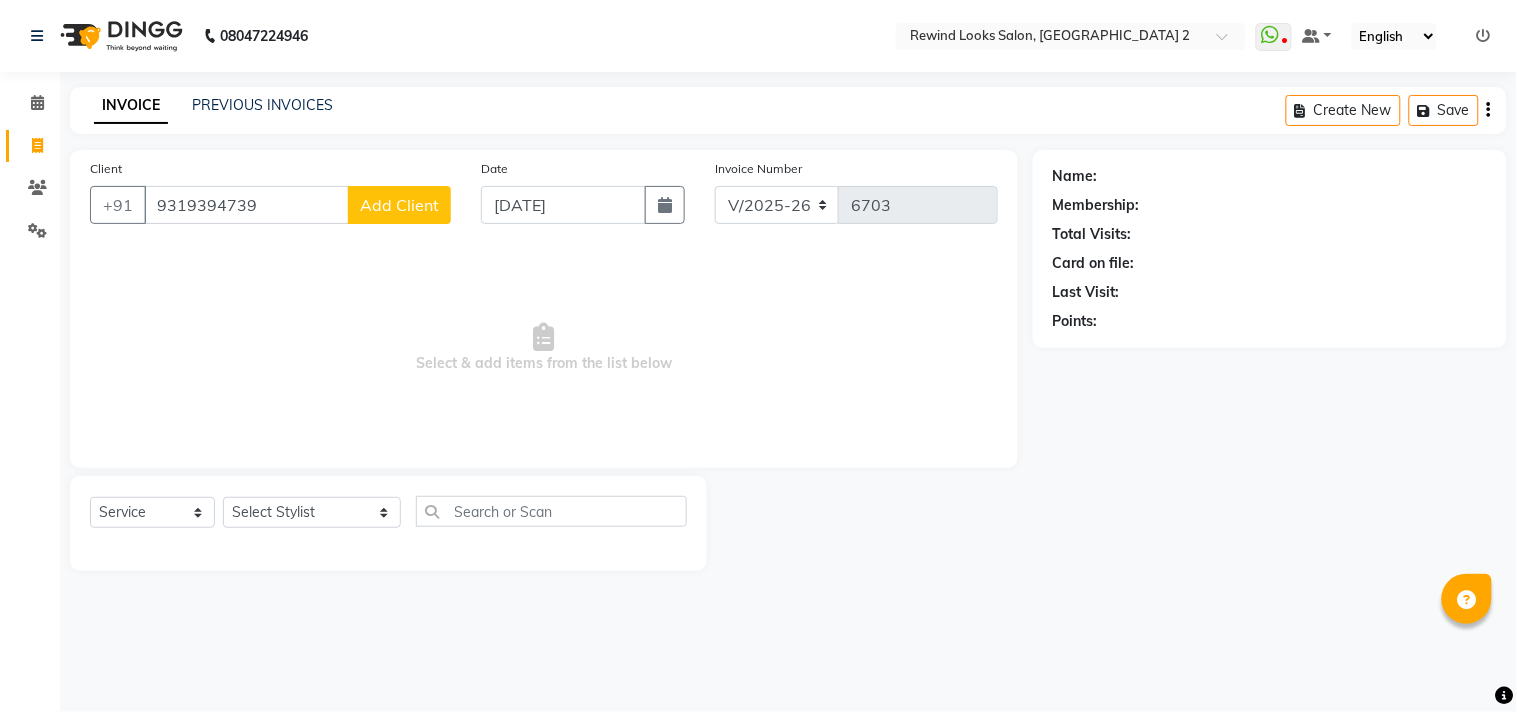 click on "Add Client" 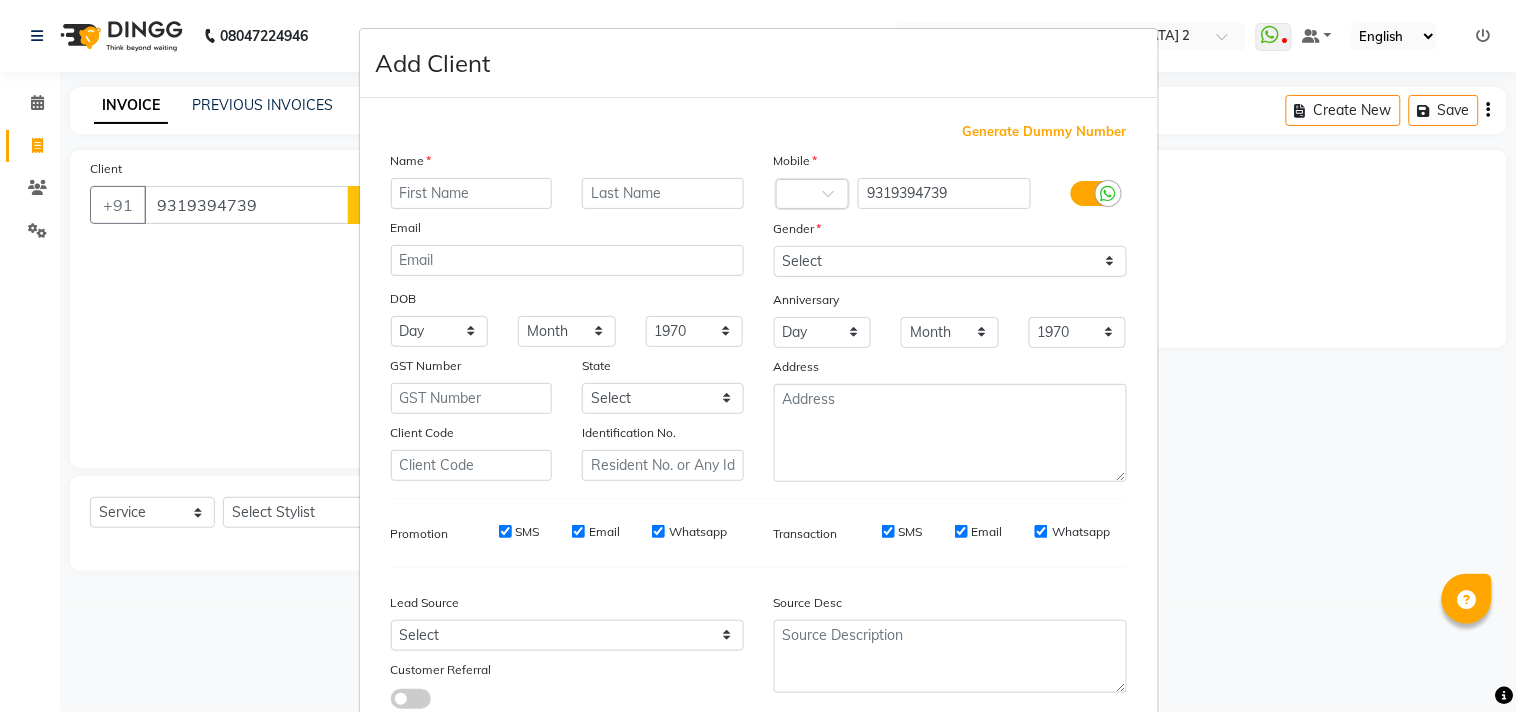 click at bounding box center (472, 193) 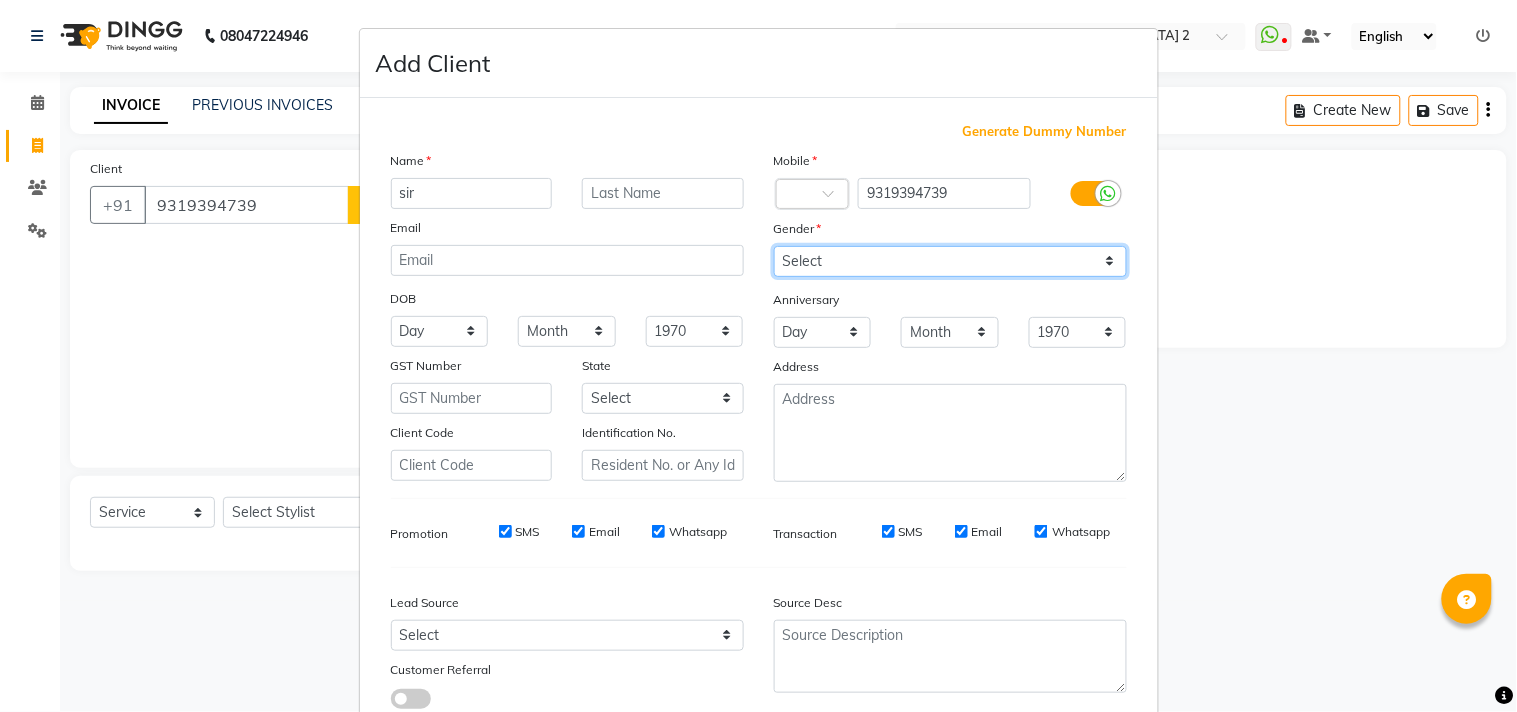 click on "Select [DEMOGRAPHIC_DATA] [DEMOGRAPHIC_DATA] Other Prefer Not To Say" at bounding box center (950, 261) 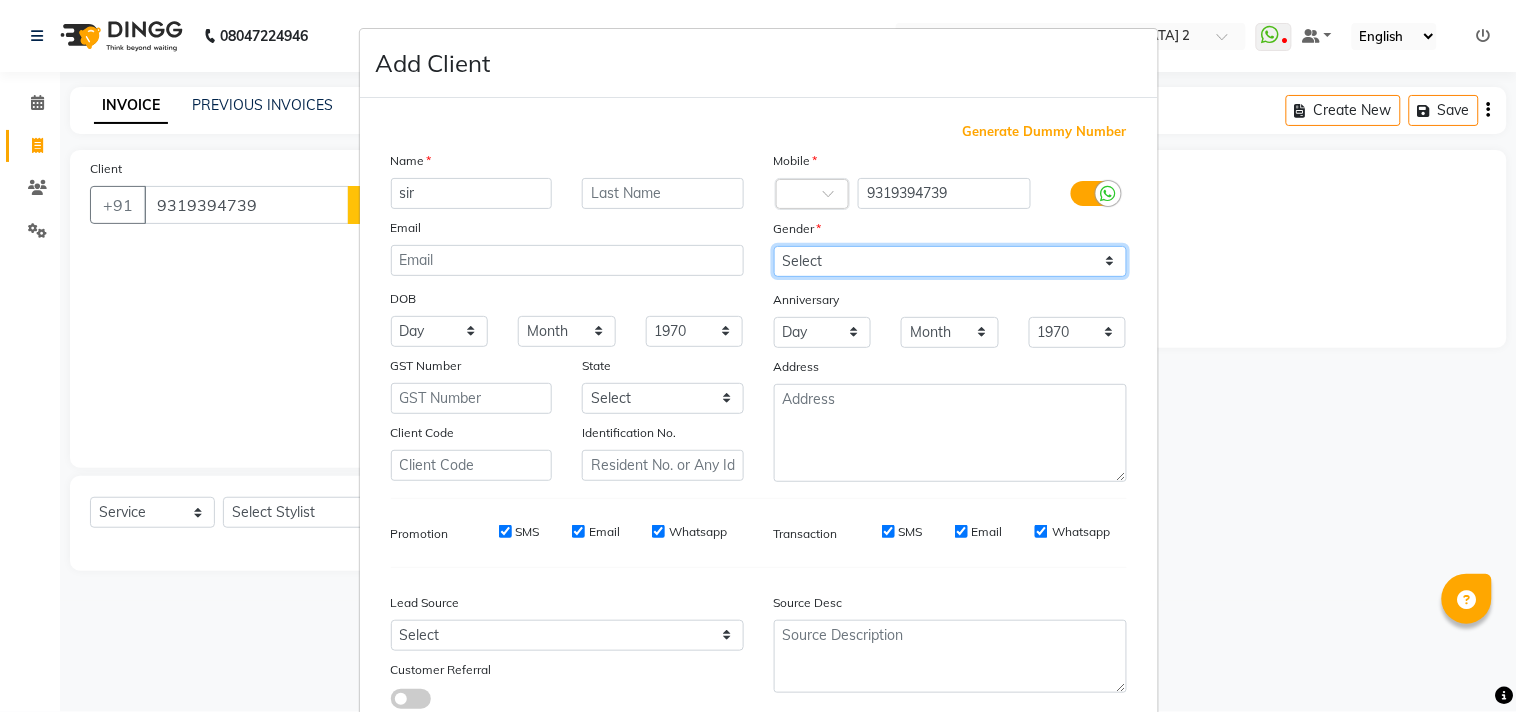 click on "Select [DEMOGRAPHIC_DATA] [DEMOGRAPHIC_DATA] Other Prefer Not To Say" at bounding box center [950, 261] 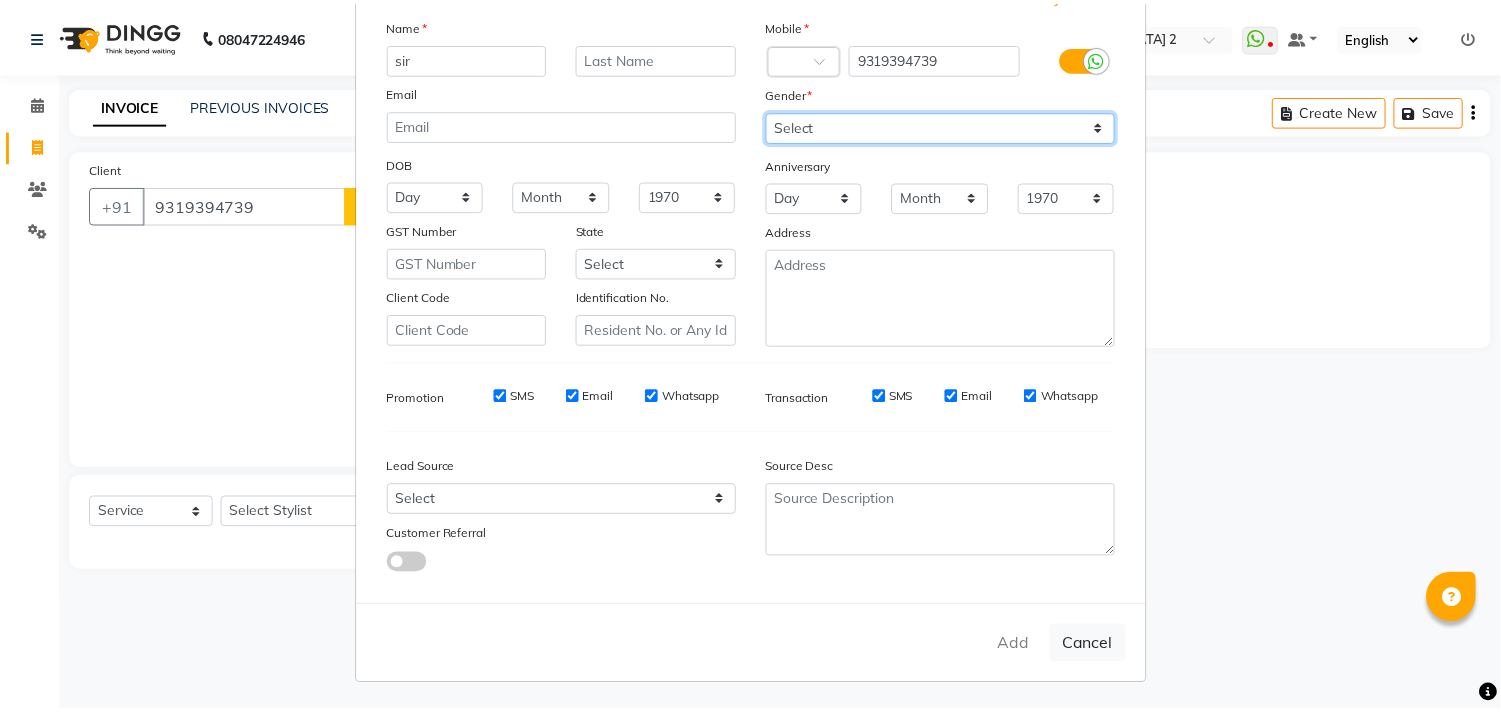scroll, scrollTop: 138, scrollLeft: 0, axis: vertical 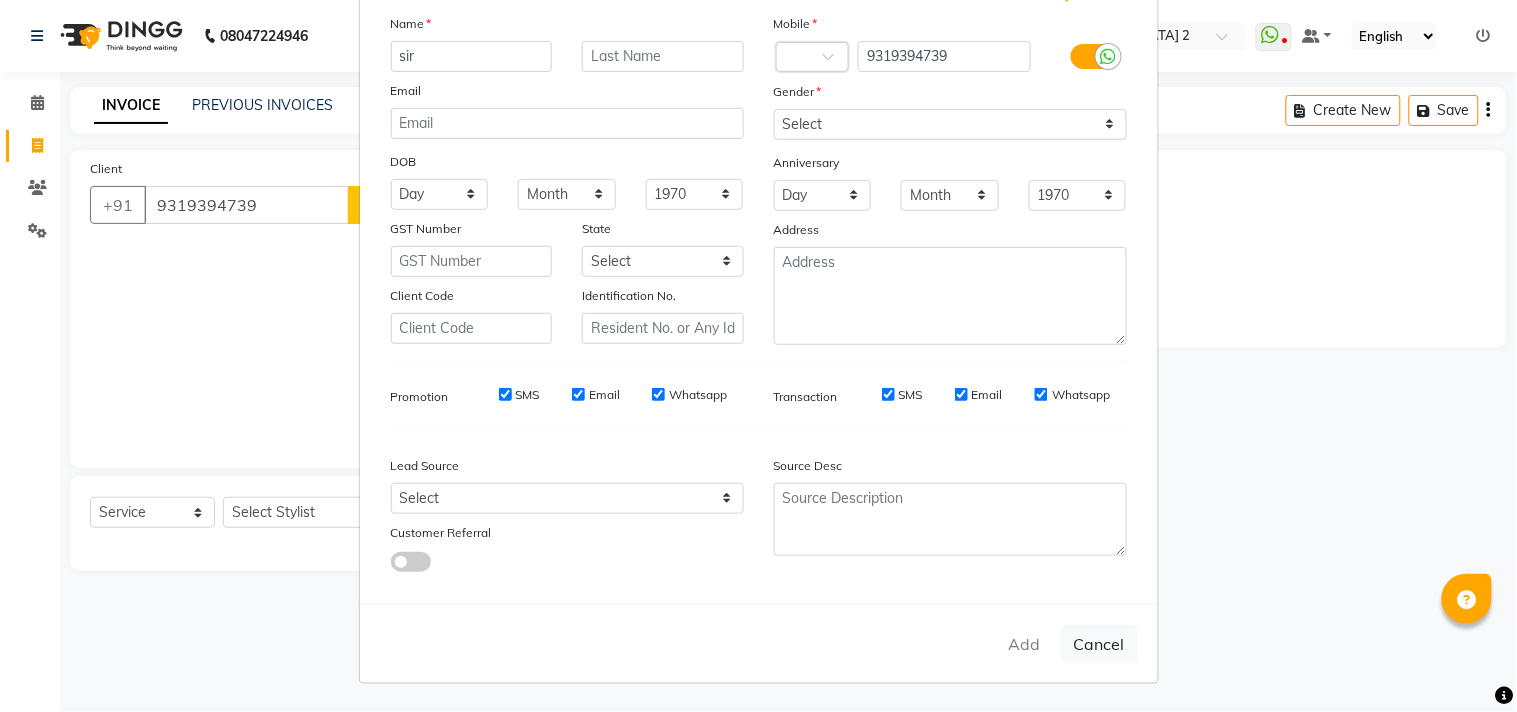 click on "Add   Cancel" at bounding box center [759, 643] 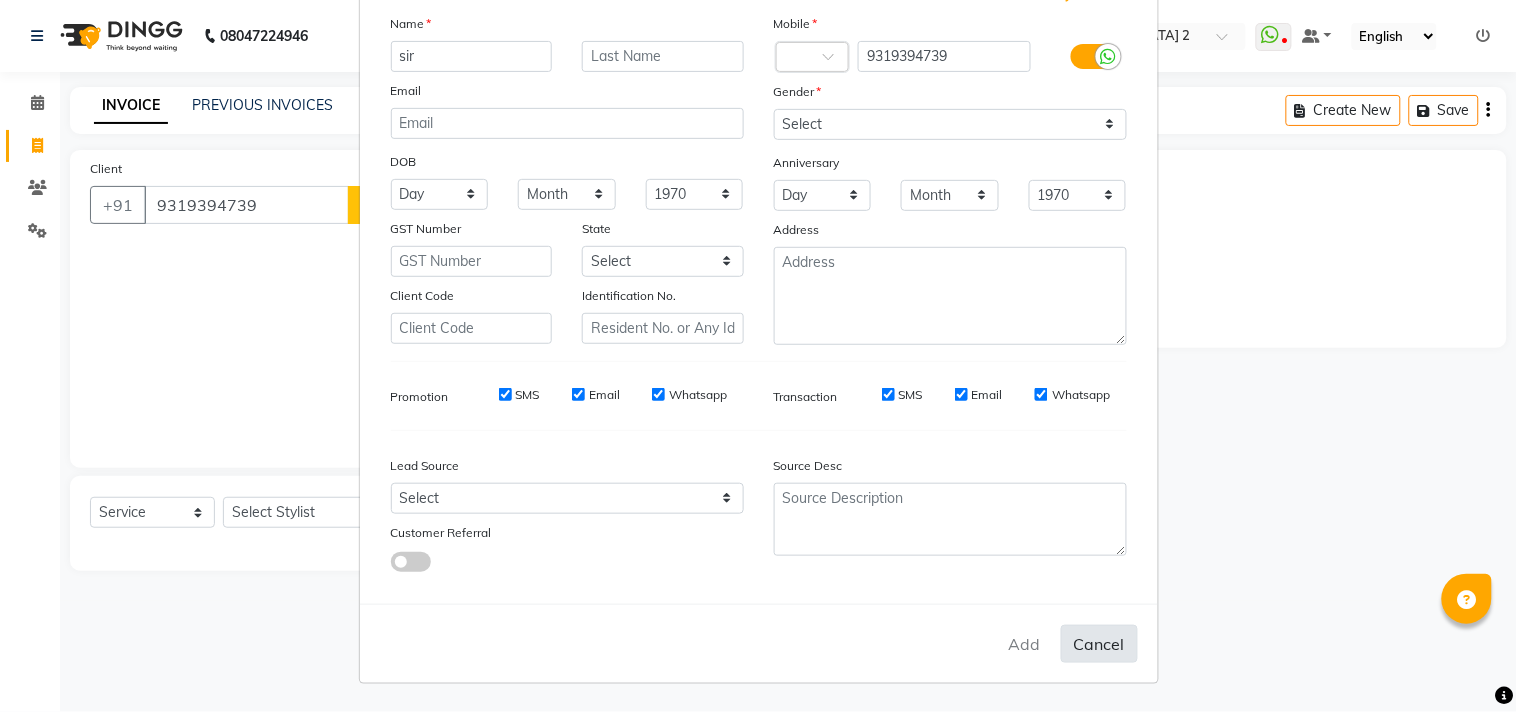 click on "Cancel" at bounding box center (1099, 644) 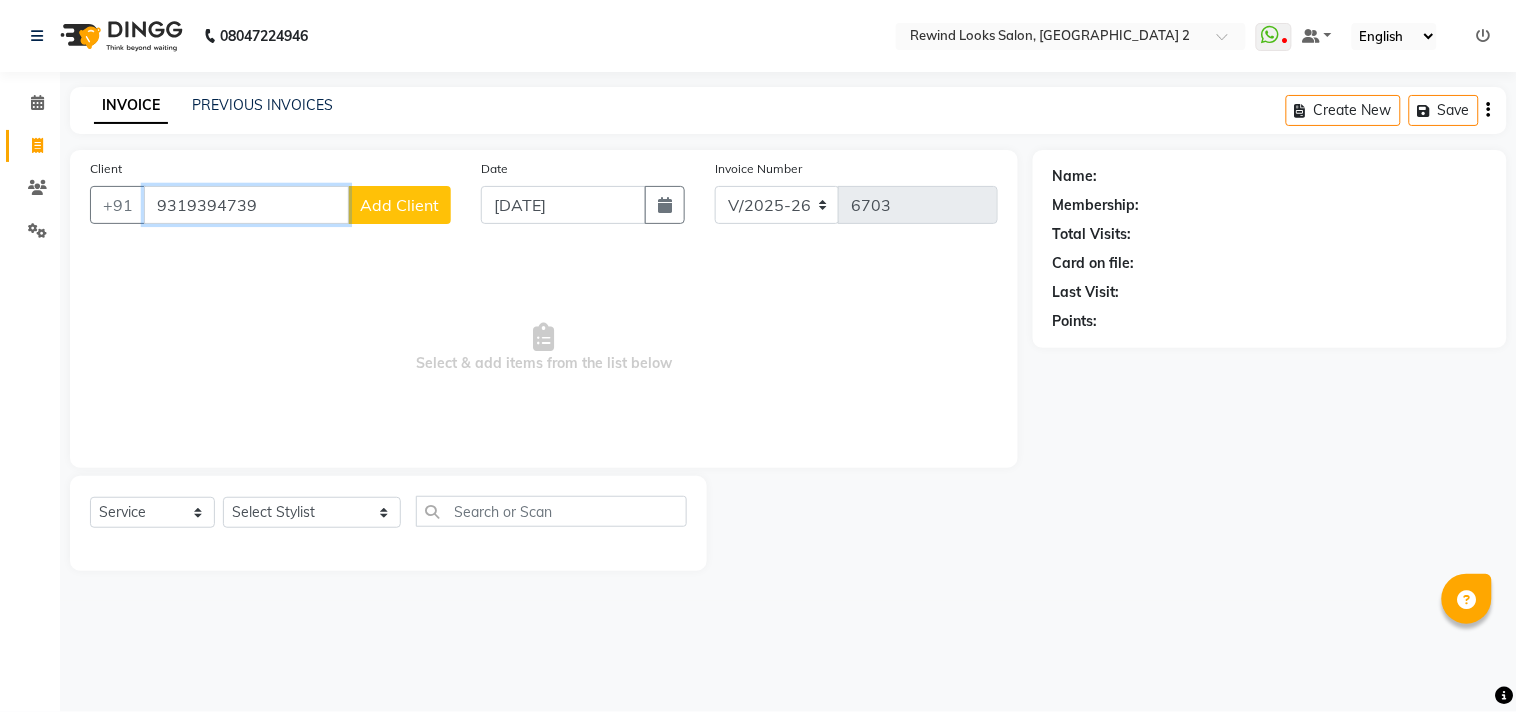 click on "9319394739" at bounding box center (246, 205) 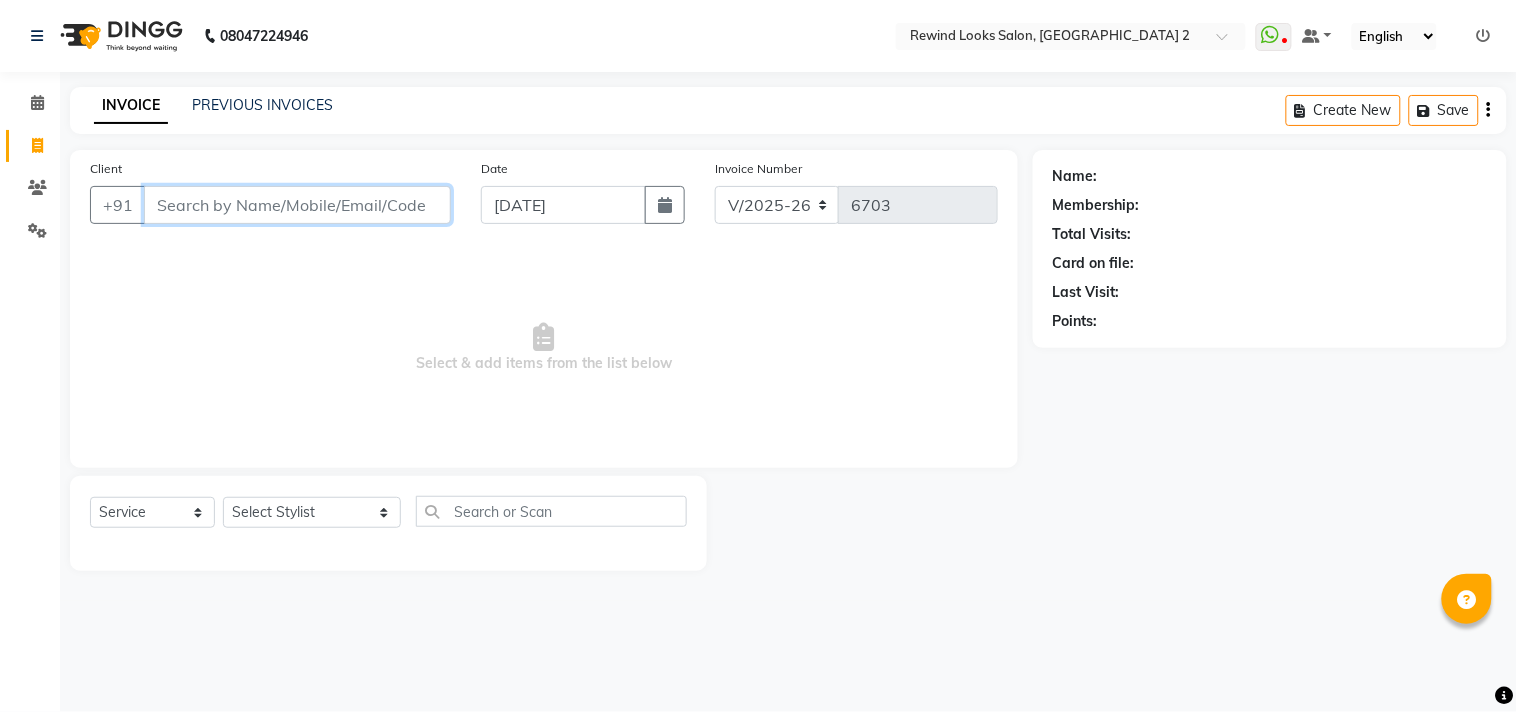 click on "Client" at bounding box center (297, 205) 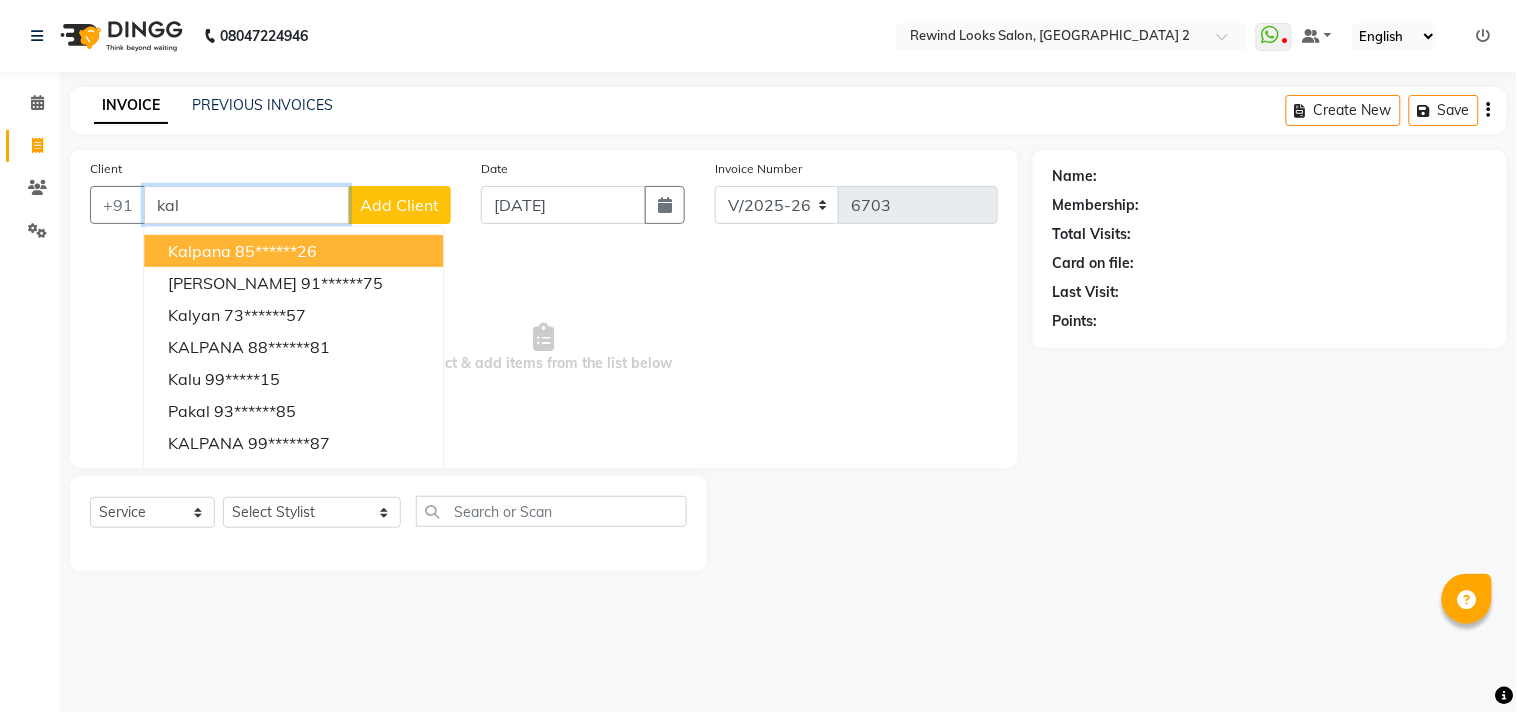 click on "85******26" at bounding box center (276, 251) 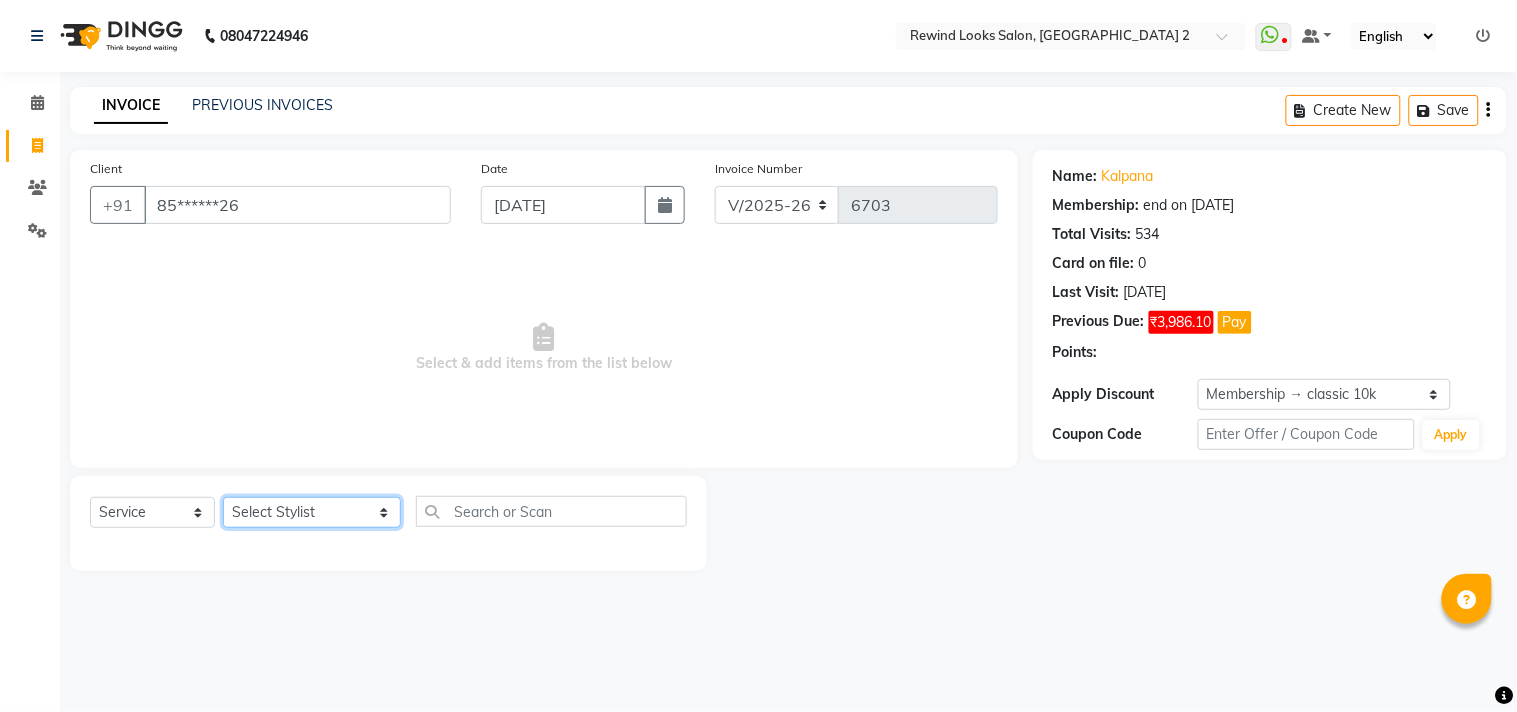 click on "Select Stylist aayat ADMIN Alfad hair Casa  [PERSON_NAME] HAIR [PERSON_NAME]  (unisex hairstylist) BIG [DEMOGRAPHIC_DATA] [DEMOGRAPHIC_DATA] DANISH [PERSON_NAME] orchid [PERSON_NAME] HAIR [DEMOGRAPHIC_DATA] CASA [PERSON_NAME] kiran Deepak Hair Mani MANOJ PEDICURE  [PERSON_NAME]. HAIR [PERSON_NAME] HAIR [PERSON_NAME] CASA NIZAM SAYA PRATIBHA ORCHID  Priyanka 1 [PERSON_NAME] pedicure RIHAN HAIR CASA [PERSON_NAME] [DEMOGRAPHIC_DATA] casa SAIF HAIR SAYA sameer casa [PERSON_NAME] hair casa [PERSON_NAME] beauty SHARIK HAIR [PERSON_NAME] Artist [PERSON_NAME] pedicure Suman Sumer Hair Tarikh hair [DEMOGRAPHIC_DATA] Casa white orched Danish [PERSON_NAME] hair  [PERSON_NAME] HAIR [DEMOGRAPHIC_DATA]" 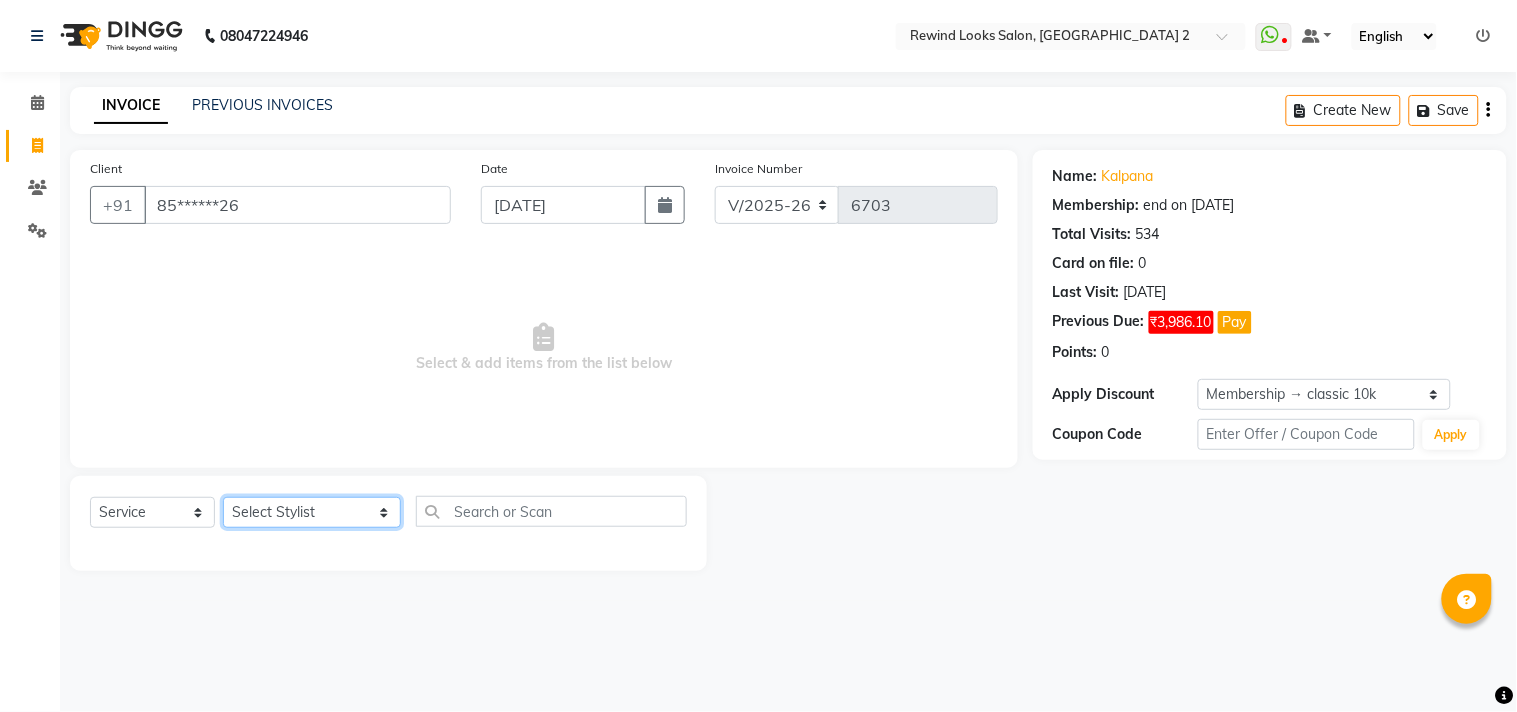 click on "Select Stylist aayat ADMIN Alfad hair Casa  [PERSON_NAME] HAIR [PERSON_NAME]  (unisex hairstylist) BIG [DEMOGRAPHIC_DATA] [DEMOGRAPHIC_DATA] DANISH [PERSON_NAME] orchid [PERSON_NAME] HAIR [DEMOGRAPHIC_DATA] CASA [PERSON_NAME] kiran Deepak Hair Mani MANOJ PEDICURE  [PERSON_NAME]. HAIR [PERSON_NAME] HAIR [PERSON_NAME] CASA NIZAM SAYA PRATIBHA ORCHID  Priyanka 1 [PERSON_NAME] pedicure RIHAN HAIR CASA [PERSON_NAME] [DEMOGRAPHIC_DATA] casa SAIF HAIR SAYA sameer casa [PERSON_NAME] hair casa [PERSON_NAME] beauty SHARIK HAIR [PERSON_NAME] Artist [PERSON_NAME] pedicure Suman Sumer Hair Tarikh hair [DEMOGRAPHIC_DATA] Casa white orched Danish [PERSON_NAME] hair  [PERSON_NAME] HAIR [DEMOGRAPHIC_DATA]" 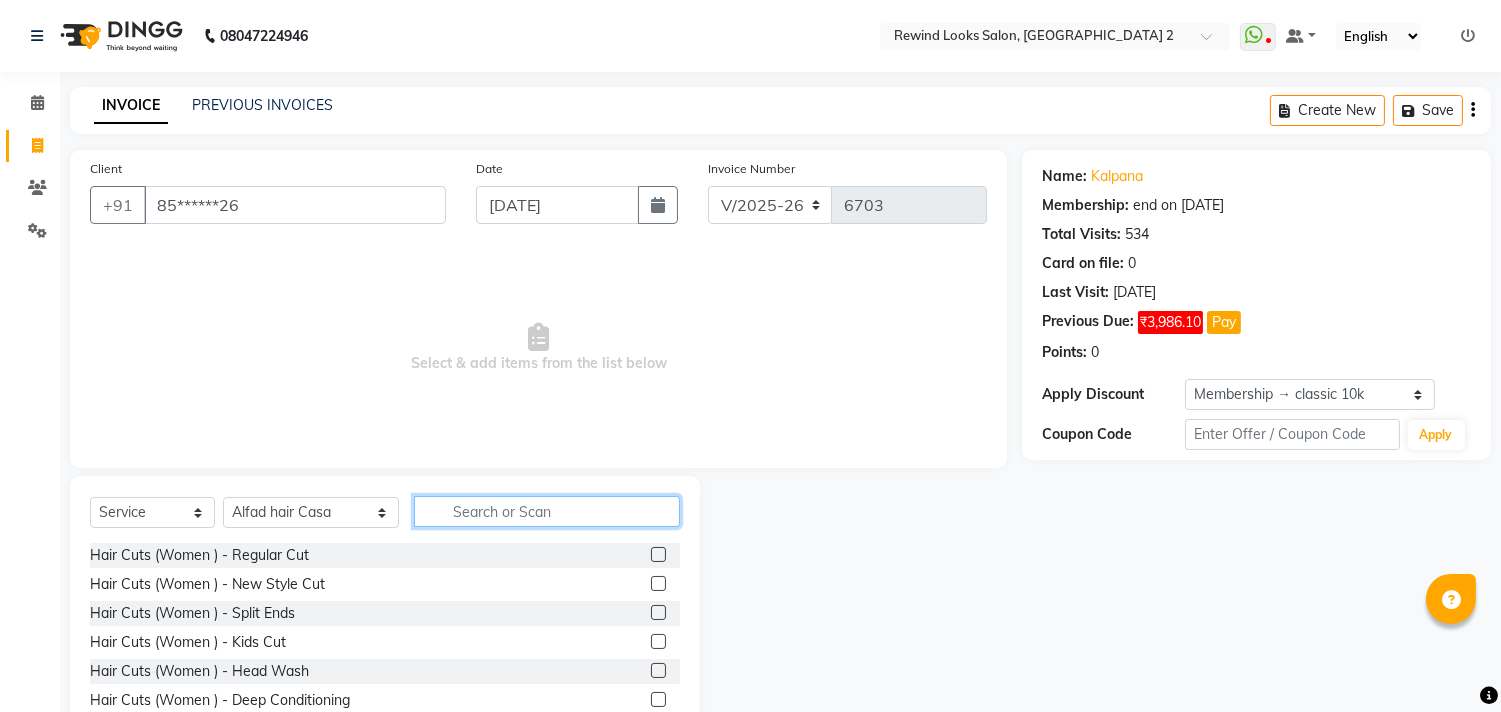 click 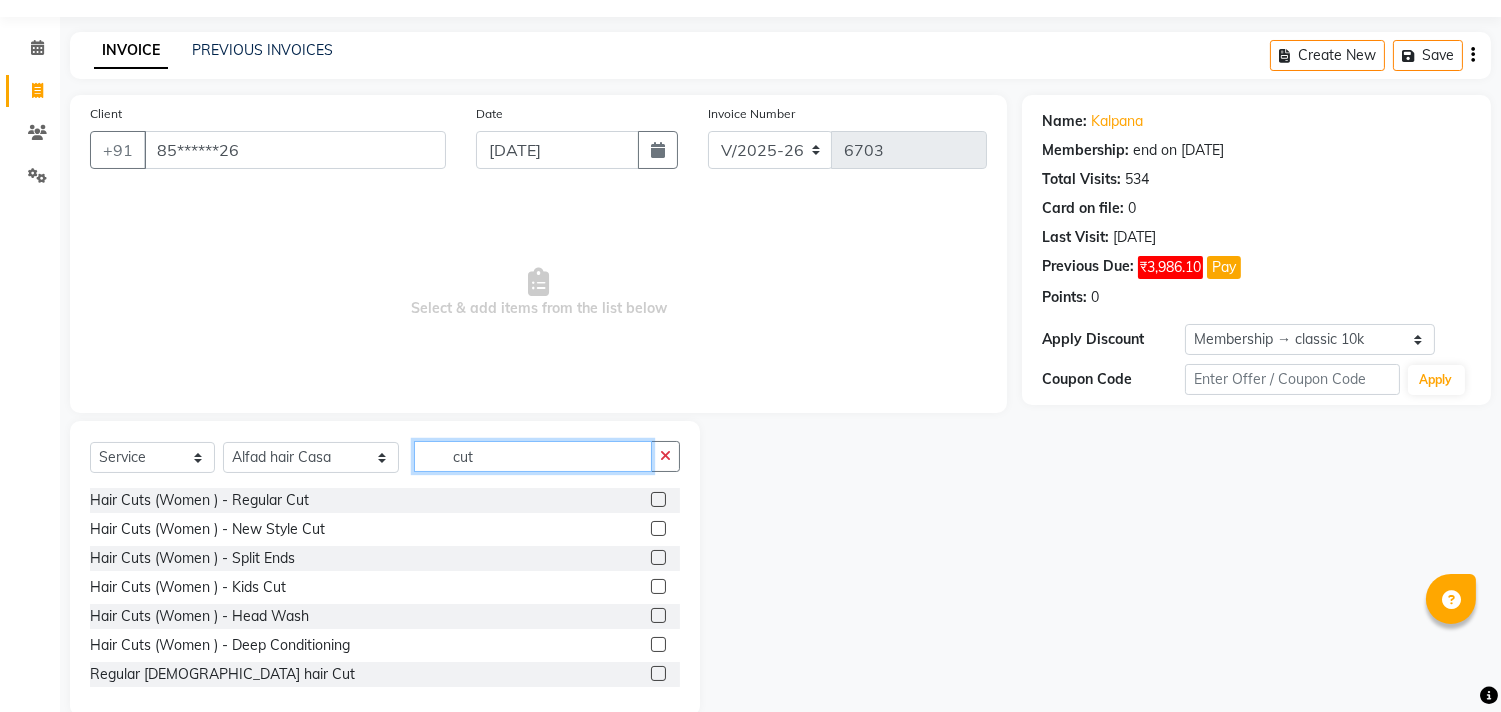 scroll, scrollTop: 88, scrollLeft: 0, axis: vertical 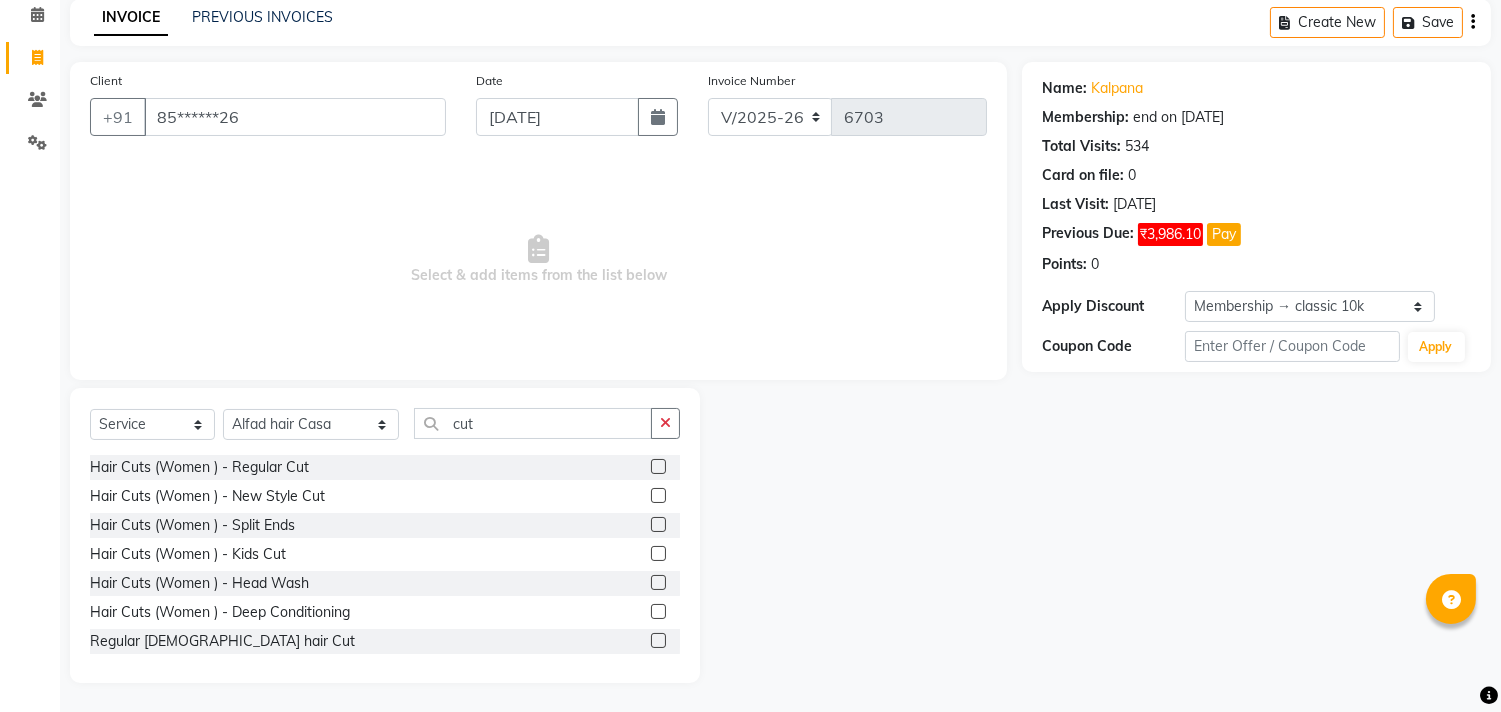 click 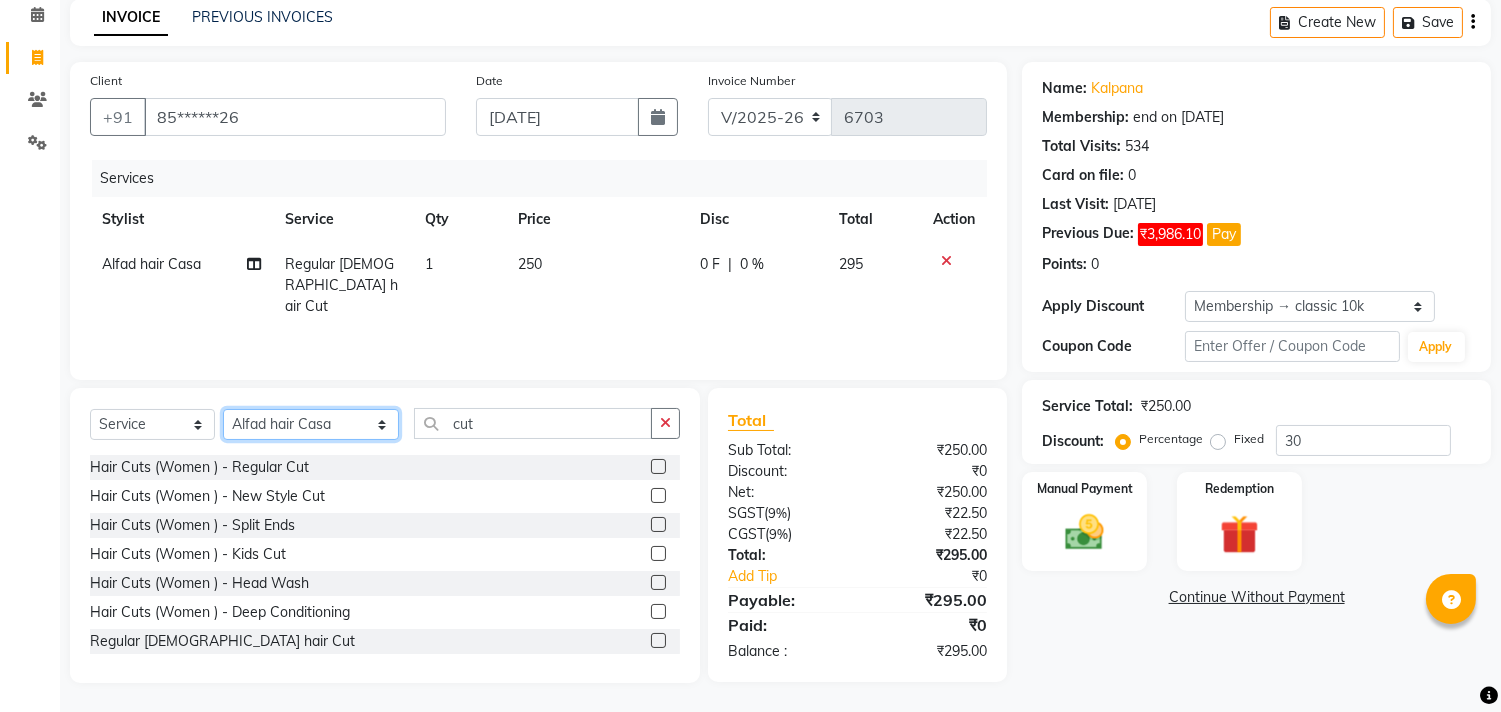 click on "Select Stylist aayat ADMIN Alfad hair Casa  [PERSON_NAME] HAIR [PERSON_NAME]  (unisex hairstylist) BIG [DEMOGRAPHIC_DATA] [DEMOGRAPHIC_DATA] DANISH [PERSON_NAME] orchid [PERSON_NAME] HAIR [DEMOGRAPHIC_DATA] CASA [PERSON_NAME] kiran Deepak Hair Mani MANOJ PEDICURE  [PERSON_NAME]. HAIR [PERSON_NAME] HAIR [PERSON_NAME] CASA NIZAM SAYA PRATIBHA ORCHID  Priyanka 1 [PERSON_NAME] pedicure RIHAN HAIR CASA [PERSON_NAME] [DEMOGRAPHIC_DATA] casa SAIF HAIR SAYA sameer casa [PERSON_NAME] hair casa [PERSON_NAME] beauty SHARIK HAIR [PERSON_NAME] Artist [PERSON_NAME] pedicure Suman Sumer Hair Tarikh hair [DEMOGRAPHIC_DATA] Casa white orched Danish [PERSON_NAME] hair  [PERSON_NAME] HAIR [DEMOGRAPHIC_DATA]" 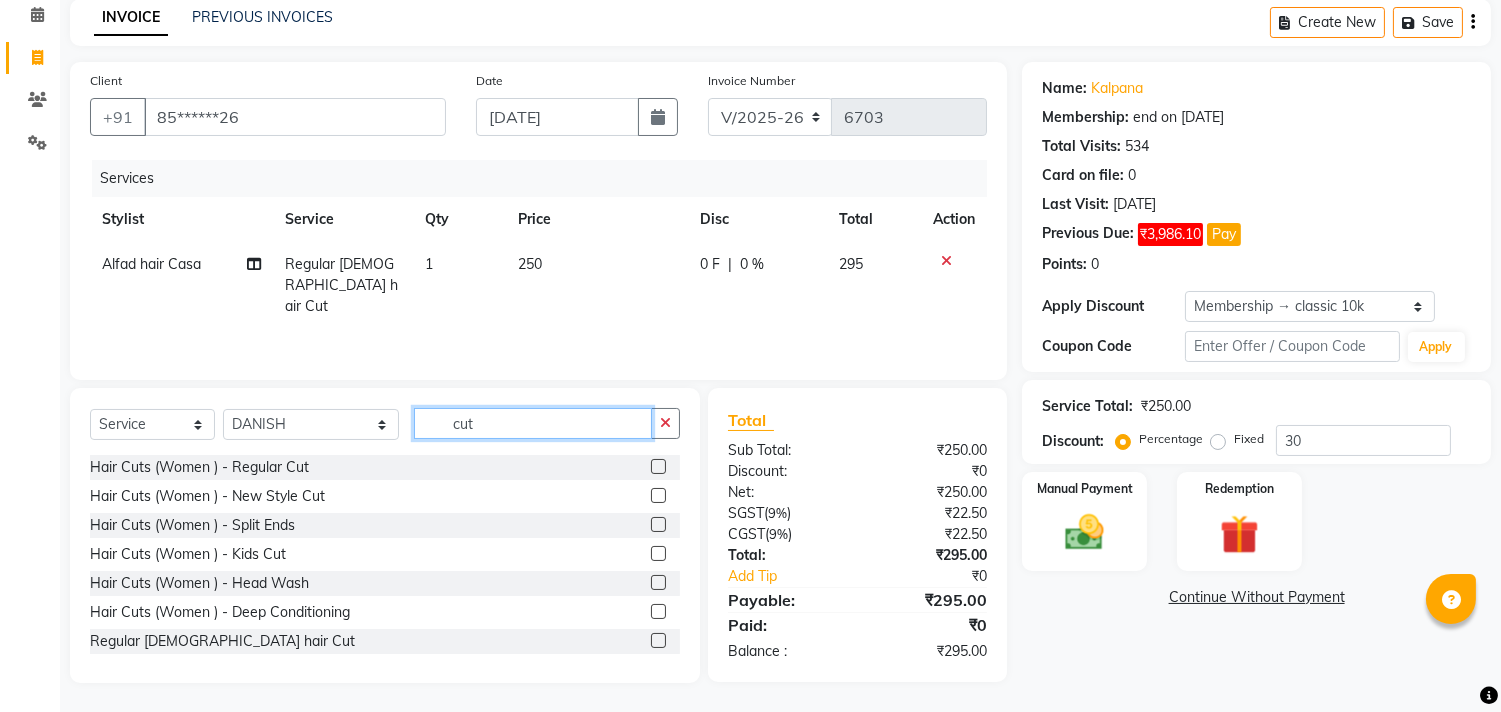 click on "cut" 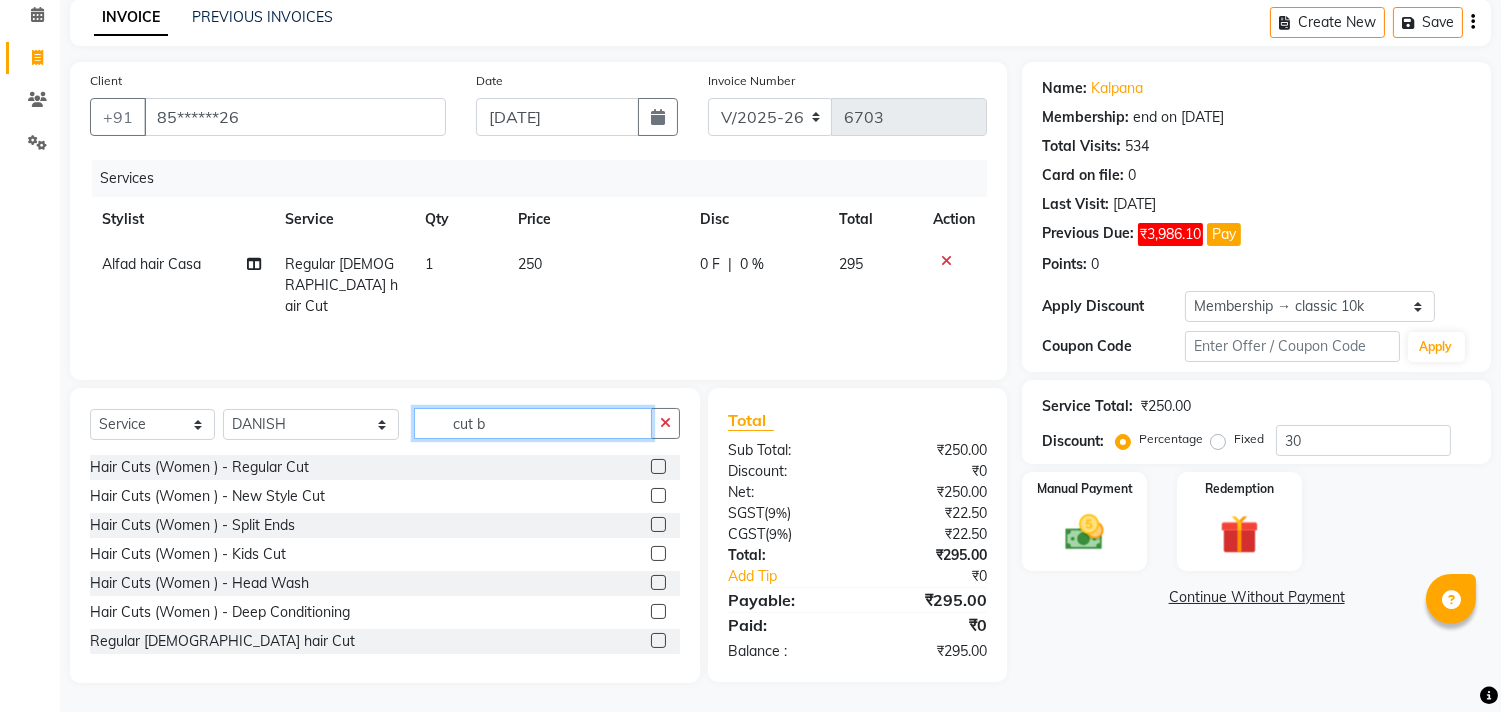 scroll, scrollTop: 87, scrollLeft: 0, axis: vertical 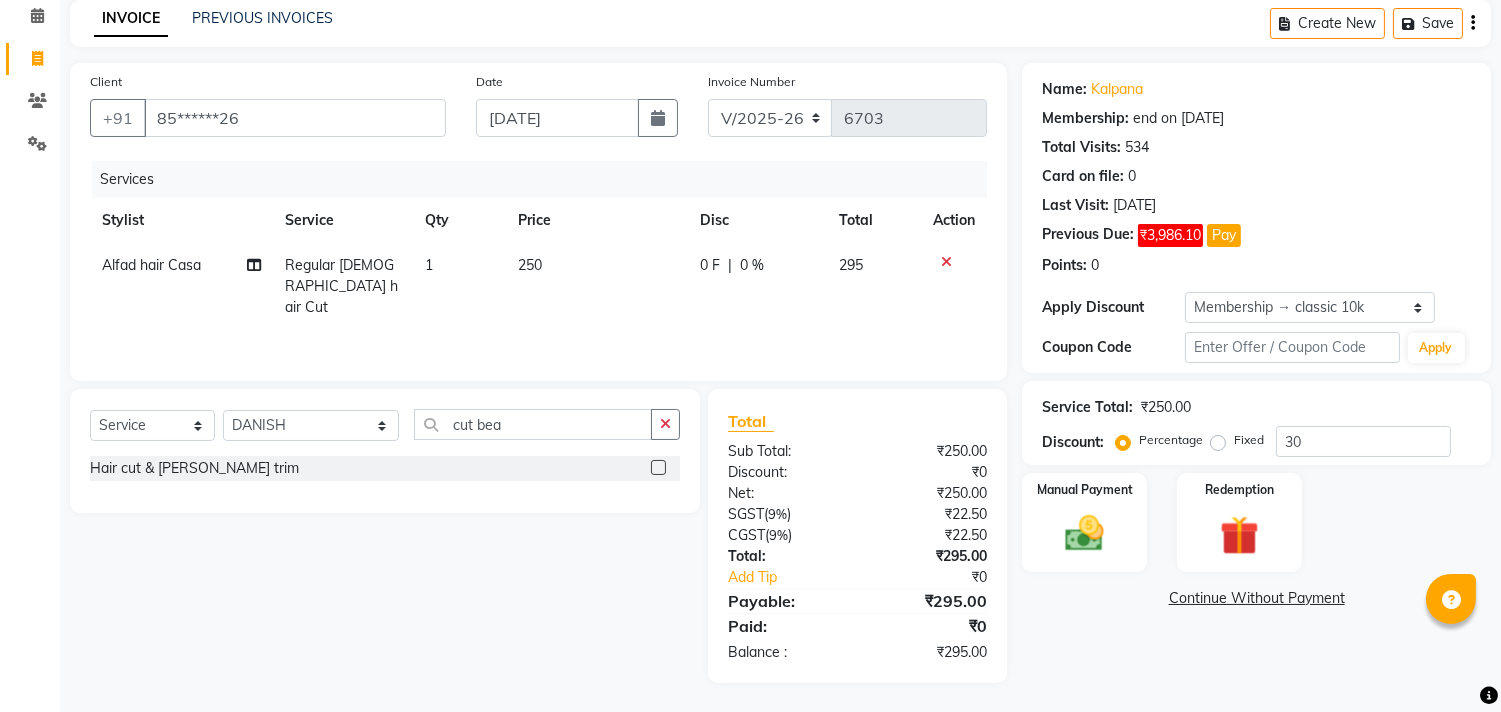 click 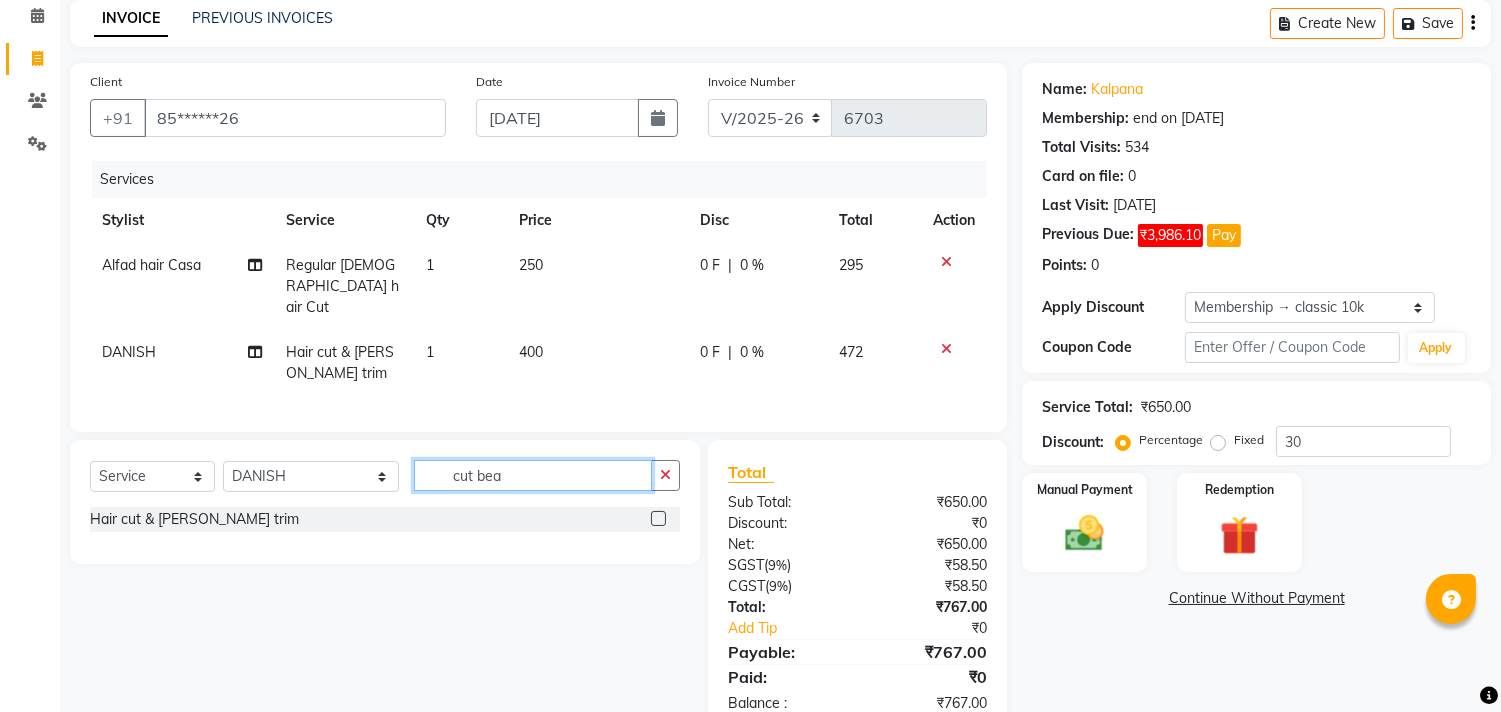 click on "cut bea" 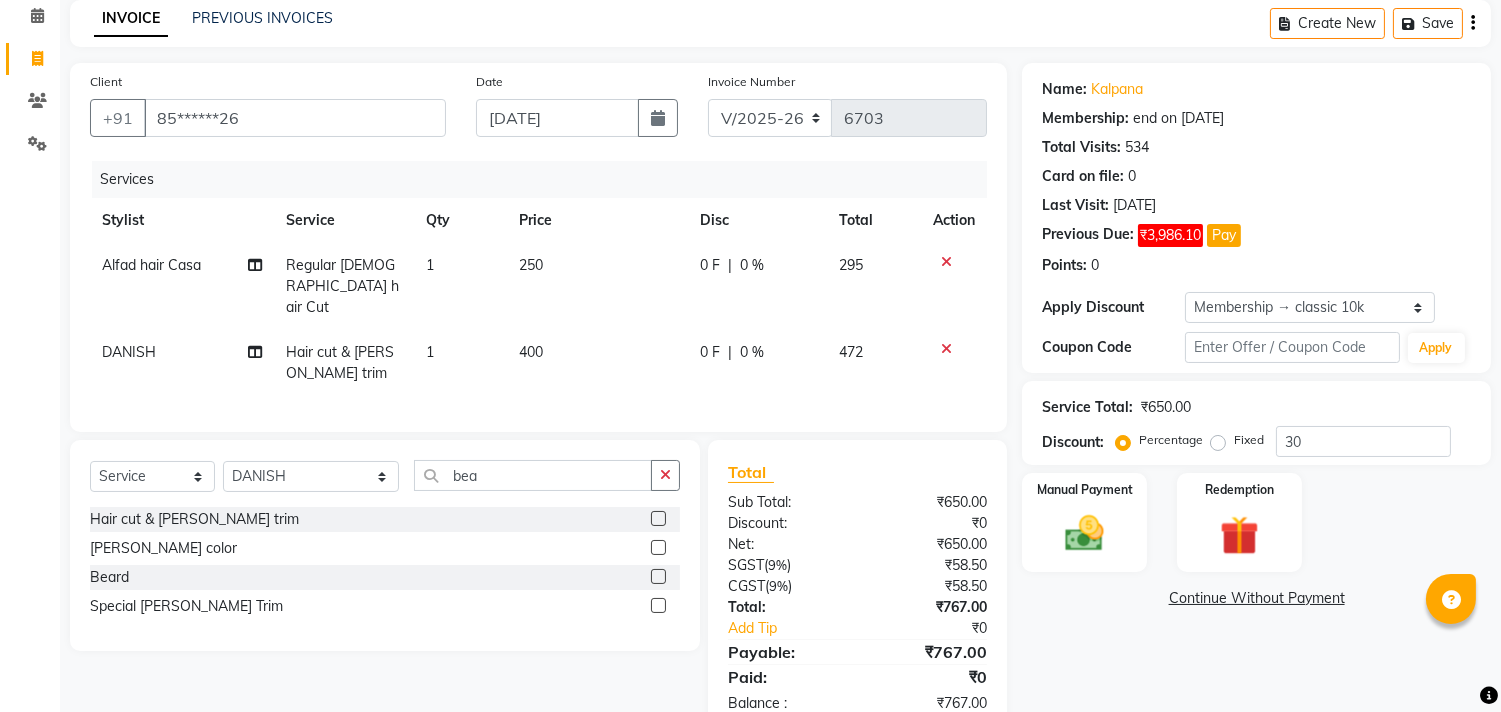 click 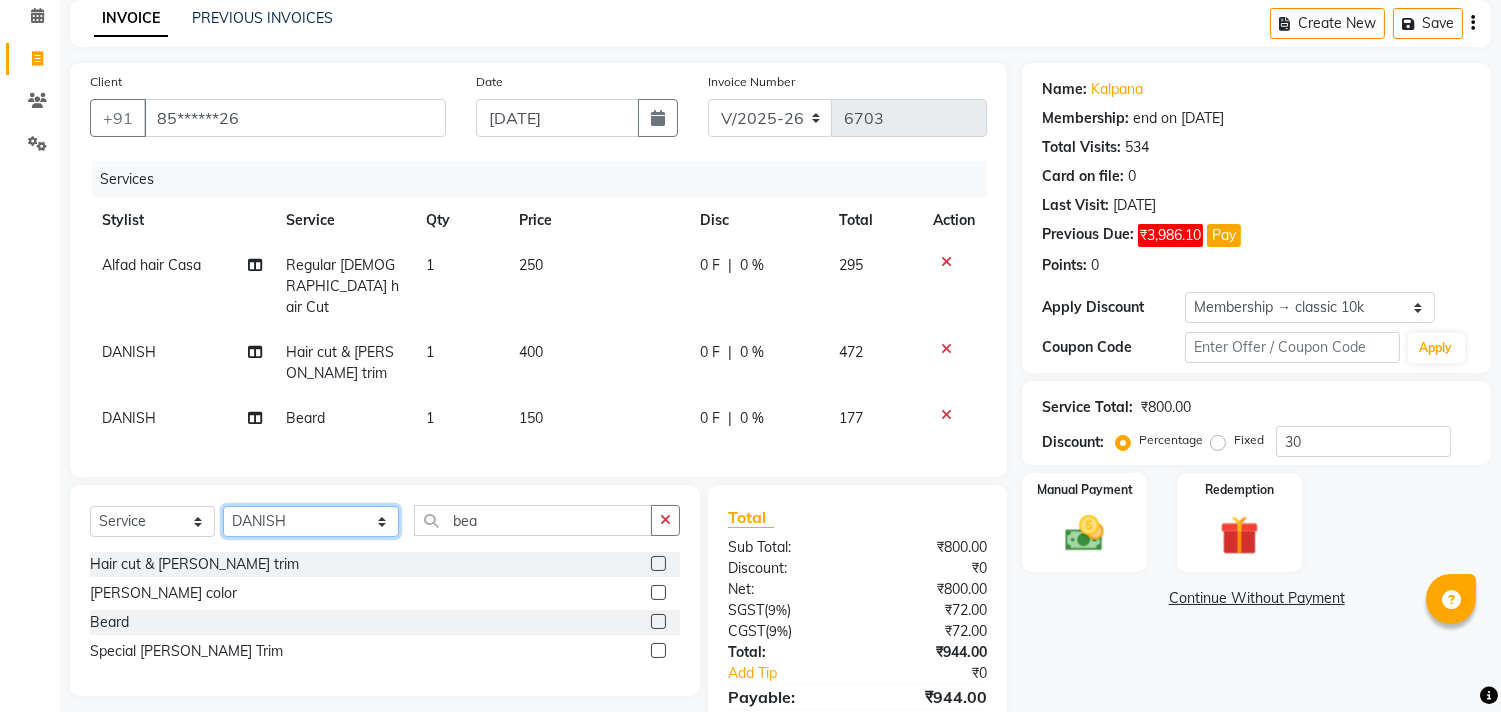 click on "Select Stylist aayat ADMIN Alfad hair Casa  [PERSON_NAME] HAIR [PERSON_NAME]  (unisex hairstylist) BIG [DEMOGRAPHIC_DATA] [DEMOGRAPHIC_DATA] DANISH [PERSON_NAME] orchid [PERSON_NAME] HAIR [DEMOGRAPHIC_DATA] CASA [PERSON_NAME] kiran Deepak Hair Mani MANOJ PEDICURE  [PERSON_NAME]. HAIR [PERSON_NAME] HAIR [PERSON_NAME] CASA NIZAM SAYA PRATIBHA ORCHID  Priyanka 1 [PERSON_NAME] pedicure RIHAN HAIR CASA [PERSON_NAME] [DEMOGRAPHIC_DATA] casa SAIF HAIR SAYA sameer casa [PERSON_NAME] hair casa [PERSON_NAME] beauty SHARIK HAIR [PERSON_NAME] Artist [PERSON_NAME] pedicure Suman Sumer Hair Tarikh hair [DEMOGRAPHIC_DATA] Casa white orched Danish [PERSON_NAME] hair  [PERSON_NAME] HAIR [DEMOGRAPHIC_DATA]" 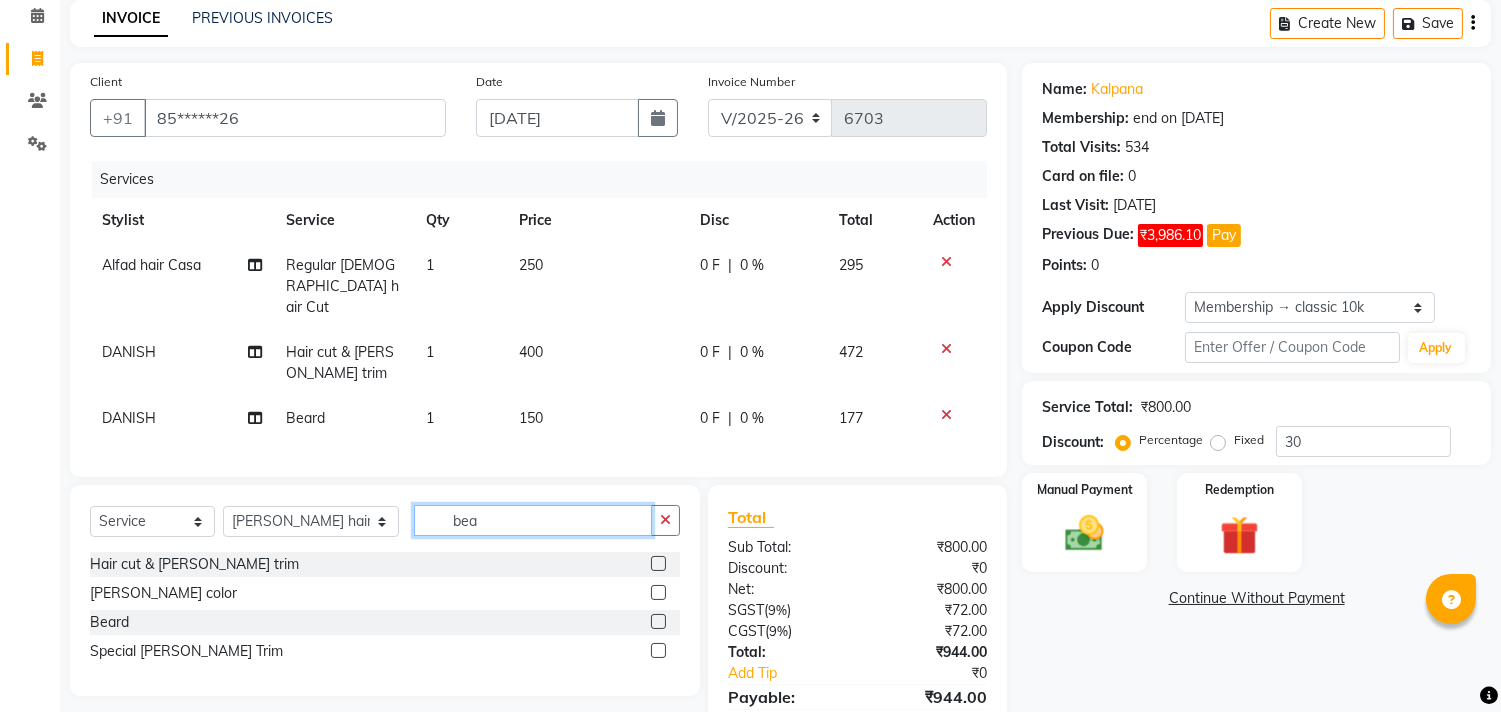 click on "bea" 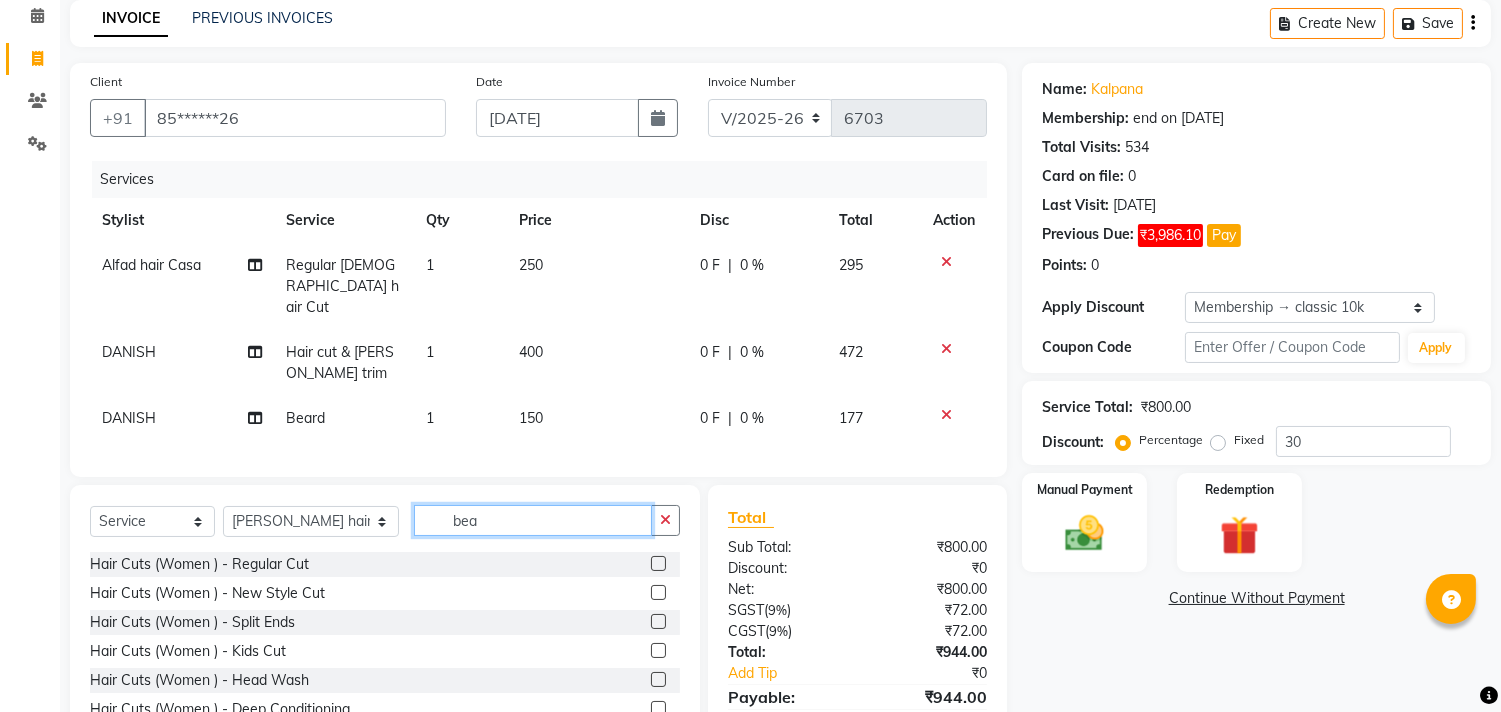 click on "bea" 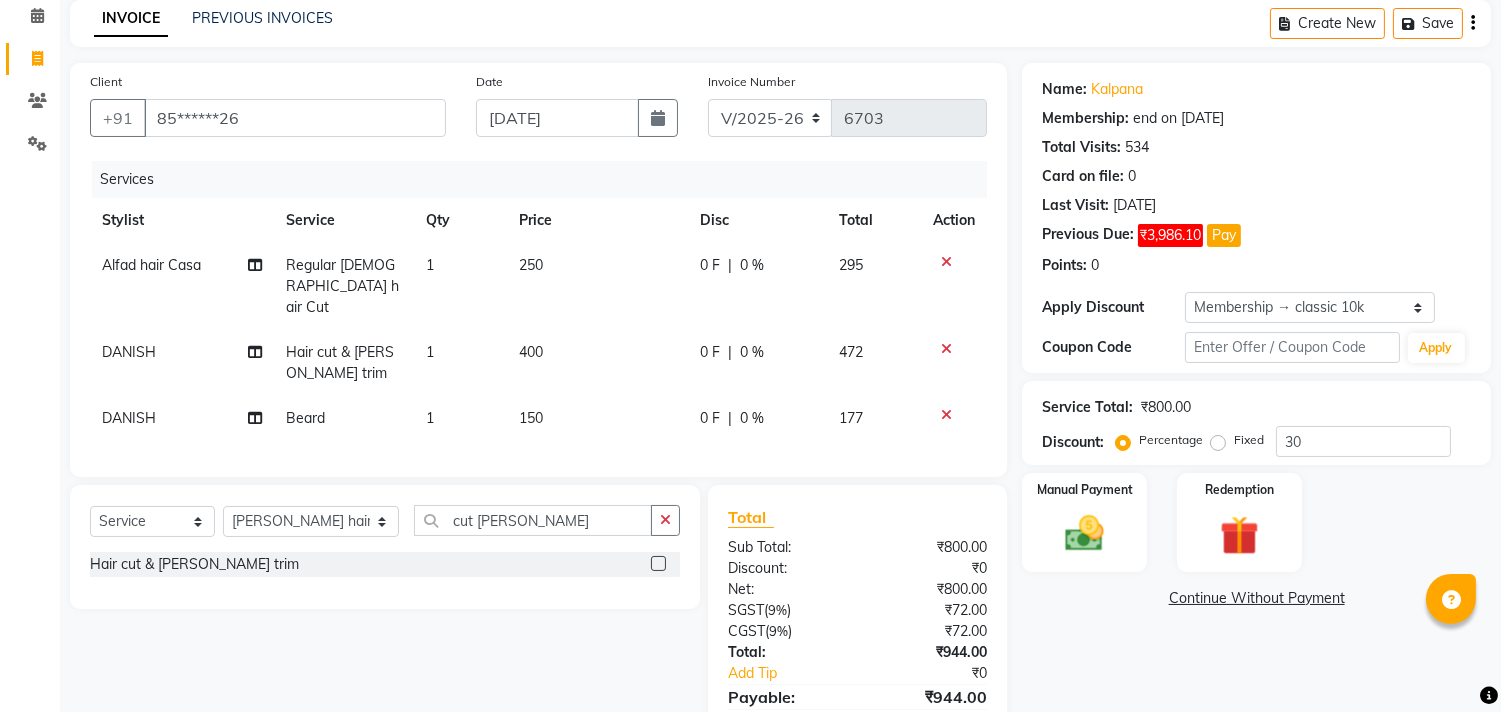 click 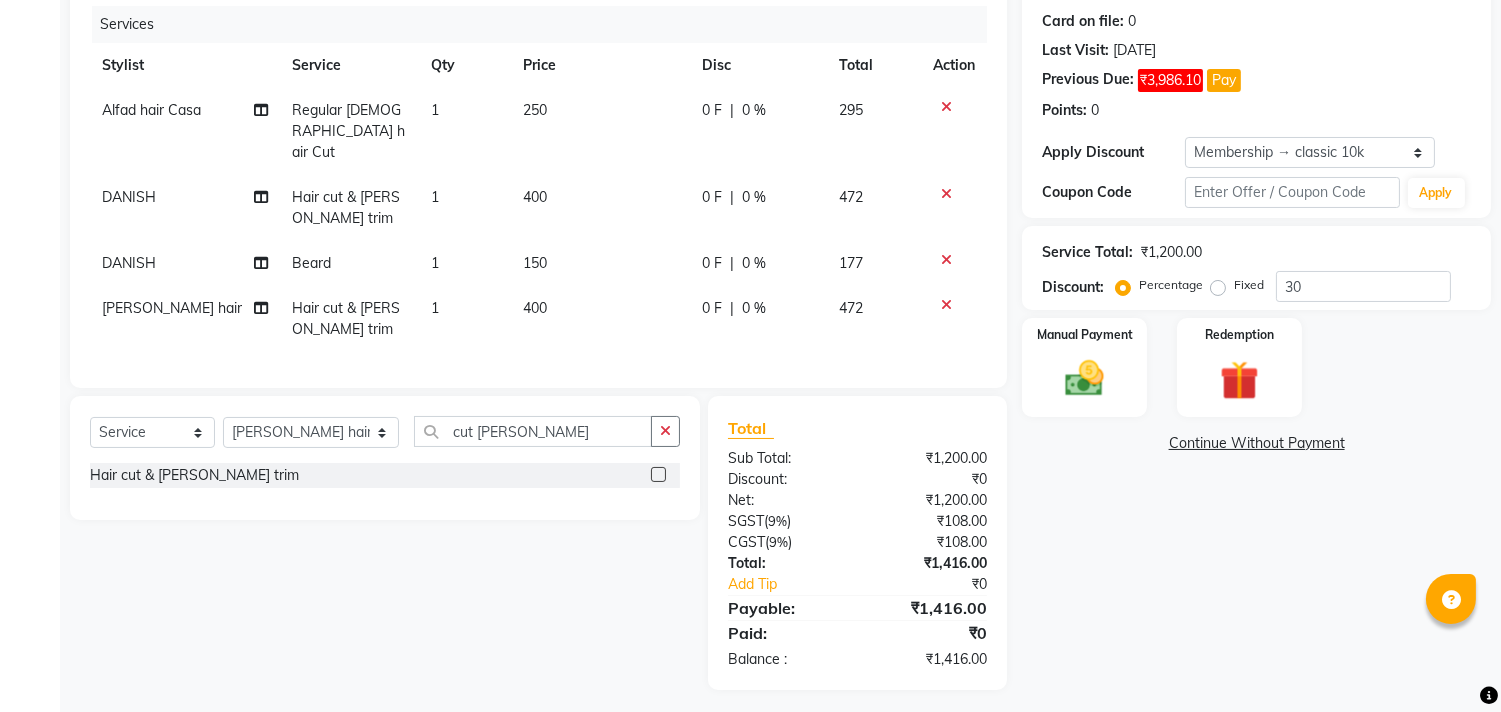 scroll, scrollTop: 245, scrollLeft: 0, axis: vertical 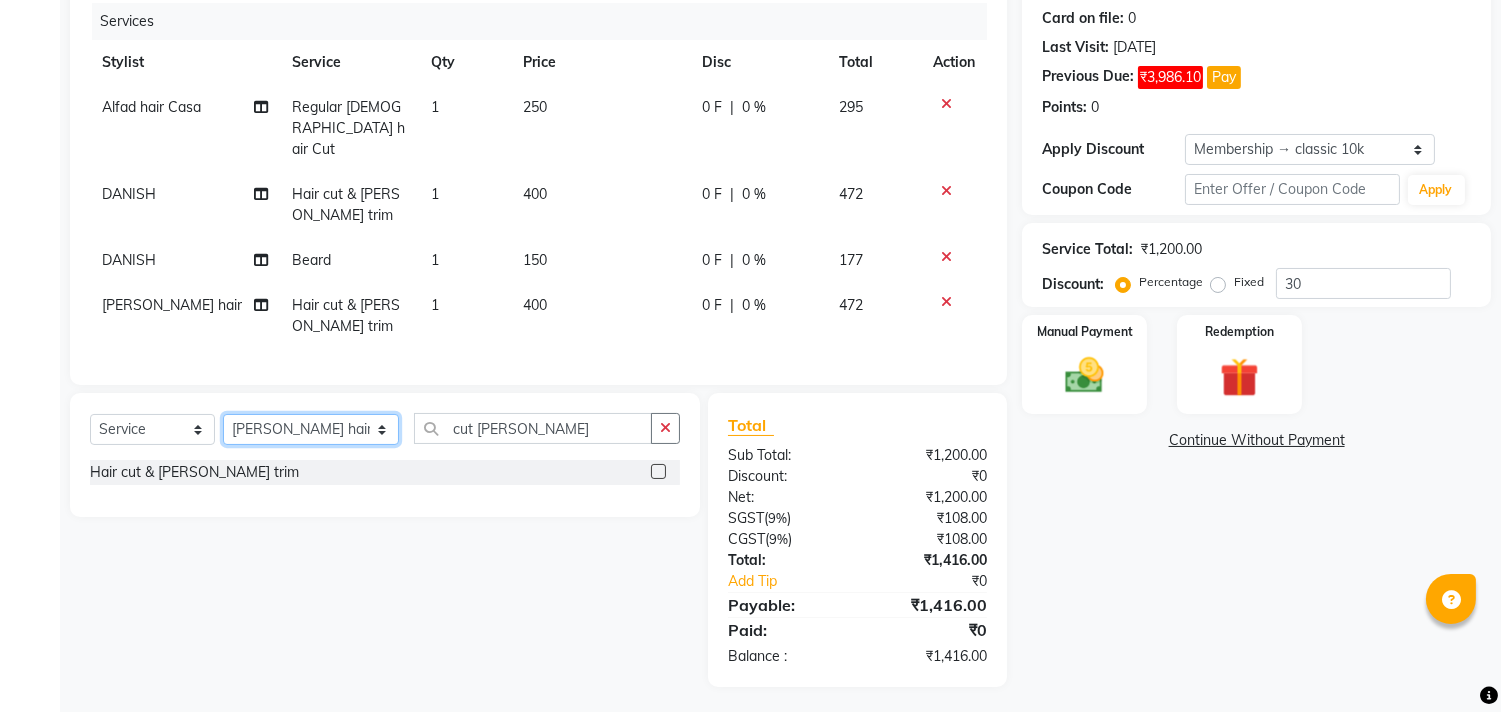 click on "Select Stylist aayat ADMIN Alfad hair Casa  [PERSON_NAME] HAIR [PERSON_NAME]  (unisex hairstylist) BIG [DEMOGRAPHIC_DATA] [DEMOGRAPHIC_DATA] DANISH [PERSON_NAME] orchid [PERSON_NAME] HAIR [DEMOGRAPHIC_DATA] CASA [PERSON_NAME] kiran Deepak Hair Mani MANOJ PEDICURE  [PERSON_NAME]. HAIR [PERSON_NAME] HAIR [PERSON_NAME] CASA NIZAM SAYA PRATIBHA ORCHID  Priyanka 1 [PERSON_NAME] pedicure RIHAN HAIR CASA [PERSON_NAME] [DEMOGRAPHIC_DATA] casa SAIF HAIR SAYA sameer casa [PERSON_NAME] hair casa [PERSON_NAME] beauty SHARIK HAIR [PERSON_NAME] Artist [PERSON_NAME] pedicure Suman Sumer Hair Tarikh hair [DEMOGRAPHIC_DATA] Casa white orched Danish [PERSON_NAME] hair  [PERSON_NAME] HAIR [DEMOGRAPHIC_DATA]" 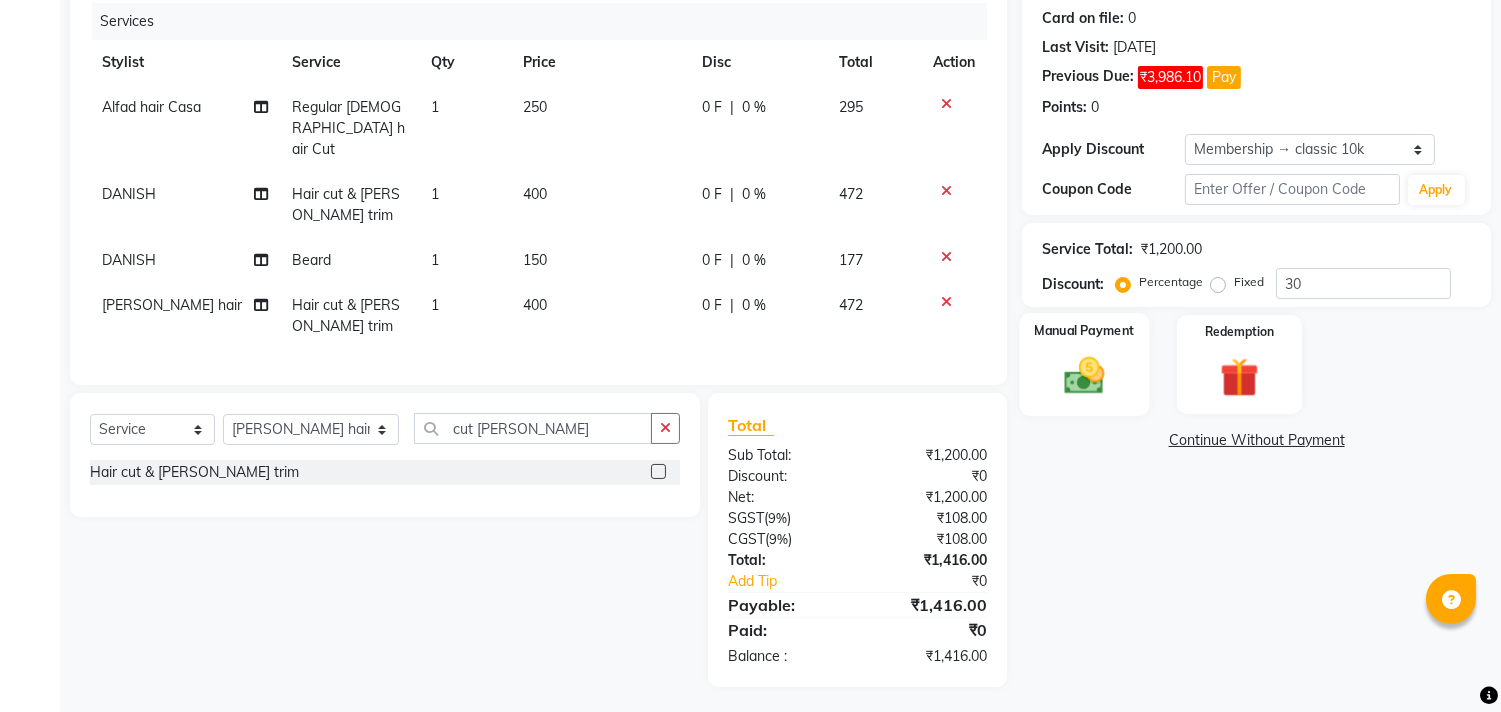 click 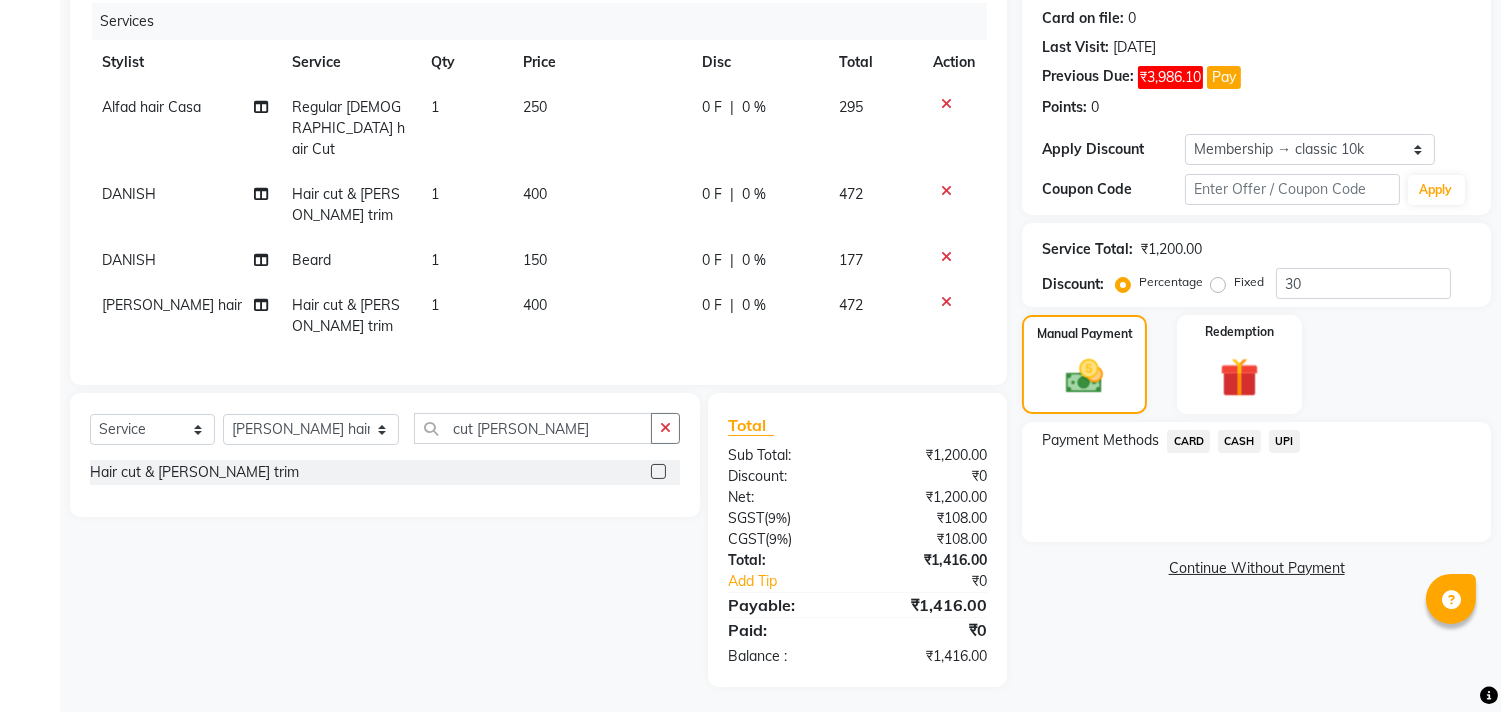 click on "UPI" 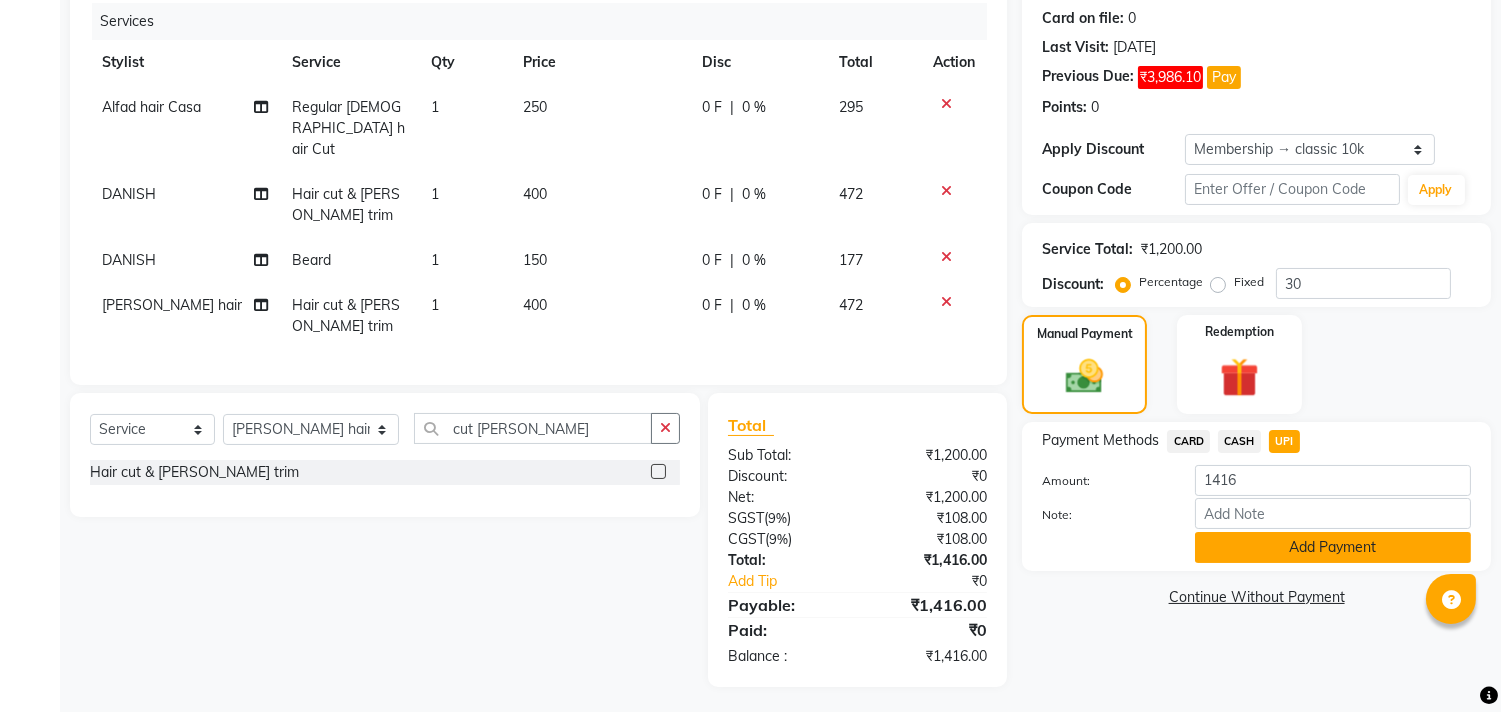 click on "Add Payment" 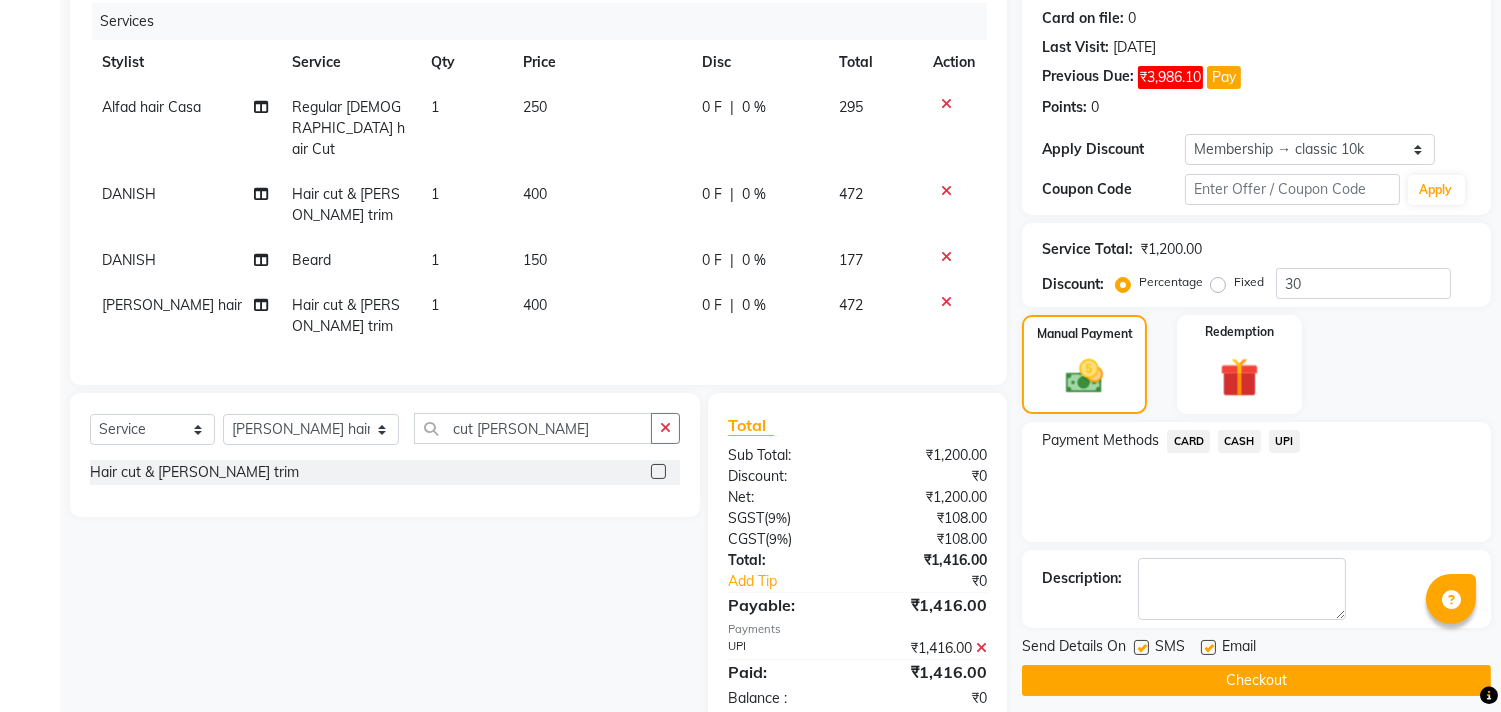 scroll, scrollTop: 287, scrollLeft: 0, axis: vertical 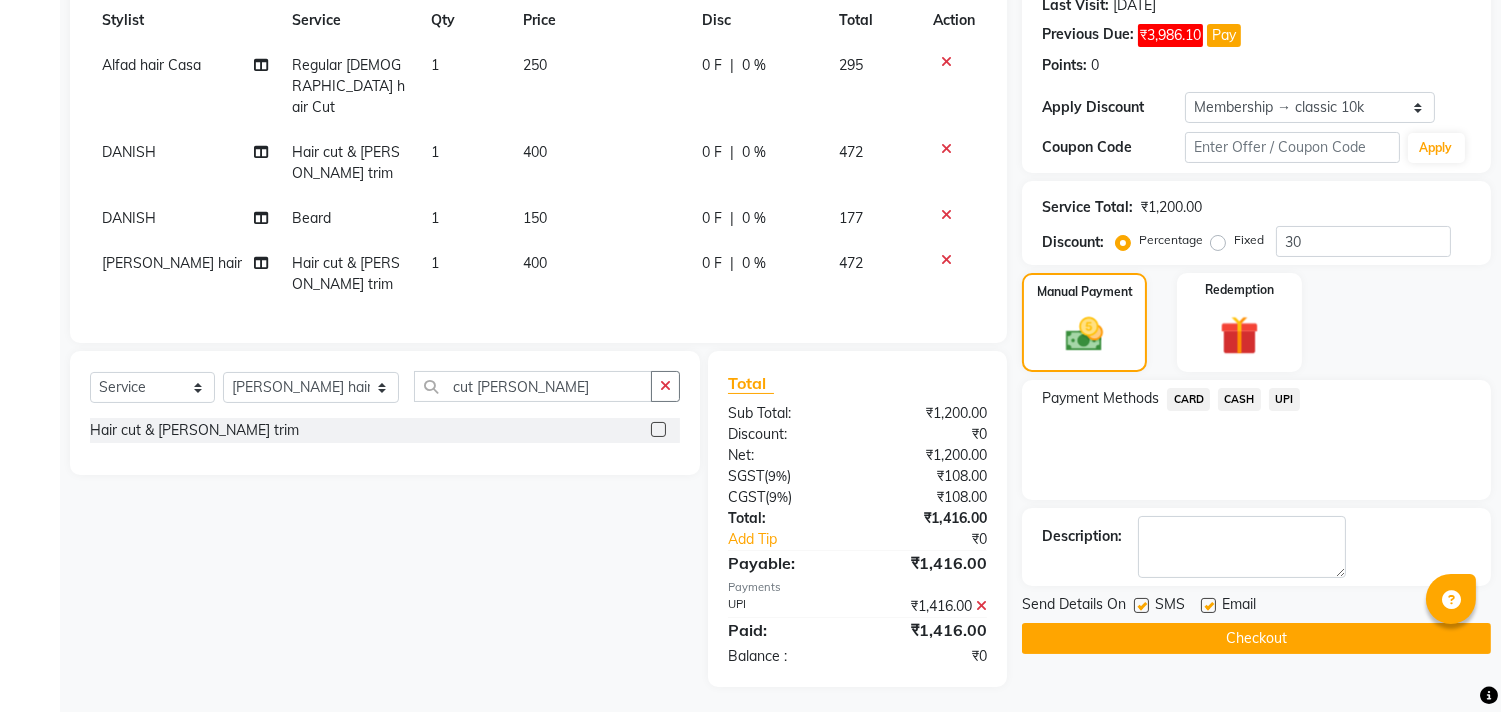 click on "Checkout" 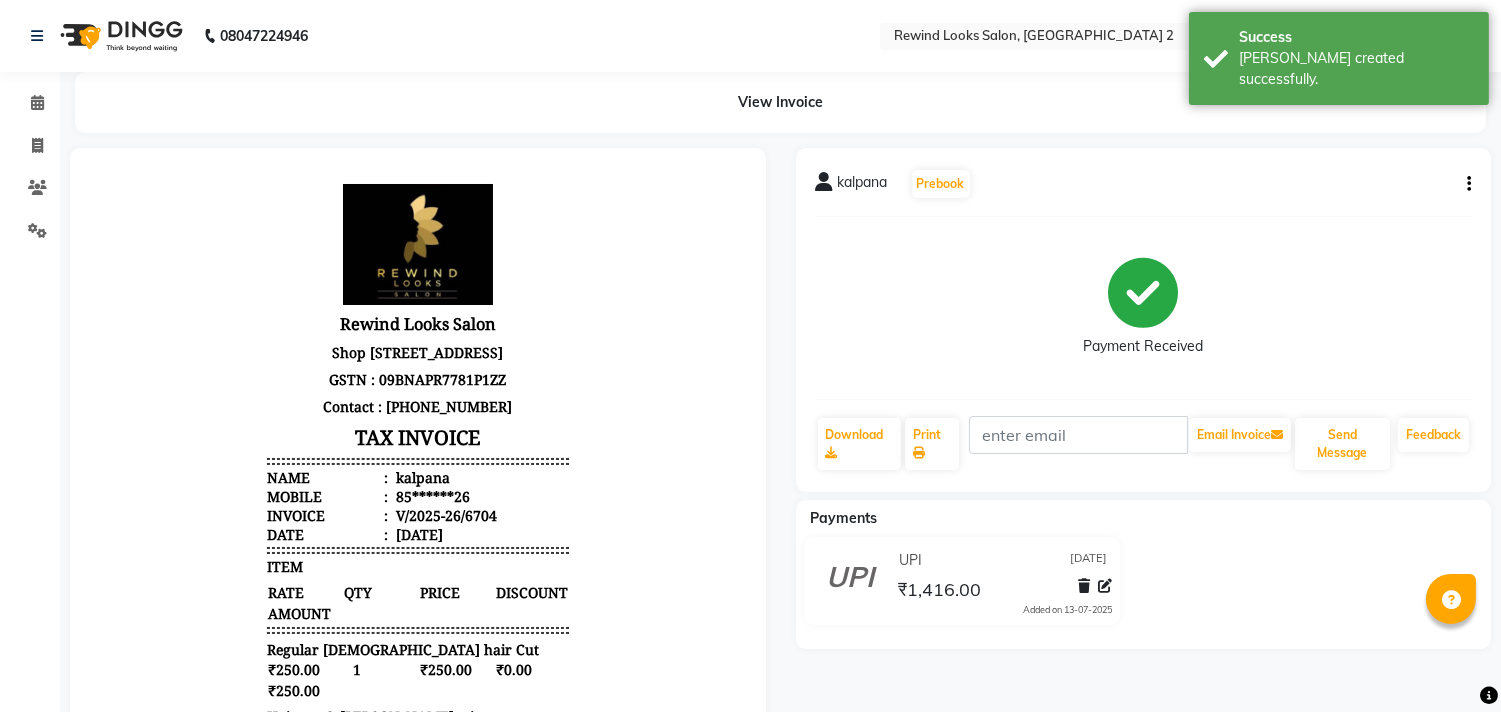 scroll, scrollTop: 0, scrollLeft: 0, axis: both 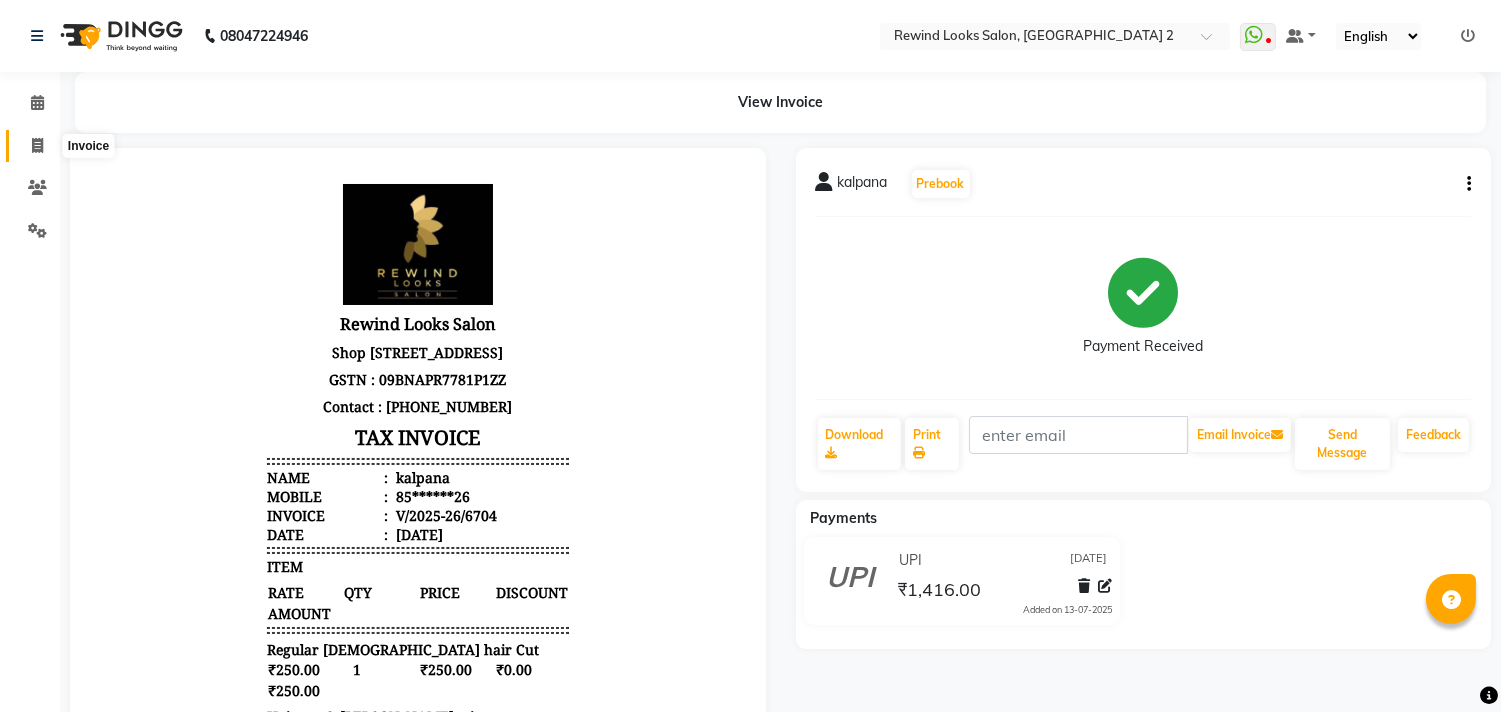 click 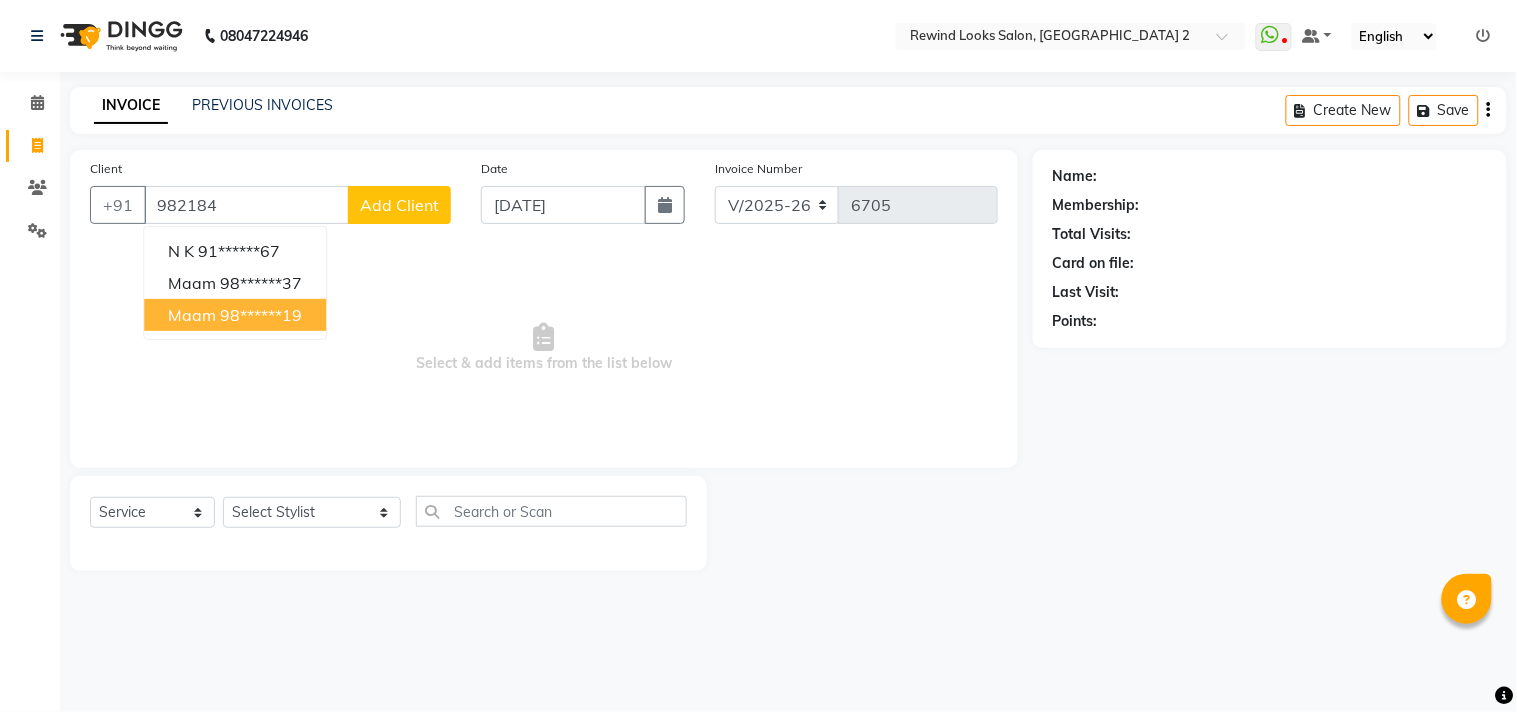 click on "98******19" at bounding box center (261, 315) 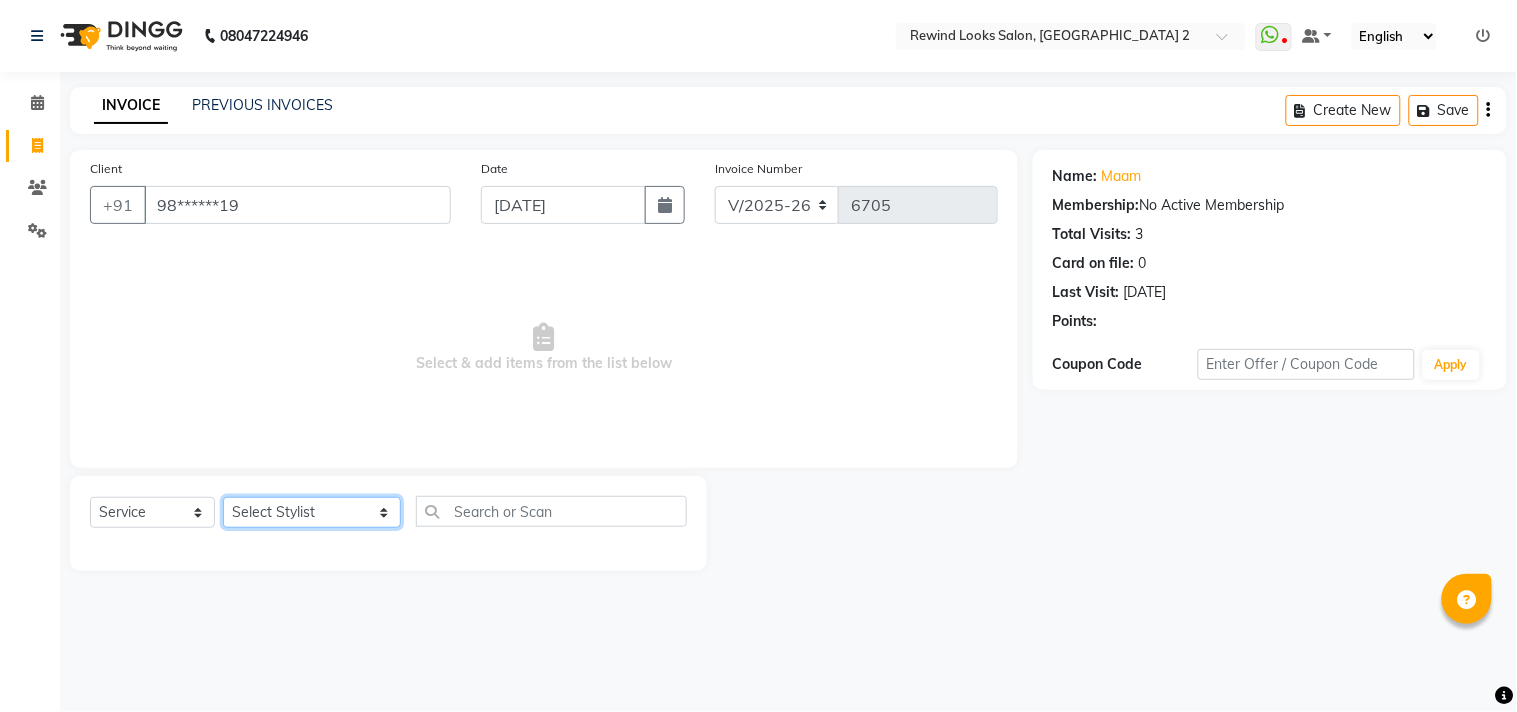 click on "Select Stylist aayat ADMIN Alfad hair Casa  [PERSON_NAME] HAIR [PERSON_NAME]  (unisex hairstylist) BIG [DEMOGRAPHIC_DATA] [DEMOGRAPHIC_DATA] DANISH [PERSON_NAME] orchid [PERSON_NAME] HAIR [DEMOGRAPHIC_DATA] CASA [PERSON_NAME] kiran Deepak Hair Mani MANOJ PEDICURE  [PERSON_NAME]. HAIR [PERSON_NAME] HAIR [PERSON_NAME] CASA NIZAM SAYA PRATIBHA ORCHID  Priyanka 1 [PERSON_NAME] pedicure RIHAN HAIR CASA [PERSON_NAME] [DEMOGRAPHIC_DATA] casa SAIF HAIR SAYA sameer casa [PERSON_NAME] hair casa [PERSON_NAME] beauty SHARIK HAIR [PERSON_NAME] Artist [PERSON_NAME] pedicure Suman Sumer Hair Tarikh hair [DEMOGRAPHIC_DATA] Casa white orched Danish [PERSON_NAME] hair  [PERSON_NAME] HAIR [DEMOGRAPHIC_DATA]" 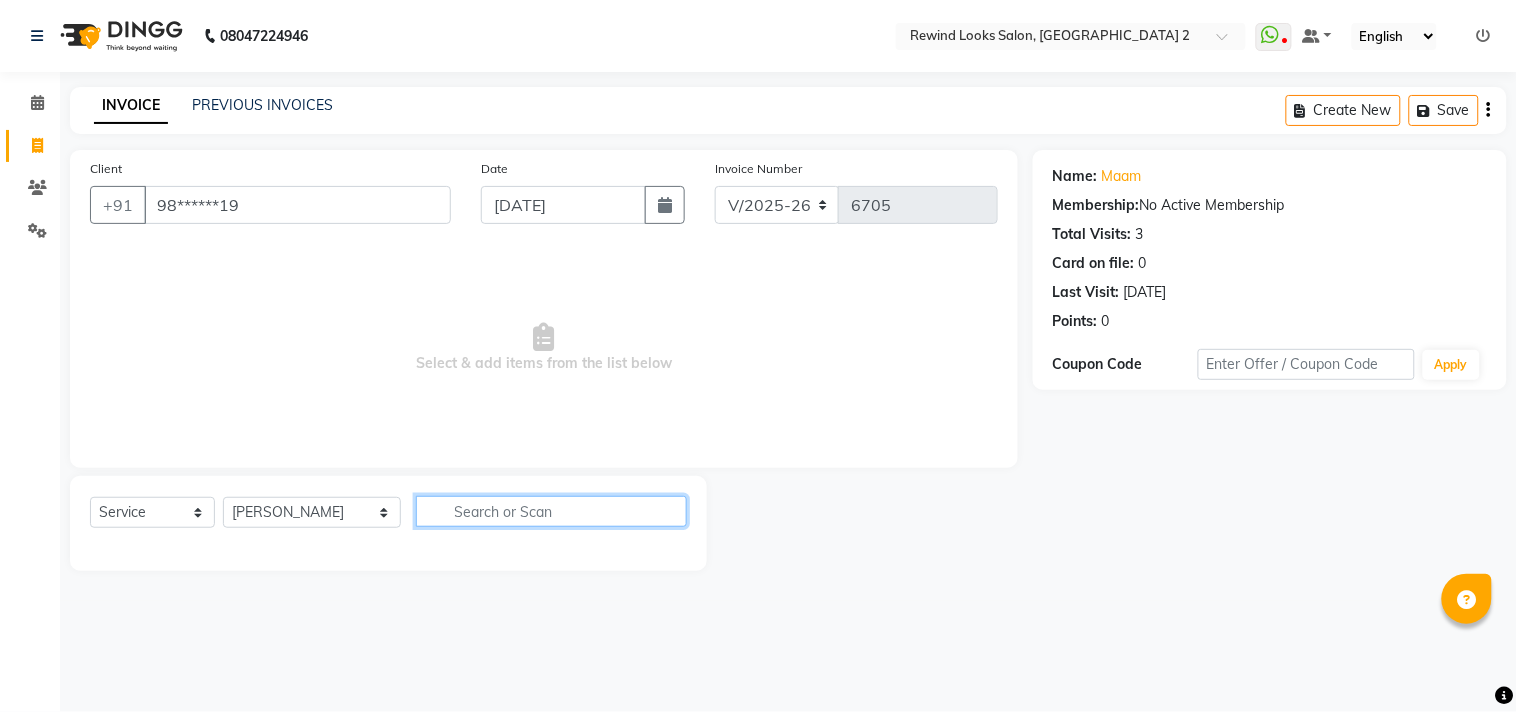 click 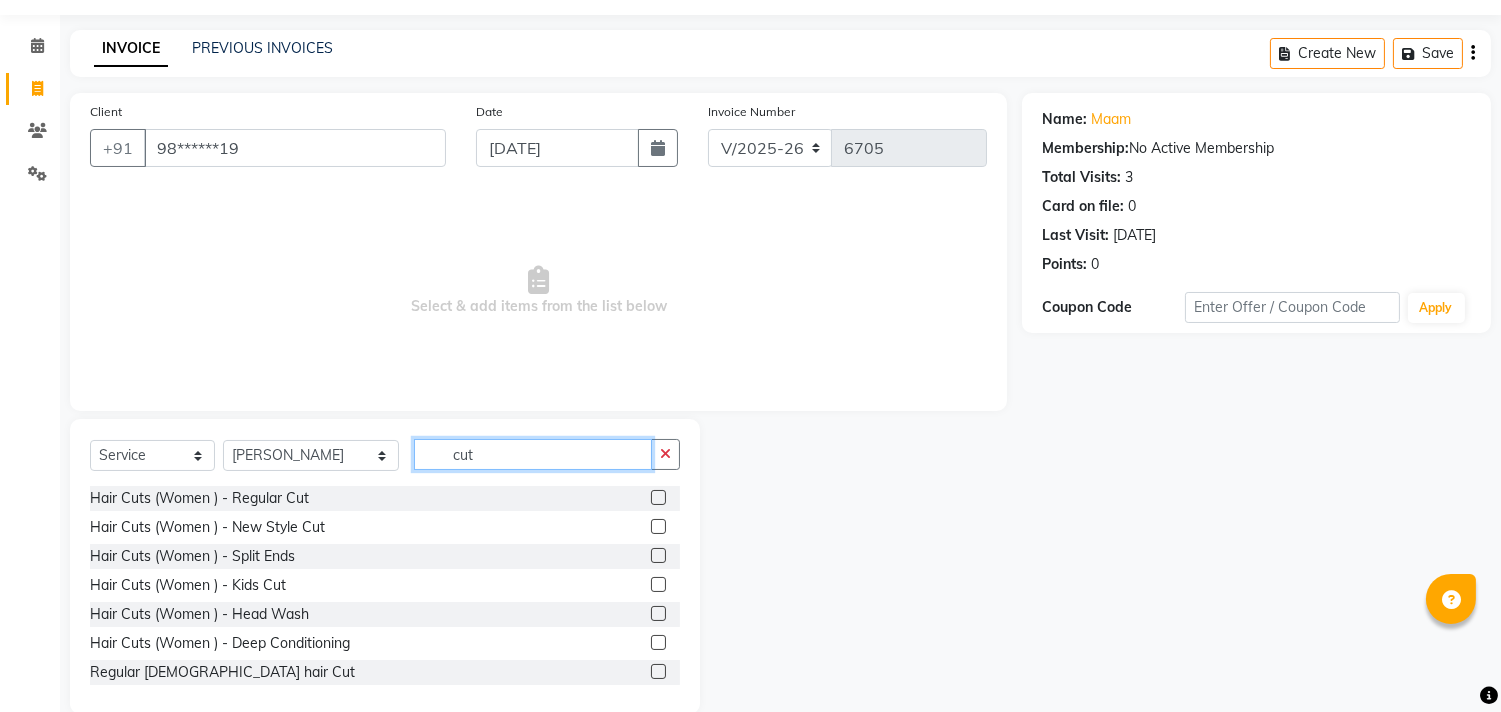 scroll, scrollTop: 88, scrollLeft: 0, axis: vertical 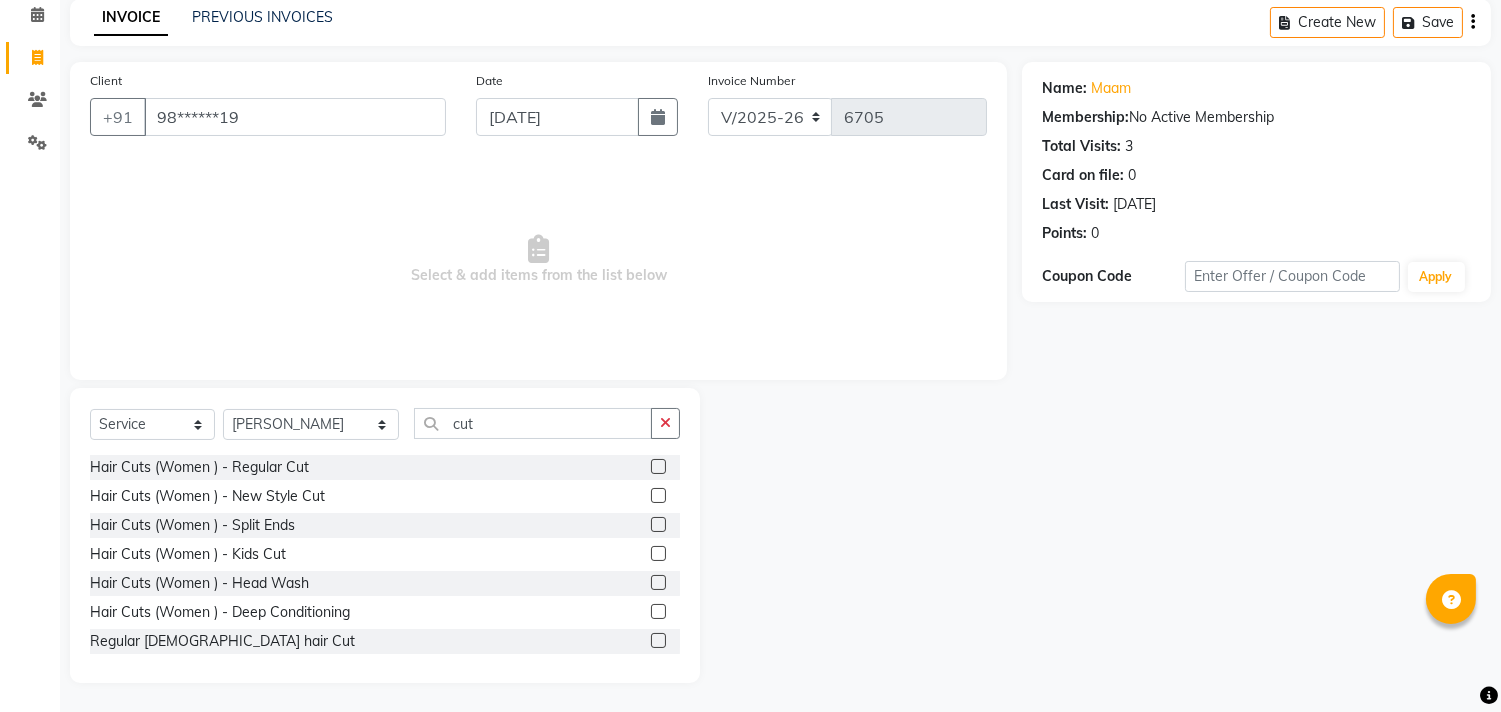 click 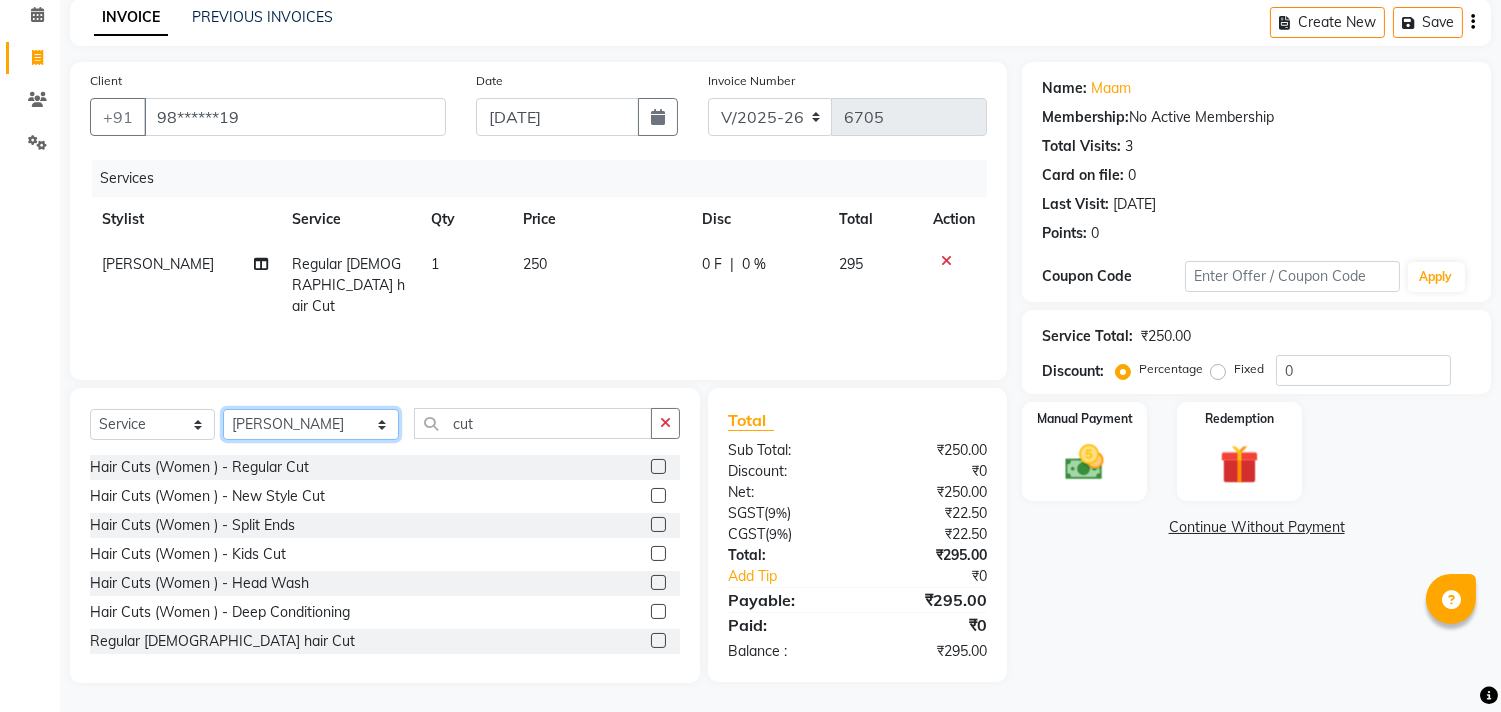 click on "Select Stylist aayat ADMIN Alfad hair Casa  [PERSON_NAME] HAIR [PERSON_NAME]  (unisex hairstylist) BIG [DEMOGRAPHIC_DATA] [DEMOGRAPHIC_DATA] DANISH [PERSON_NAME] orchid [PERSON_NAME] HAIR [DEMOGRAPHIC_DATA] CASA [PERSON_NAME] kiran Deepak Hair Mani MANOJ PEDICURE  [PERSON_NAME]. HAIR [PERSON_NAME] HAIR [PERSON_NAME] CASA NIZAM SAYA PRATIBHA ORCHID  Priyanka 1 [PERSON_NAME] pedicure RIHAN HAIR CASA [PERSON_NAME] [DEMOGRAPHIC_DATA] casa SAIF HAIR SAYA sameer casa [PERSON_NAME] hair casa [PERSON_NAME] beauty SHARIK HAIR [PERSON_NAME] Artist [PERSON_NAME] pedicure Suman Sumer Hair Tarikh hair [DEMOGRAPHIC_DATA] Casa white orched Danish [PERSON_NAME] hair  [PERSON_NAME] HAIR [DEMOGRAPHIC_DATA]" 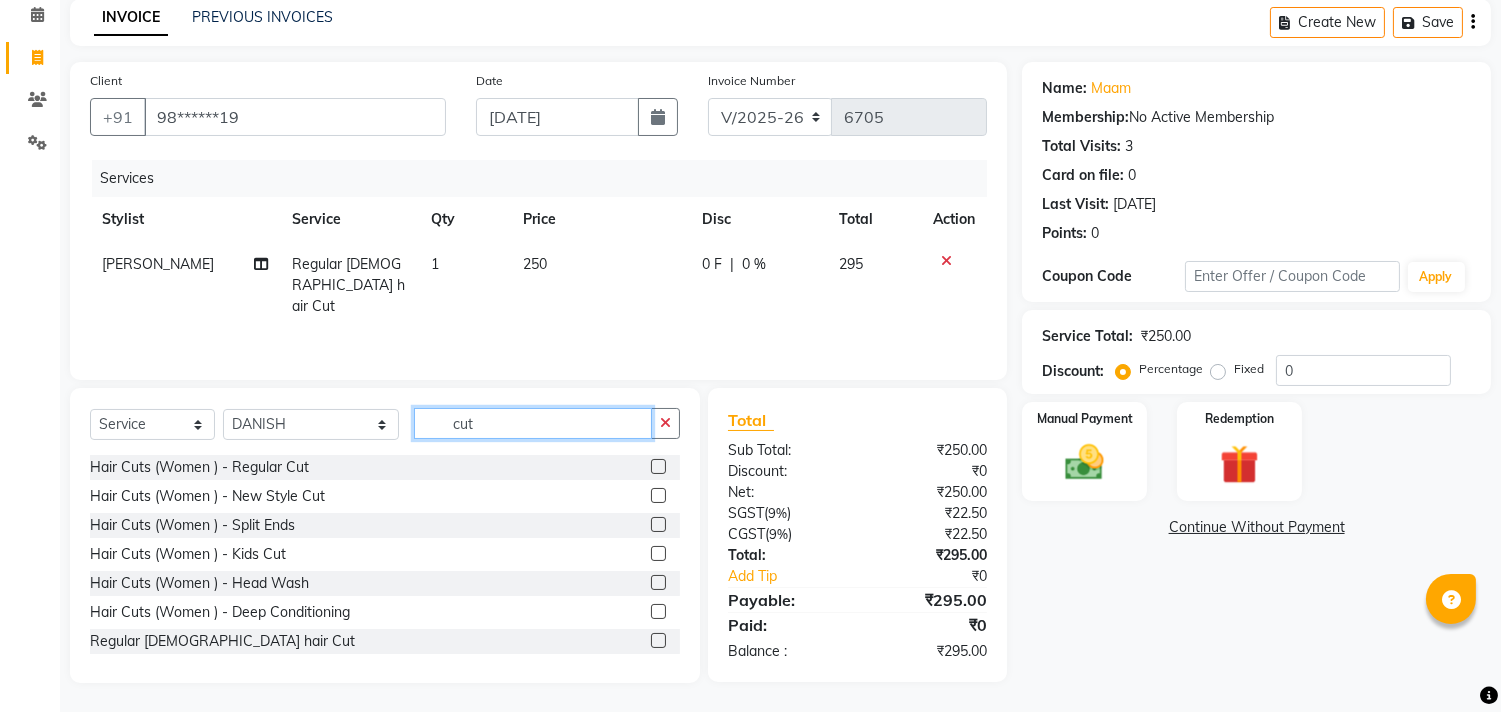 click on "cut" 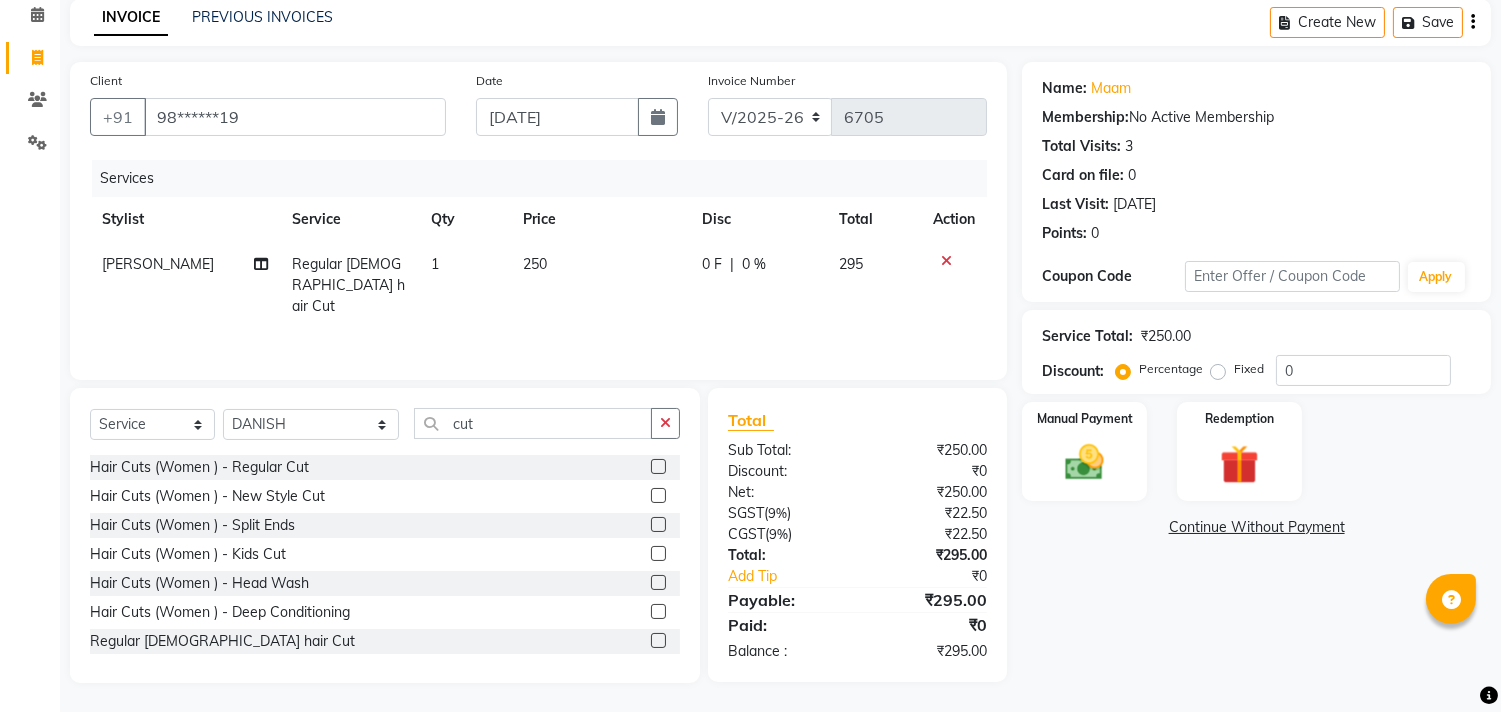 click 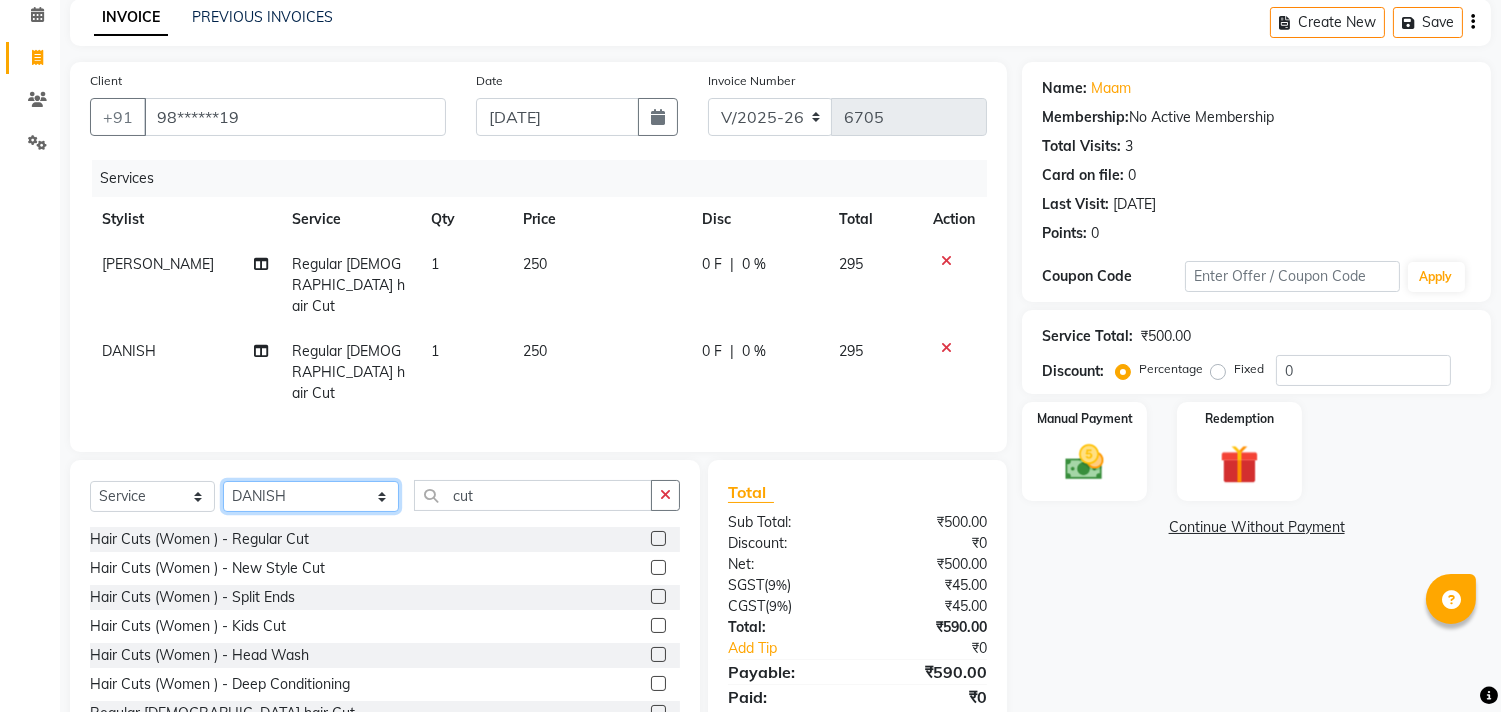click on "Select Stylist aayat ADMIN Alfad hair Casa  [PERSON_NAME] HAIR [PERSON_NAME]  (unisex hairstylist) BIG [DEMOGRAPHIC_DATA] [DEMOGRAPHIC_DATA] DANISH [PERSON_NAME] orchid [PERSON_NAME] HAIR [DEMOGRAPHIC_DATA] CASA [PERSON_NAME] kiran Deepak Hair Mani MANOJ PEDICURE  [PERSON_NAME]. HAIR [PERSON_NAME] HAIR [PERSON_NAME] CASA NIZAM SAYA PRATIBHA ORCHID  Priyanka 1 [PERSON_NAME] pedicure RIHAN HAIR CASA [PERSON_NAME] [DEMOGRAPHIC_DATA] casa SAIF HAIR SAYA sameer casa [PERSON_NAME] hair casa [PERSON_NAME] beauty SHARIK HAIR [PERSON_NAME] Artist [PERSON_NAME] pedicure Suman Sumer Hair Tarikh hair [DEMOGRAPHIC_DATA] Casa white orched Danish [PERSON_NAME] hair  [PERSON_NAME] HAIR [DEMOGRAPHIC_DATA]" 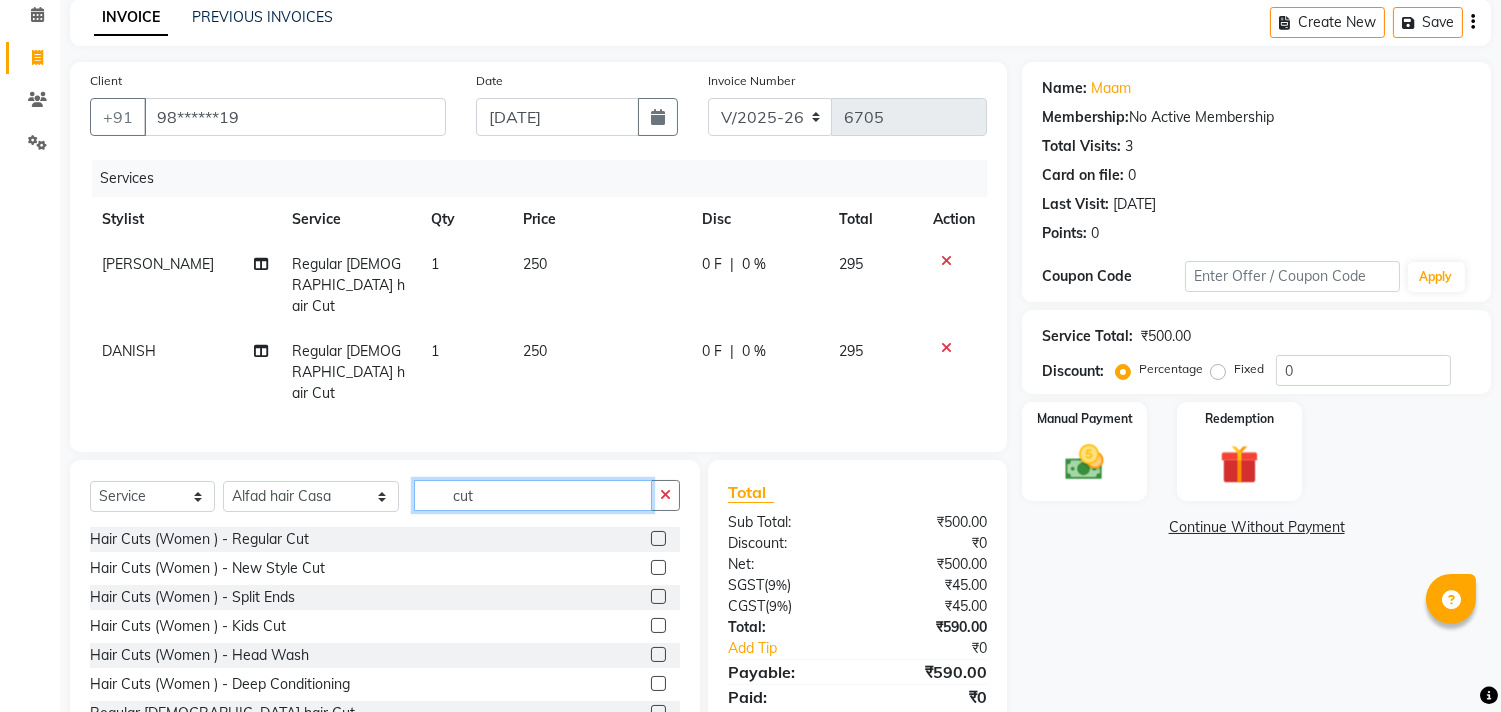 click on "cut" 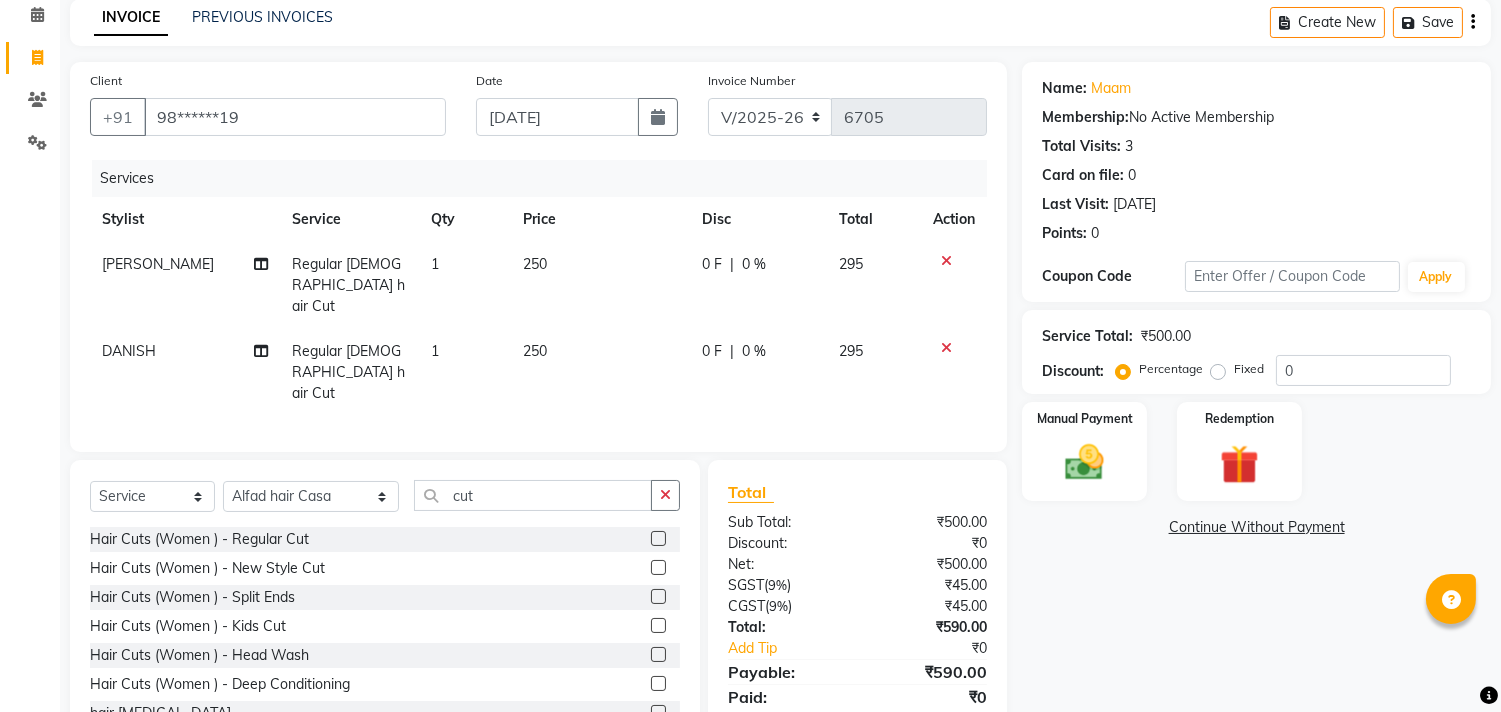 click 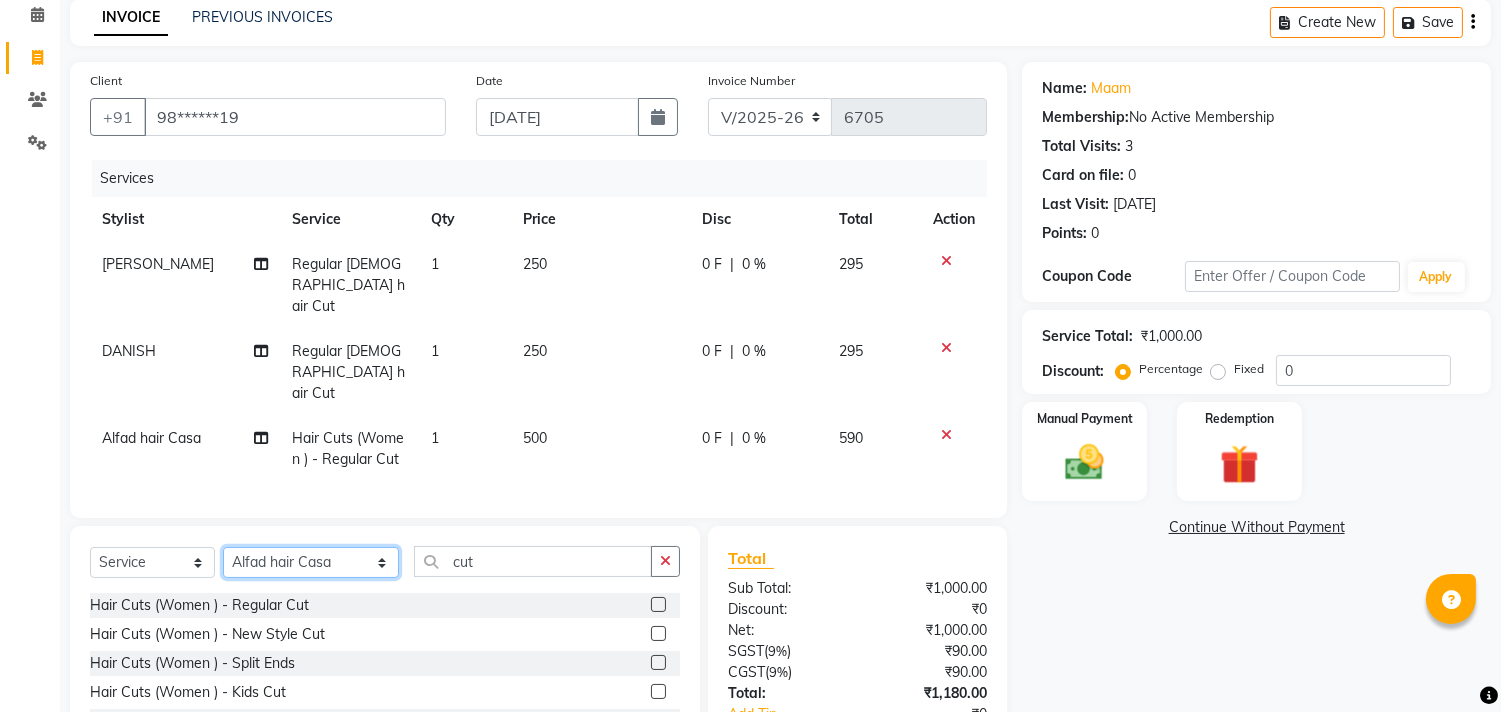 click on "Select Stylist aayat ADMIN Alfad hair Casa  [PERSON_NAME] HAIR [PERSON_NAME]  (unisex hairstylist) BIG [DEMOGRAPHIC_DATA] [DEMOGRAPHIC_DATA] DANISH [PERSON_NAME] orchid [PERSON_NAME] HAIR [DEMOGRAPHIC_DATA] CASA [PERSON_NAME] kiran Deepak Hair Mani MANOJ PEDICURE  [PERSON_NAME]. HAIR [PERSON_NAME] HAIR [PERSON_NAME] CASA NIZAM SAYA PRATIBHA ORCHID  Priyanka 1 [PERSON_NAME] pedicure RIHAN HAIR CASA [PERSON_NAME] [DEMOGRAPHIC_DATA] casa SAIF HAIR SAYA sameer casa [PERSON_NAME] hair casa [PERSON_NAME] beauty SHARIK HAIR [PERSON_NAME] Artist [PERSON_NAME] pedicure Suman Sumer Hair Tarikh hair [DEMOGRAPHIC_DATA] Casa white orched Danish [PERSON_NAME] hair  [PERSON_NAME] HAIR [DEMOGRAPHIC_DATA]" 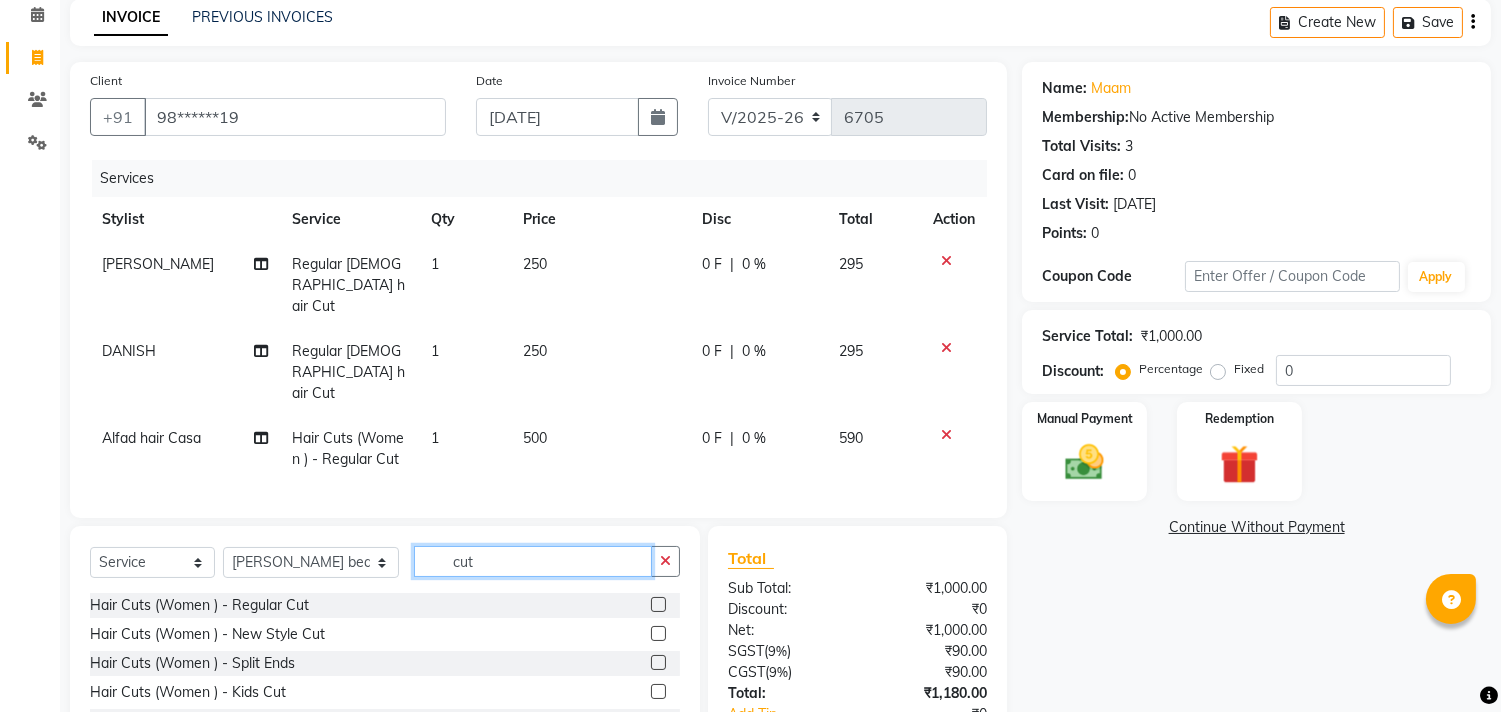 click on "cut" 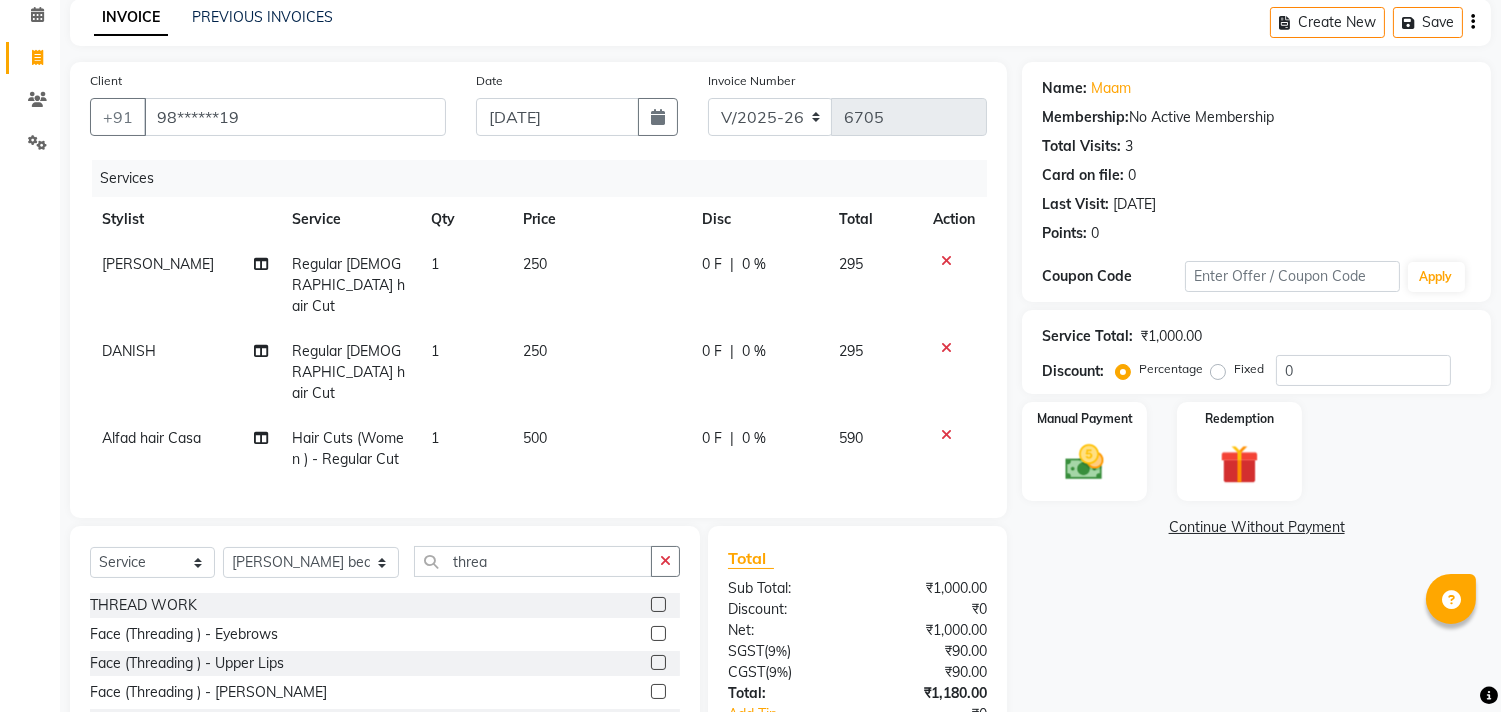 click 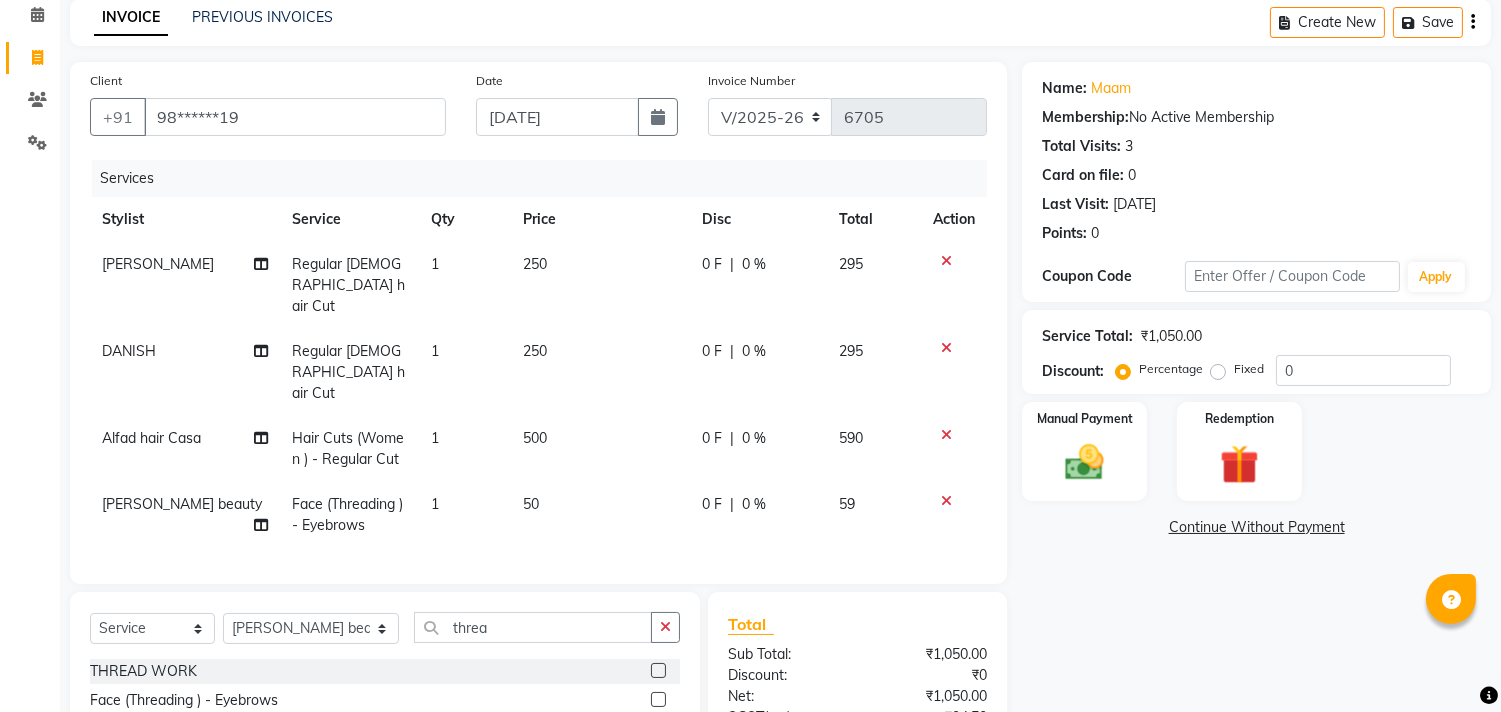 click 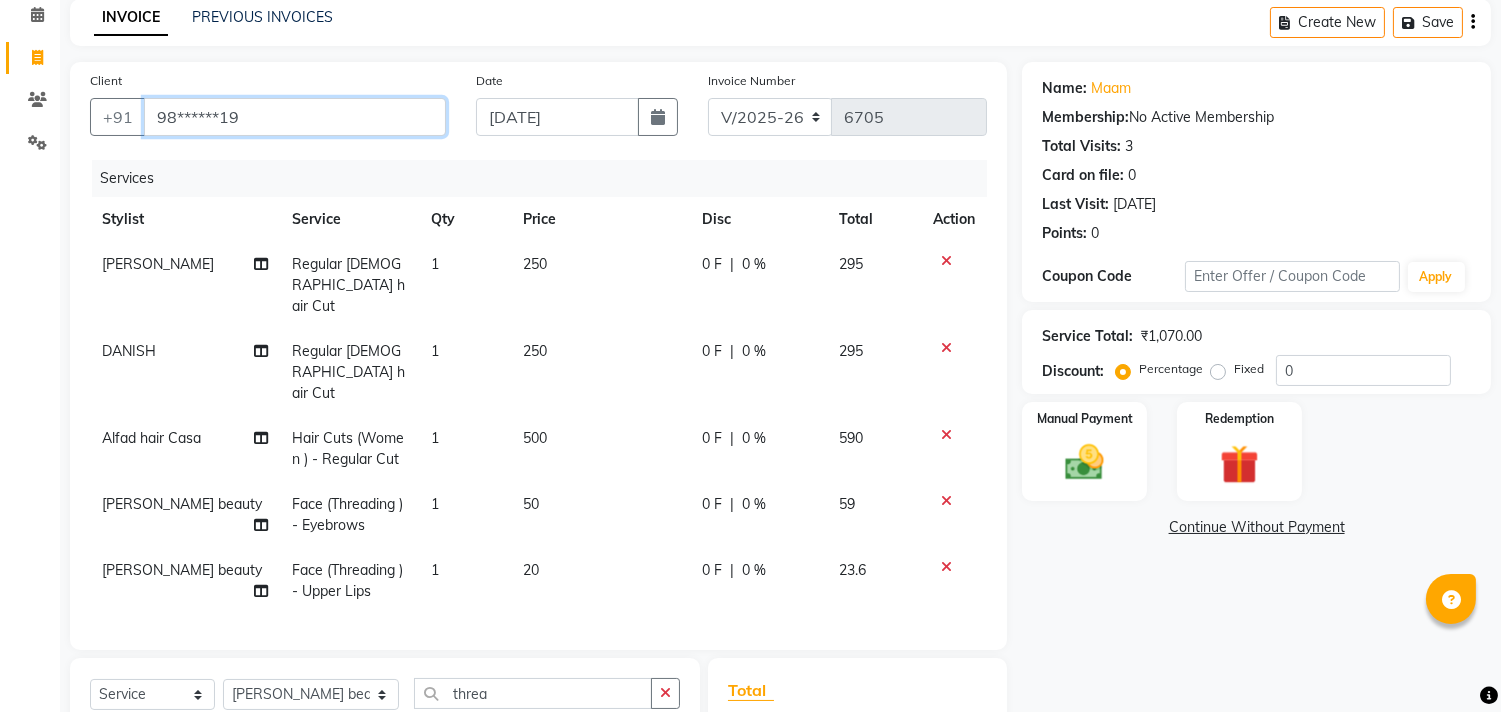 click on "98******19" at bounding box center (295, 117) 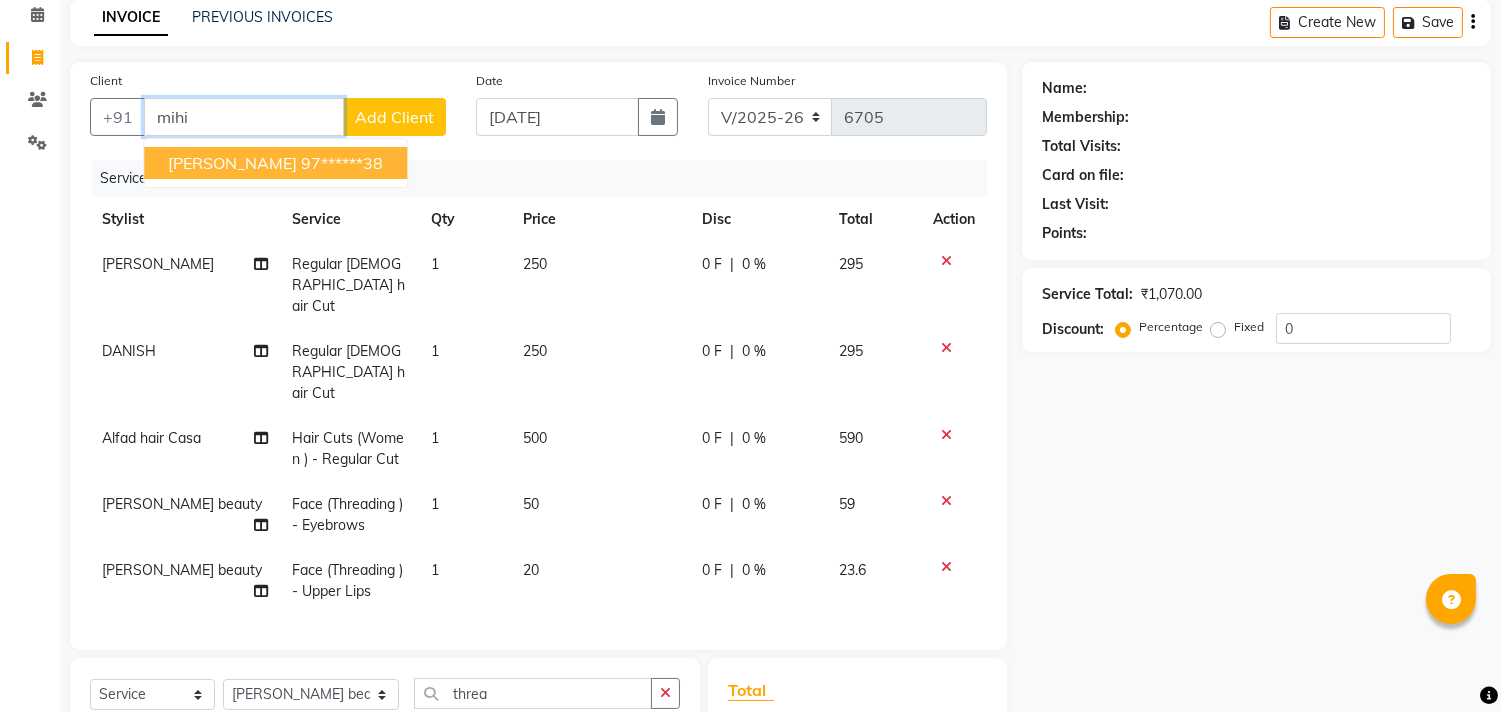 click on "97******38" at bounding box center [342, 163] 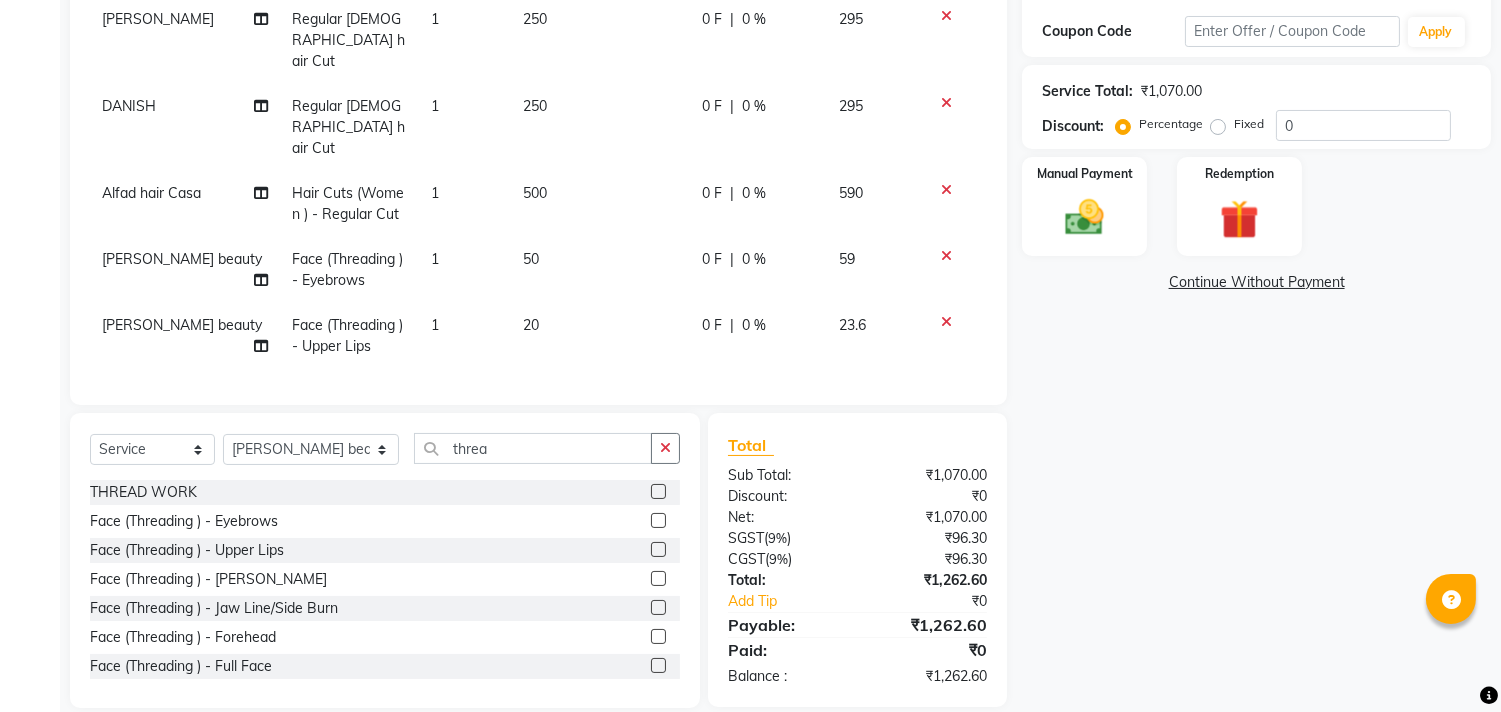 scroll, scrollTop: 0, scrollLeft: 0, axis: both 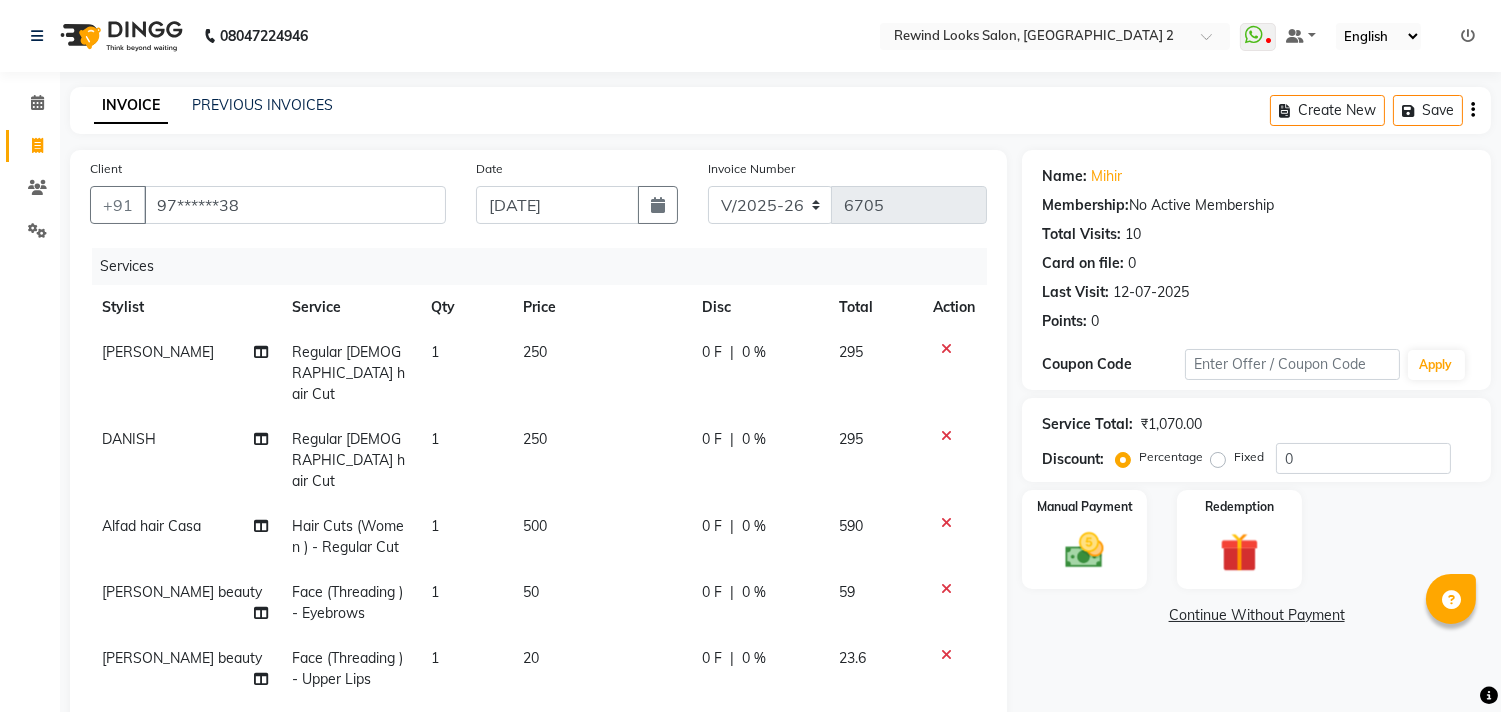 click 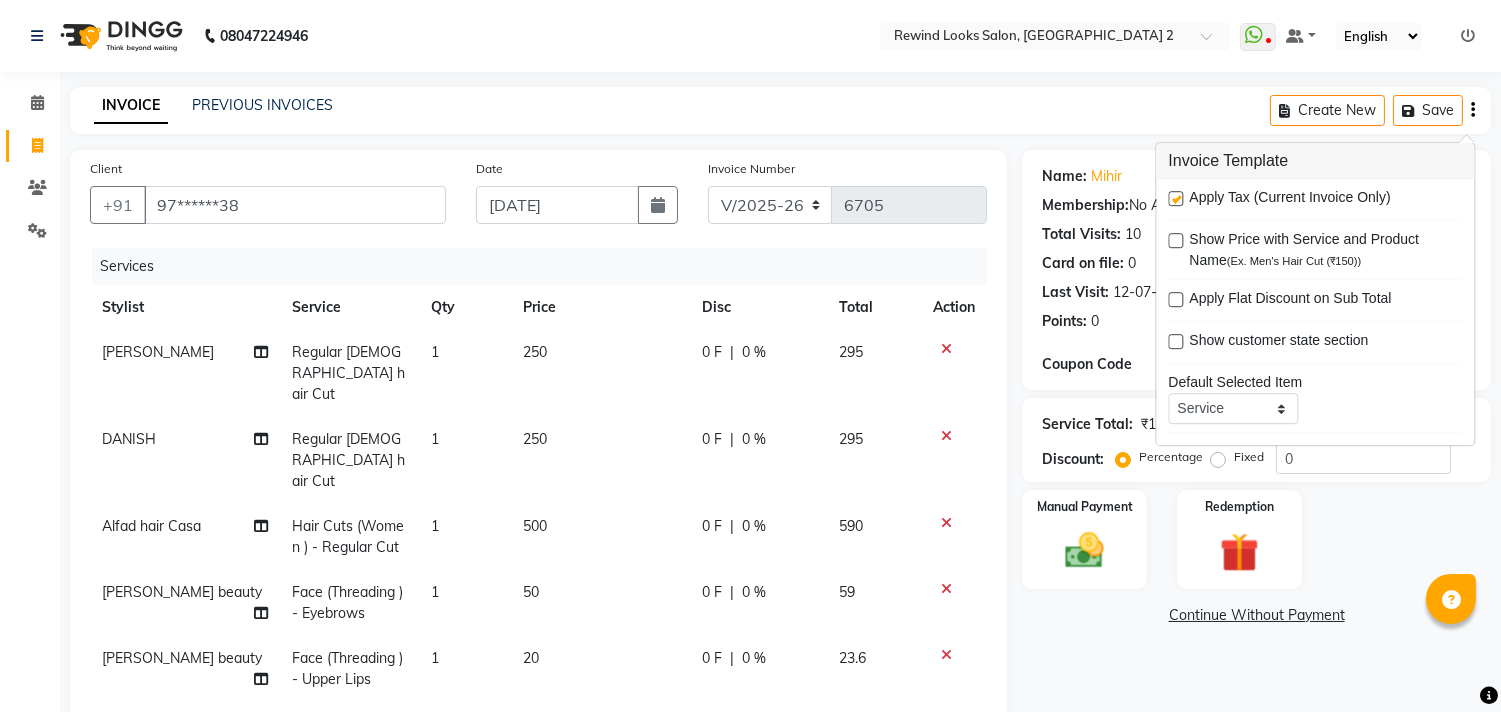 click at bounding box center (1175, 198) 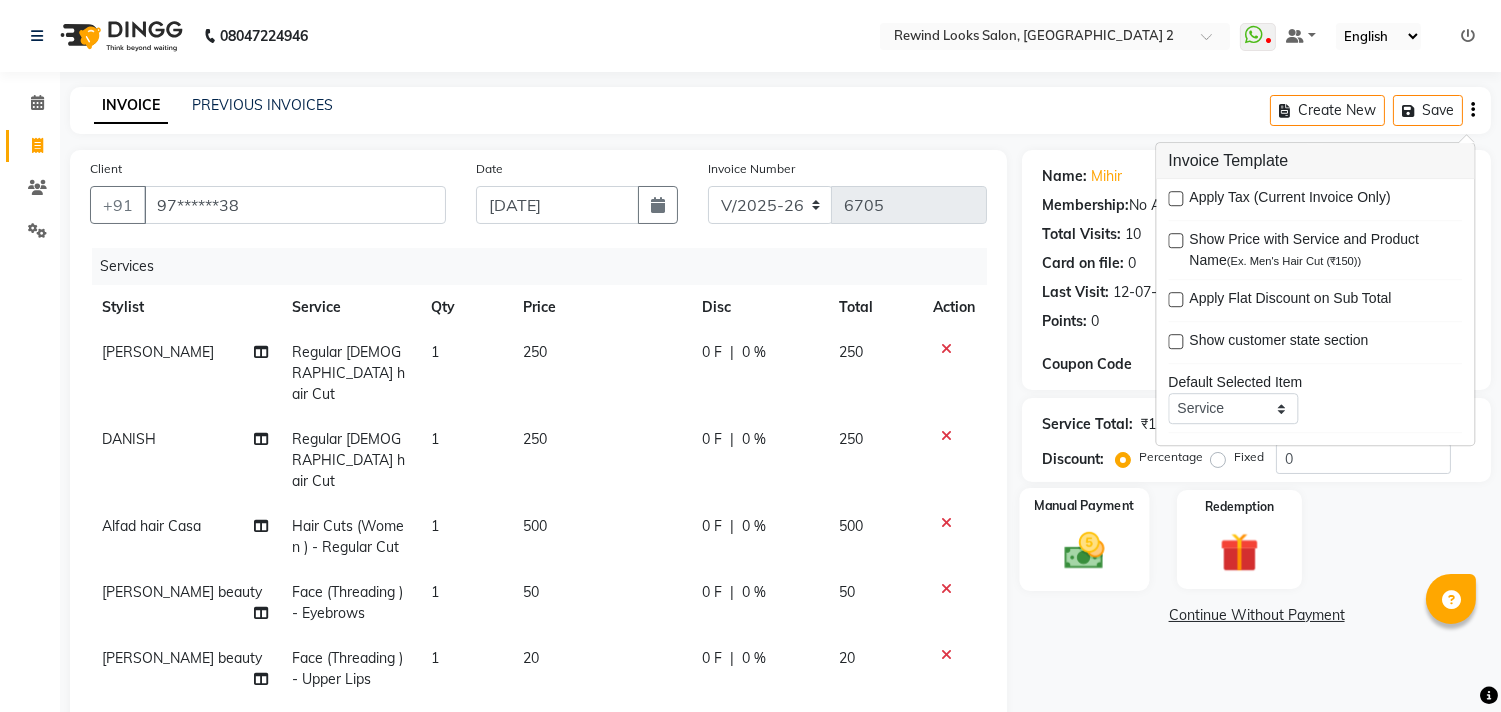 click 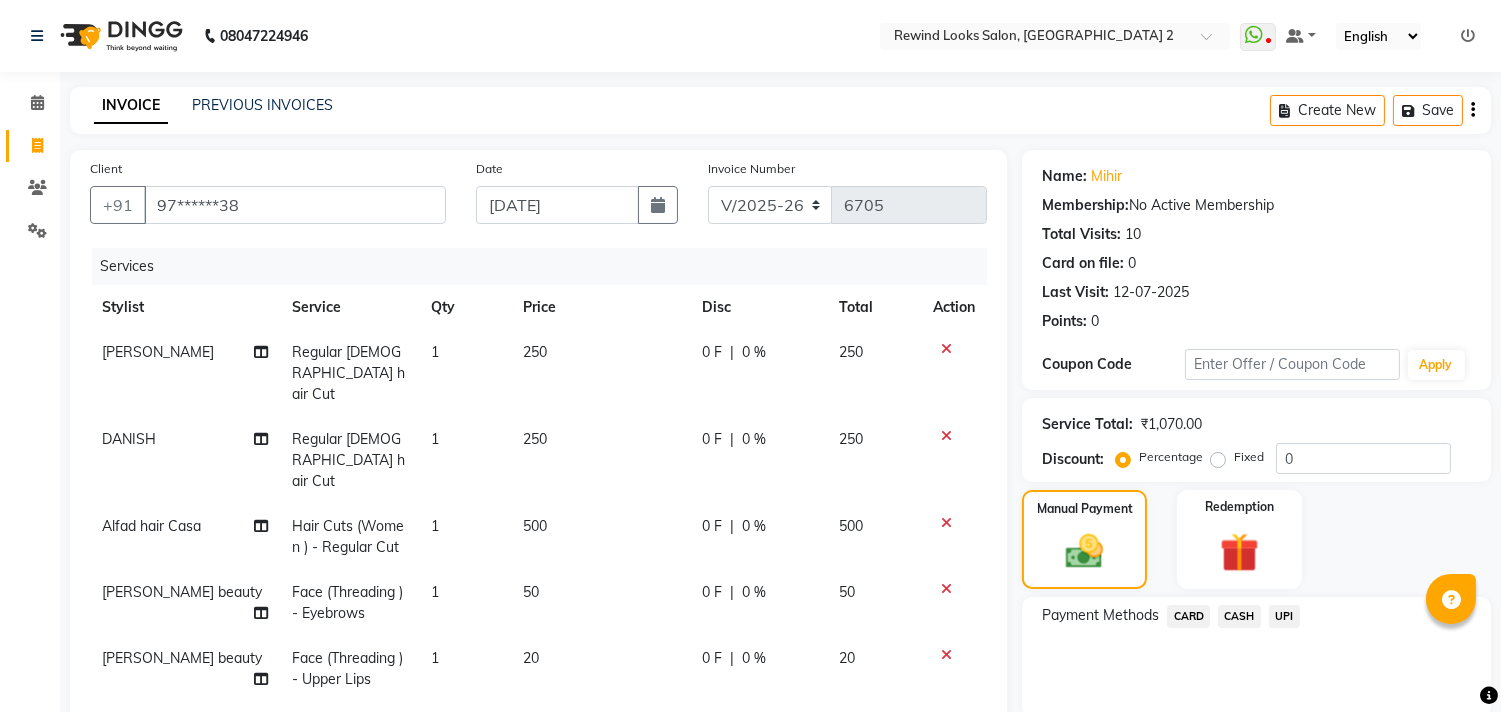 scroll, scrollTop: 333, scrollLeft: 0, axis: vertical 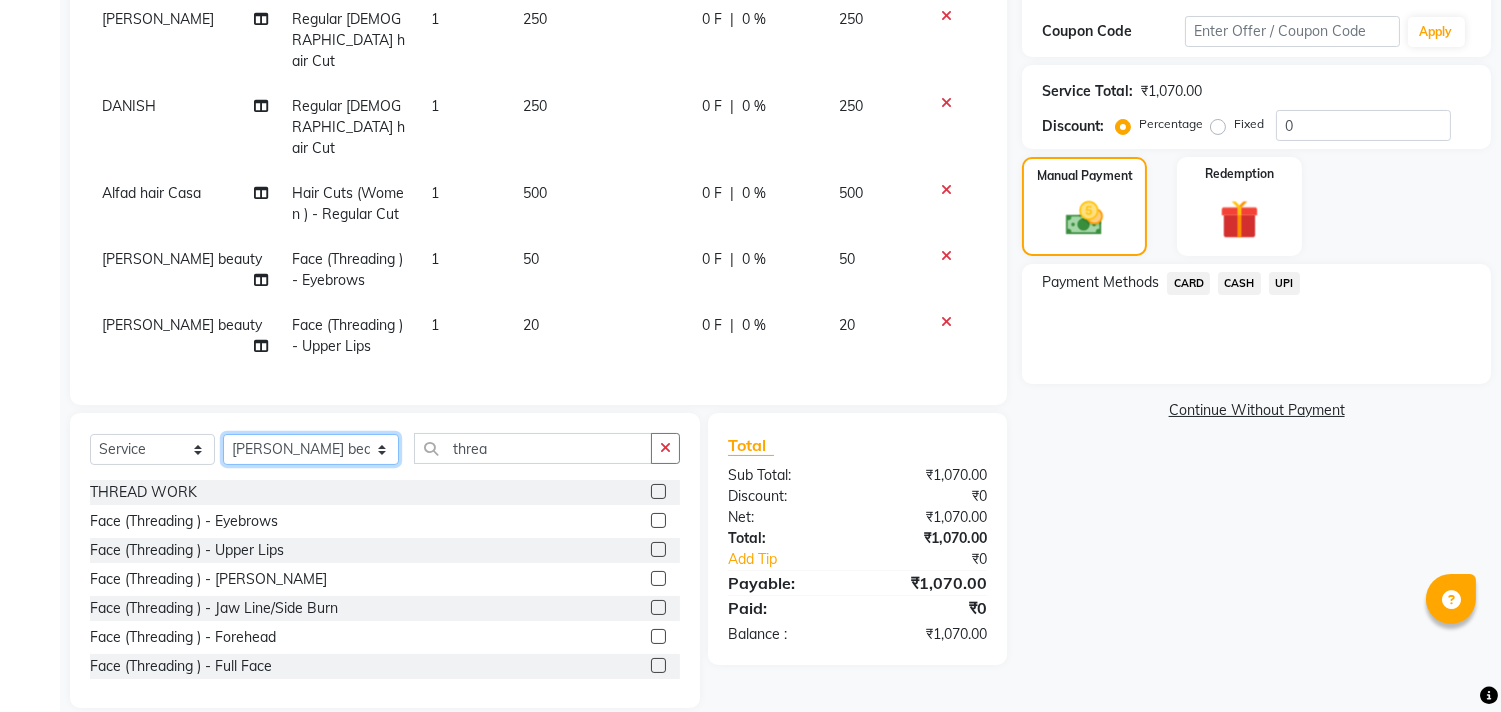 click on "Select Stylist aayat ADMIN Alfad hair Casa  [PERSON_NAME] HAIR [PERSON_NAME]  (unisex hairstylist) BIG [DEMOGRAPHIC_DATA] [DEMOGRAPHIC_DATA] DANISH [PERSON_NAME] orchid [PERSON_NAME] HAIR [DEMOGRAPHIC_DATA] CASA [PERSON_NAME] kiran Deepak Hair Mani MANOJ PEDICURE  [PERSON_NAME]. HAIR [PERSON_NAME] HAIR [PERSON_NAME] CASA NIZAM SAYA PRATIBHA ORCHID  Priyanka 1 [PERSON_NAME] pedicure RIHAN HAIR CASA [PERSON_NAME] [DEMOGRAPHIC_DATA] casa SAIF HAIR SAYA sameer casa [PERSON_NAME] hair casa [PERSON_NAME] beauty SHARIK HAIR [PERSON_NAME] Artist [PERSON_NAME] pedicure Suman Sumer Hair Tarikh hair [DEMOGRAPHIC_DATA] Casa white orched Danish [PERSON_NAME] hair  [PERSON_NAME] HAIR [DEMOGRAPHIC_DATA]" 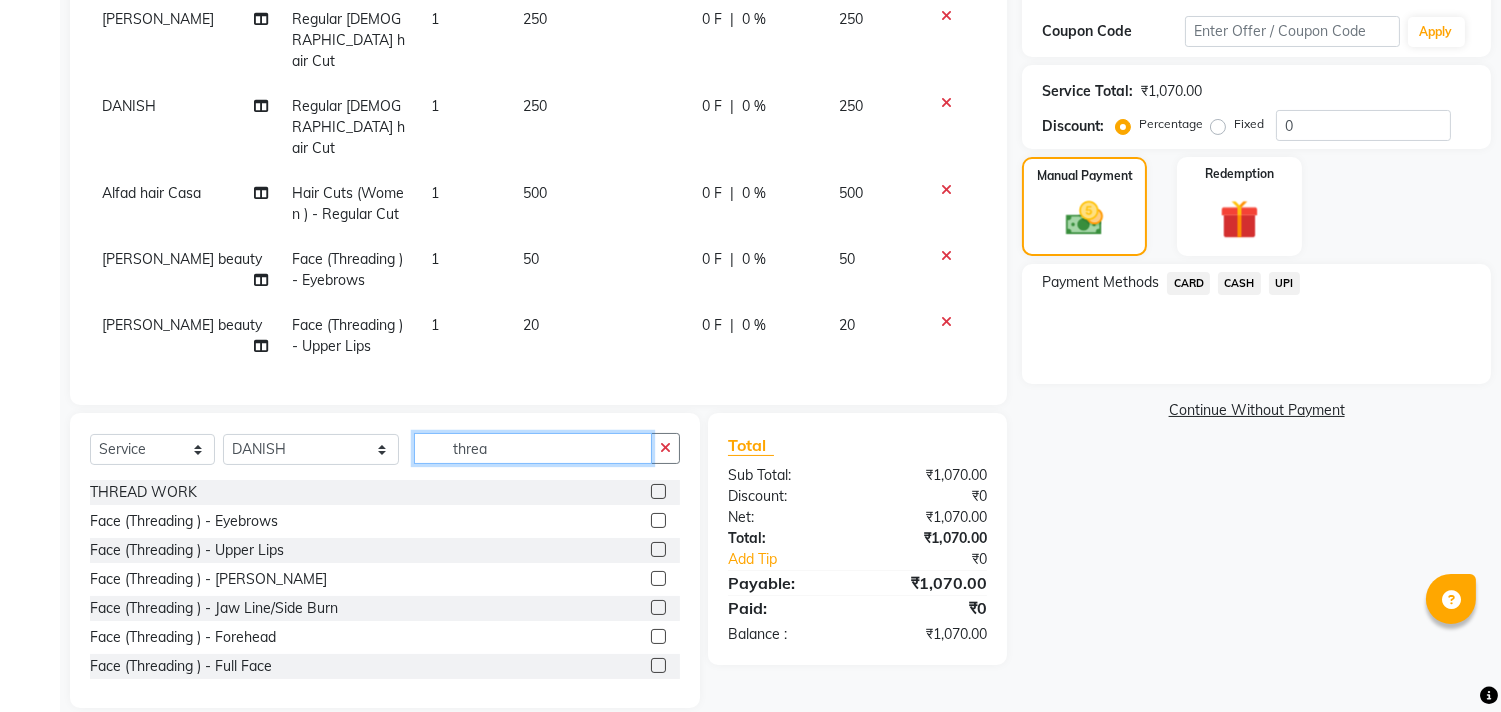 click on "threa" 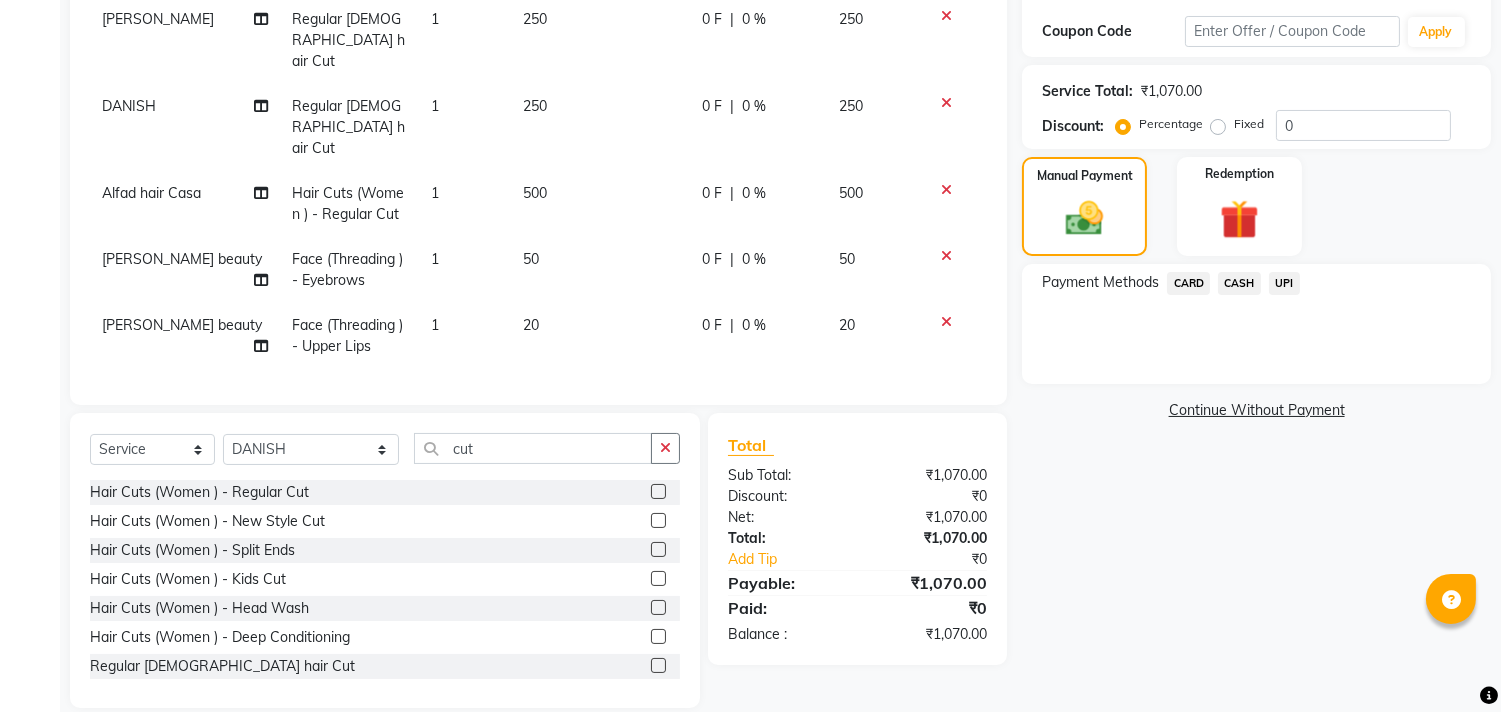 click 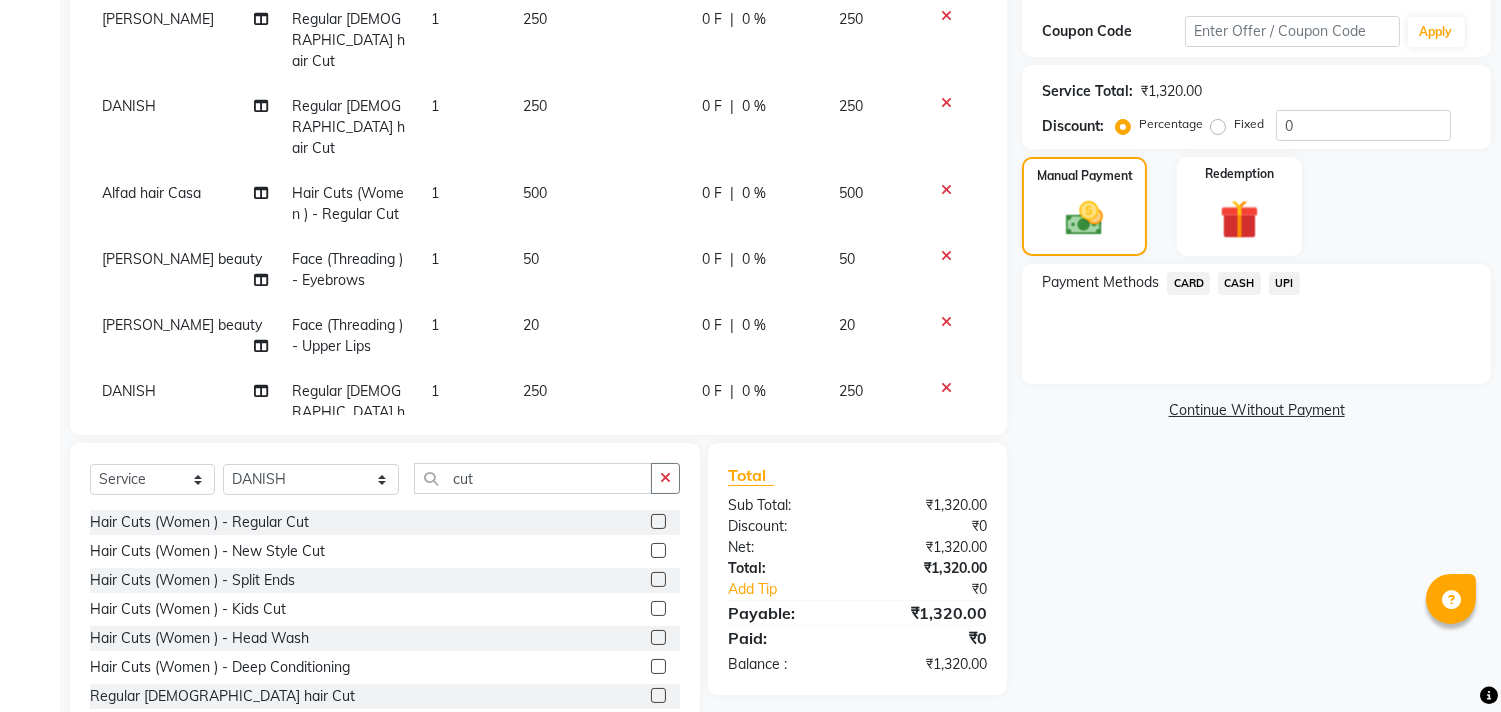 click on "CASH" 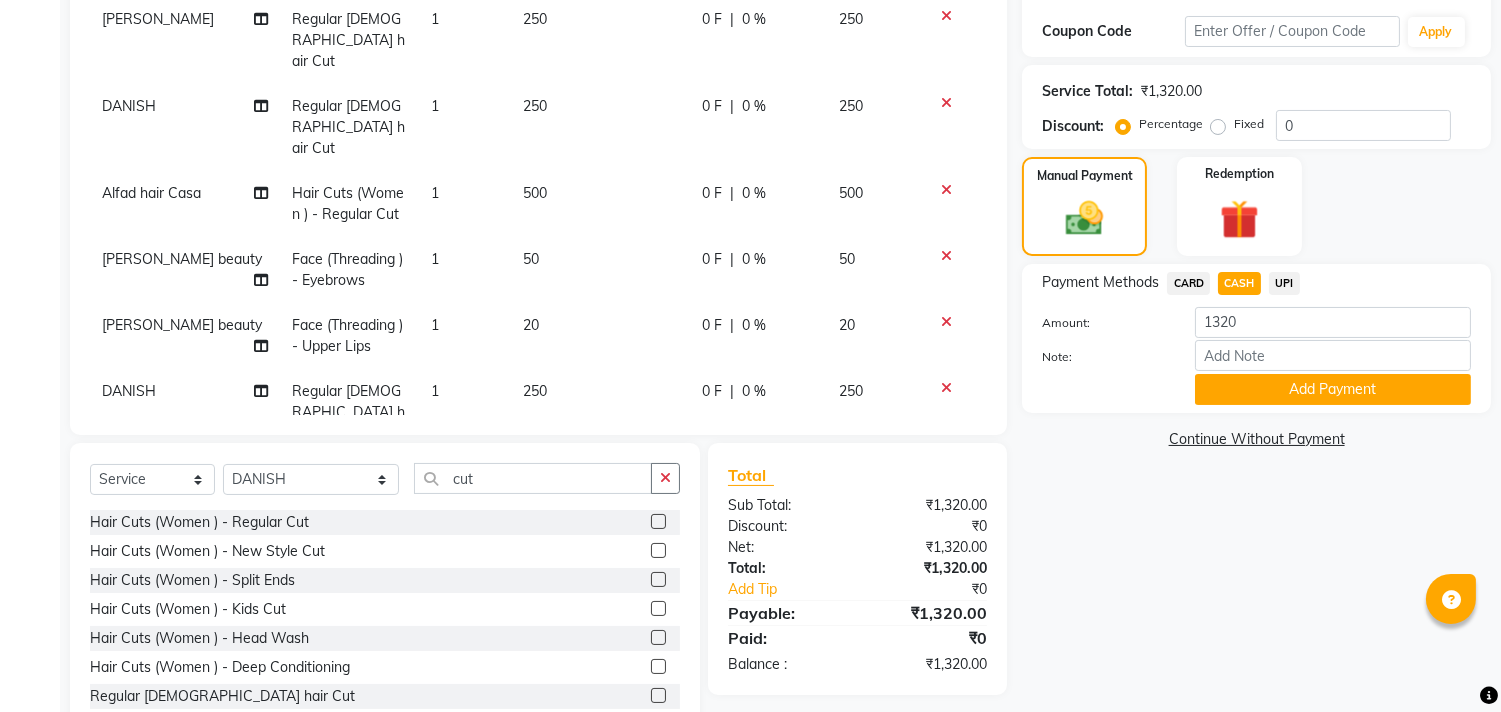 click on "Payment Methods  CARD   CASH   UPI  Amount: 1320 Note: Add Payment" 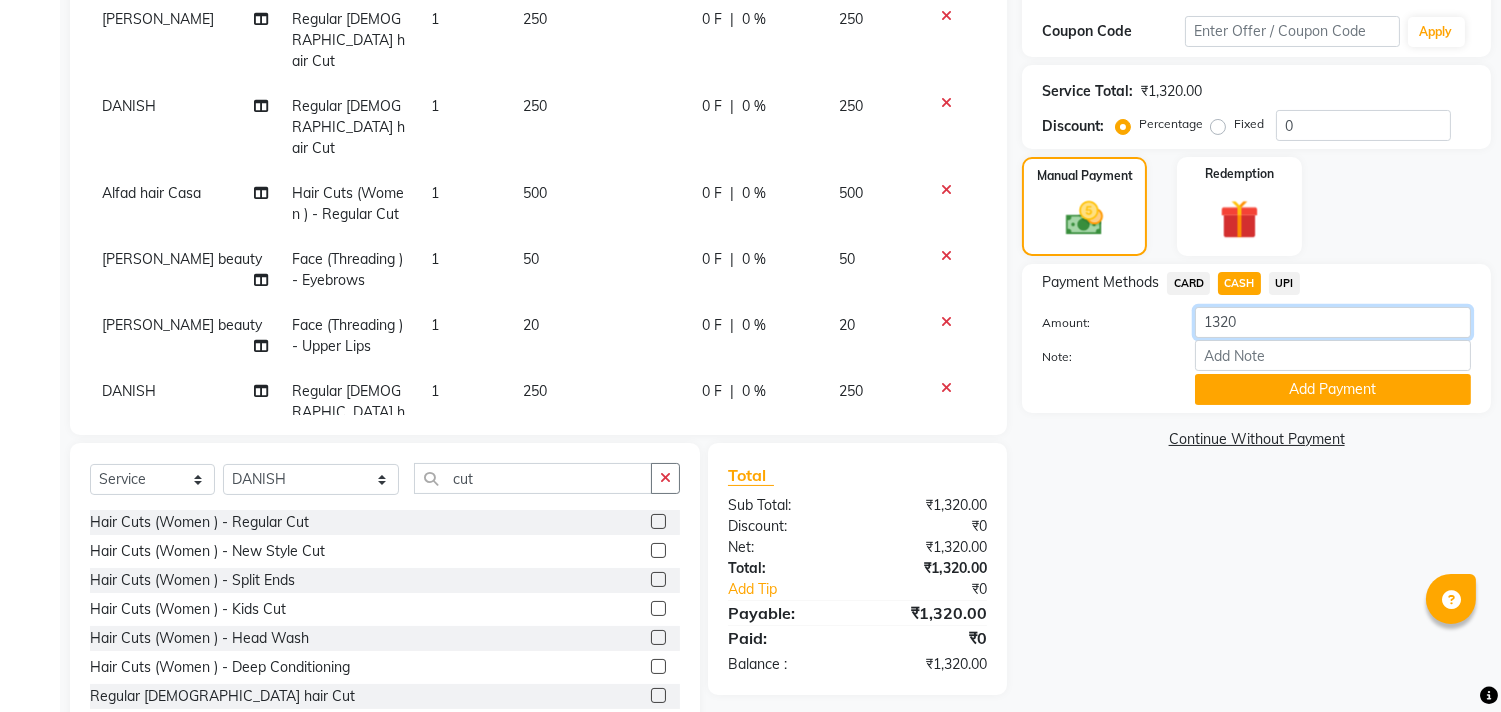 click on "1320" 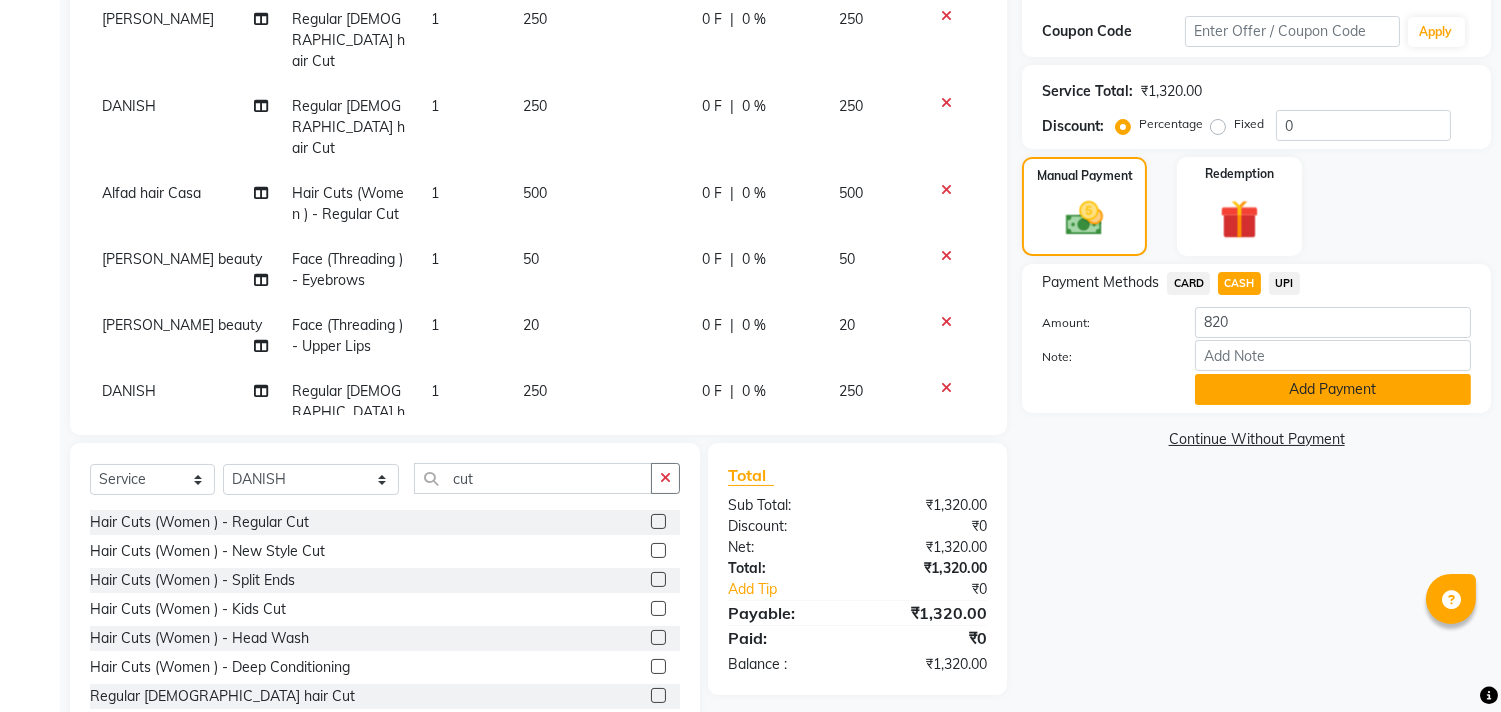 click on "Add Payment" 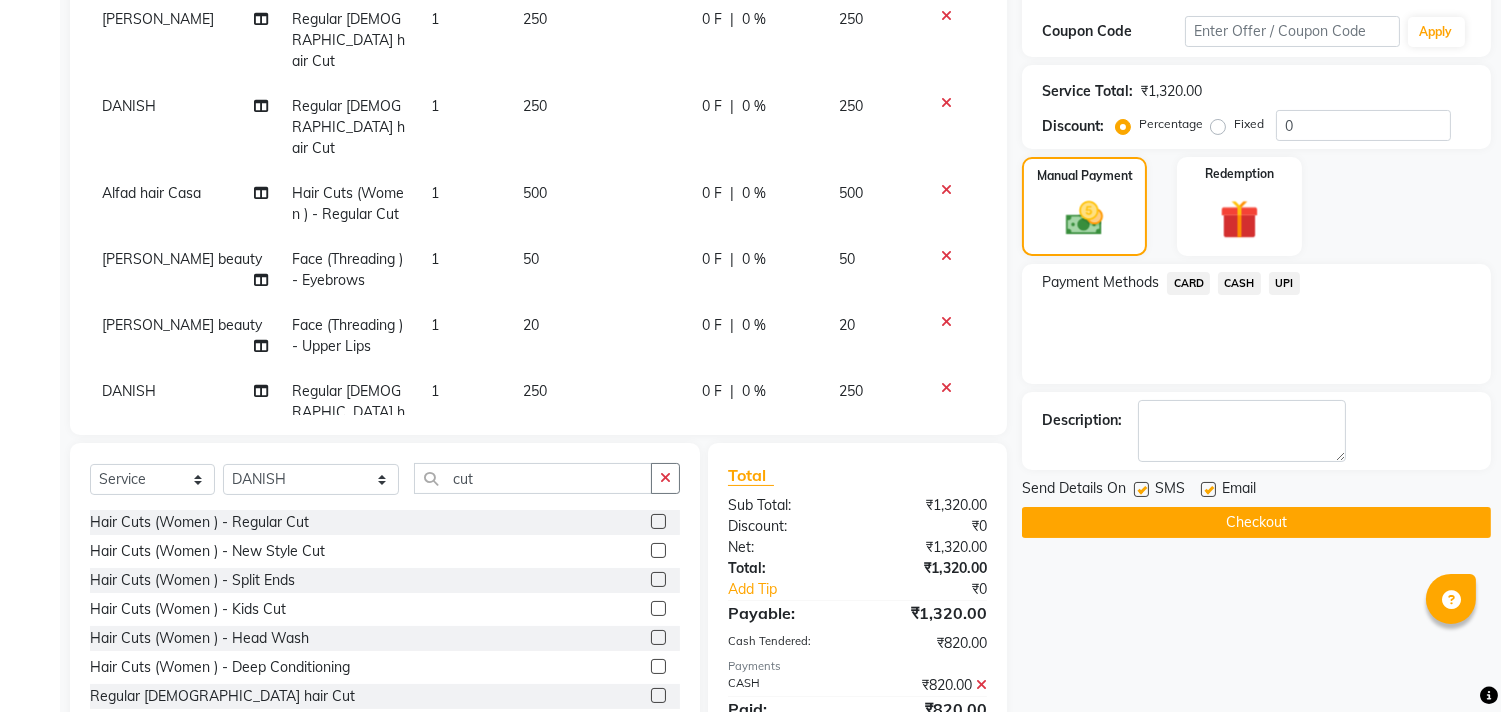 click on "UPI" 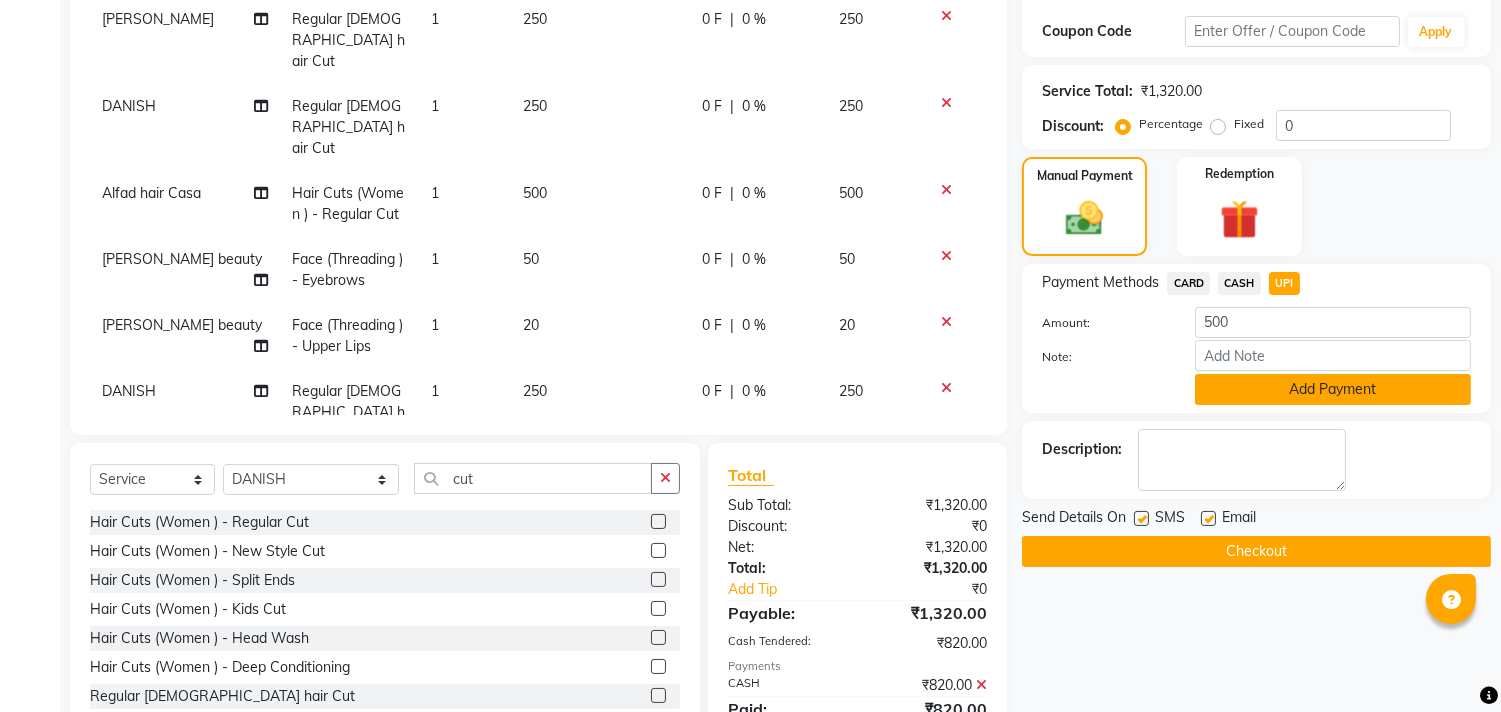 click on "Add Payment" 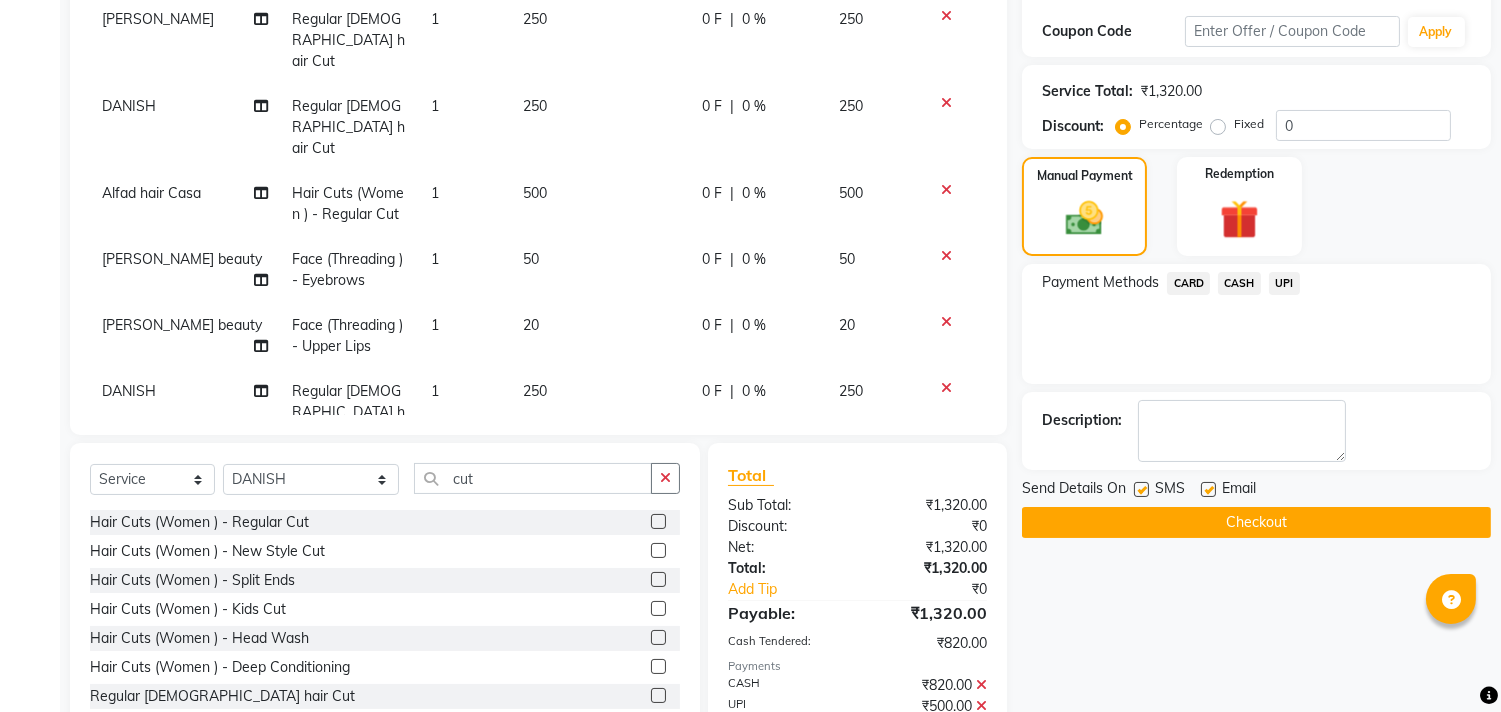 scroll, scrollTop: 437, scrollLeft: 0, axis: vertical 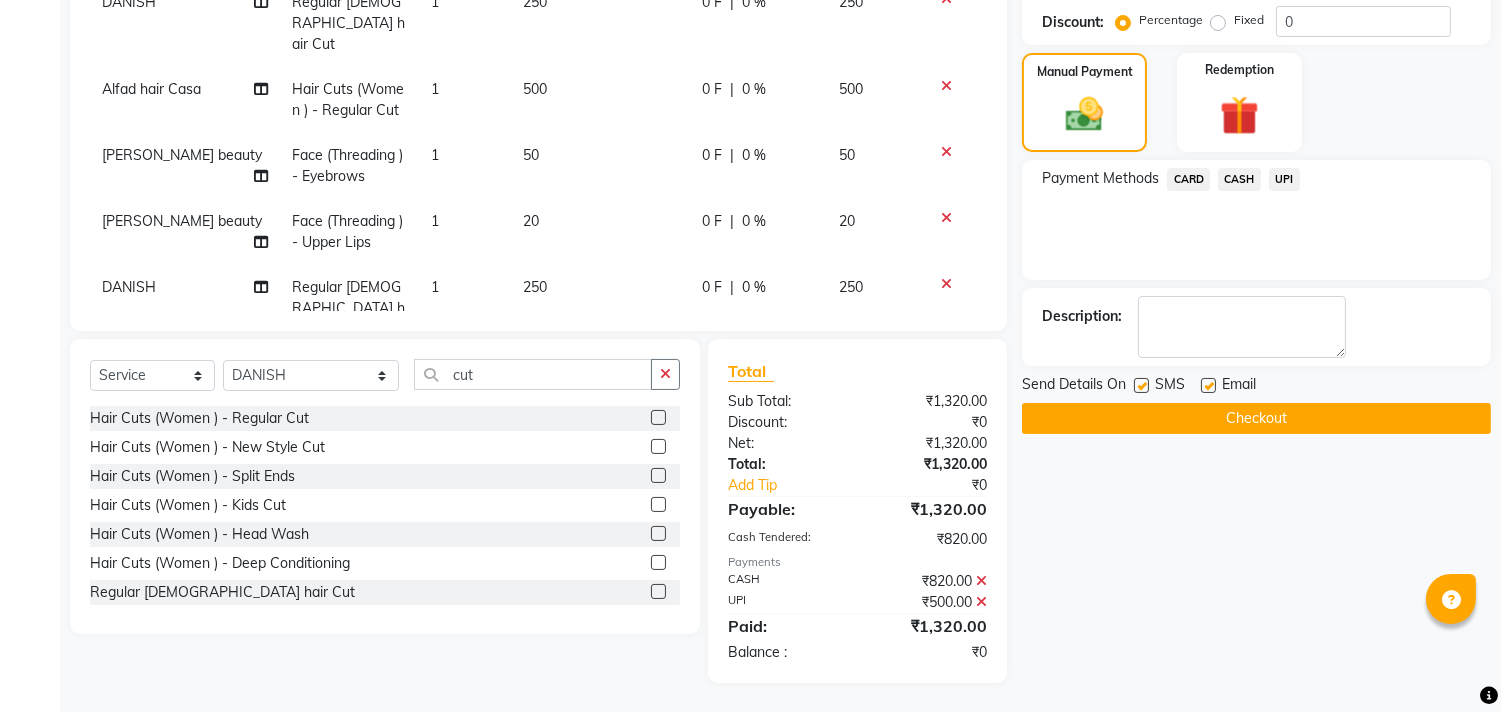 click on "Checkout" 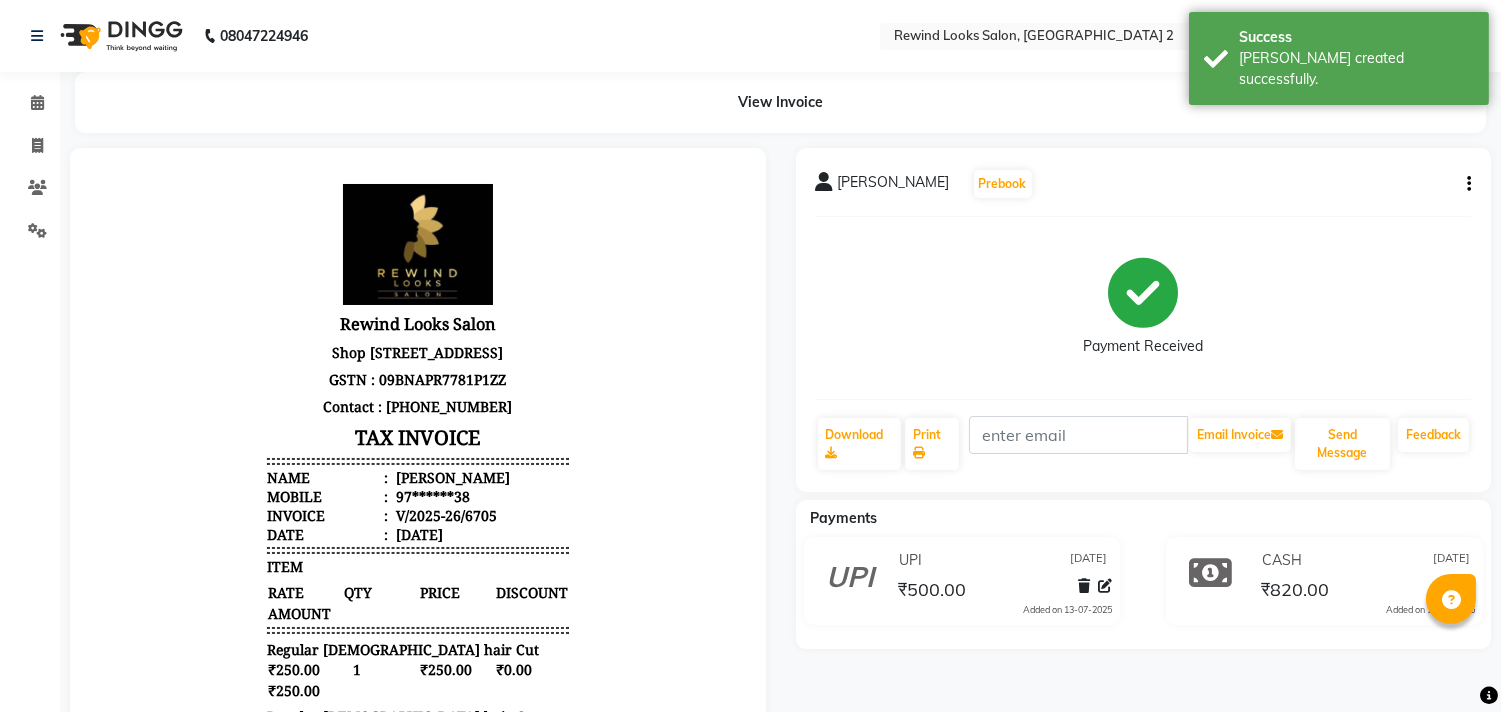 scroll, scrollTop: 0, scrollLeft: 0, axis: both 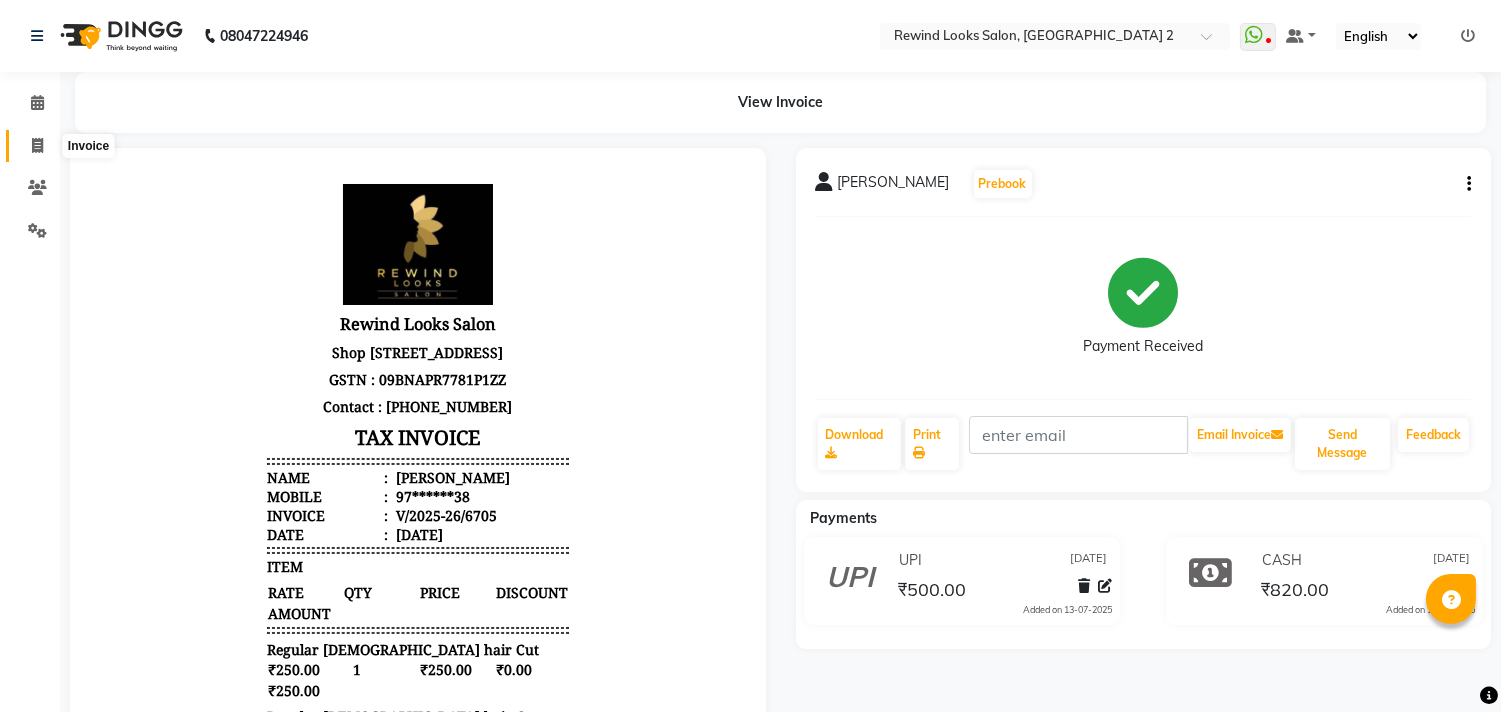 click 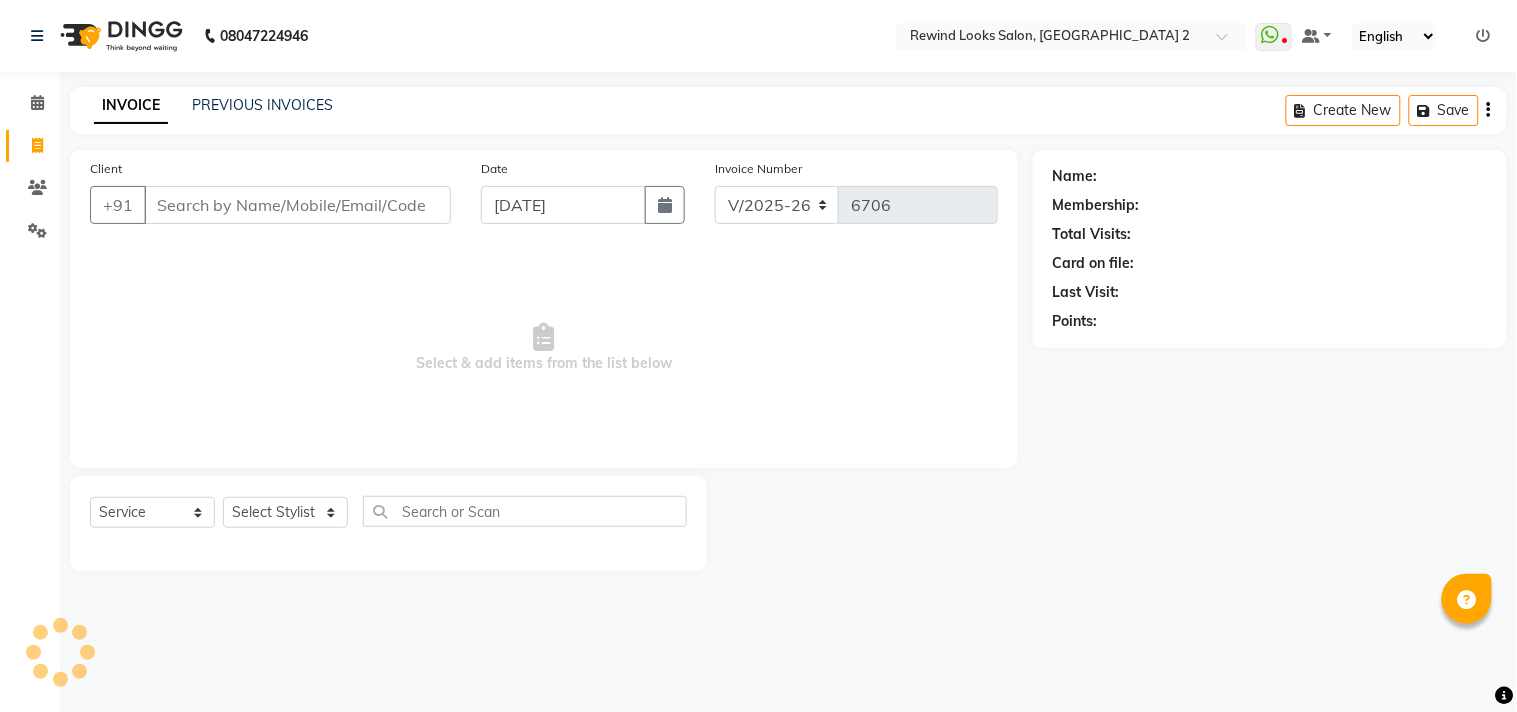 click on "Client" at bounding box center (297, 205) 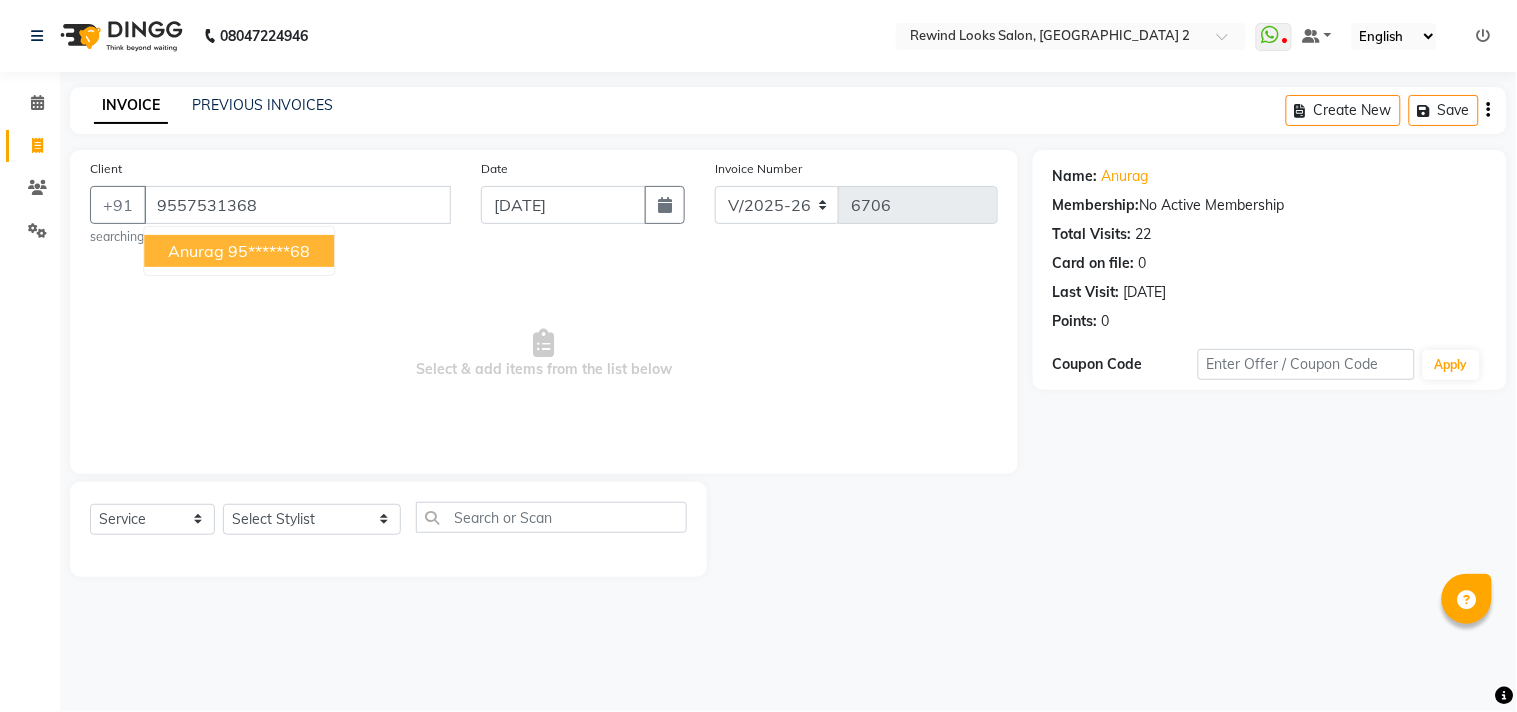 click on "95******68" at bounding box center (269, 251) 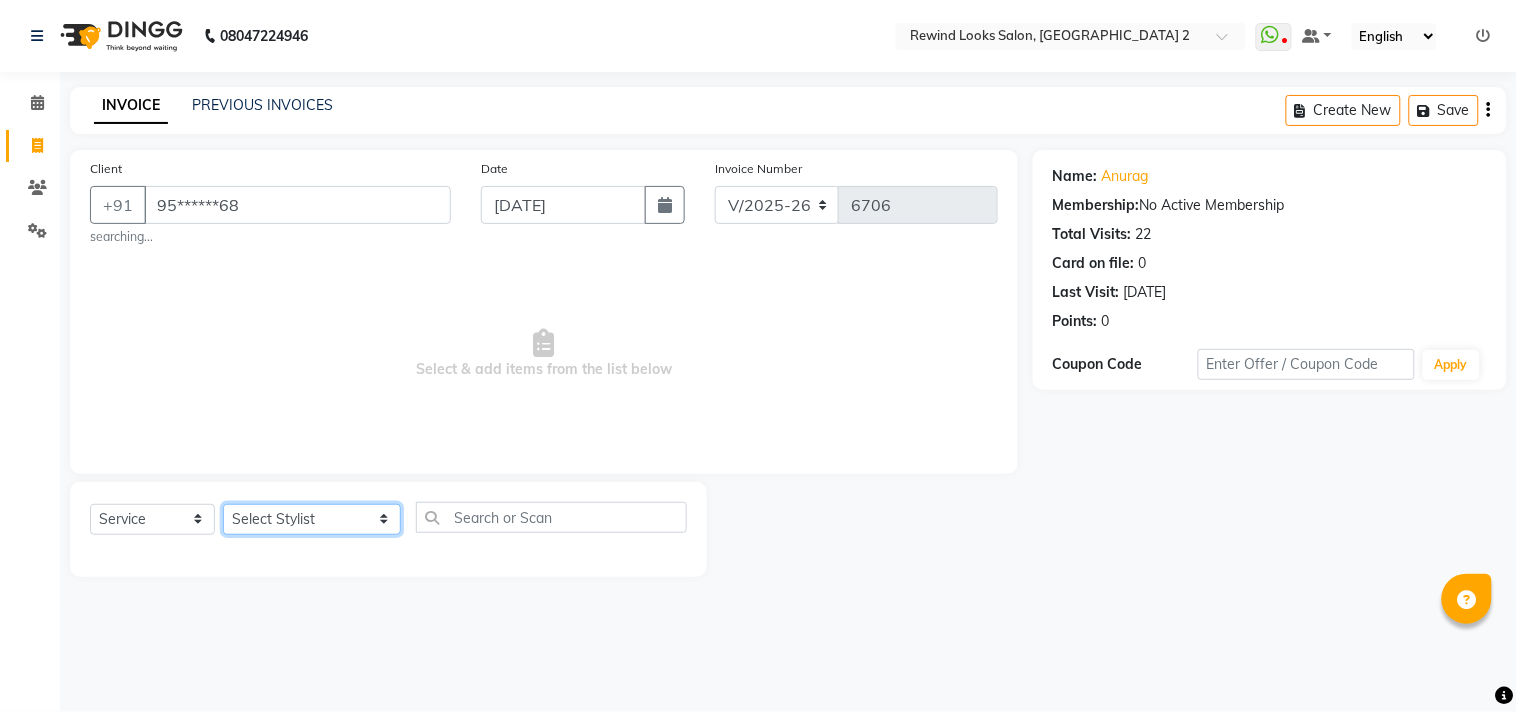 click on "Select Stylist aayat ADMIN Alfad hair Casa  [PERSON_NAME] HAIR [PERSON_NAME]  (unisex hairstylist) BIG [DEMOGRAPHIC_DATA] [DEMOGRAPHIC_DATA] DANISH [PERSON_NAME] orchid [PERSON_NAME] HAIR [DEMOGRAPHIC_DATA] CASA [PERSON_NAME] kiran Deepak Hair Mani MANOJ PEDICURE  [PERSON_NAME]. HAIR [PERSON_NAME] HAIR [PERSON_NAME] CASA NIZAM SAYA PRATIBHA ORCHID  Priyanka 1 [PERSON_NAME] pedicure RIHAN HAIR CASA [PERSON_NAME] [DEMOGRAPHIC_DATA] casa SAIF HAIR SAYA sameer casa [PERSON_NAME] hair casa [PERSON_NAME] beauty SHARIK HAIR [PERSON_NAME] Artist [PERSON_NAME] pedicure Suman Sumer Hair Tarikh hair [DEMOGRAPHIC_DATA] Casa white orched Danish [PERSON_NAME] hair  [PERSON_NAME] HAIR [DEMOGRAPHIC_DATA]" 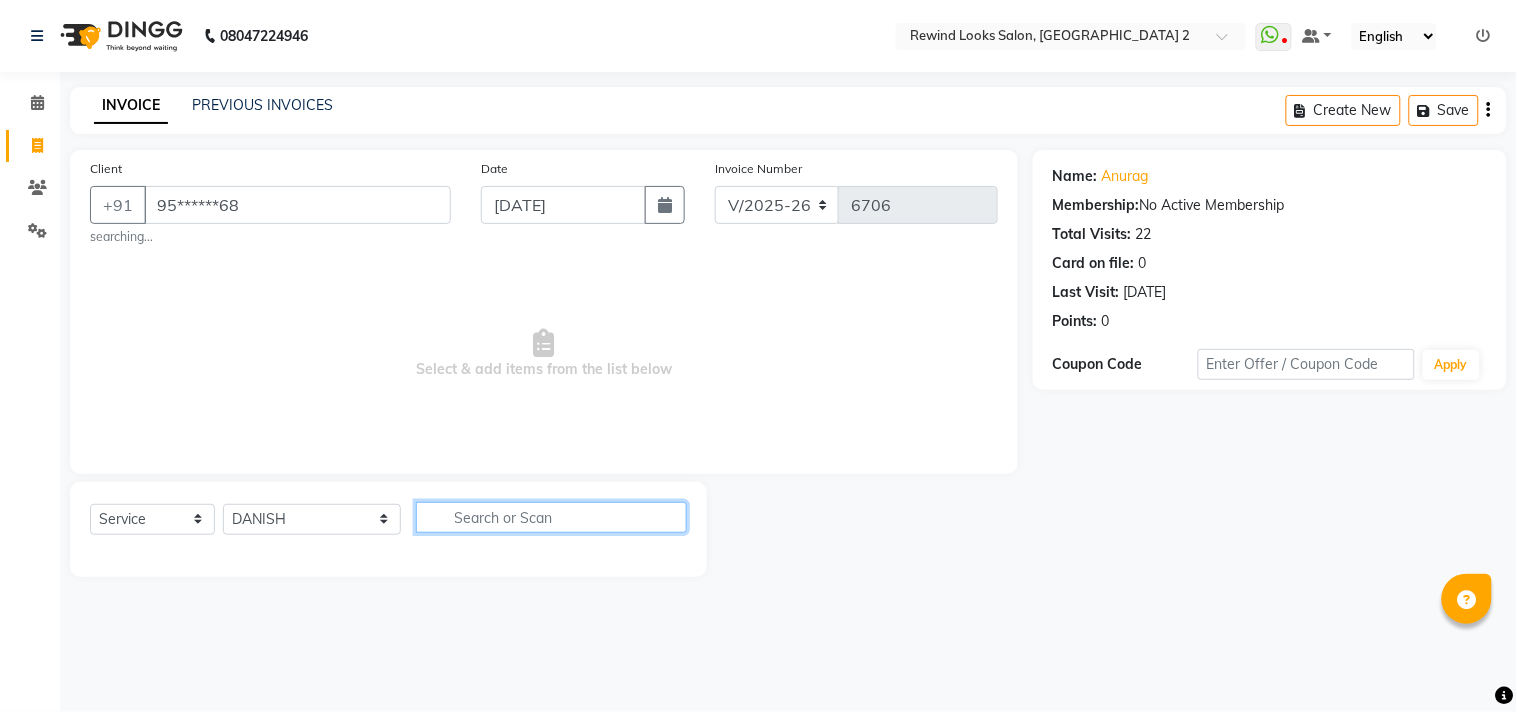 click 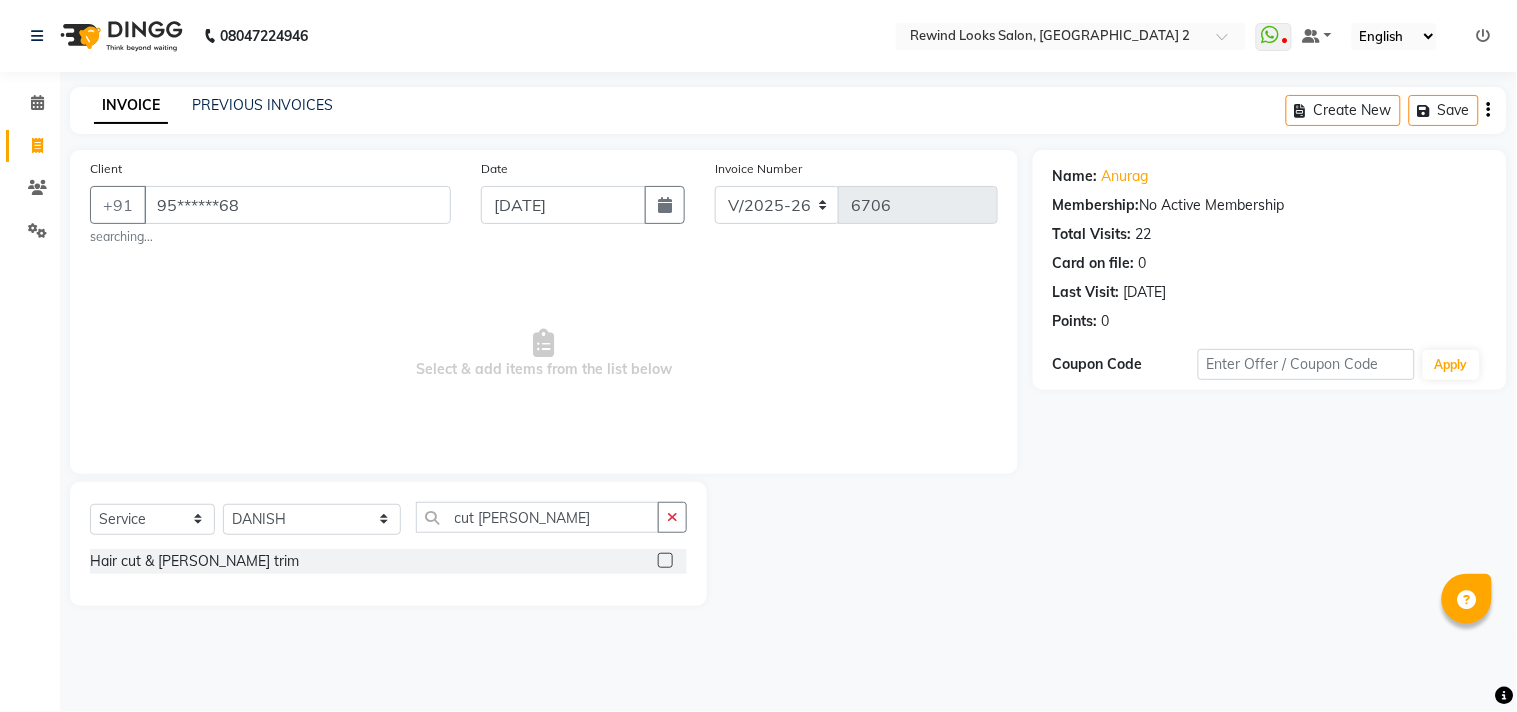 click 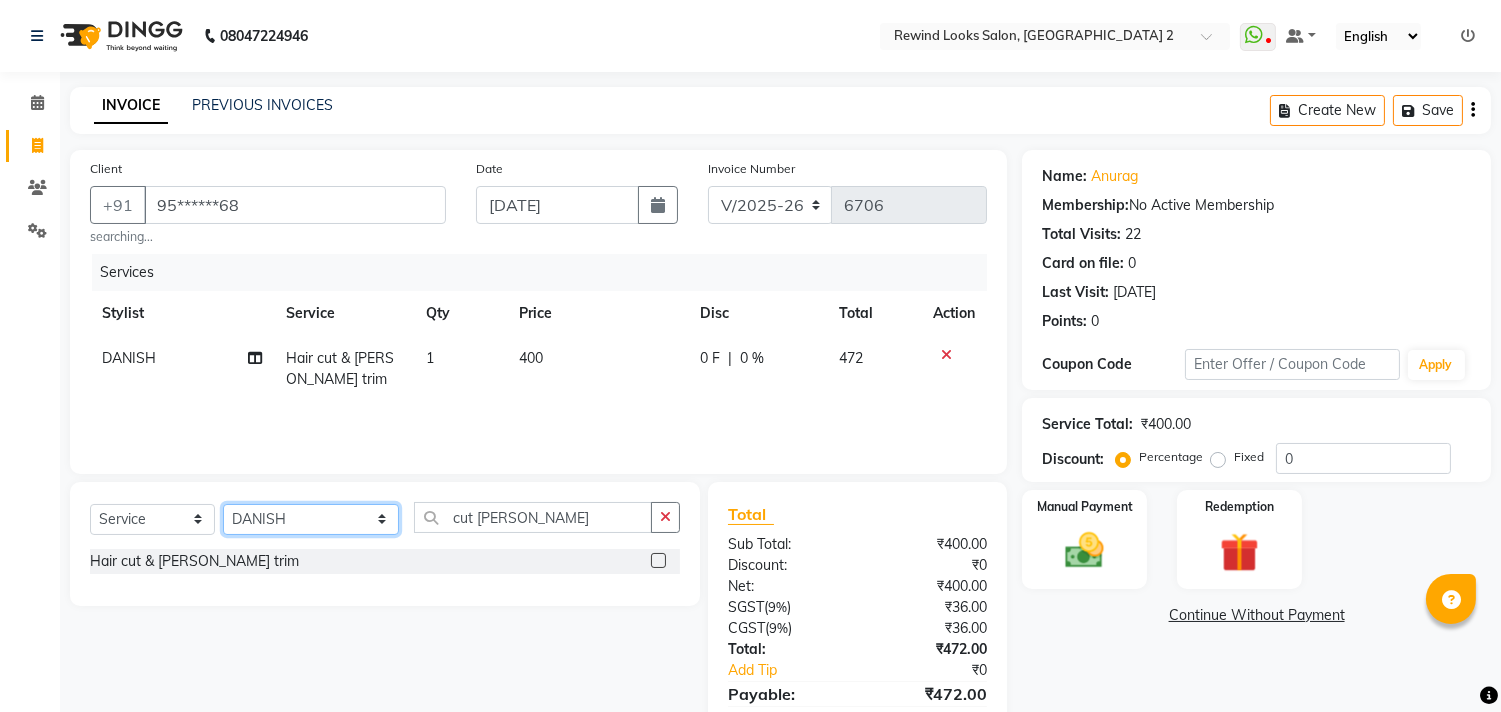 click on "Select Stylist aayat ADMIN Alfad hair Casa  [PERSON_NAME] HAIR [PERSON_NAME]  (unisex hairstylist) BIG [DEMOGRAPHIC_DATA] [DEMOGRAPHIC_DATA] DANISH [PERSON_NAME] orchid [PERSON_NAME] HAIR [DEMOGRAPHIC_DATA] CASA [PERSON_NAME] kiran Deepak Hair Mani MANOJ PEDICURE  [PERSON_NAME]. HAIR [PERSON_NAME] HAIR [PERSON_NAME] CASA NIZAM SAYA PRATIBHA ORCHID  Priyanka 1 [PERSON_NAME] pedicure RIHAN HAIR CASA [PERSON_NAME] [DEMOGRAPHIC_DATA] casa SAIF HAIR SAYA sameer casa [PERSON_NAME] hair casa [PERSON_NAME] beauty SHARIK HAIR [PERSON_NAME] Artist [PERSON_NAME] pedicure Suman Sumer Hair Tarikh hair [DEMOGRAPHIC_DATA] Casa white orched Danish [PERSON_NAME] hair  [PERSON_NAME] HAIR [DEMOGRAPHIC_DATA]" 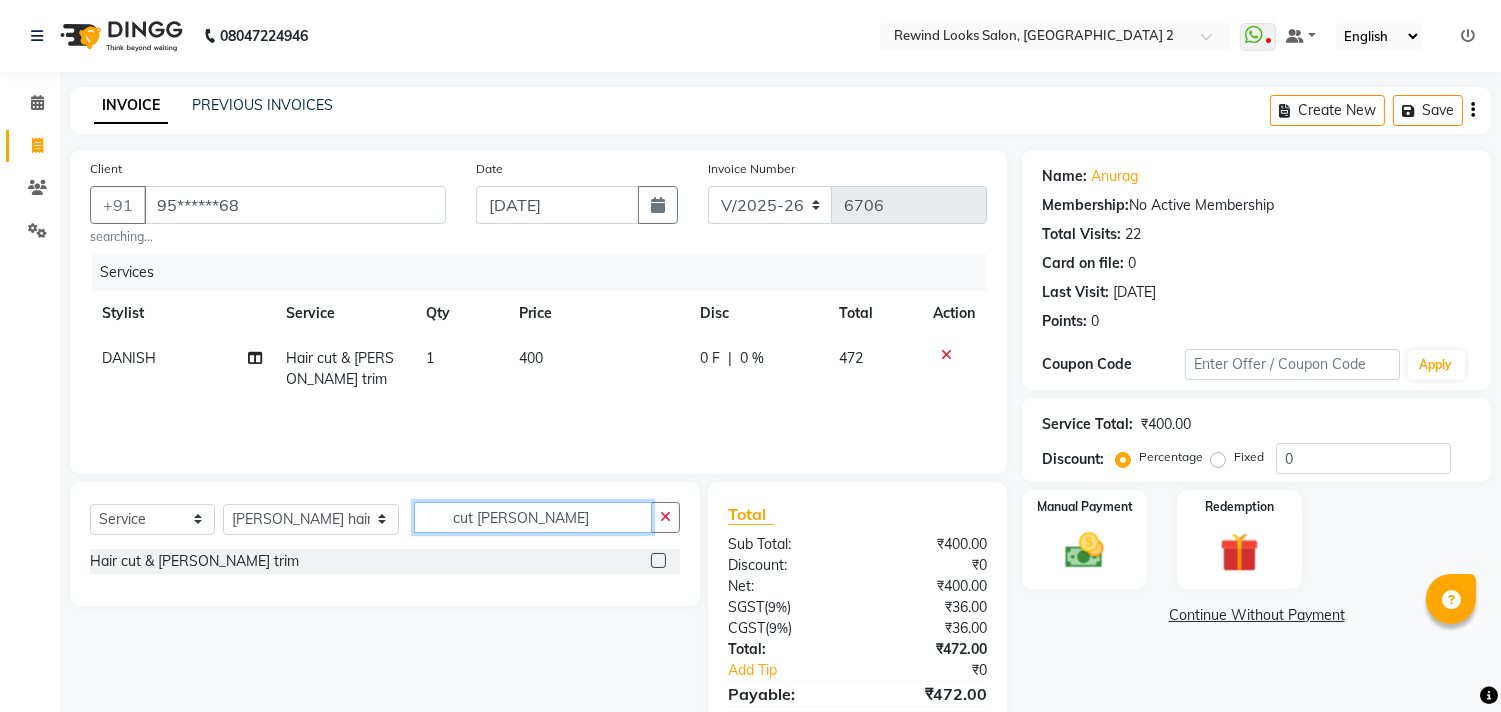 click on "cut [PERSON_NAME]" 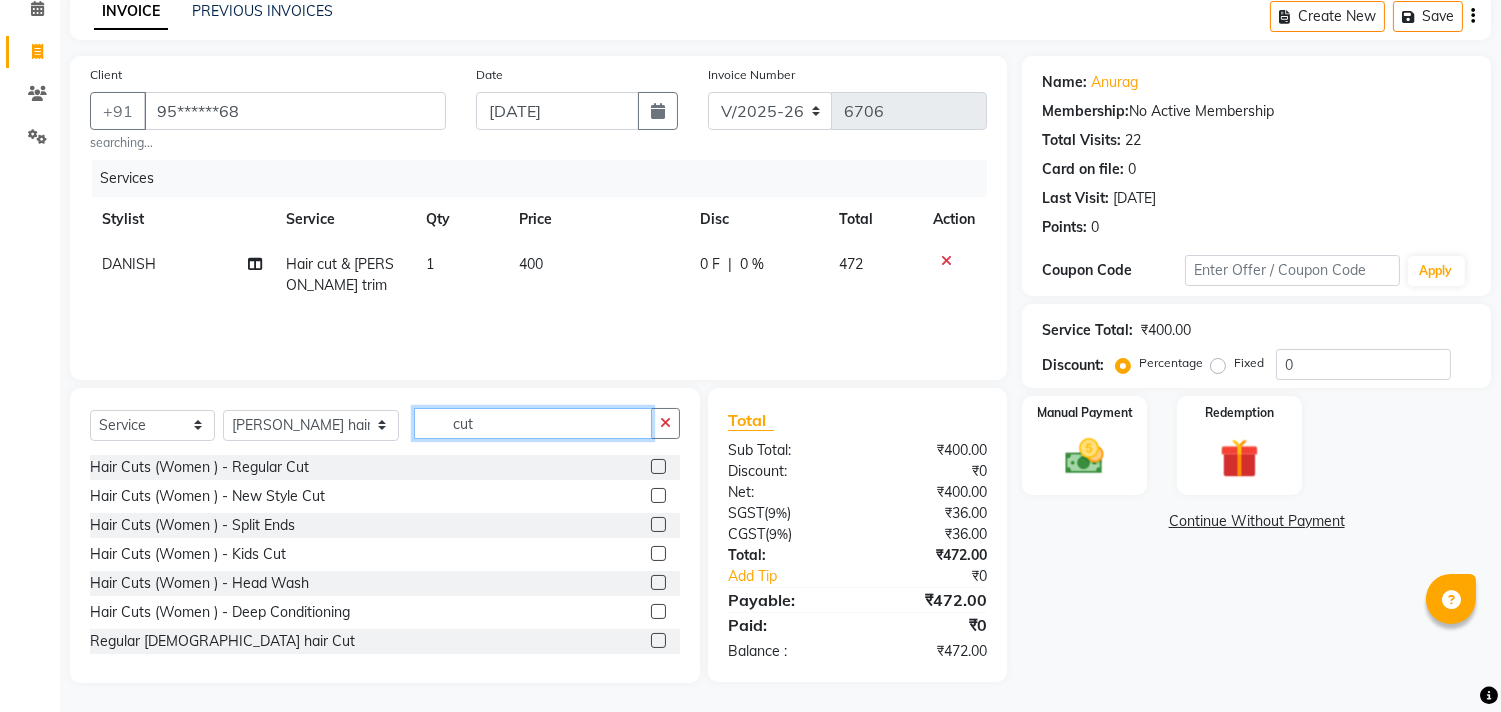 scroll, scrollTop: 95, scrollLeft: 0, axis: vertical 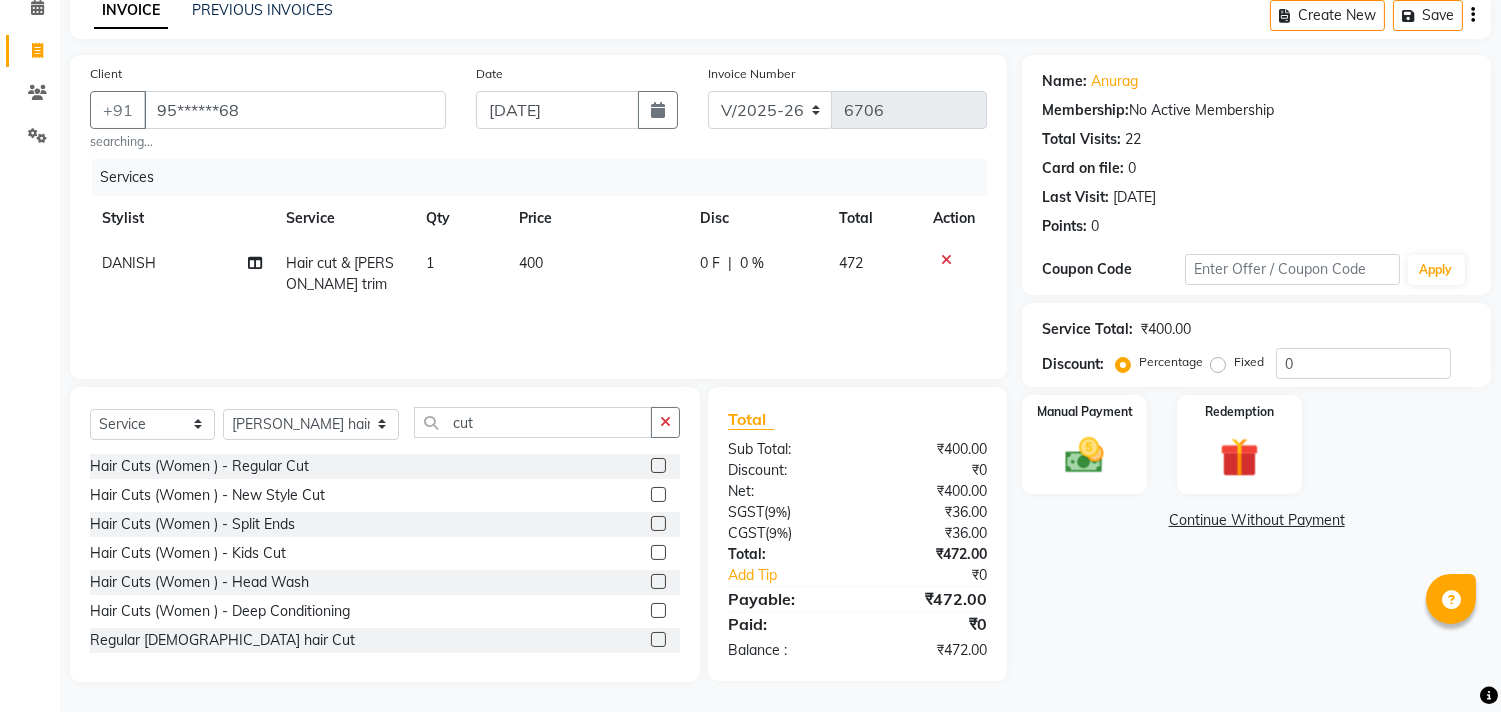 click 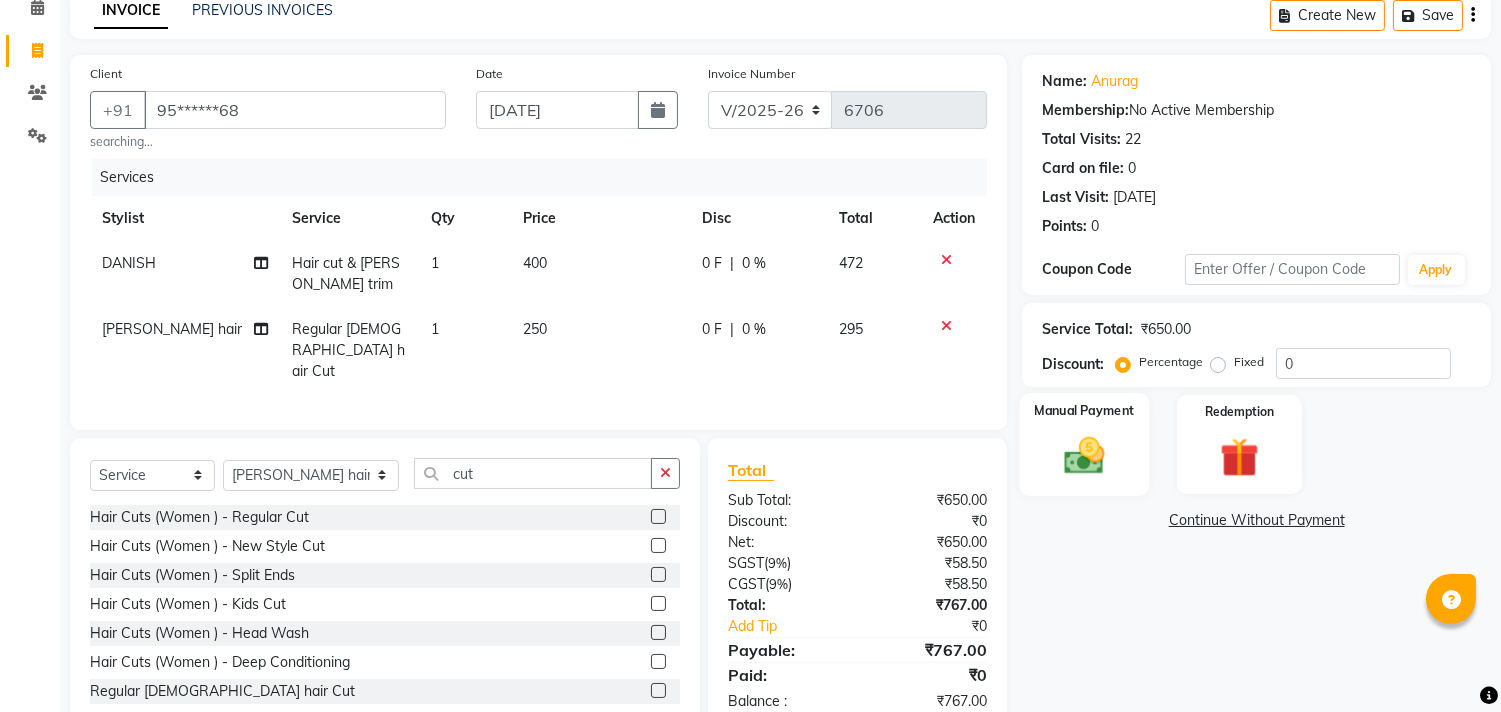 click 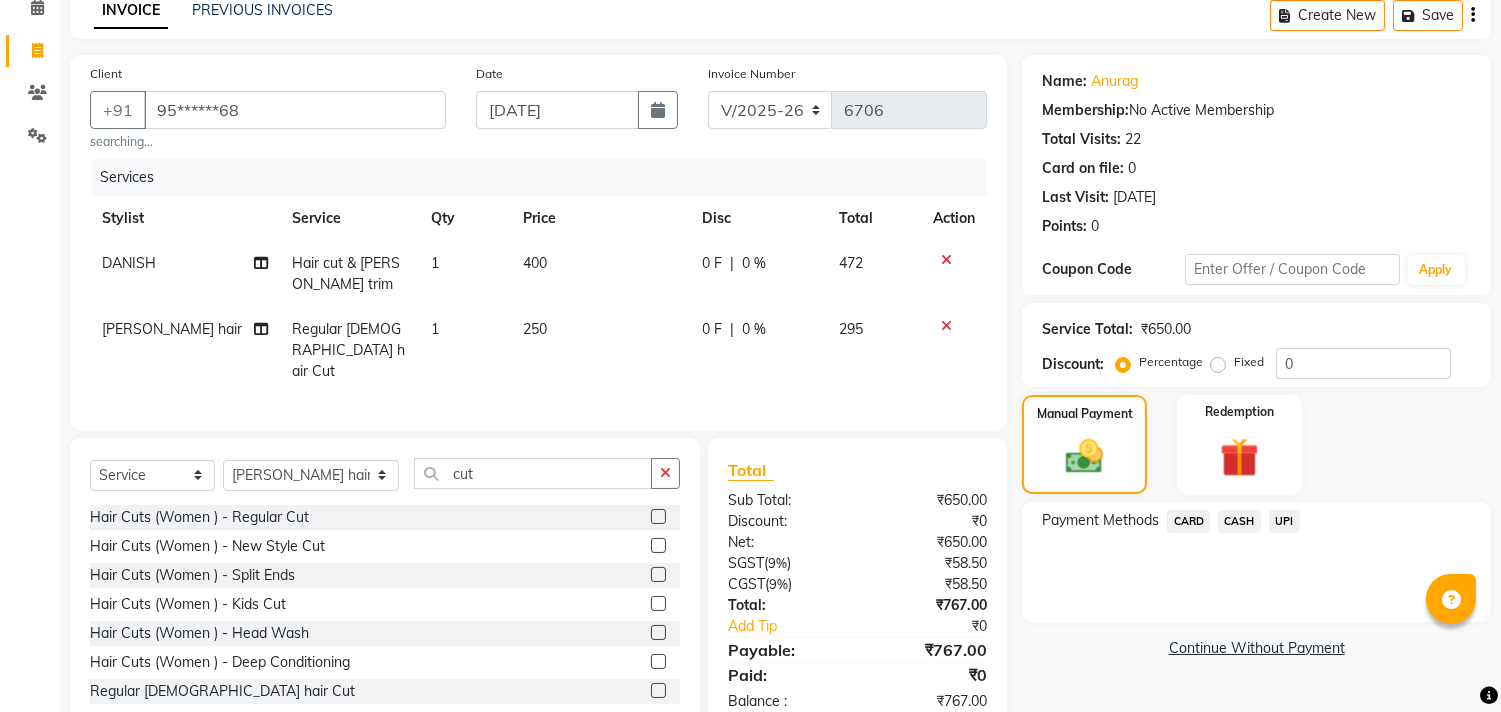 click on "UPI" 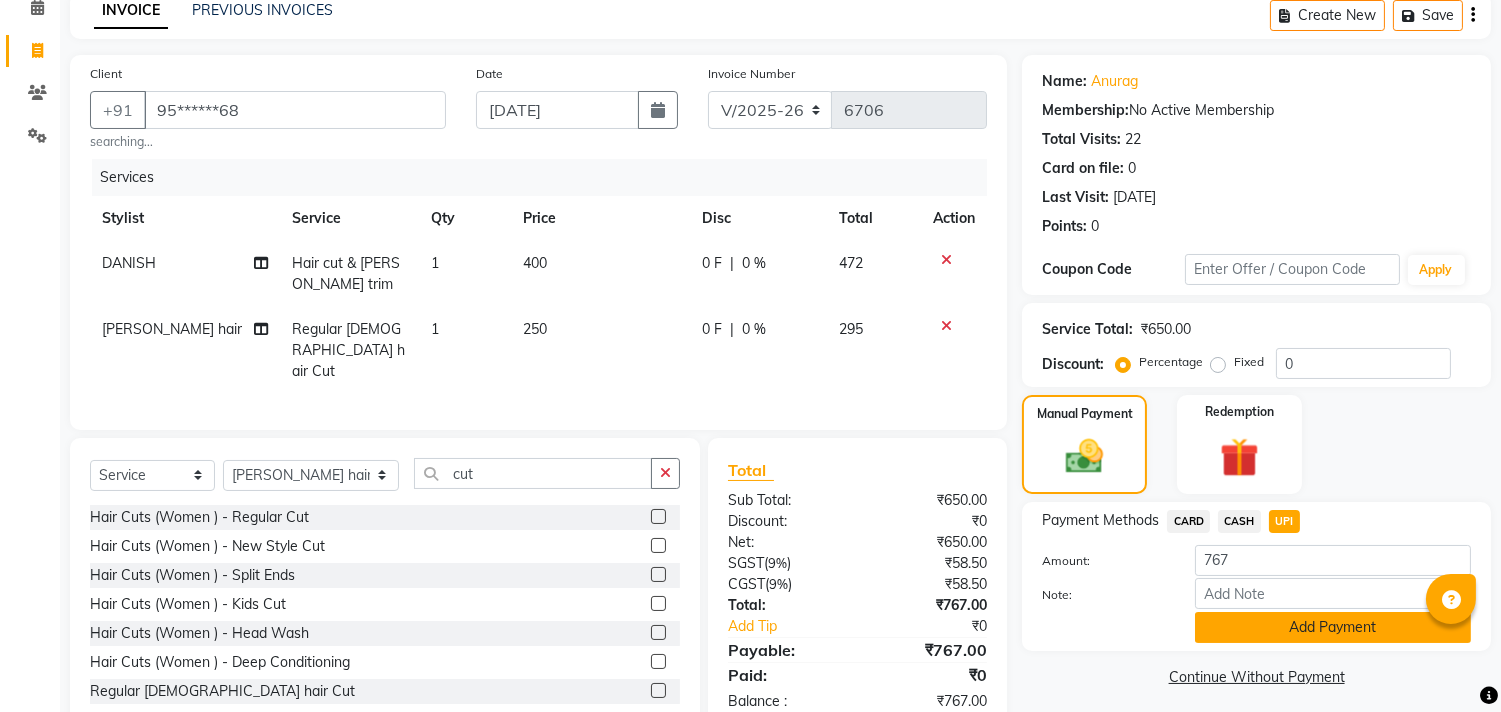 click on "Add Payment" 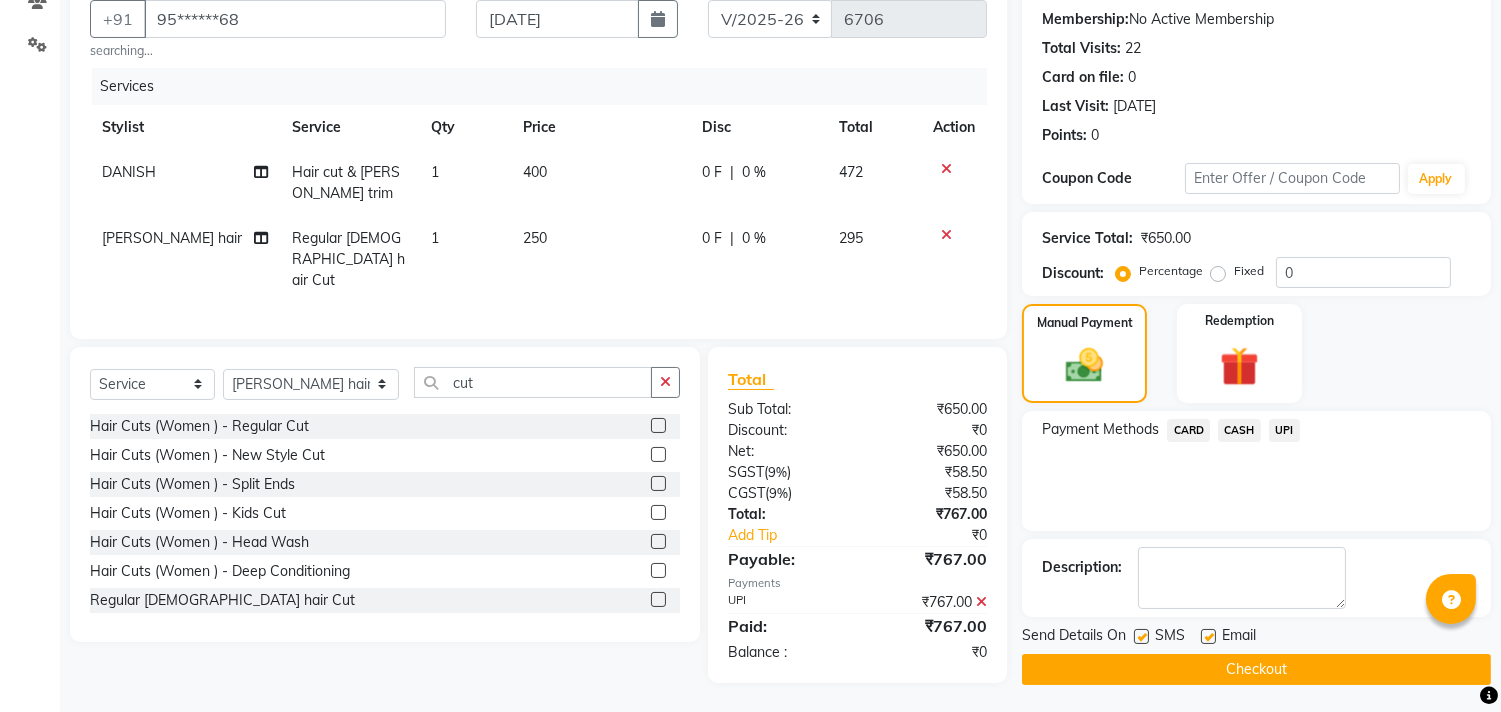 scroll, scrollTop: 187, scrollLeft: 0, axis: vertical 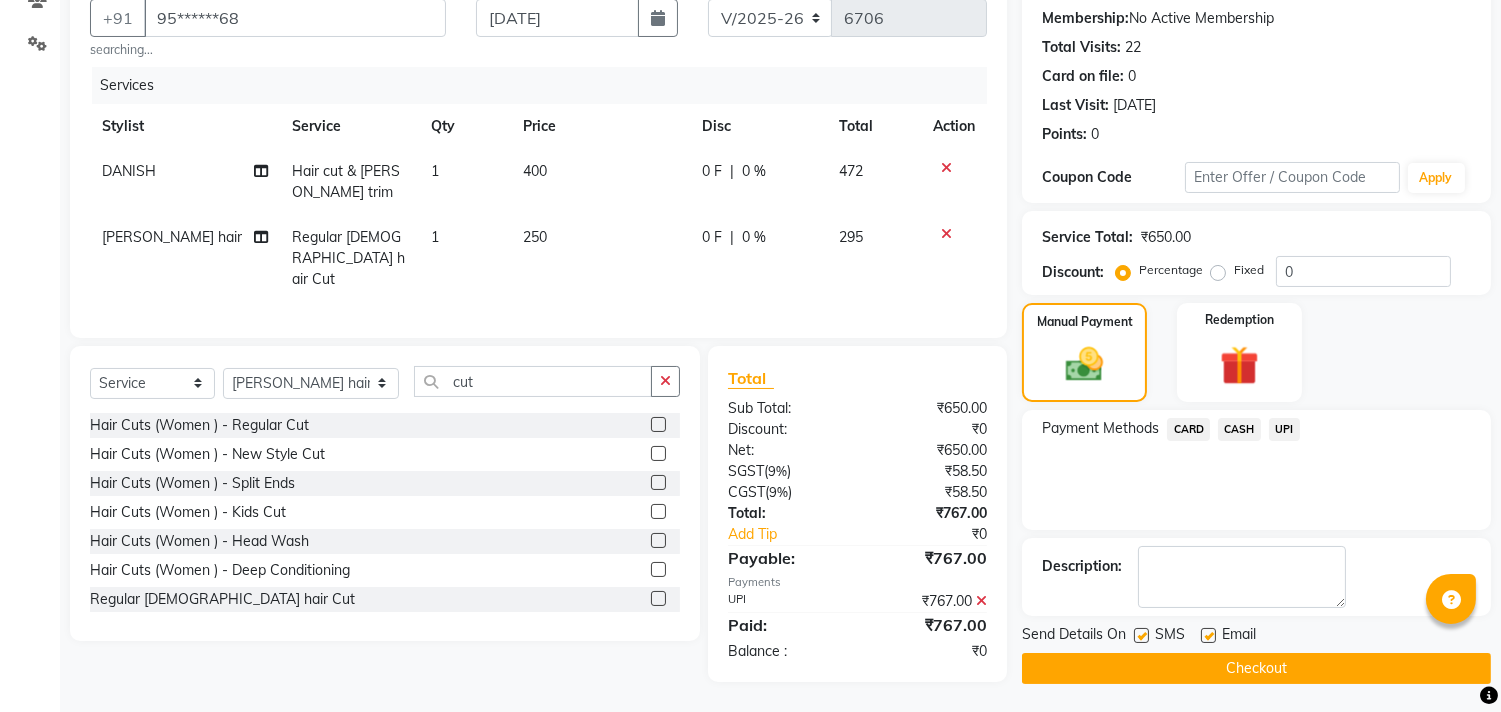 click on "Checkout" 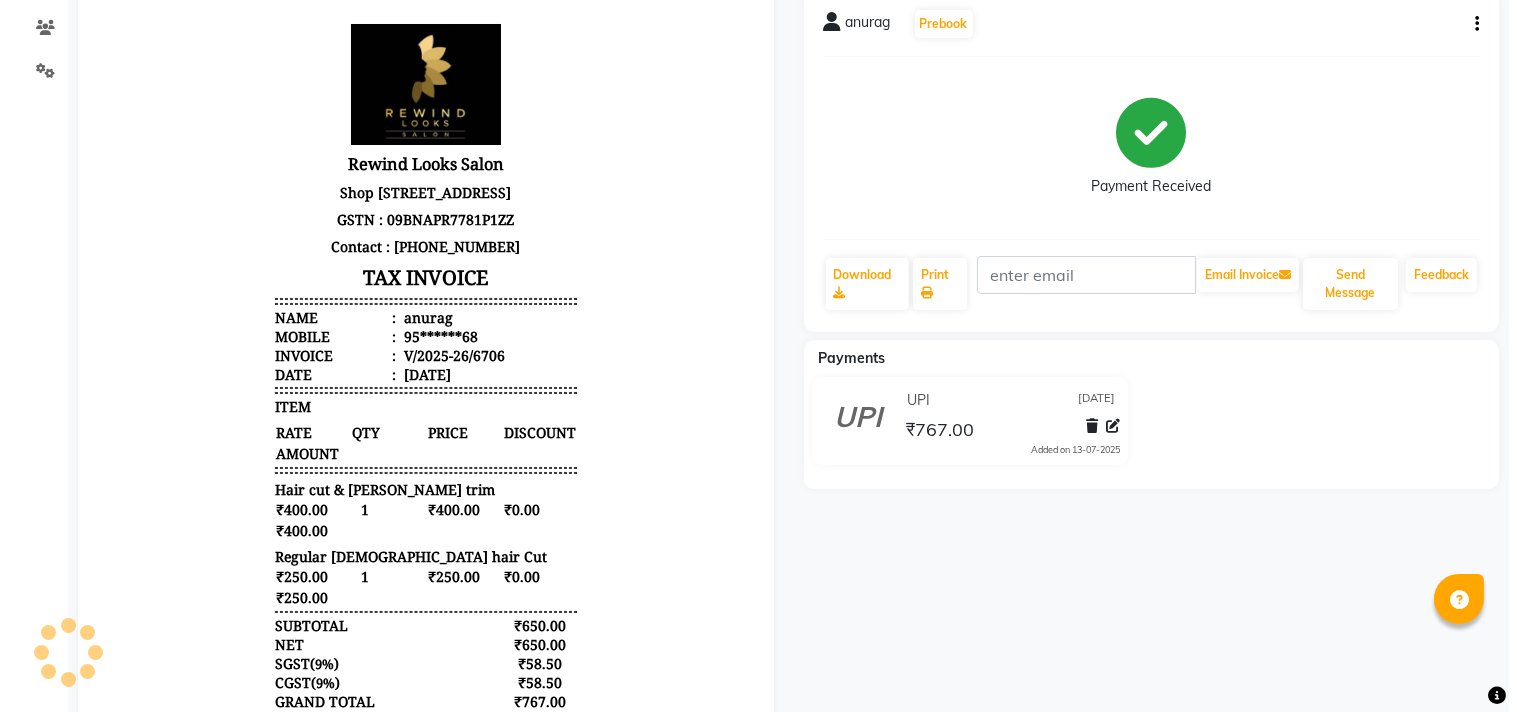 scroll, scrollTop: 0, scrollLeft: 0, axis: both 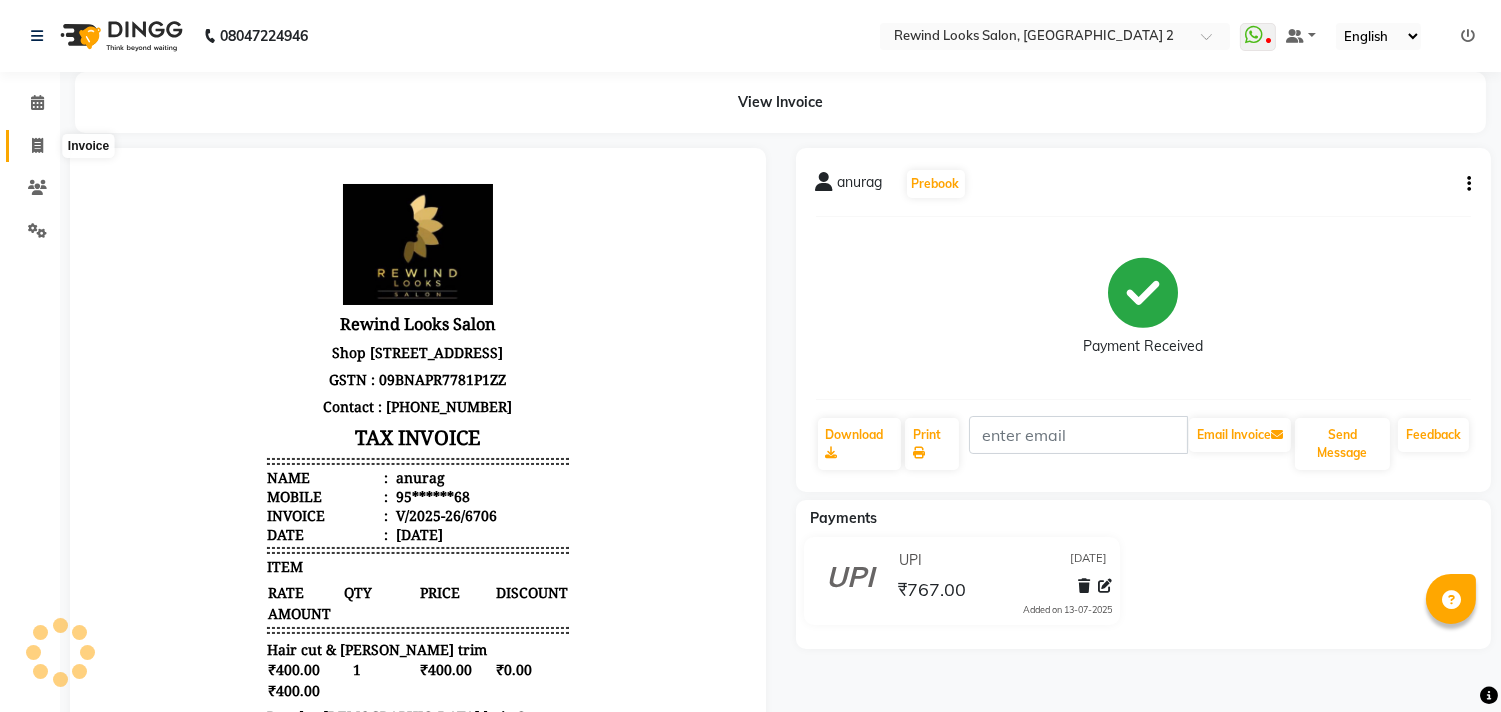 click 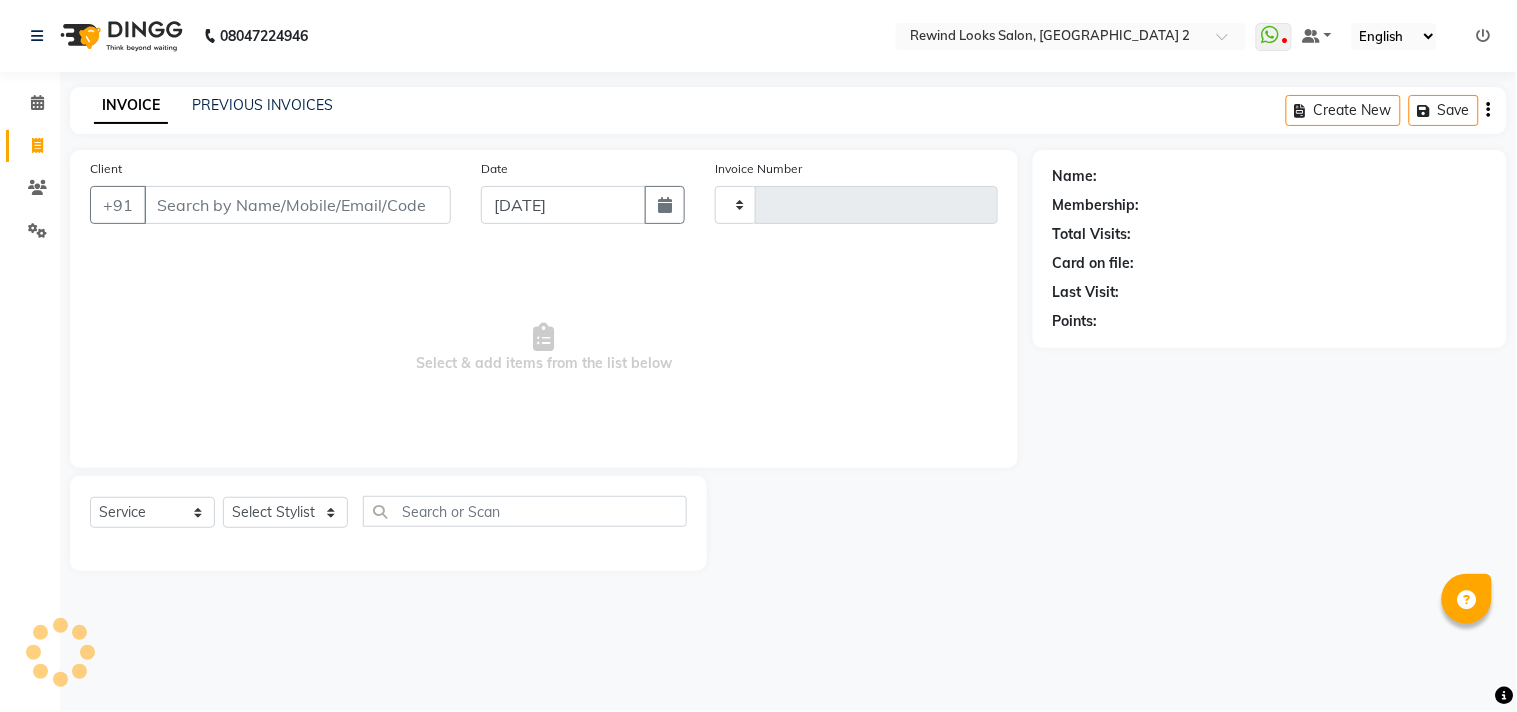 click on "Client" at bounding box center (297, 205) 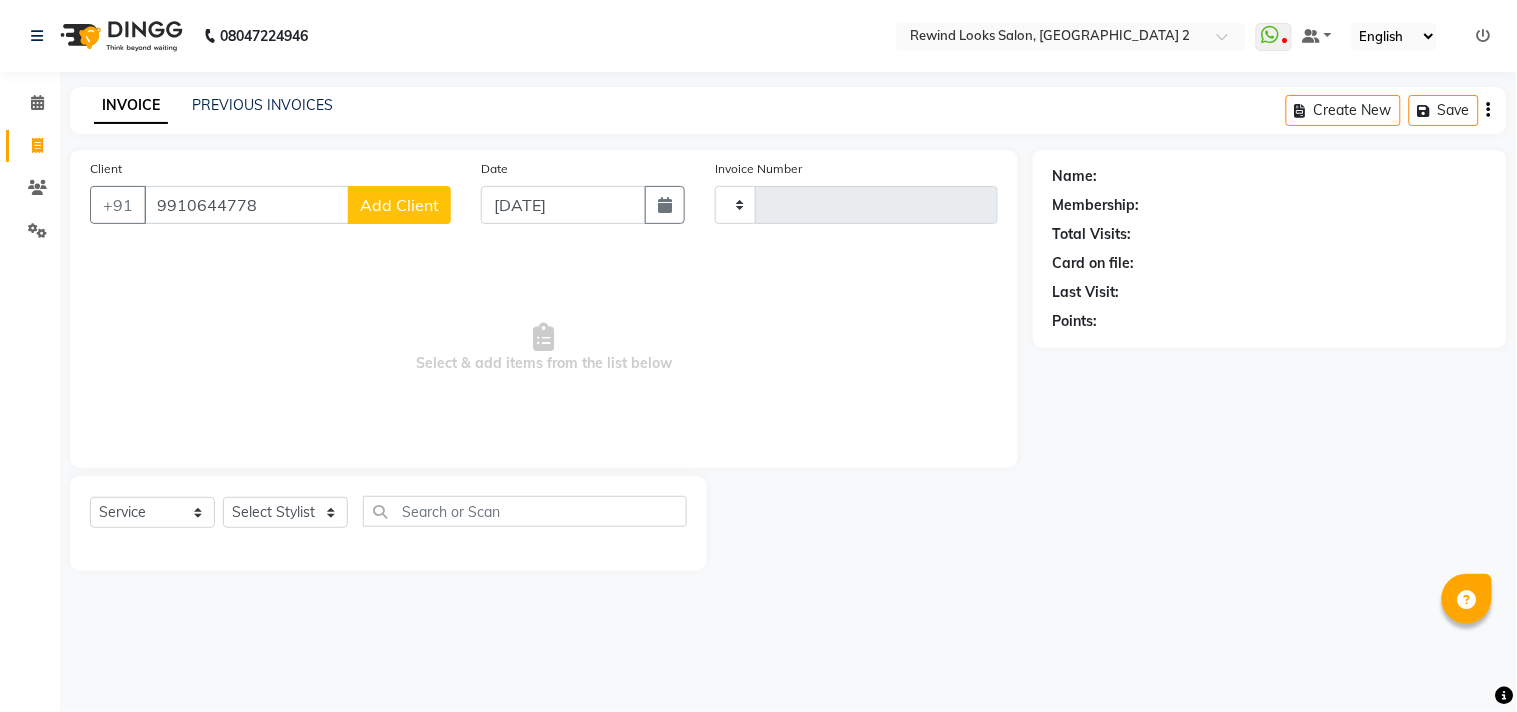 click on "Add Client" 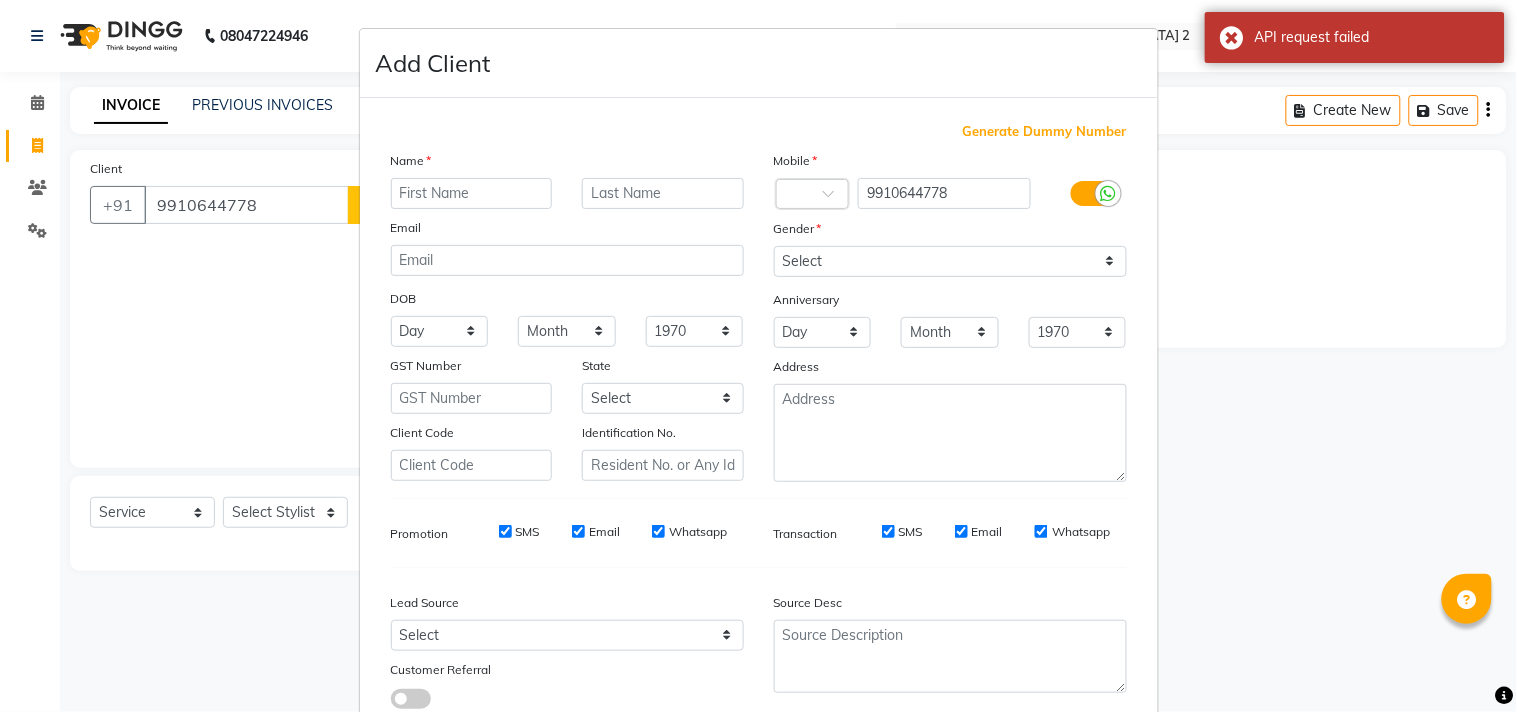 click at bounding box center (472, 193) 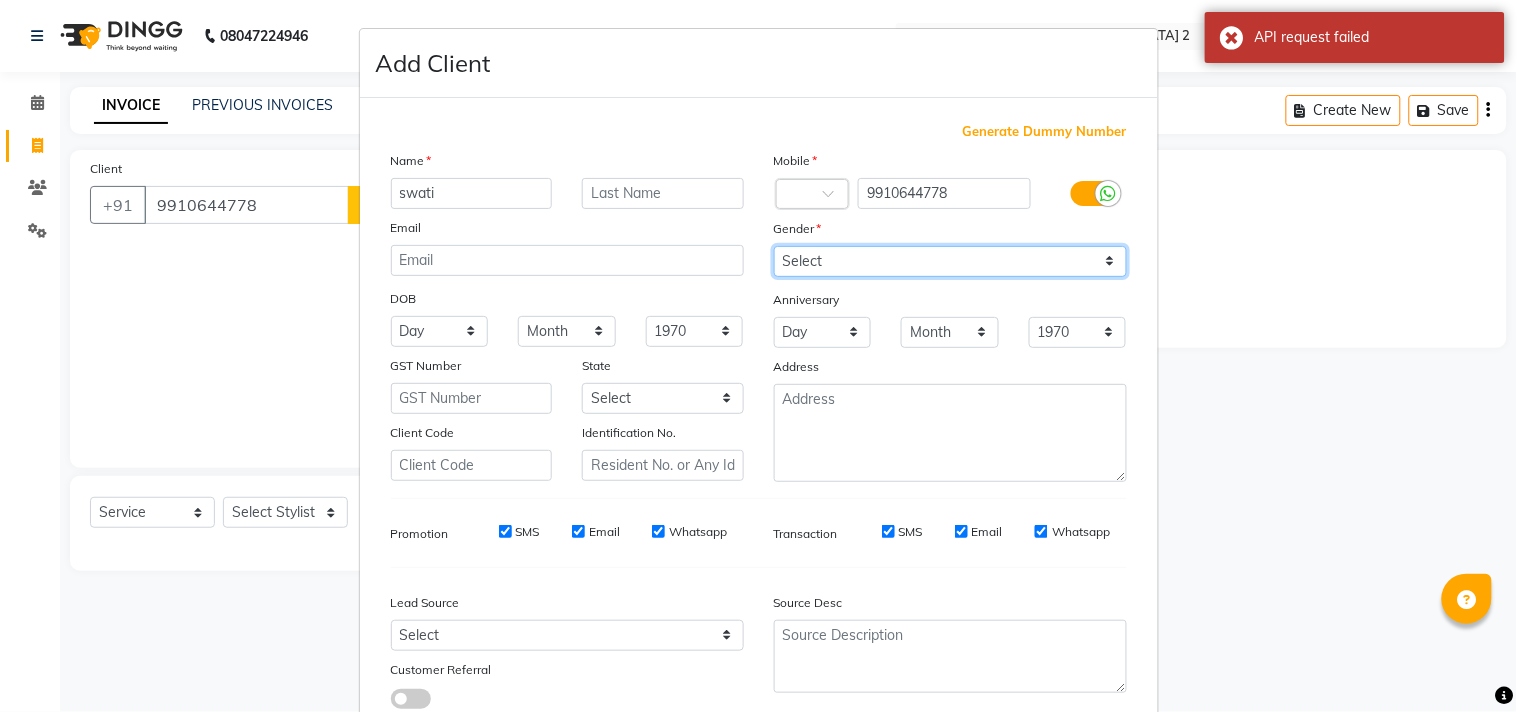 click on "Select [DEMOGRAPHIC_DATA] [DEMOGRAPHIC_DATA] Other Prefer Not To Say" at bounding box center (950, 261) 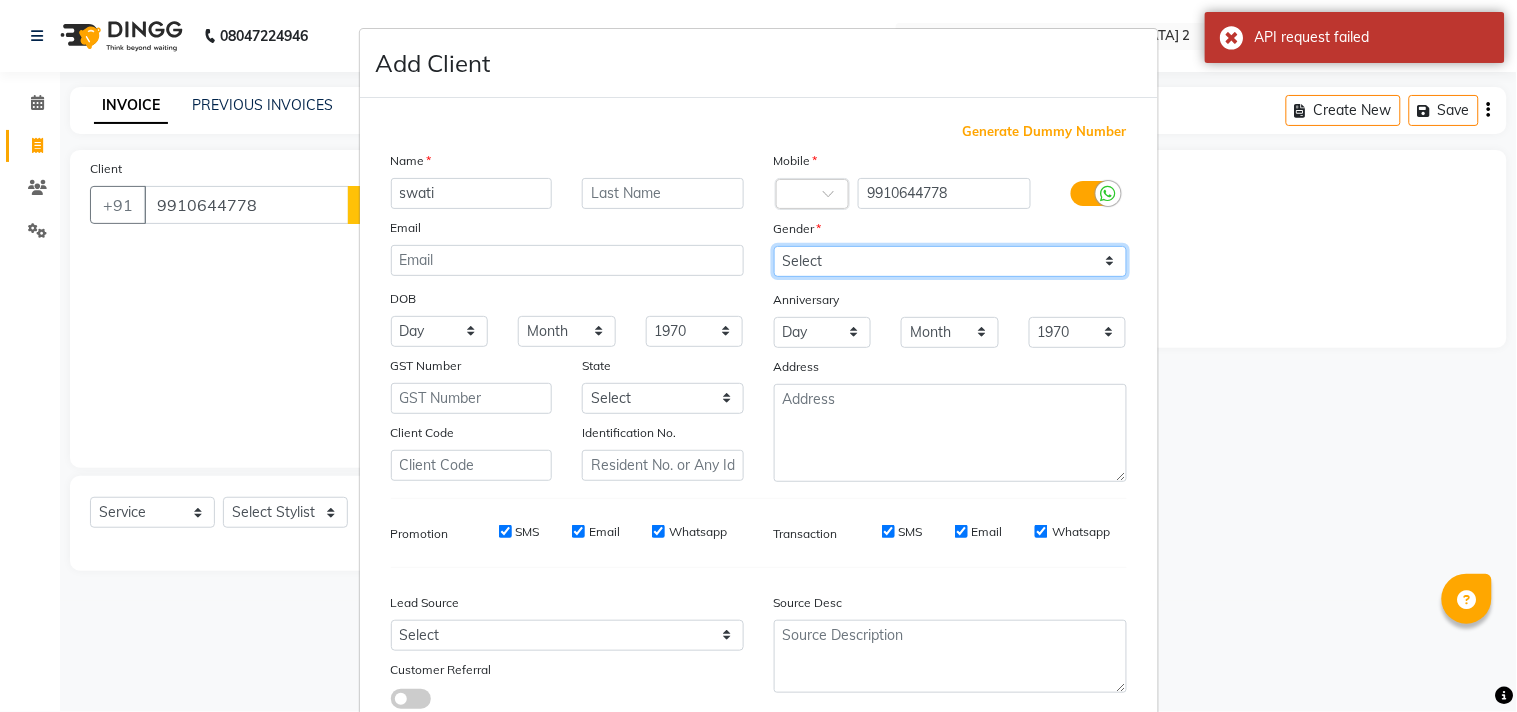 click on "Select [DEMOGRAPHIC_DATA] [DEMOGRAPHIC_DATA] Other Prefer Not To Say" at bounding box center (950, 261) 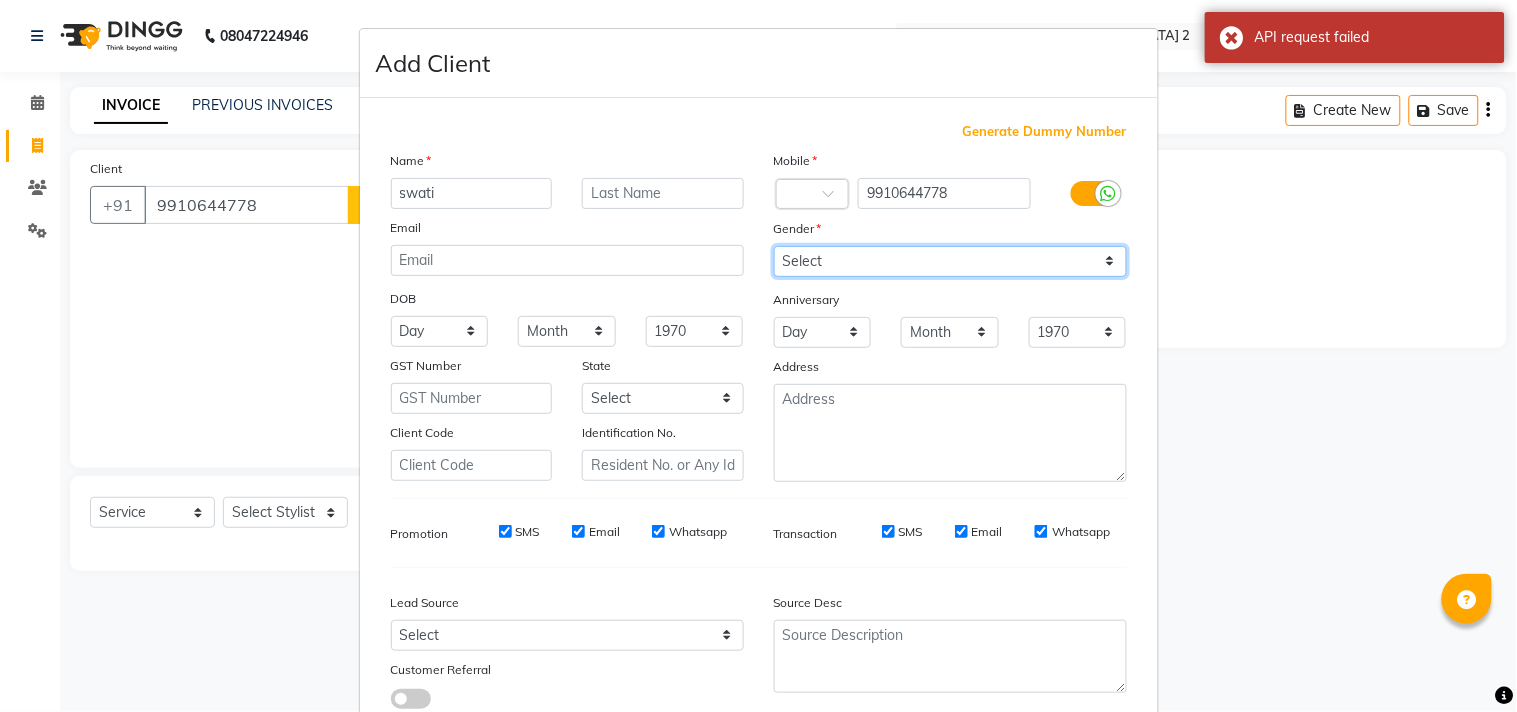 scroll, scrollTop: 138, scrollLeft: 0, axis: vertical 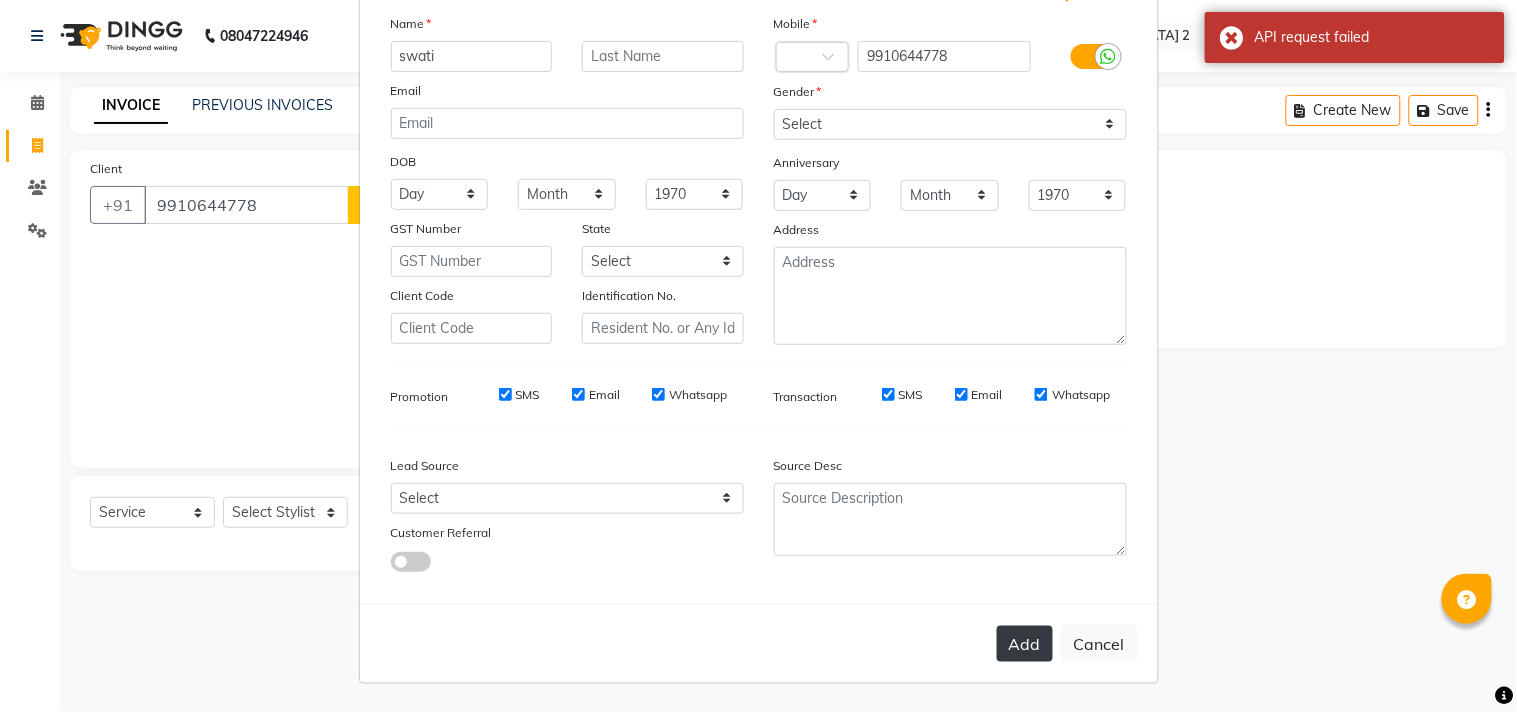 click on "Add" at bounding box center (1025, 644) 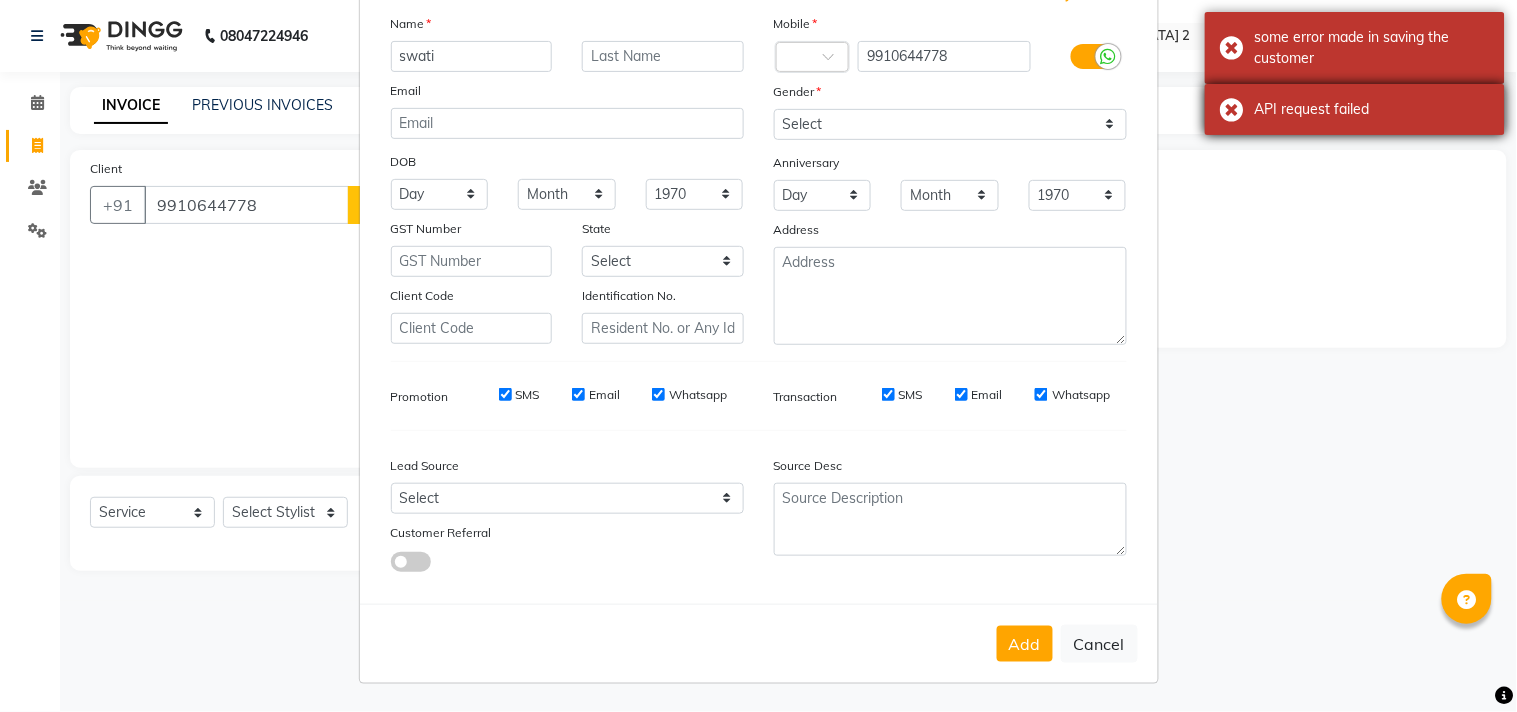 click on "API request failed" at bounding box center (1355, 109) 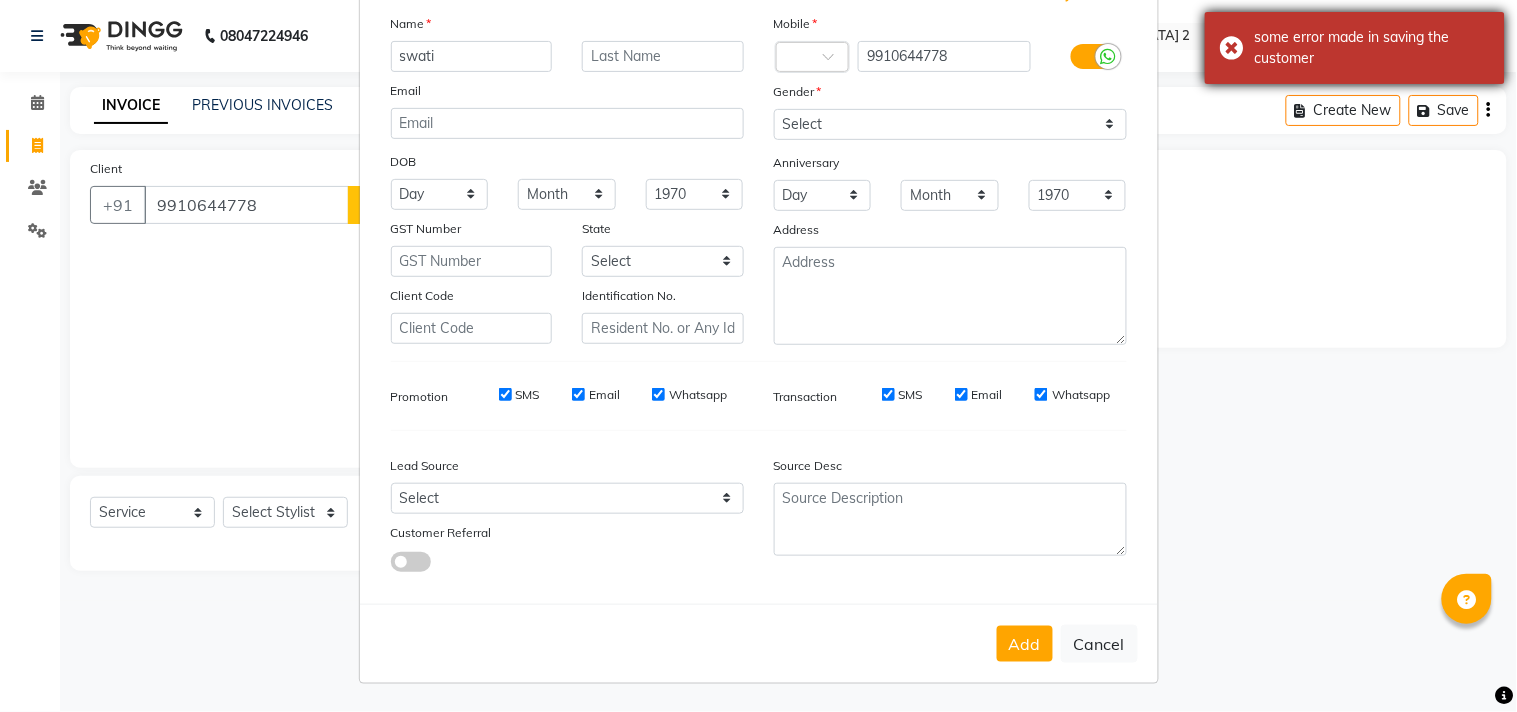 click on "some error made in saving the customer" at bounding box center (1355, 48) 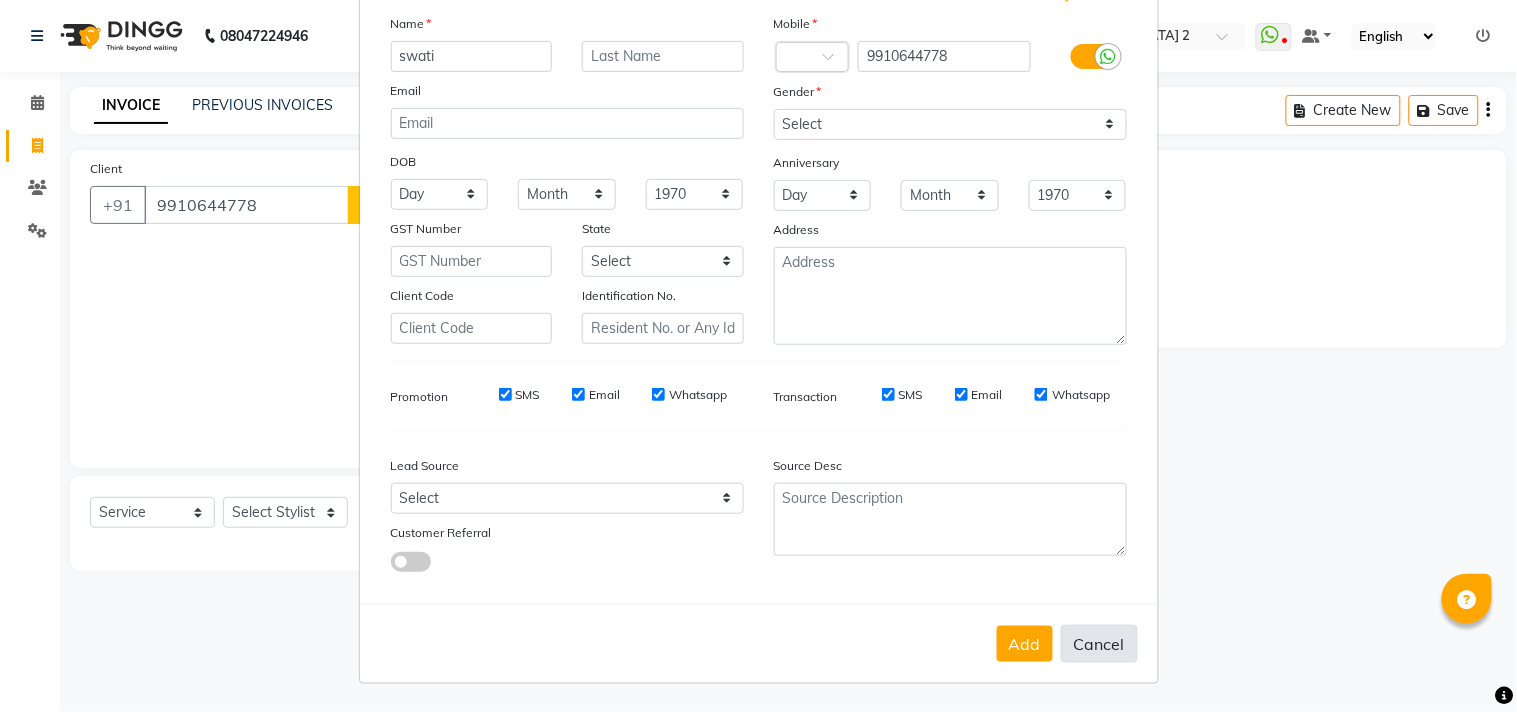 click on "Cancel" at bounding box center (1099, 644) 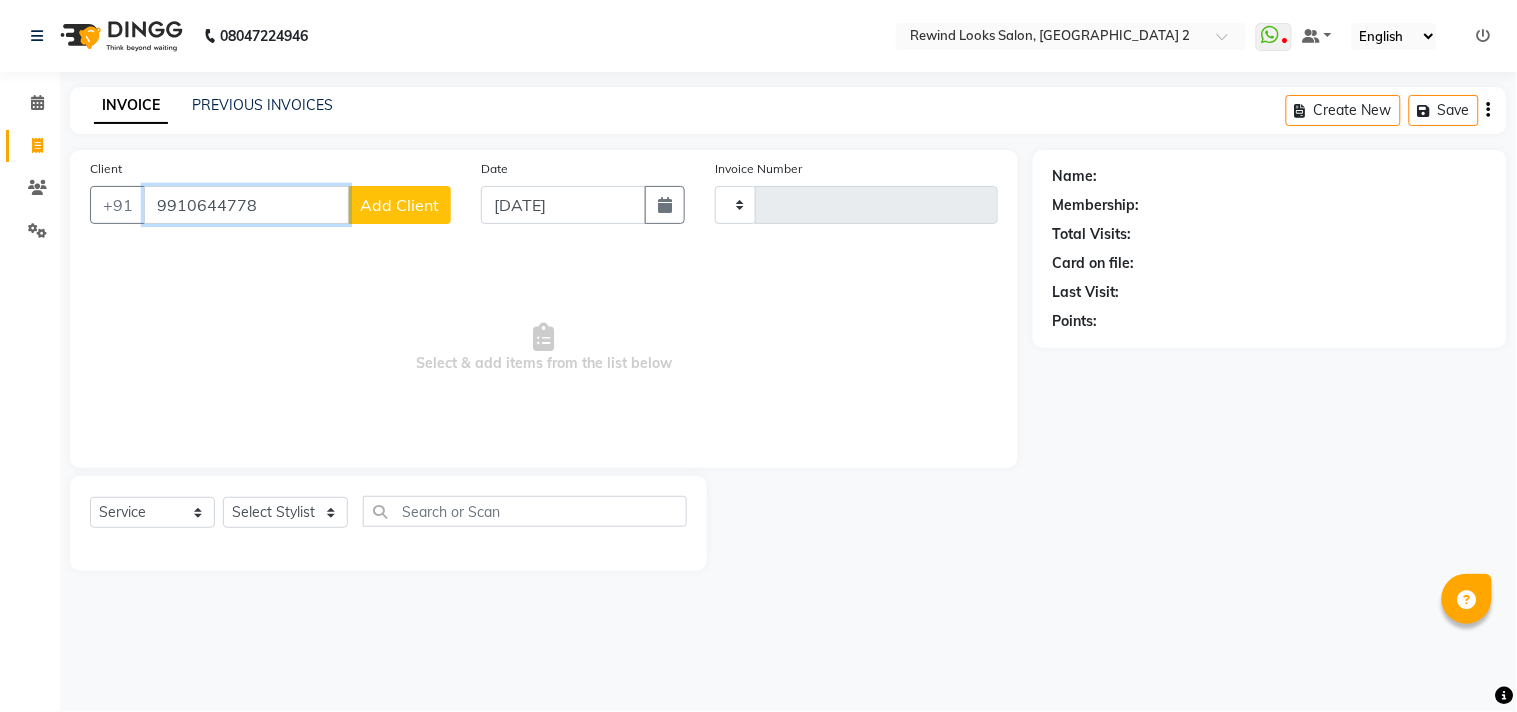 click on "9910644778" at bounding box center [246, 205] 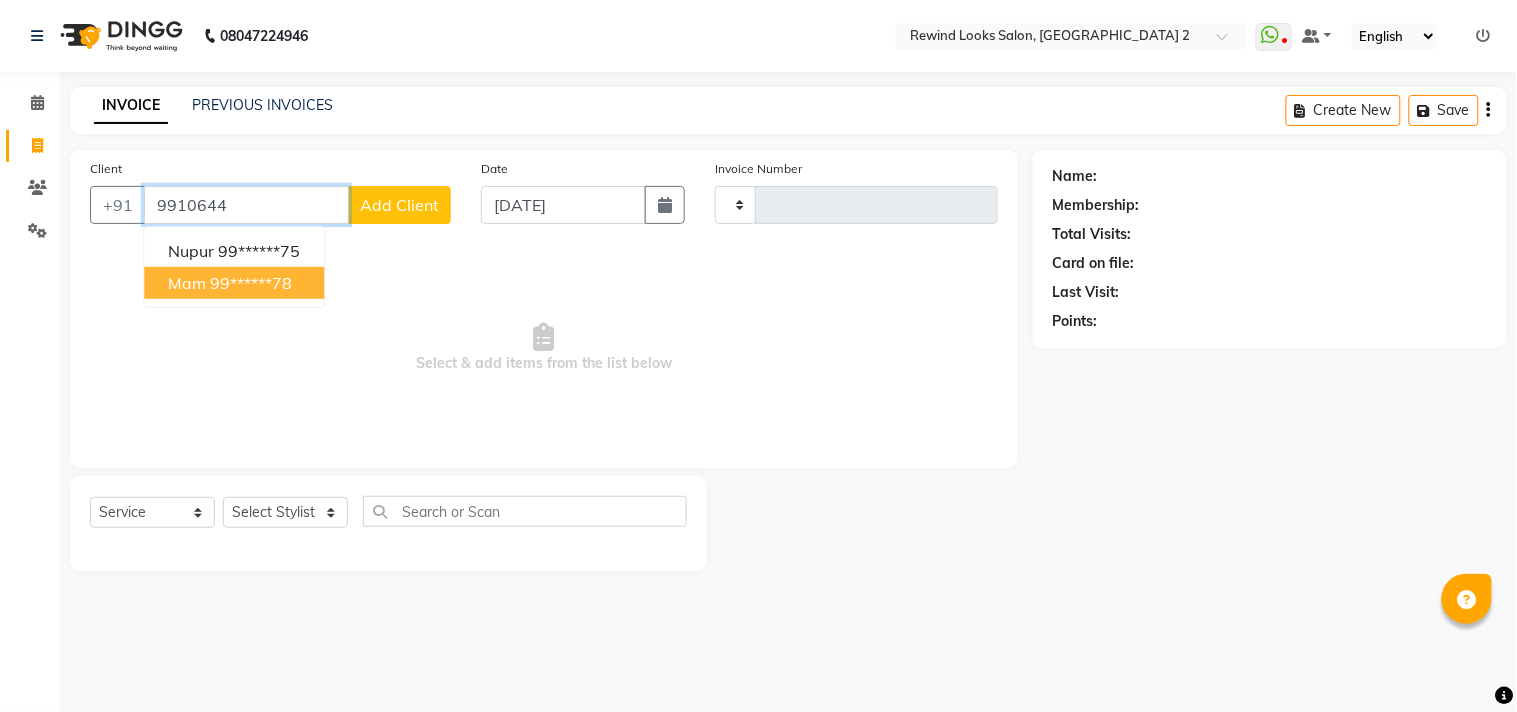 click on "99******78" at bounding box center [251, 283] 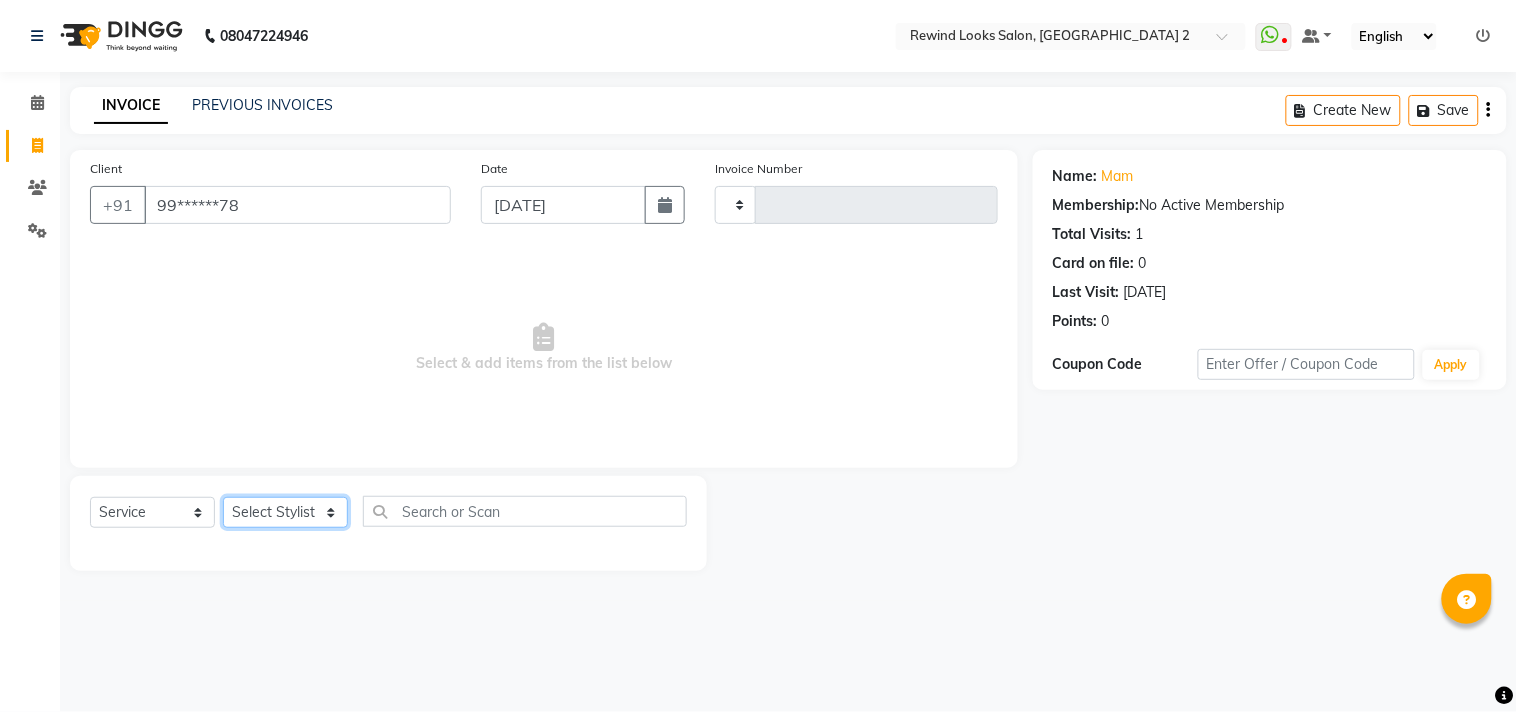 click on "Select Stylist" 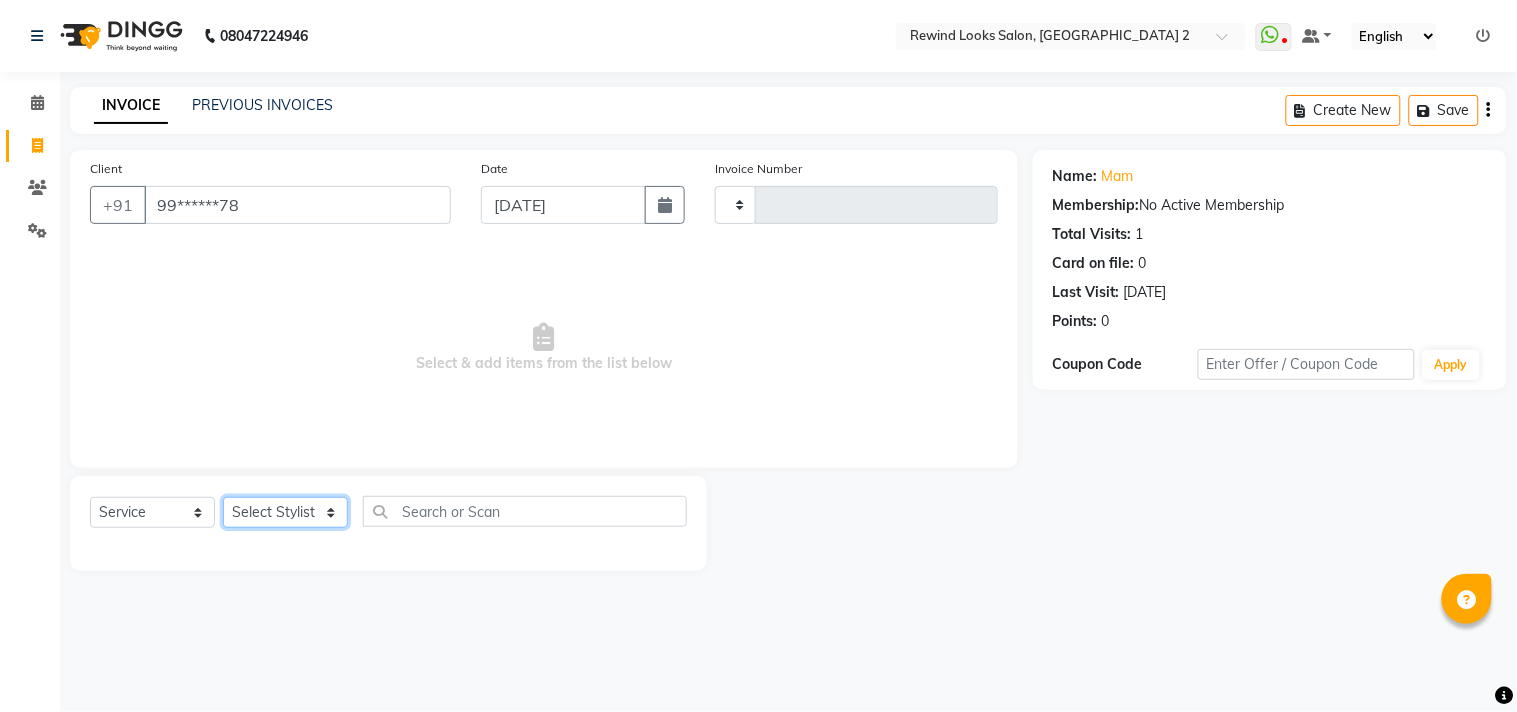 click on "Select Stylist" 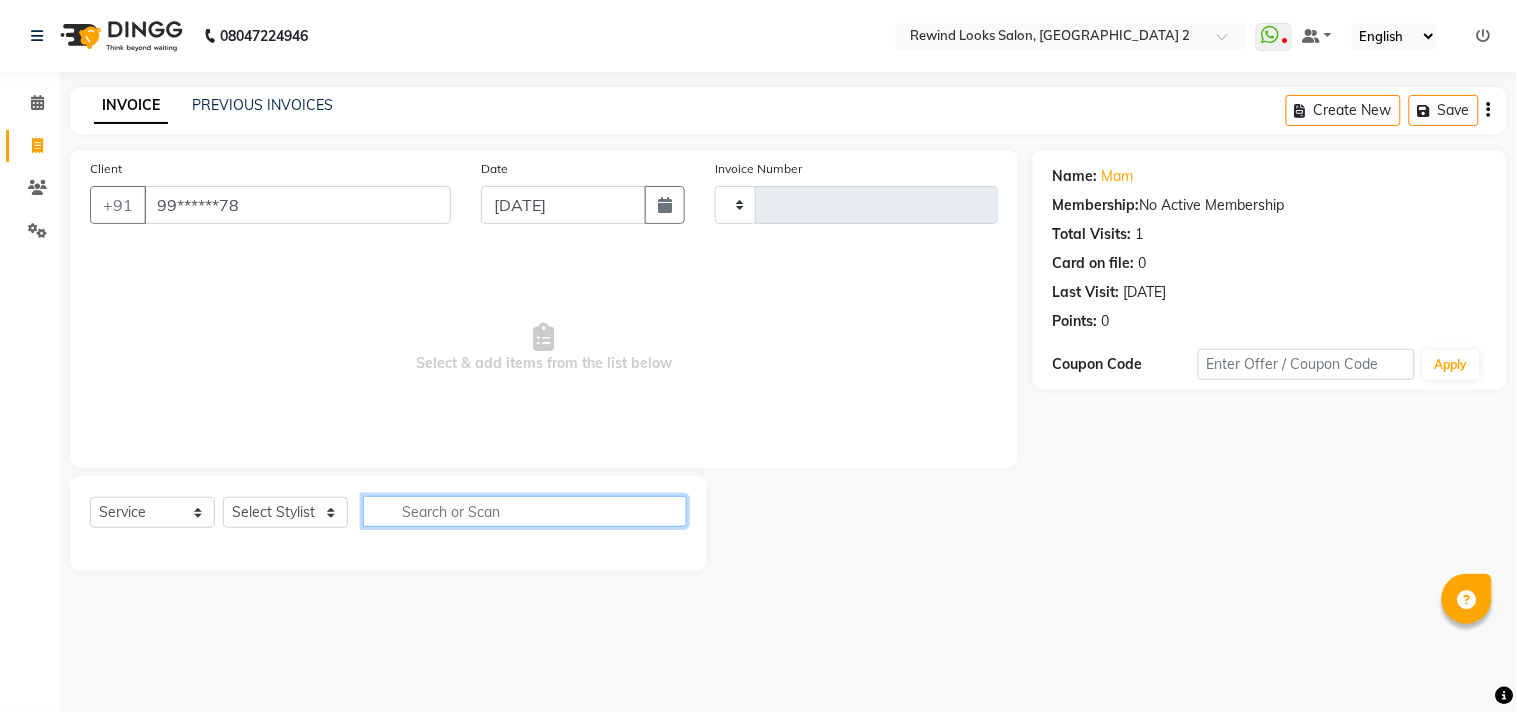 click 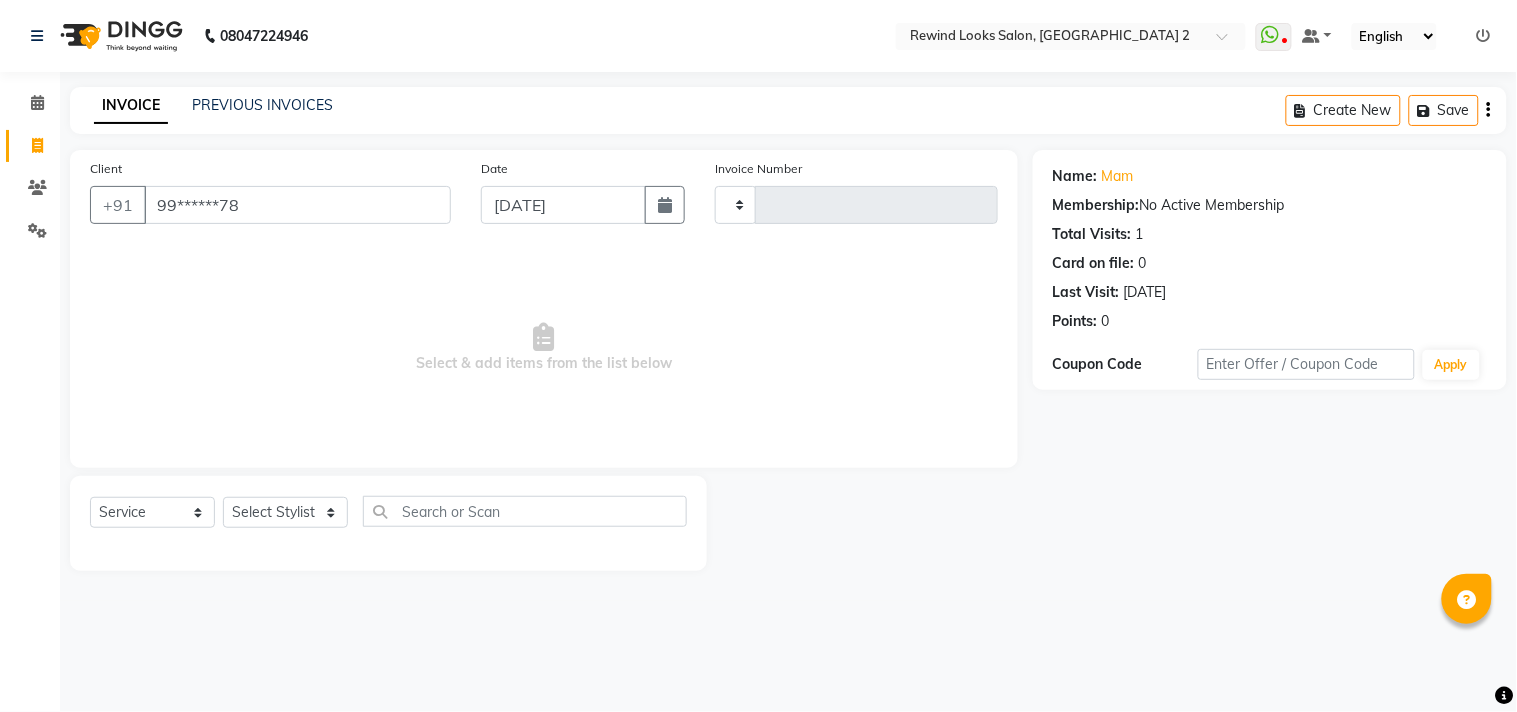 drag, startPoint x: 383, startPoint y: 18, endPoint x: 621, endPoint y: 435, distance: 480.13852 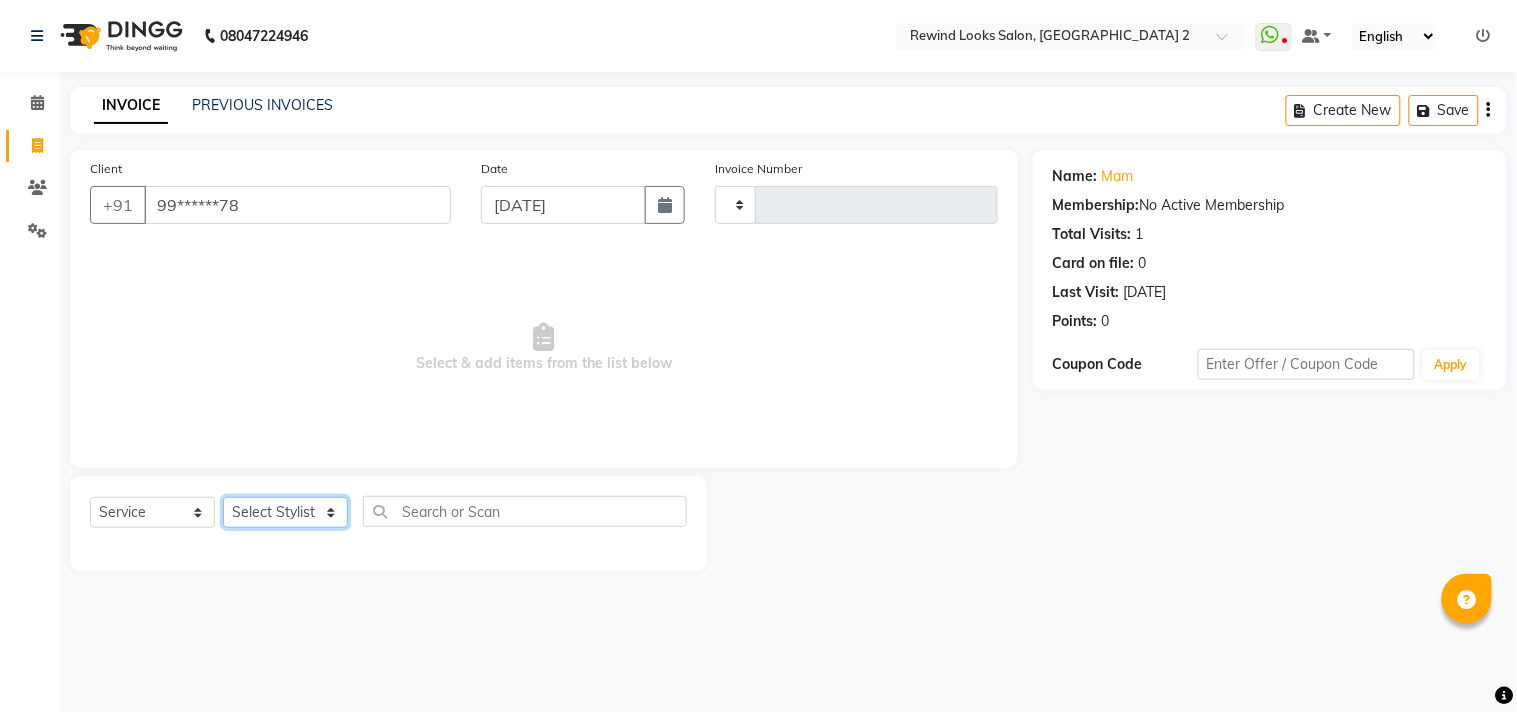 click on "Select Stylist" 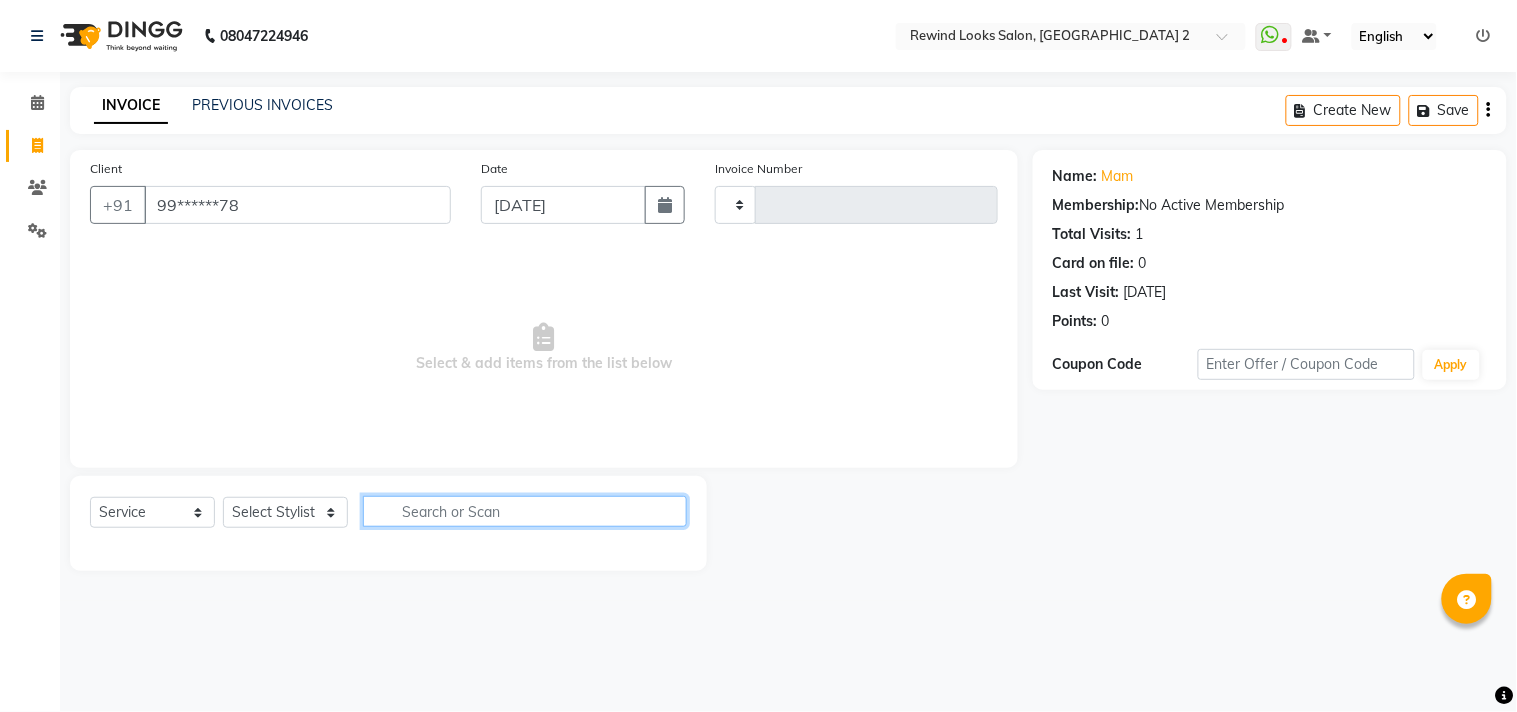 click 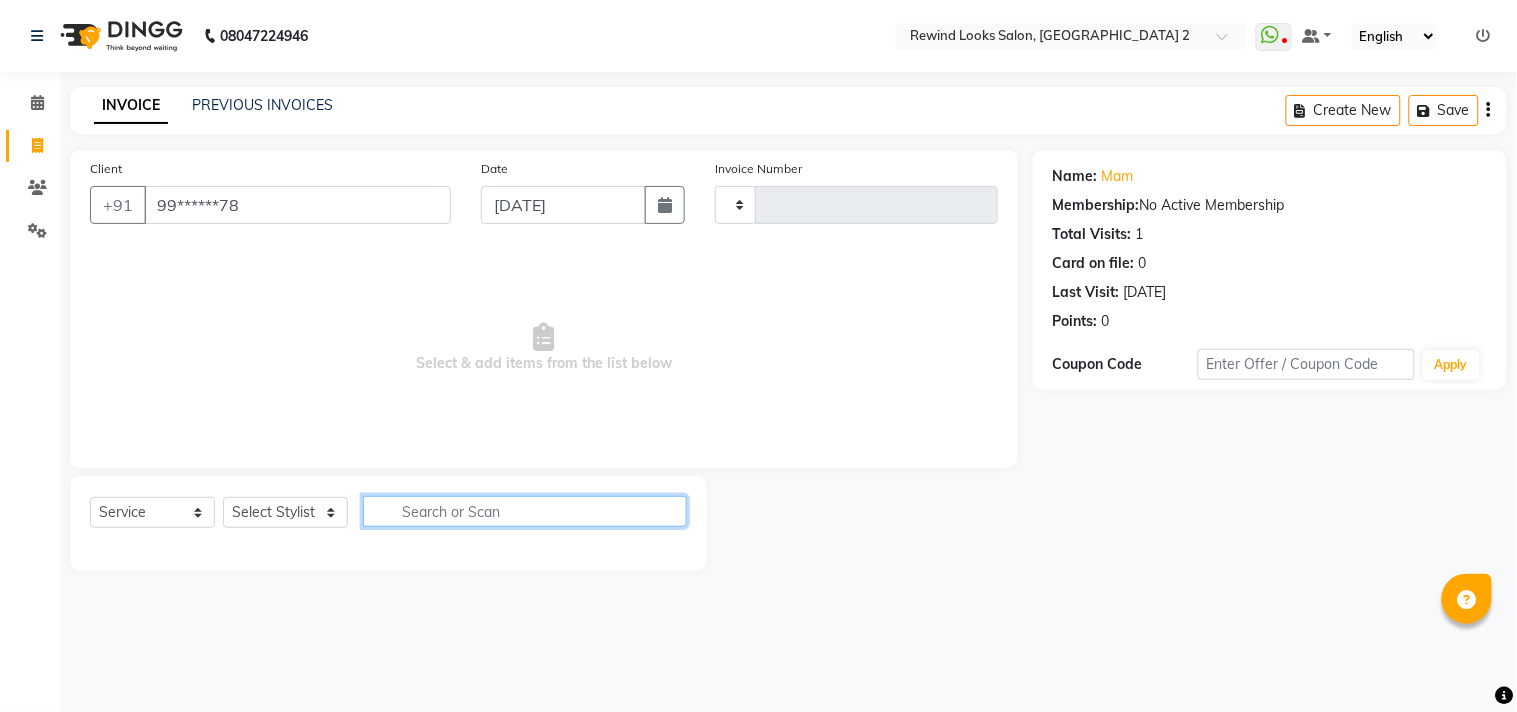 click 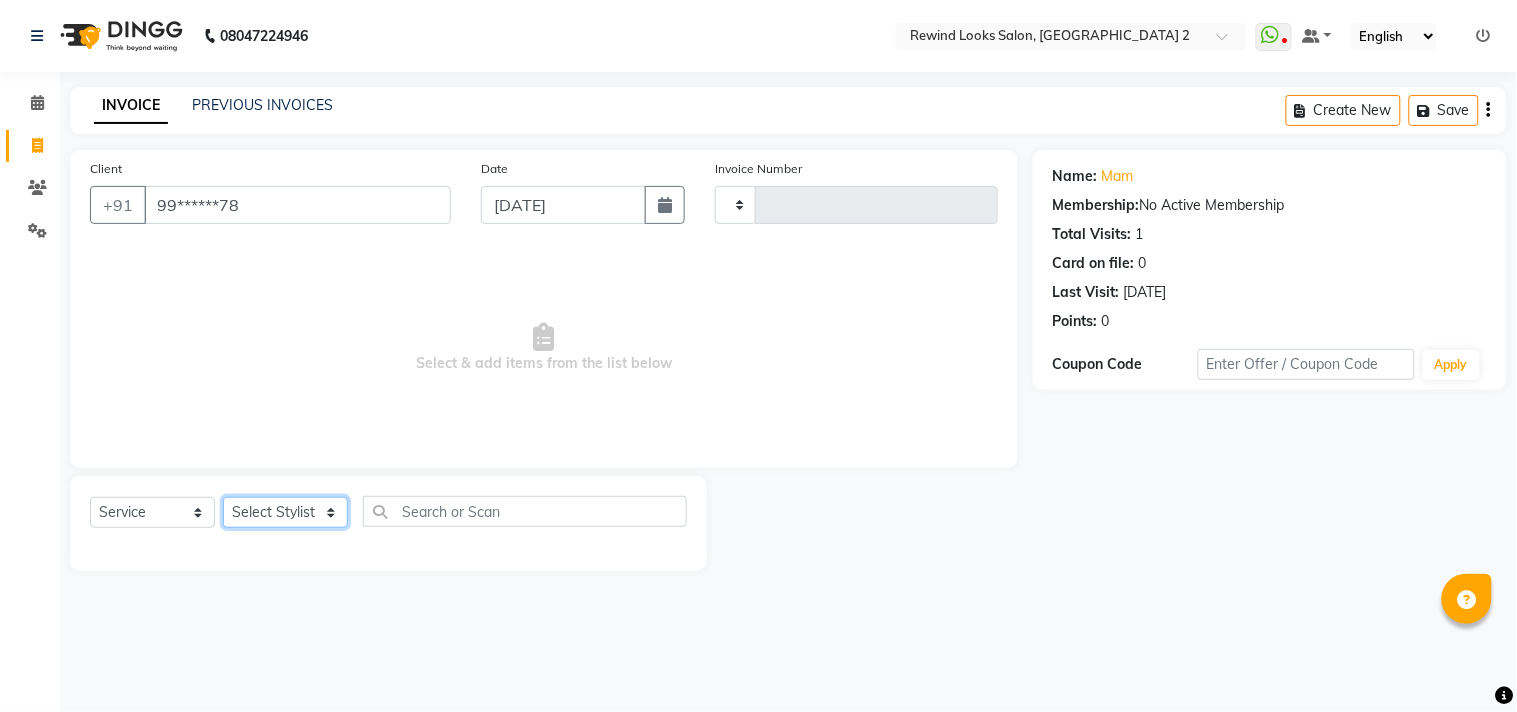 click on "Select Stylist" 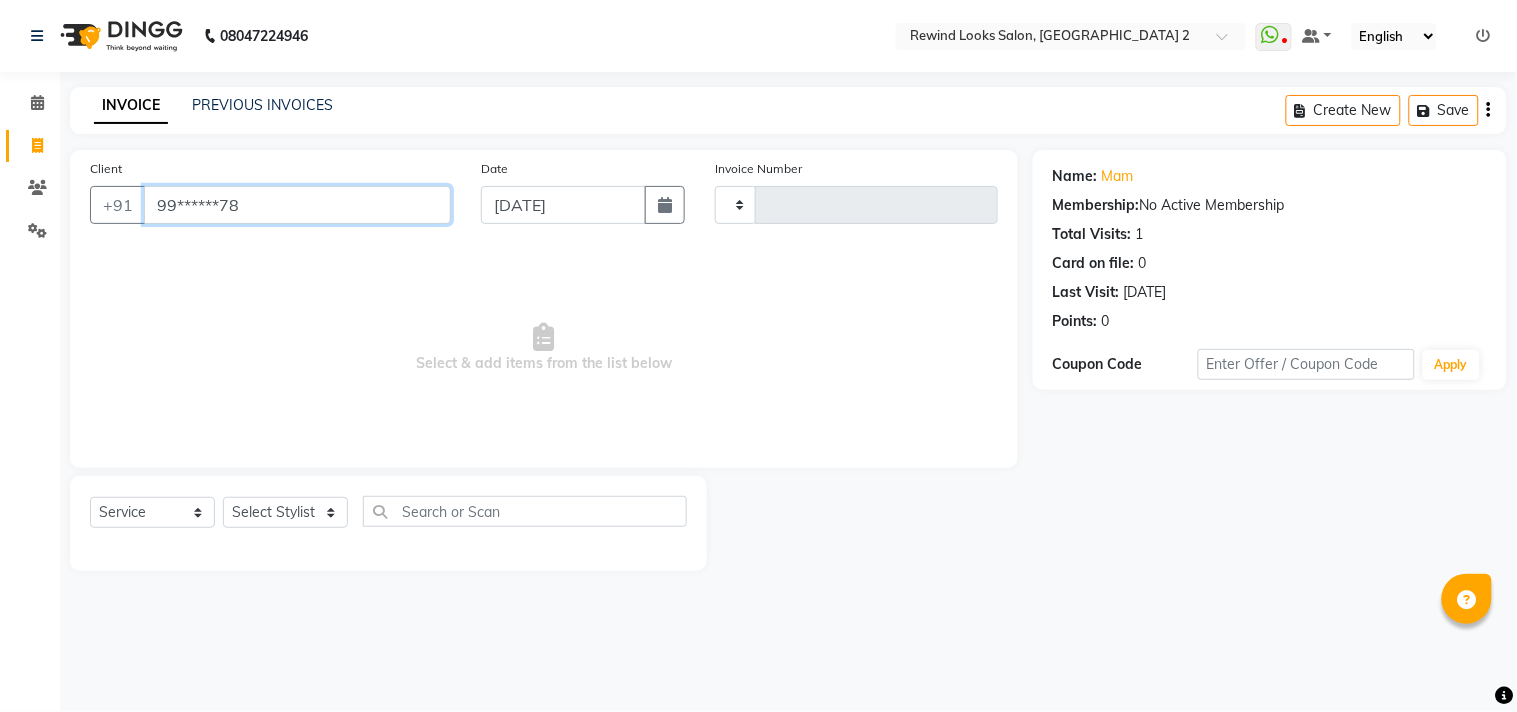 click on "99******78" at bounding box center (297, 205) 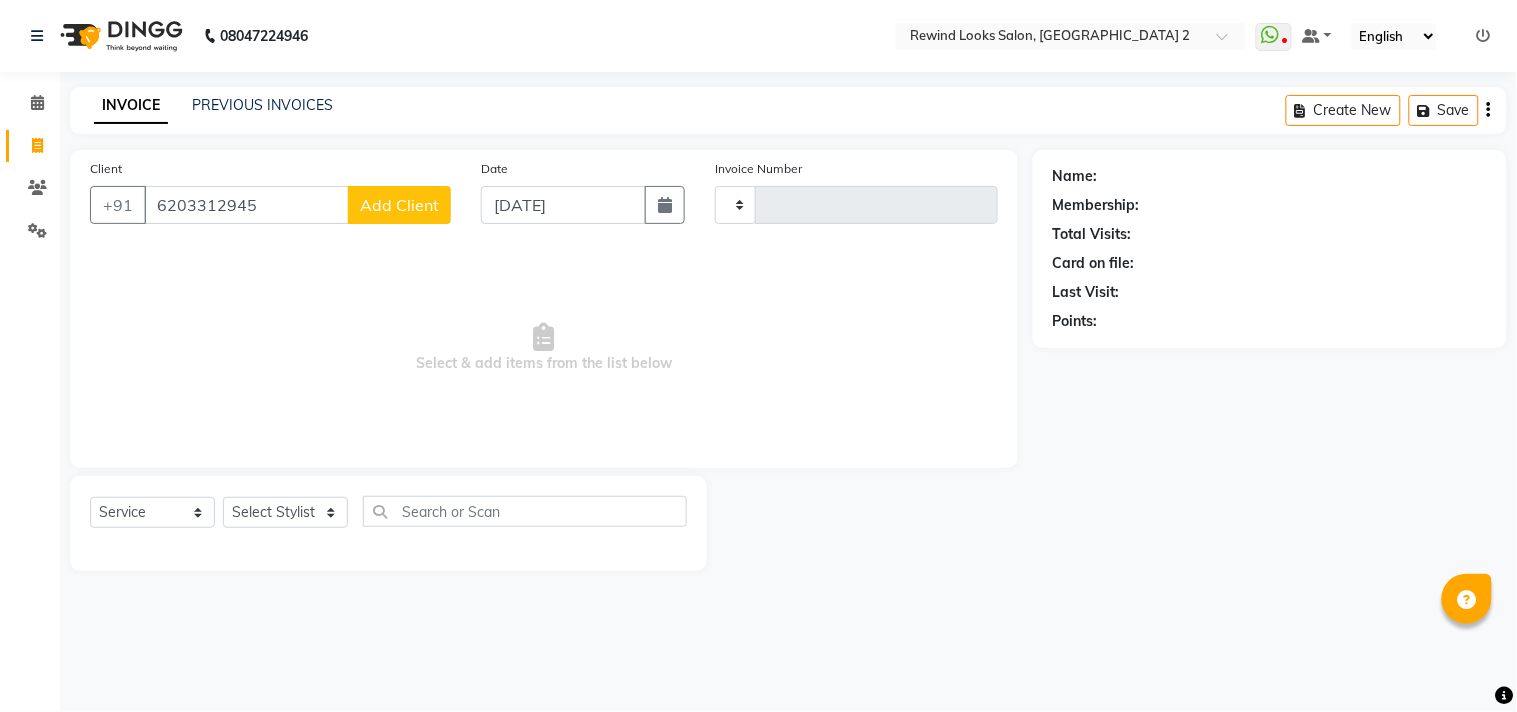 click on "Add Client" 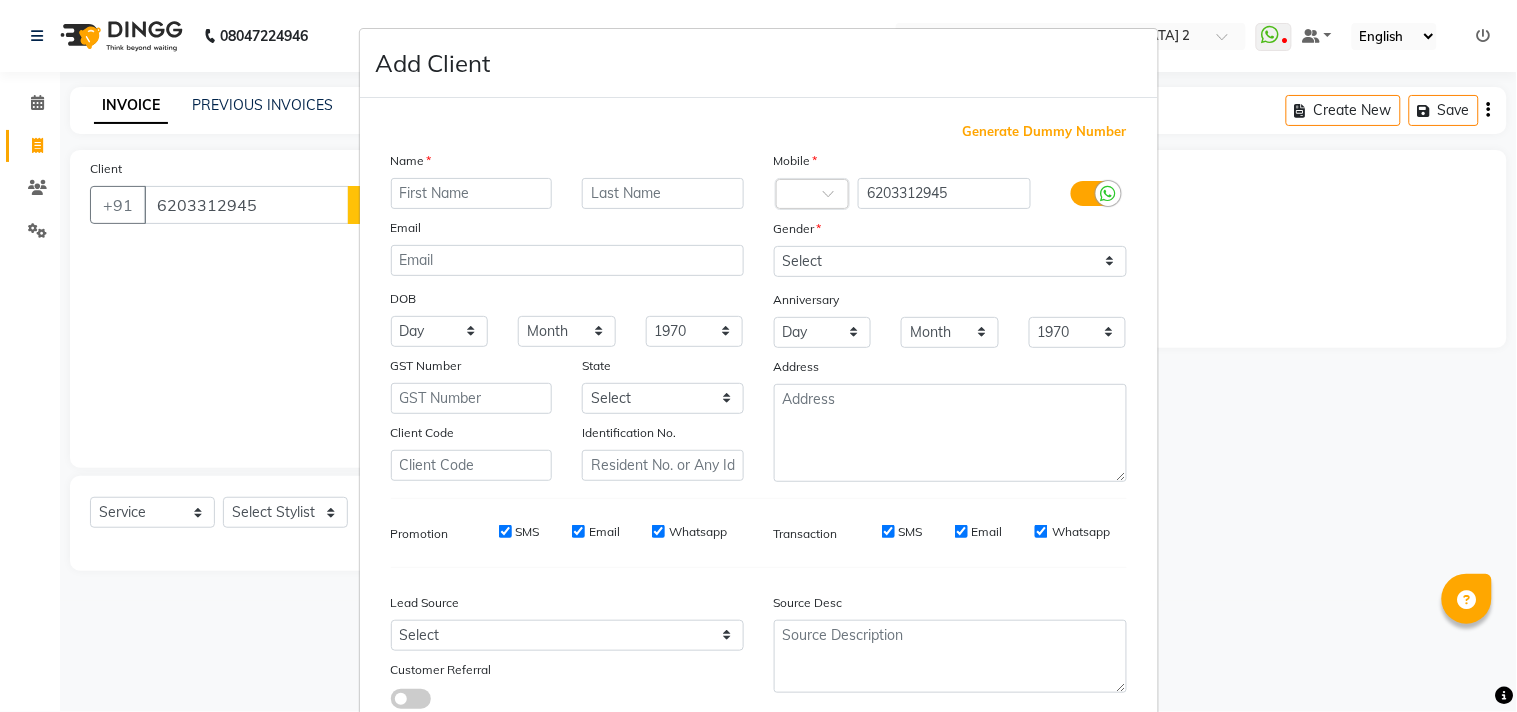 click at bounding box center [472, 193] 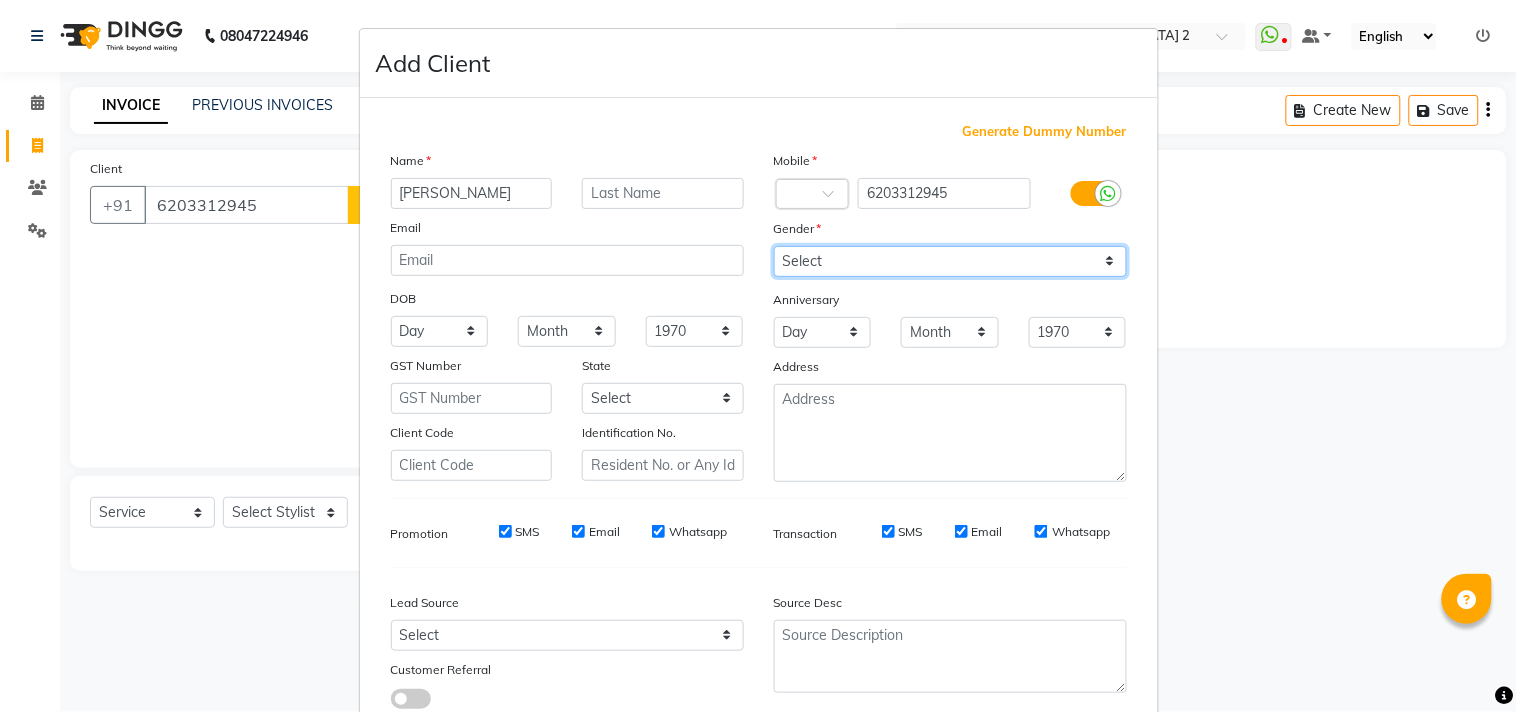 click on "Select [DEMOGRAPHIC_DATA] [DEMOGRAPHIC_DATA] Other Prefer Not To Say" at bounding box center (950, 261) 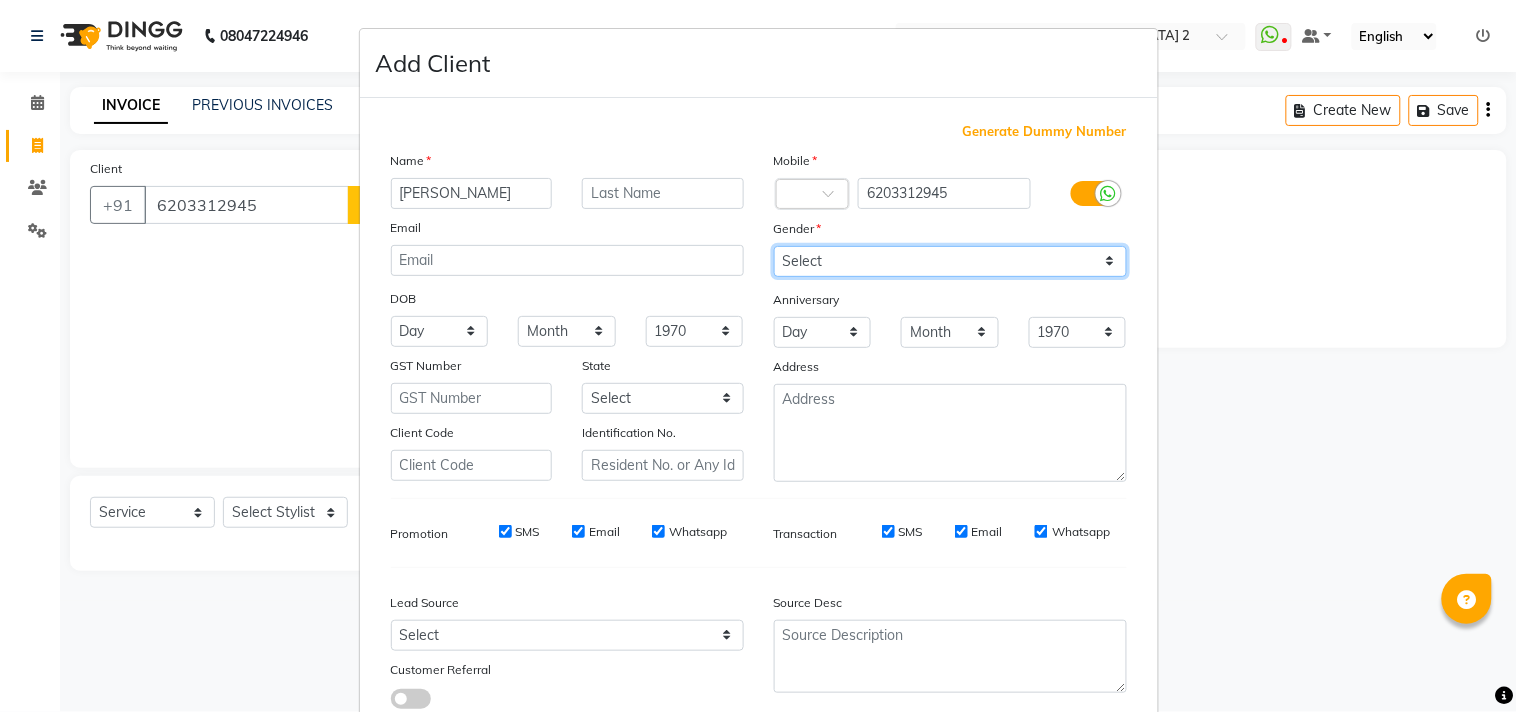 click on "Select [DEMOGRAPHIC_DATA] [DEMOGRAPHIC_DATA] Other Prefer Not To Say" at bounding box center [950, 261] 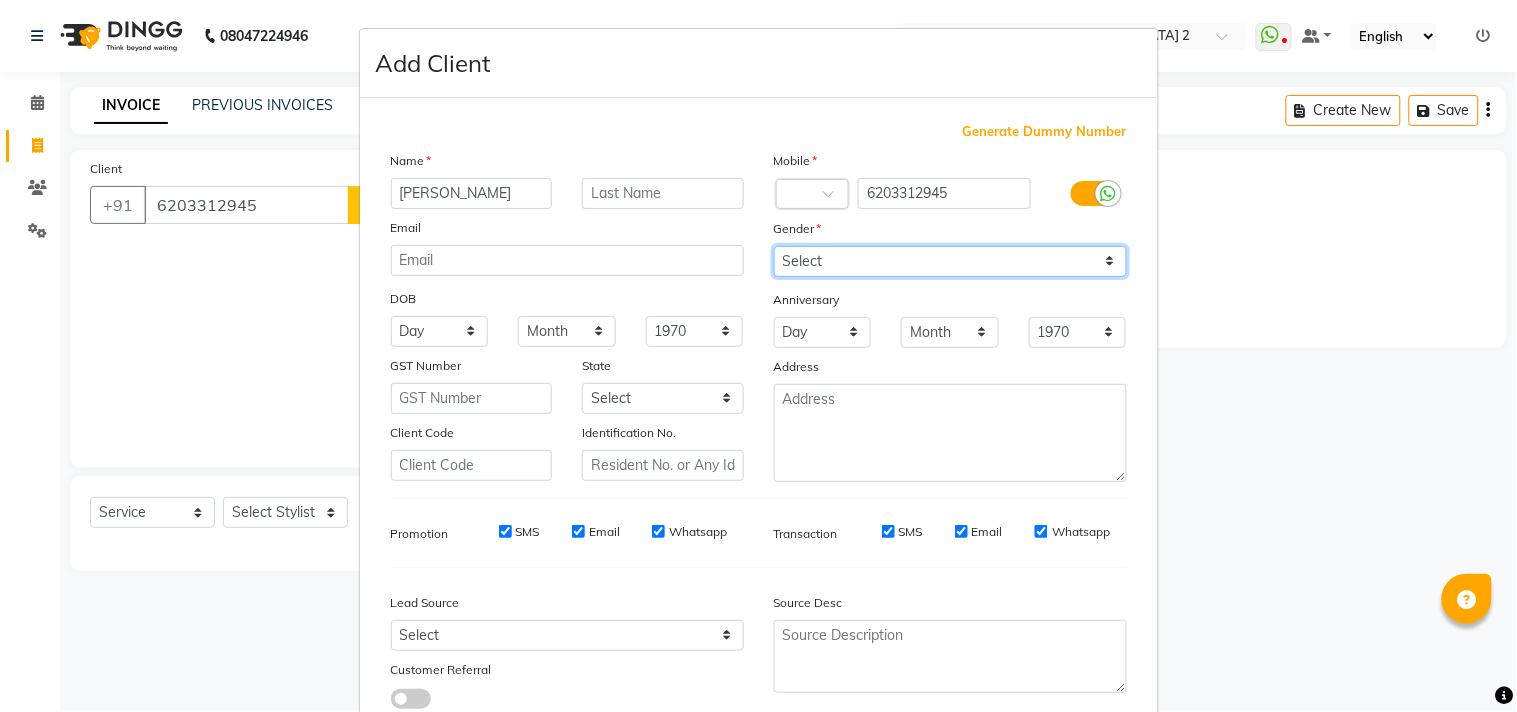 scroll, scrollTop: 138, scrollLeft: 0, axis: vertical 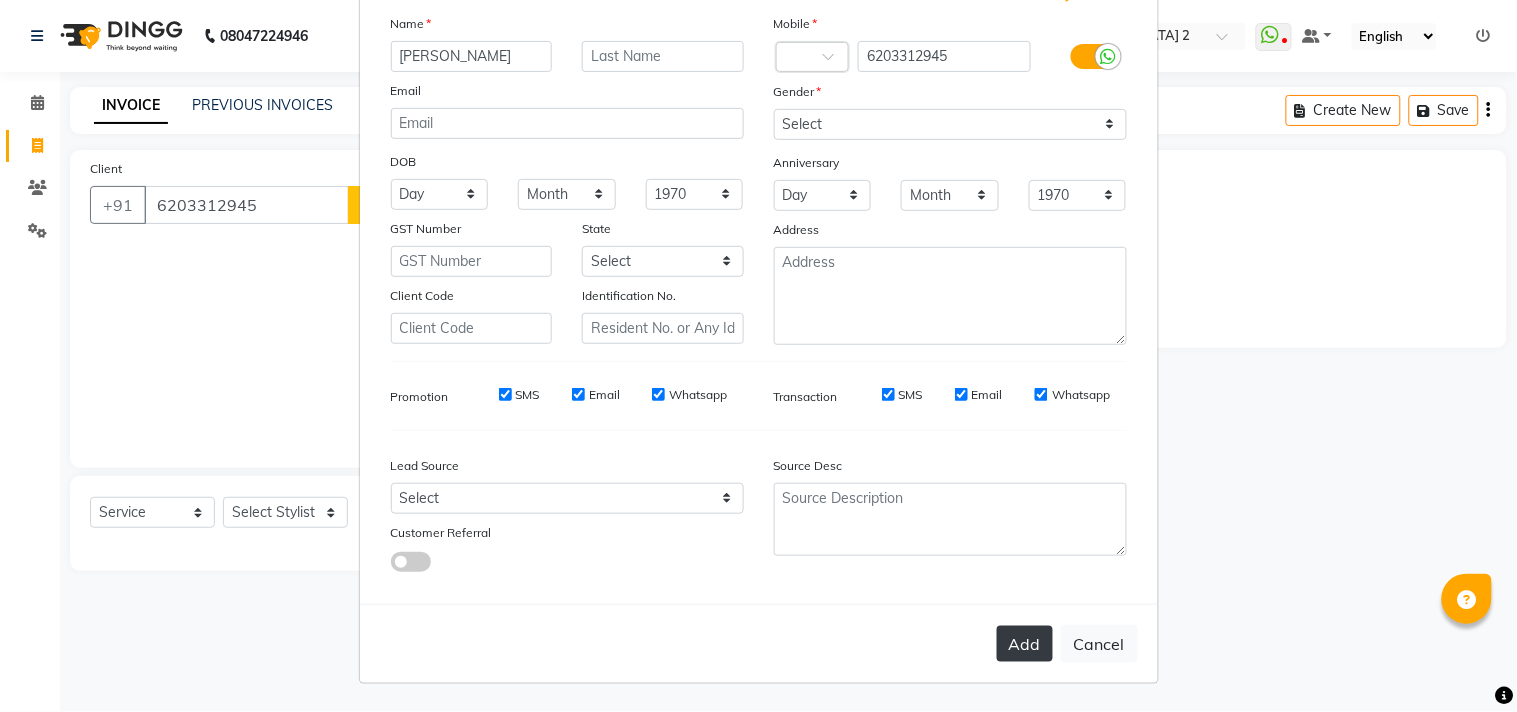 click on "Add" at bounding box center [1025, 644] 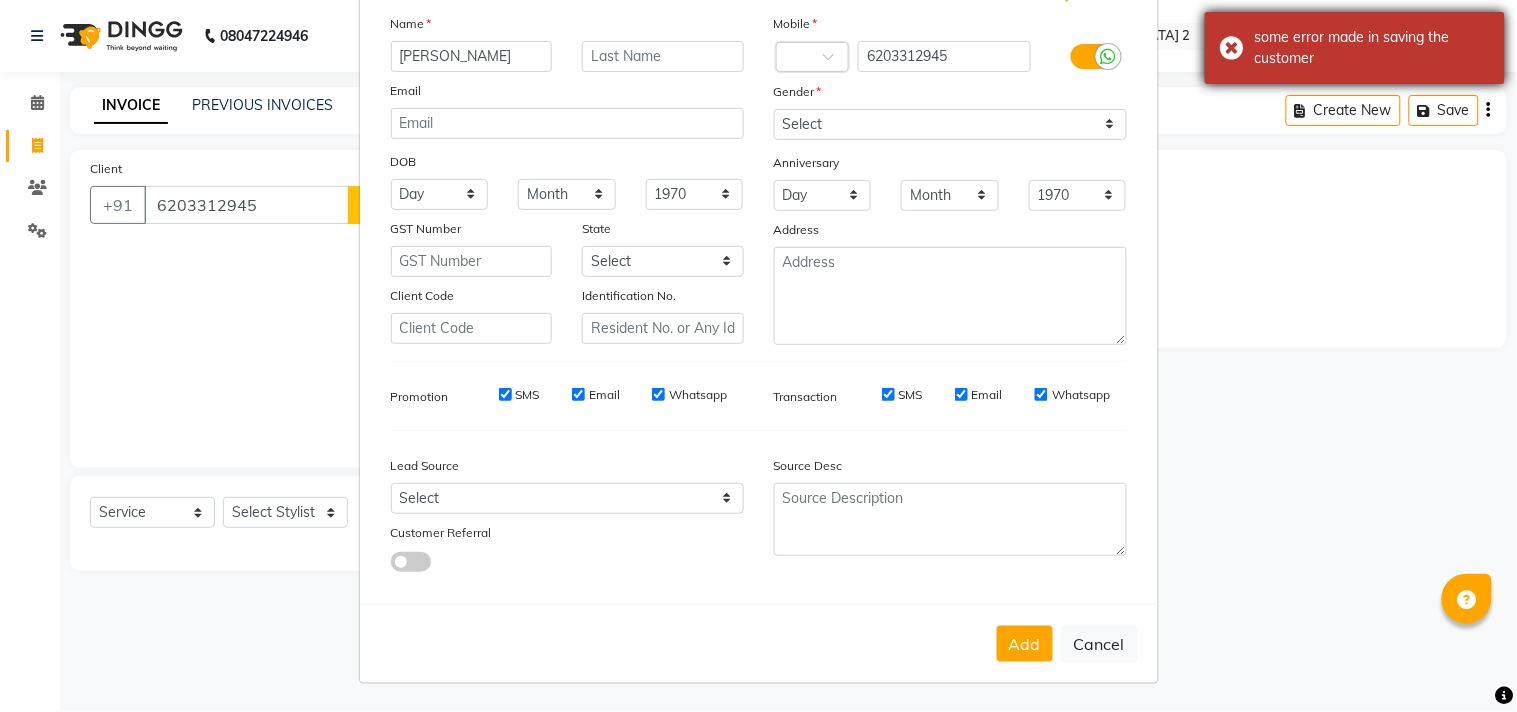 click on "some error made in saving the customer" at bounding box center (1355, 48) 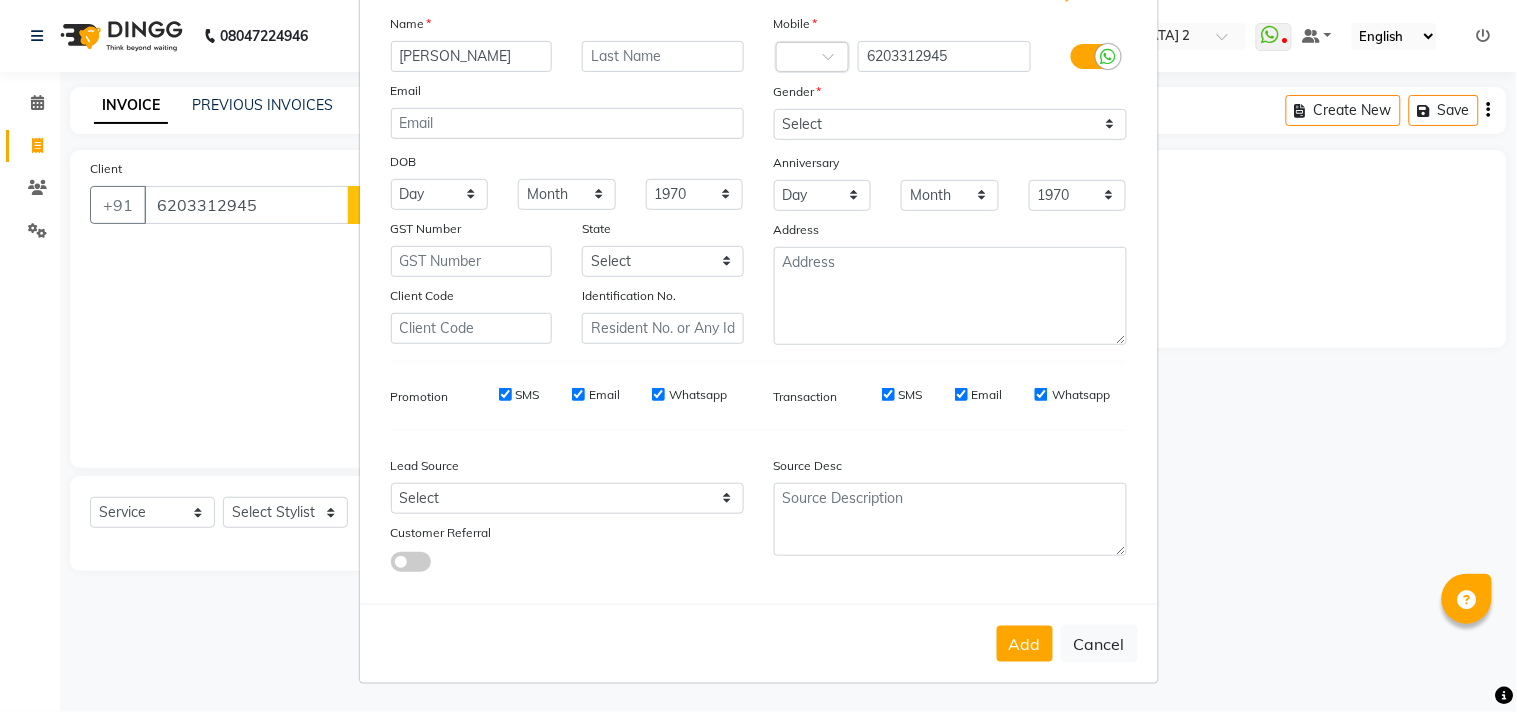click on "Add   Cancel" at bounding box center (759, 643) 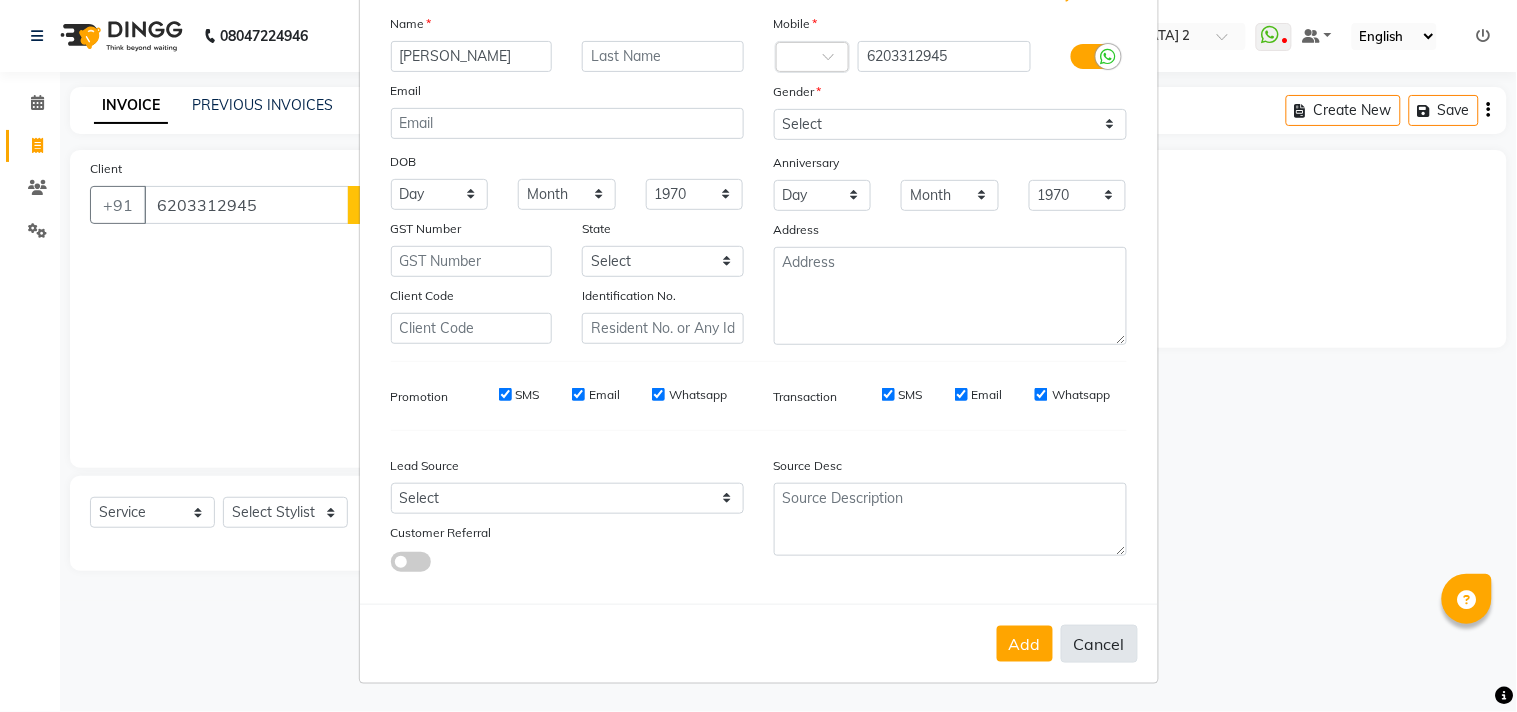 click on "Cancel" at bounding box center [1099, 644] 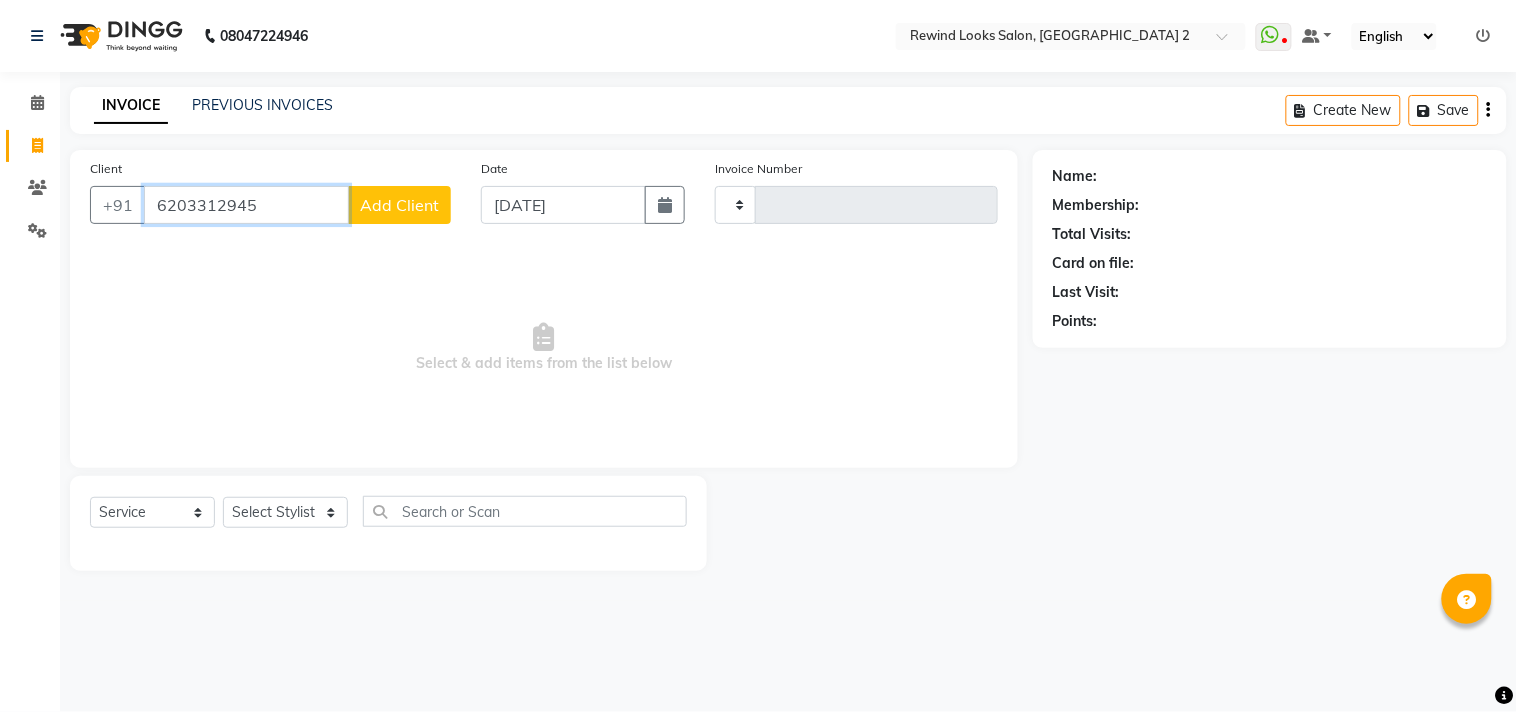 click on "6203312945" at bounding box center (246, 205) 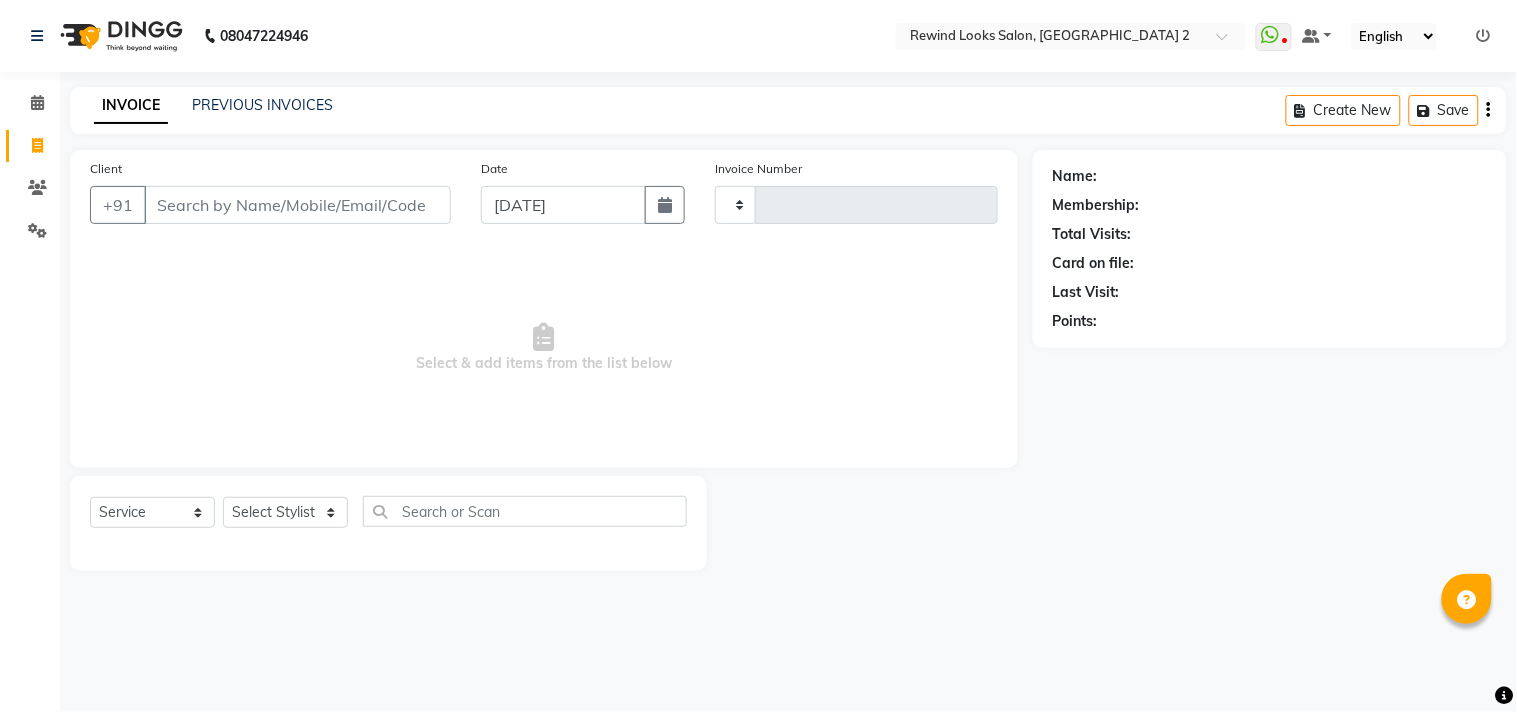 click on "Client +91 Date [DATE] Invoice Number  Select & add items from the list below" 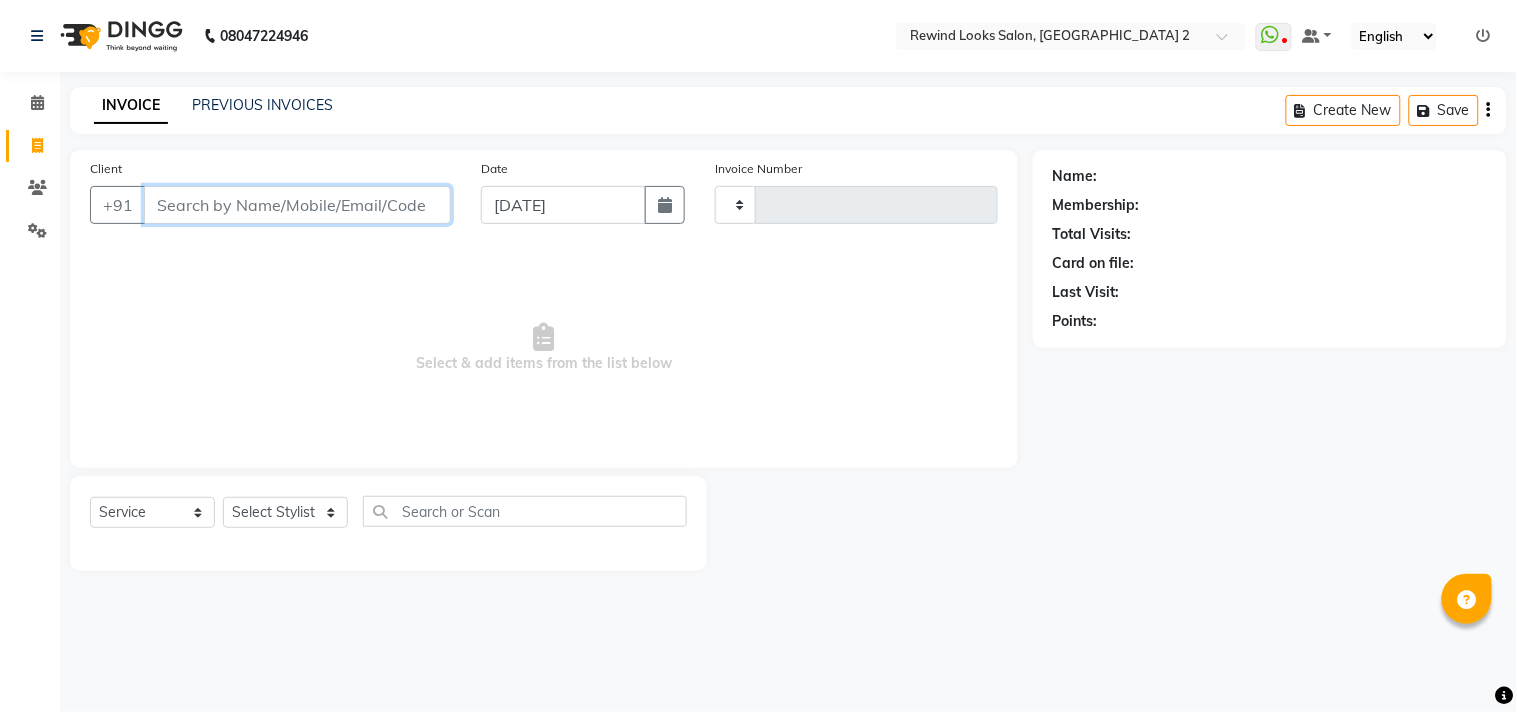 click on "Client" at bounding box center [297, 205] 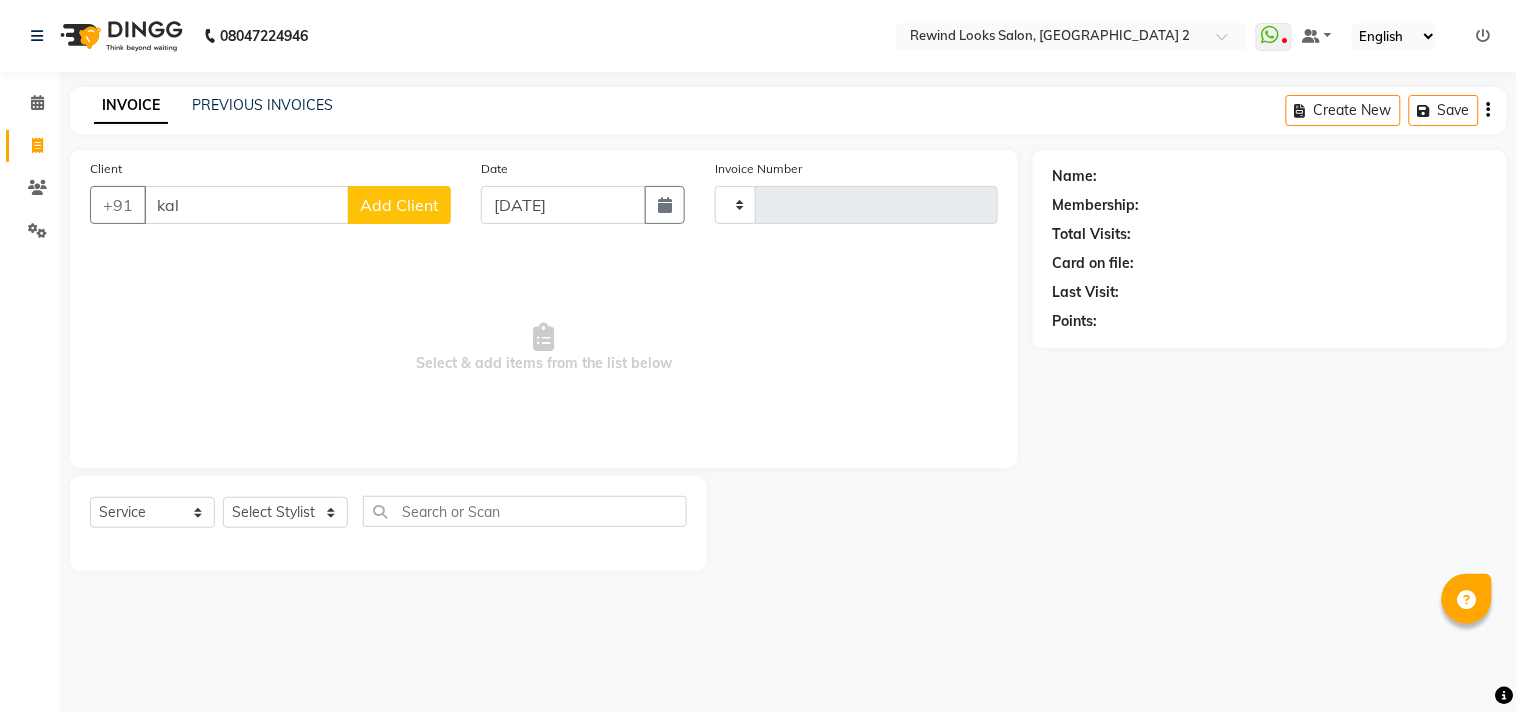 click on "Client +91 kal Add Client" 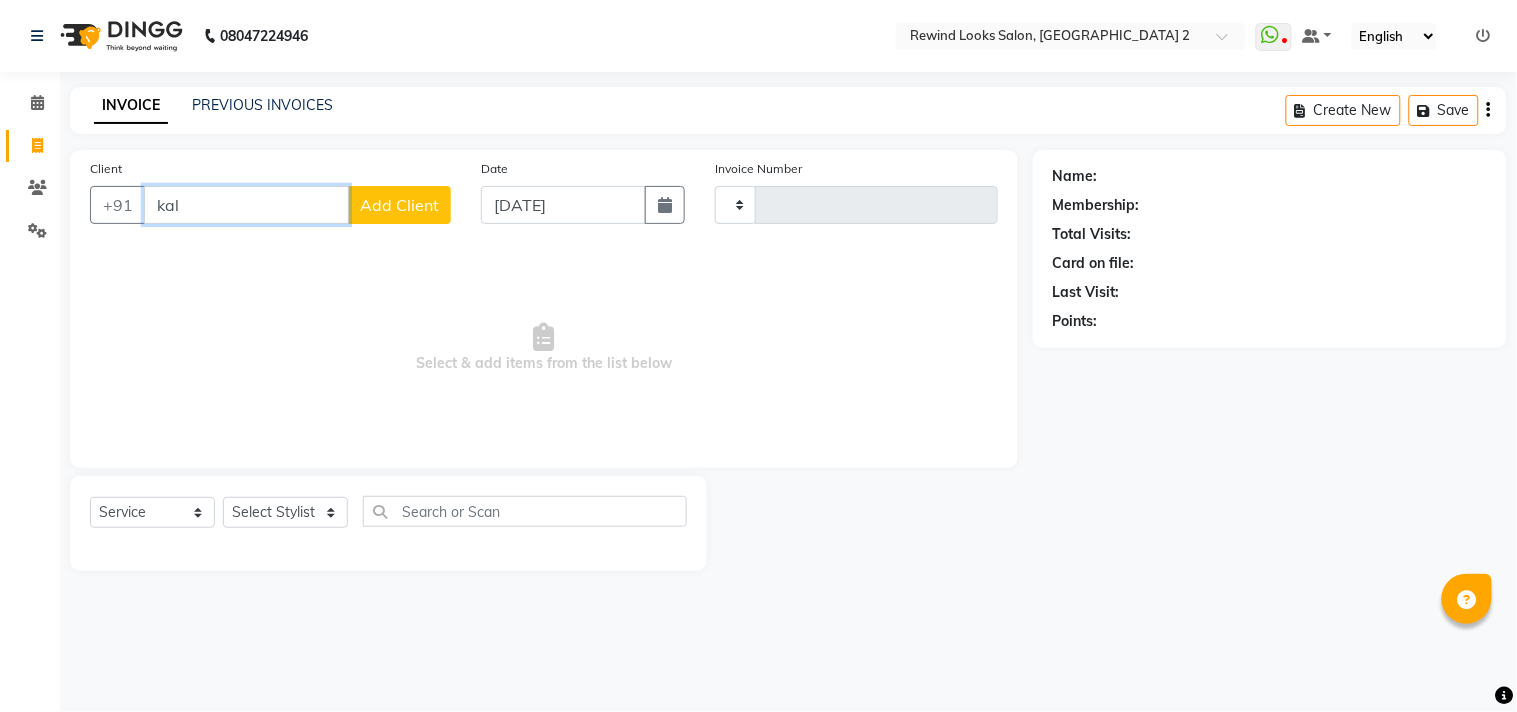 click on "kal" at bounding box center (246, 205) 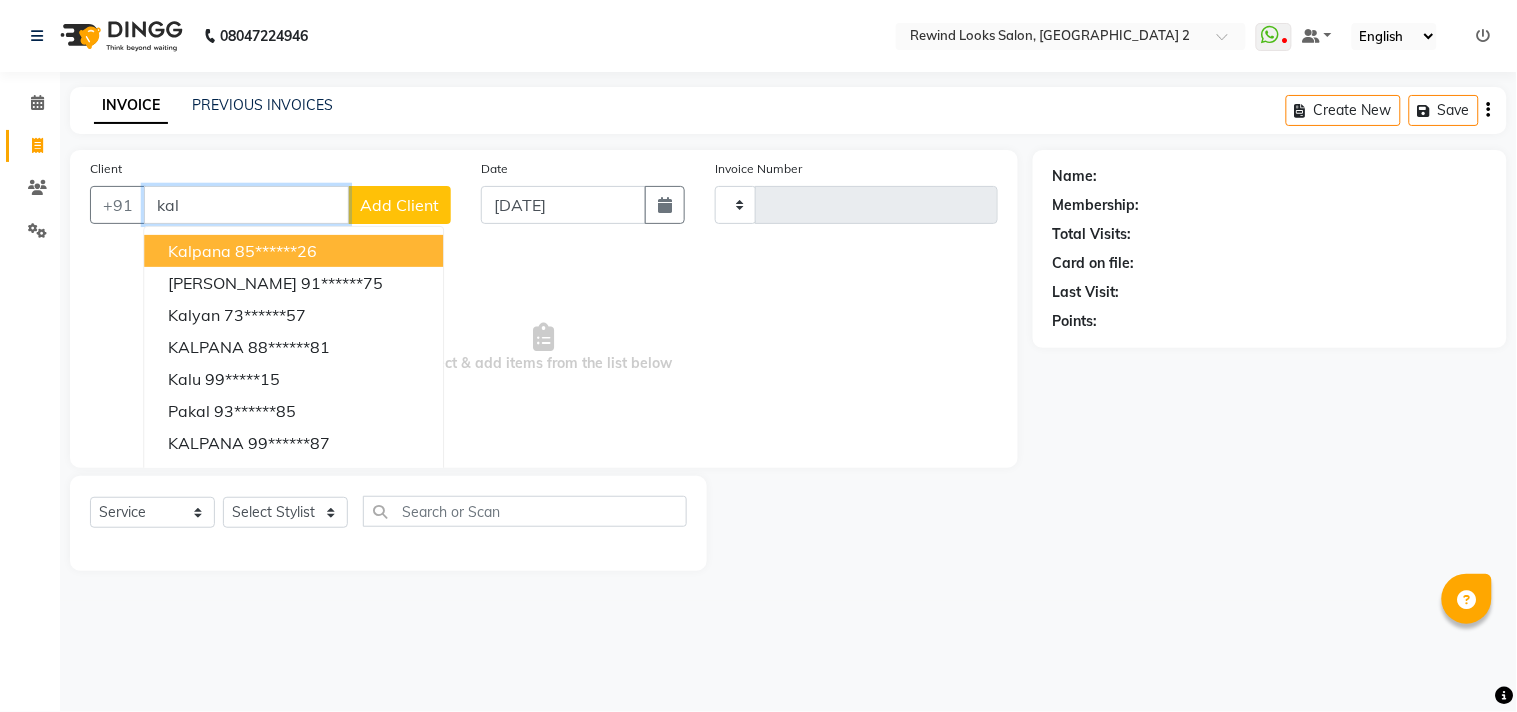 click on "kalpana" at bounding box center [199, 251] 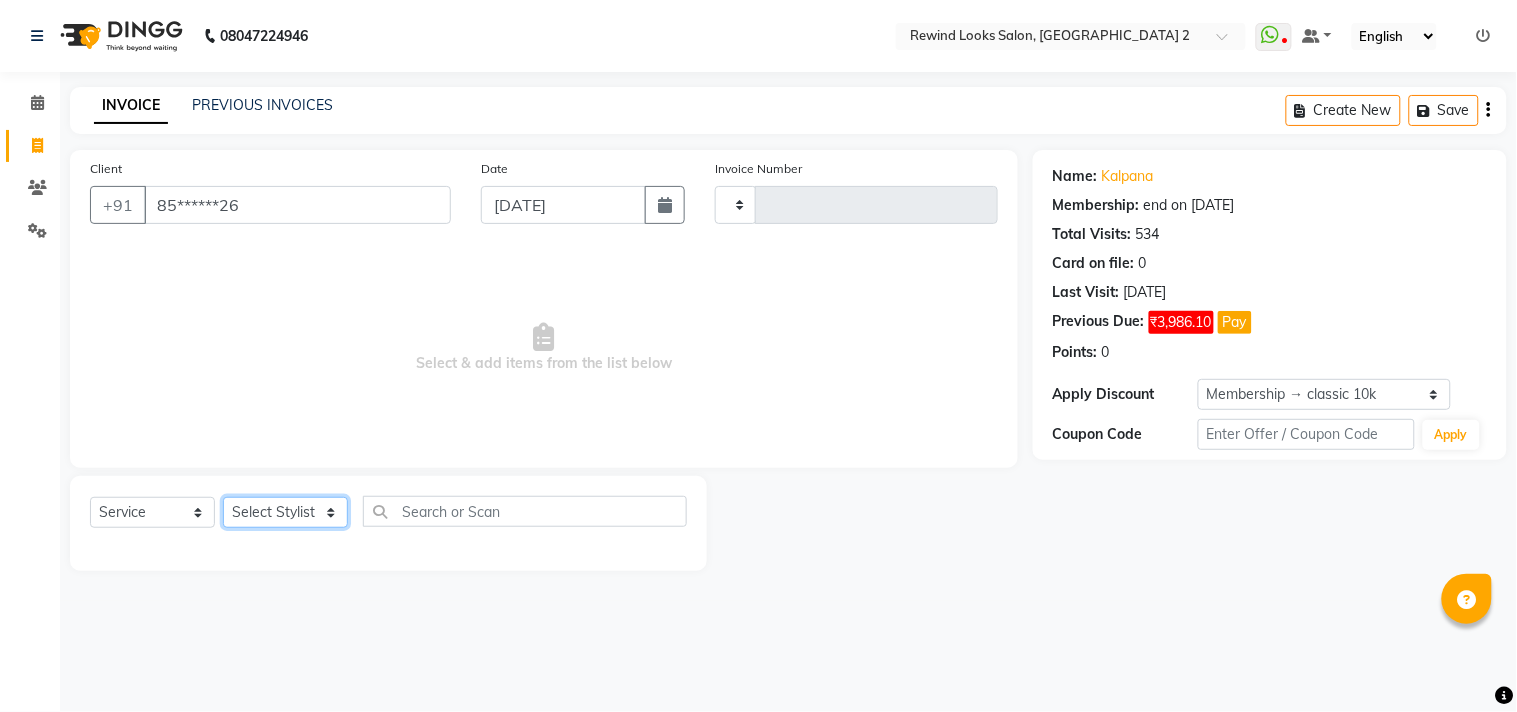 click on "Select Stylist" 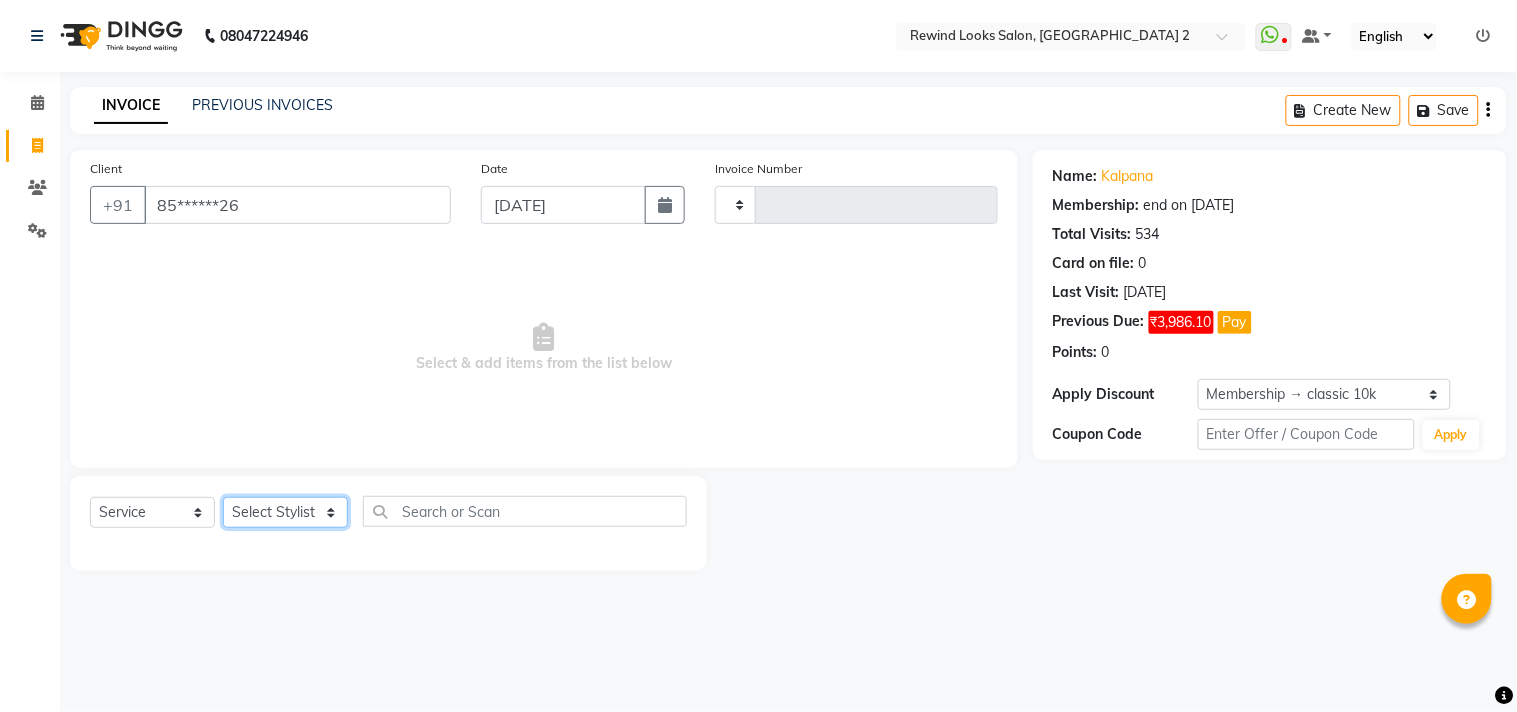 click on "Select Stylist" 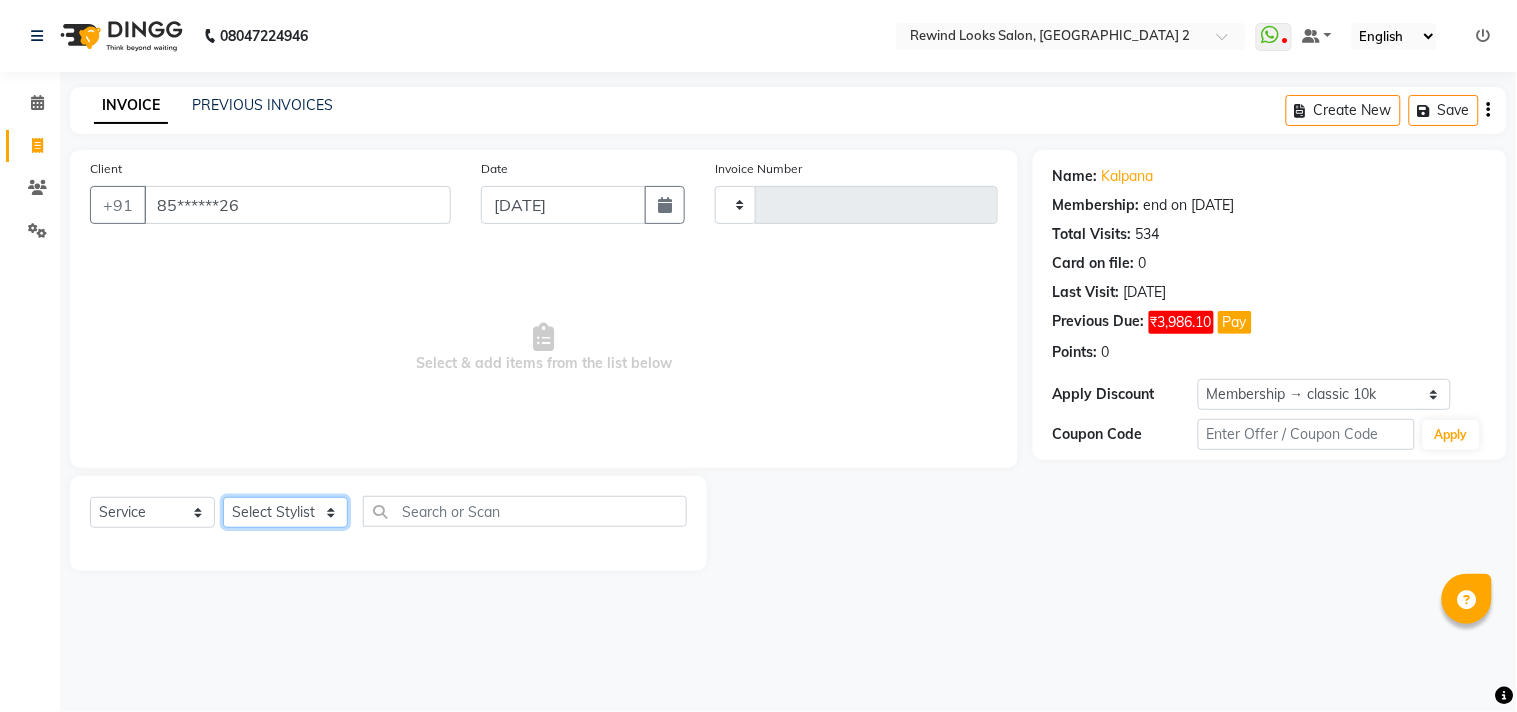 click on "Select Stylist" 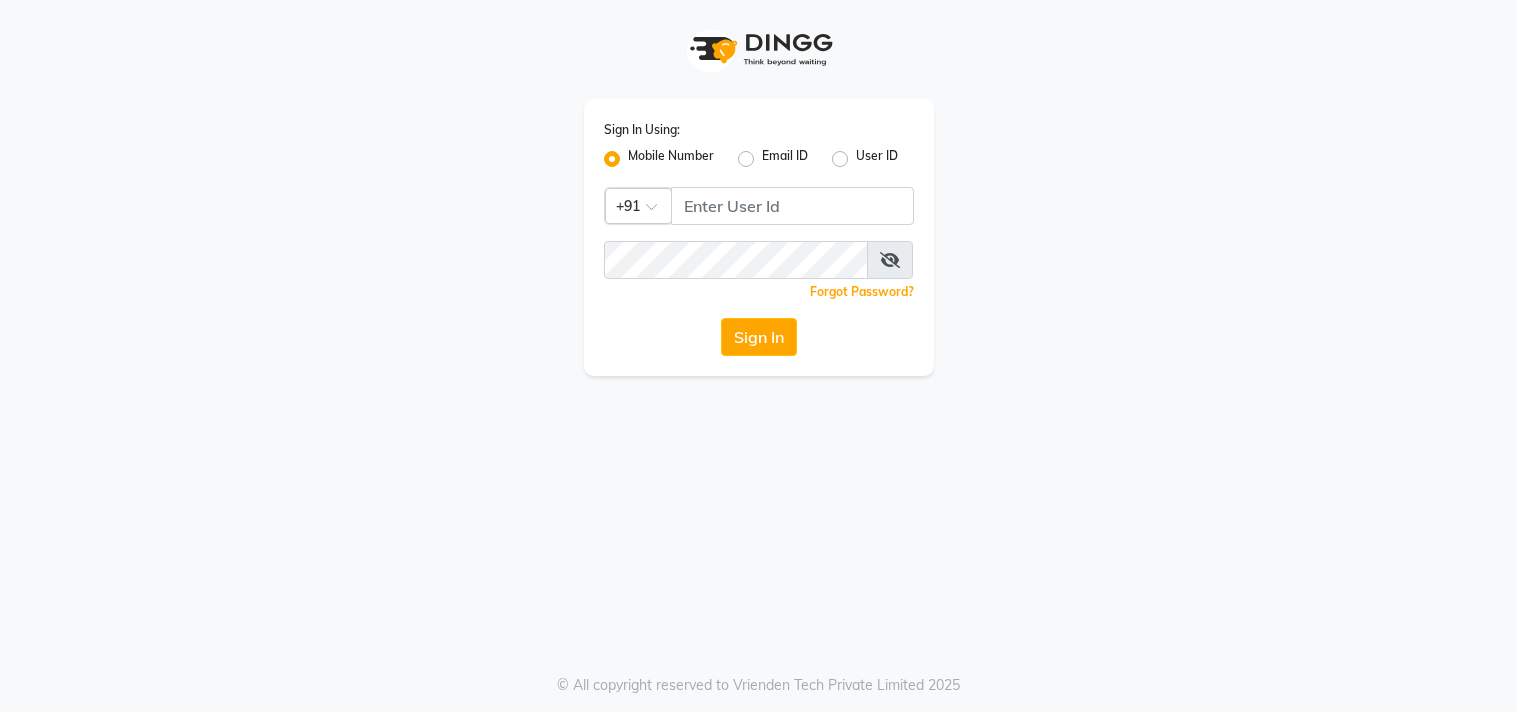 scroll, scrollTop: 0, scrollLeft: 0, axis: both 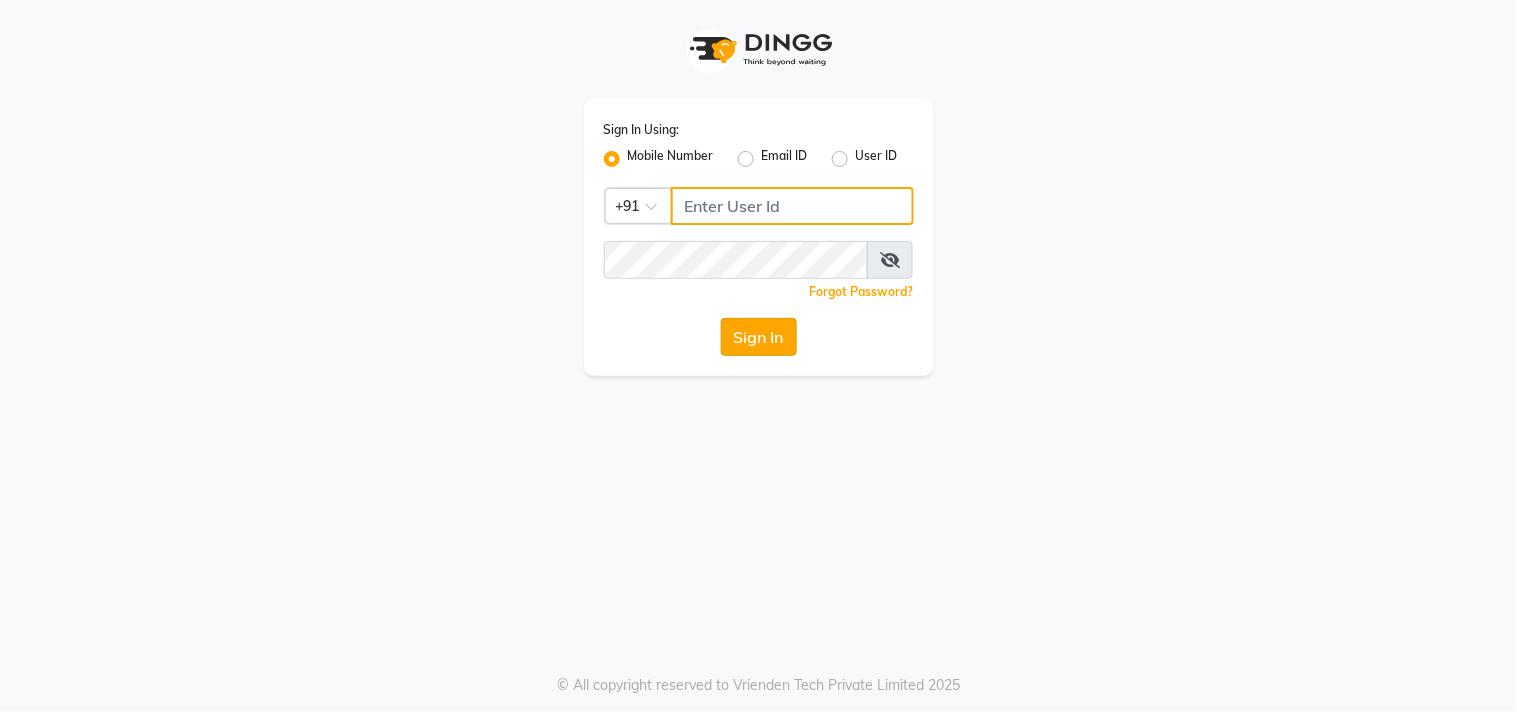 type on "9540938223" 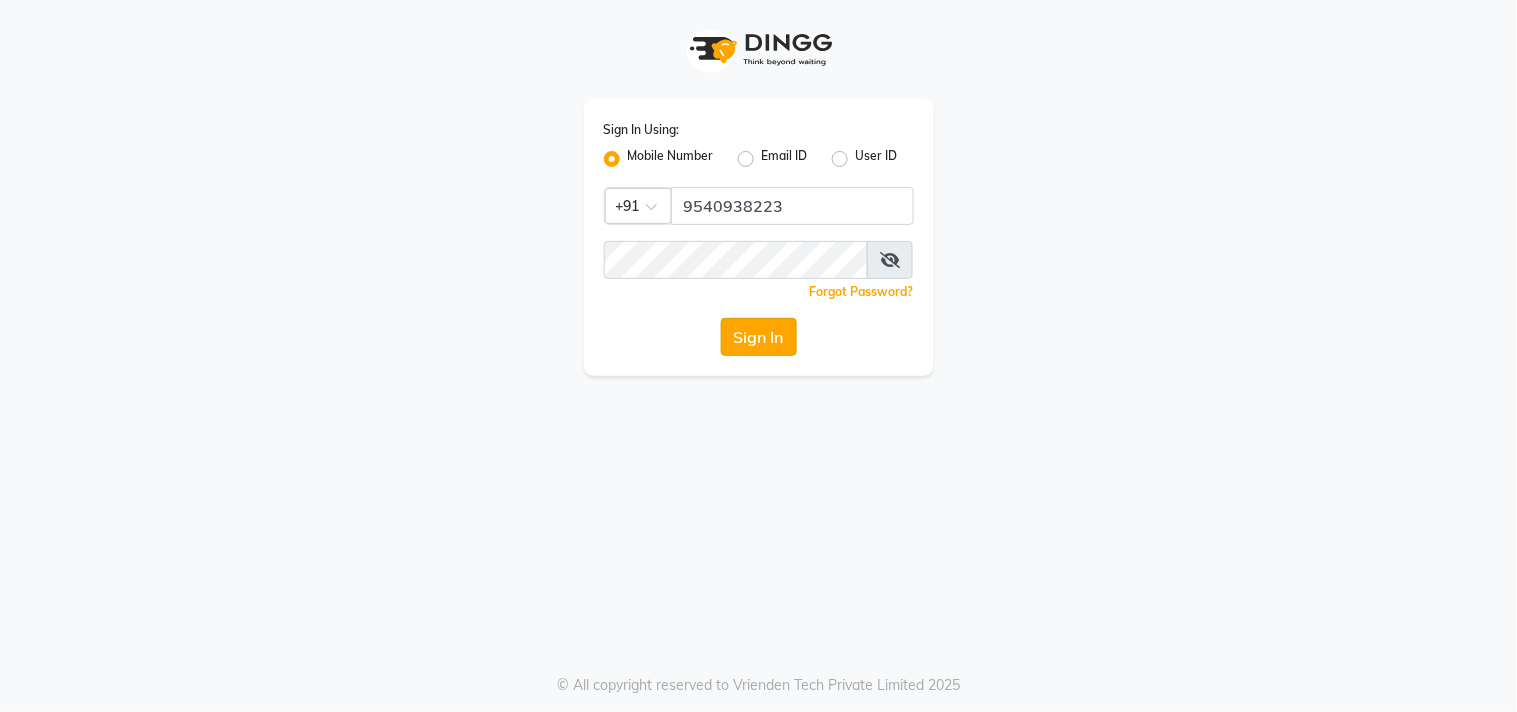 click on "Sign In" 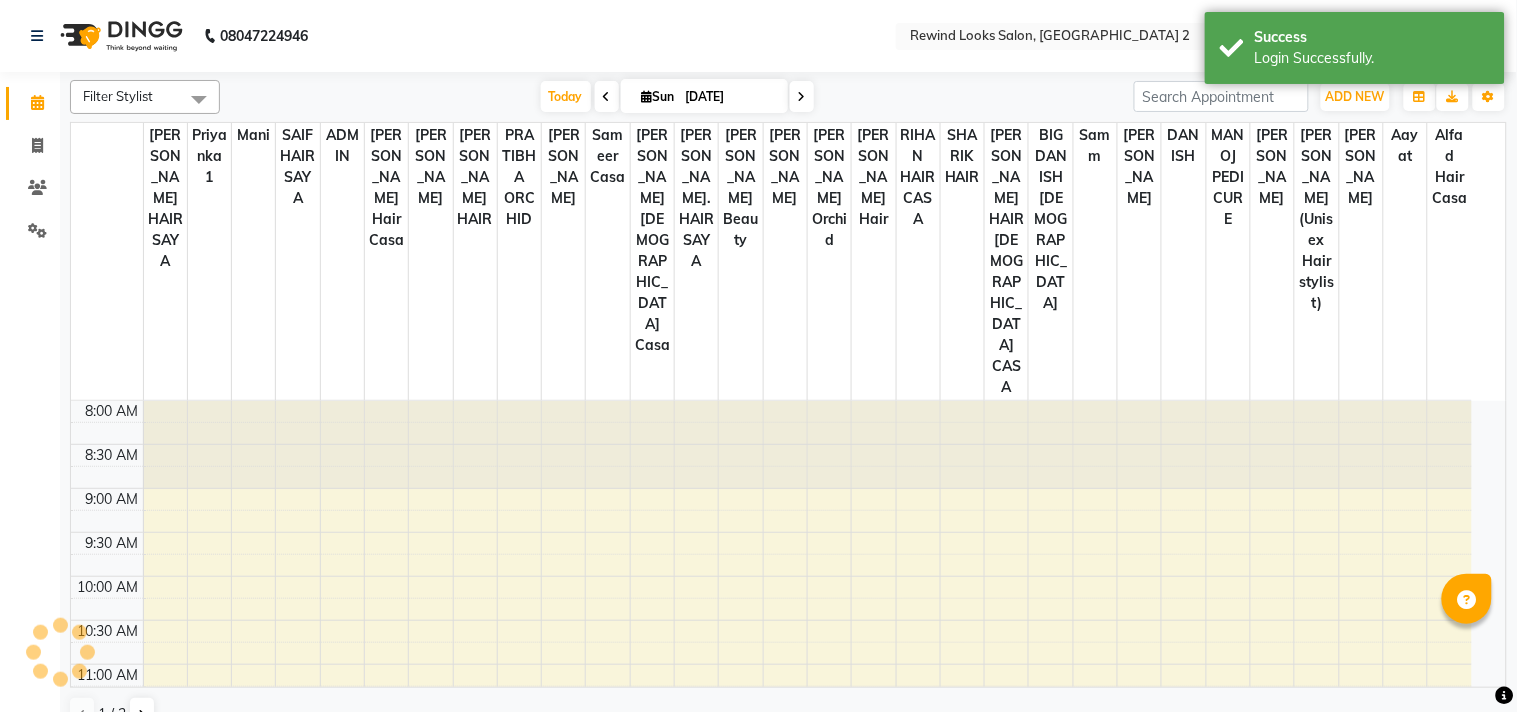 select on "en" 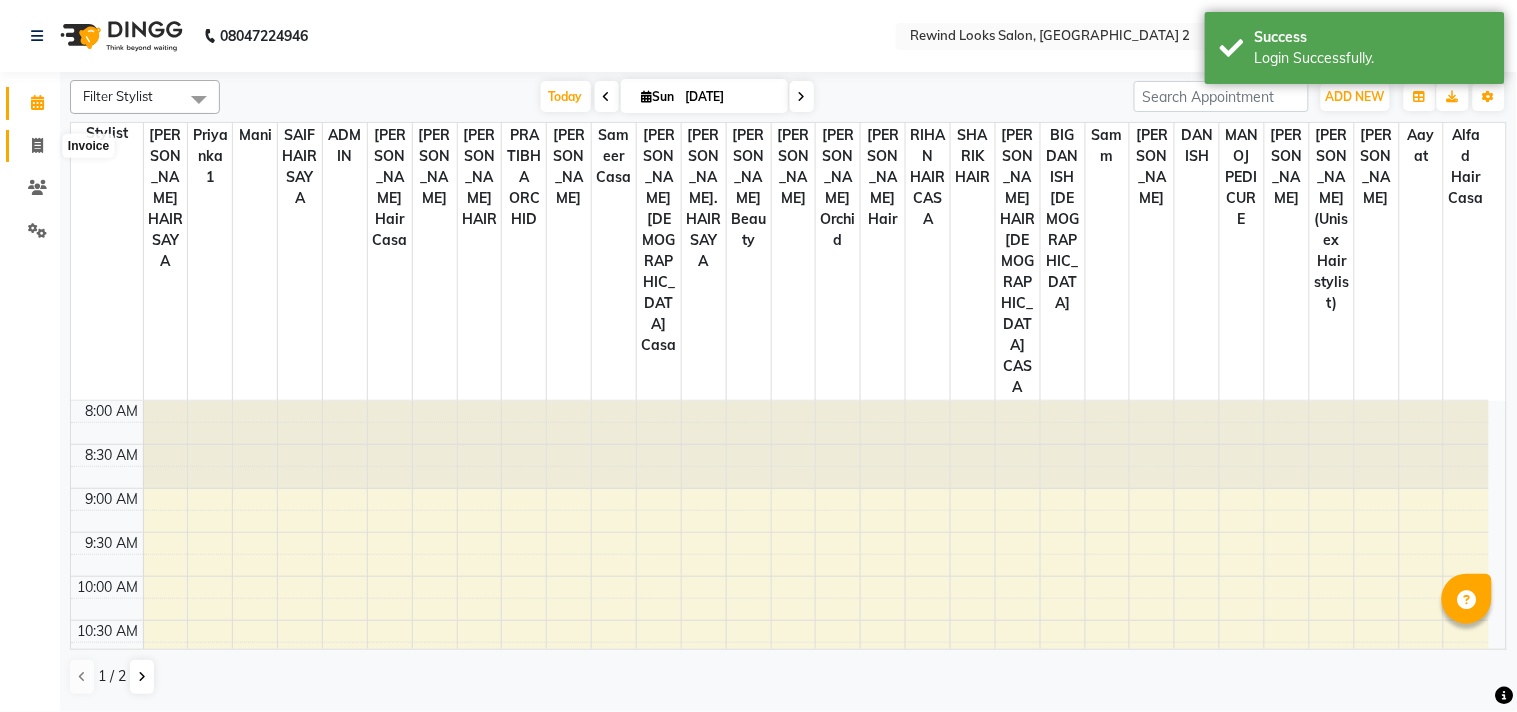 click 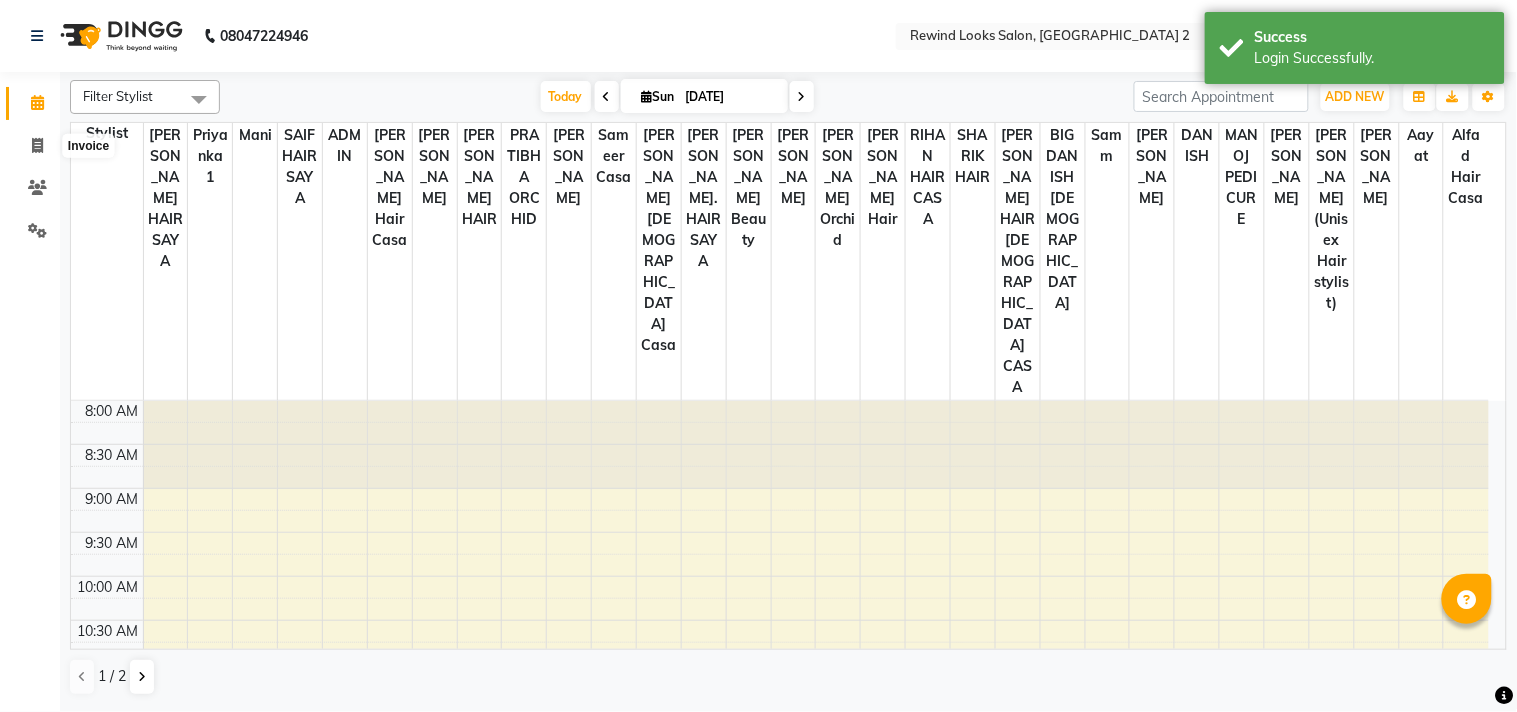 select on "service" 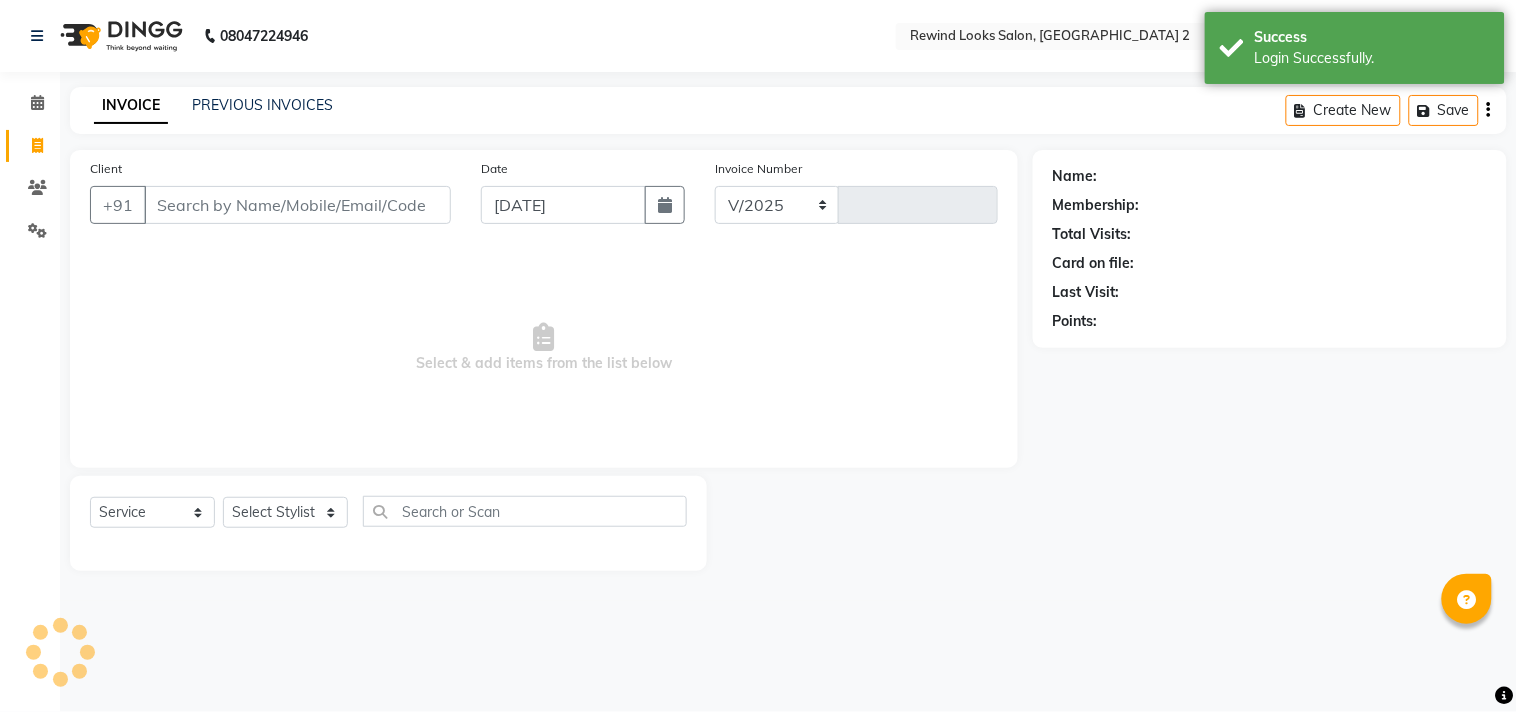 select on "4640" 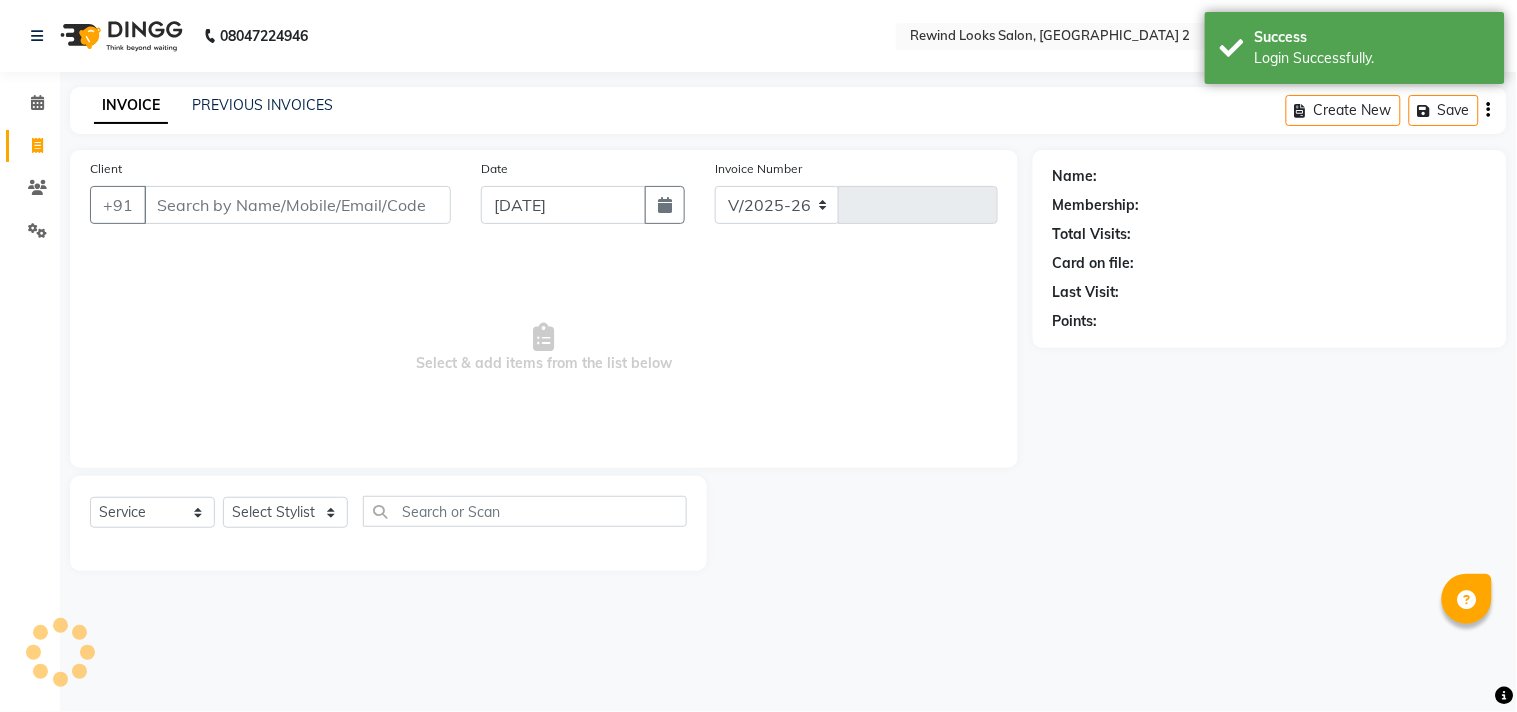 type on "6711" 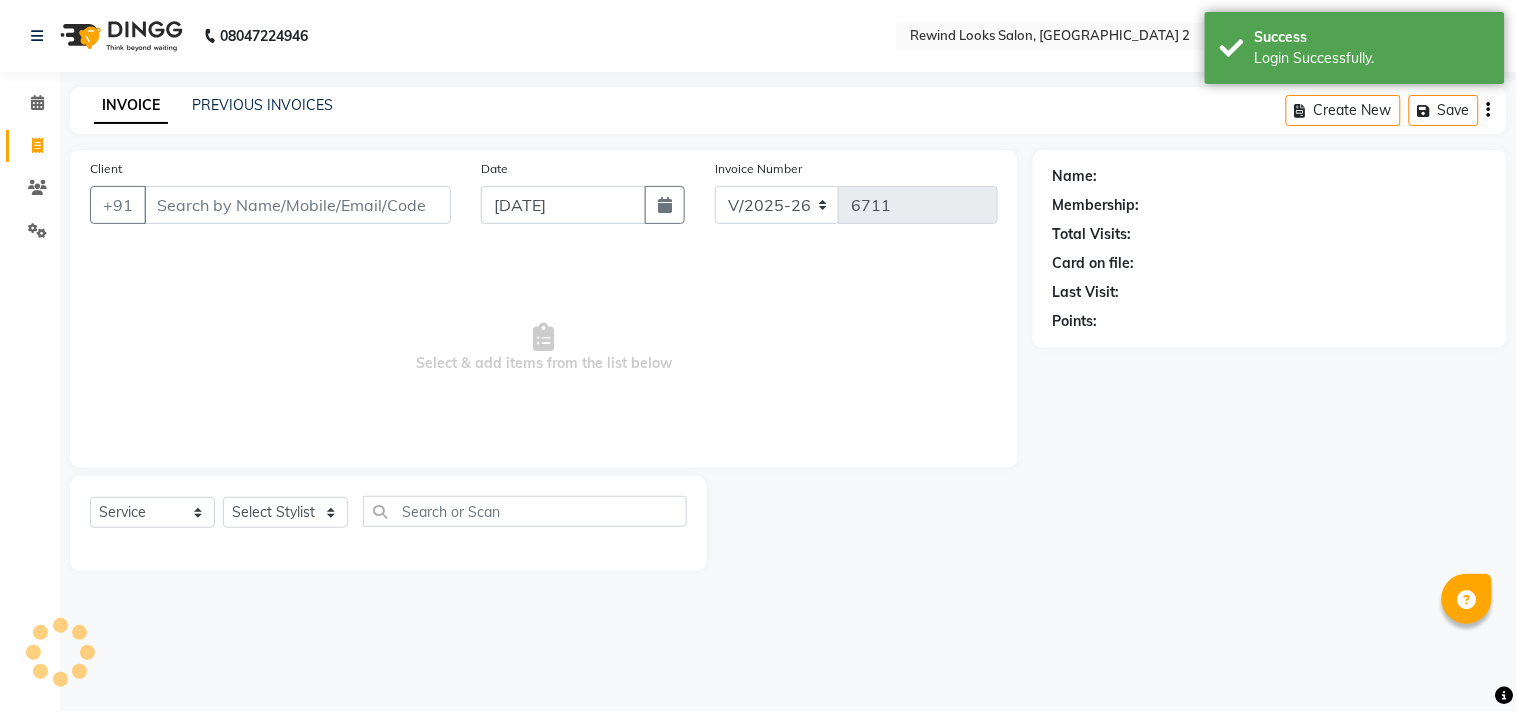 click on "Client" at bounding box center [297, 205] 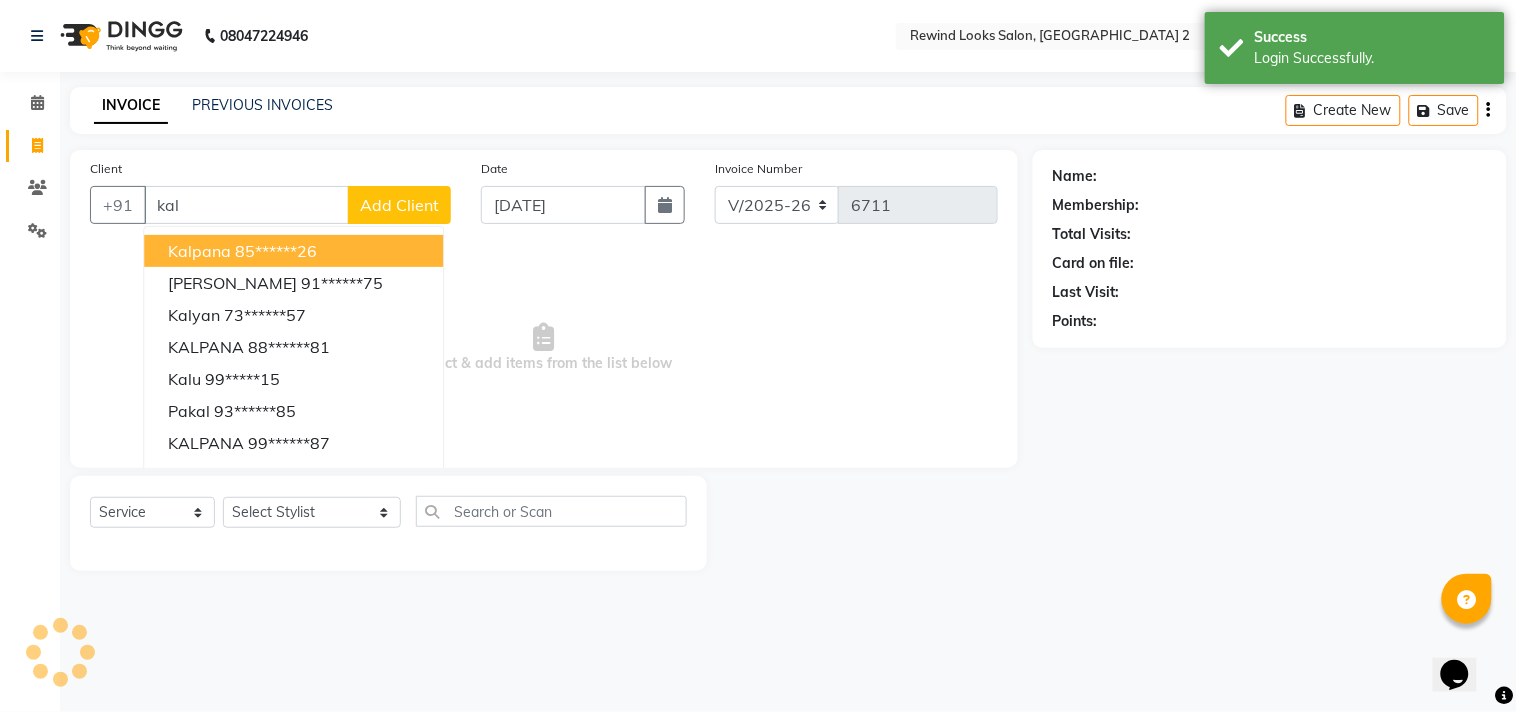 scroll, scrollTop: 0, scrollLeft: 0, axis: both 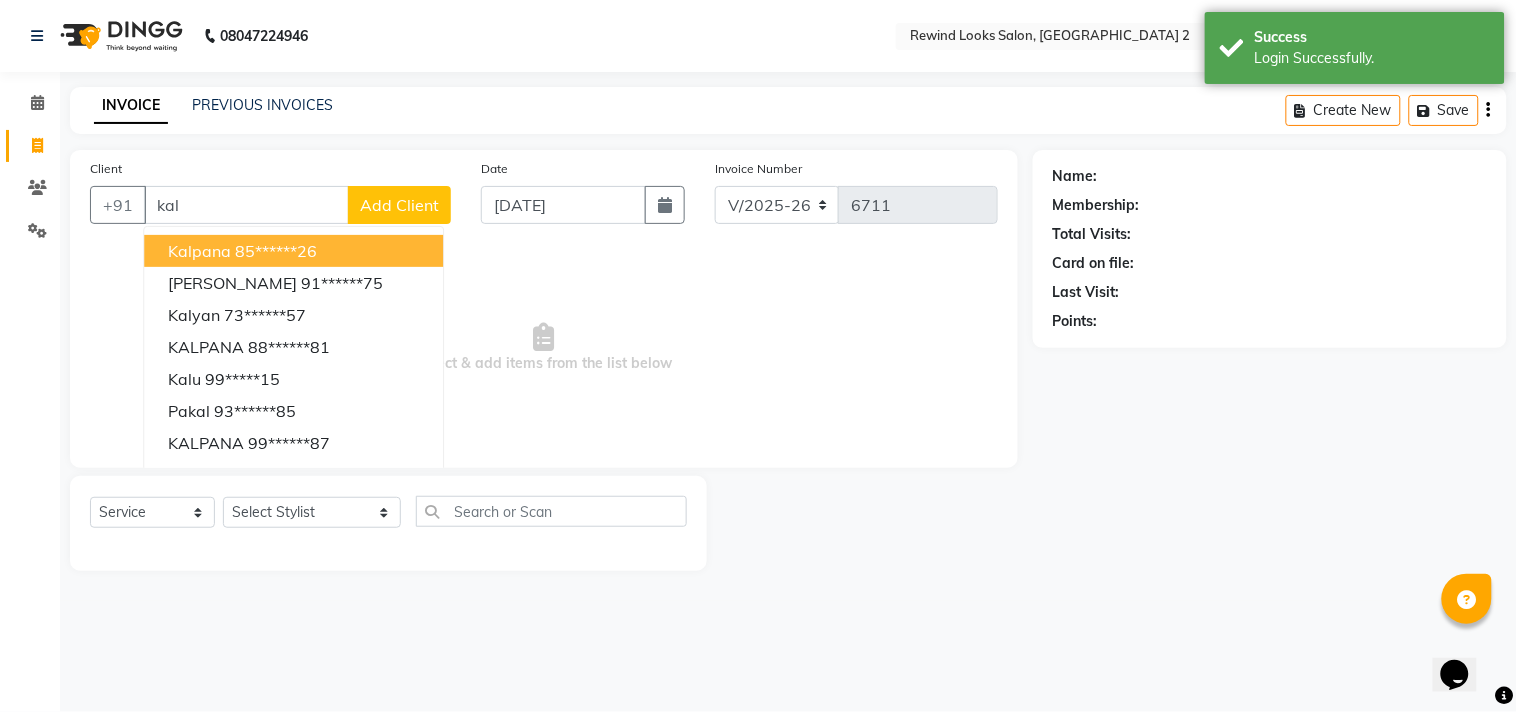 click on "kalpana" at bounding box center (199, 251) 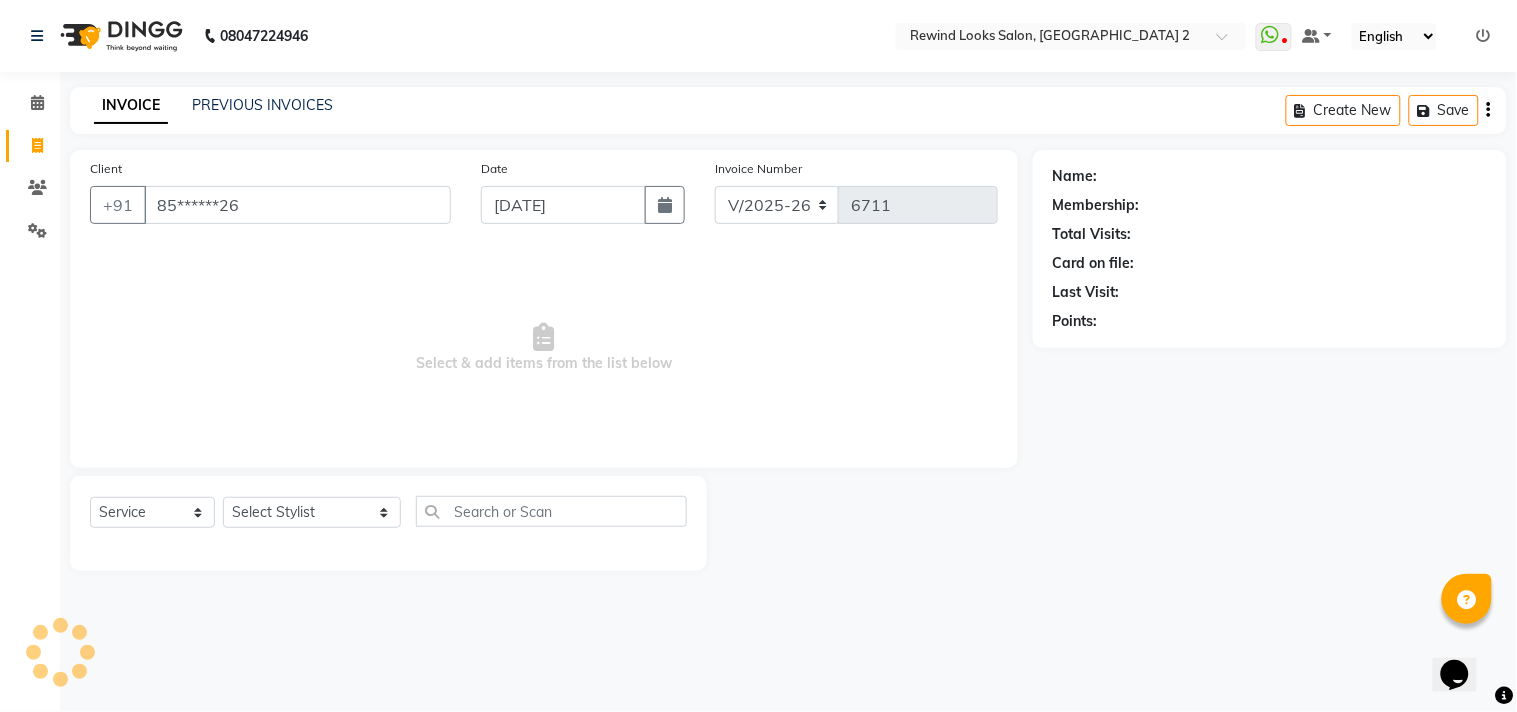 type on "85******26" 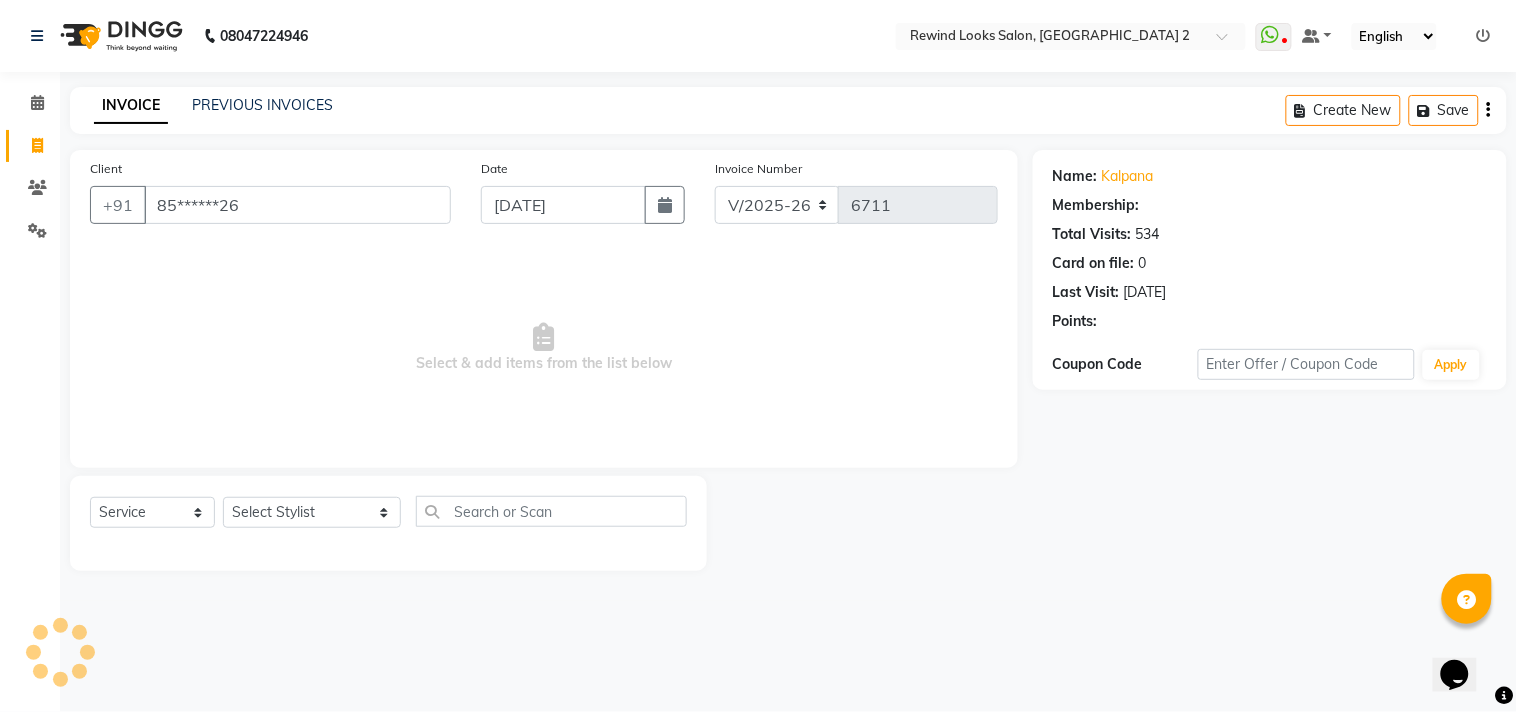 select on "1: Object" 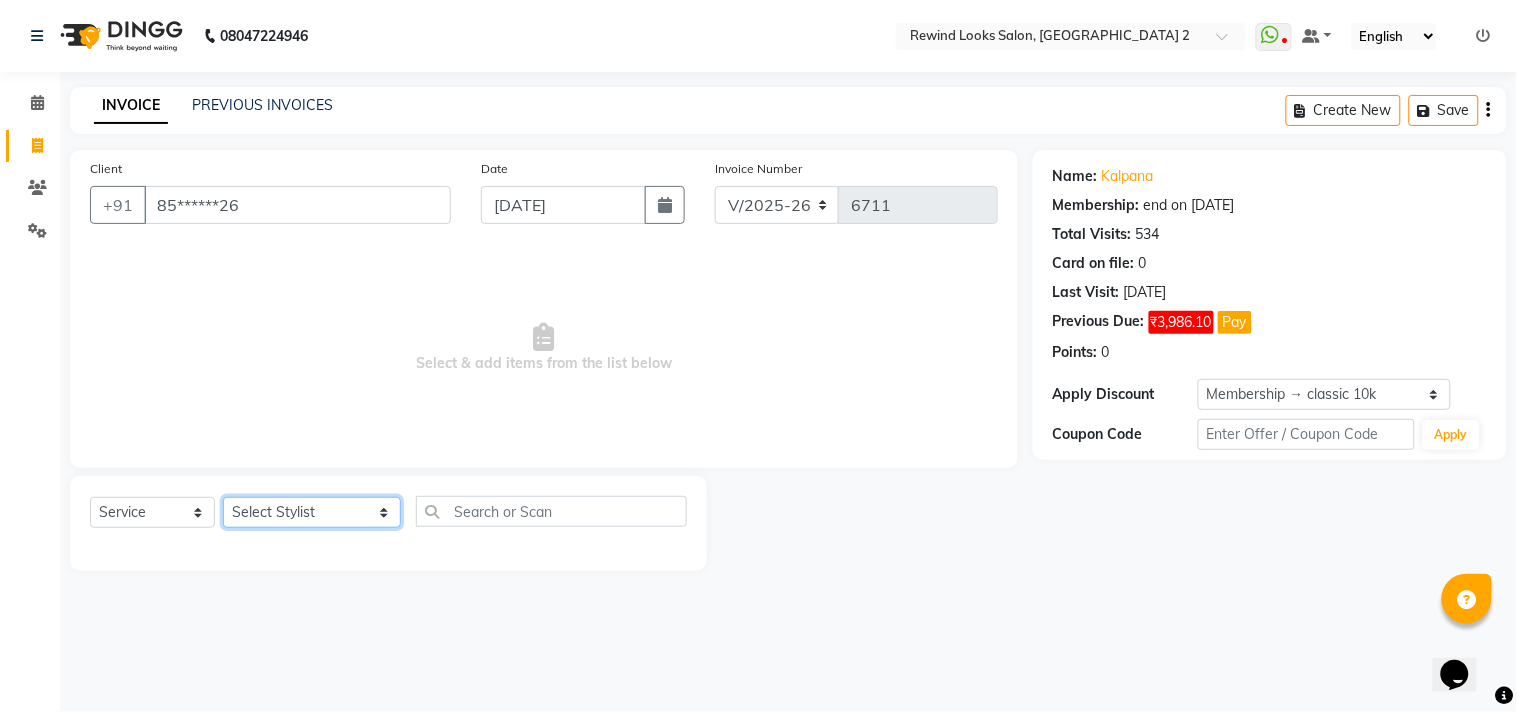 click on "Select Stylist aayat ADMIN Alfad hair Casa  [PERSON_NAME] HAIR [PERSON_NAME]  (unisex hairstylist) BIG [DEMOGRAPHIC_DATA] [DEMOGRAPHIC_DATA] DANISH [PERSON_NAME] orchid [PERSON_NAME] HAIR [DEMOGRAPHIC_DATA] CASA [PERSON_NAME] kiran Deepak Hair Mani MANOJ PEDICURE  [PERSON_NAME]. HAIR [PERSON_NAME] HAIR [PERSON_NAME] CASA NIZAM SAYA PRATIBHA ORCHID  Priyanka 1 [PERSON_NAME] pedicure RIHAN HAIR CASA [PERSON_NAME] [DEMOGRAPHIC_DATA] casa SAIF HAIR SAYA sameer casa [PERSON_NAME] hair casa [PERSON_NAME] beauty SHARIK HAIR [PERSON_NAME] Artist [PERSON_NAME] pedicure Suman Sumer Hair Tarikh hair [DEMOGRAPHIC_DATA] Casa white orched Danish [PERSON_NAME] hair  [PERSON_NAME] HAIR [DEMOGRAPHIC_DATA]" 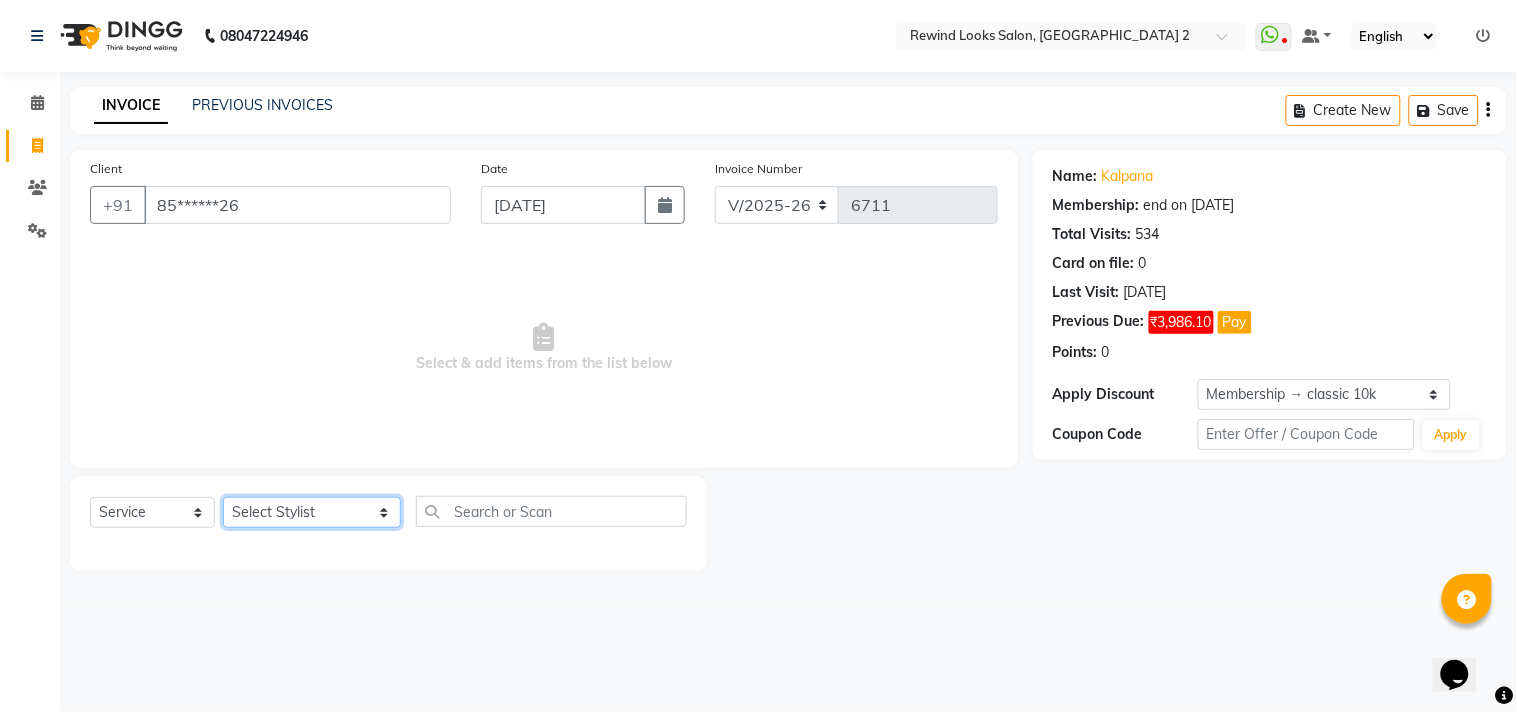 select on "65274" 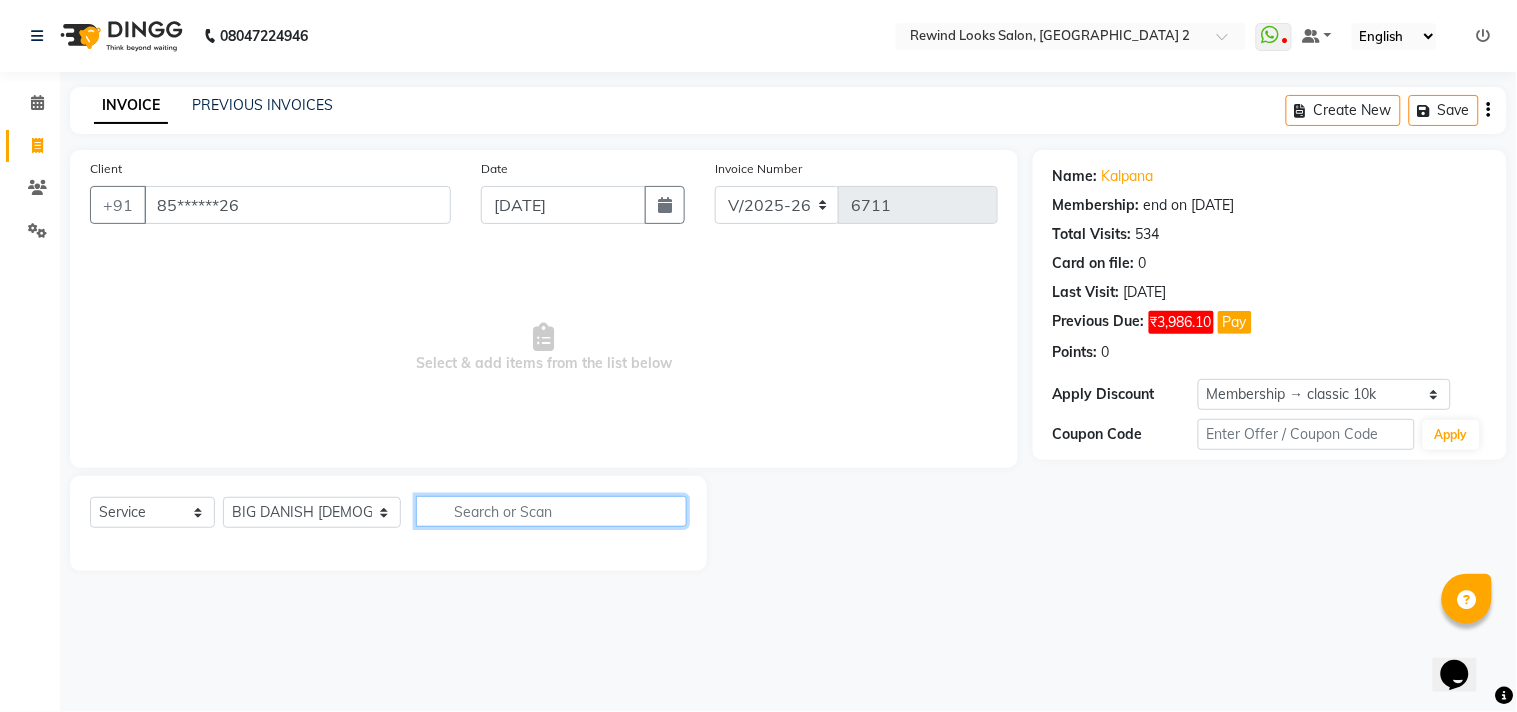 click 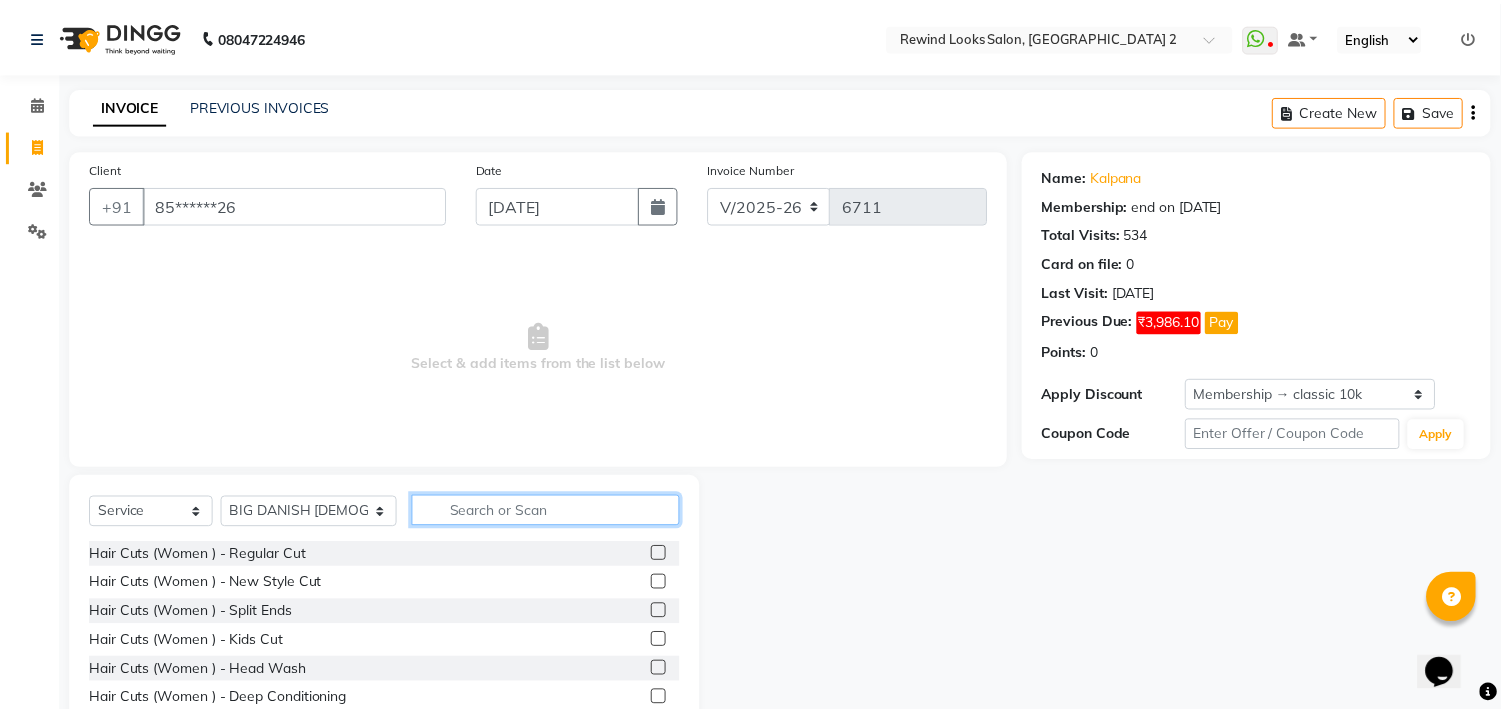 scroll, scrollTop: 88, scrollLeft: 0, axis: vertical 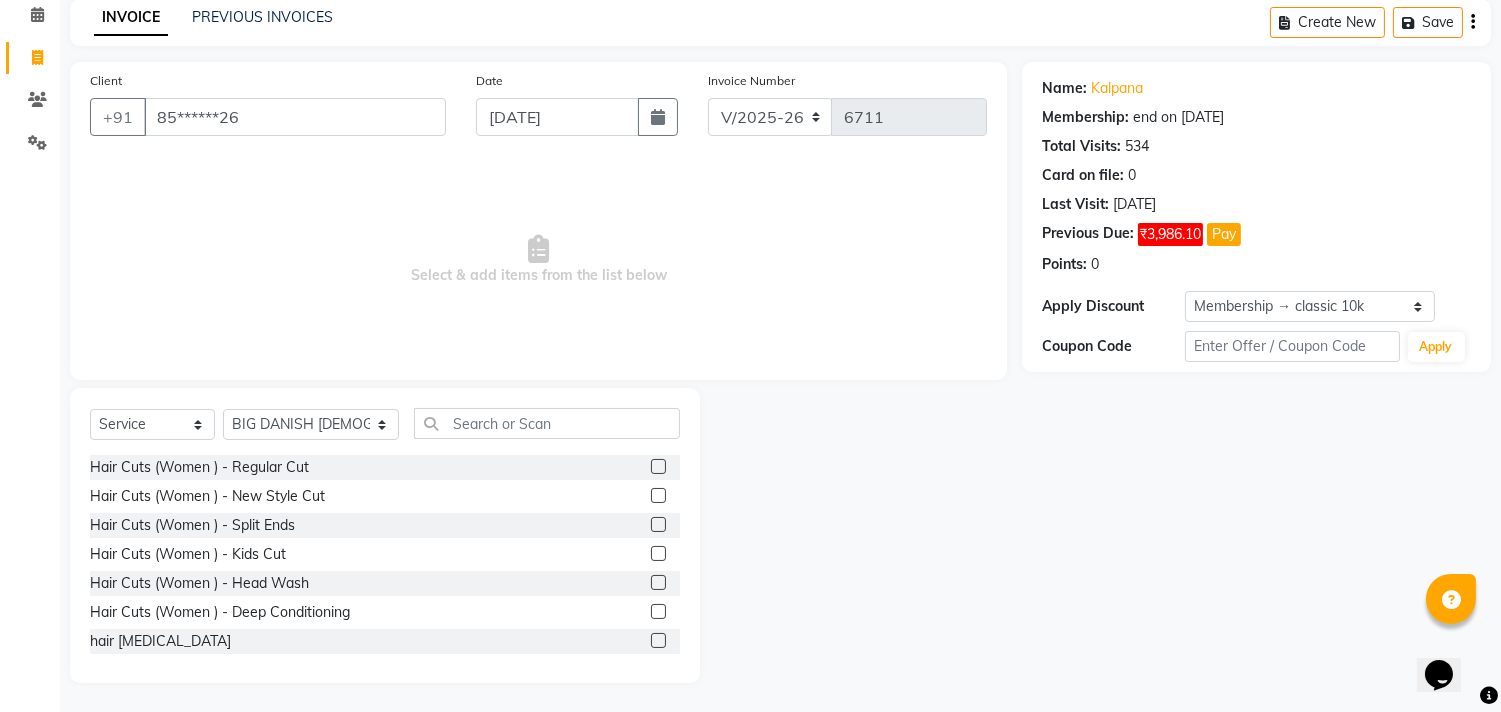 click 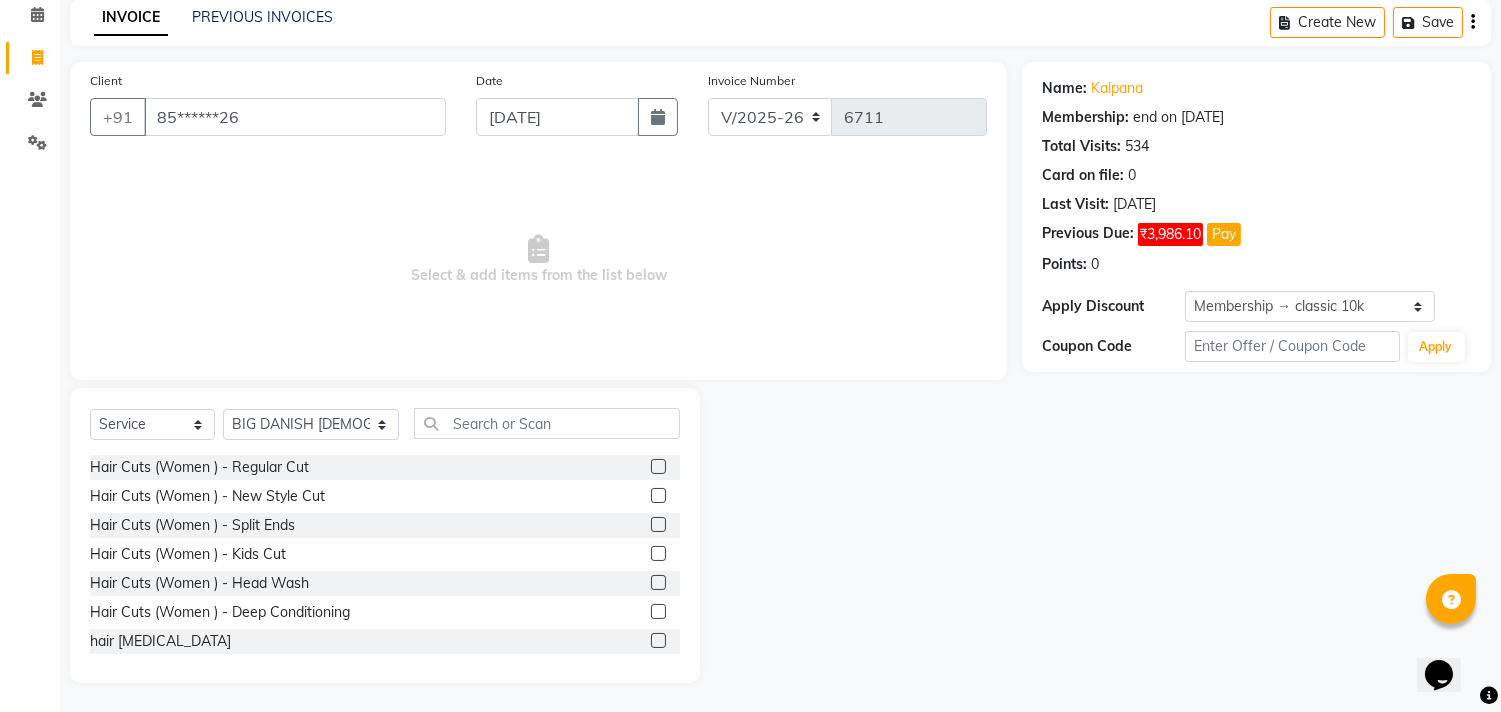 click at bounding box center (657, 467) 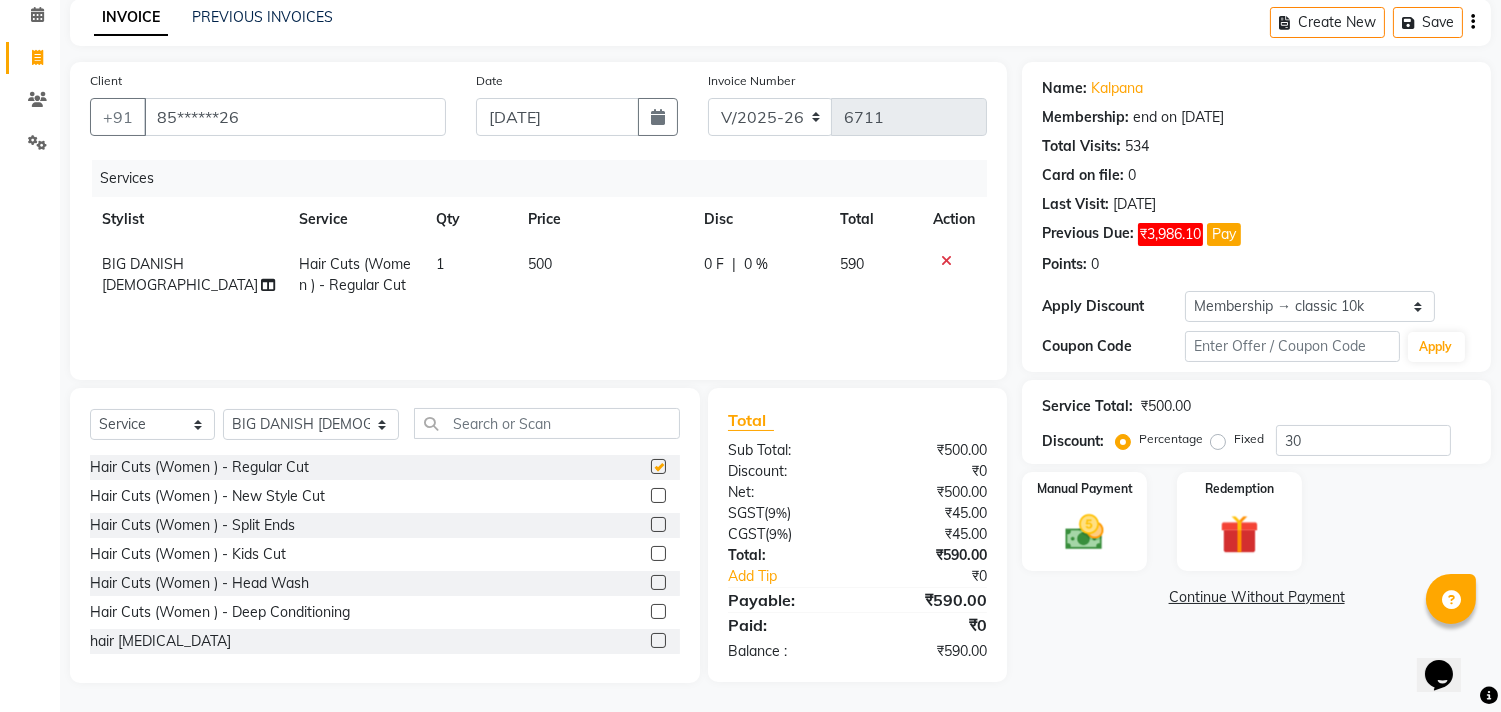checkbox on "false" 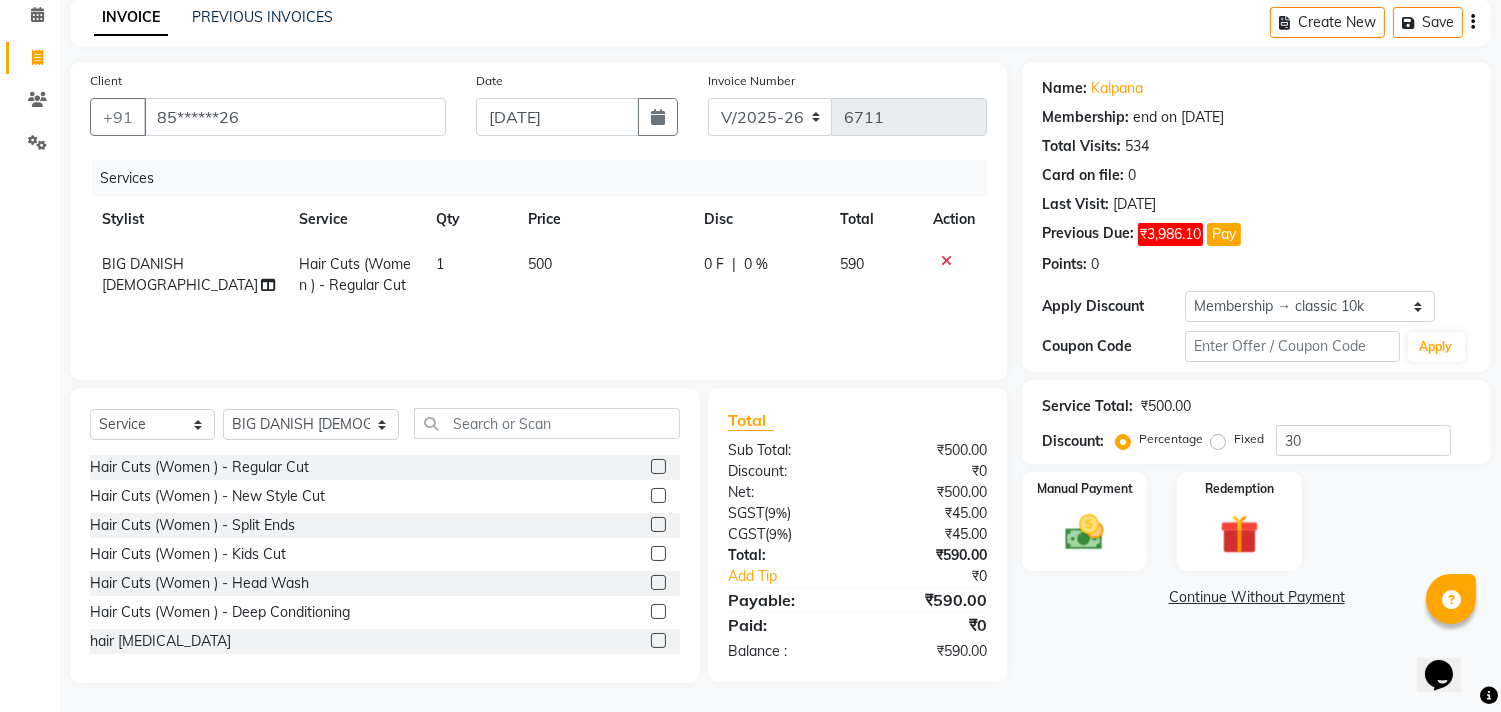 click 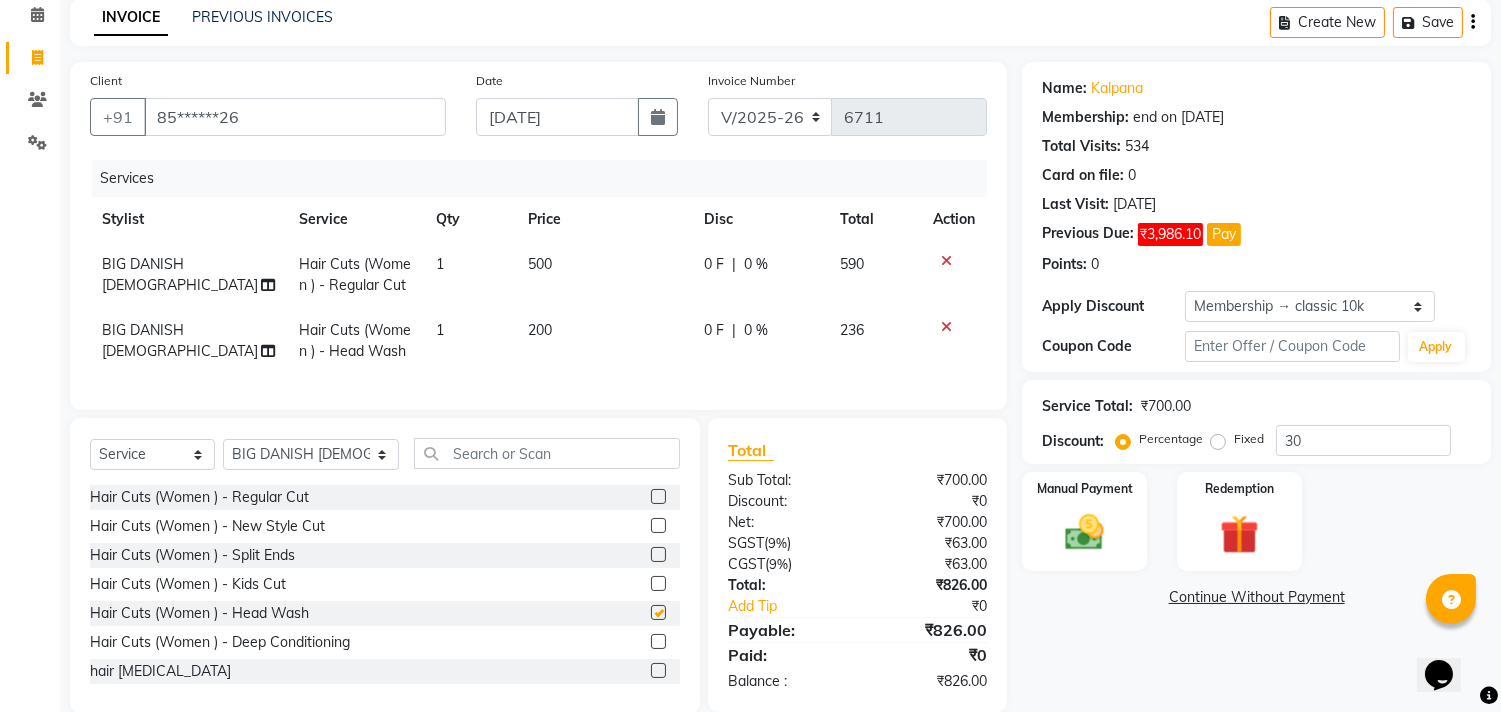 checkbox on "false" 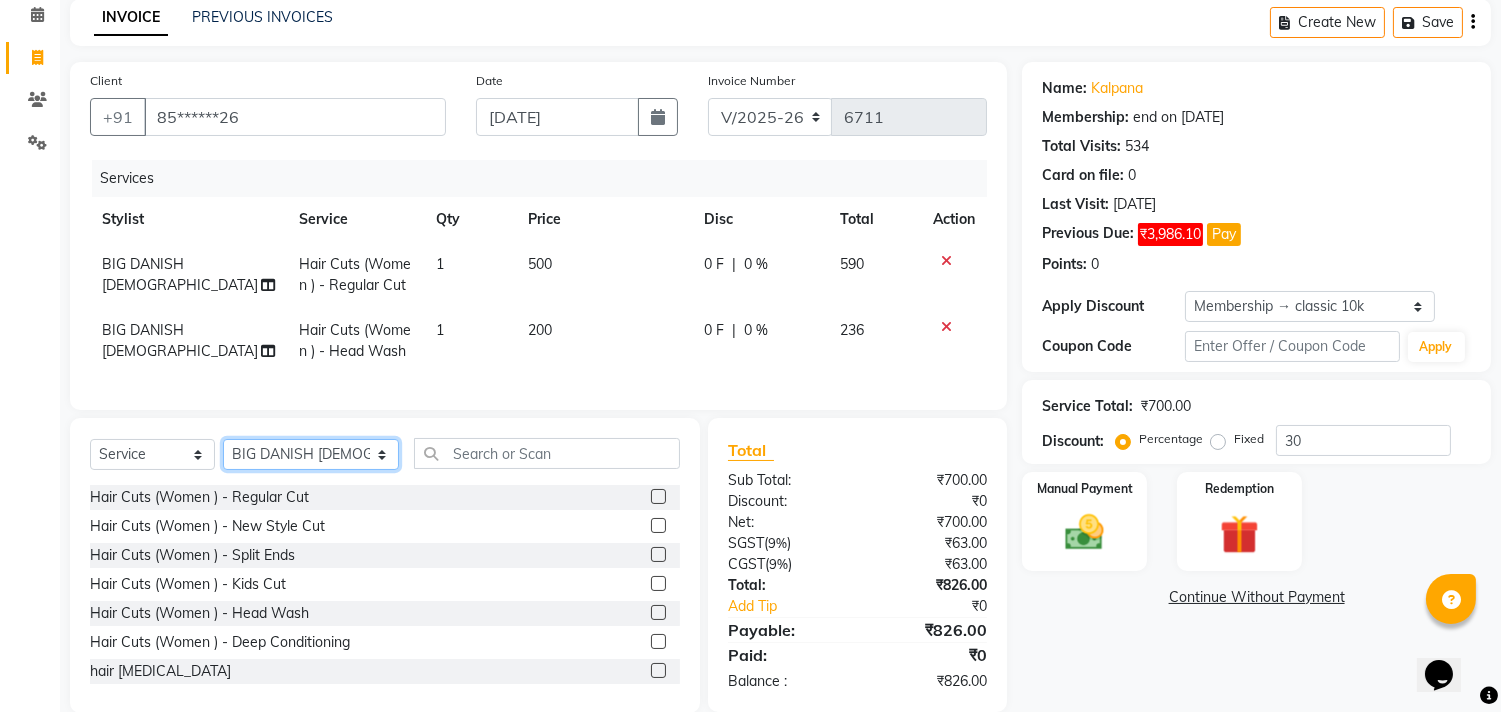 click on "Select Stylist aayat ADMIN Alfad hair Casa  [PERSON_NAME] HAIR [PERSON_NAME]  (unisex hairstylist) BIG [DEMOGRAPHIC_DATA] [DEMOGRAPHIC_DATA] DANISH [PERSON_NAME] orchid [PERSON_NAME] HAIR [DEMOGRAPHIC_DATA] CASA [PERSON_NAME] kiran Deepak Hair Mani MANOJ PEDICURE  [PERSON_NAME]. HAIR [PERSON_NAME] HAIR [PERSON_NAME] CASA NIZAM SAYA PRATIBHA ORCHID  Priyanka 1 [PERSON_NAME] pedicure RIHAN HAIR CASA [PERSON_NAME] [DEMOGRAPHIC_DATA] casa SAIF HAIR SAYA sameer casa [PERSON_NAME] hair casa [PERSON_NAME] beauty SHARIK HAIR [PERSON_NAME] Artist [PERSON_NAME] pedicure Suman Sumer Hair Tarikh hair [DEMOGRAPHIC_DATA] Casa white orched Danish [PERSON_NAME] hair  [PERSON_NAME] HAIR [DEMOGRAPHIC_DATA]" 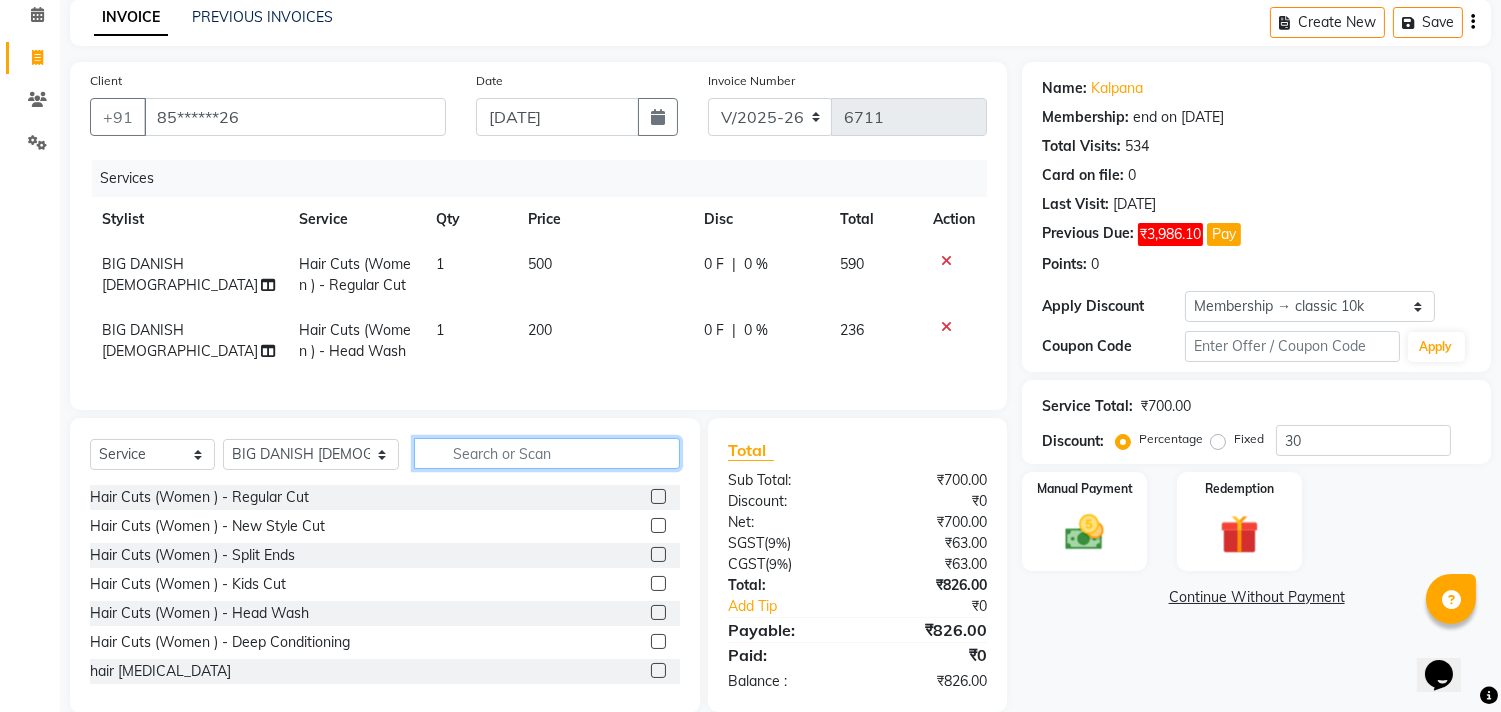 click 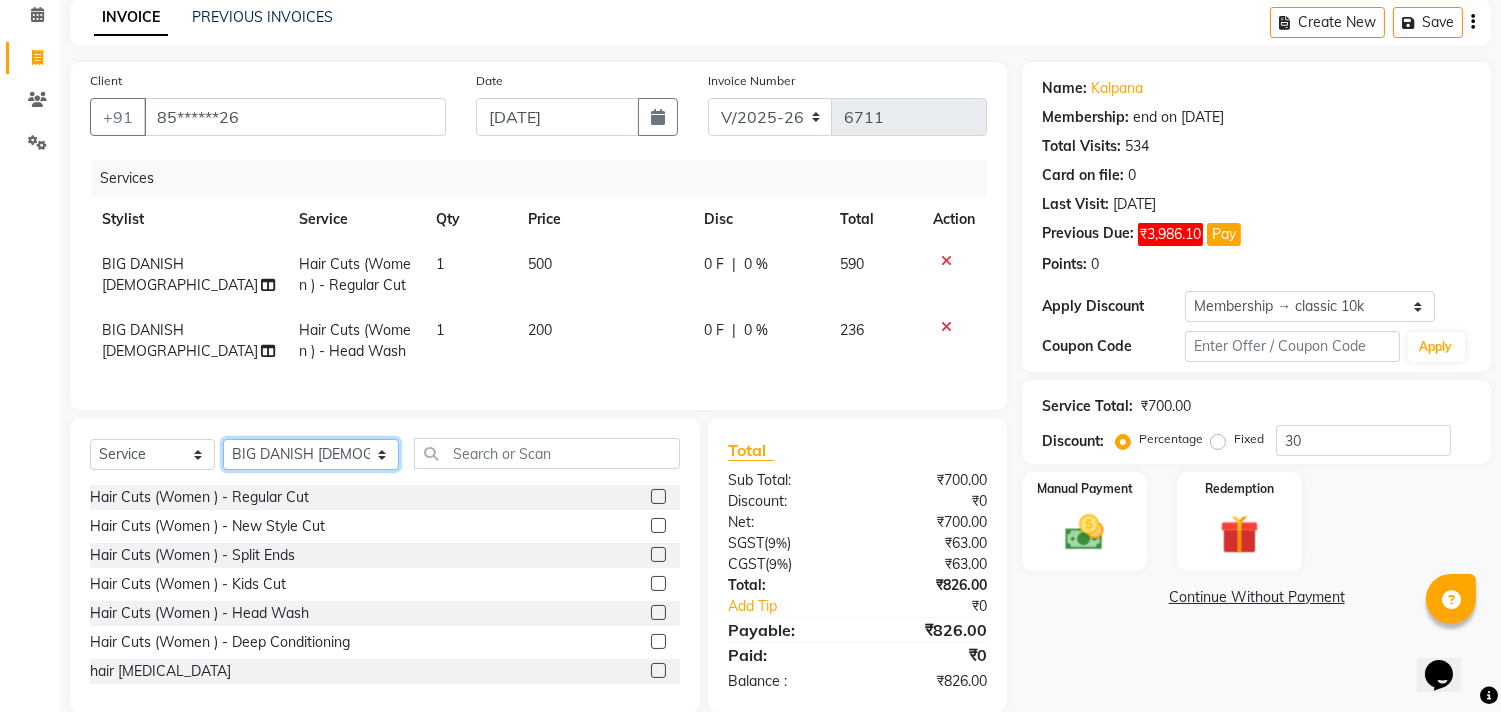 click on "Select Stylist aayat ADMIN Alfad hair Casa  [PERSON_NAME] HAIR [PERSON_NAME]  (unisex hairstylist) BIG [DEMOGRAPHIC_DATA] [DEMOGRAPHIC_DATA] DANISH [PERSON_NAME] orchid [PERSON_NAME] HAIR [DEMOGRAPHIC_DATA] CASA [PERSON_NAME] kiran Deepak Hair Mani MANOJ PEDICURE  [PERSON_NAME]. HAIR [PERSON_NAME] HAIR [PERSON_NAME] CASA NIZAM SAYA PRATIBHA ORCHID  Priyanka 1 [PERSON_NAME] pedicure RIHAN HAIR CASA [PERSON_NAME] [DEMOGRAPHIC_DATA] casa SAIF HAIR SAYA sameer casa [PERSON_NAME] hair casa [PERSON_NAME] beauty SHARIK HAIR [PERSON_NAME] Artist [PERSON_NAME] pedicure Suman Sumer Hair Tarikh hair [DEMOGRAPHIC_DATA] Casa white orched Danish [PERSON_NAME] hair  [PERSON_NAME] HAIR [DEMOGRAPHIC_DATA]" 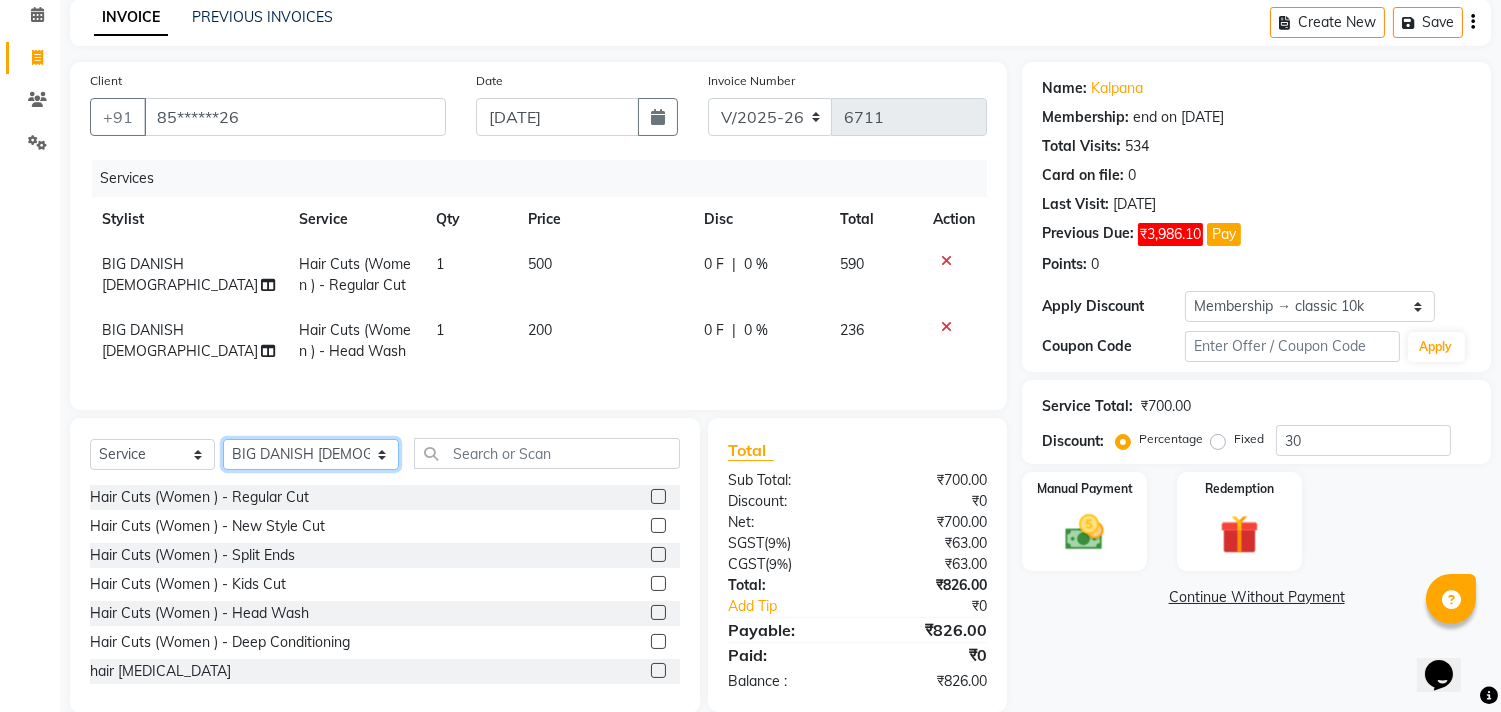 select on "32858" 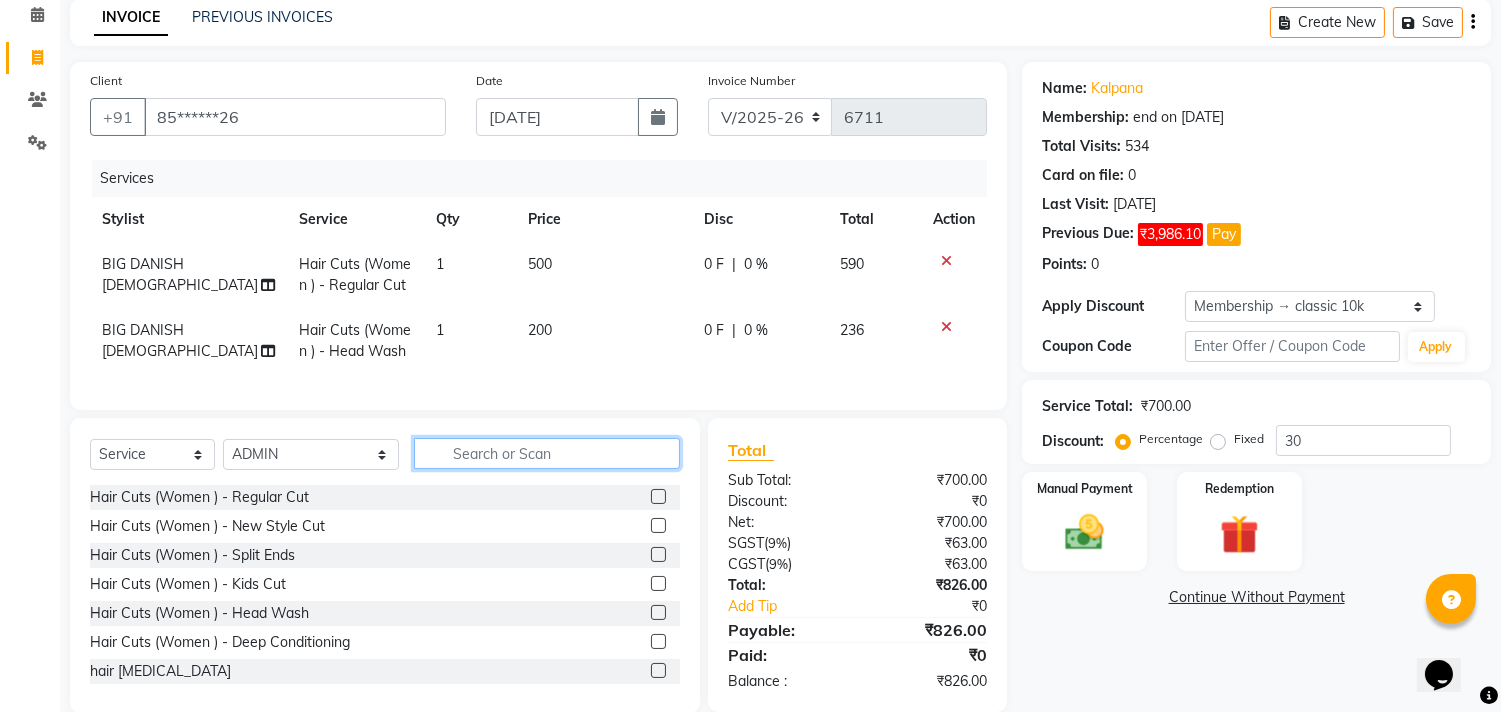 click 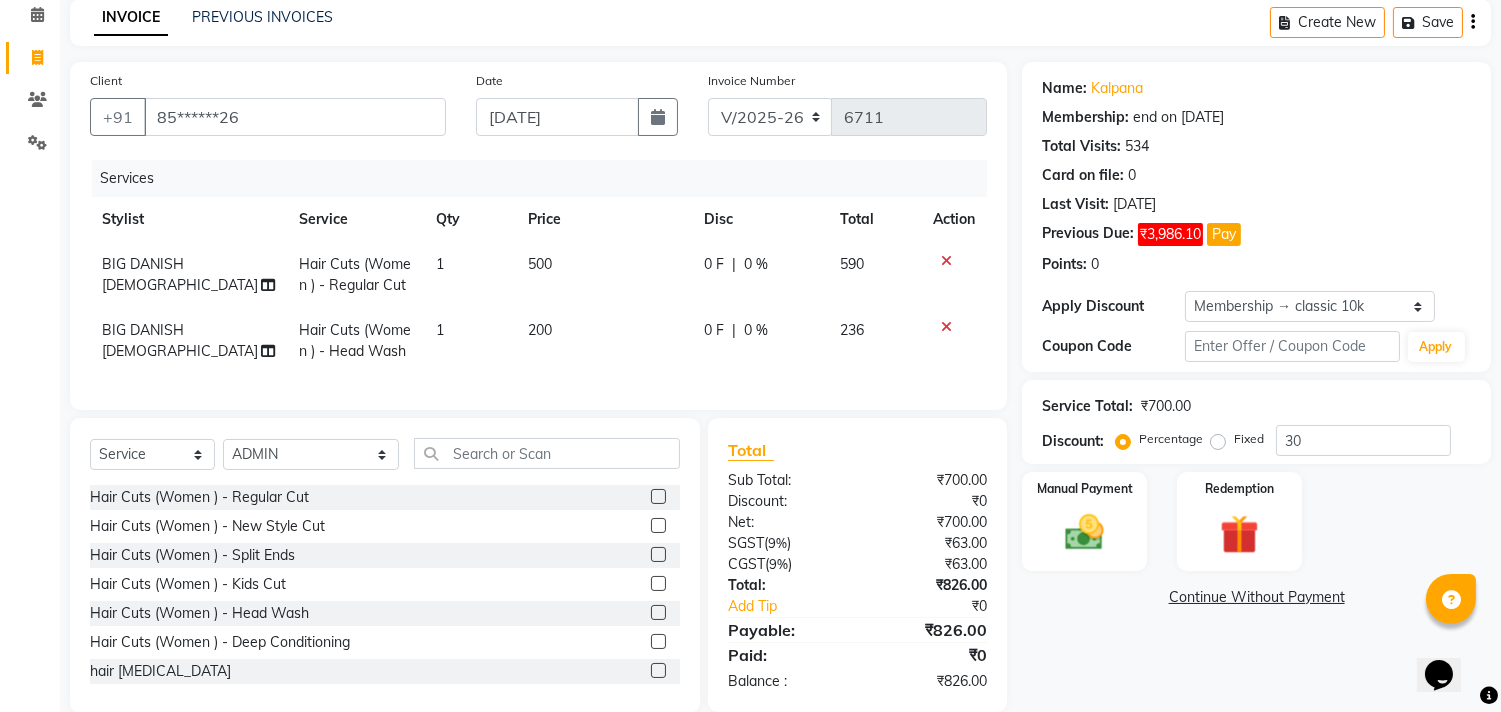 click 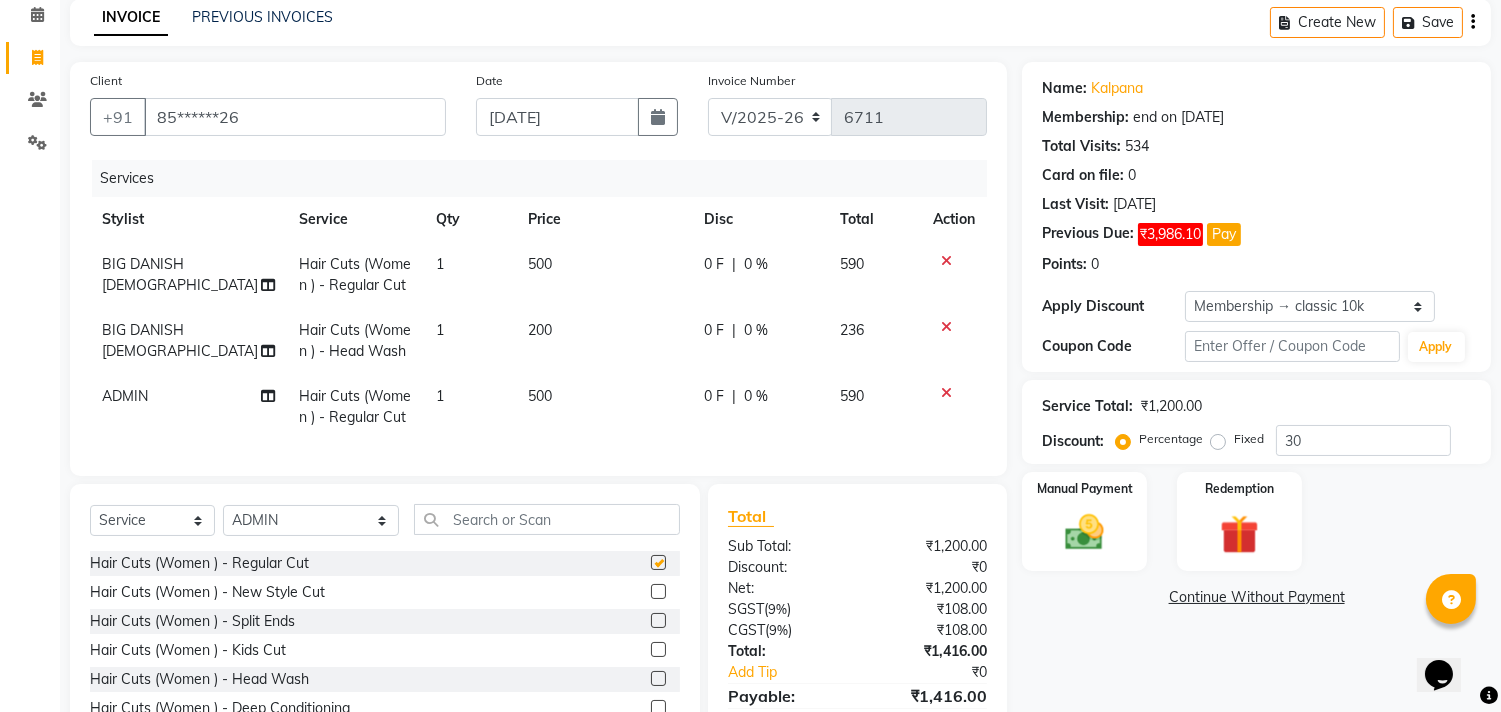 checkbox on "false" 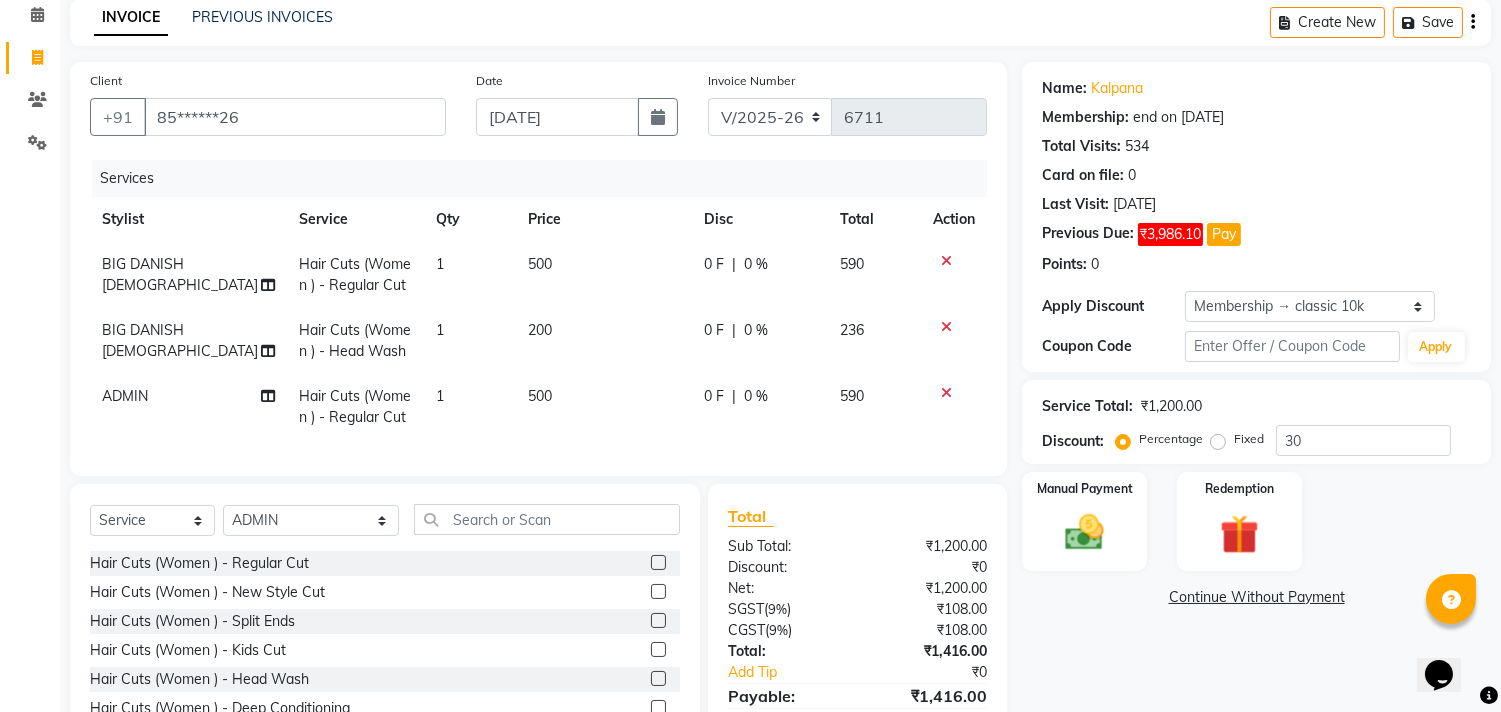 click 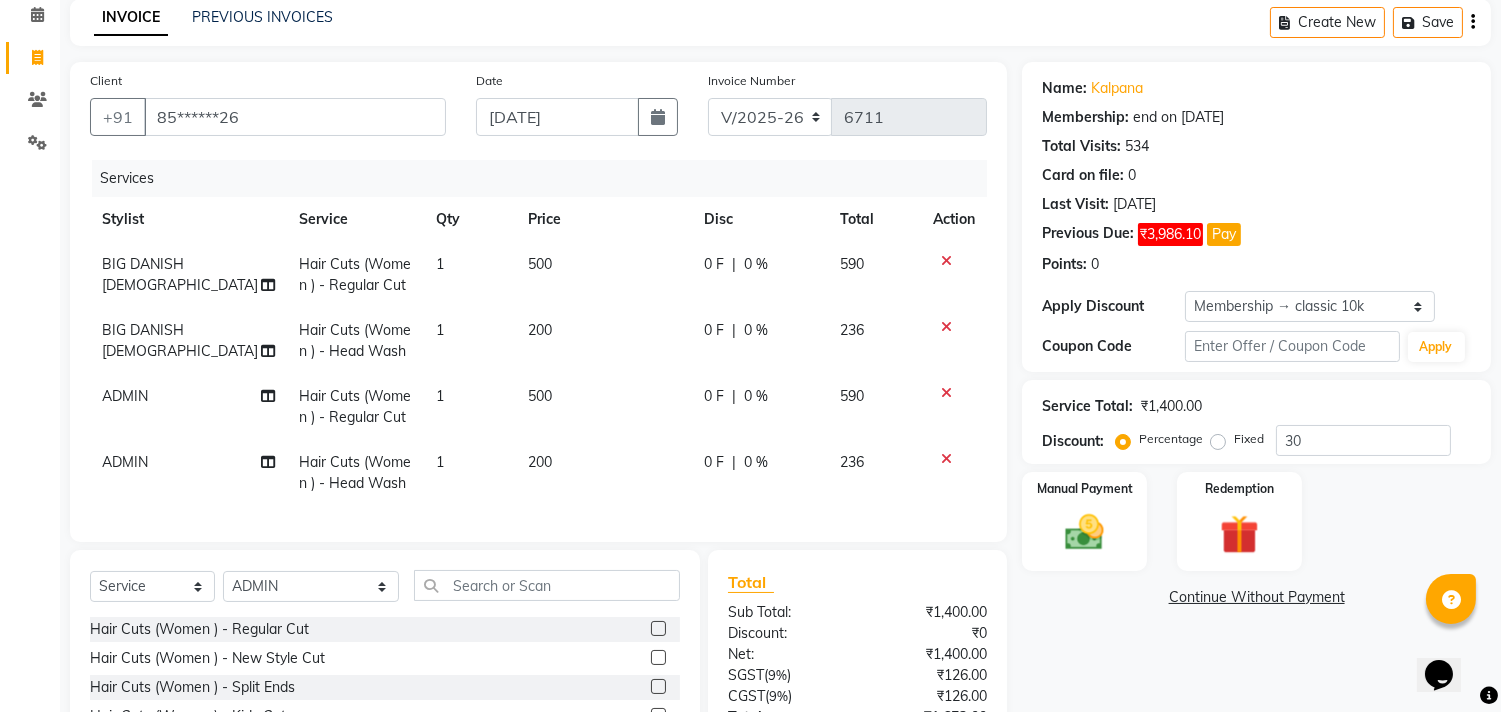 checkbox on "false" 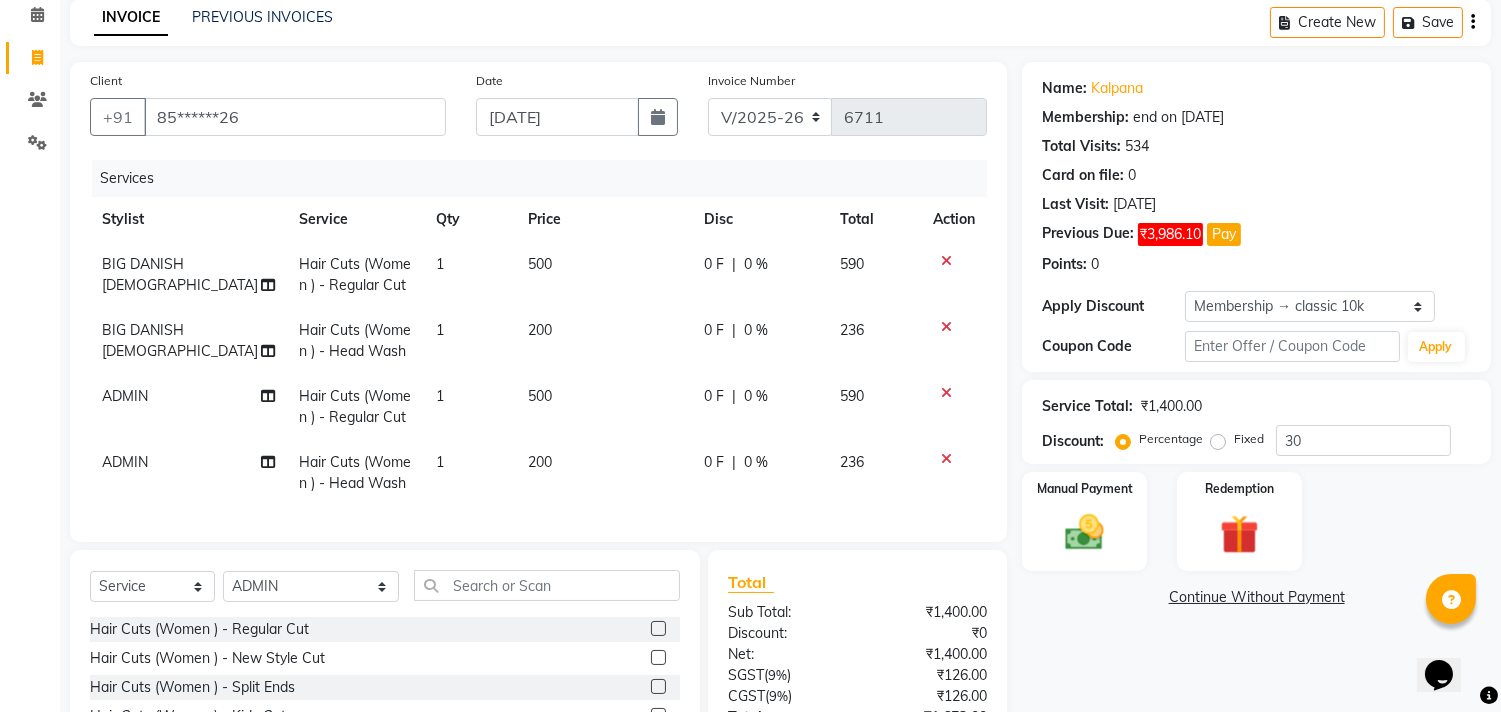 scroll, scrollTop: 267, scrollLeft: 0, axis: vertical 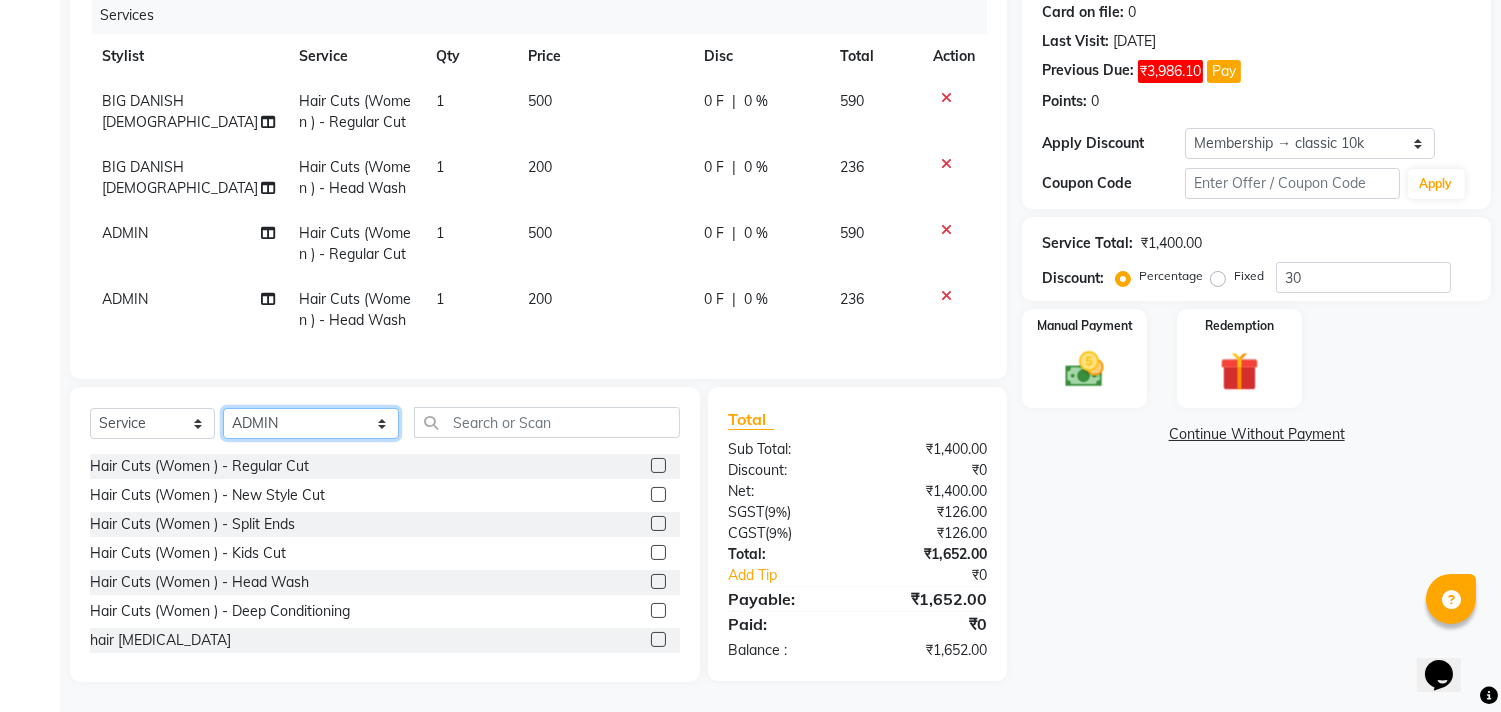 click on "Select Stylist aayat ADMIN Alfad hair Casa  [PERSON_NAME] HAIR [PERSON_NAME]  (unisex hairstylist) BIG [DEMOGRAPHIC_DATA] [DEMOGRAPHIC_DATA] DANISH [PERSON_NAME] orchid [PERSON_NAME] HAIR [DEMOGRAPHIC_DATA] CASA [PERSON_NAME] kiran Deepak Hair Mani MANOJ PEDICURE  [PERSON_NAME]. HAIR [PERSON_NAME] HAIR [PERSON_NAME] CASA NIZAM SAYA PRATIBHA ORCHID  Priyanka 1 [PERSON_NAME] pedicure RIHAN HAIR CASA [PERSON_NAME] [DEMOGRAPHIC_DATA] casa SAIF HAIR SAYA sameer casa [PERSON_NAME] hair casa [PERSON_NAME] beauty SHARIK HAIR [PERSON_NAME] Artist [PERSON_NAME] pedicure Suman Sumer Hair Tarikh hair [DEMOGRAPHIC_DATA] Casa white orched Danish [PERSON_NAME] hair  [PERSON_NAME] HAIR [DEMOGRAPHIC_DATA]" 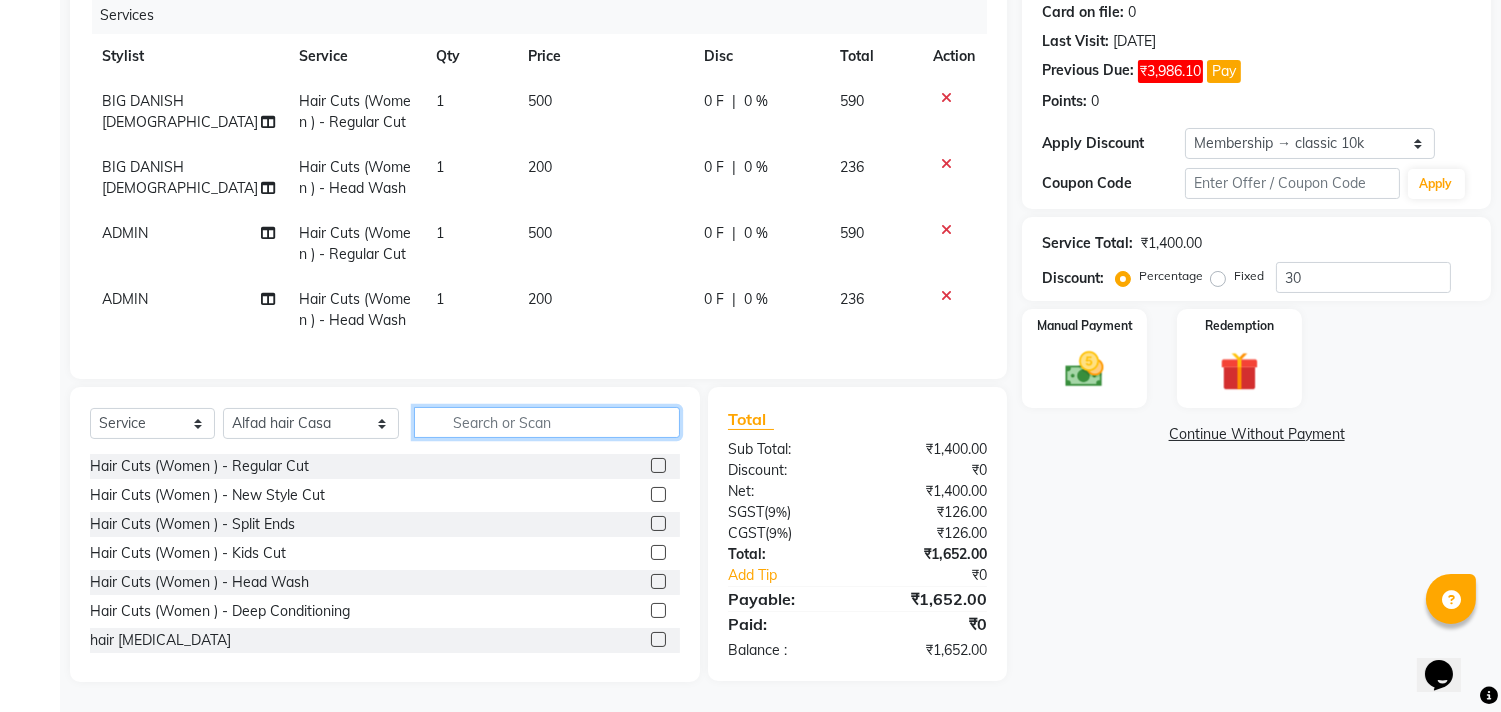 click 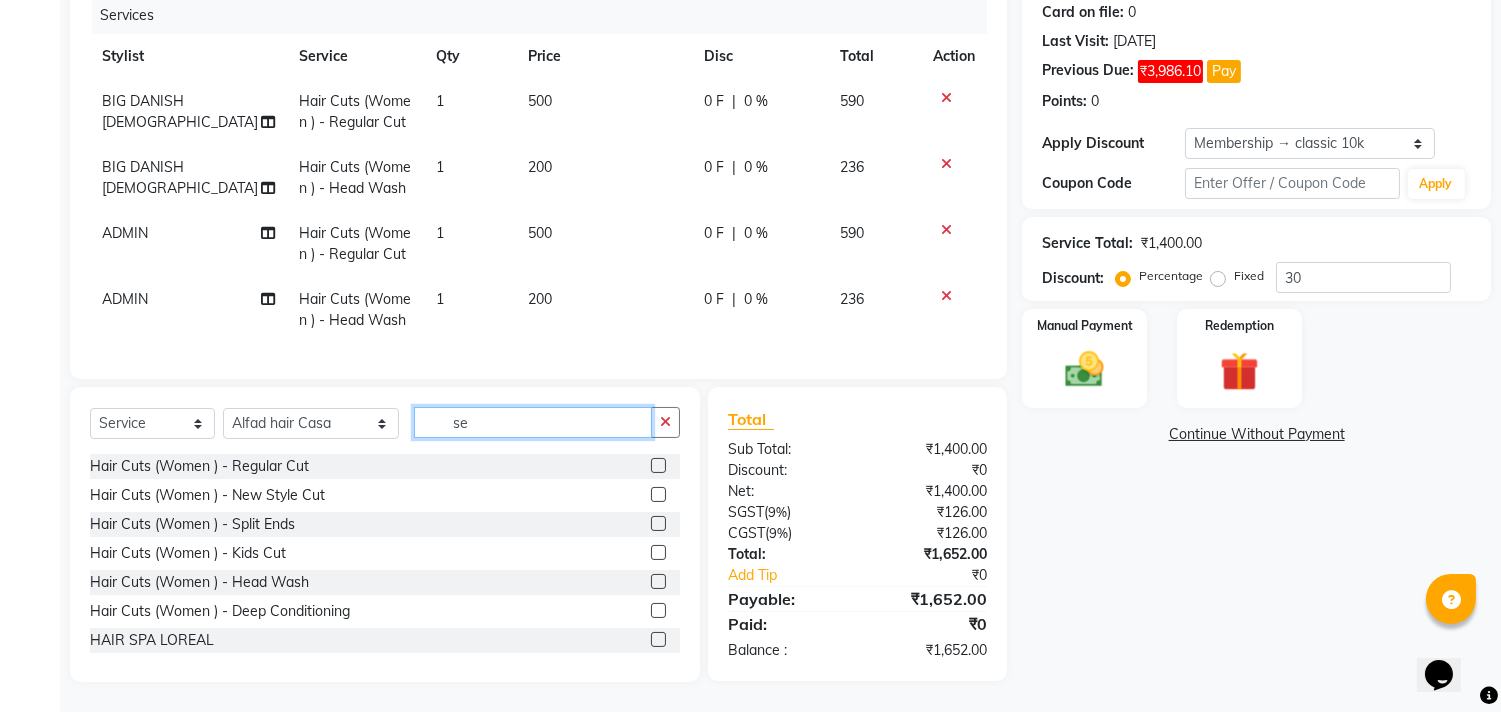 scroll, scrollTop: 266, scrollLeft: 0, axis: vertical 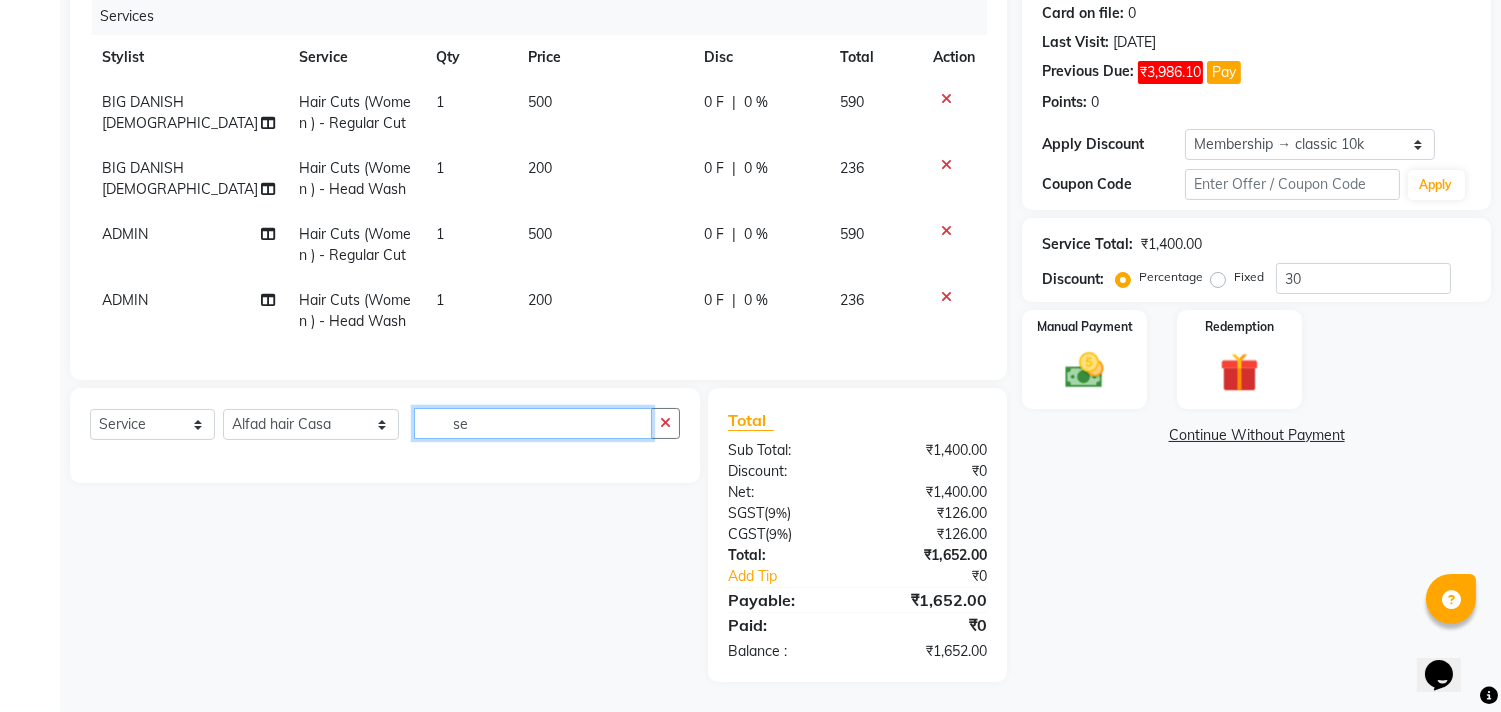 type on "s" 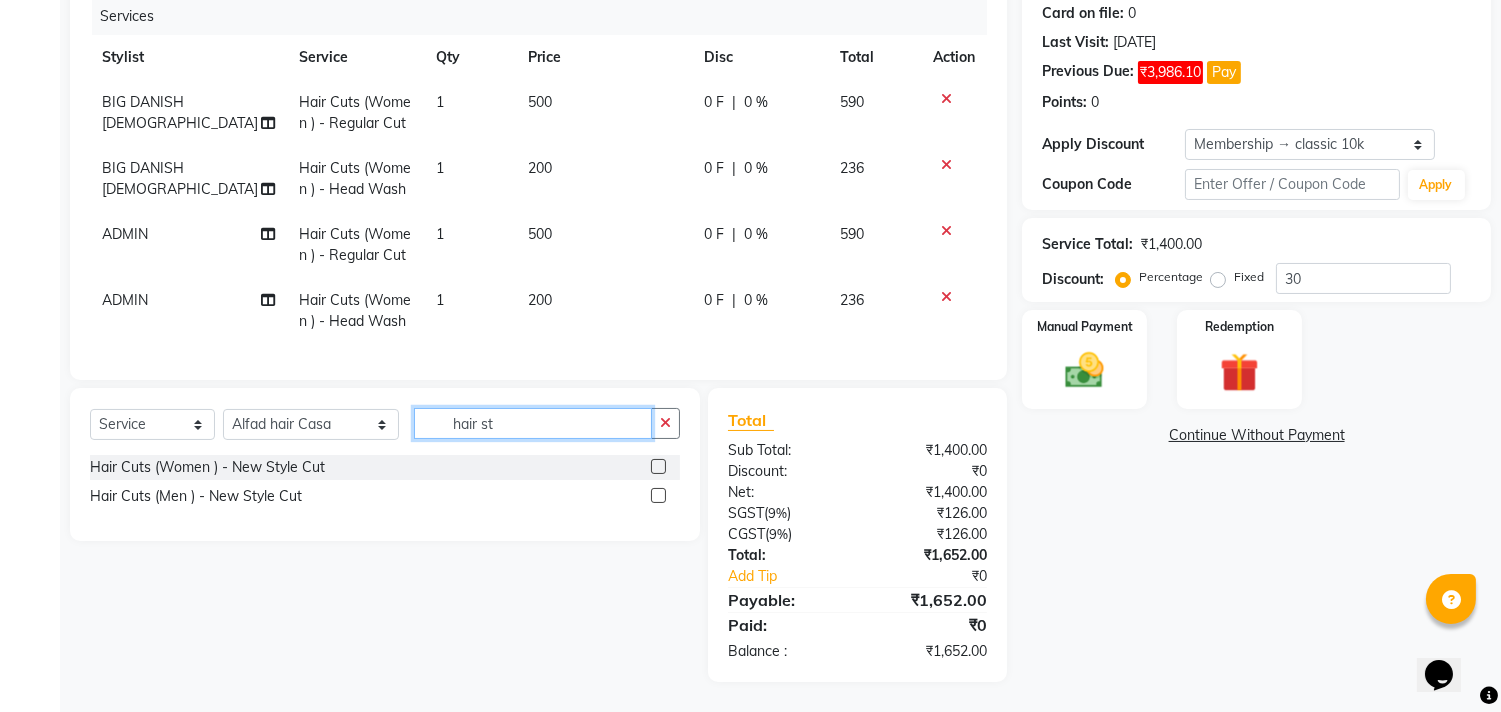 scroll, scrollTop: 266, scrollLeft: 0, axis: vertical 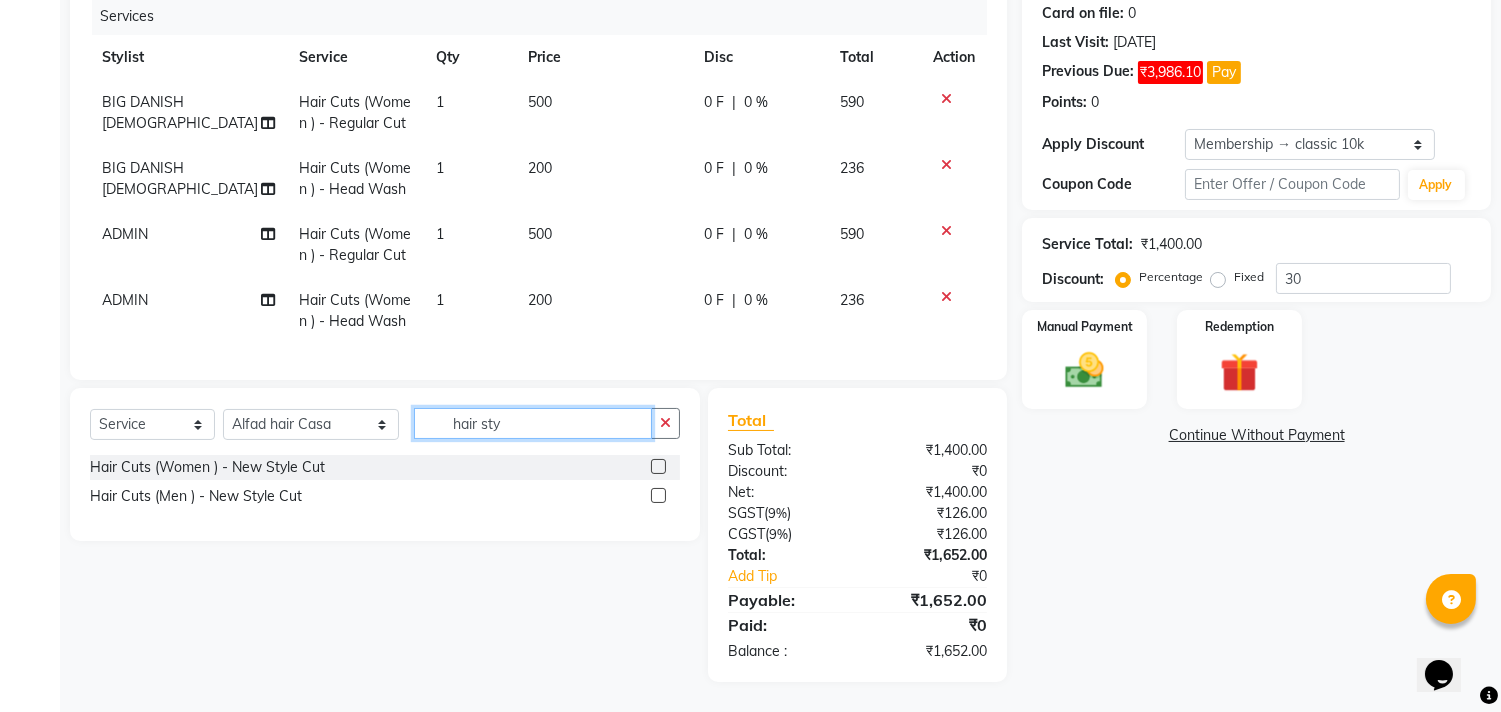 type on "hair sty" 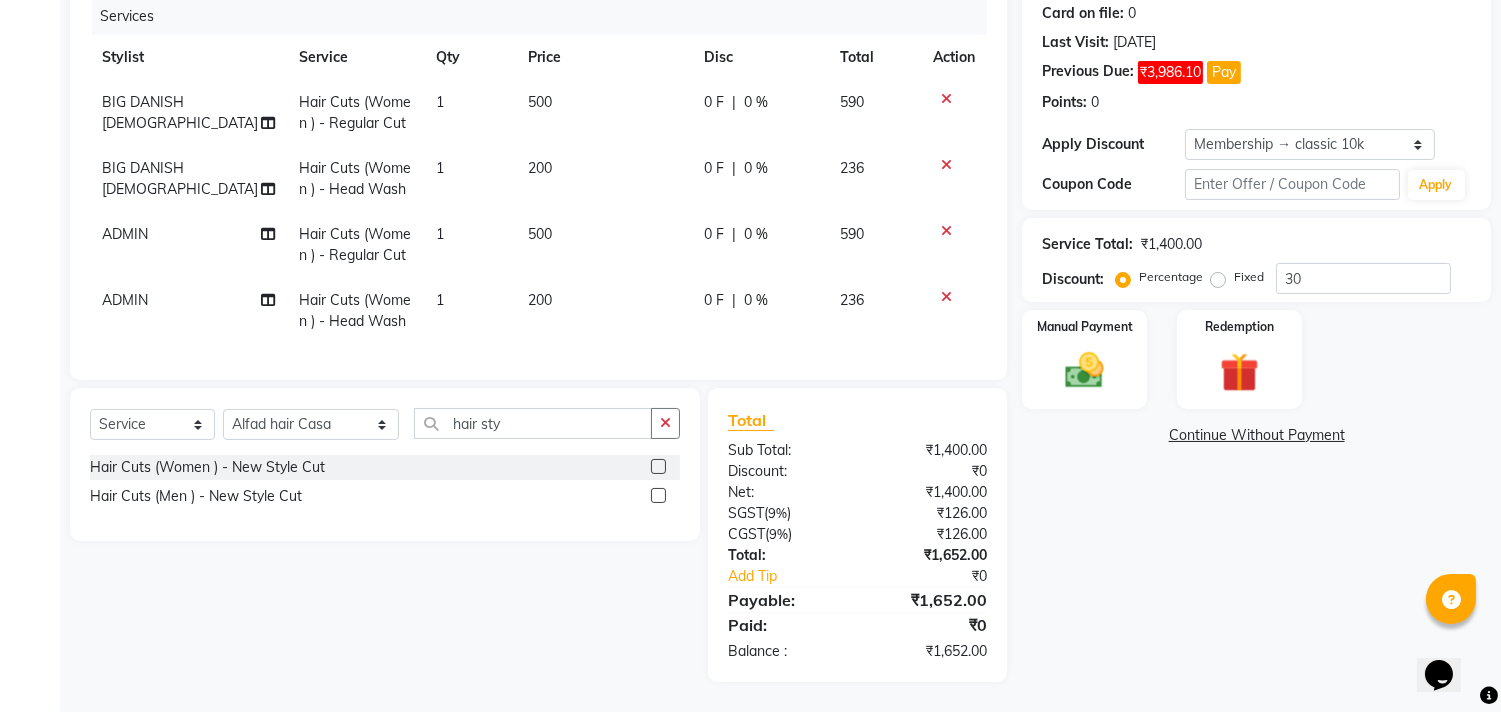 click 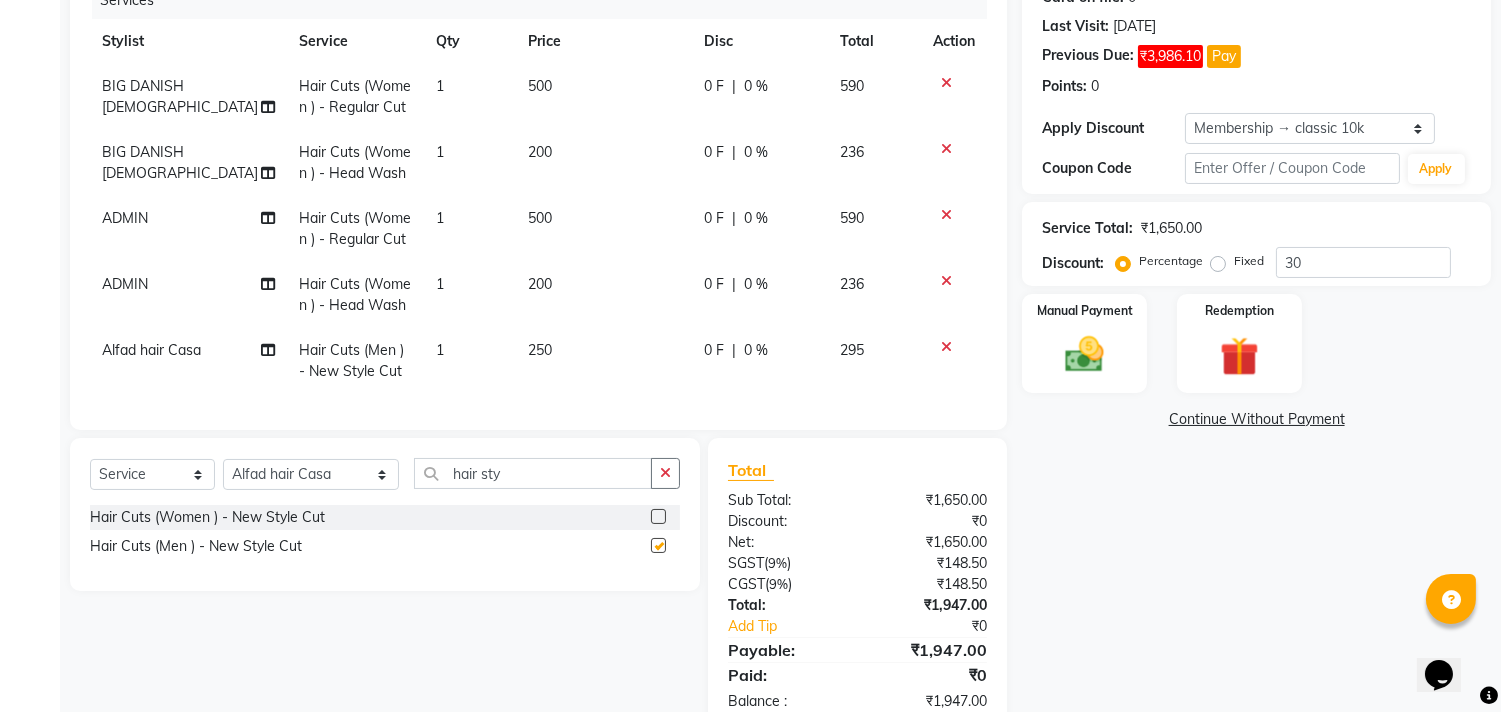checkbox on "false" 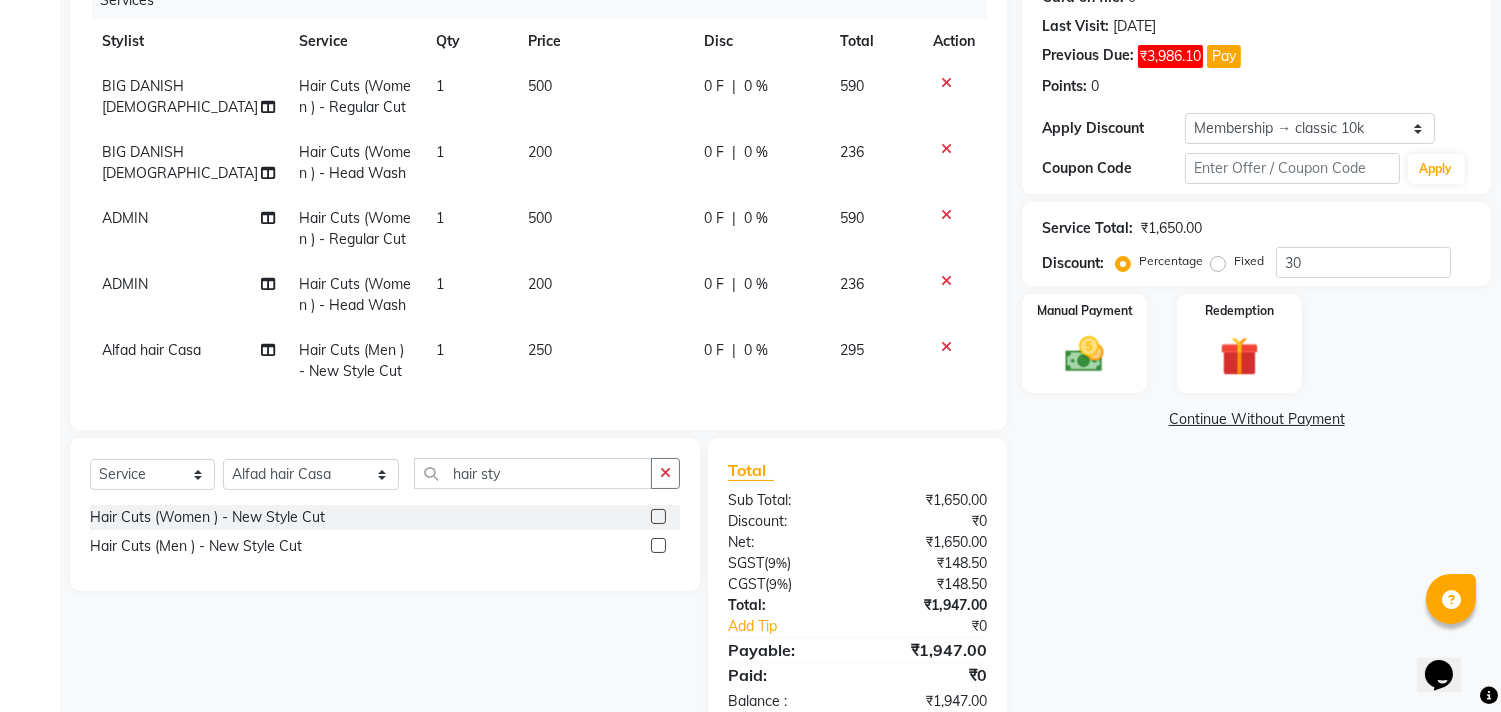 click on "250" 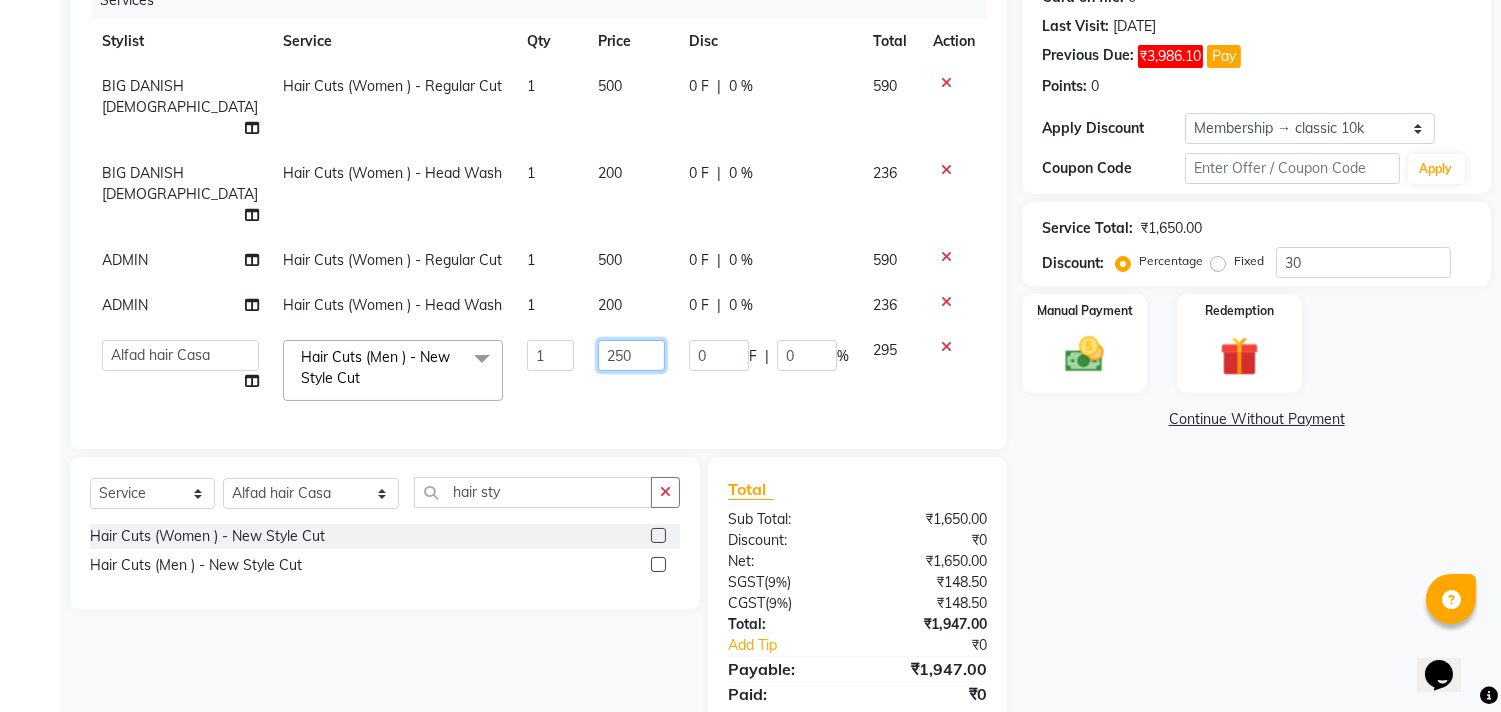 click on "250" 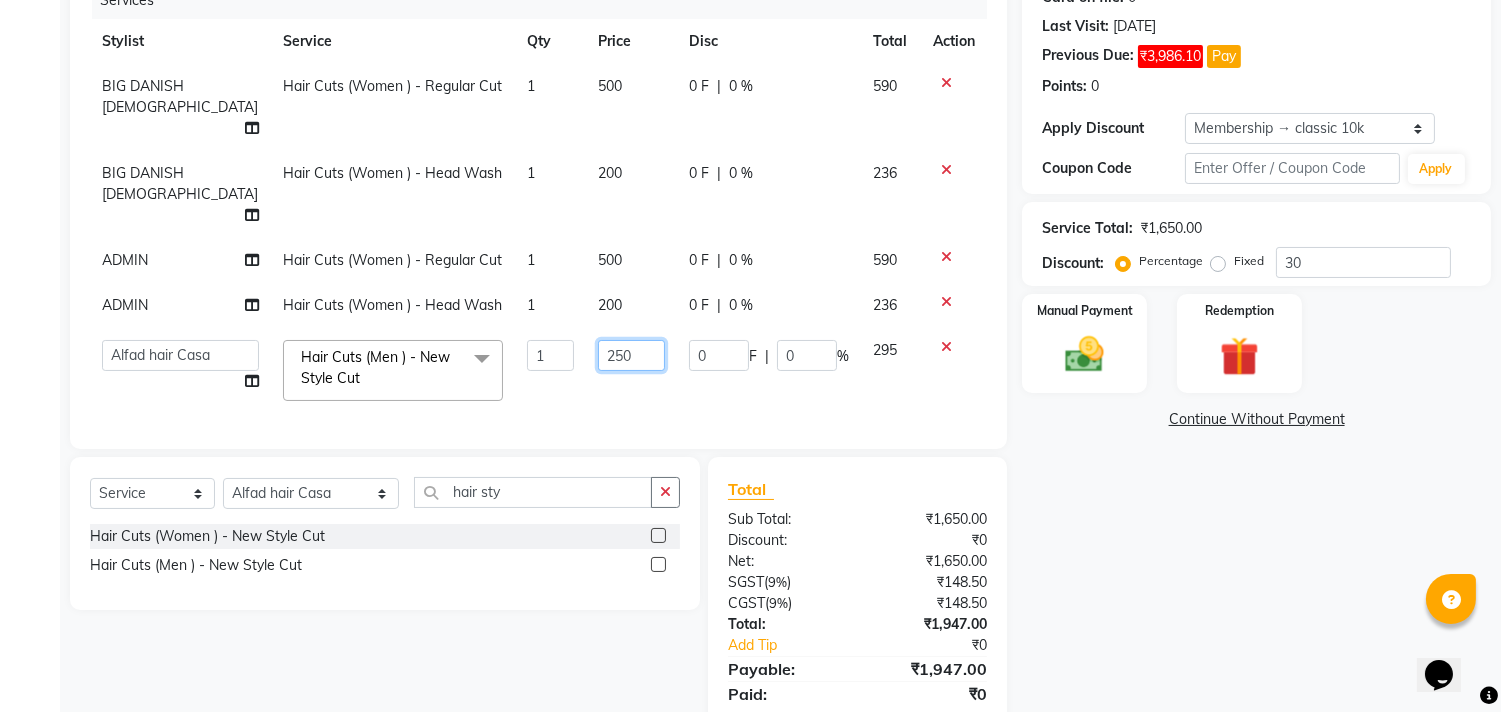 click on "250" 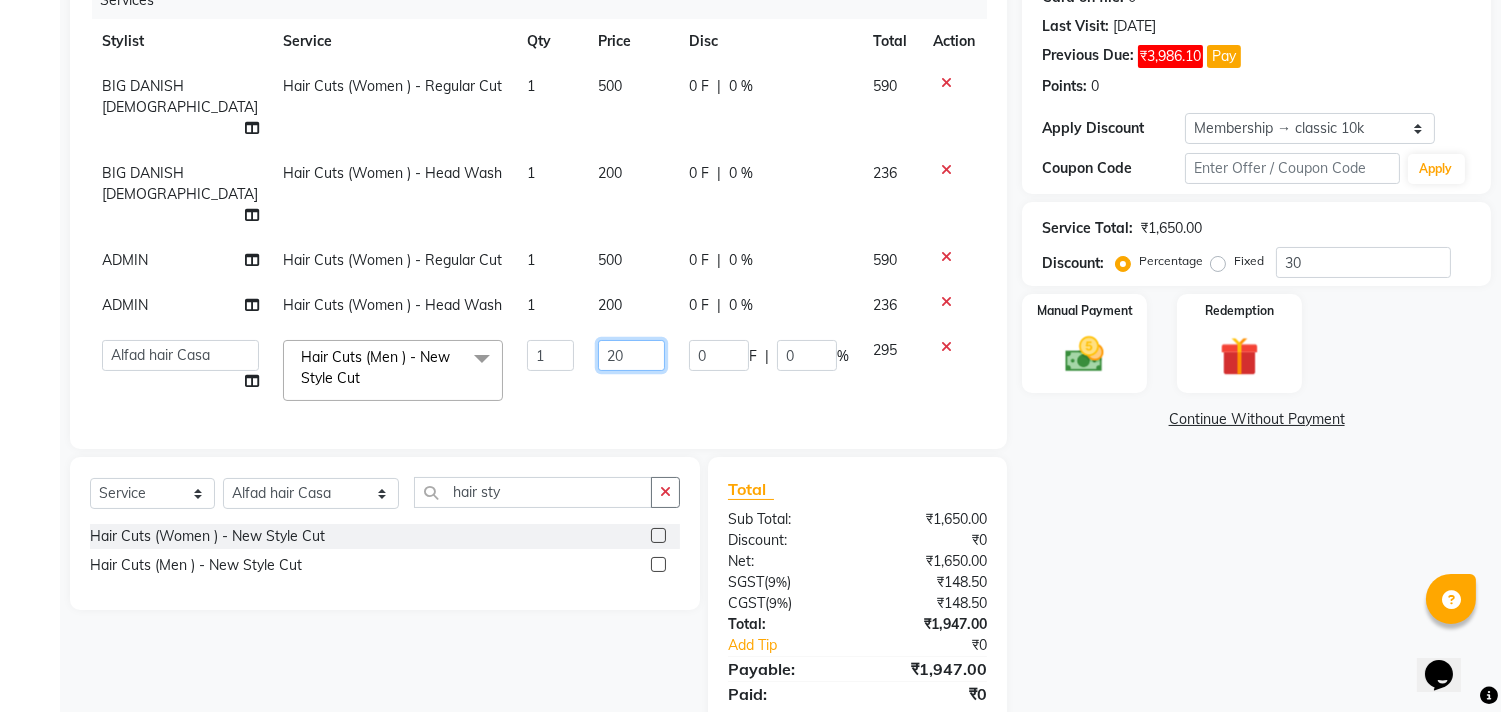 type on "200" 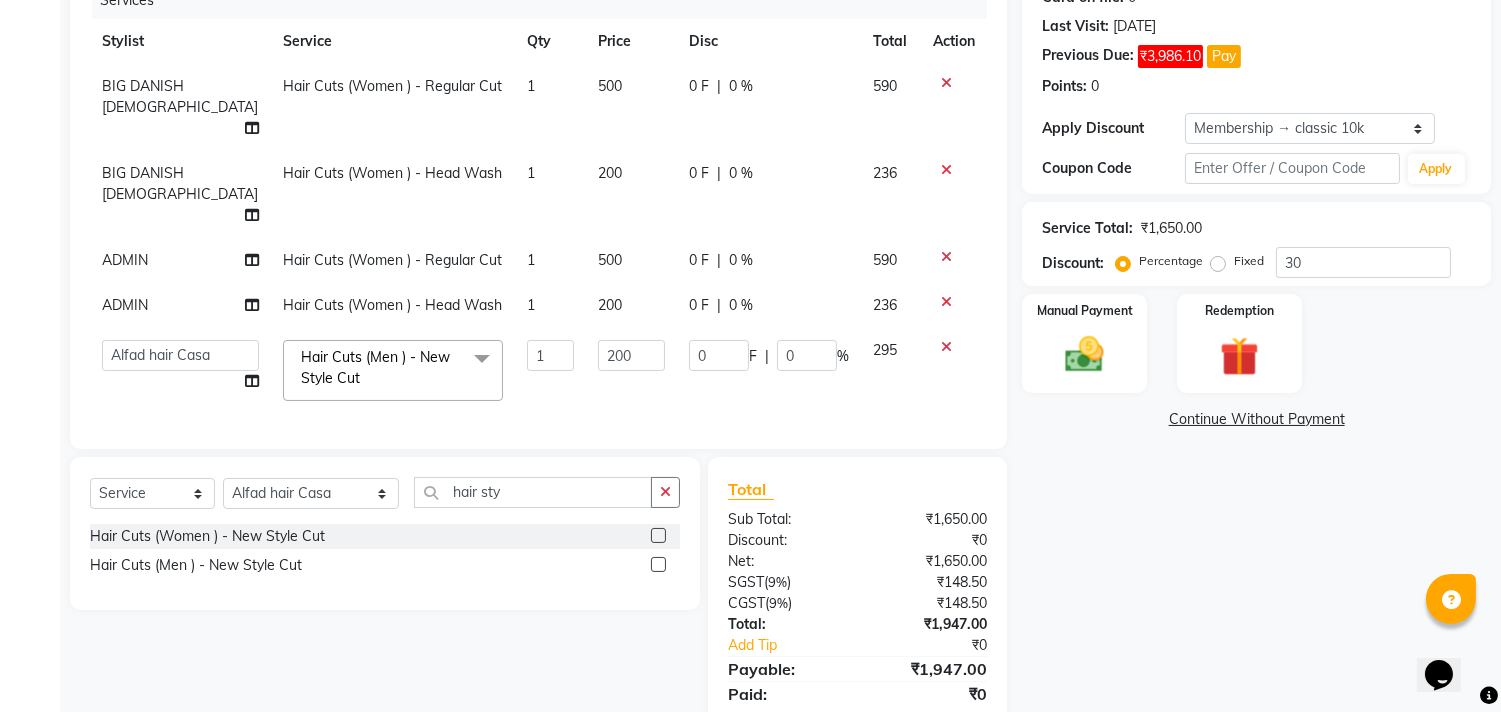 click on "200" 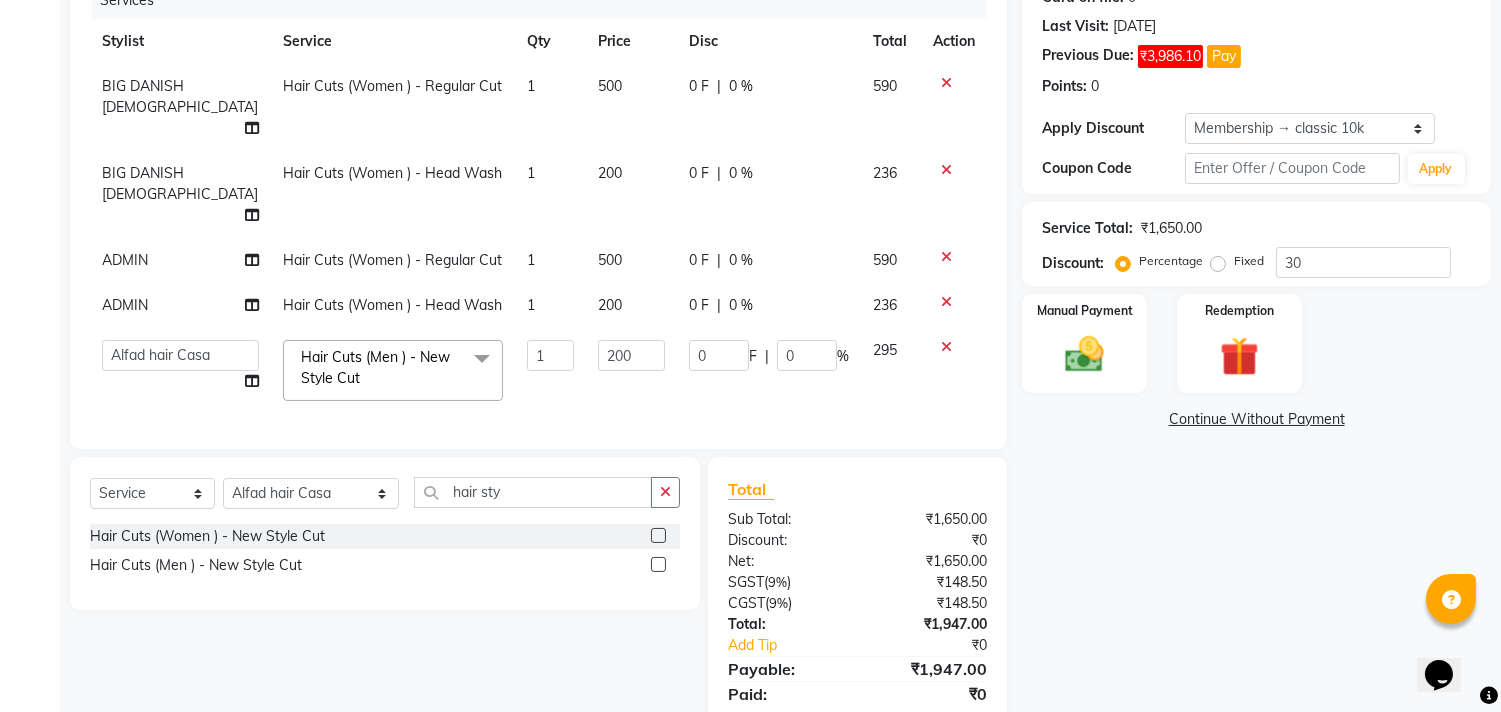 select on "79644" 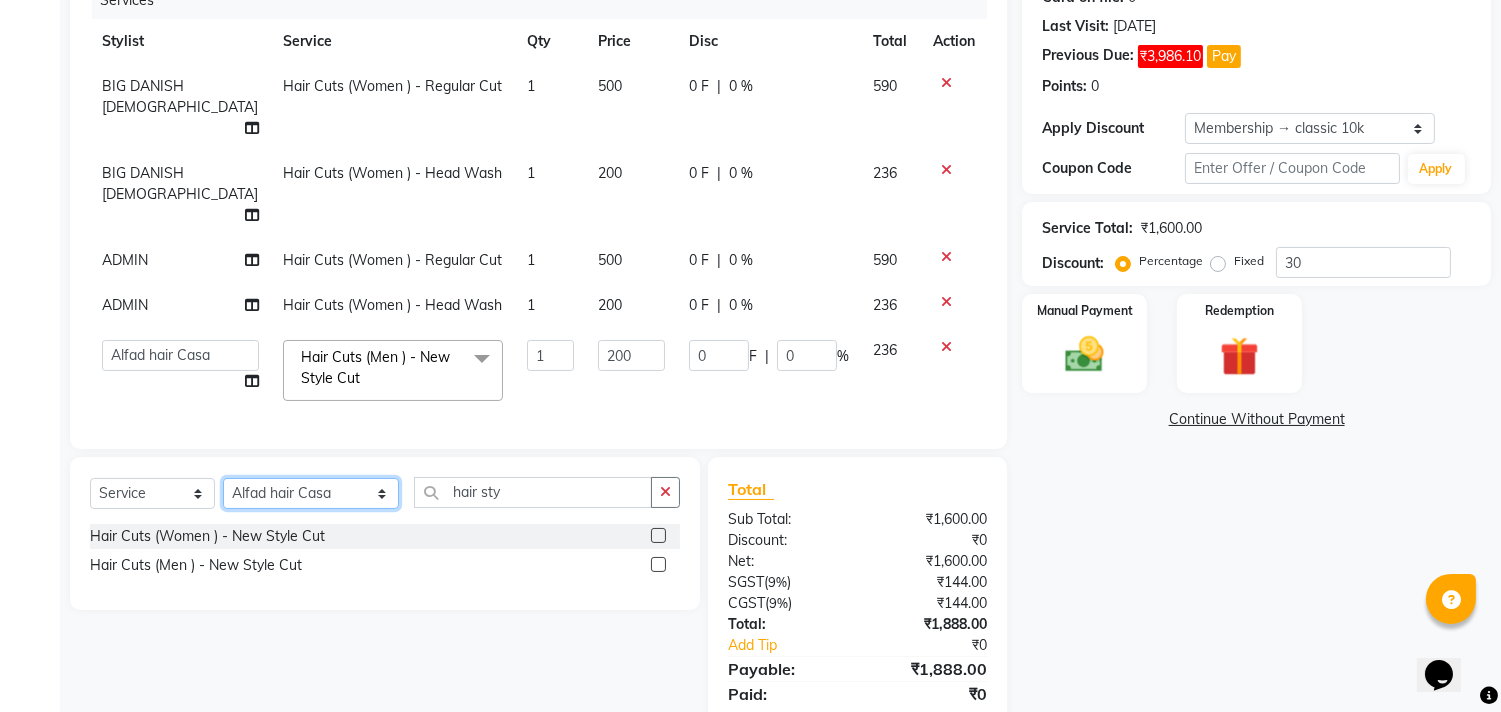 click on "Select Stylist aayat ADMIN Alfad hair Casa  [PERSON_NAME] HAIR [PERSON_NAME]  (unisex hairstylist) BIG [DEMOGRAPHIC_DATA] [DEMOGRAPHIC_DATA] DANISH [PERSON_NAME] orchid [PERSON_NAME] HAIR [DEMOGRAPHIC_DATA] CASA [PERSON_NAME] kiran Deepak Hair Mani MANOJ PEDICURE  [PERSON_NAME]. HAIR [PERSON_NAME] HAIR [PERSON_NAME] CASA NIZAM SAYA PRATIBHA ORCHID  Priyanka 1 [PERSON_NAME] pedicure RIHAN HAIR CASA [PERSON_NAME] [DEMOGRAPHIC_DATA] casa SAIF HAIR SAYA sameer casa [PERSON_NAME] hair casa [PERSON_NAME] beauty SHARIK HAIR [PERSON_NAME] Artist [PERSON_NAME] pedicure Suman Sumer Hair Tarikh hair [DEMOGRAPHIC_DATA] Casa white orched Danish [PERSON_NAME] hair  [PERSON_NAME] HAIR [DEMOGRAPHIC_DATA]" 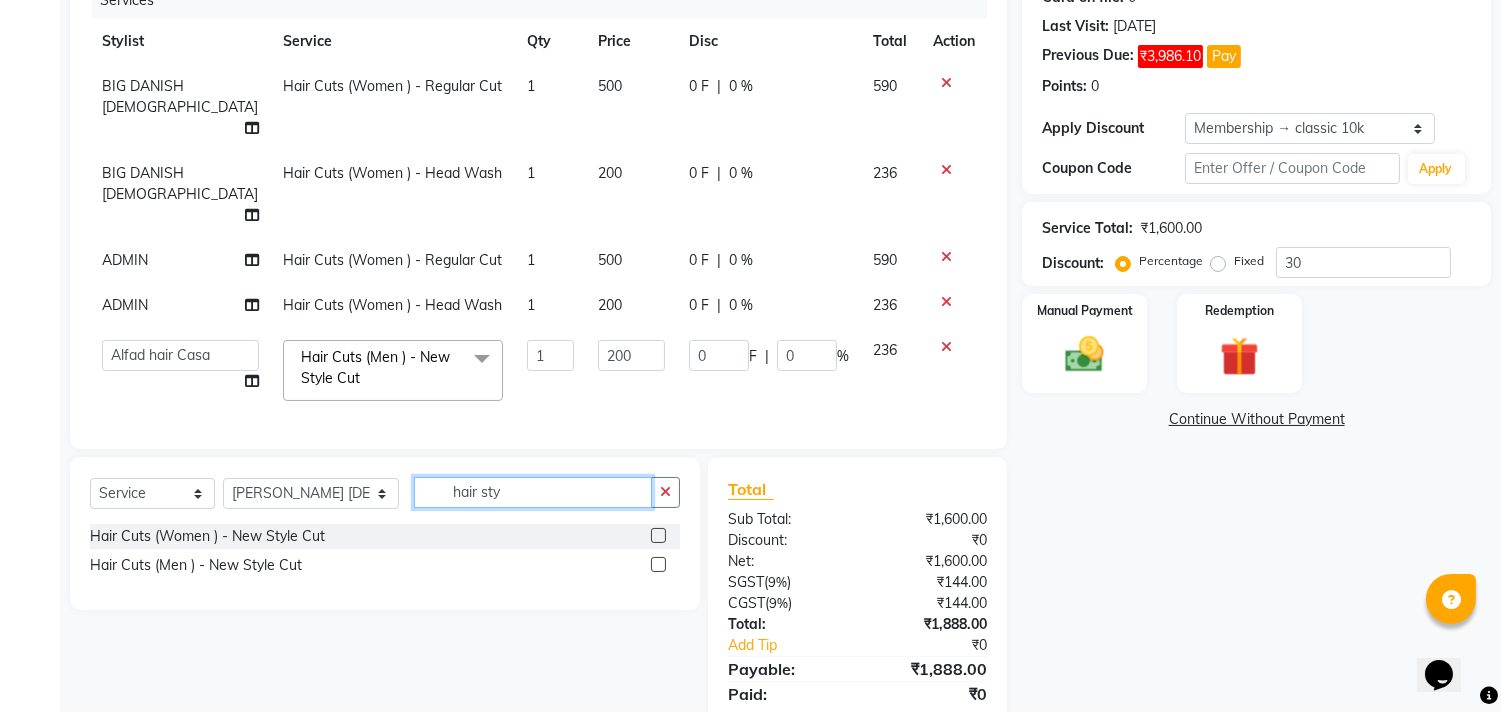 click on "hair sty" 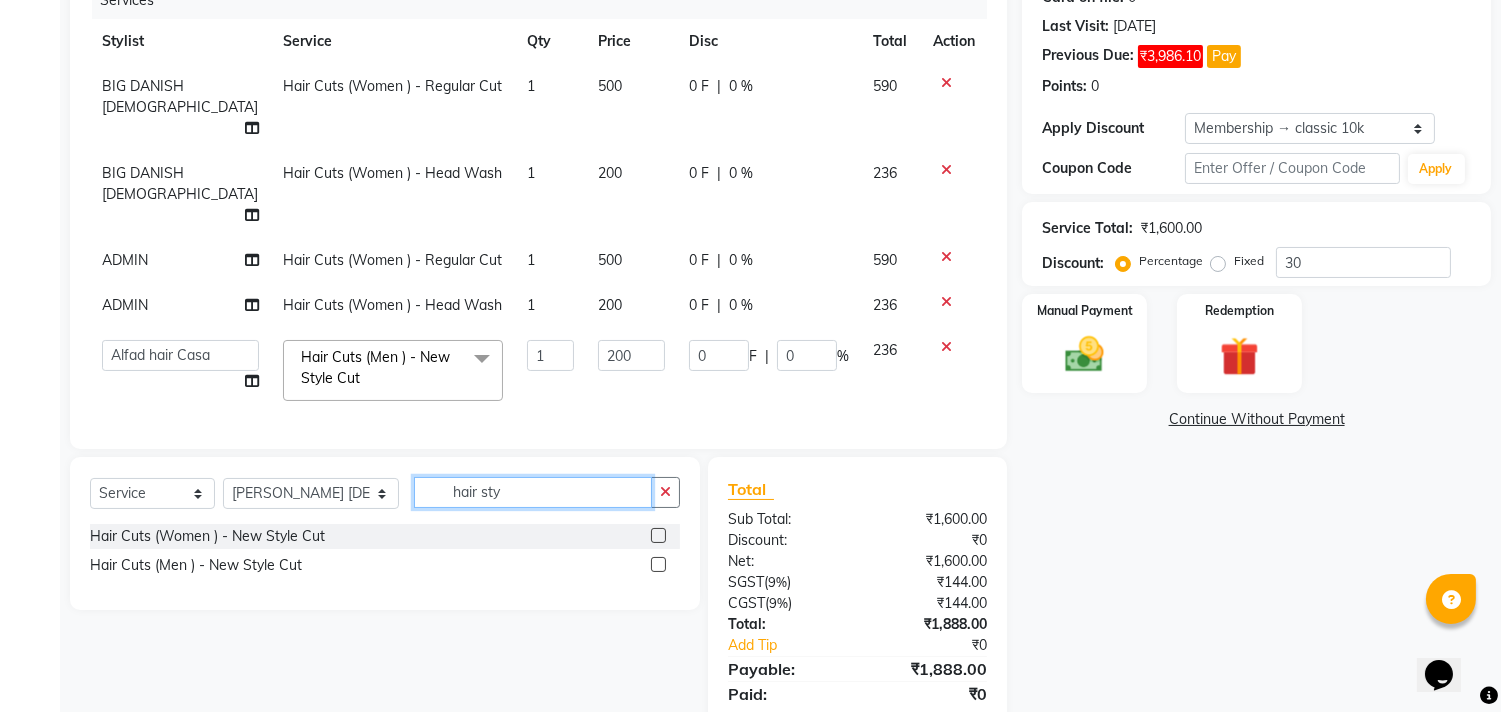 click on "hair sty" 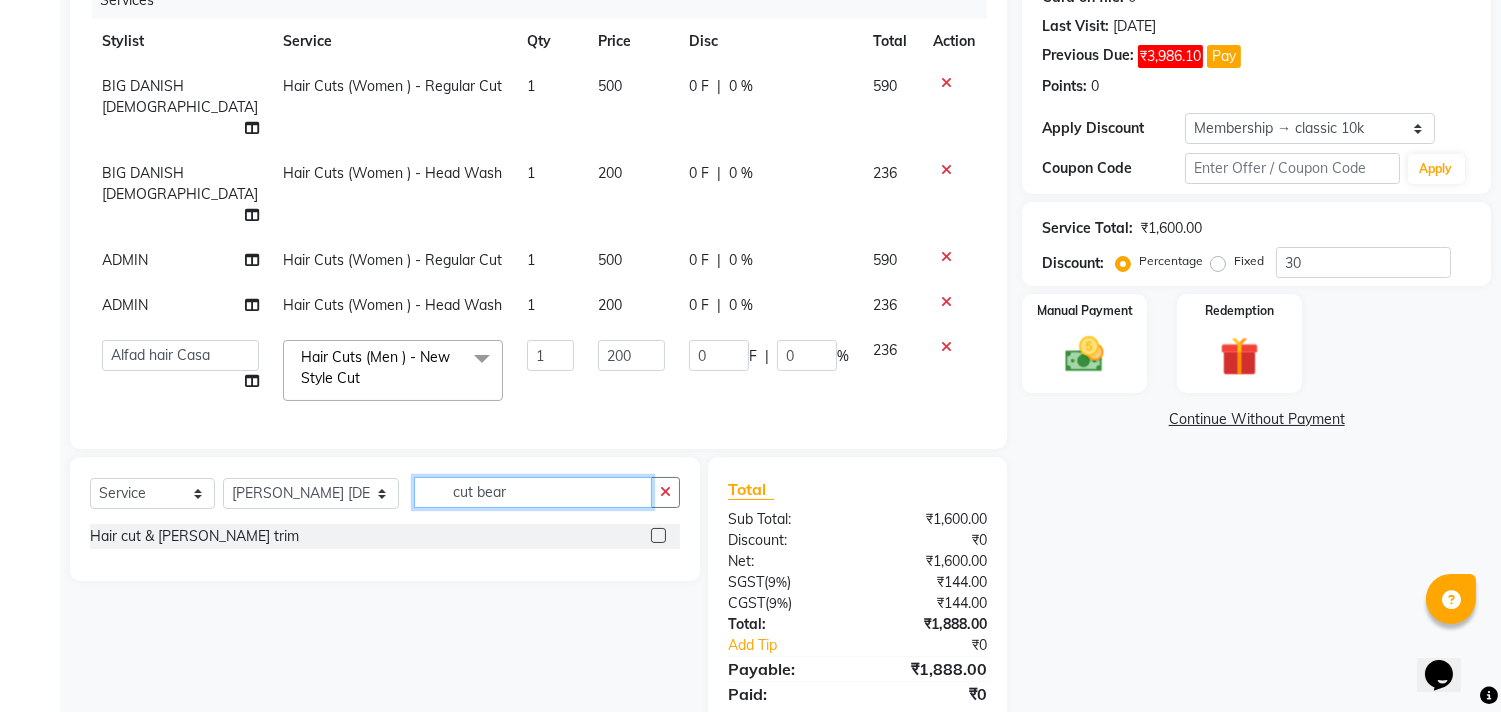 type on "cut bear" 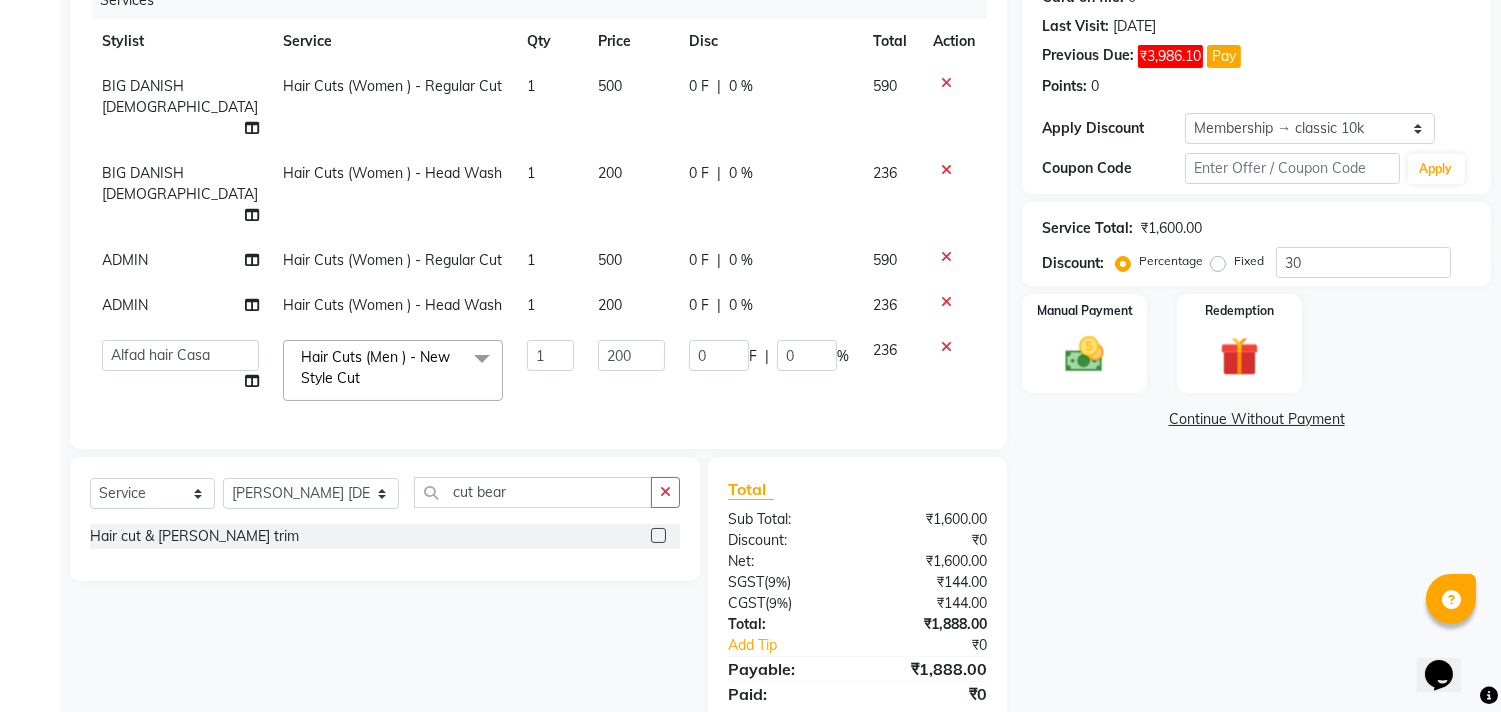click 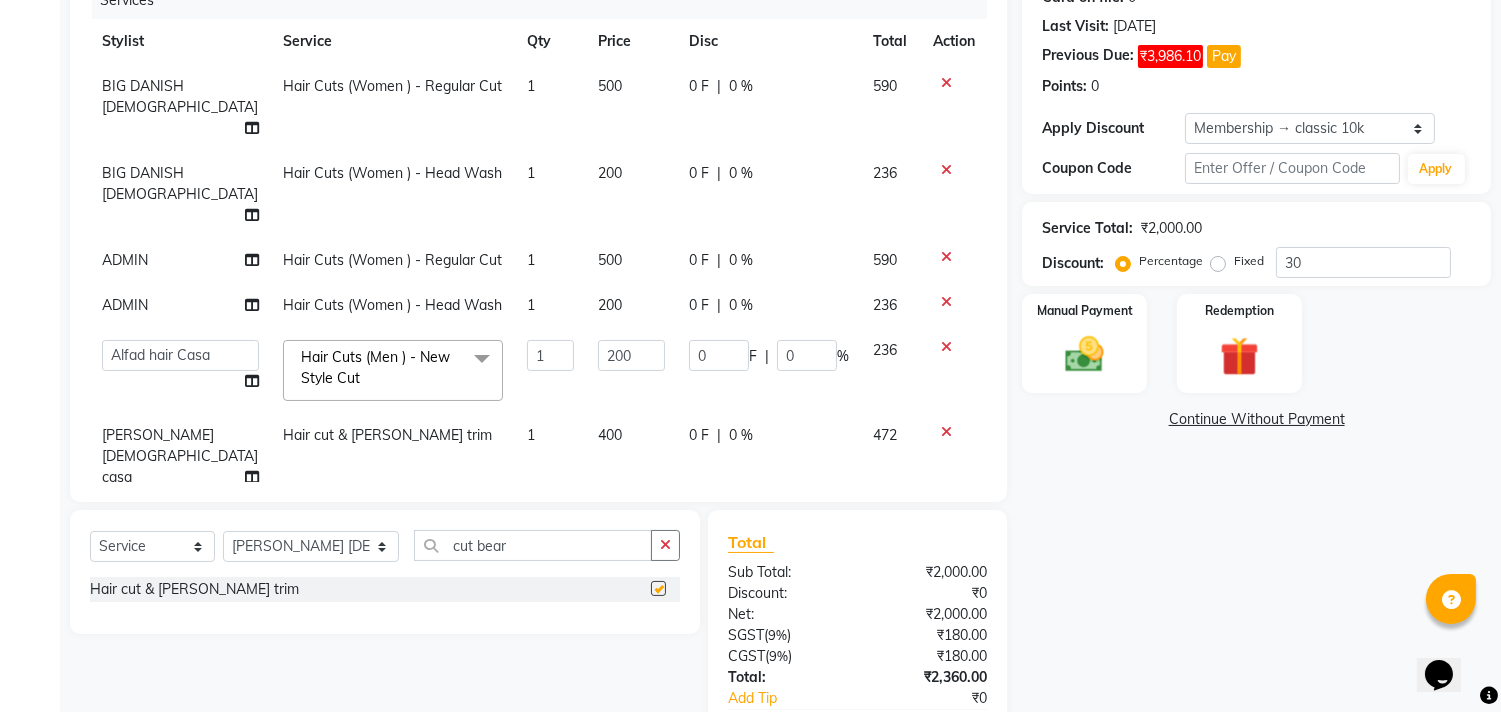 checkbox on "false" 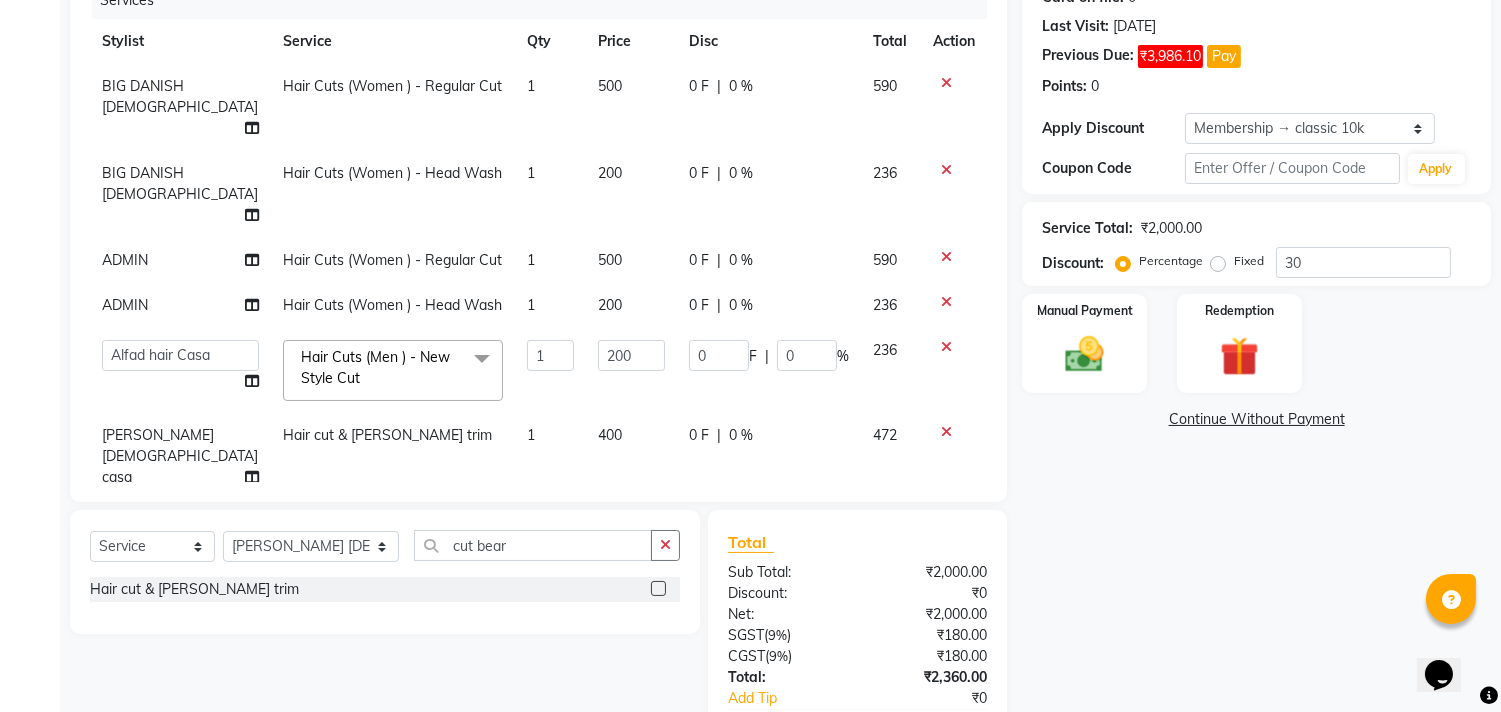 scroll, scrollTop: 0, scrollLeft: 0, axis: both 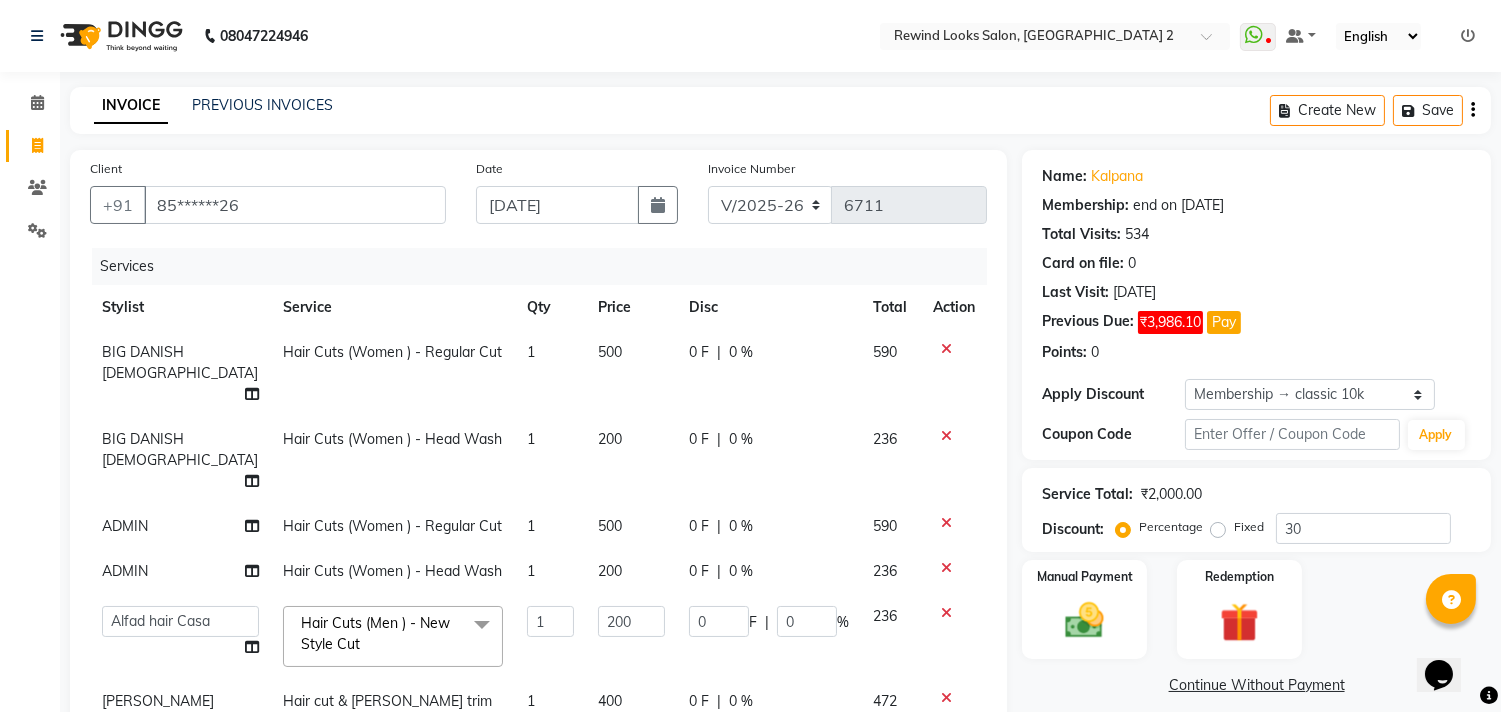 click 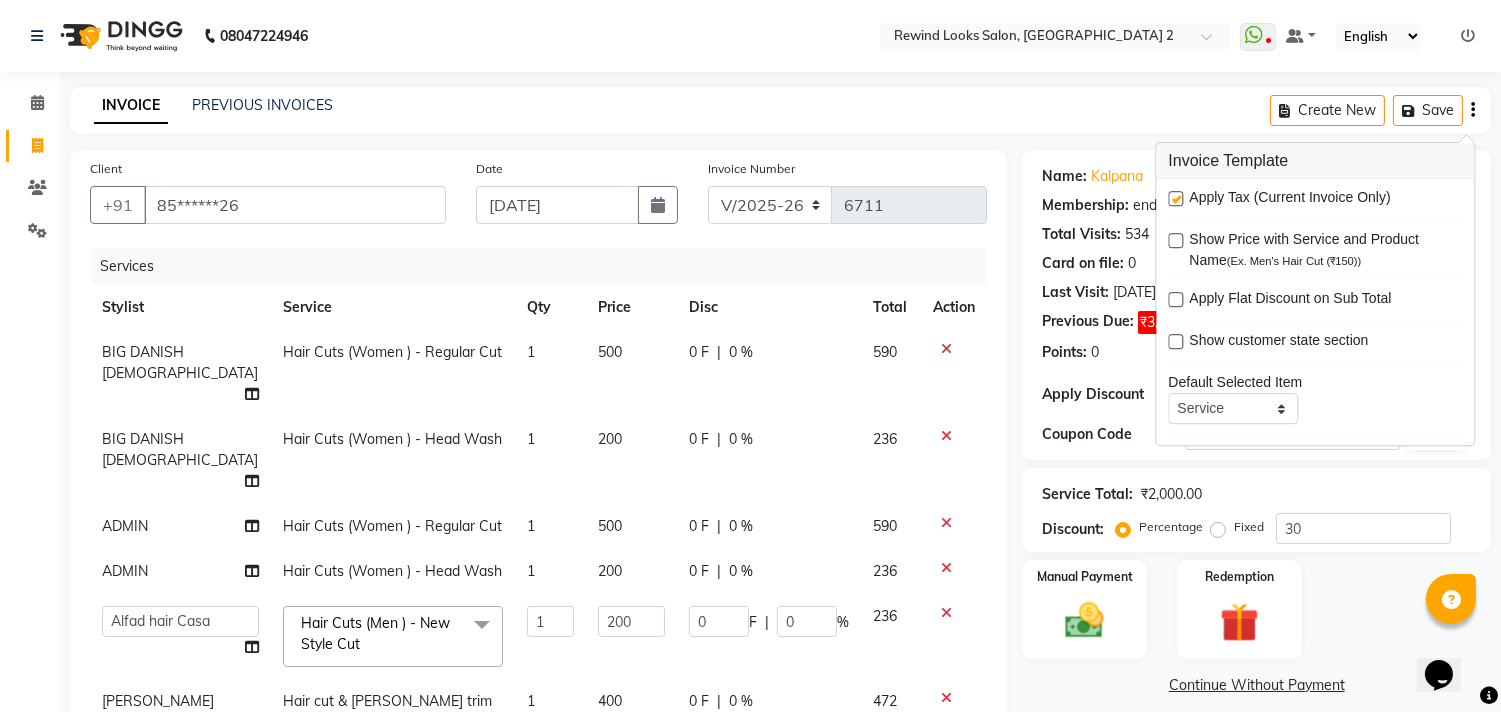 click at bounding box center (1175, 198) 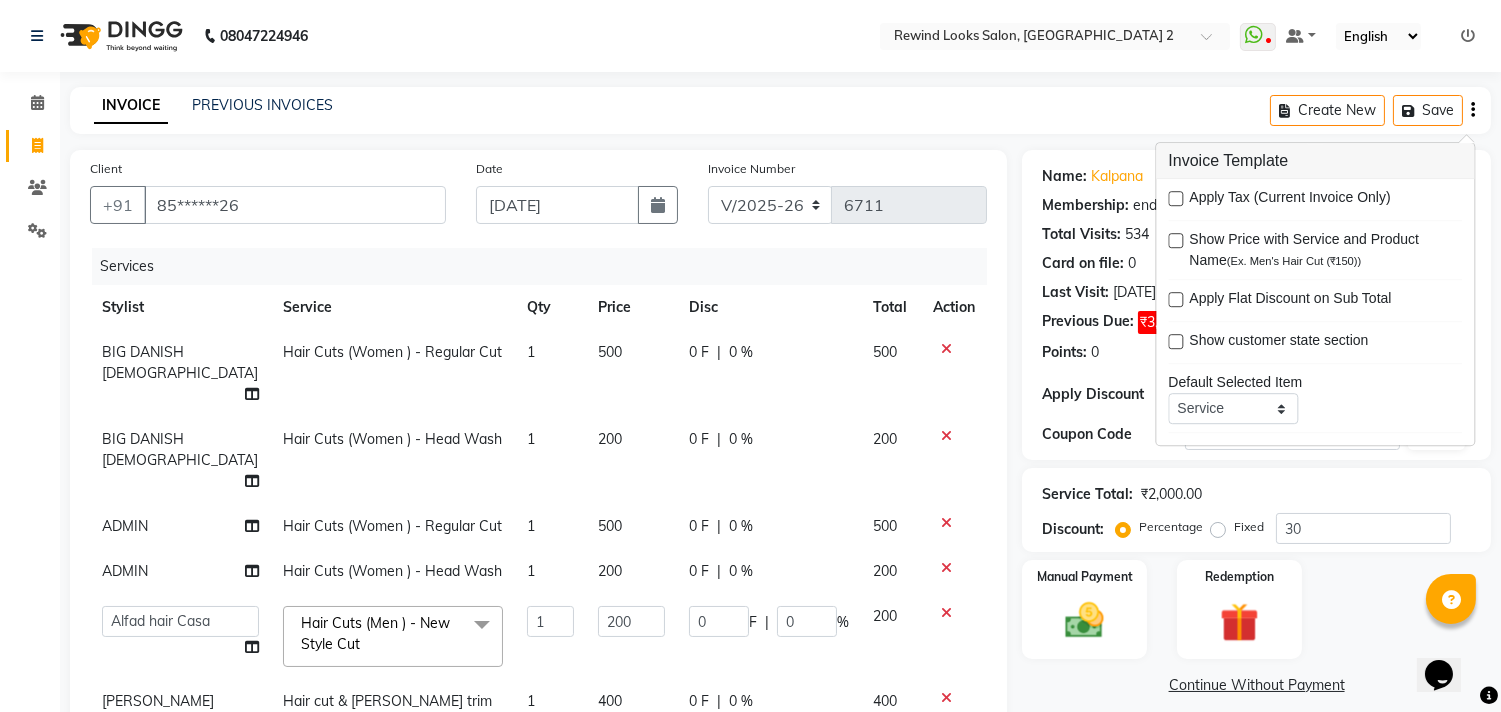 scroll, scrollTop: 333, scrollLeft: 0, axis: vertical 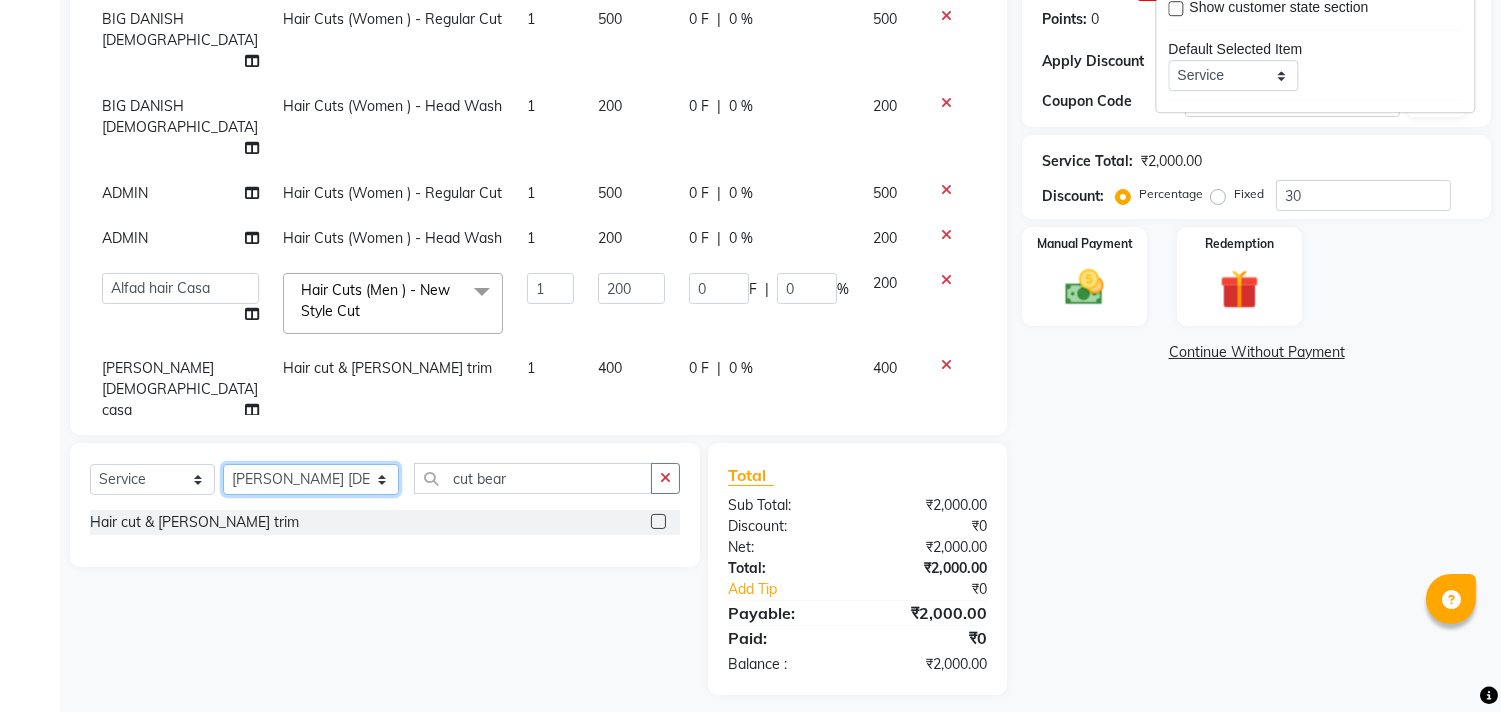 click on "Select Stylist aayat ADMIN Alfad hair Casa  [PERSON_NAME] HAIR [PERSON_NAME]  (unisex hairstylist) BIG [DEMOGRAPHIC_DATA] [DEMOGRAPHIC_DATA] DANISH [PERSON_NAME] orchid [PERSON_NAME] HAIR [DEMOGRAPHIC_DATA] CASA [PERSON_NAME] kiran Deepak Hair Mani MANOJ PEDICURE  [PERSON_NAME]. HAIR [PERSON_NAME] HAIR [PERSON_NAME] CASA NIZAM SAYA PRATIBHA ORCHID  Priyanka 1 [PERSON_NAME] pedicure RIHAN HAIR CASA [PERSON_NAME] [DEMOGRAPHIC_DATA] casa SAIF HAIR SAYA sameer casa [PERSON_NAME] hair casa [PERSON_NAME] beauty SHARIK HAIR [PERSON_NAME] Artist [PERSON_NAME] pedicure Suman Sumer Hair Tarikh hair [DEMOGRAPHIC_DATA] Casa white orched Danish [PERSON_NAME] hair  [PERSON_NAME] HAIR [DEMOGRAPHIC_DATA]" 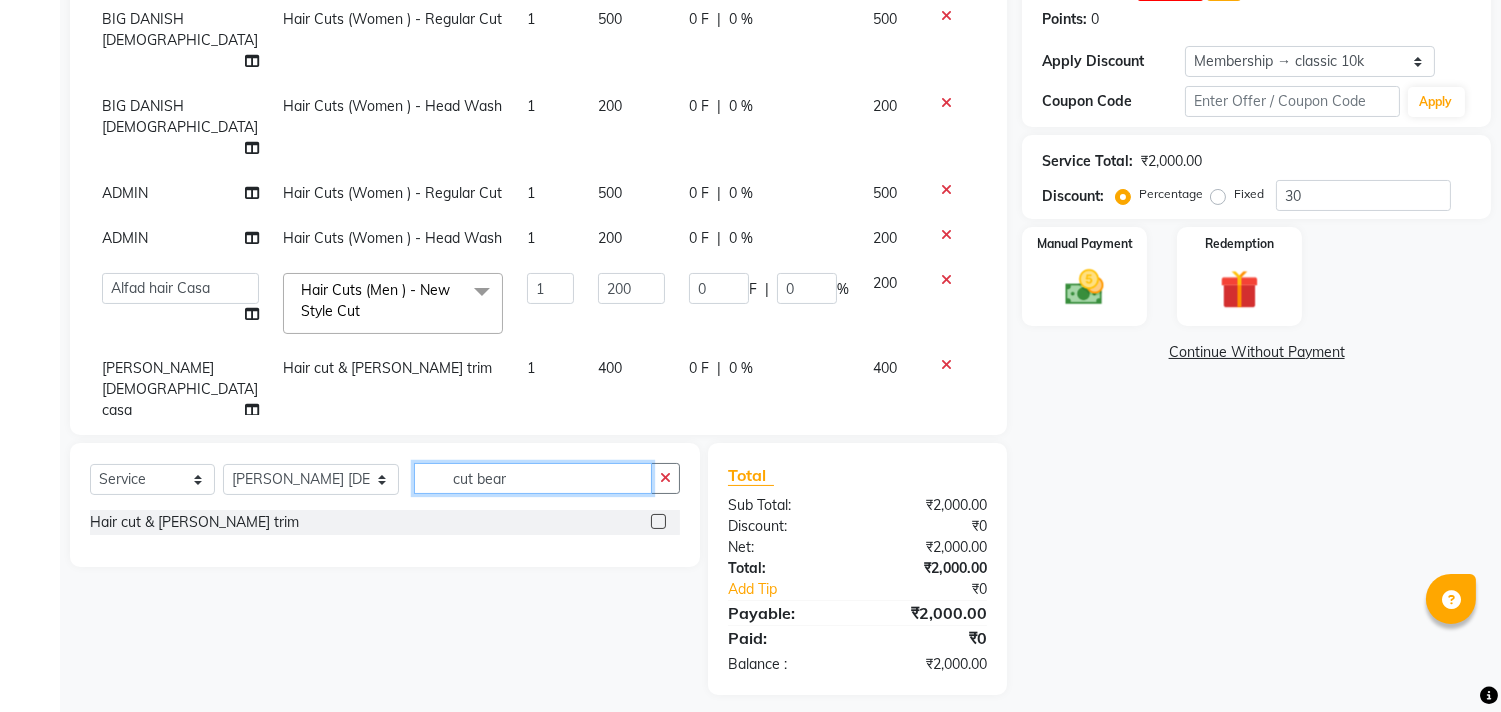 click on "cut bear" 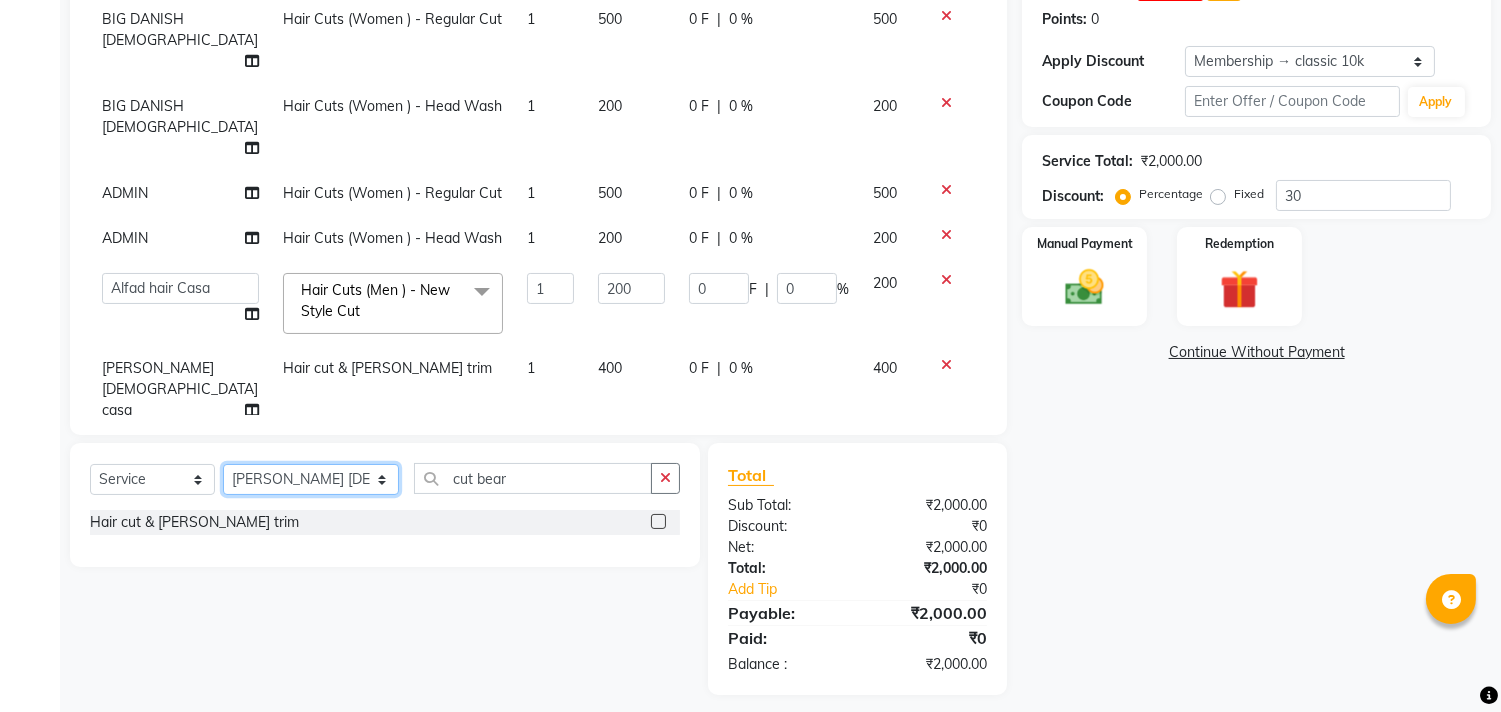click on "Select Stylist aayat ADMIN Alfad hair Casa  [PERSON_NAME] HAIR [PERSON_NAME]  (unisex hairstylist) BIG [DEMOGRAPHIC_DATA] [DEMOGRAPHIC_DATA] DANISH [PERSON_NAME] orchid [PERSON_NAME] HAIR [DEMOGRAPHIC_DATA] CASA [PERSON_NAME] kiran Deepak Hair Mani MANOJ PEDICURE  [PERSON_NAME]. HAIR [PERSON_NAME] HAIR [PERSON_NAME] CASA NIZAM SAYA PRATIBHA ORCHID  Priyanka 1 [PERSON_NAME] pedicure RIHAN HAIR CASA [PERSON_NAME] [DEMOGRAPHIC_DATA] casa SAIF HAIR SAYA sameer casa [PERSON_NAME] hair casa [PERSON_NAME] beauty SHARIK HAIR [PERSON_NAME] Artist [PERSON_NAME] pedicure Suman Sumer Hair Tarikh hair [DEMOGRAPHIC_DATA] Casa white orched Danish [PERSON_NAME] hair  [PERSON_NAME] HAIR [DEMOGRAPHIC_DATA]" 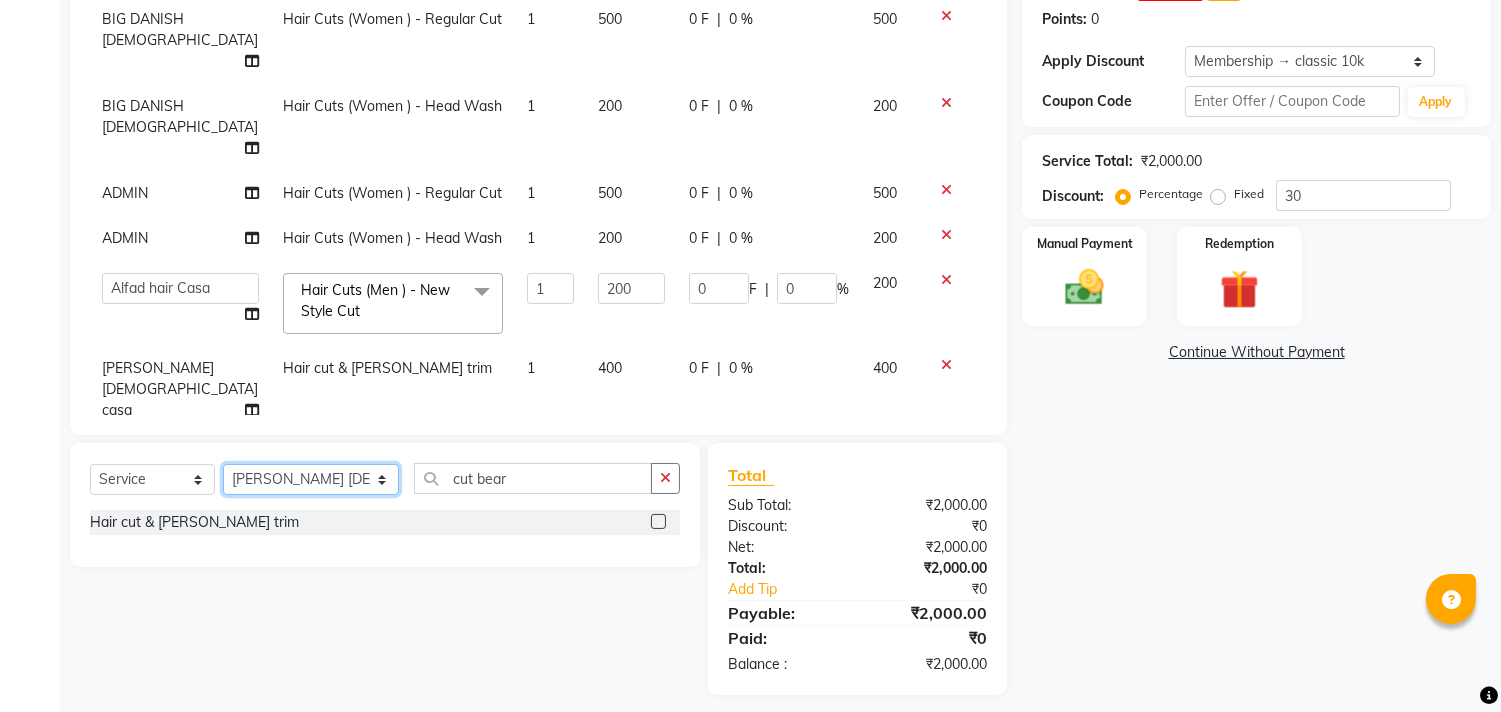 select on "44121" 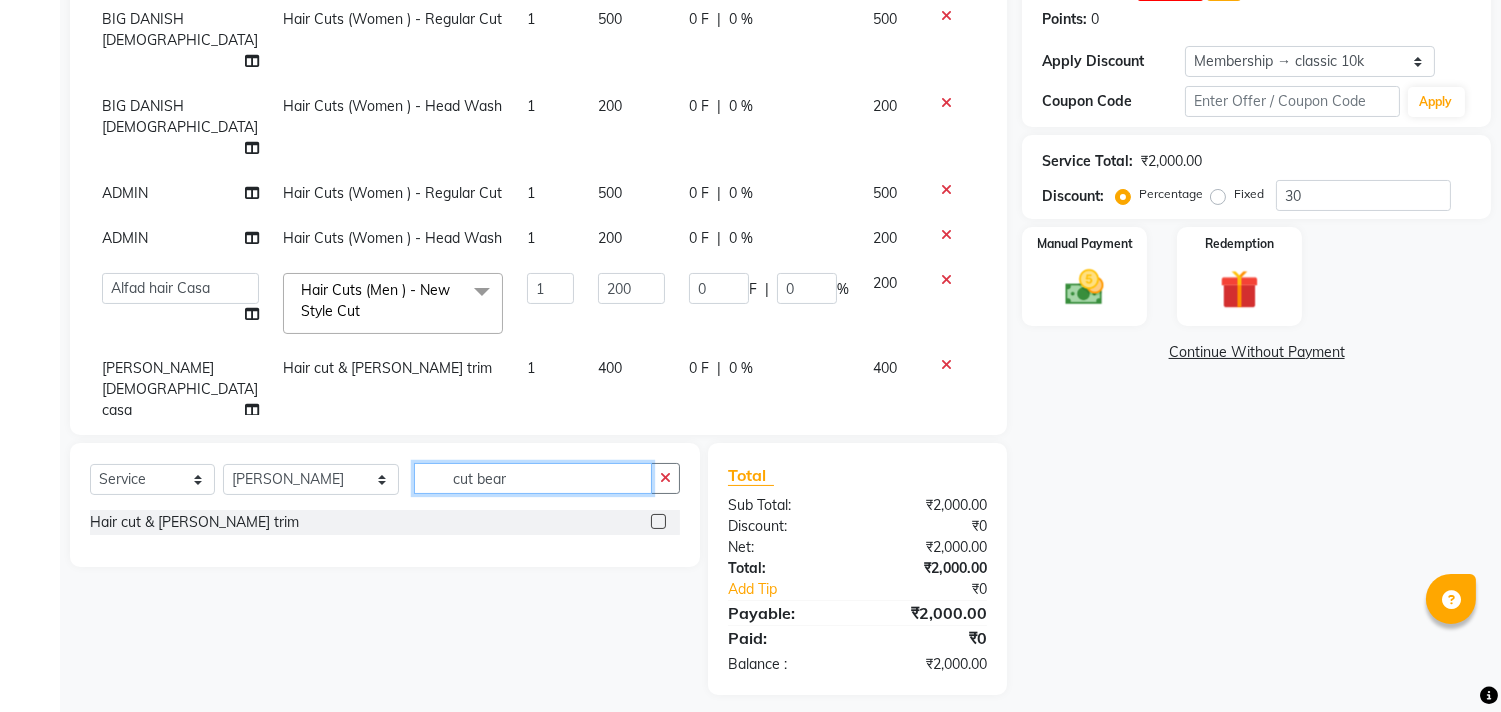 click on "cut bear" 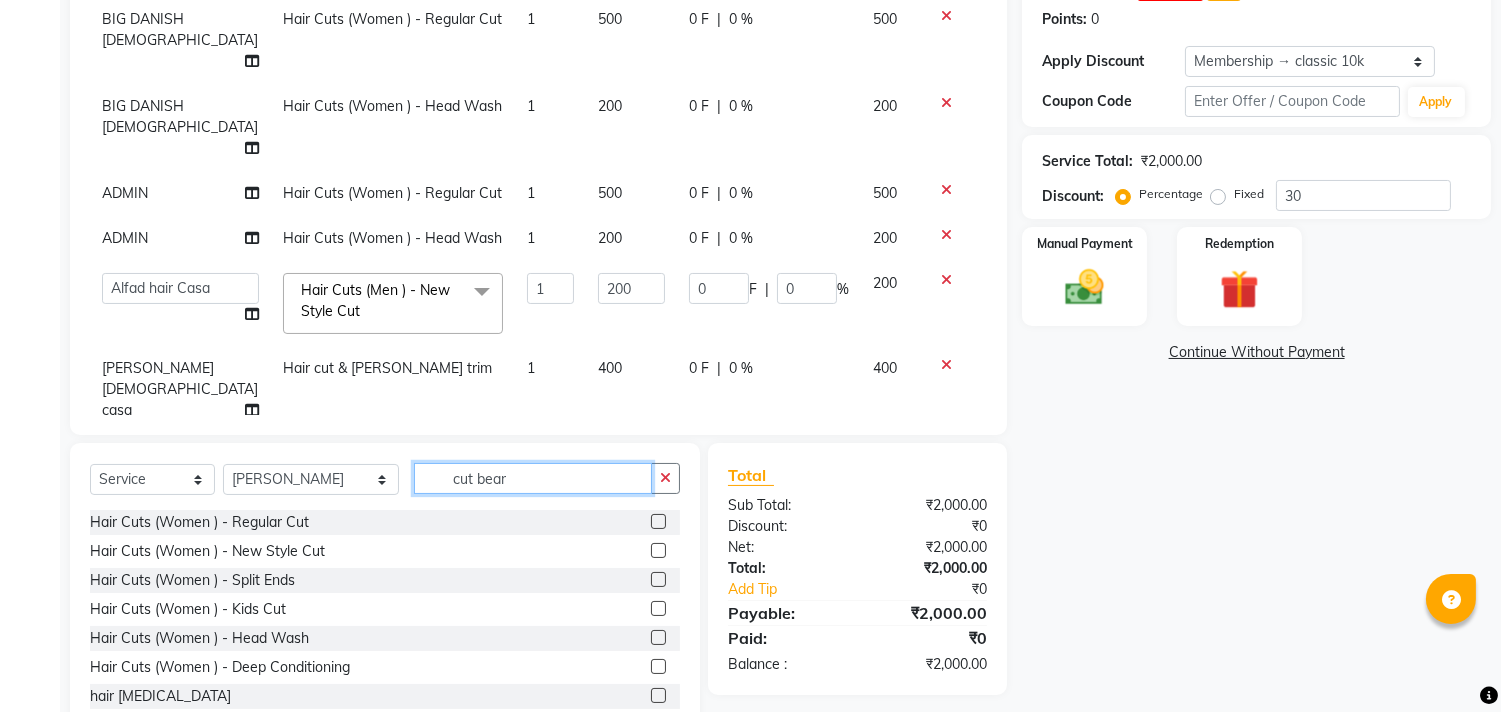 click on "cut bear" 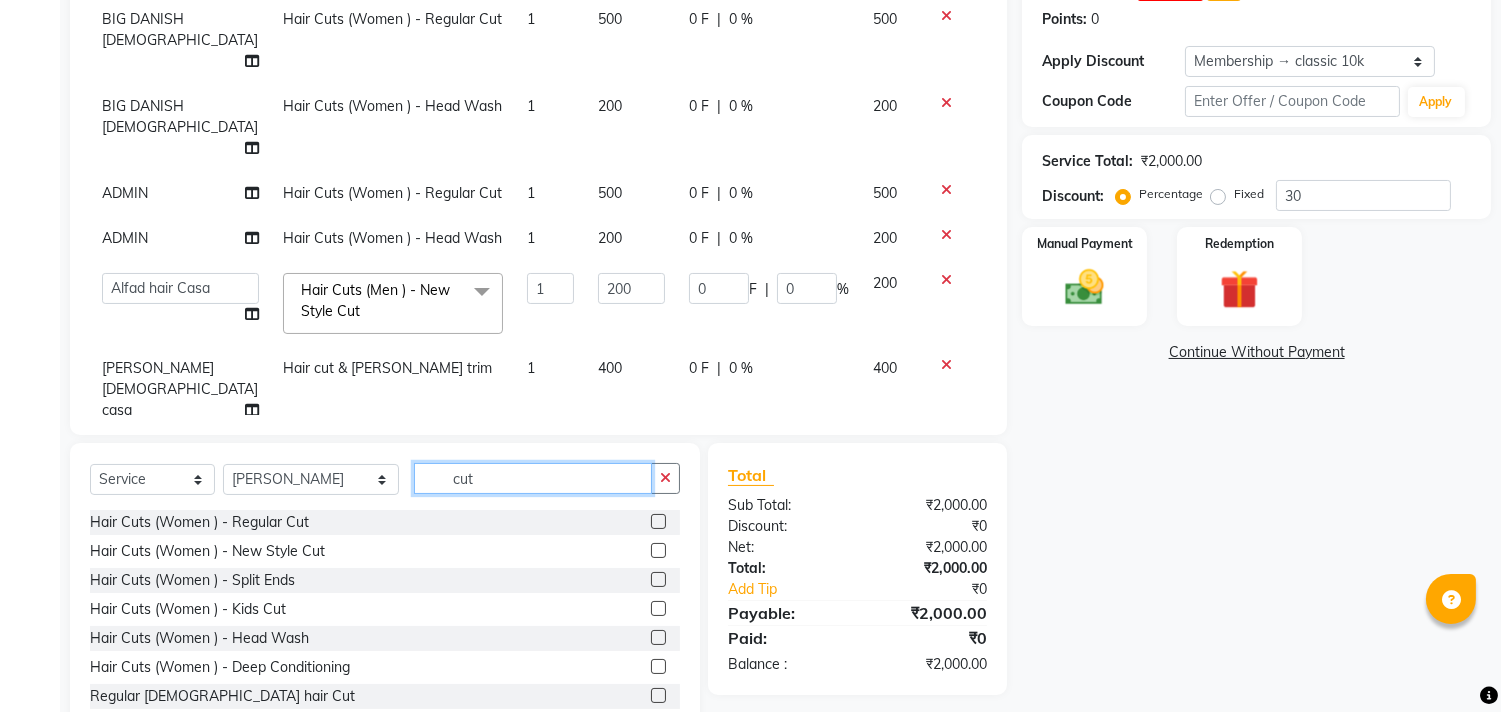 type on "cut" 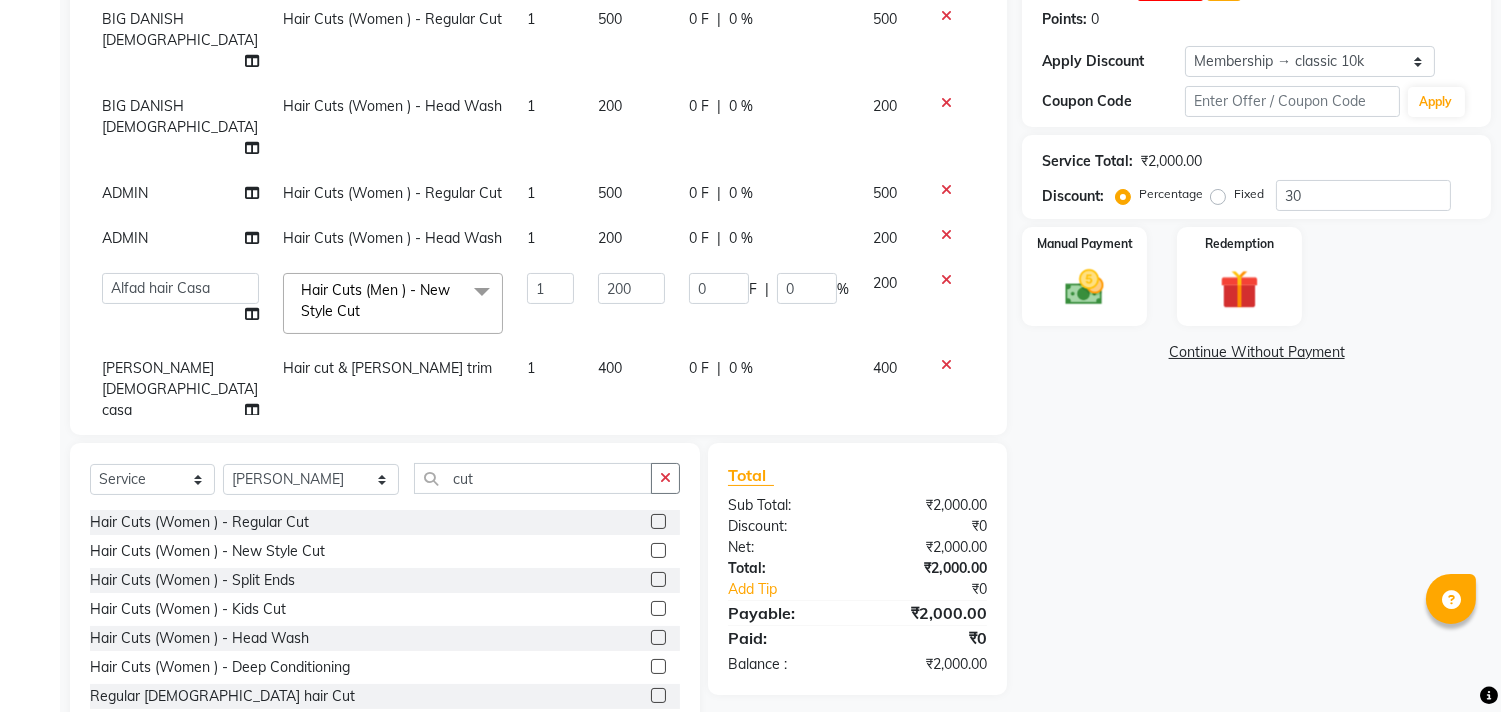 click 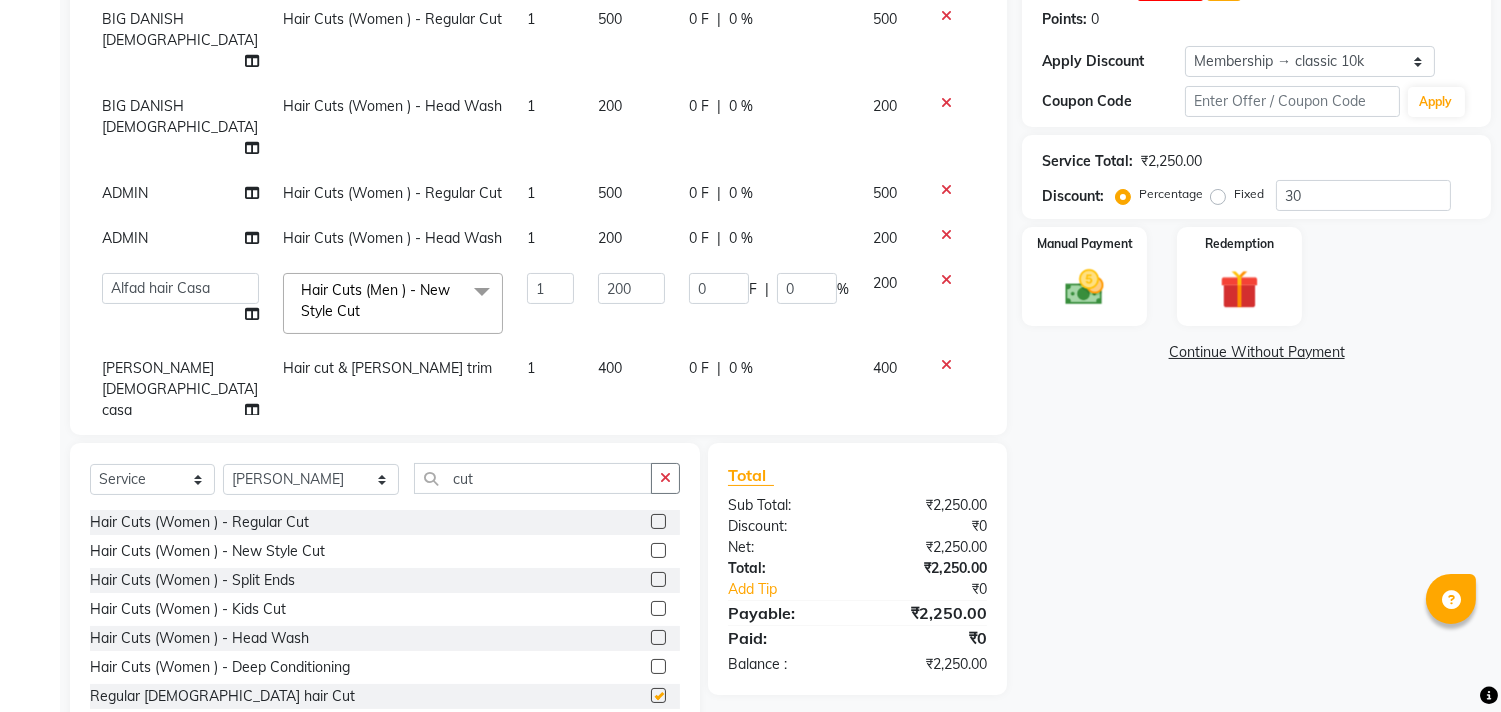 checkbox on "false" 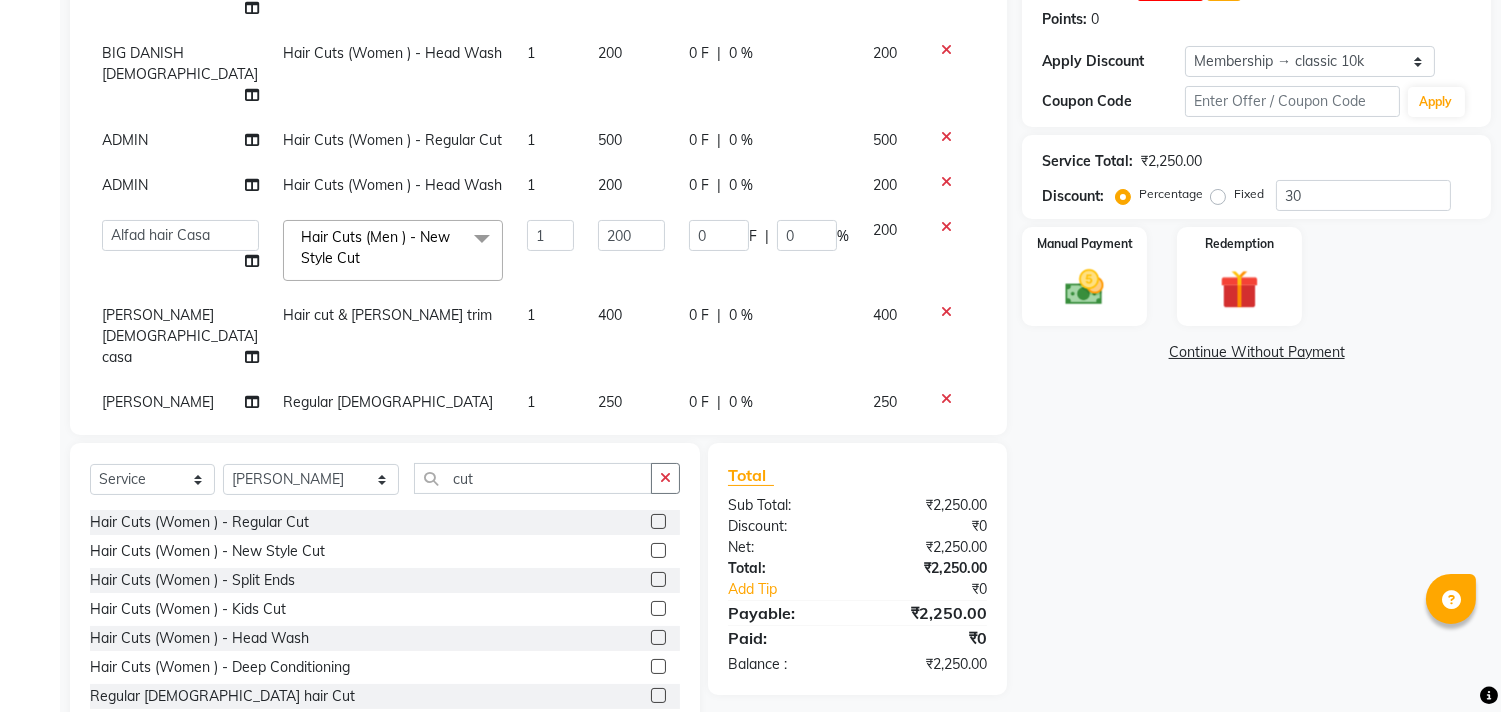 scroll, scrollTop: 0, scrollLeft: 0, axis: both 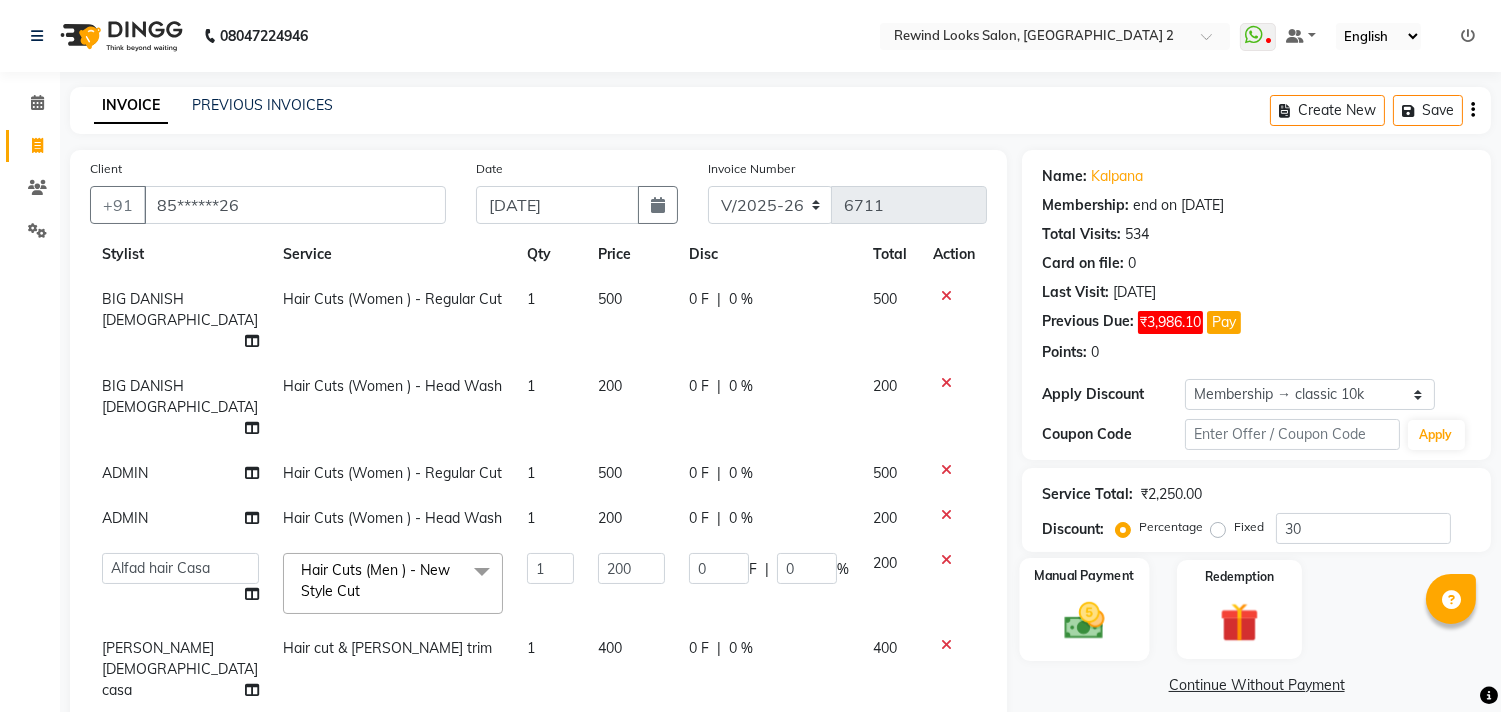 click 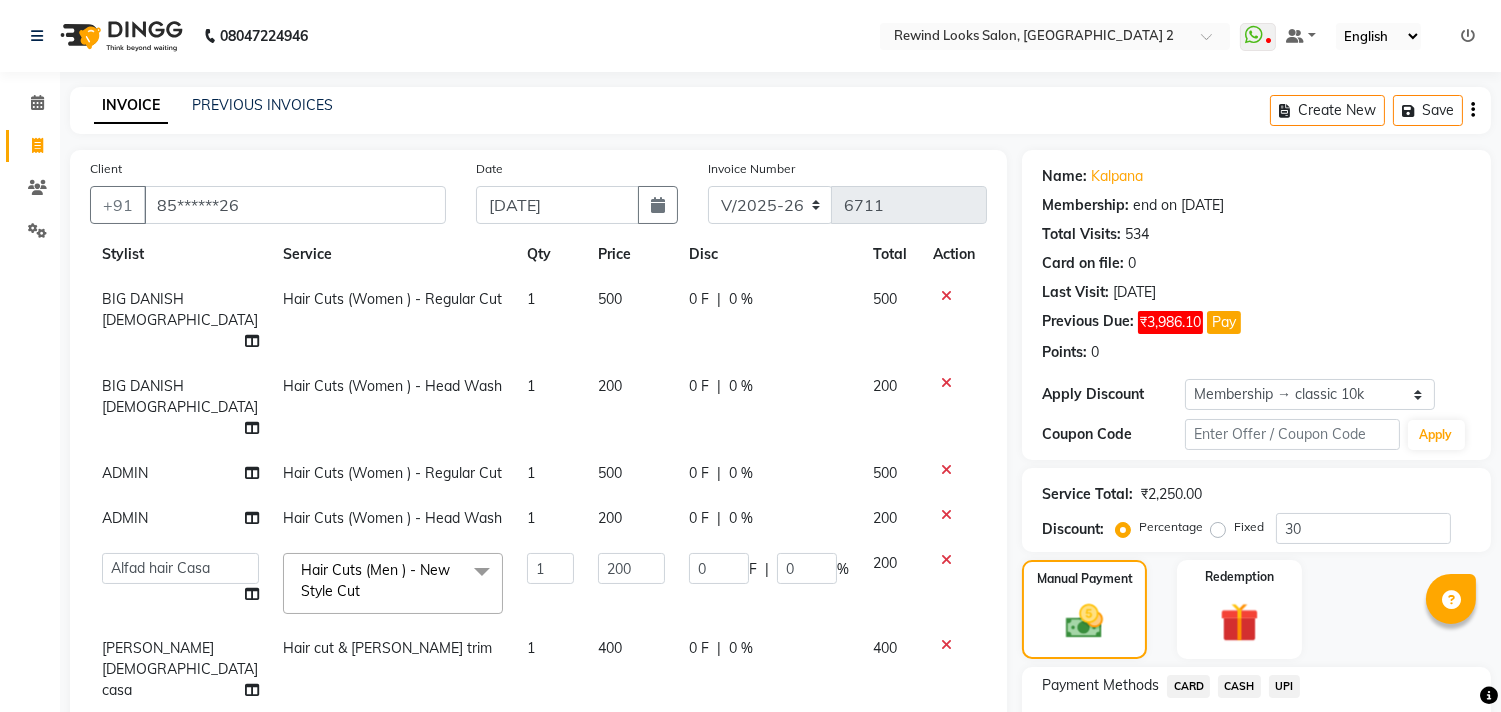 click on "UPI" 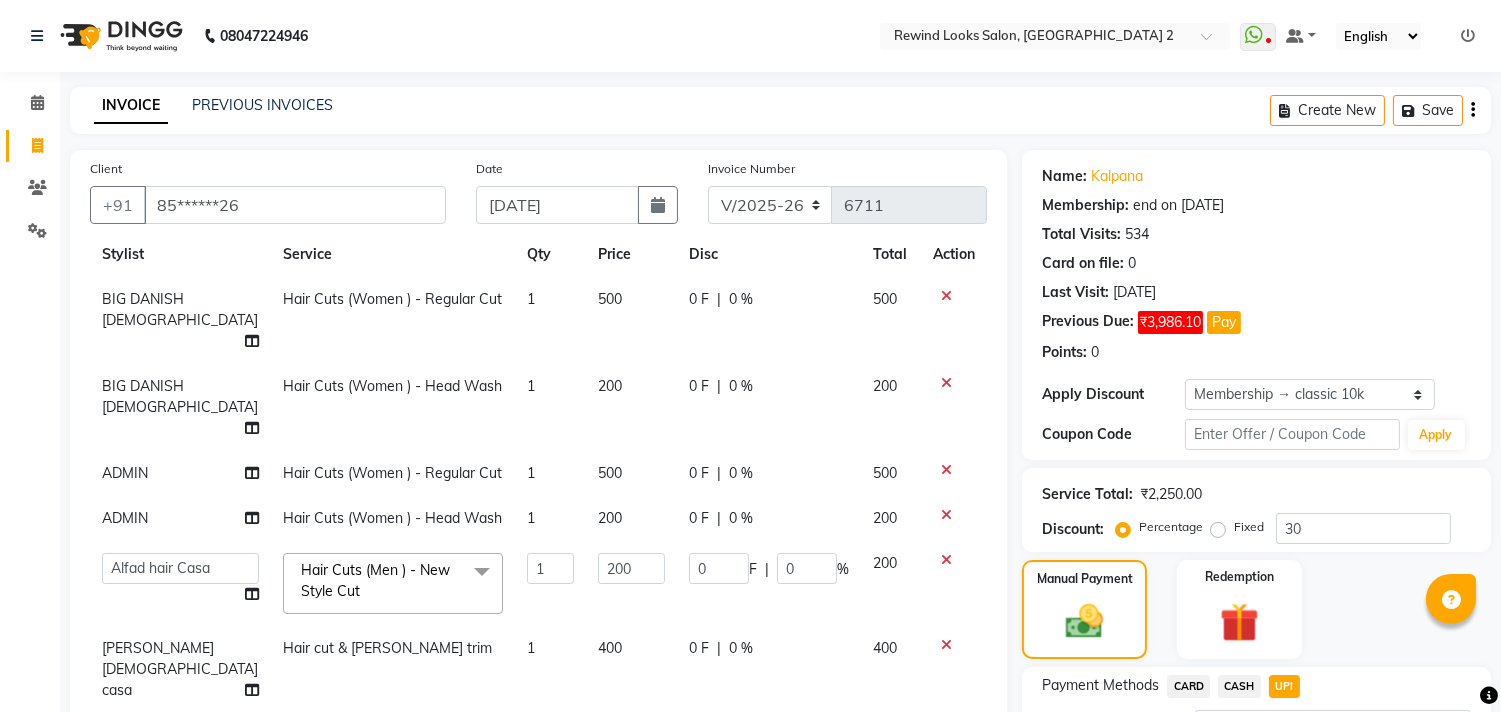 scroll, scrollTop: 388, scrollLeft: 0, axis: vertical 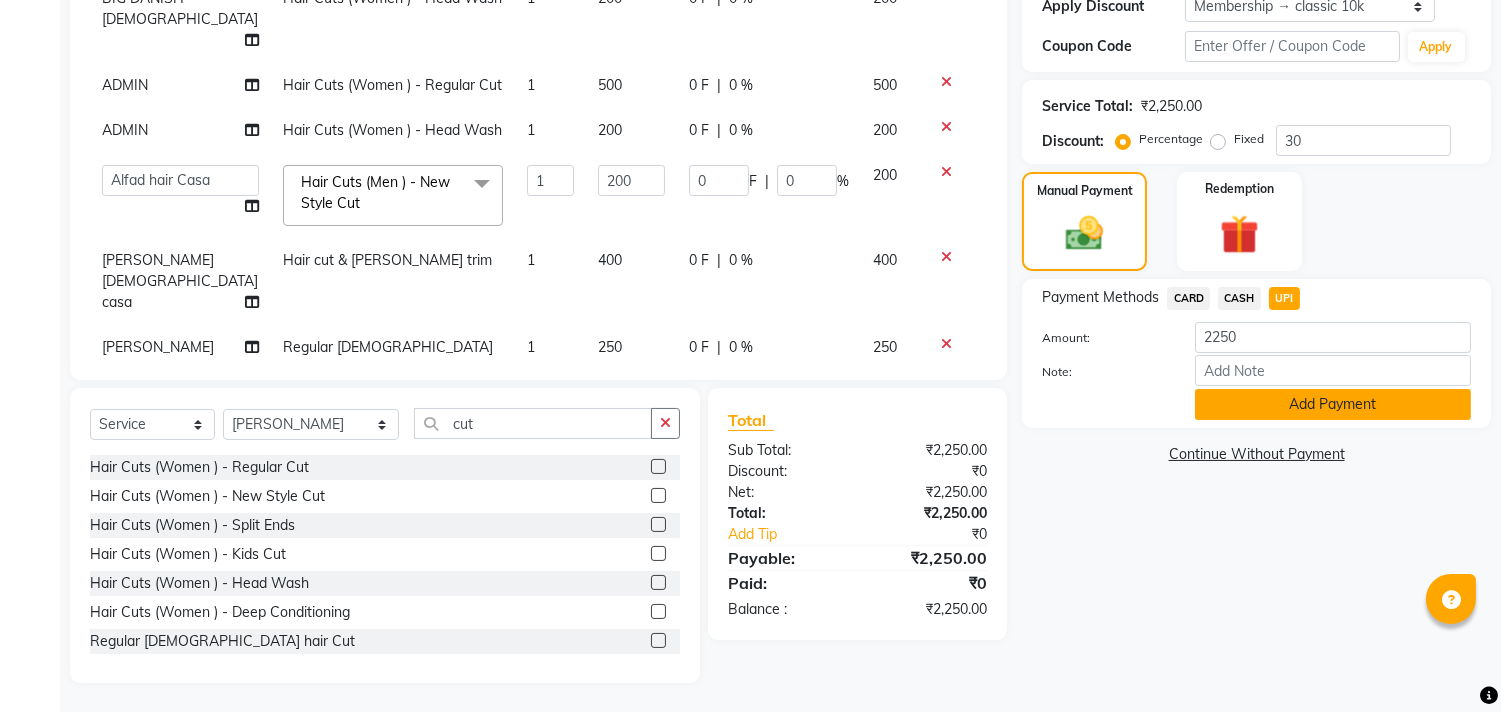 click on "Add Payment" 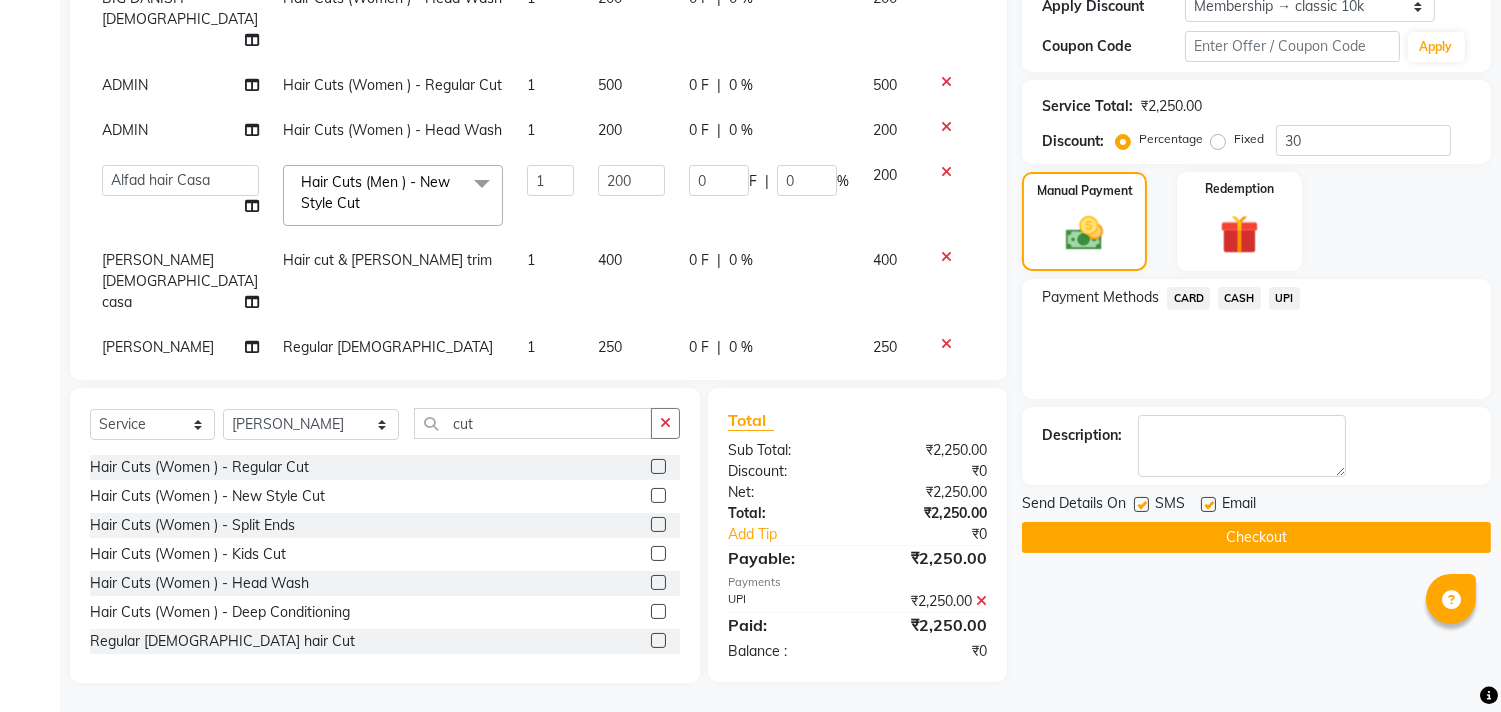click on "Checkout" 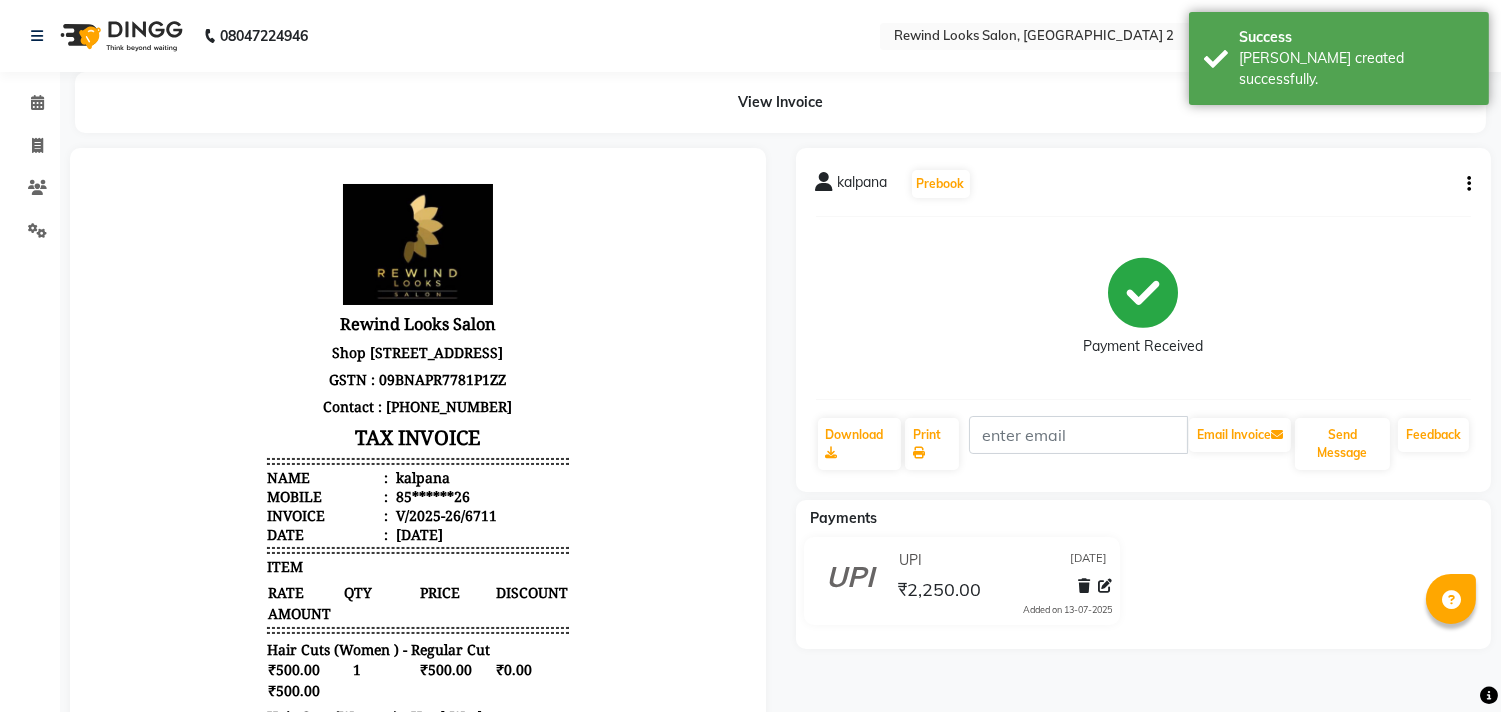 scroll, scrollTop: 0, scrollLeft: 0, axis: both 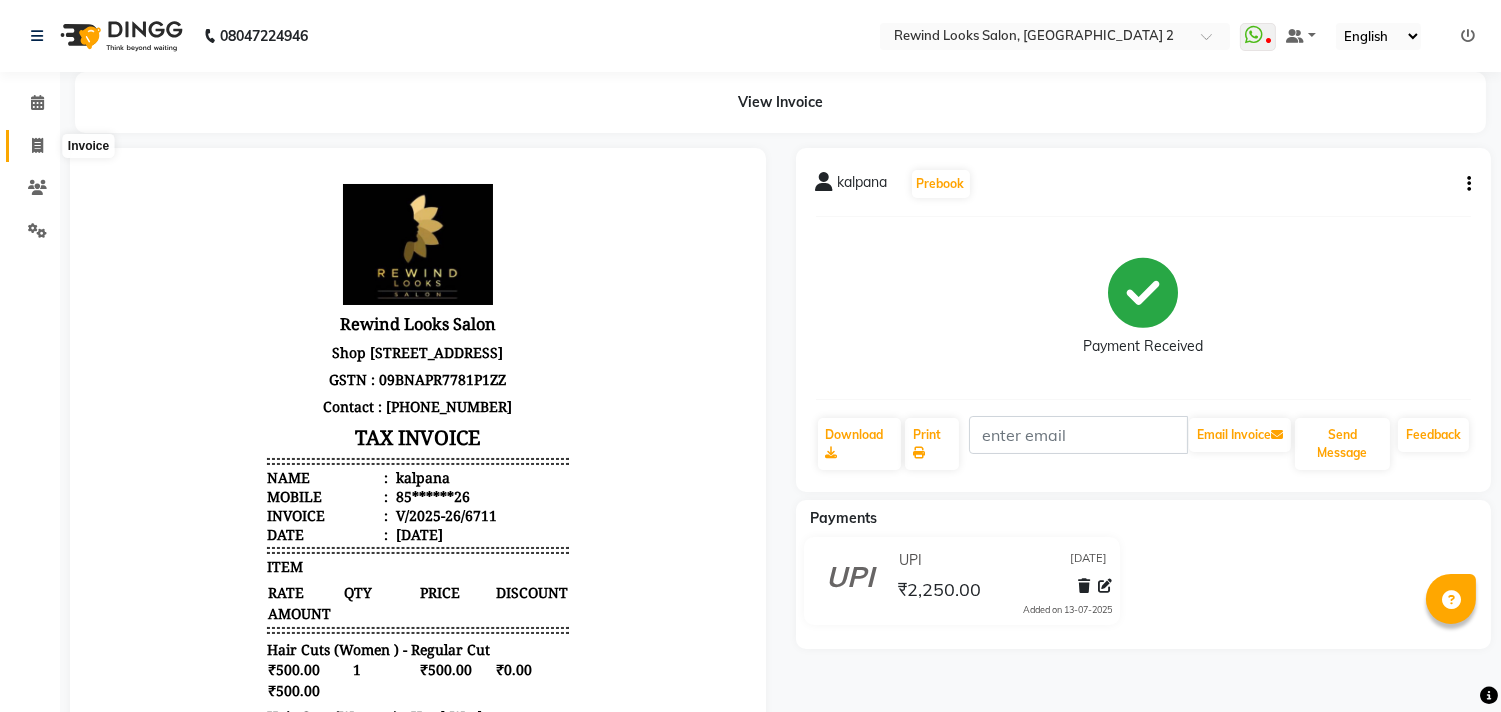 click 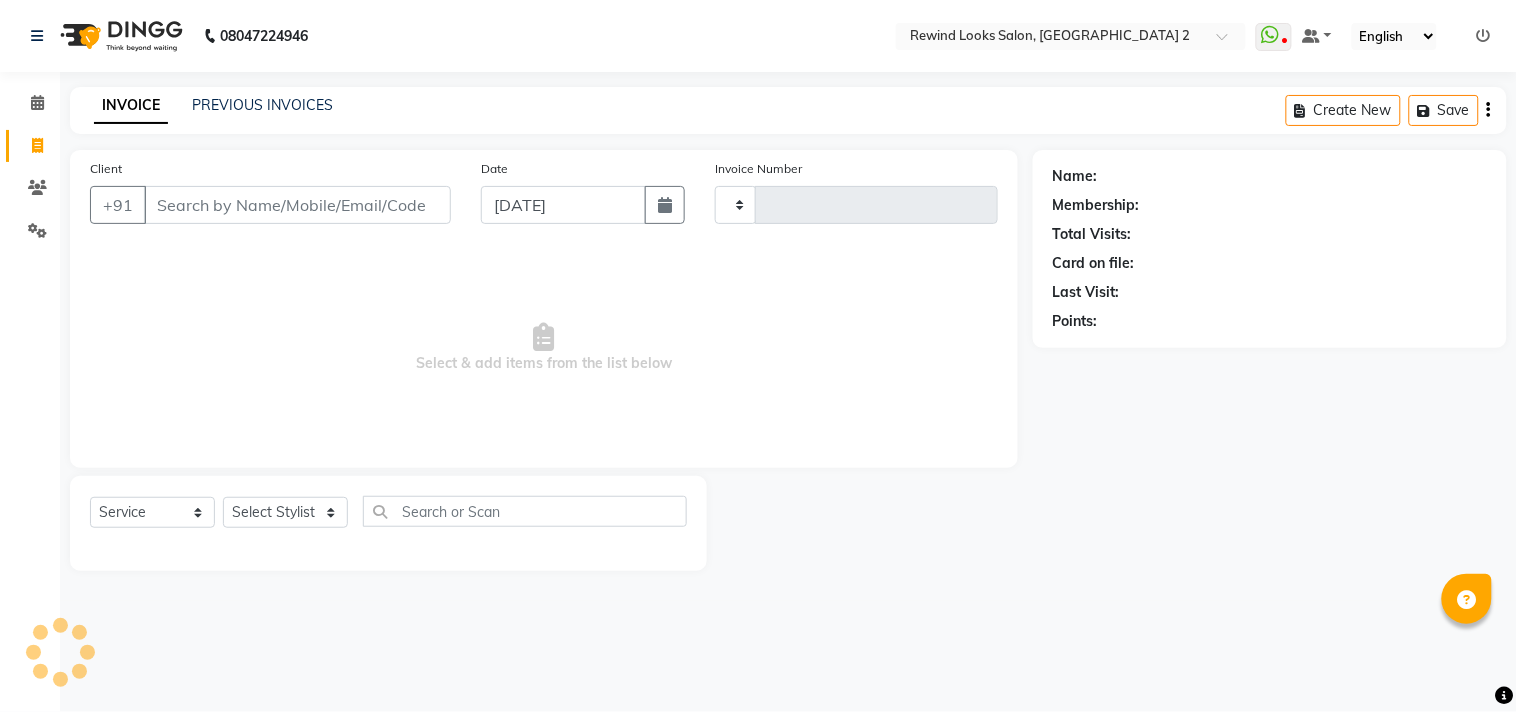 type on "6712" 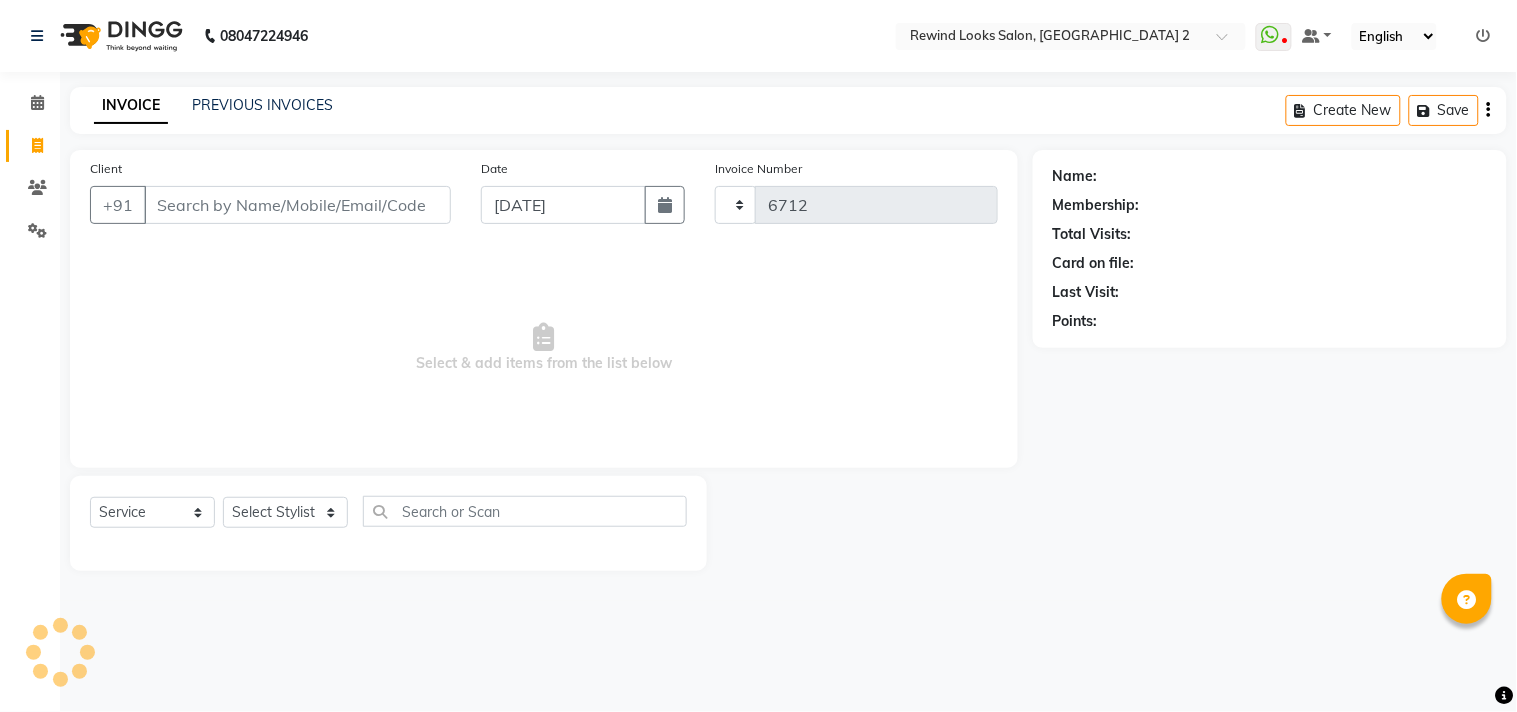 select on "4640" 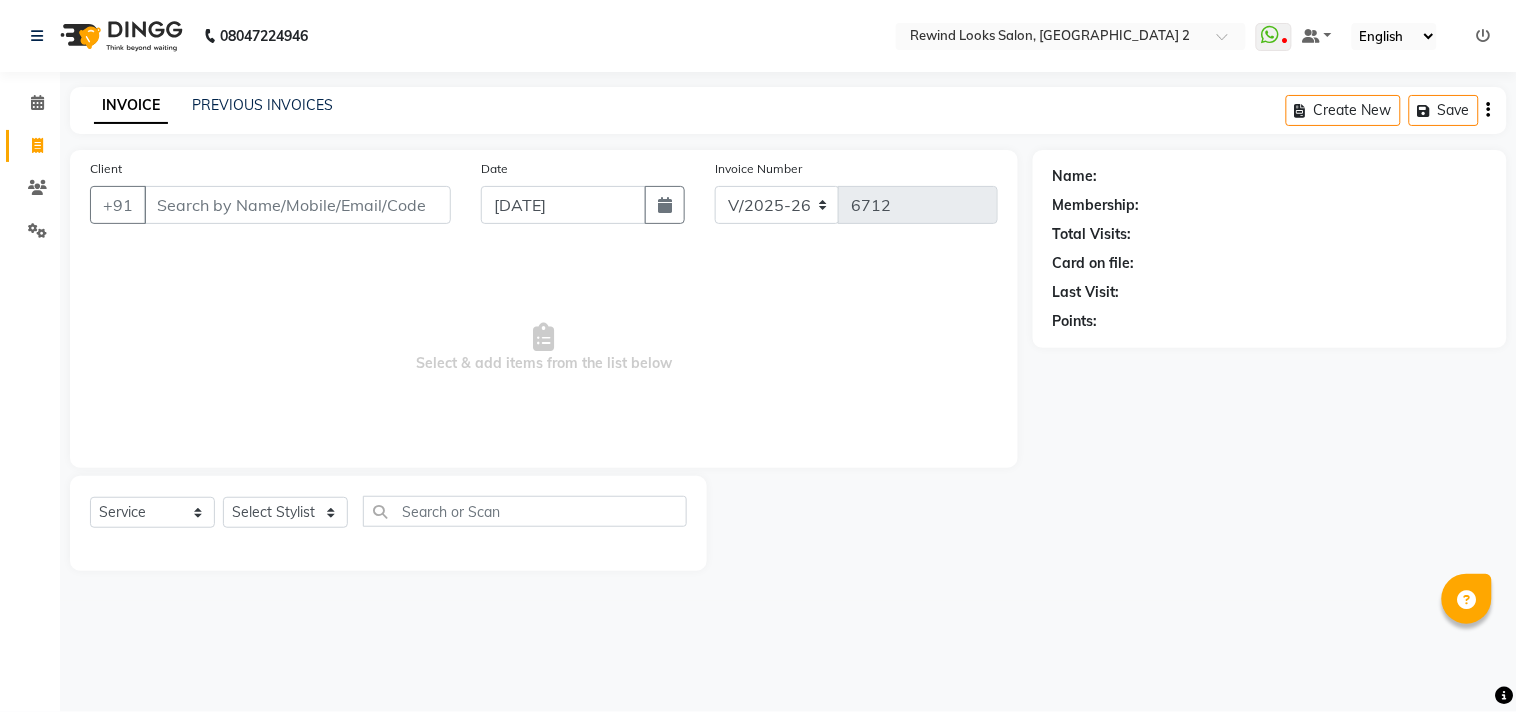click on "Client" at bounding box center (297, 205) 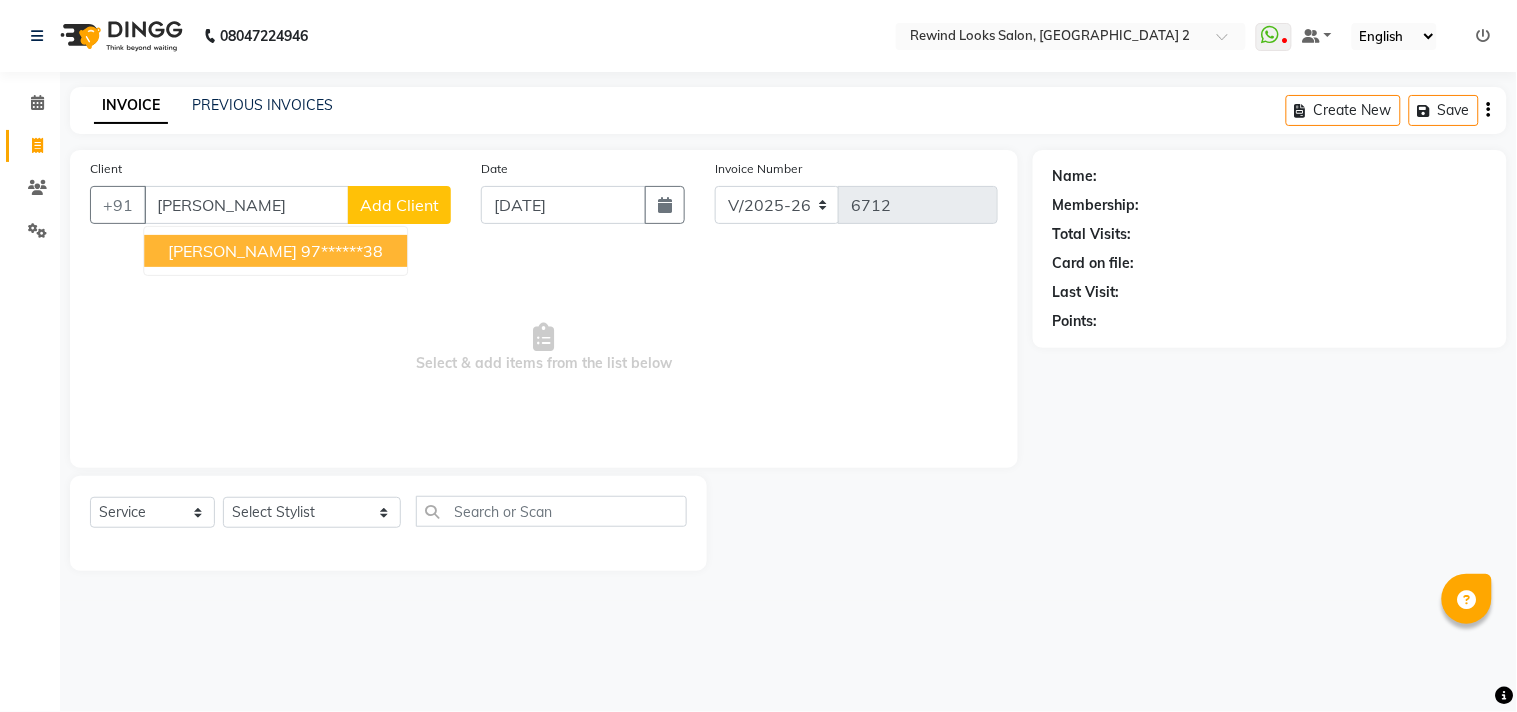 click on "97******38" at bounding box center [342, 251] 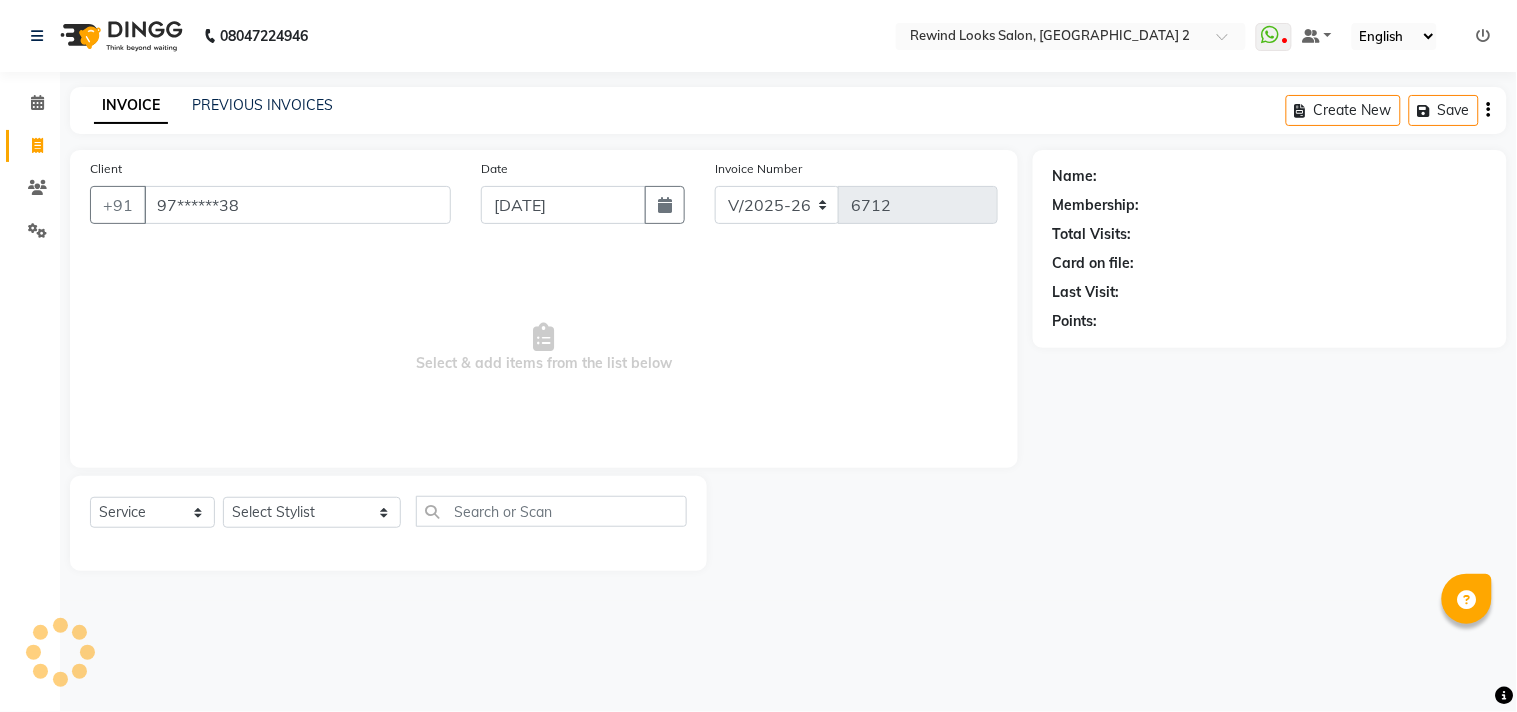 type on "97******38" 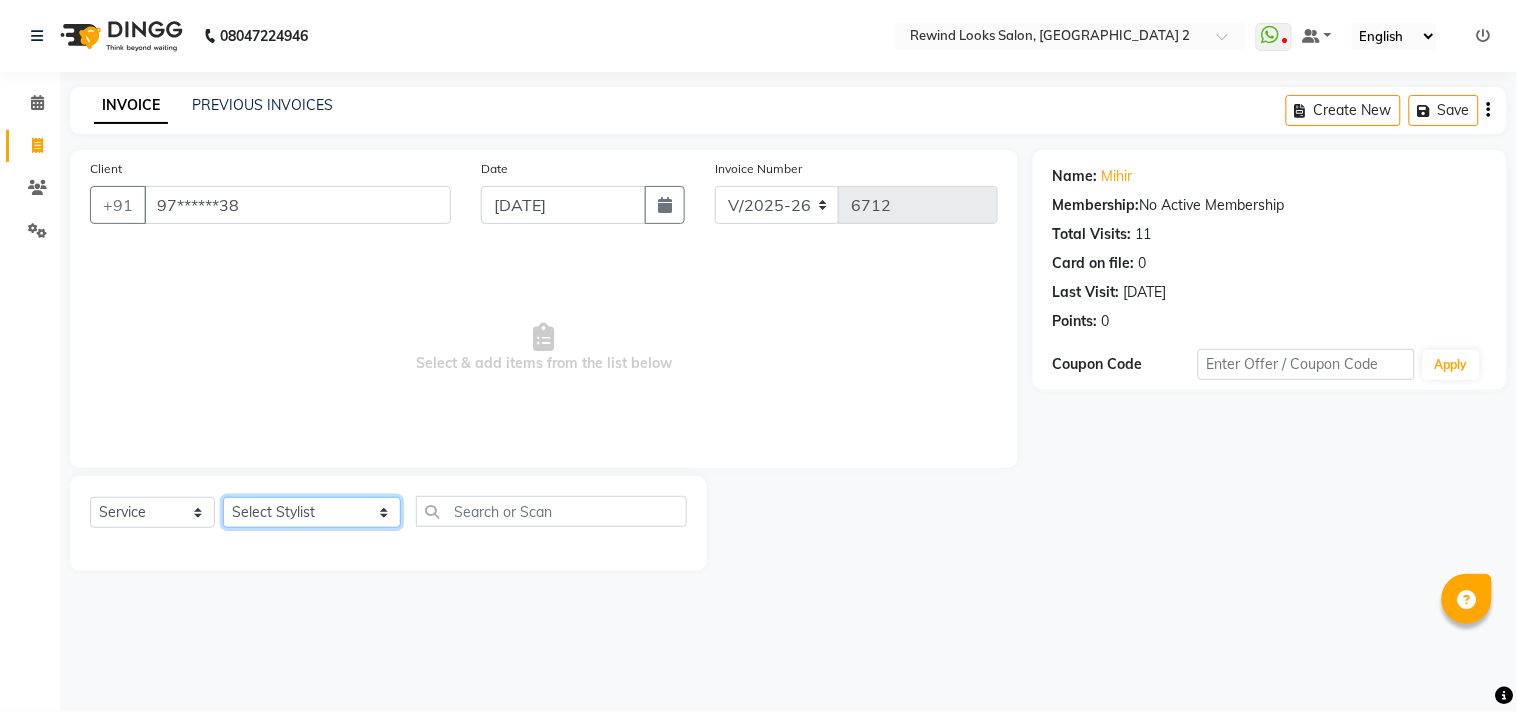 click on "Select Stylist aayat ADMIN Alfad hair Casa  [PERSON_NAME] HAIR [PERSON_NAME]  (unisex hairstylist) BIG [DEMOGRAPHIC_DATA] [DEMOGRAPHIC_DATA] DANISH [PERSON_NAME] orchid [PERSON_NAME] HAIR [DEMOGRAPHIC_DATA] CASA [PERSON_NAME] kiran Deepak Hair Mani MANOJ PEDICURE  [PERSON_NAME]. HAIR [PERSON_NAME] HAIR [PERSON_NAME] CASA NIZAM SAYA PRATIBHA ORCHID  Priyanka 1 [PERSON_NAME] pedicure RIHAN HAIR CASA [PERSON_NAME] [DEMOGRAPHIC_DATA] casa SAIF HAIR SAYA sameer casa [PERSON_NAME] hair casa [PERSON_NAME] beauty SHARIK HAIR [PERSON_NAME] Artist [PERSON_NAME] pedicure Suman Sumer Hair Tarikh hair [DEMOGRAPHIC_DATA] Casa white orched Danish [PERSON_NAME] hair  [PERSON_NAME] HAIR [DEMOGRAPHIC_DATA]" 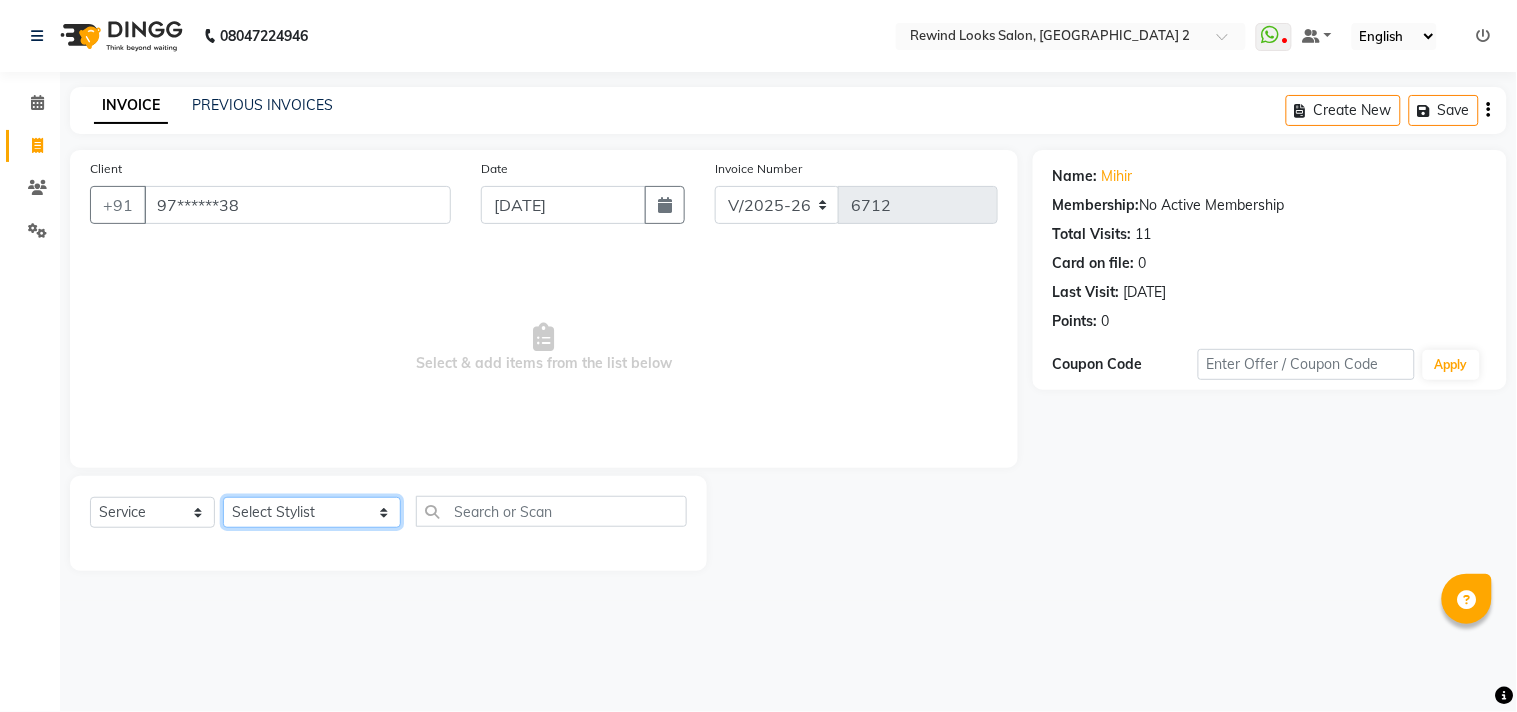 select on "27098" 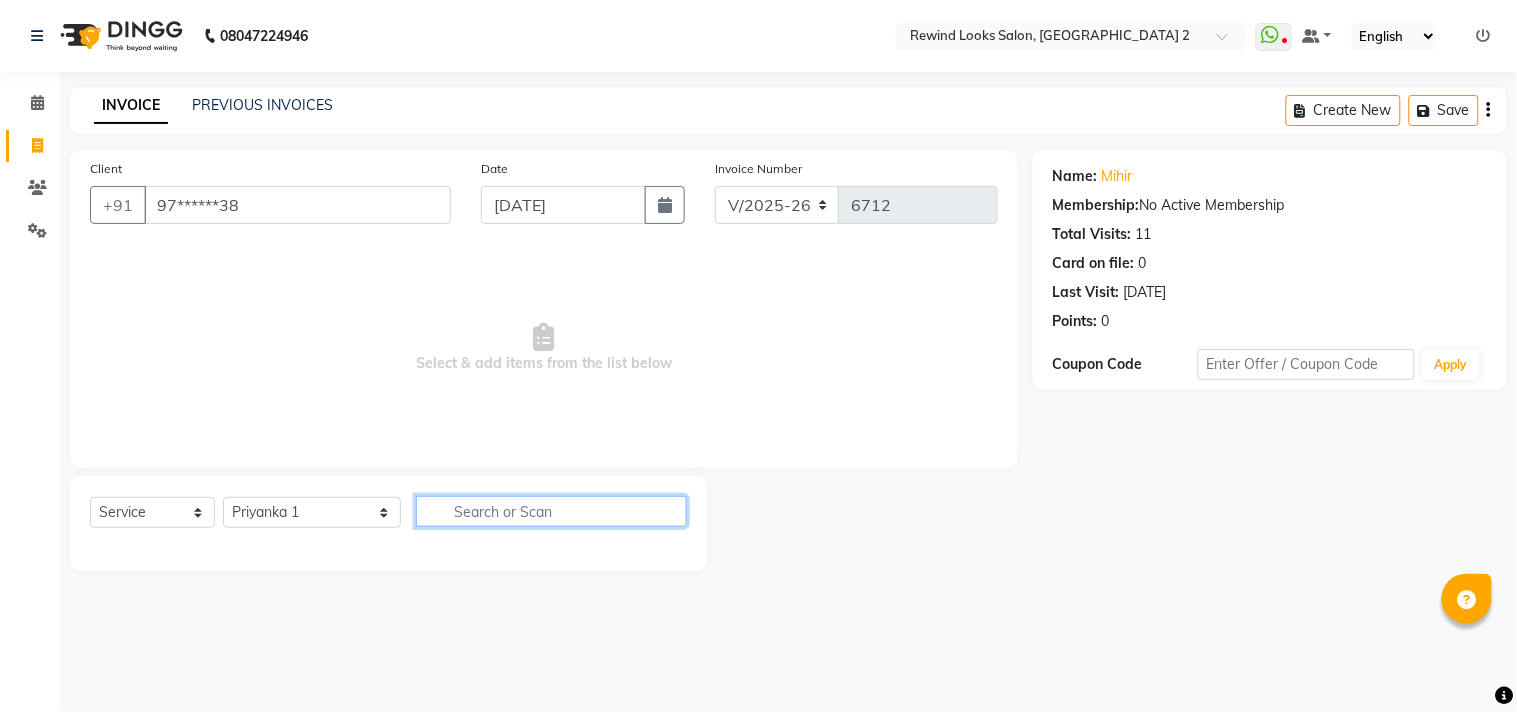 click 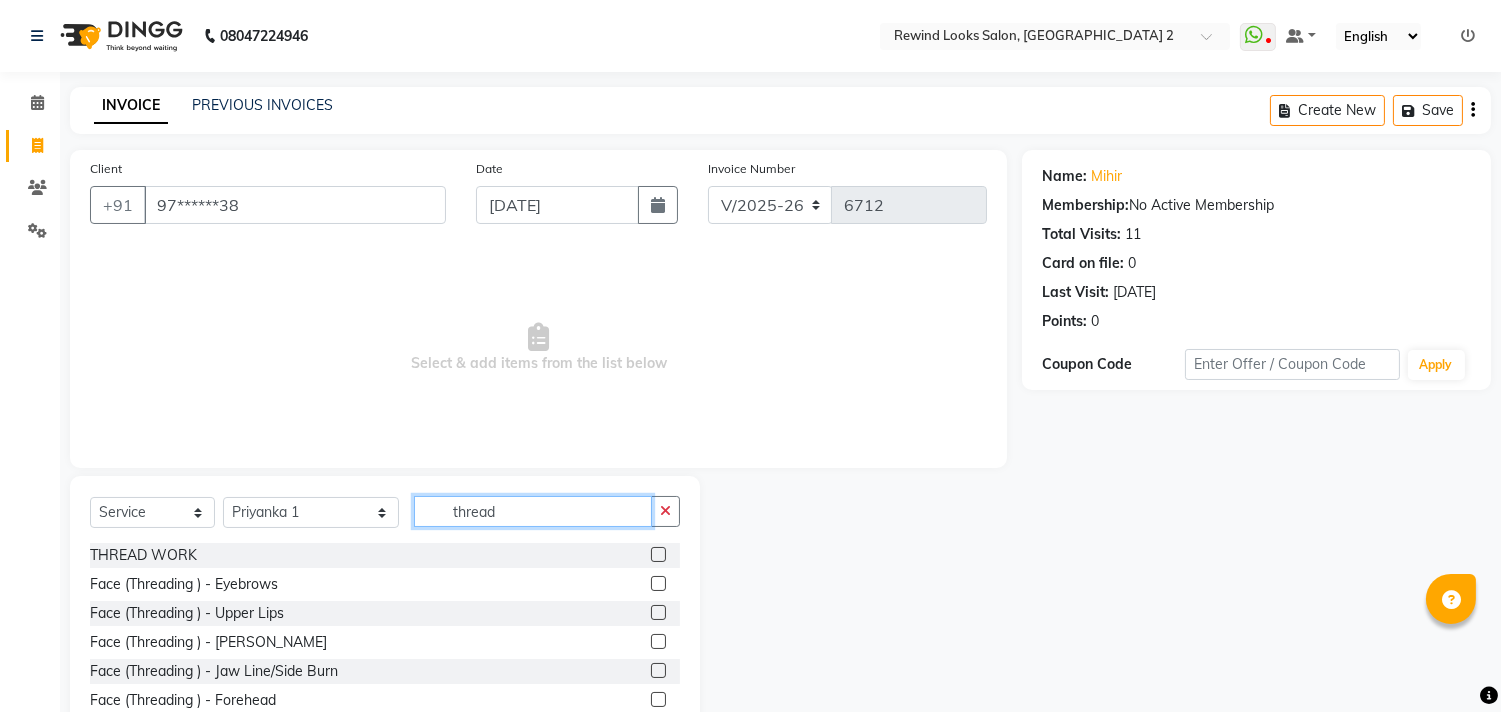 type on "thread" 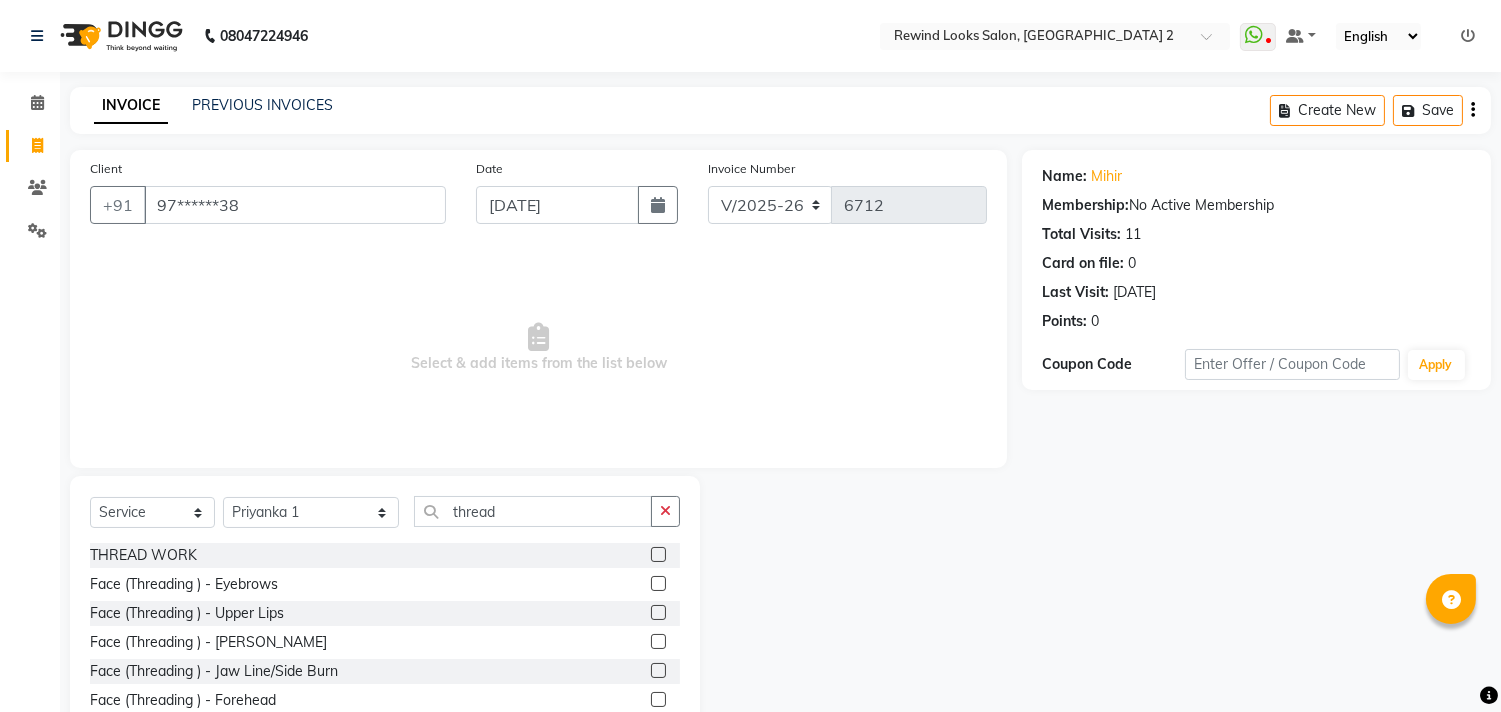 click 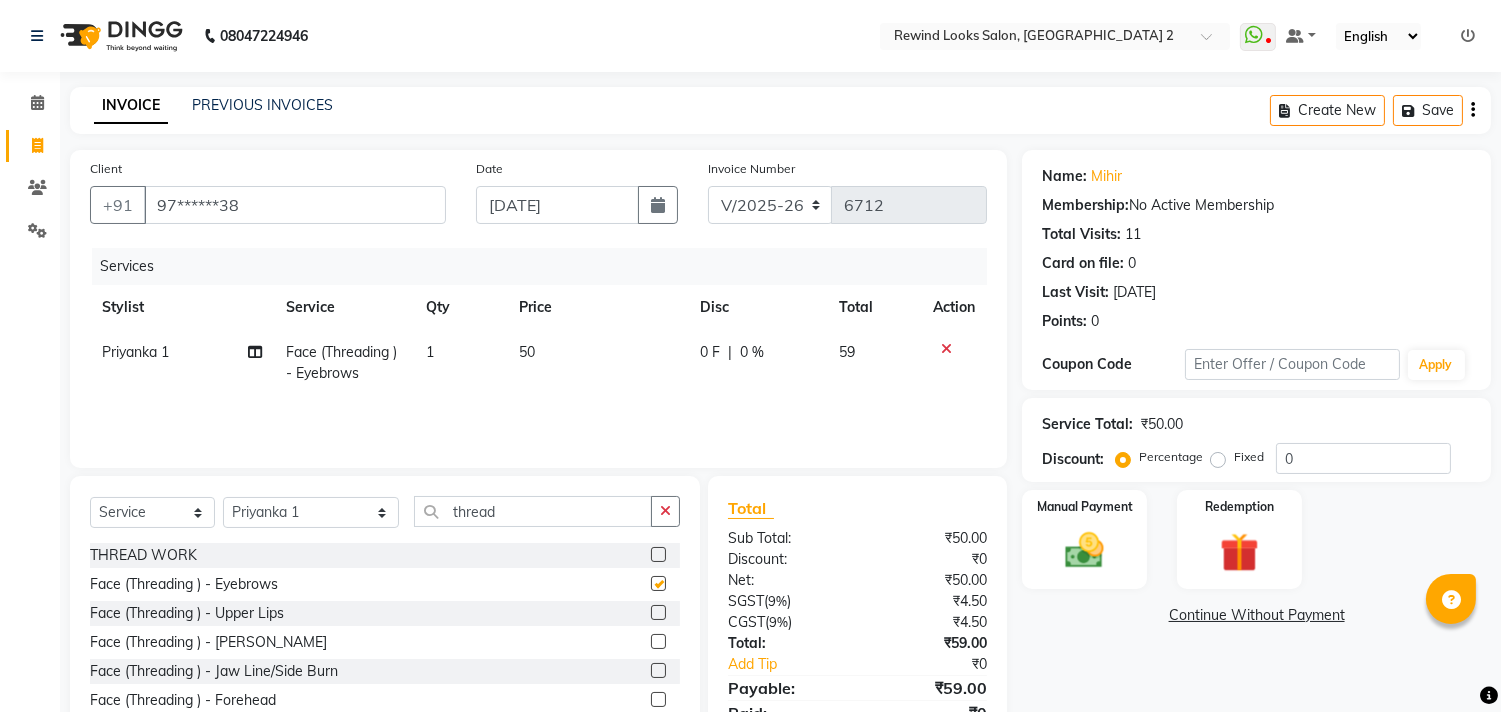 checkbox on "false" 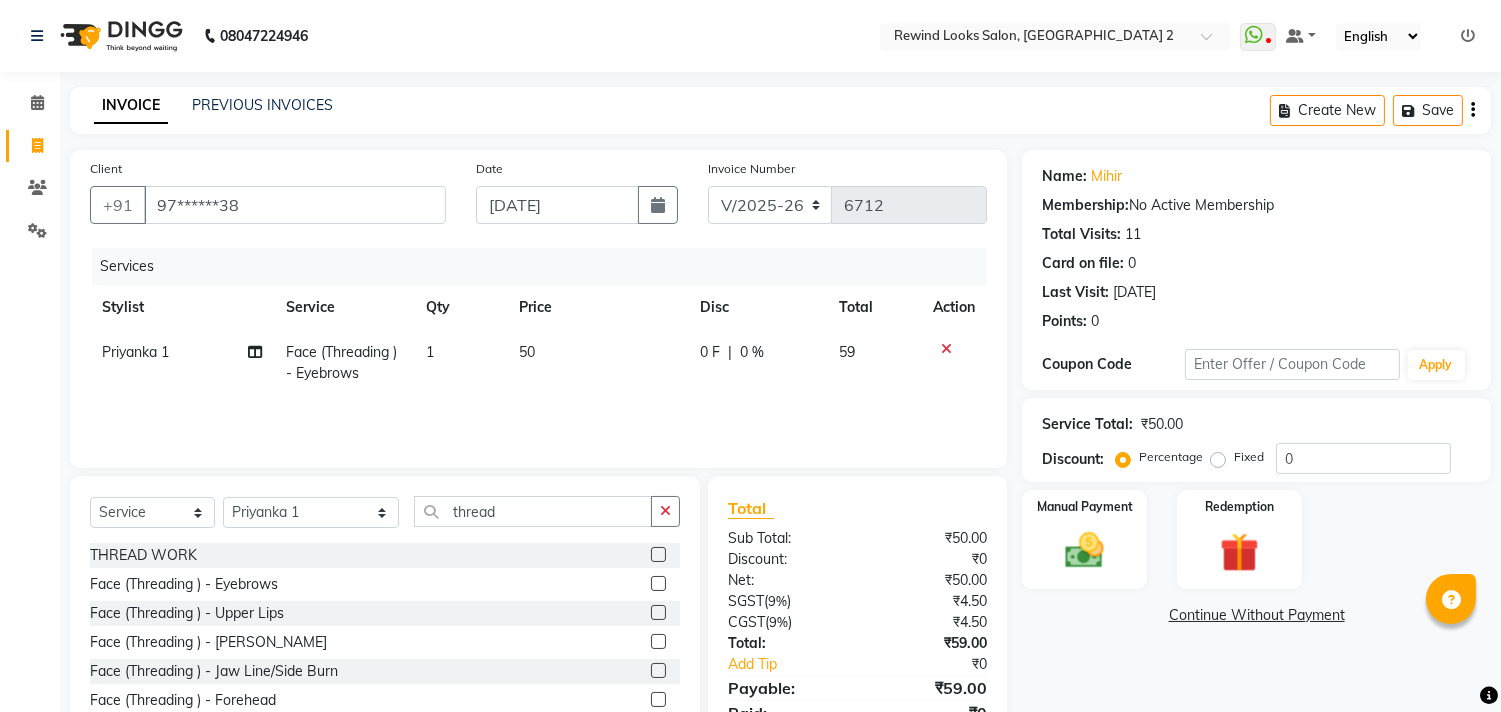 click on "50" 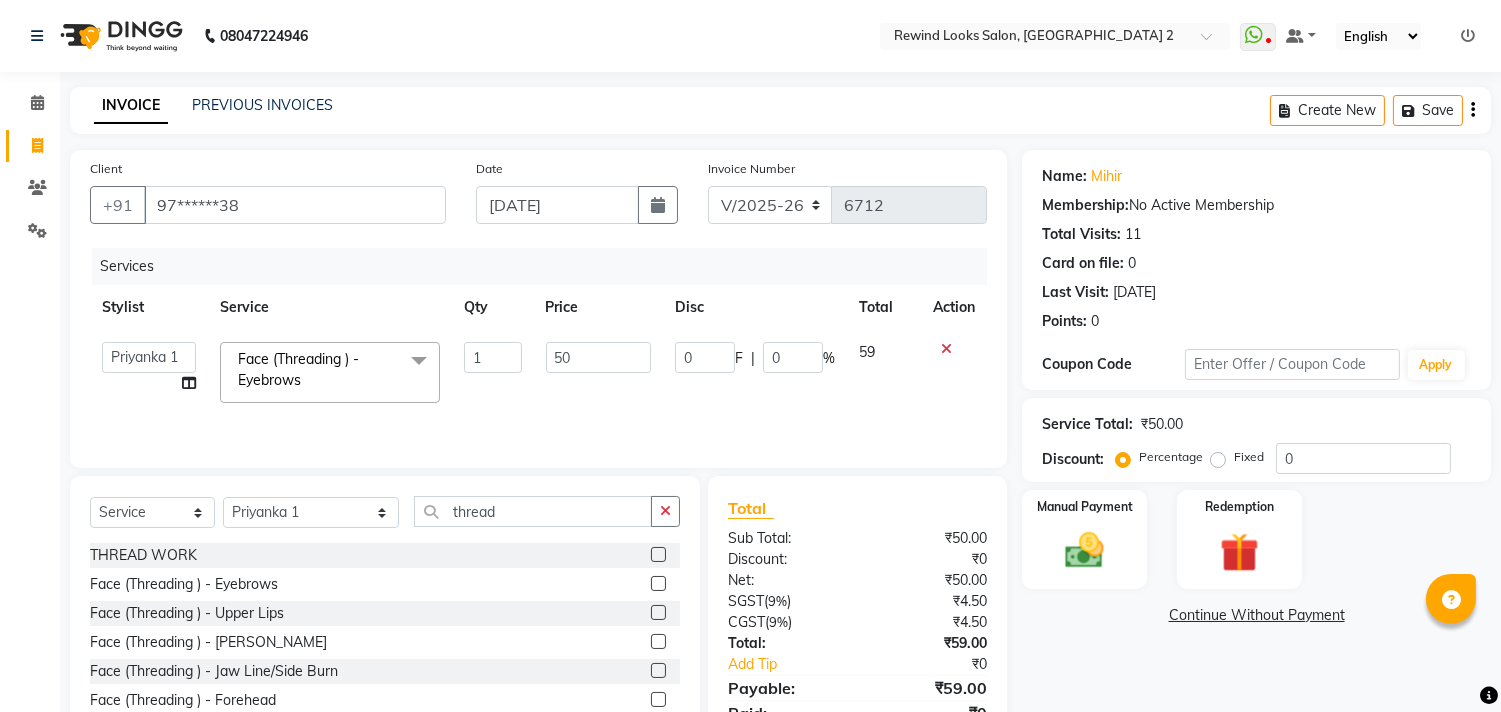 click on "50" 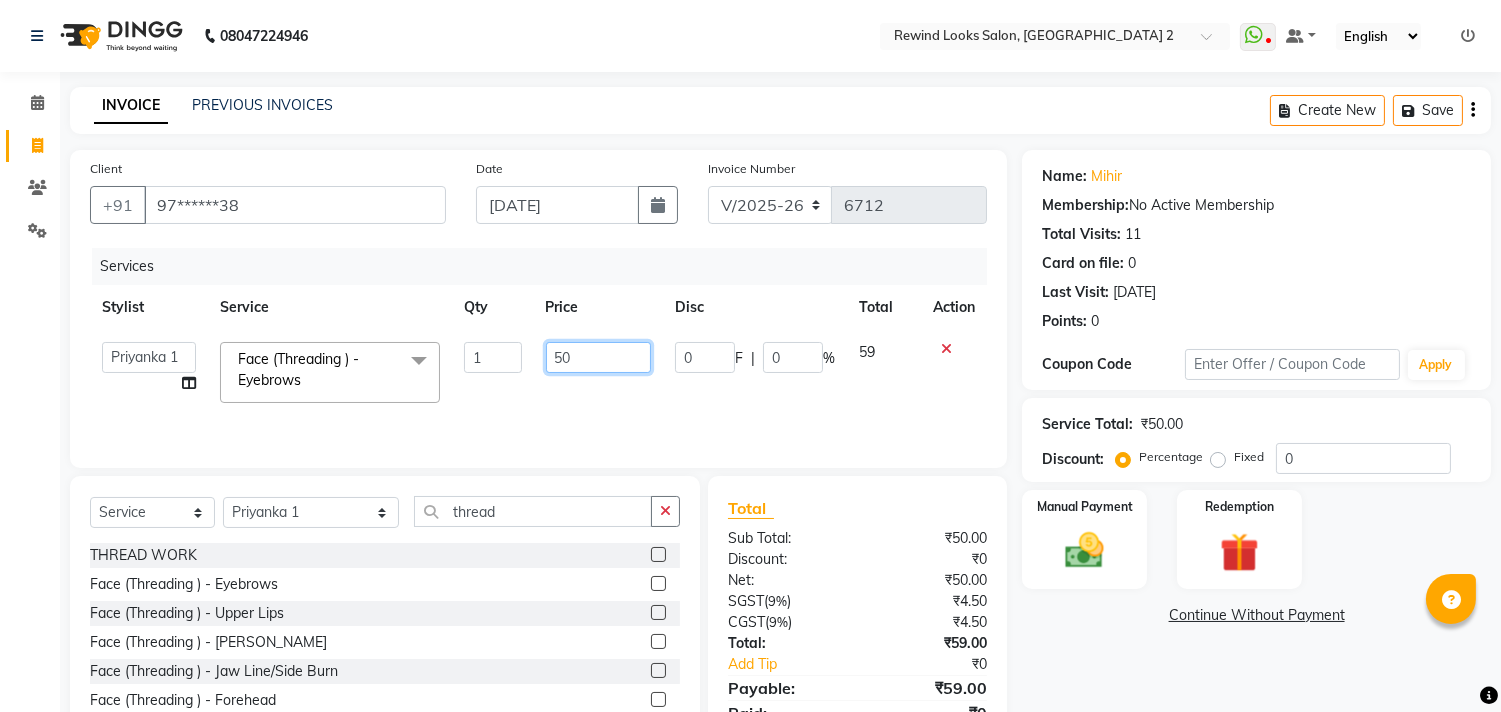 click on "50" 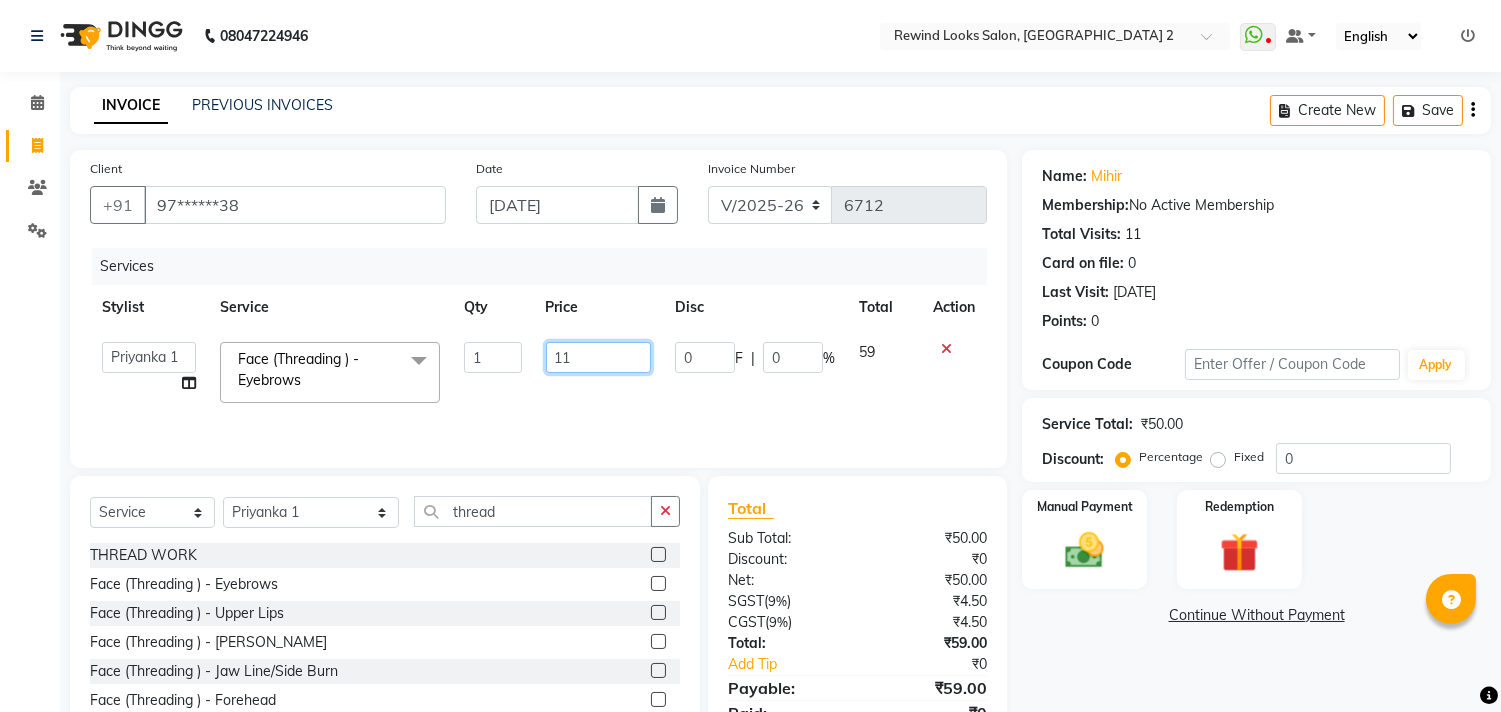 type on "110" 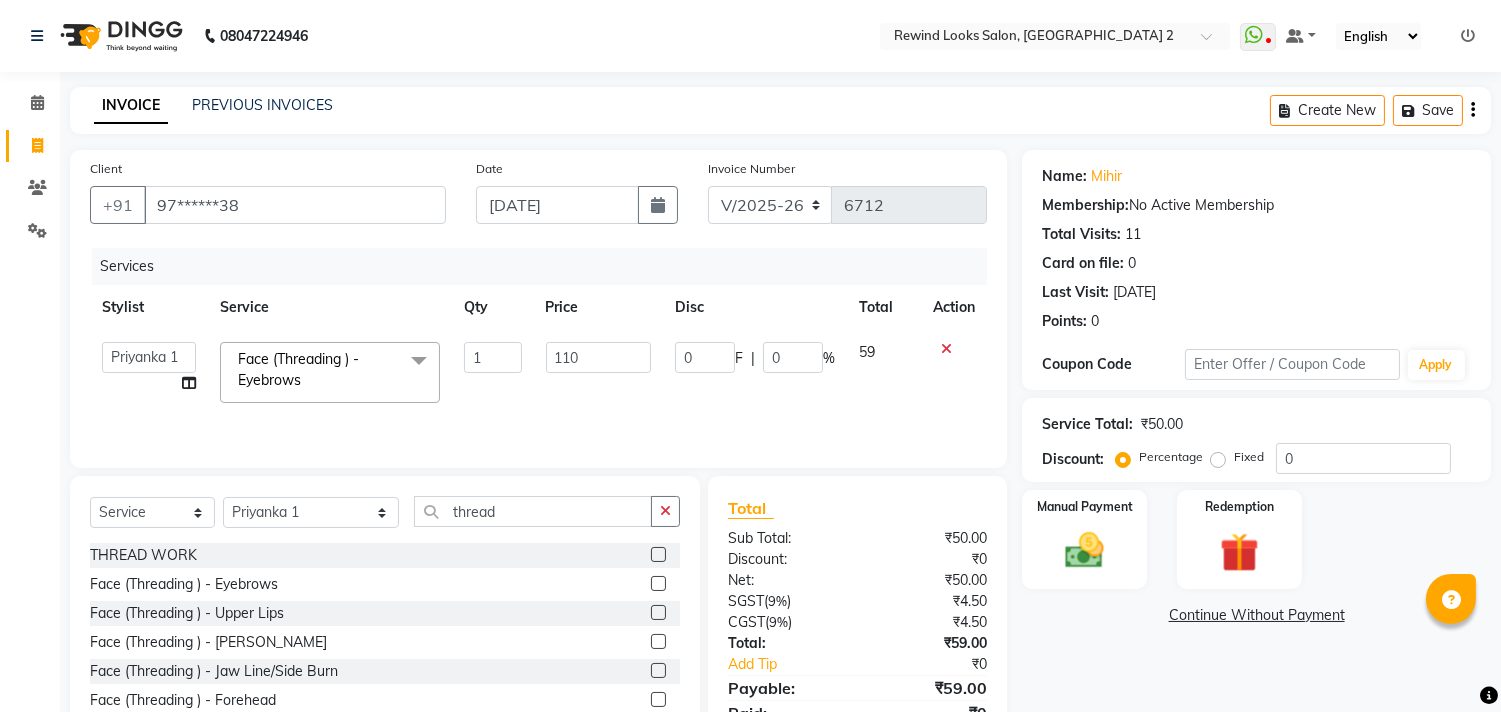 click on "Select  Service  Product  Membership  Package Voucher Prepaid Gift Card  Select Stylist aayat ADMIN Alfad hair Casa  ASHWANI HAIR SAYA AYAN  (unisex hairstylist) BIG DANISH FEMALE DANISH Deepanshi orchid GULFAM HAIR MALE CASA Heena kiran Deepak Hair Mani MANOJ PEDICURE  MODH. HAIR SAYA MOSHIN HAIR MR. FAIZ  NADEEM CASA NIZAM SAYA PRATIBHA ORCHID  Priyanka 1 Rashid pedicure RIHAN HAIR CASA RIZWAN sahil male casa SAIF HAIR SAYA sameer casa Samm Sanni gupta hair casa shain beauty SHARIK HAIR Shikha Artist Simran Sorabh pedicure Suman Sumer Hair Tarikh hair Male Casa white orched Danish youvika Zishan hair  ZISHAN HAIR FEMALE thread" 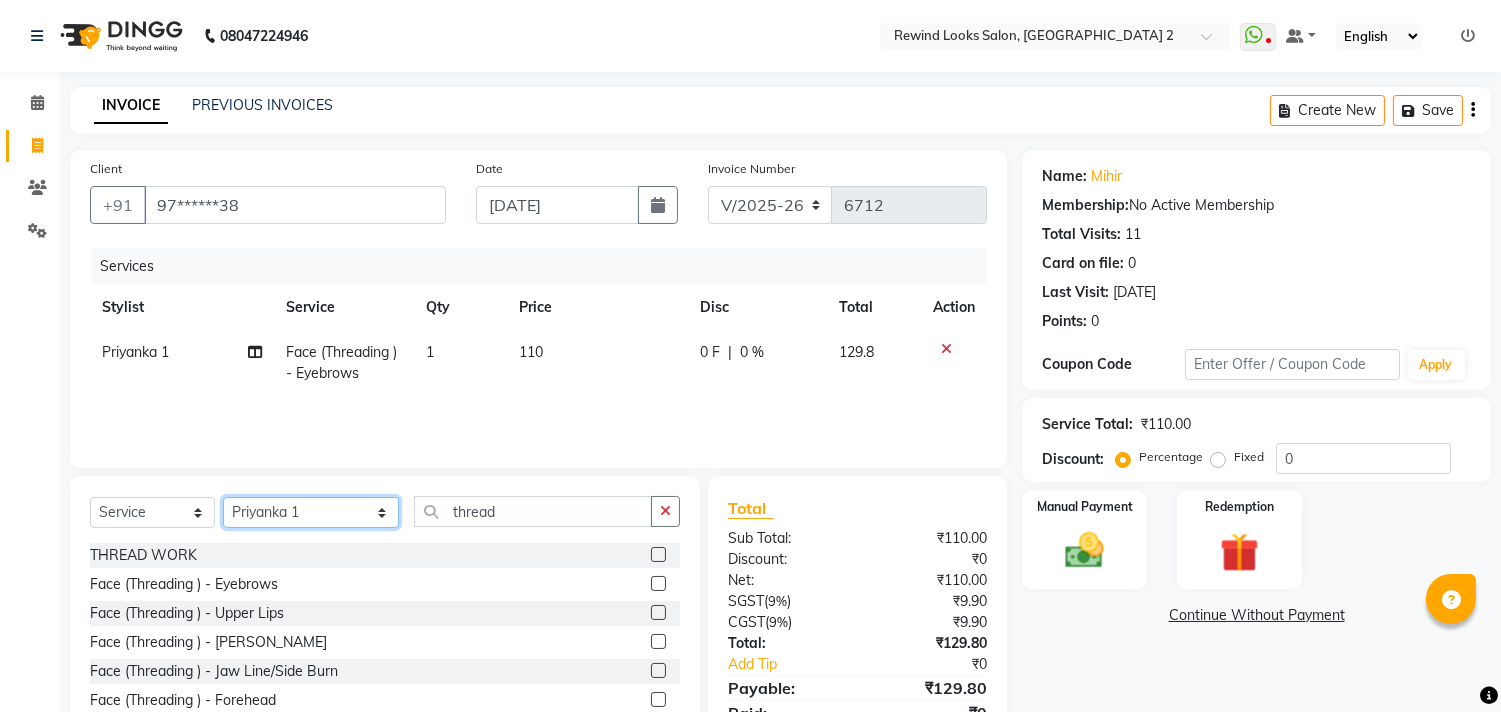 click on "Select Stylist aayat ADMIN Alfad hair Casa  [PERSON_NAME] HAIR [PERSON_NAME]  (unisex hairstylist) BIG [DEMOGRAPHIC_DATA] [DEMOGRAPHIC_DATA] DANISH [PERSON_NAME] orchid [PERSON_NAME] HAIR [DEMOGRAPHIC_DATA] CASA [PERSON_NAME] kiran Deepak Hair Mani MANOJ PEDICURE  [PERSON_NAME]. HAIR [PERSON_NAME] HAIR [PERSON_NAME] CASA NIZAM SAYA PRATIBHA ORCHID  Priyanka 1 [PERSON_NAME] pedicure RIHAN HAIR CASA [PERSON_NAME] [DEMOGRAPHIC_DATA] casa SAIF HAIR SAYA sameer casa [PERSON_NAME] hair casa [PERSON_NAME] beauty SHARIK HAIR [PERSON_NAME] Artist [PERSON_NAME] pedicure Suman Sumer Hair Tarikh hair [DEMOGRAPHIC_DATA] Casa white orched Danish [PERSON_NAME] hair  [PERSON_NAME] HAIR [DEMOGRAPHIC_DATA]" 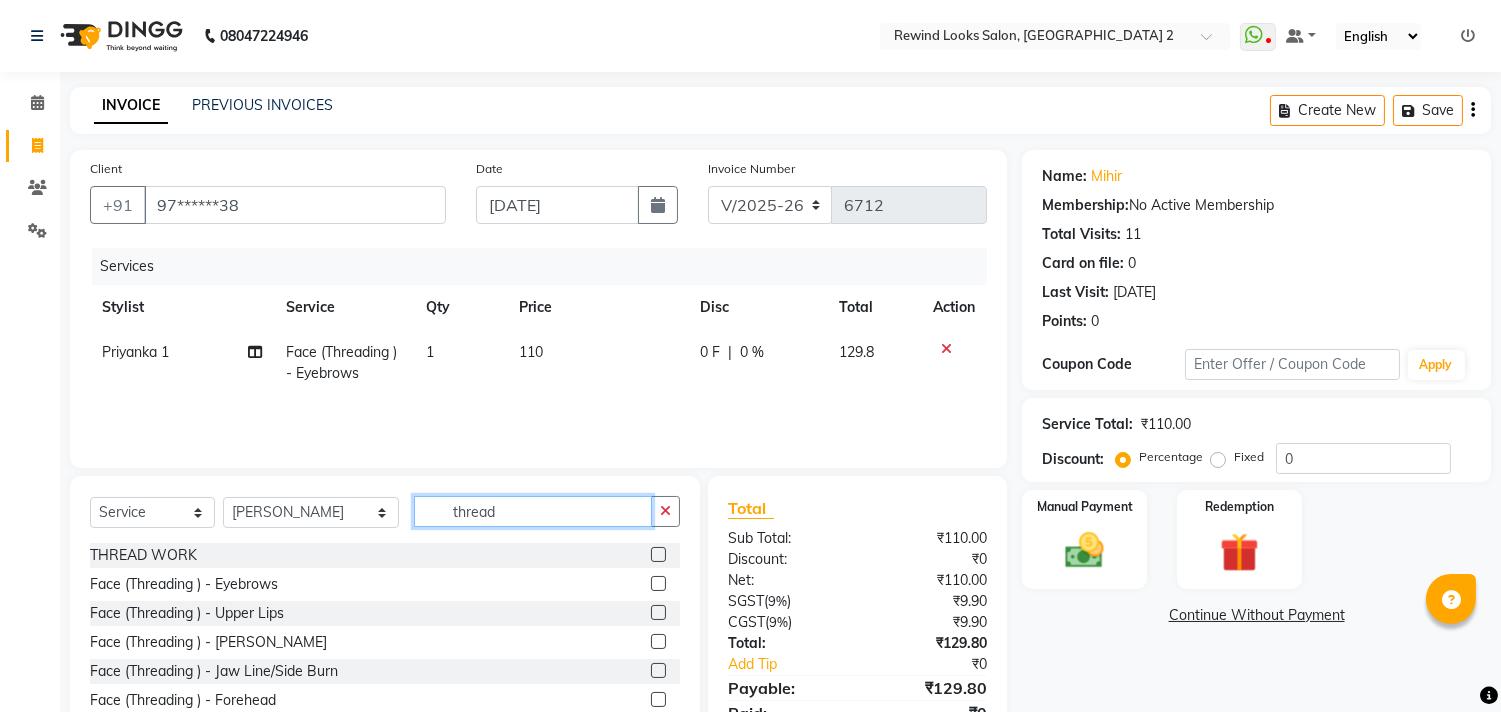 click on "thread" 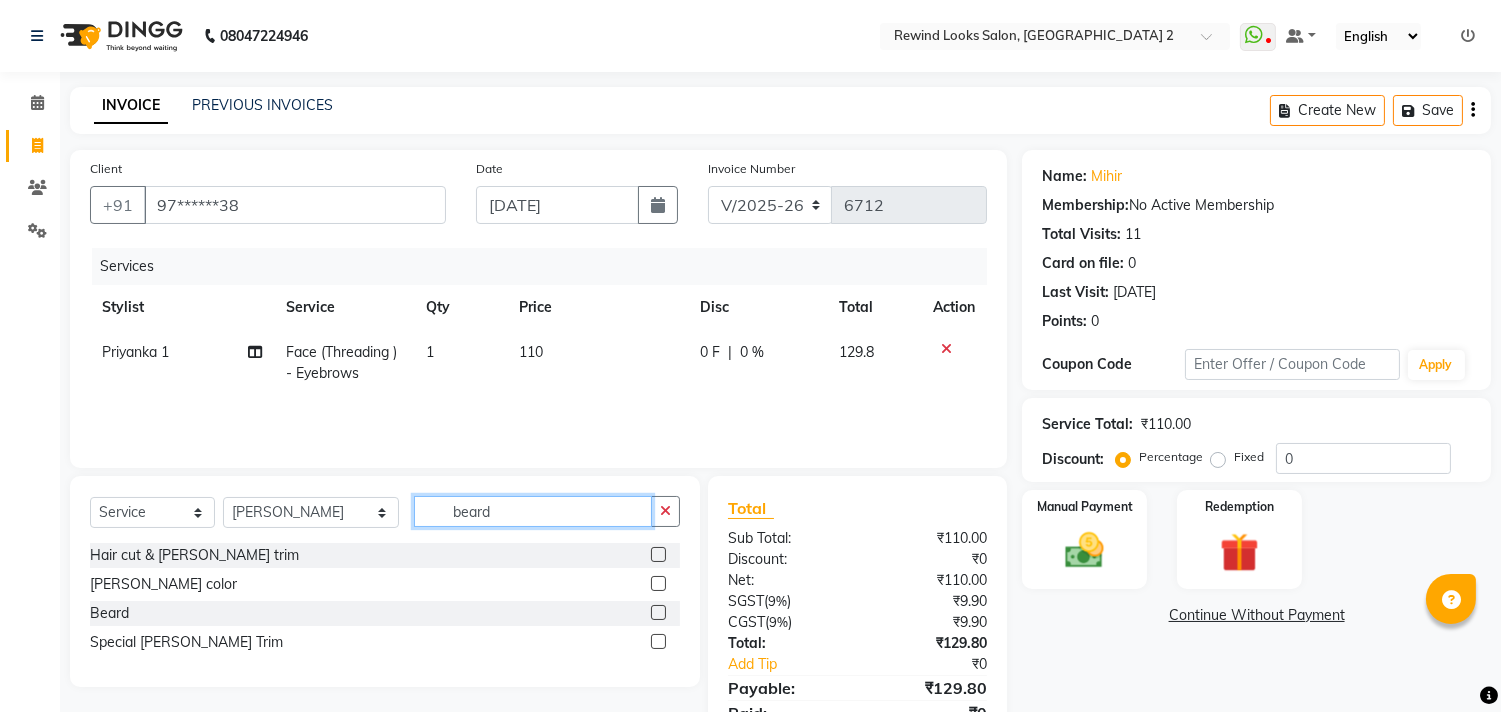 type on "beard" 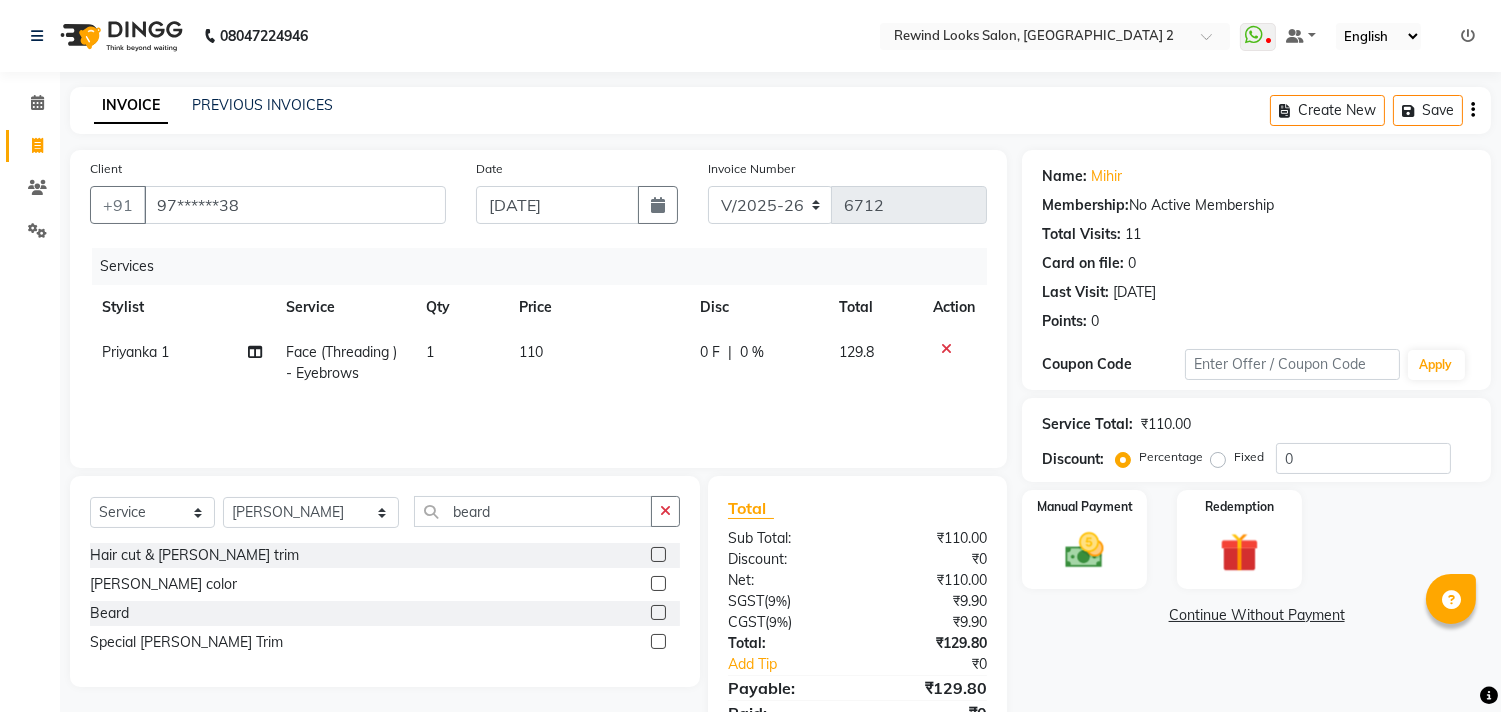 click 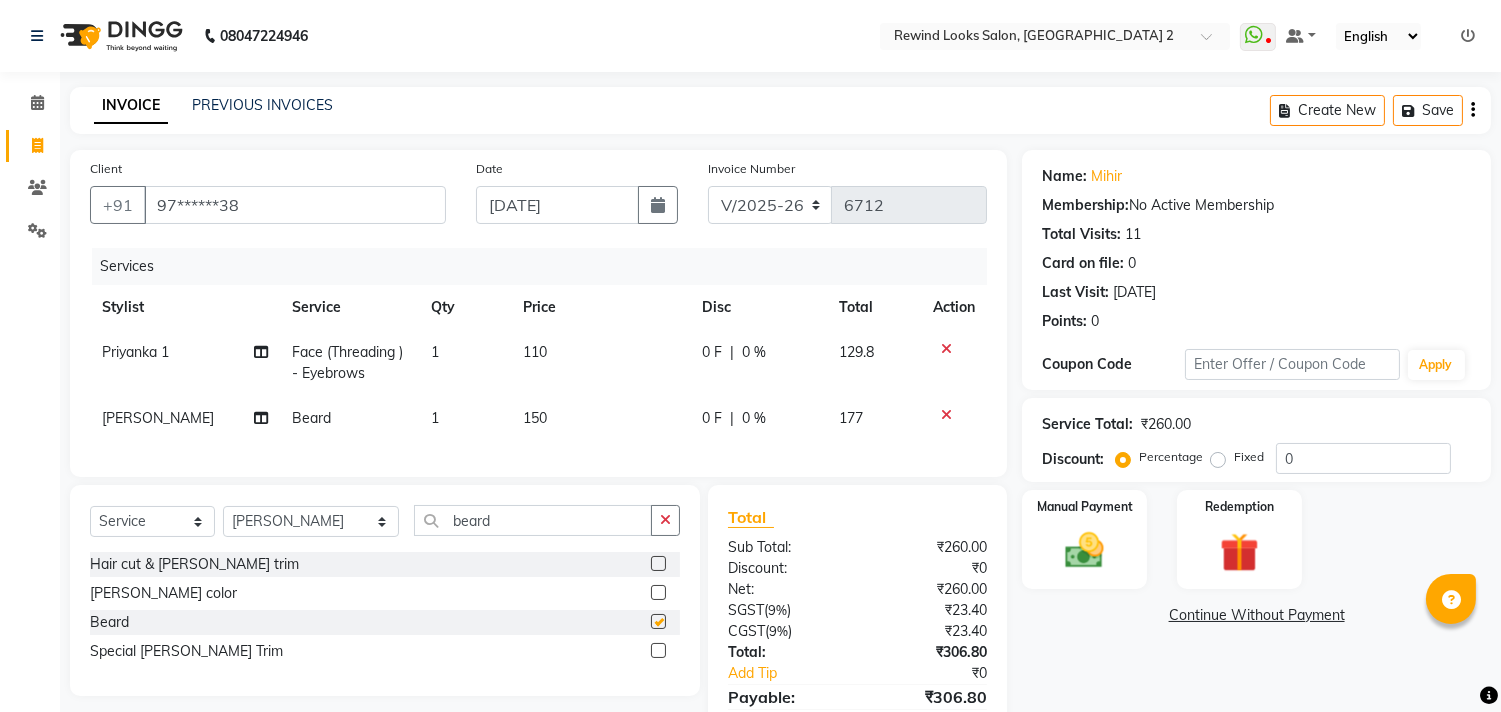 checkbox on "false" 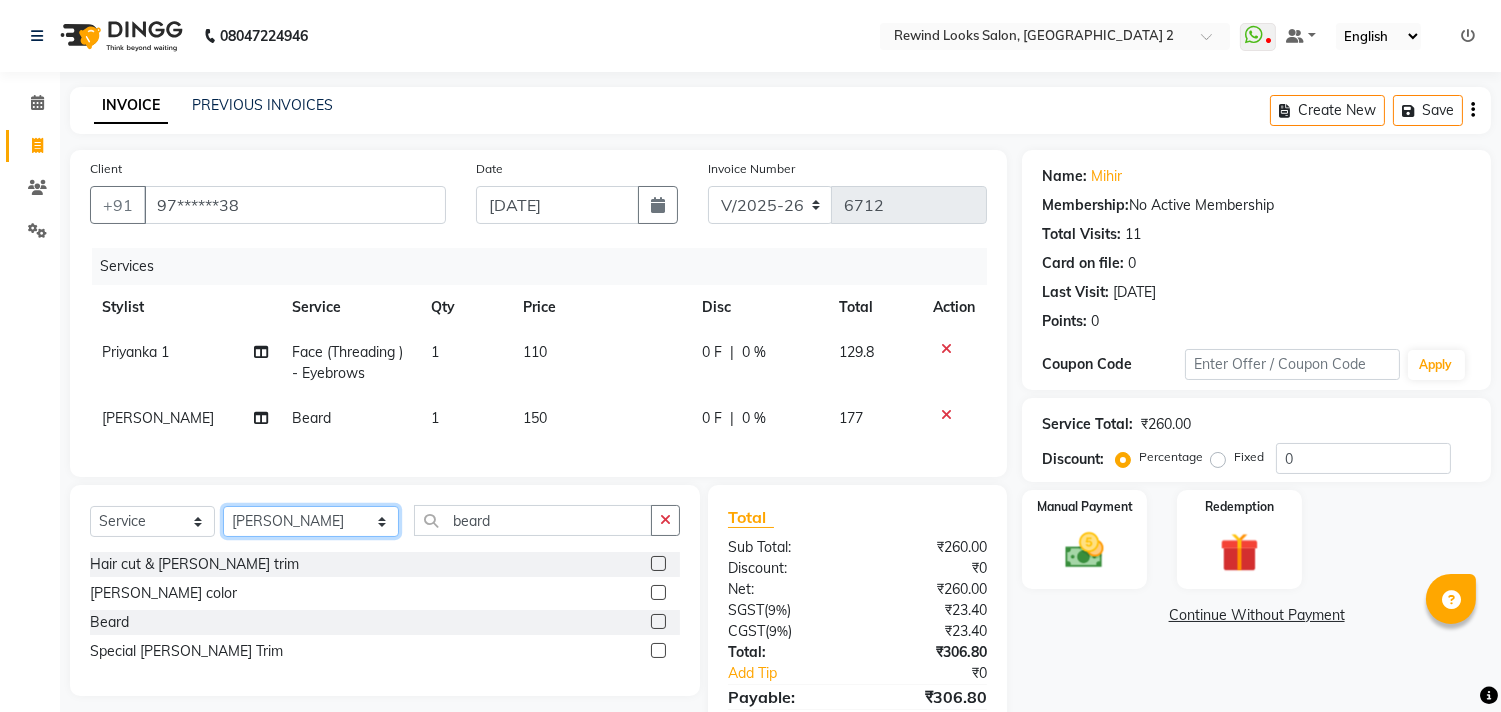 click on "Select Stylist aayat ADMIN Alfad hair Casa  [PERSON_NAME] HAIR [PERSON_NAME]  (unisex hairstylist) BIG [DEMOGRAPHIC_DATA] [DEMOGRAPHIC_DATA] DANISH [PERSON_NAME] orchid [PERSON_NAME] HAIR [DEMOGRAPHIC_DATA] CASA [PERSON_NAME] kiran Deepak Hair Mani MANOJ PEDICURE  [PERSON_NAME]. HAIR [PERSON_NAME] HAIR [PERSON_NAME] CASA NIZAM SAYA PRATIBHA ORCHID  Priyanka 1 [PERSON_NAME] pedicure RIHAN HAIR CASA [PERSON_NAME] [DEMOGRAPHIC_DATA] casa SAIF HAIR SAYA sameer casa [PERSON_NAME] hair casa [PERSON_NAME] beauty SHARIK HAIR [PERSON_NAME] Artist [PERSON_NAME] pedicure Suman Sumer Hair Tarikh hair [DEMOGRAPHIC_DATA] Casa white orched Danish [PERSON_NAME] hair  [PERSON_NAME] HAIR [DEMOGRAPHIC_DATA]" 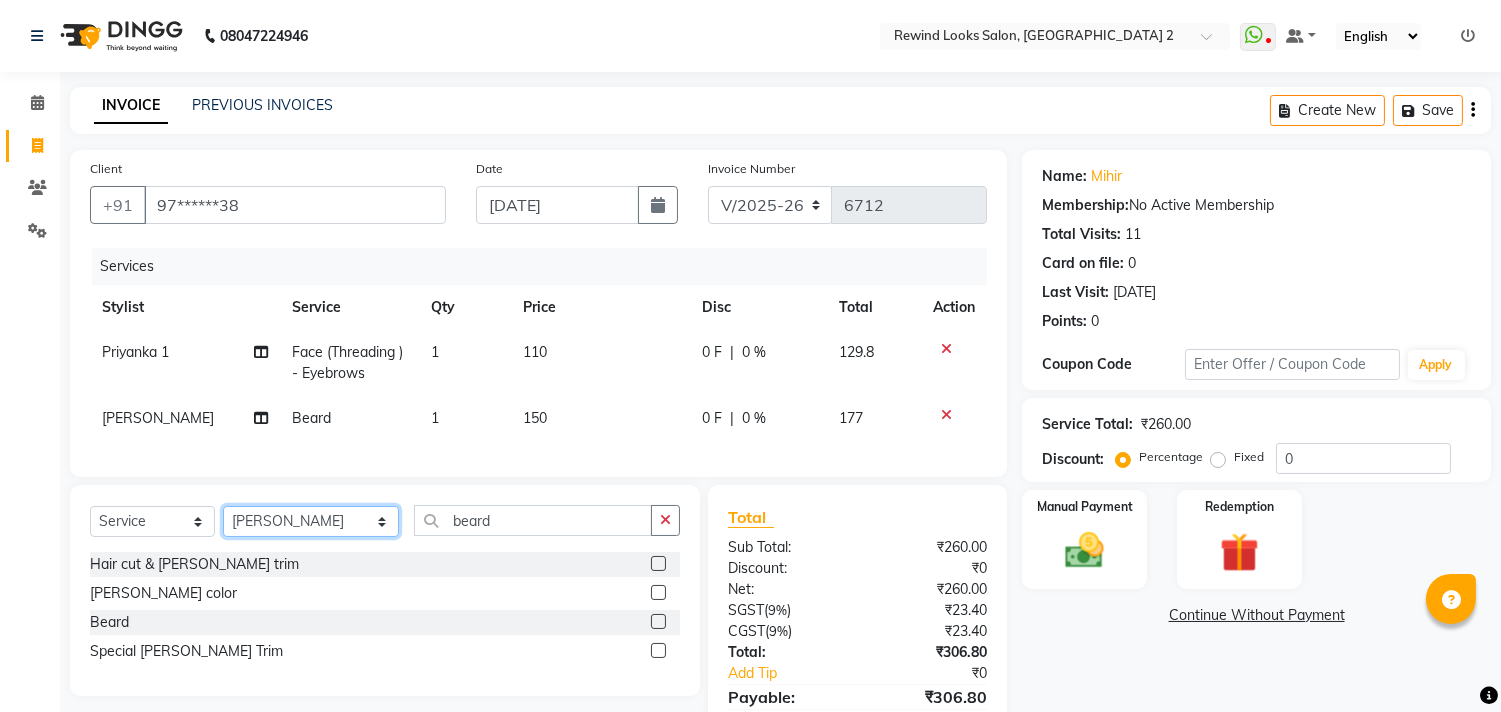 click on "Select Stylist aayat ADMIN Alfad hair Casa  [PERSON_NAME] HAIR [PERSON_NAME]  (unisex hairstylist) BIG [DEMOGRAPHIC_DATA] [DEMOGRAPHIC_DATA] DANISH [PERSON_NAME] orchid [PERSON_NAME] HAIR [DEMOGRAPHIC_DATA] CASA [PERSON_NAME] kiran Deepak Hair Mani MANOJ PEDICURE  [PERSON_NAME]. HAIR [PERSON_NAME] HAIR [PERSON_NAME] CASA NIZAM SAYA PRATIBHA ORCHID  Priyanka 1 [PERSON_NAME] pedicure RIHAN HAIR CASA [PERSON_NAME] [DEMOGRAPHIC_DATA] casa SAIF HAIR SAYA sameer casa [PERSON_NAME] hair casa [PERSON_NAME] beauty SHARIK HAIR [PERSON_NAME] Artist [PERSON_NAME] pedicure Suman Sumer Hair Tarikh hair [DEMOGRAPHIC_DATA] Casa white orched Danish [PERSON_NAME] hair  [PERSON_NAME] HAIR [DEMOGRAPHIC_DATA]" 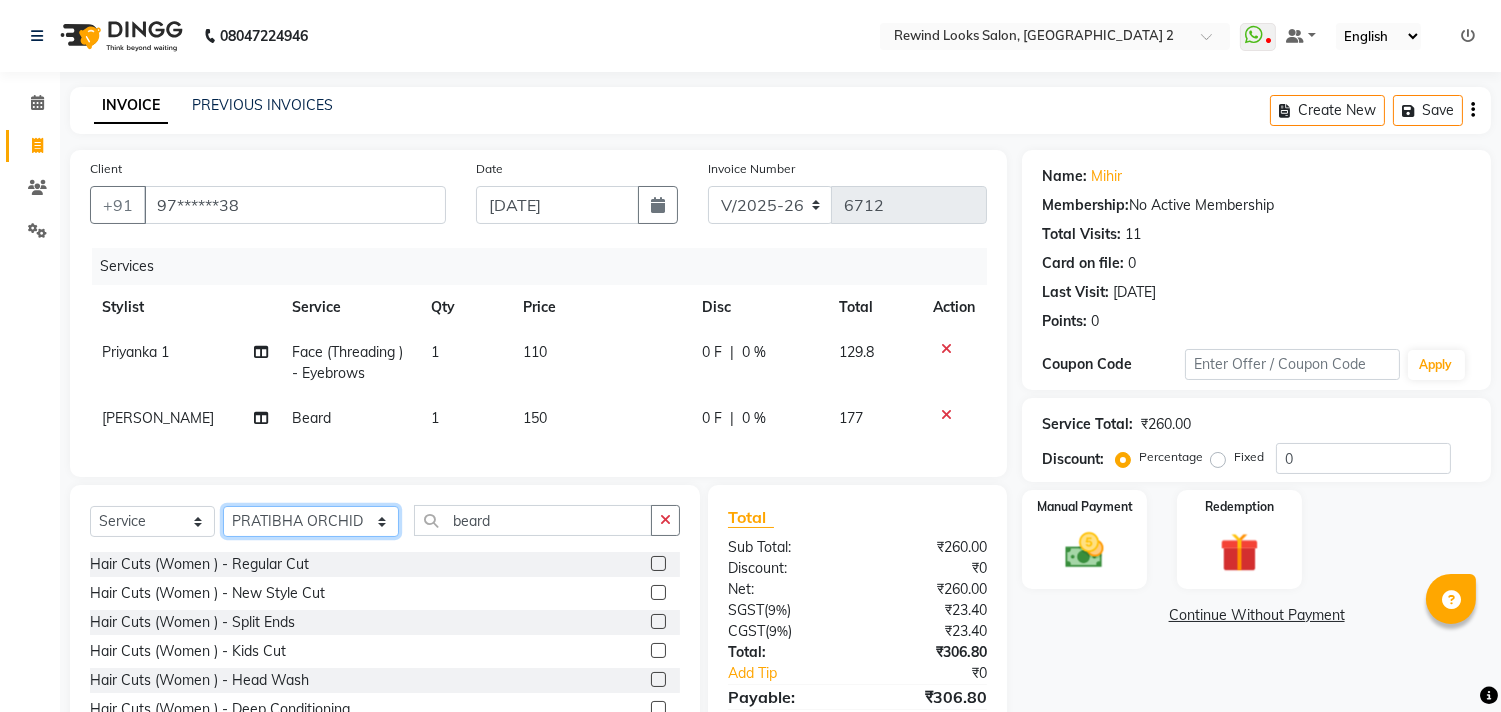 select on "27098" 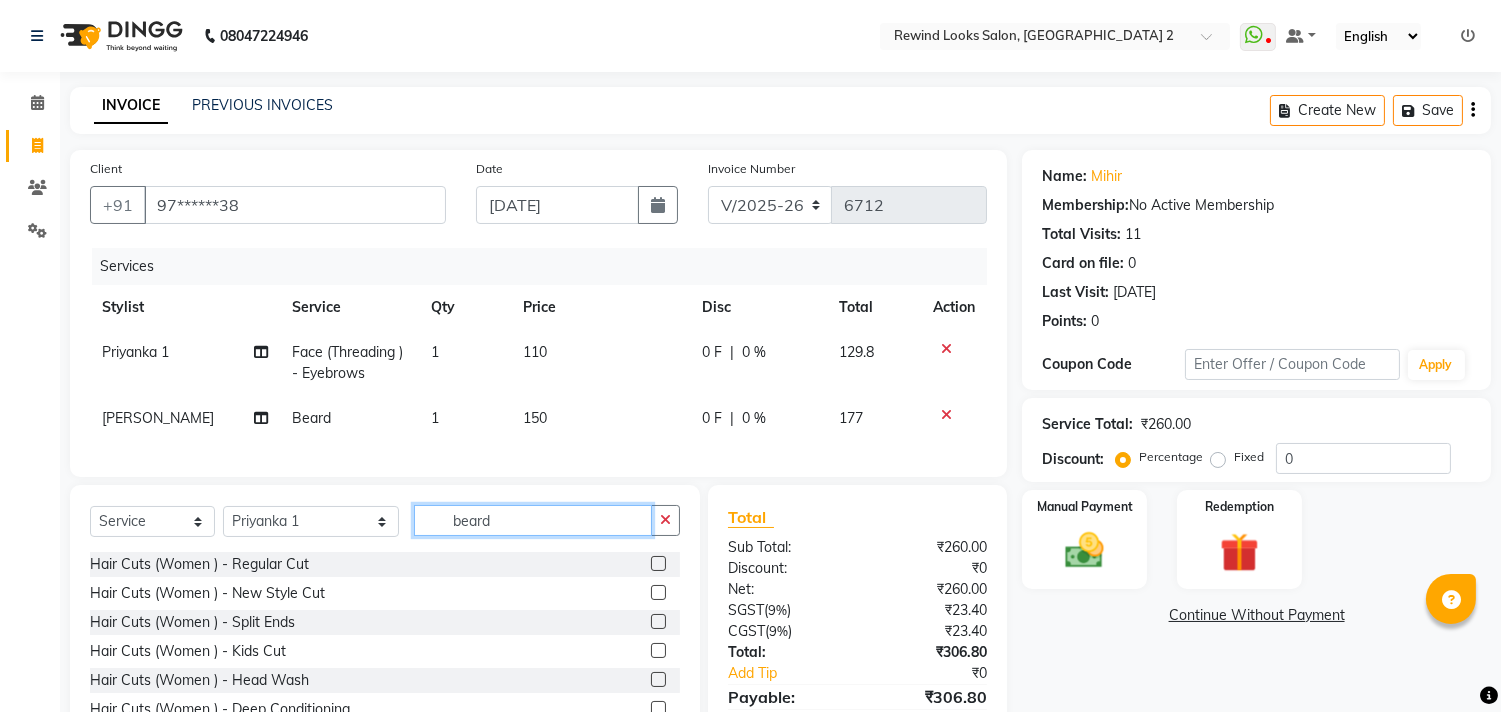 click on "beard" 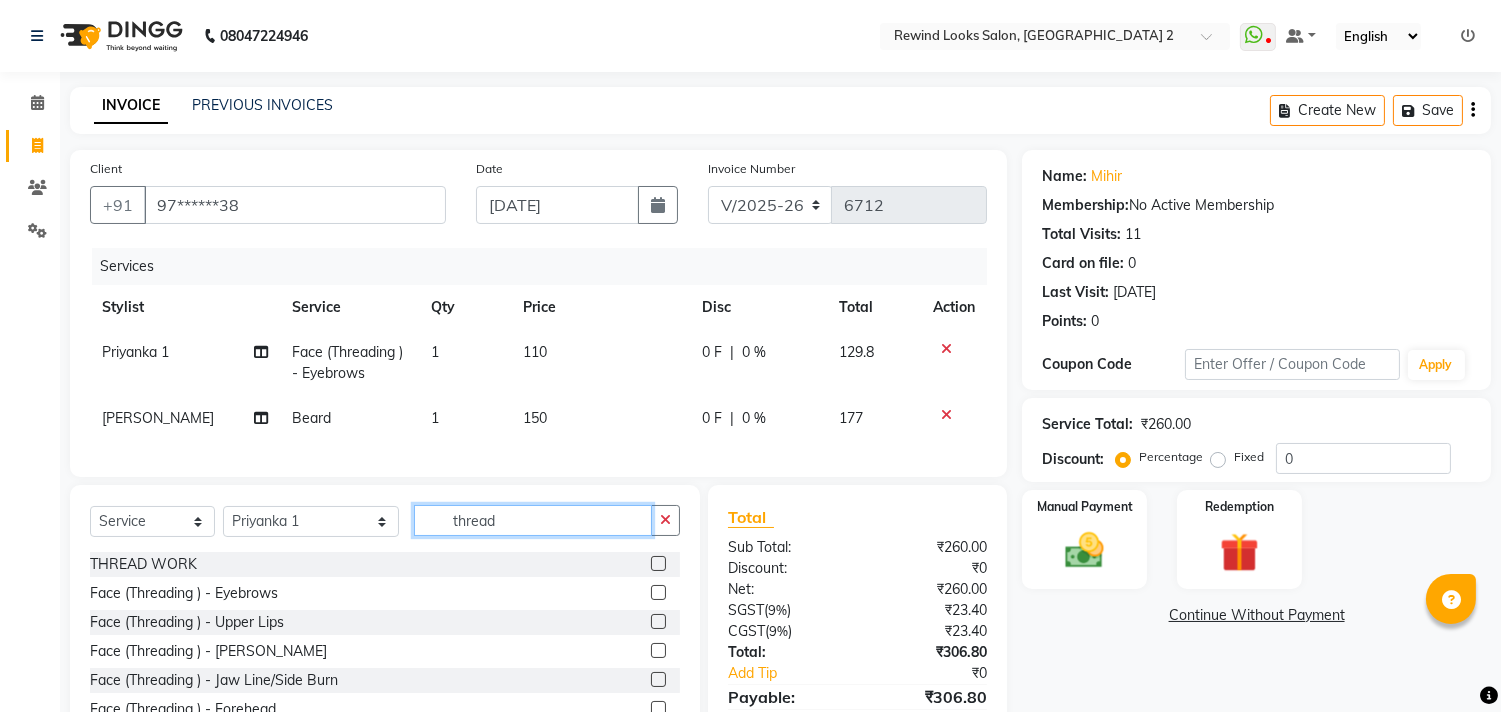 type on "thread" 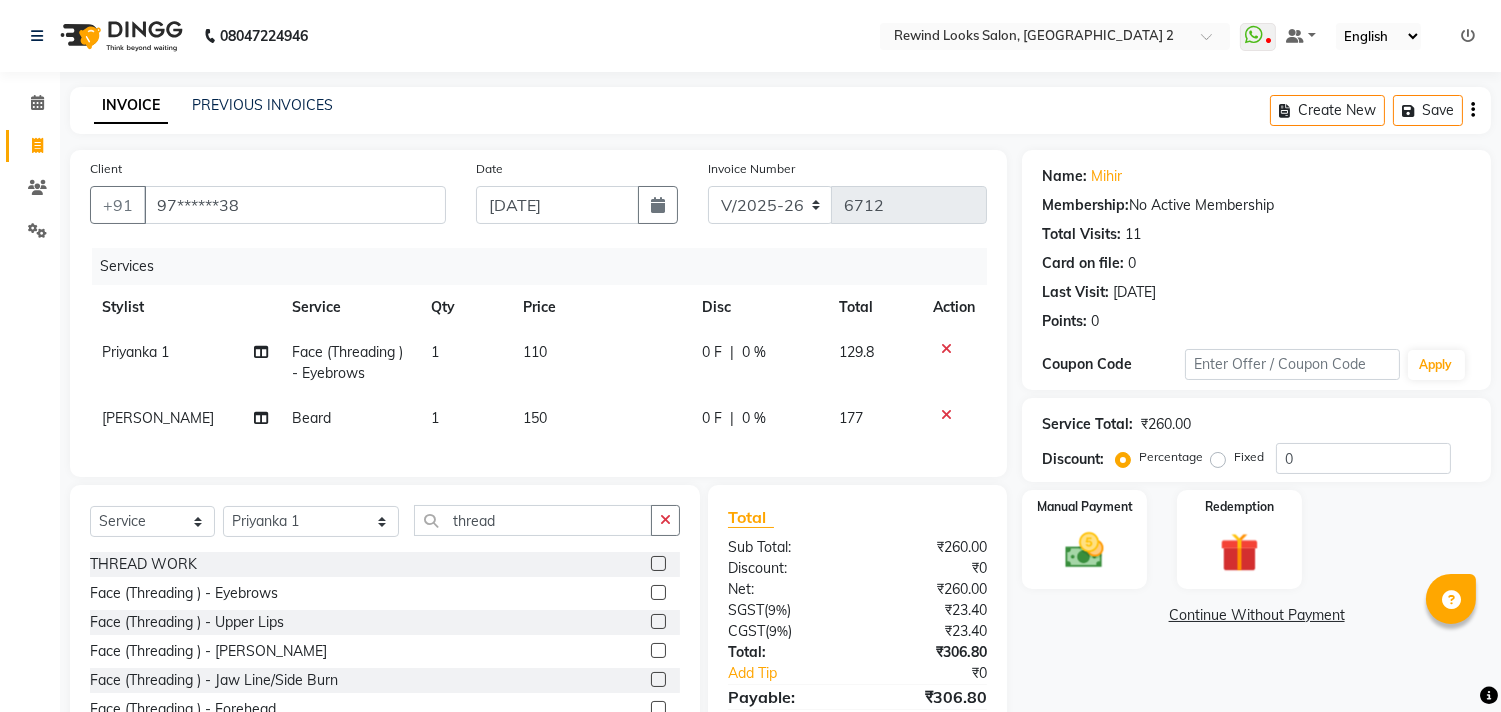 click 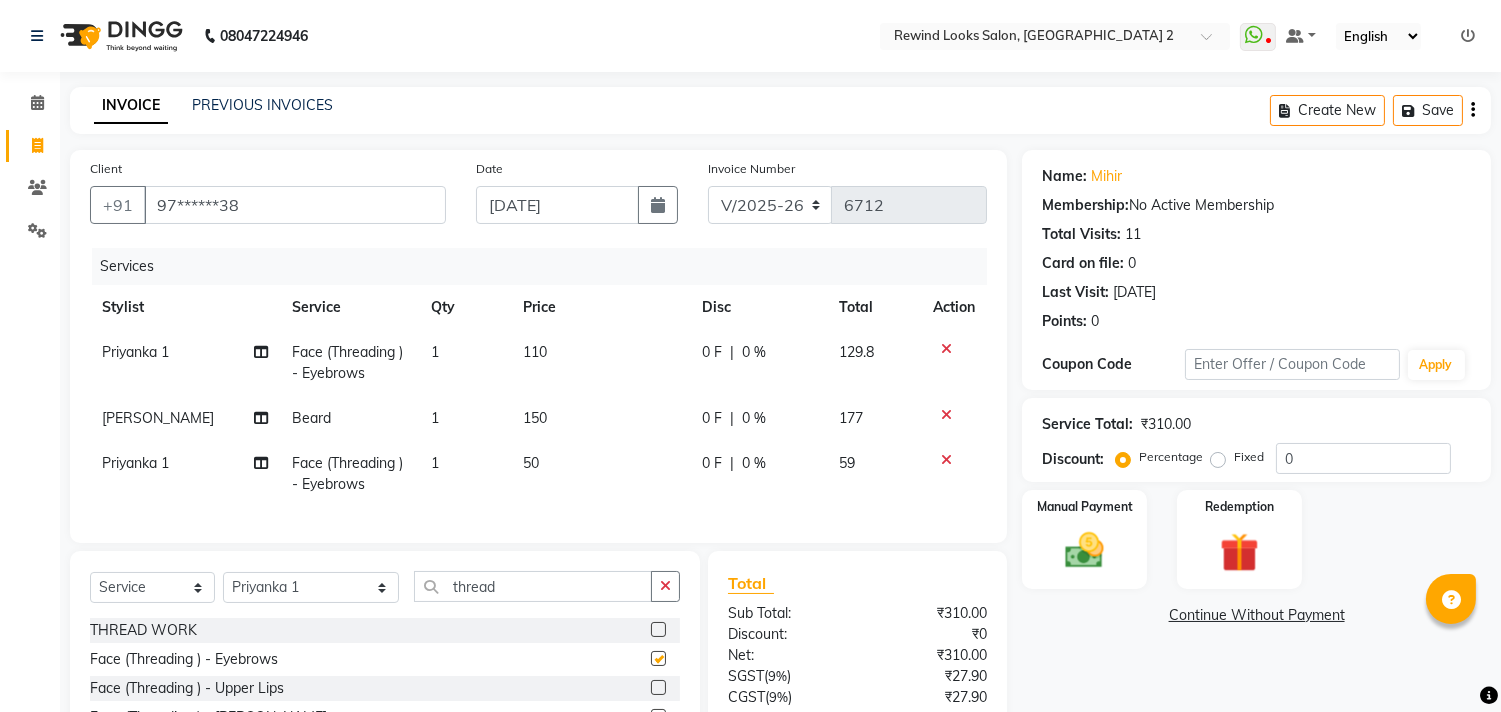 checkbox on "false" 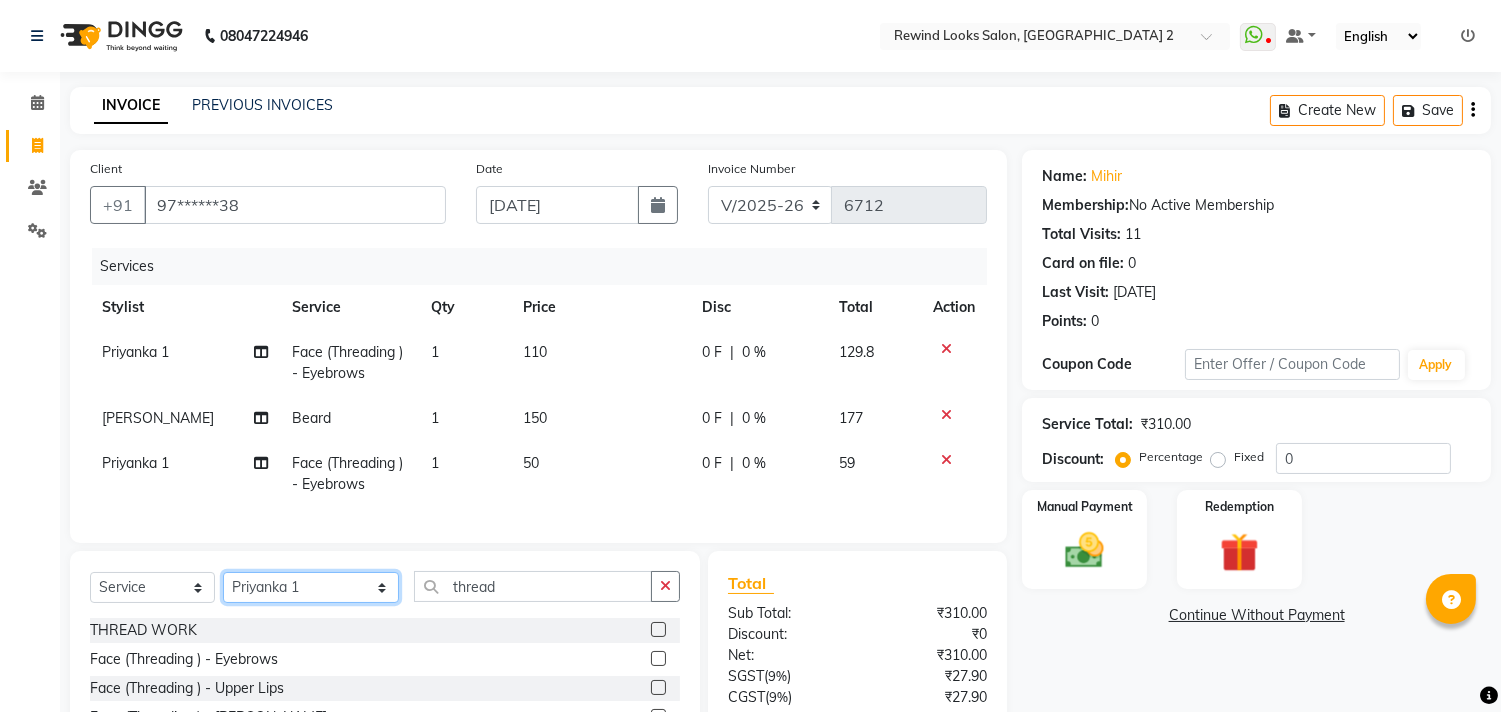 click on "Select Stylist aayat ADMIN Alfad hair Casa  [PERSON_NAME] HAIR [PERSON_NAME]  (unisex hairstylist) BIG [DEMOGRAPHIC_DATA] [DEMOGRAPHIC_DATA] DANISH [PERSON_NAME] orchid [PERSON_NAME] HAIR [DEMOGRAPHIC_DATA] CASA [PERSON_NAME] kiran Deepak Hair Mani MANOJ PEDICURE  [PERSON_NAME]. HAIR [PERSON_NAME] HAIR [PERSON_NAME] CASA NIZAM SAYA PRATIBHA ORCHID  Priyanka 1 [PERSON_NAME] pedicure RIHAN HAIR CASA [PERSON_NAME] [DEMOGRAPHIC_DATA] casa SAIF HAIR SAYA sameer casa [PERSON_NAME] hair casa [PERSON_NAME] beauty SHARIK HAIR [PERSON_NAME] Artist [PERSON_NAME] pedicure Suman Sumer Hair Tarikh hair [DEMOGRAPHIC_DATA] Casa white orched Danish [PERSON_NAME] hair  [PERSON_NAME] HAIR [DEMOGRAPHIC_DATA]" 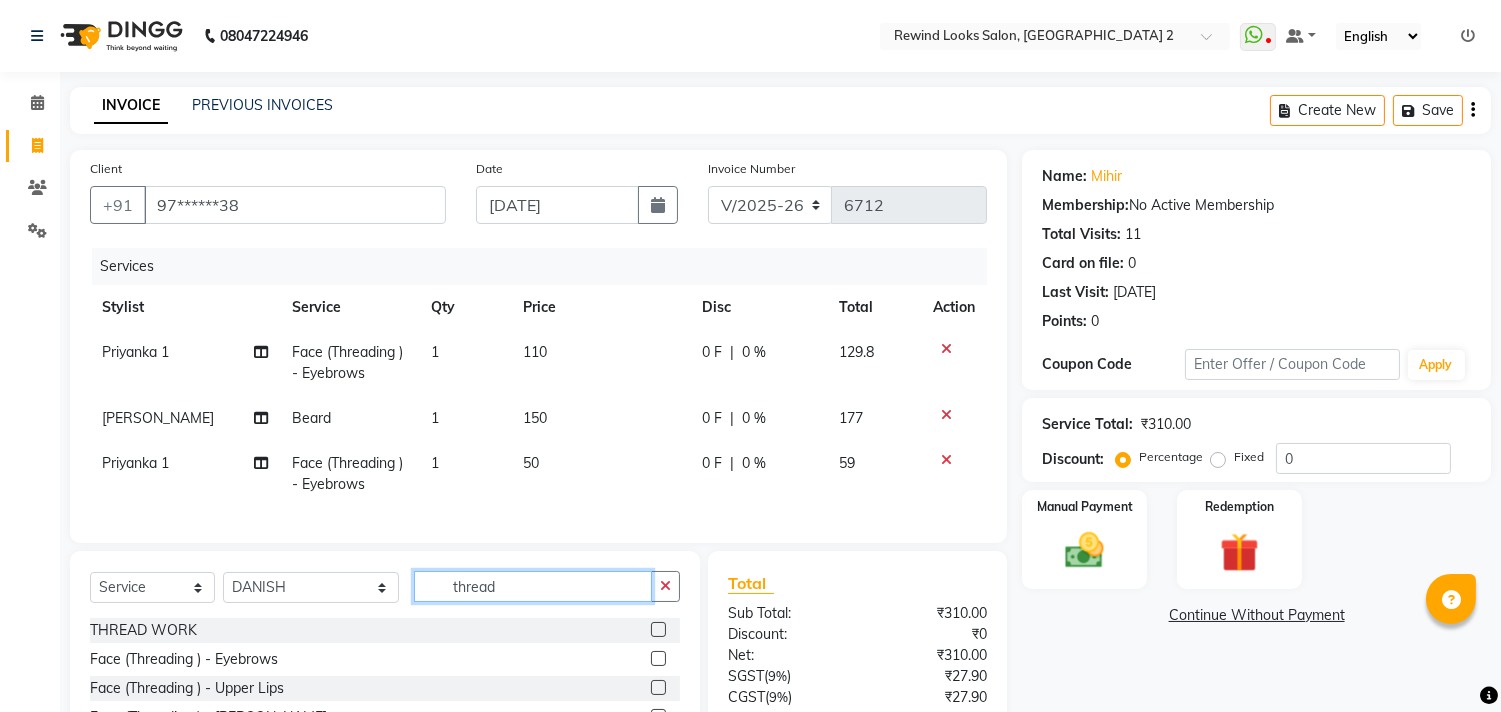 click on "thread" 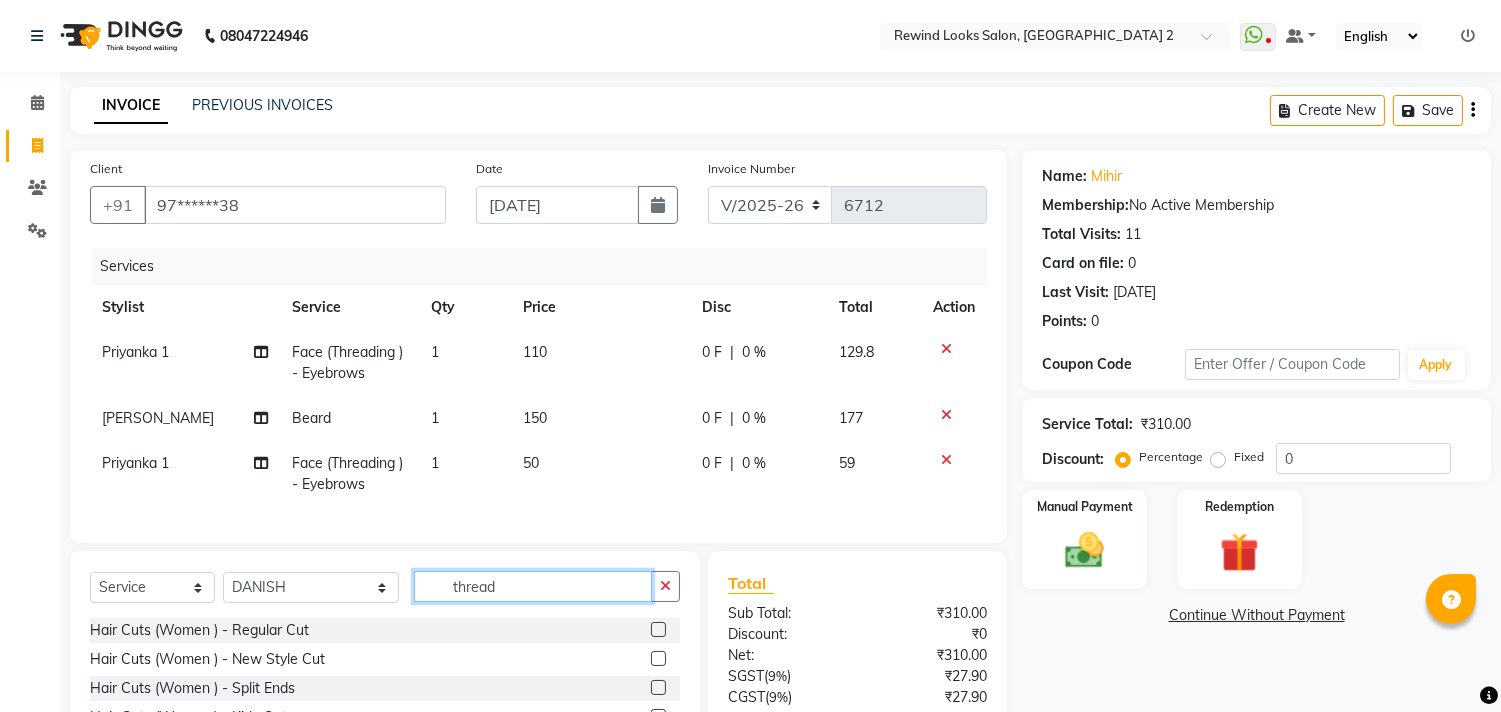 click on "thread" 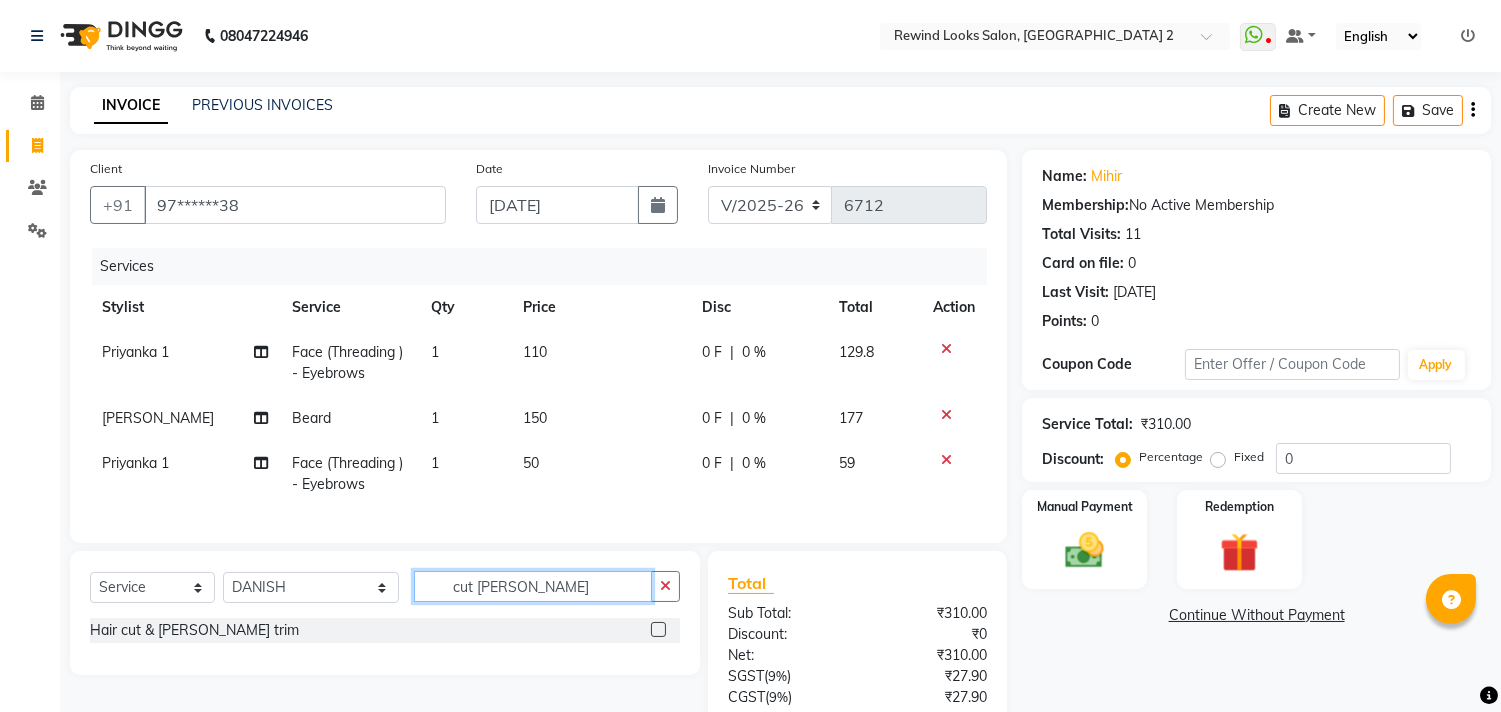 type on "cut [PERSON_NAME]" 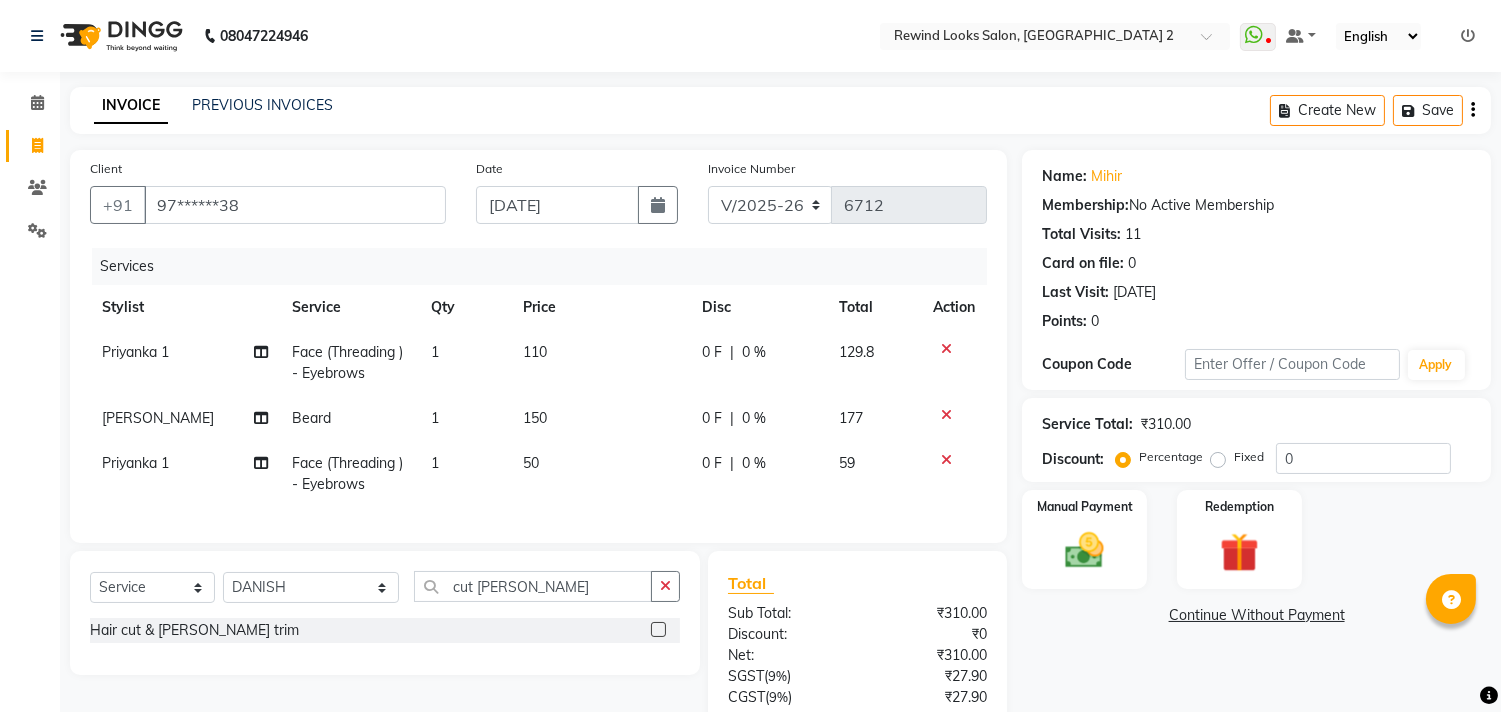 click 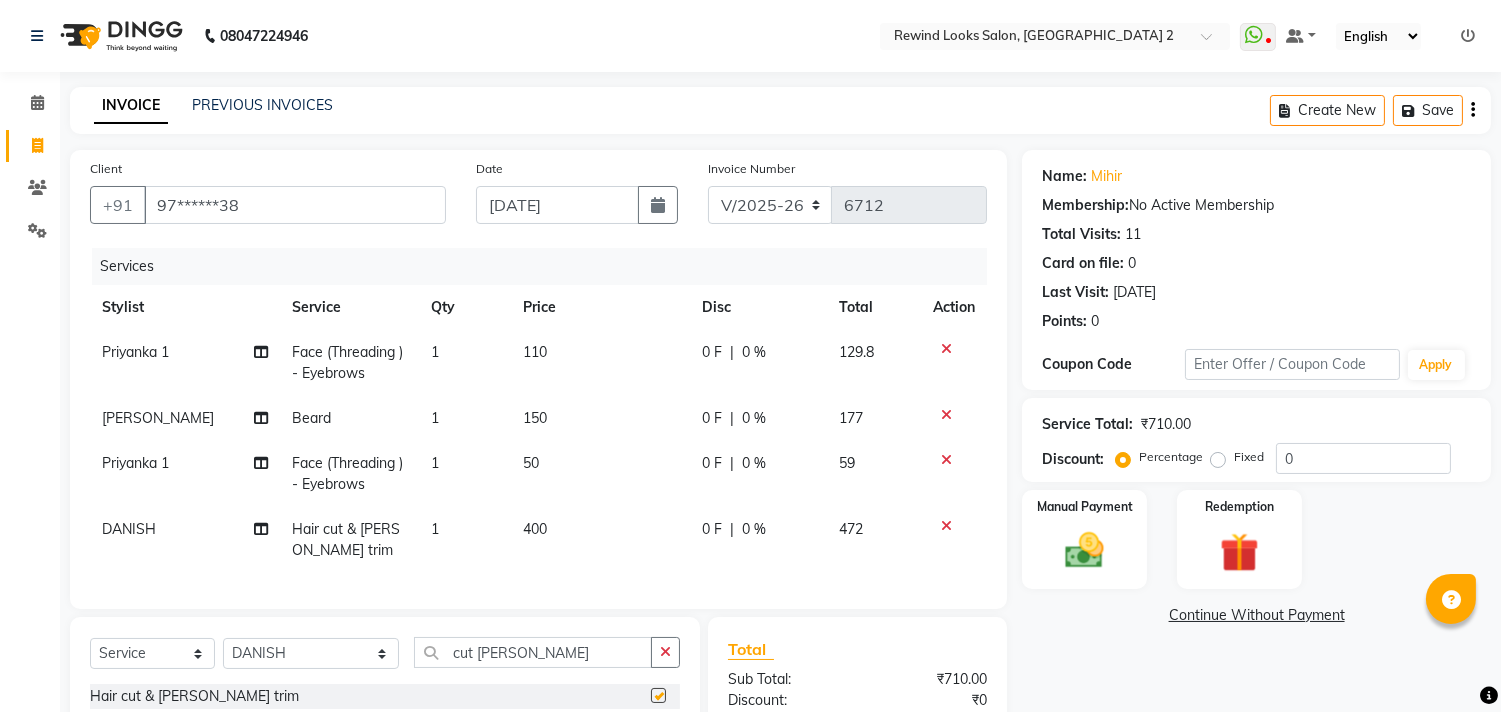 checkbox on "false" 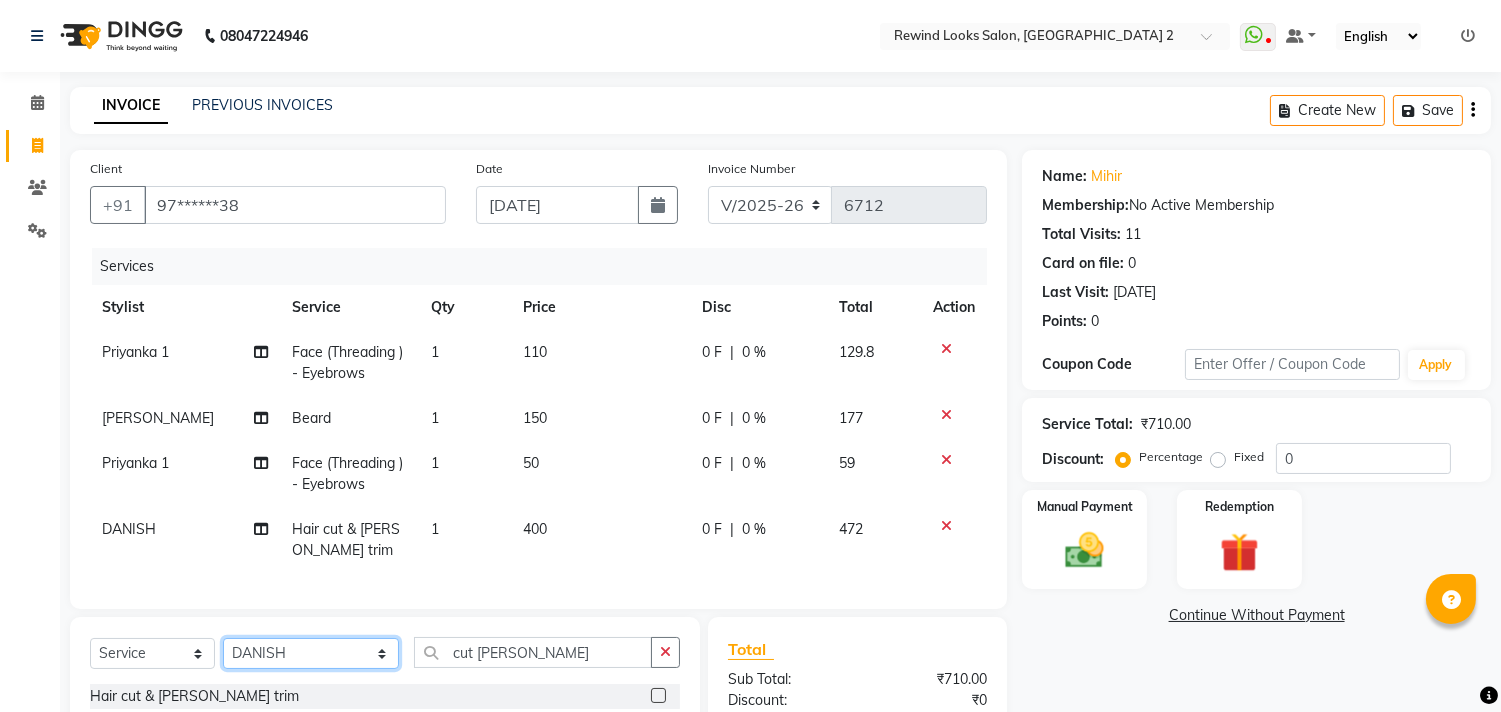 click on "Select Stylist aayat ADMIN Alfad hair Casa  [PERSON_NAME] HAIR [PERSON_NAME]  (unisex hairstylist) BIG [DEMOGRAPHIC_DATA] [DEMOGRAPHIC_DATA] DANISH [PERSON_NAME] orchid [PERSON_NAME] HAIR [DEMOGRAPHIC_DATA] CASA [PERSON_NAME] kiran Deepak Hair Mani MANOJ PEDICURE  [PERSON_NAME]. HAIR [PERSON_NAME] HAIR [PERSON_NAME] CASA NIZAM SAYA PRATIBHA ORCHID  Priyanka 1 [PERSON_NAME] pedicure RIHAN HAIR CASA [PERSON_NAME] [DEMOGRAPHIC_DATA] casa SAIF HAIR SAYA sameer casa [PERSON_NAME] hair casa [PERSON_NAME] beauty SHARIK HAIR [PERSON_NAME] Artist [PERSON_NAME] pedicure Suman Sumer Hair Tarikh hair [DEMOGRAPHIC_DATA] Casa white orched Danish [PERSON_NAME] hair  [PERSON_NAME] HAIR [DEMOGRAPHIC_DATA]" 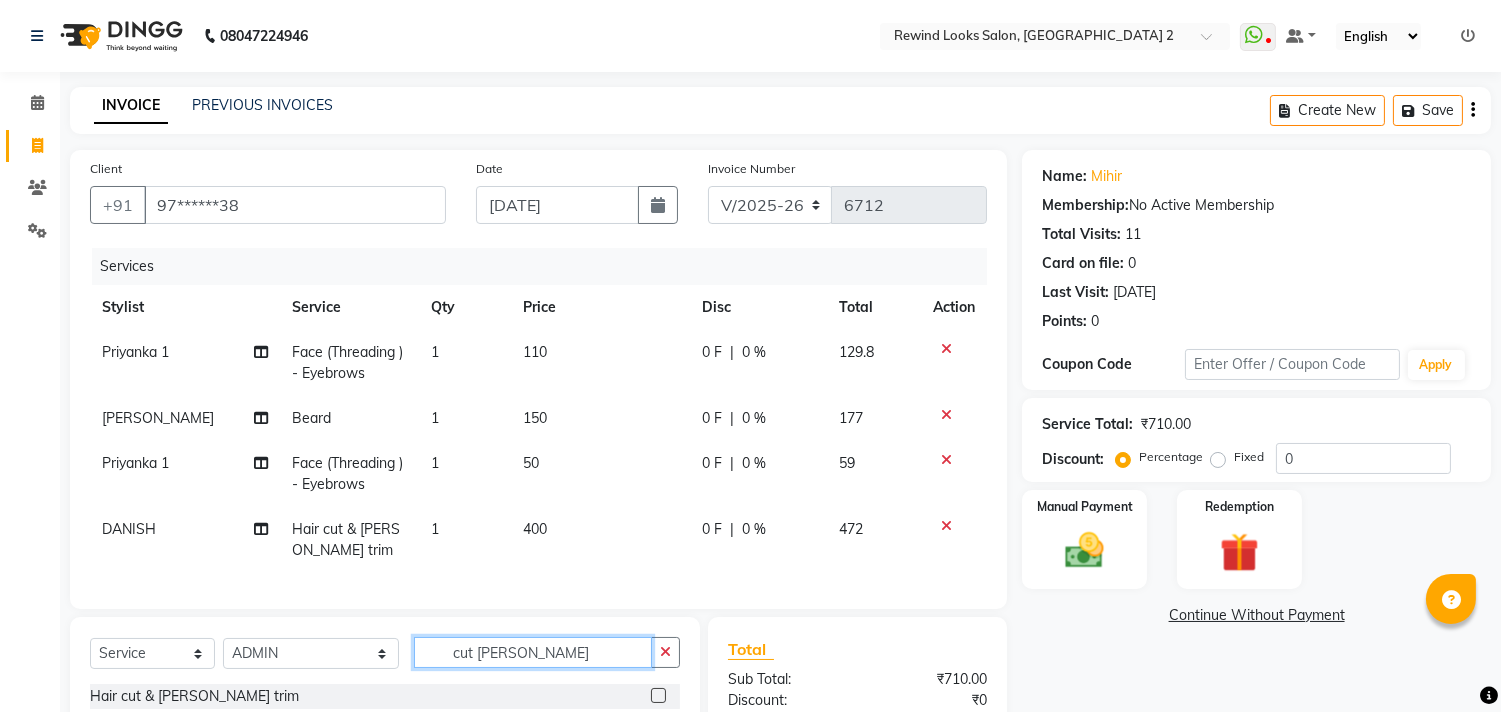 click on "cut [PERSON_NAME]" 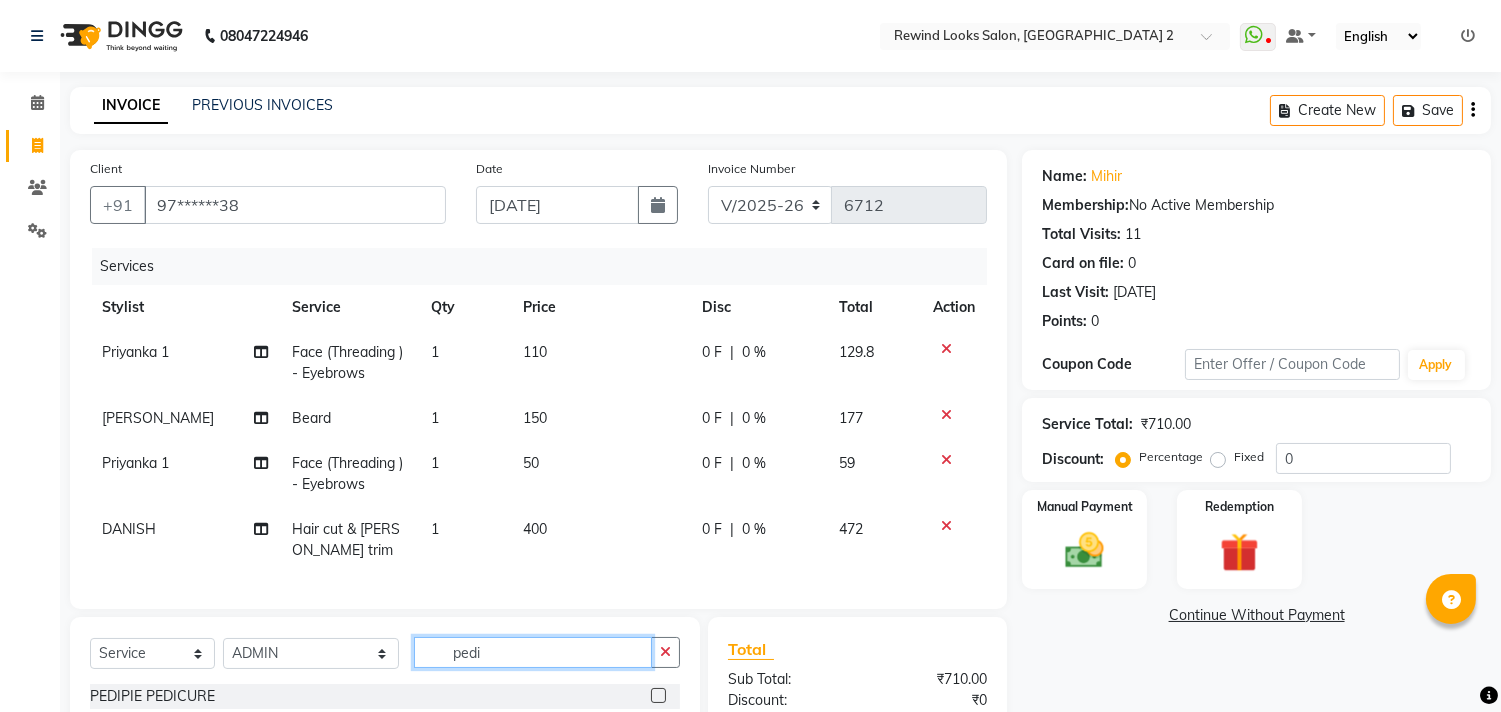 scroll, scrollTop: 245, scrollLeft: 0, axis: vertical 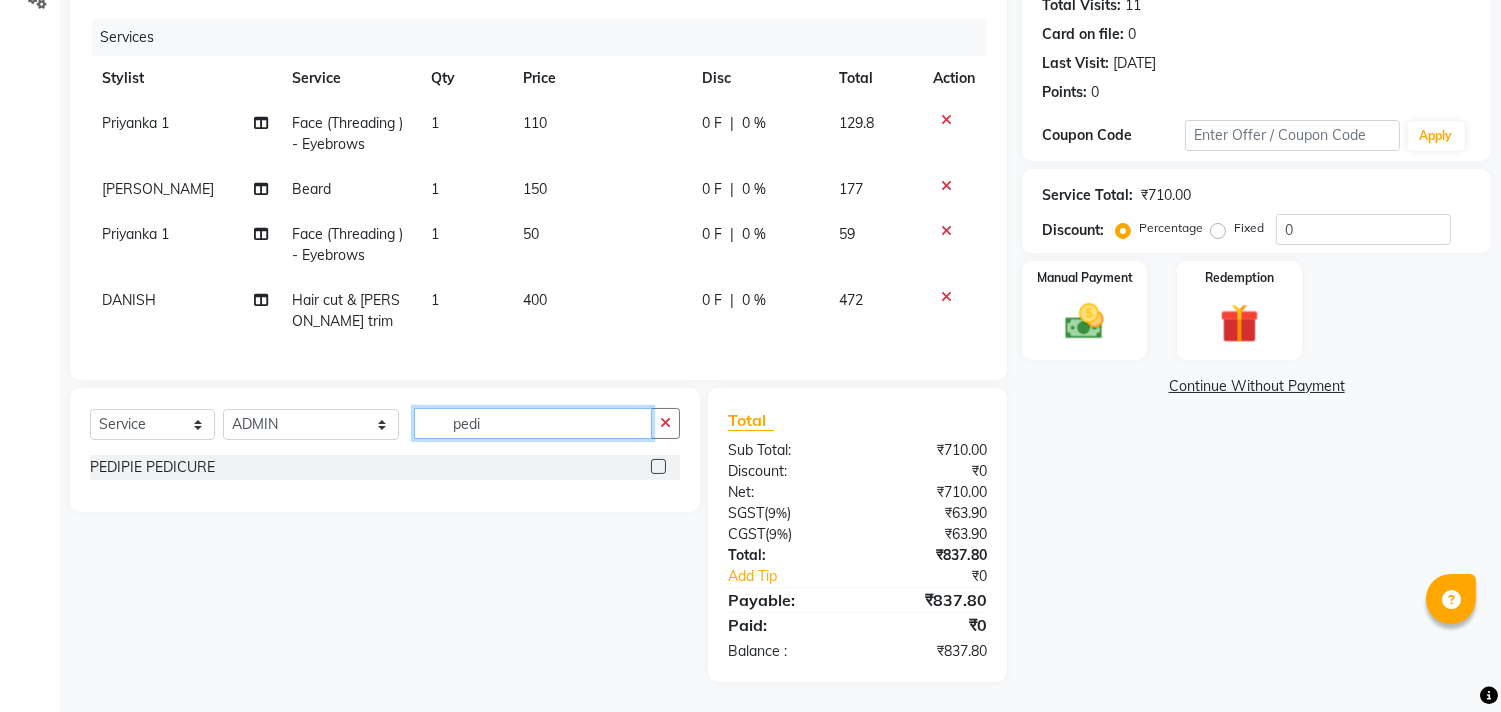 type on "pedi" 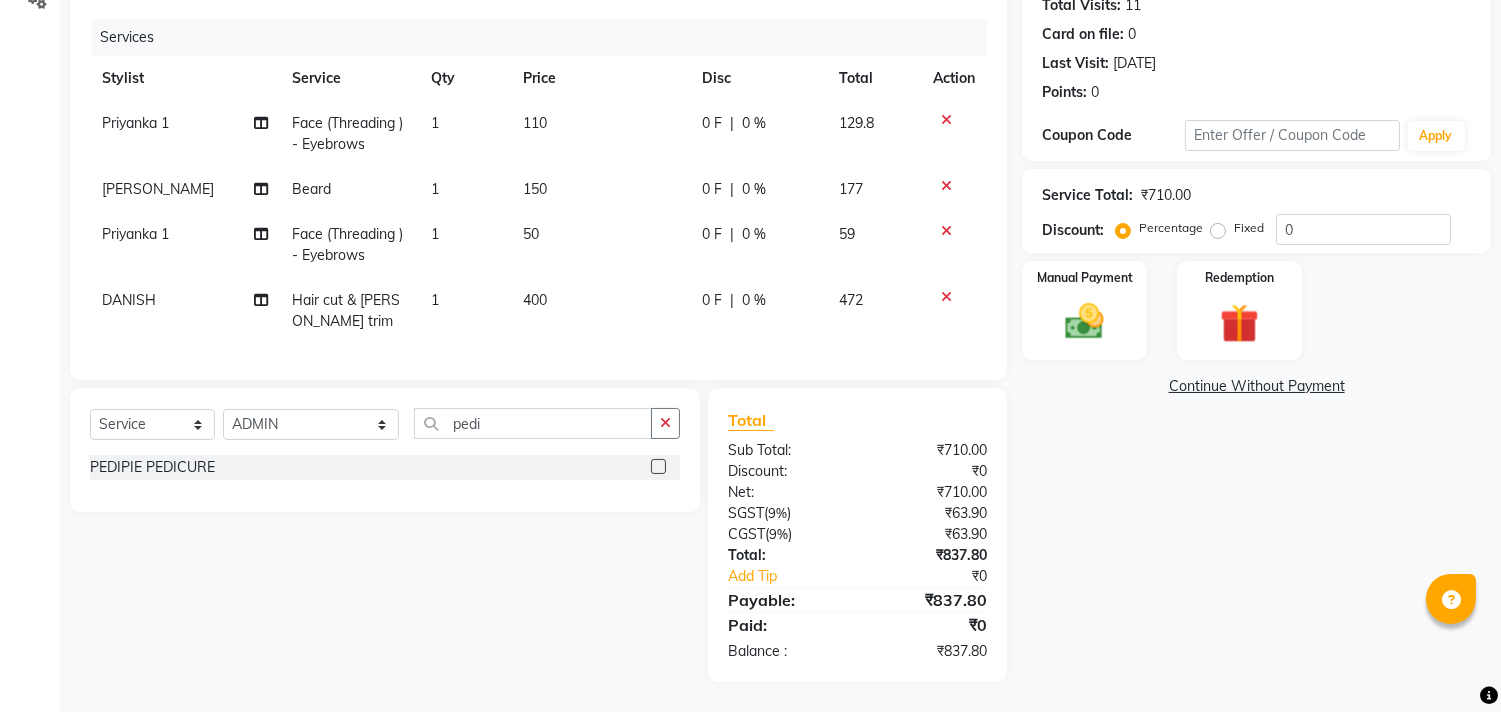 click 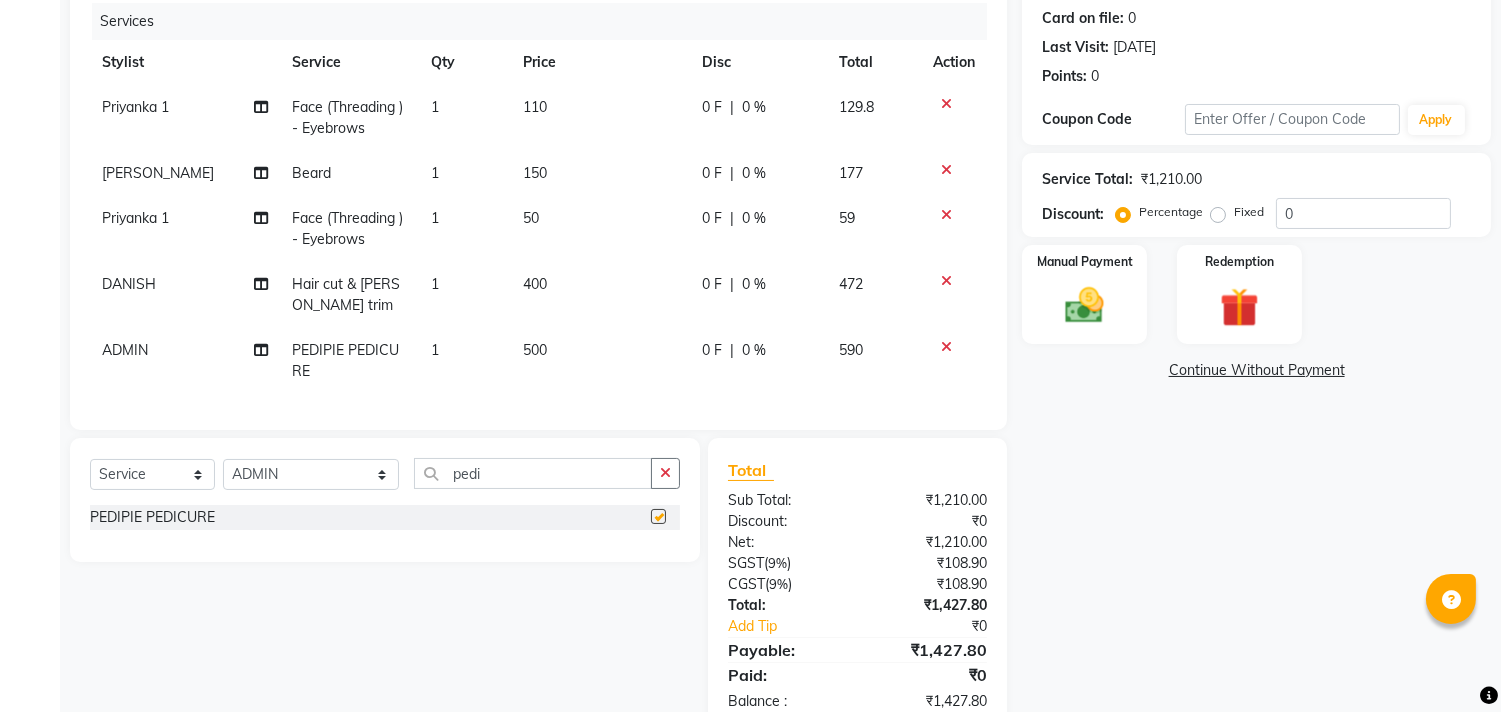 checkbox on "false" 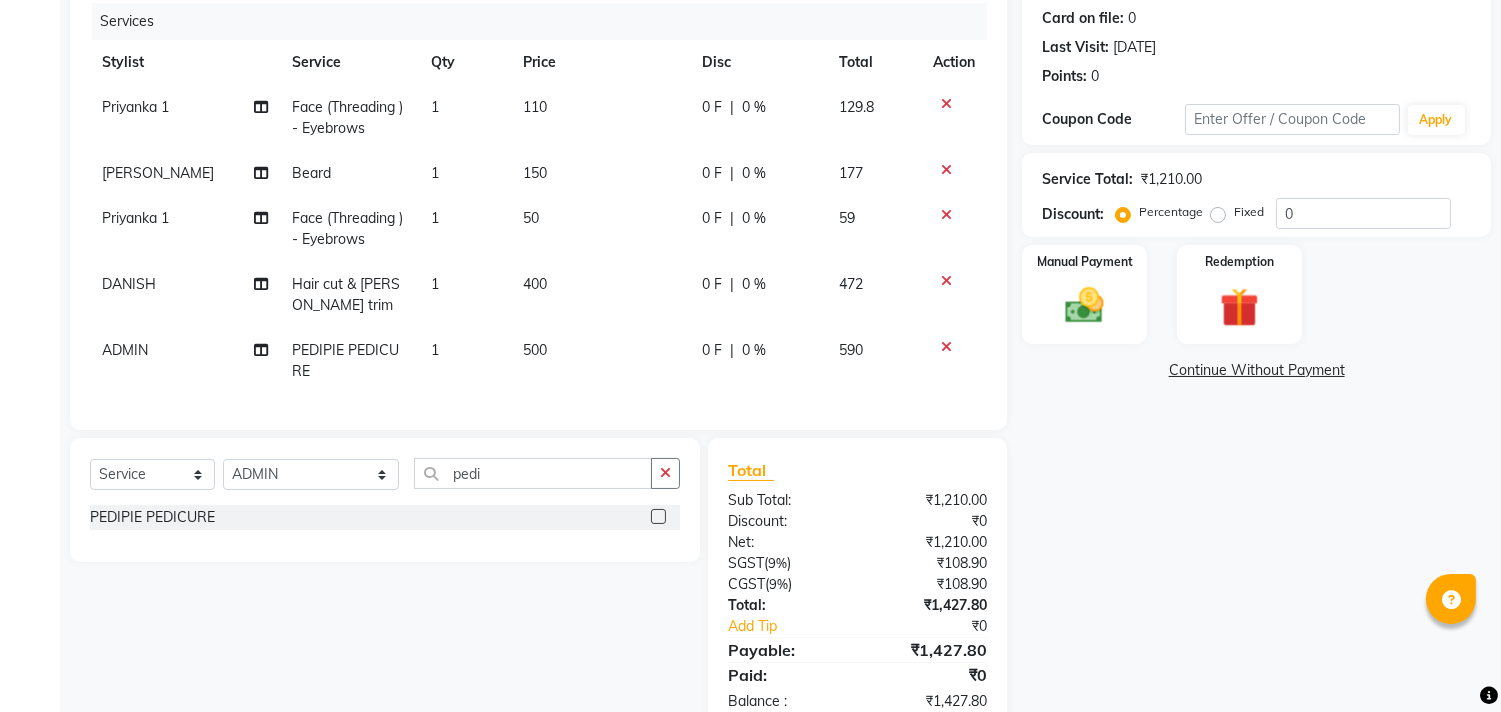 click on "500" 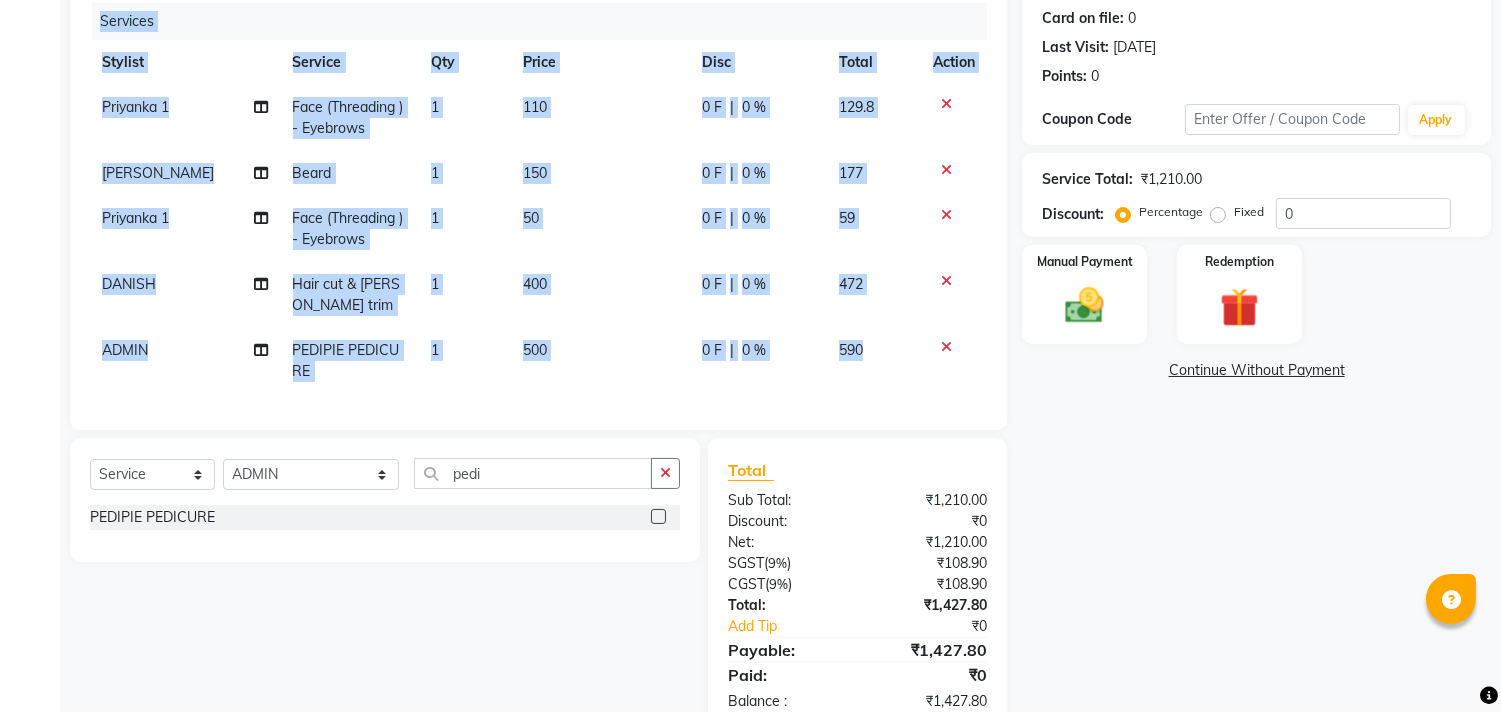 select on "32858" 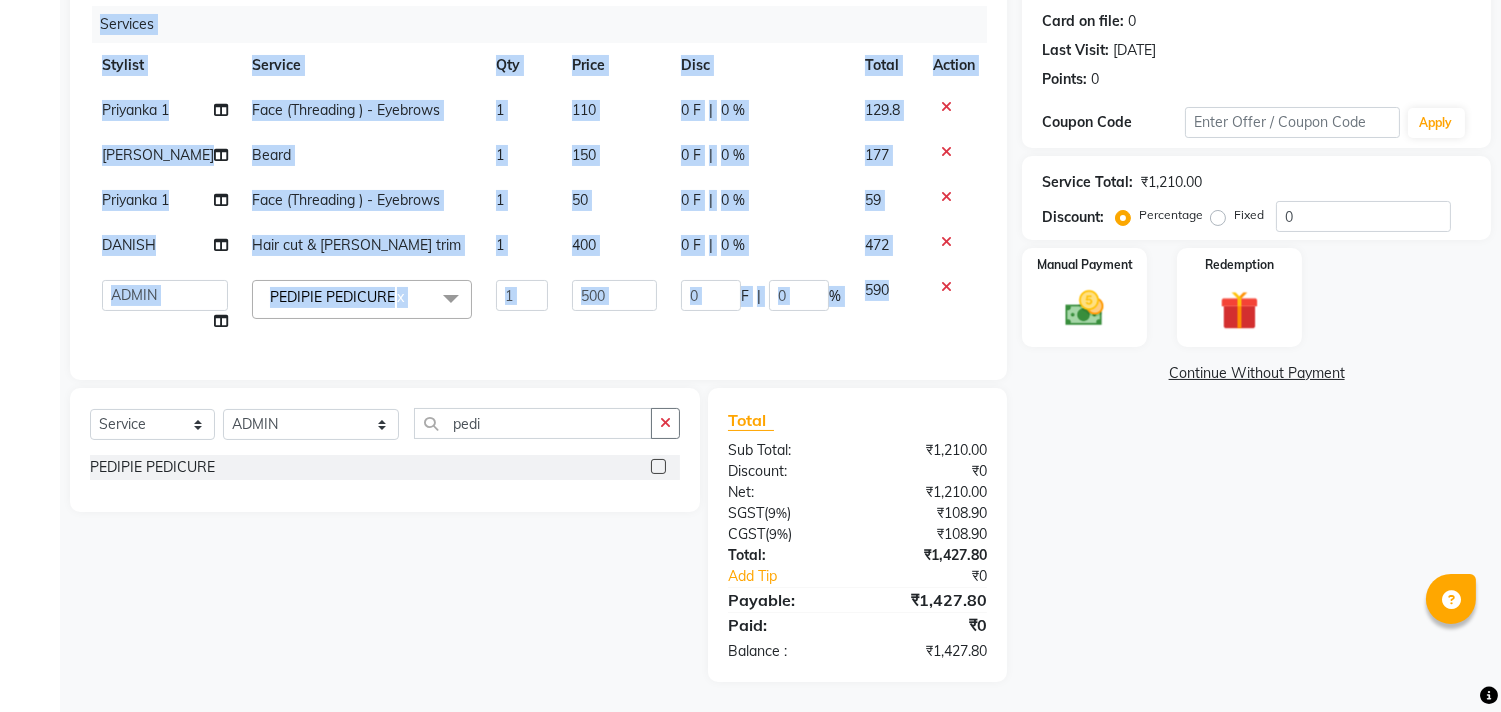 click on "Services Stylist Service Qty Price Disc Total Action Priyanka 1 Face  (Threading )  -  Eyebrows 1 110 0 F | 0 % 129.8 NIZAM SAYA Beard 1 150 0 F | 0 % 177 Priyanka 1 Face  (Threading )  -  Eyebrows 1 50 0 F | 0 % 59 DANISH Hair cut & beard trim 1 400 0 F | 0 % 472  aayat   ADMIN   Alfad hair Casa    ASHWANI HAIR SAYA   AYAN  (unisex hairstylist)   BIG DANISH FEMALE   DANISH   Deepanshi orchid   GULFAM HAIR MALE CASA   Heena   kiran Deepak Hair   Mani   MANOJ PEDICURE    MODH. HAIR SAYA   MOSHIN HAIR   MR. FAIZ    NADEEM CASA   NIZAM SAYA   PRATIBHA ORCHID    Priyanka 1   Rashid pedicure   RIHAN HAIR CASA   RIZWAN   sahil male casa   SAIF HAIR SAYA   sameer casa   Samm   Sanni gupta hair casa   shain beauty   SHARIK HAIR   Shikha Artist   Simran   Sorabh pedicure   Suman   Sumer Hair   Tarikh hair Male Casa   white orched Danish   youvika   Zishan hair    ZISHAN HAIR FEMALE  PEDIPIE PEDICURE  x Hair Cuts  (Women )  -  Regular Cut Hair Cuts  (Women )  -  New Style Cut Hair Cuts  (Women )  -  Split Ends Blowdry" 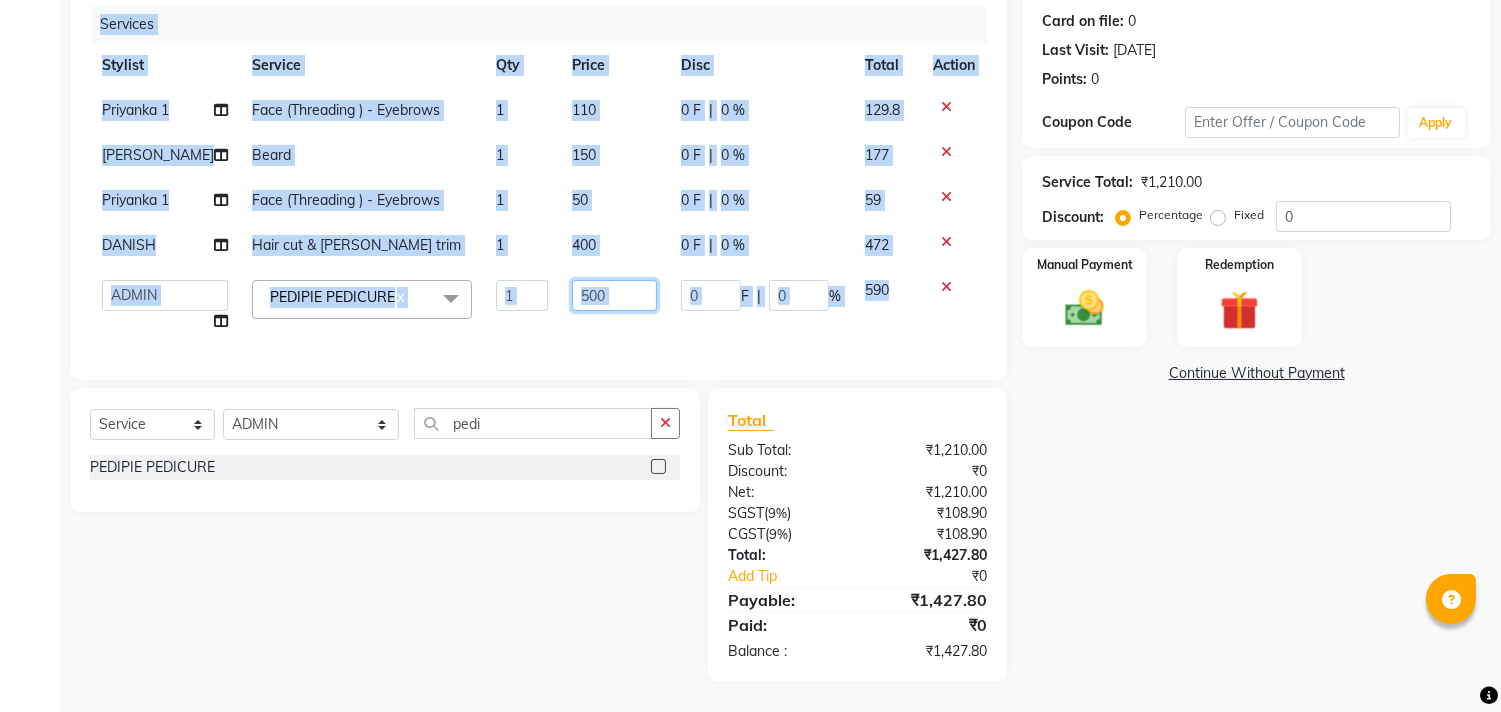 click on "500" 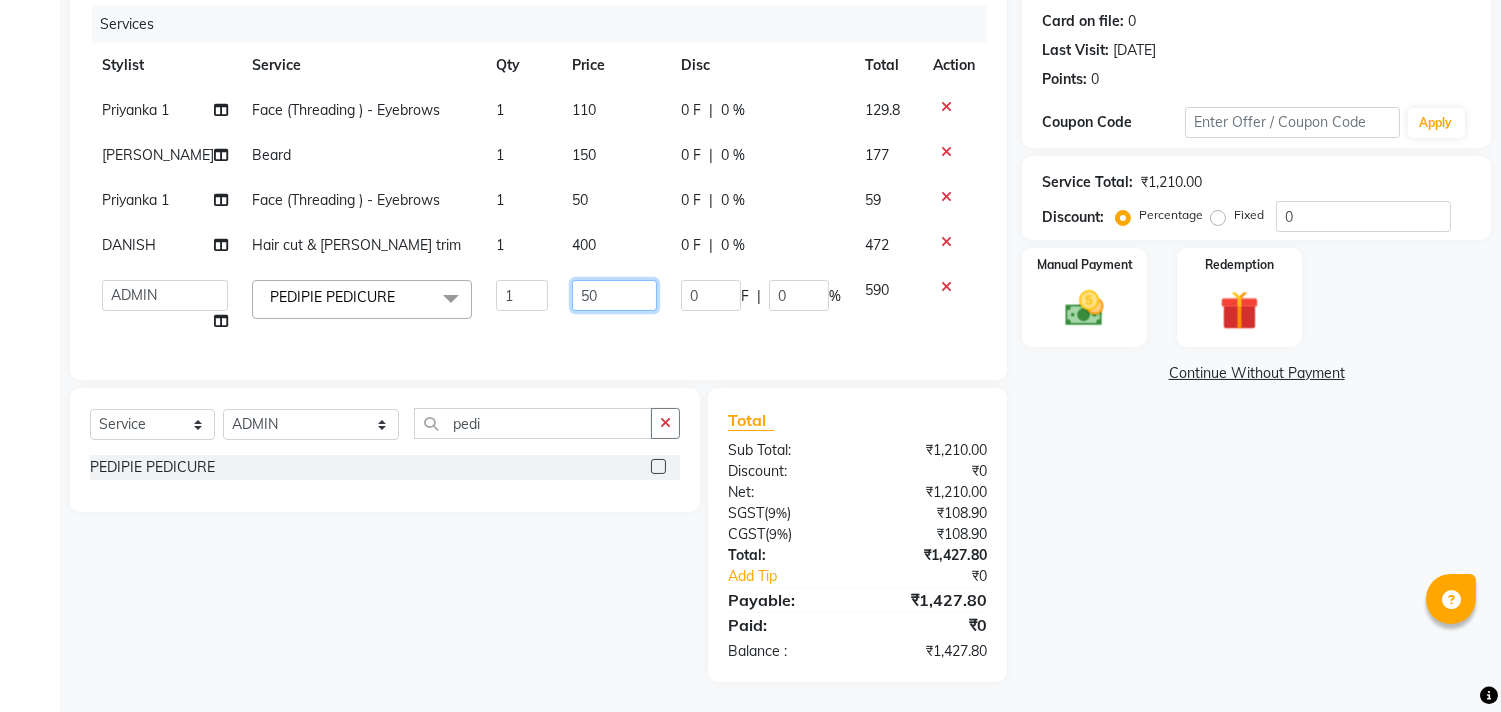 type on "5" 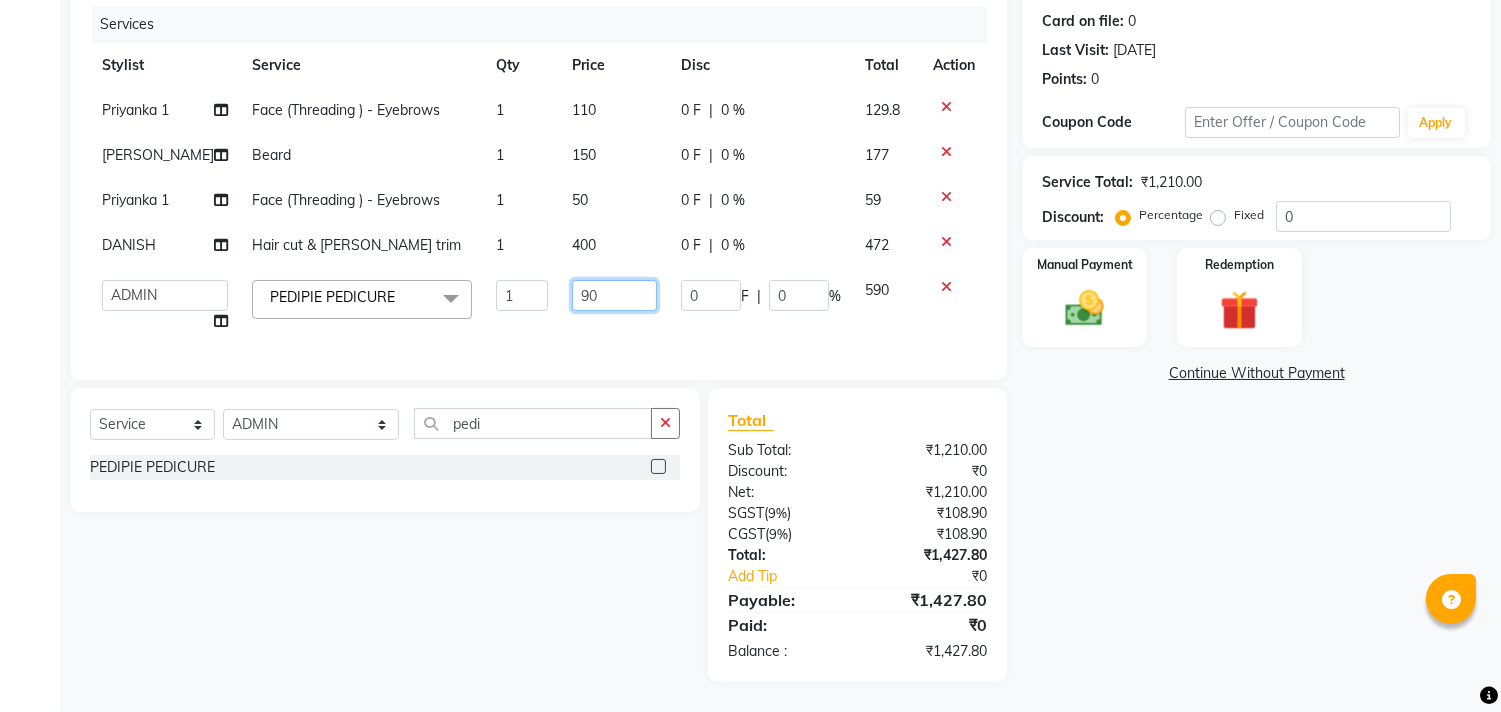 type on "900" 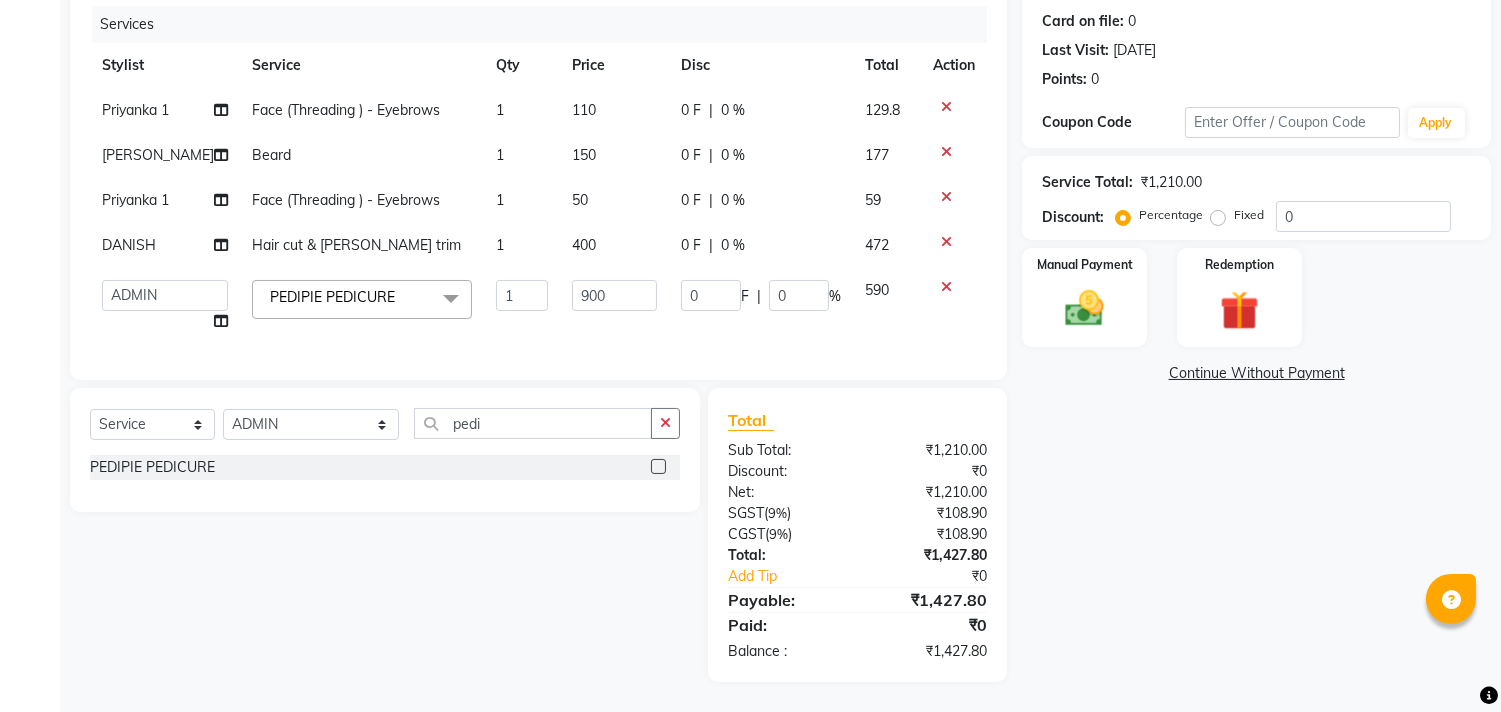 click on "900" 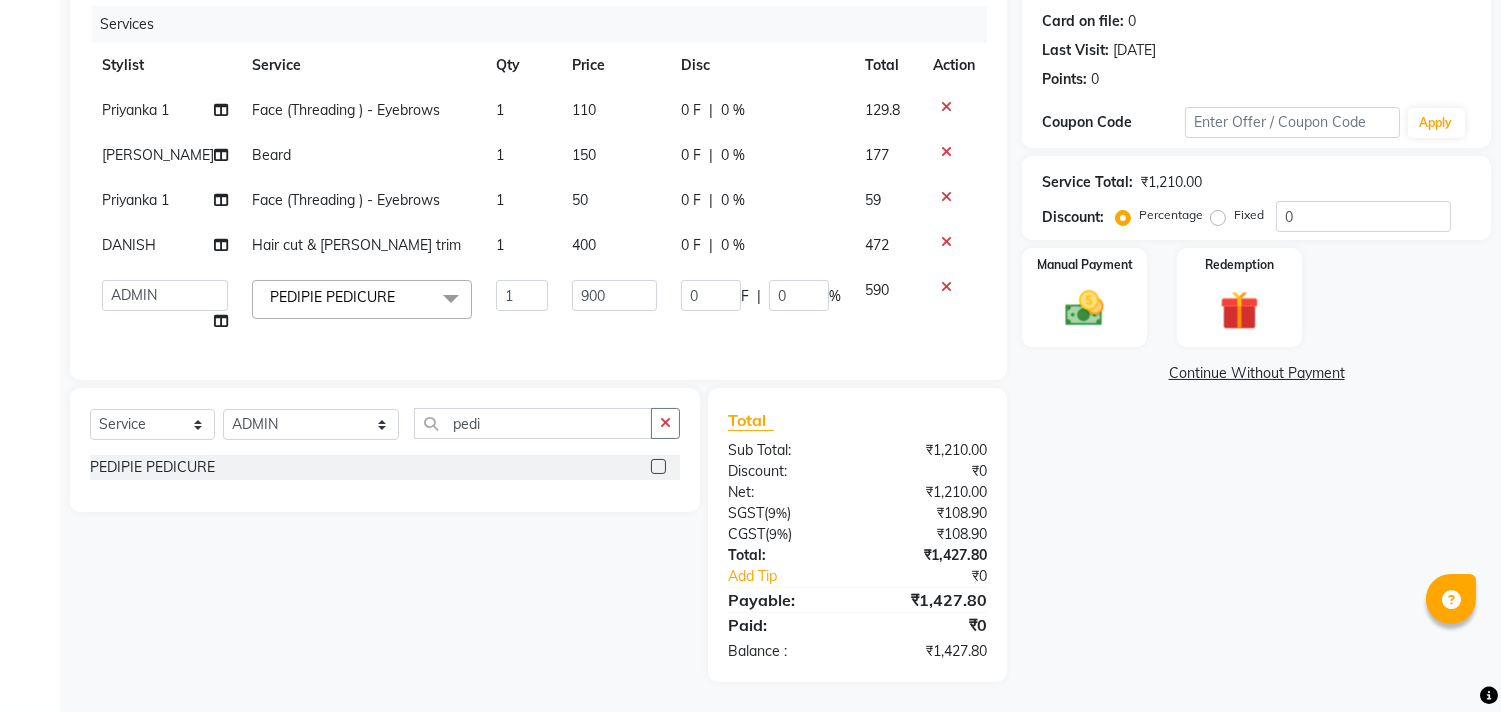 select on "32858" 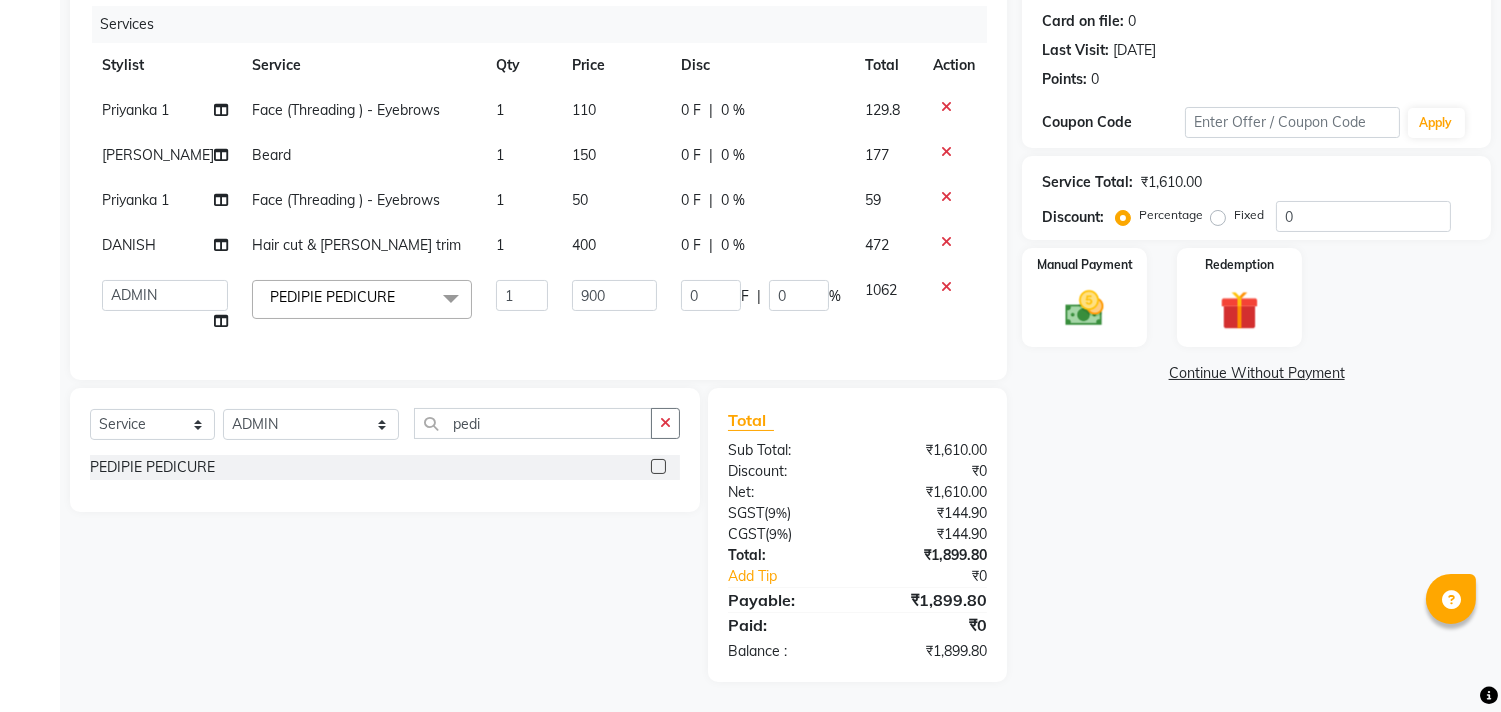 click on "Fixed" 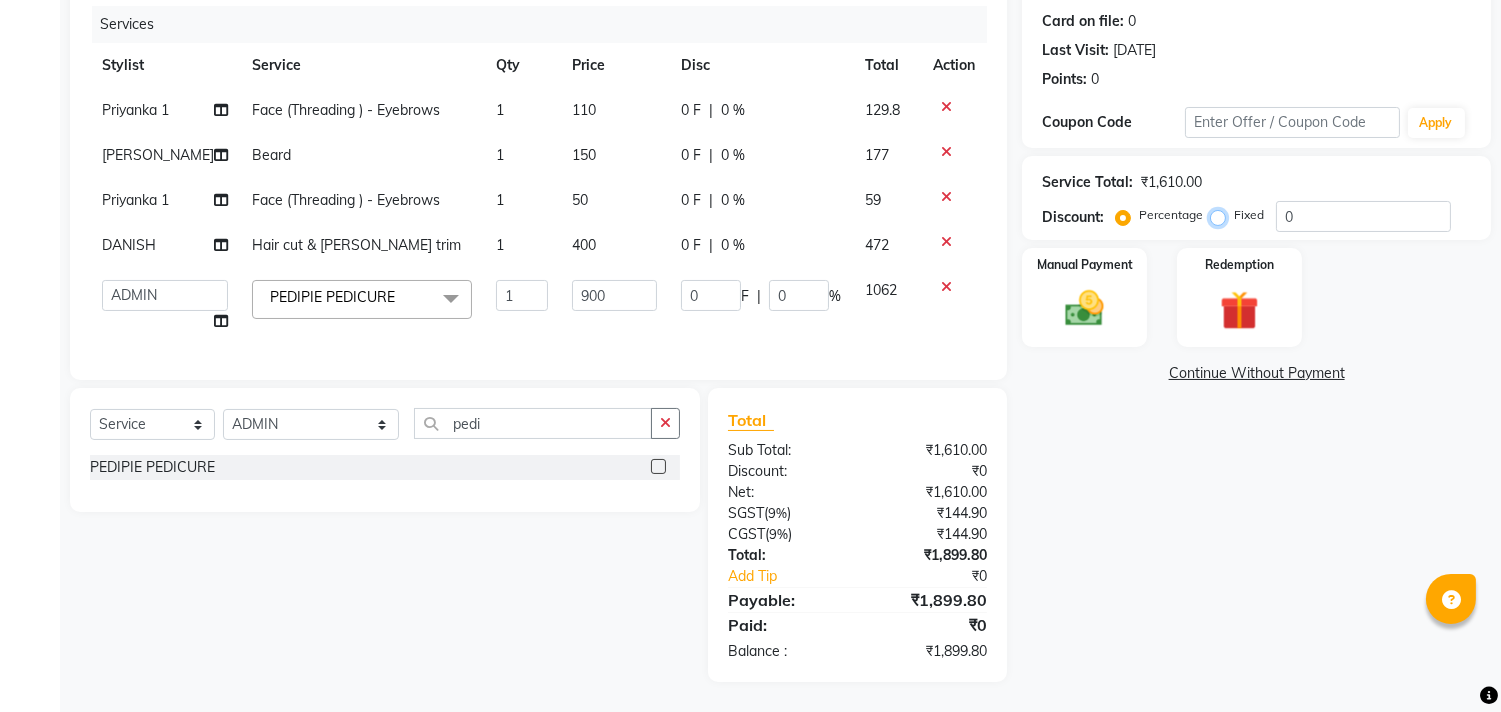 click on "Fixed" at bounding box center (1222, 215) 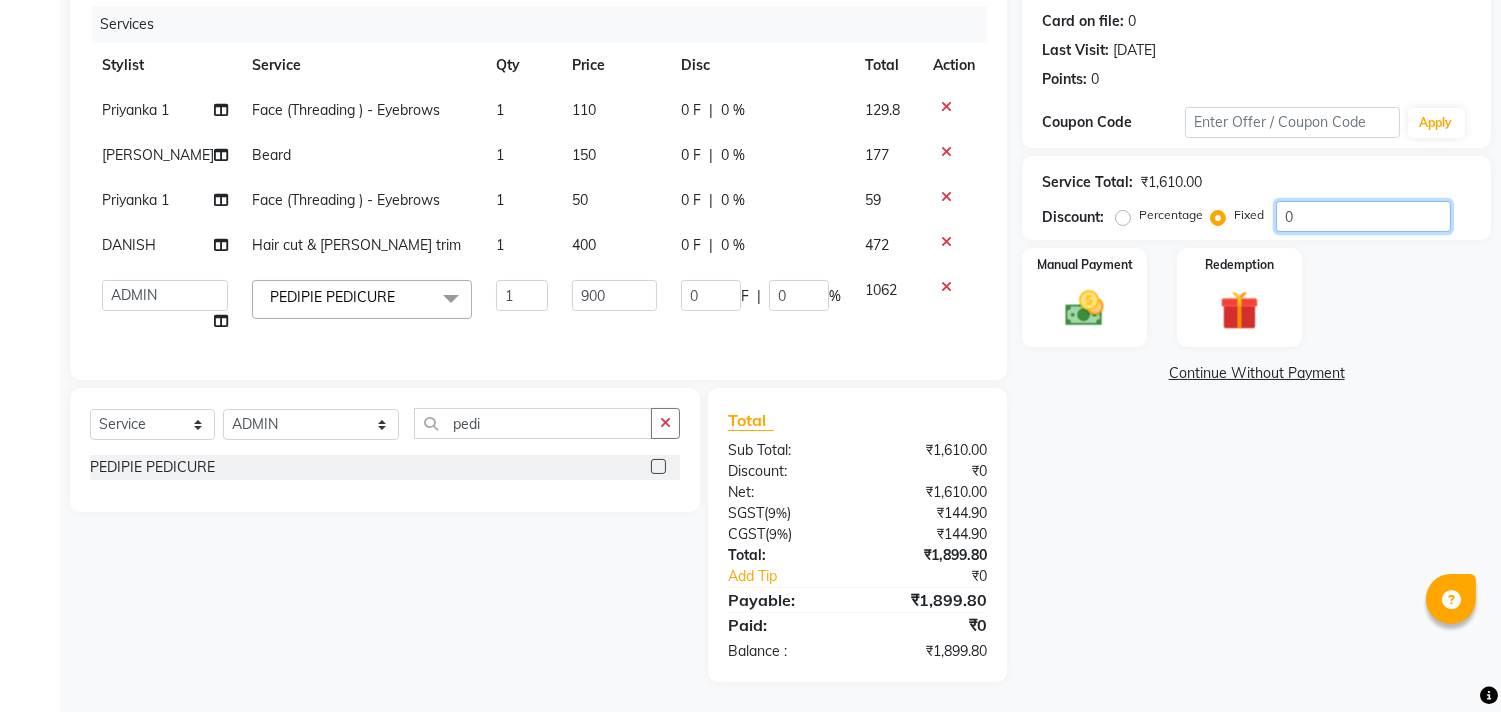 click on "0" 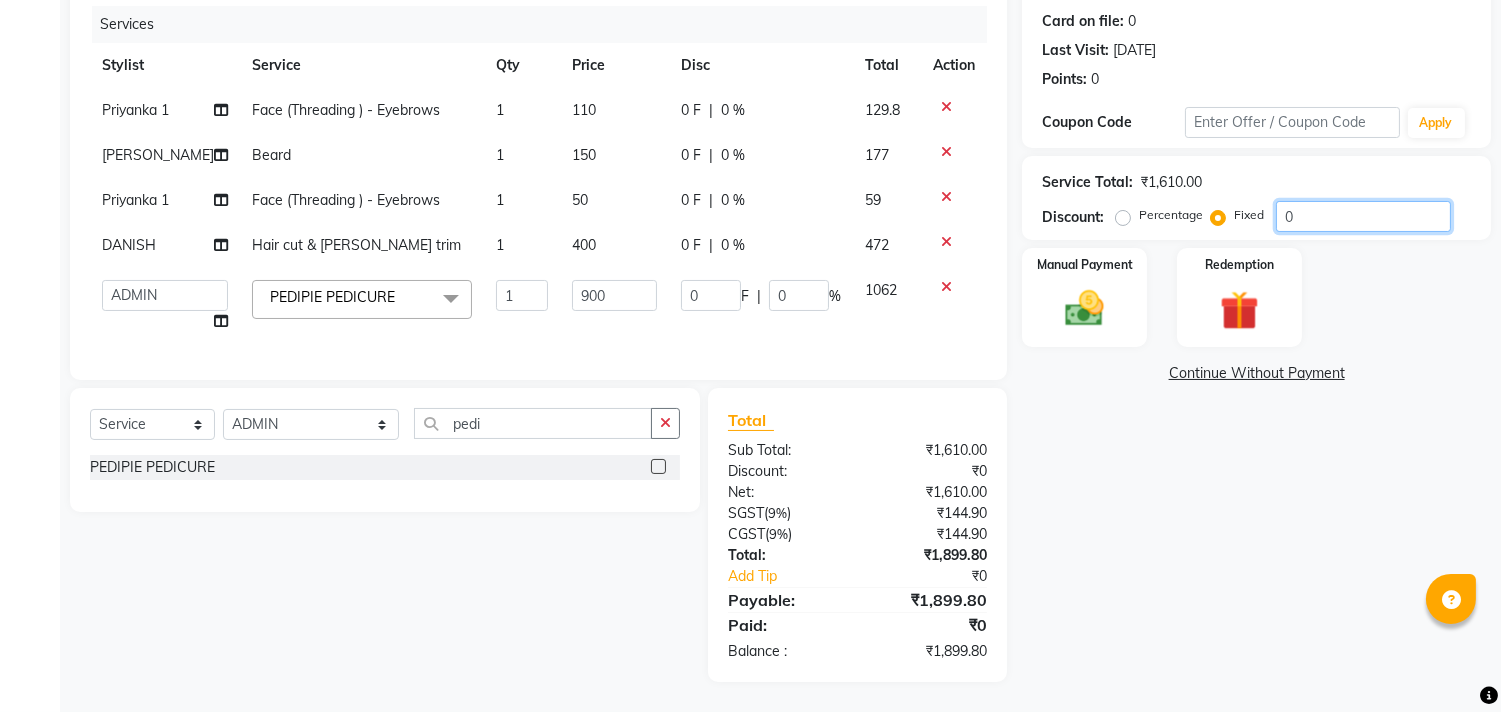 type on "01" 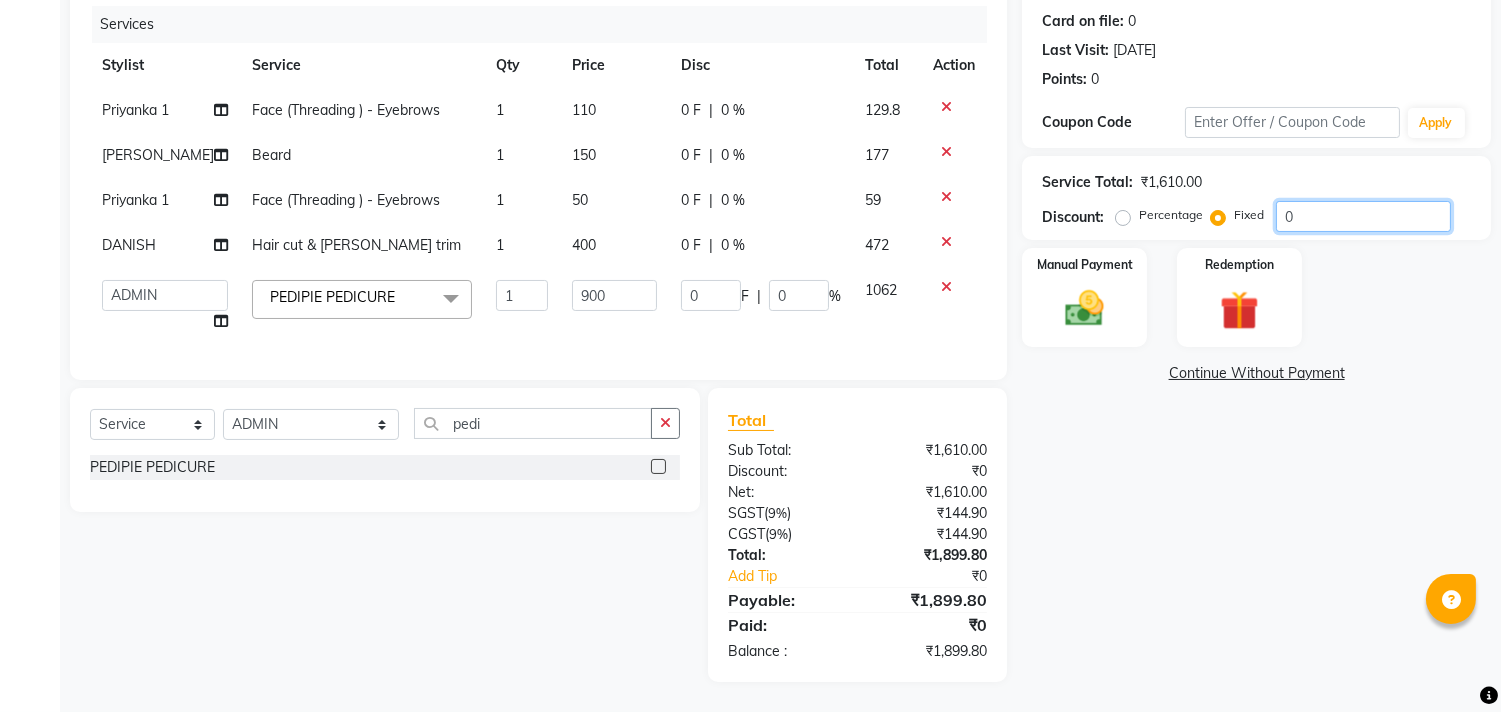 type on "0.56" 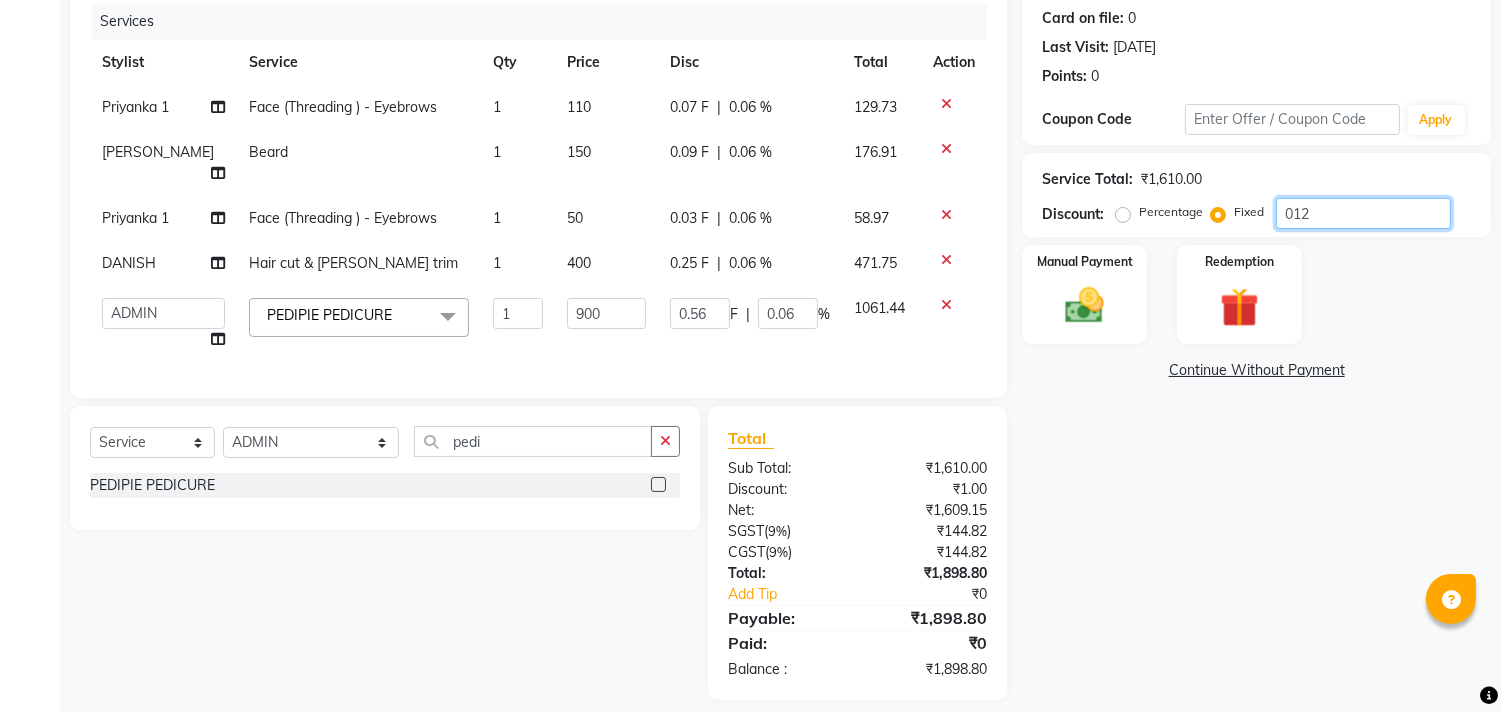 type on "0122" 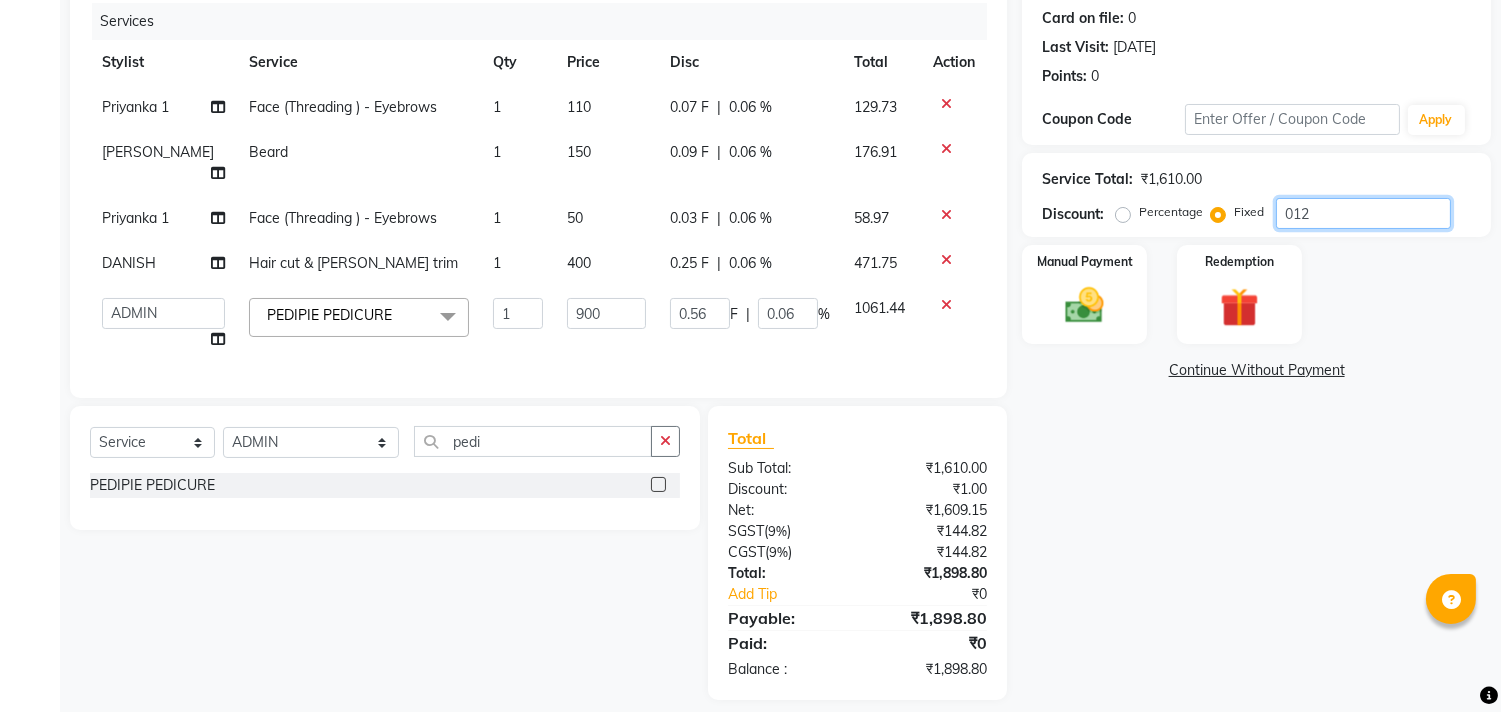 type on "68.2" 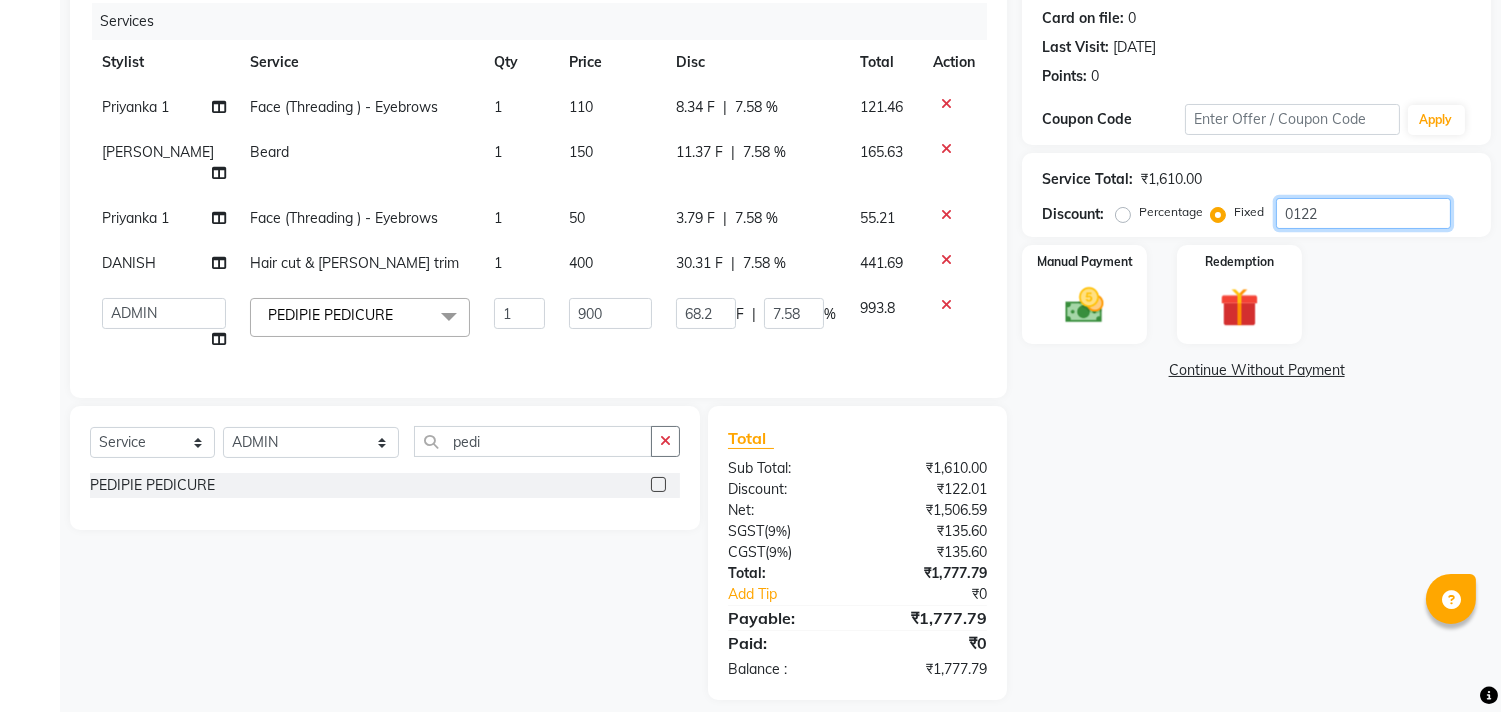 type on "012" 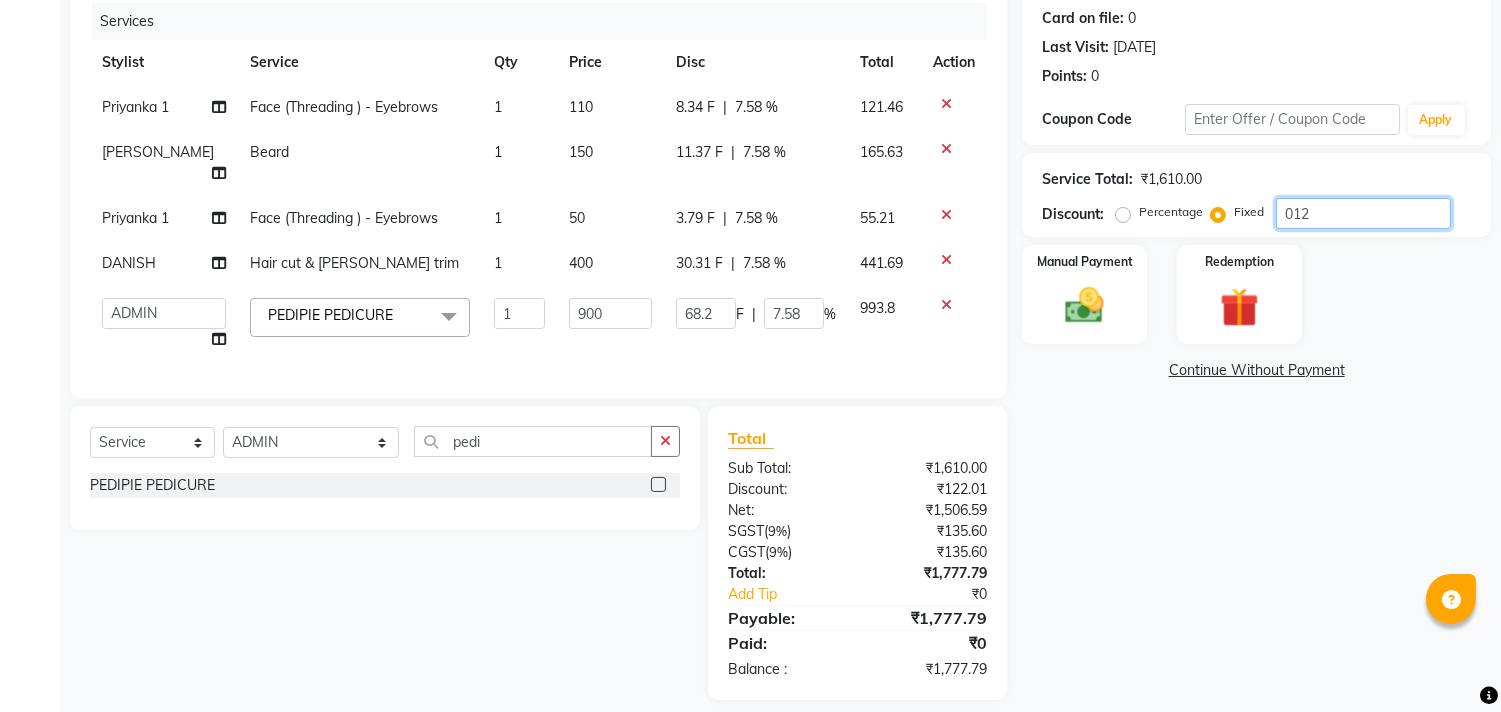 type on "6.71" 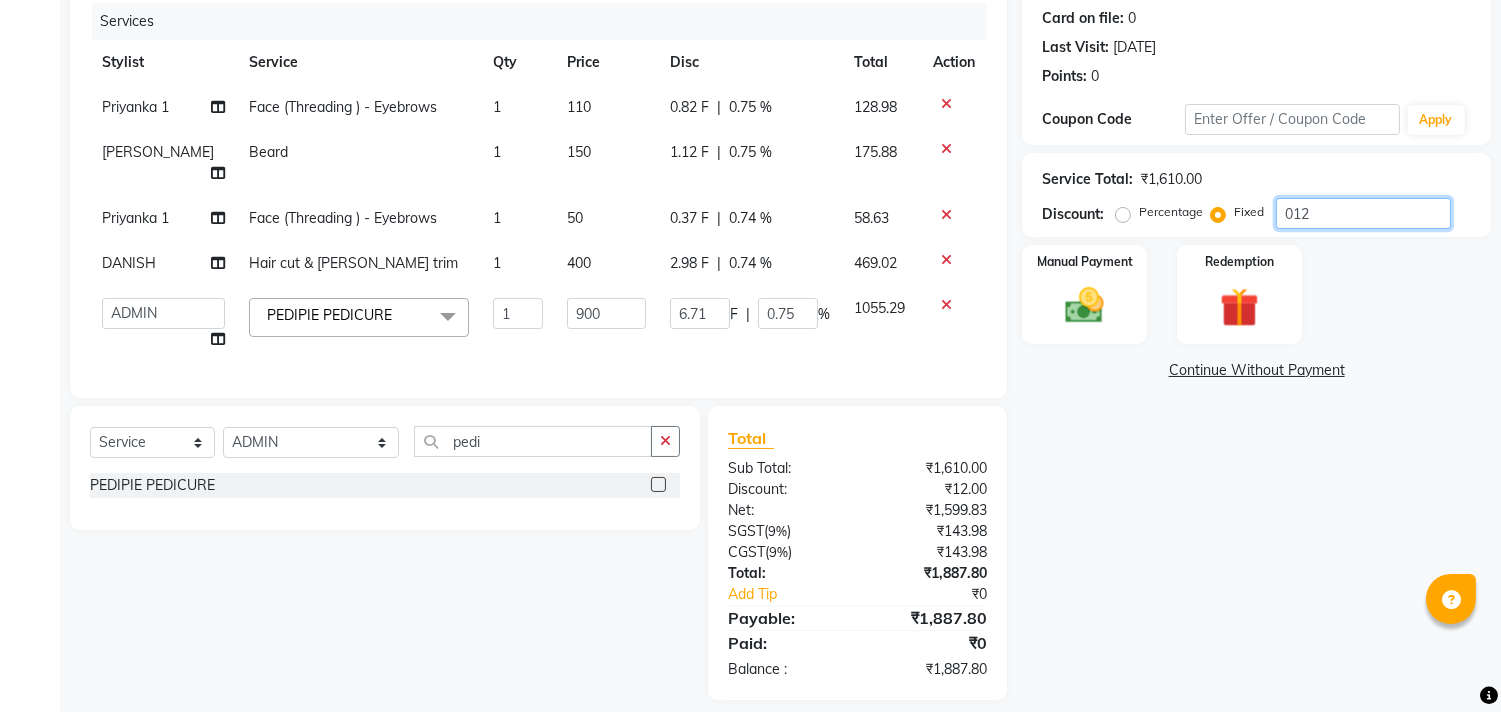 type on "01" 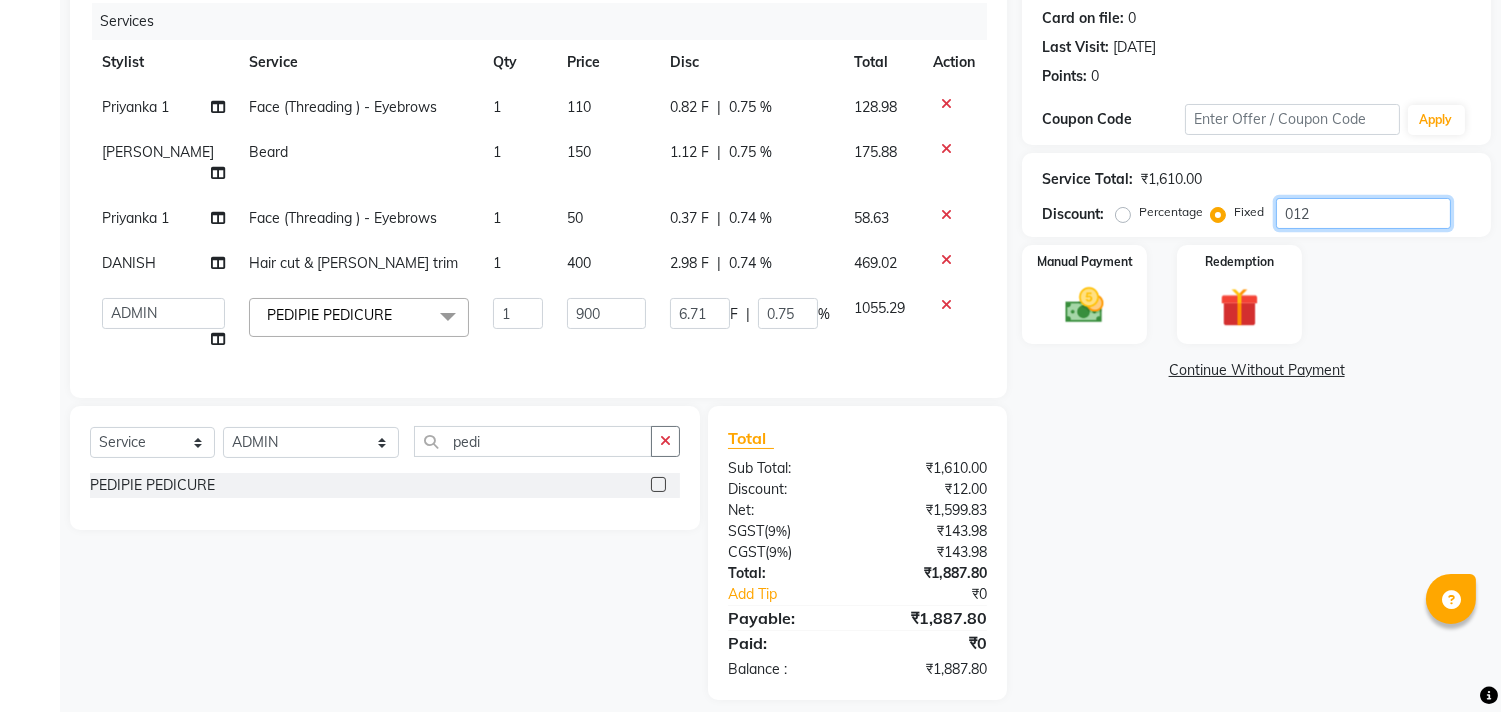 type on "0.56" 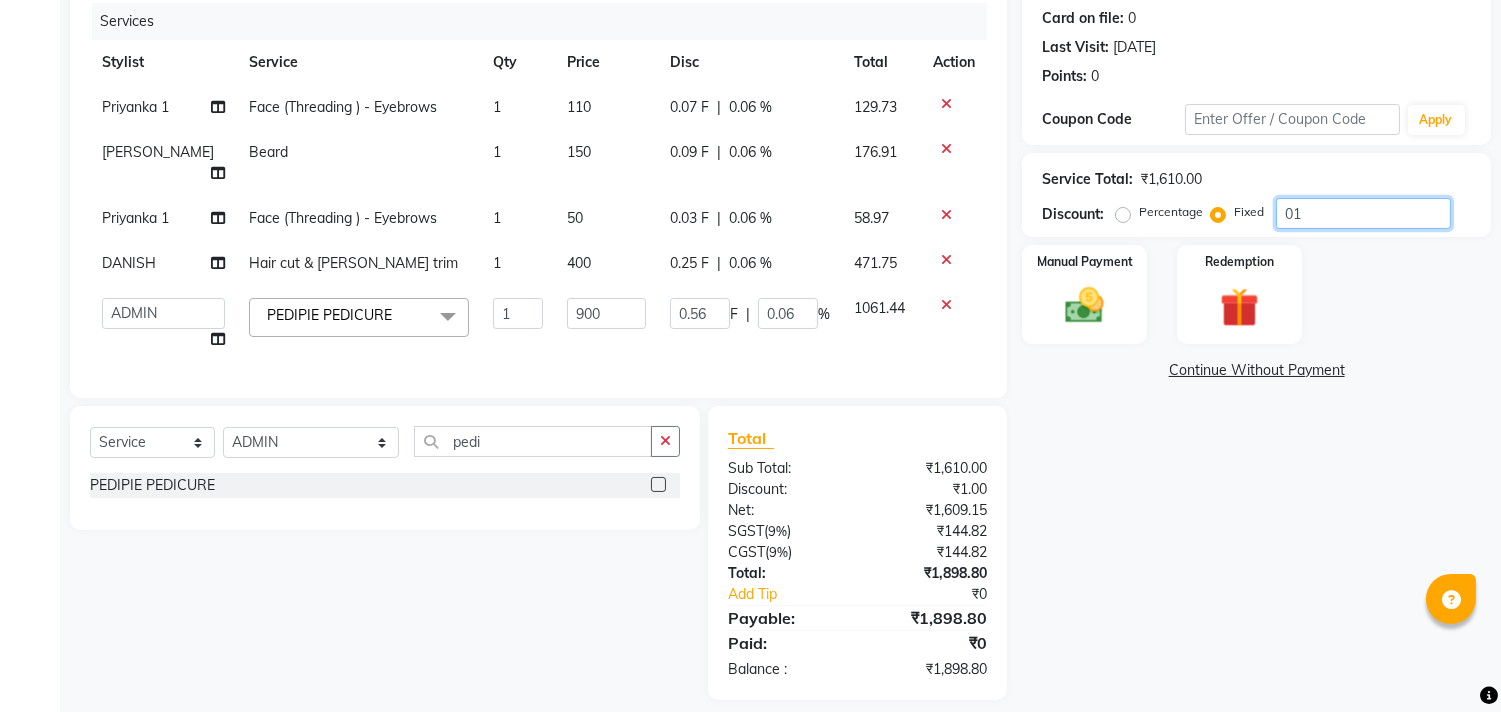 type on "0" 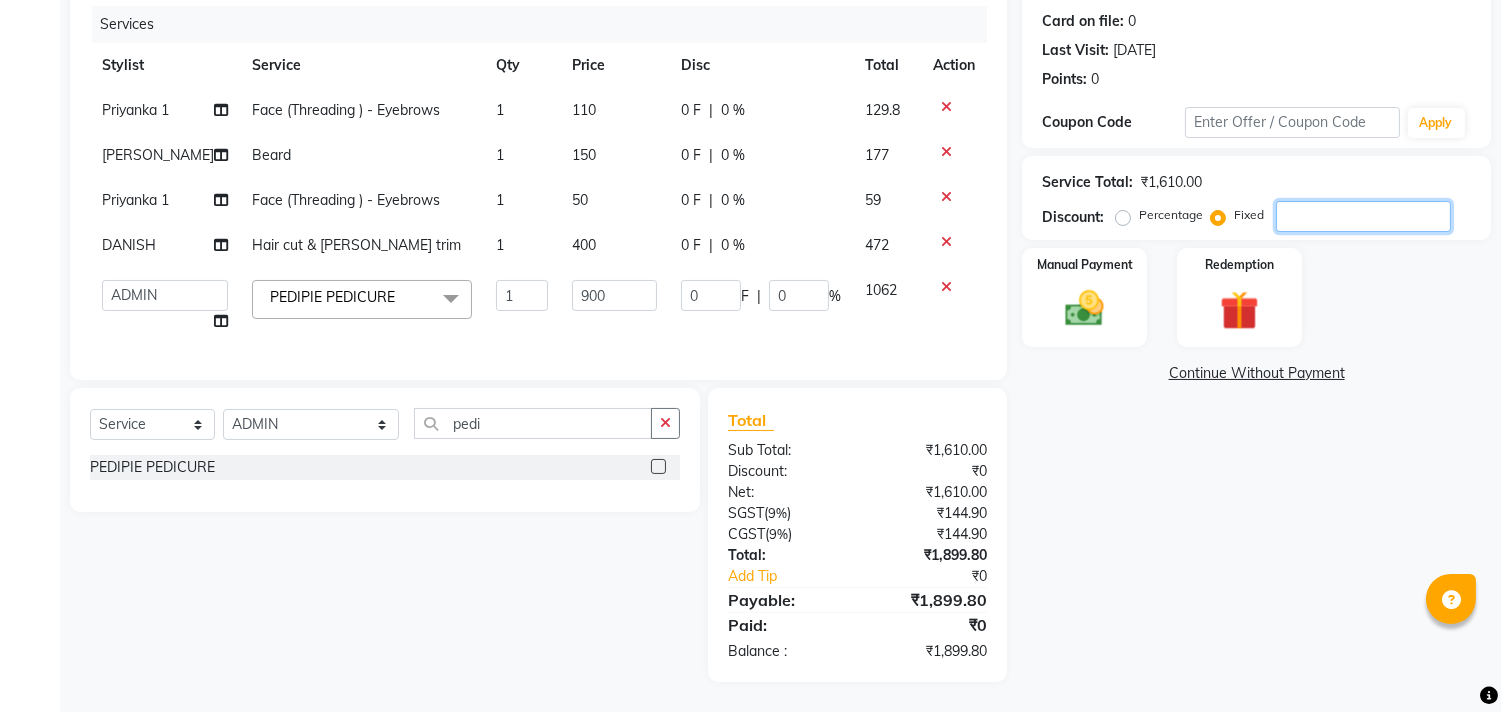 type on "1" 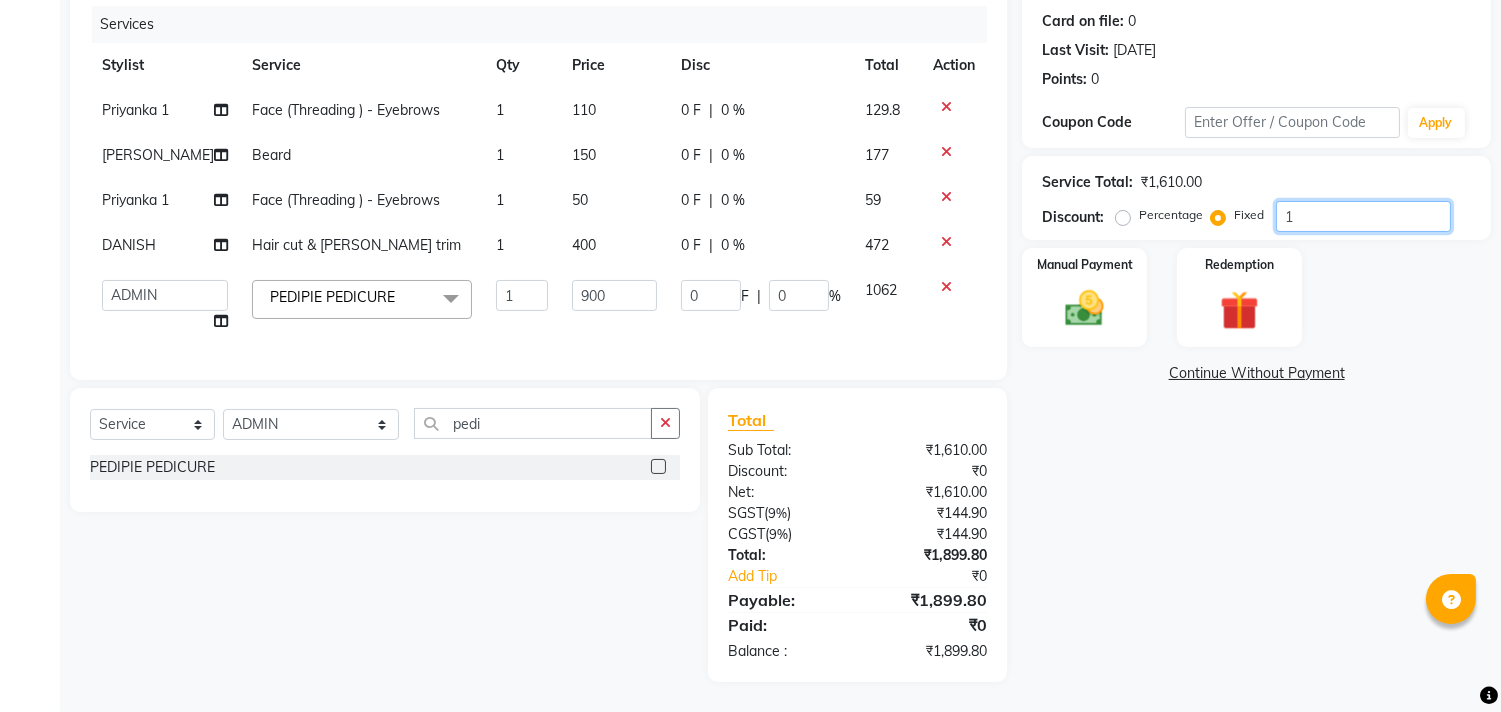 type on "0.56" 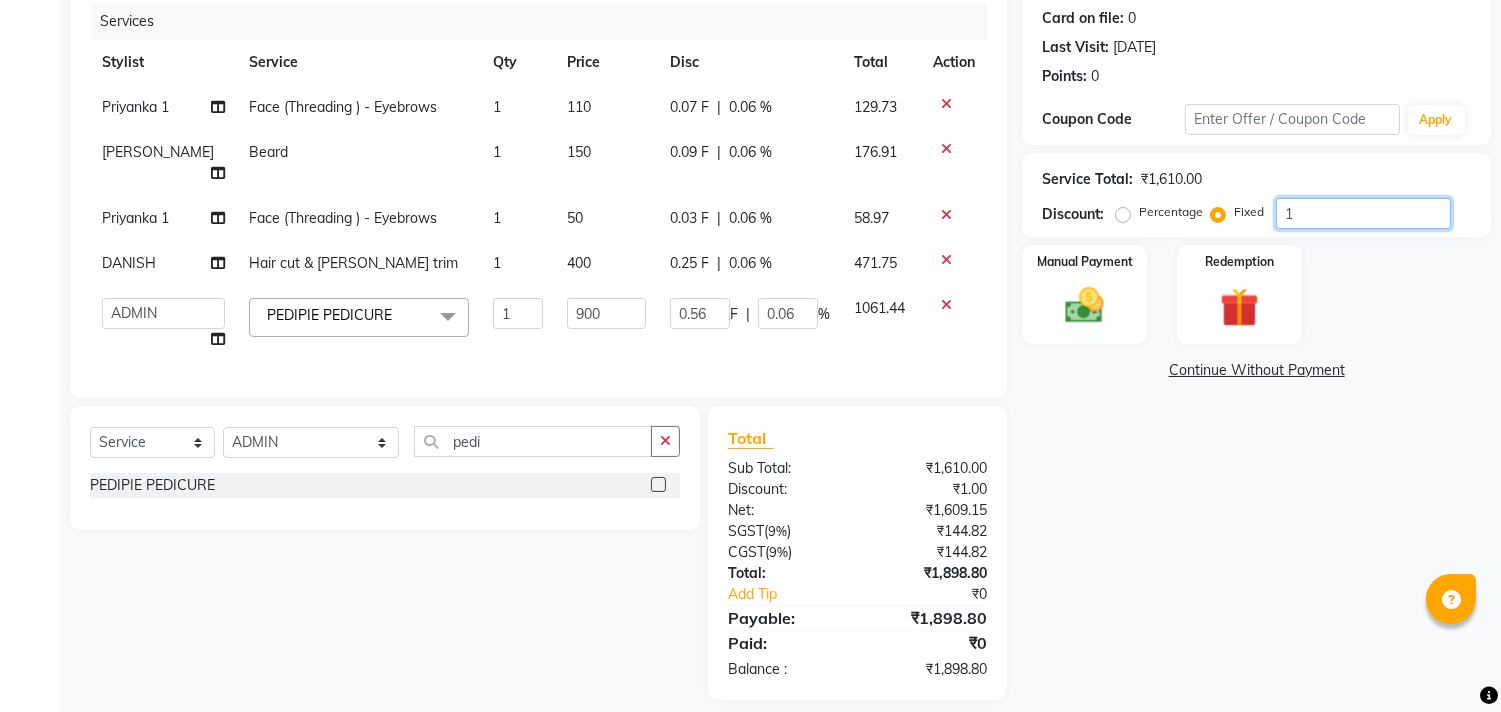 type on "12" 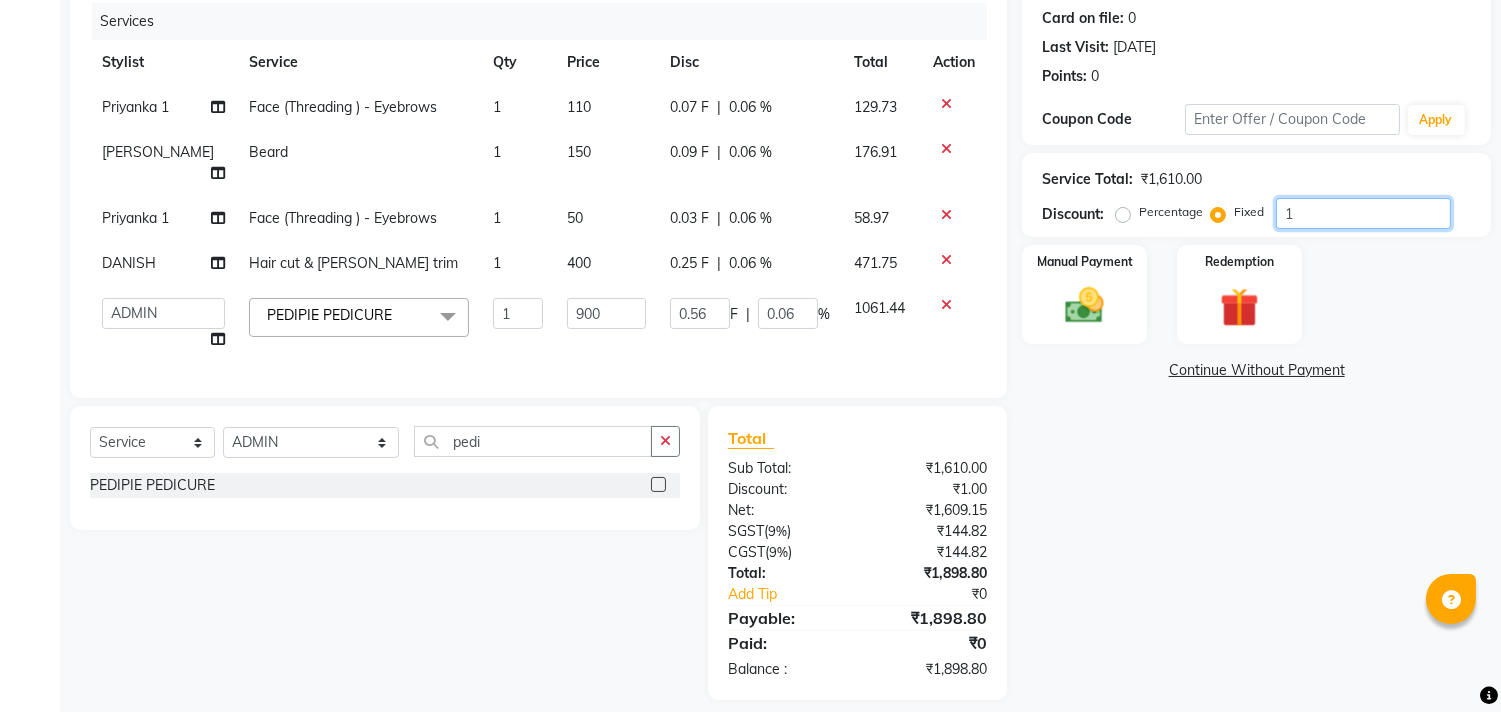 type on "6.71" 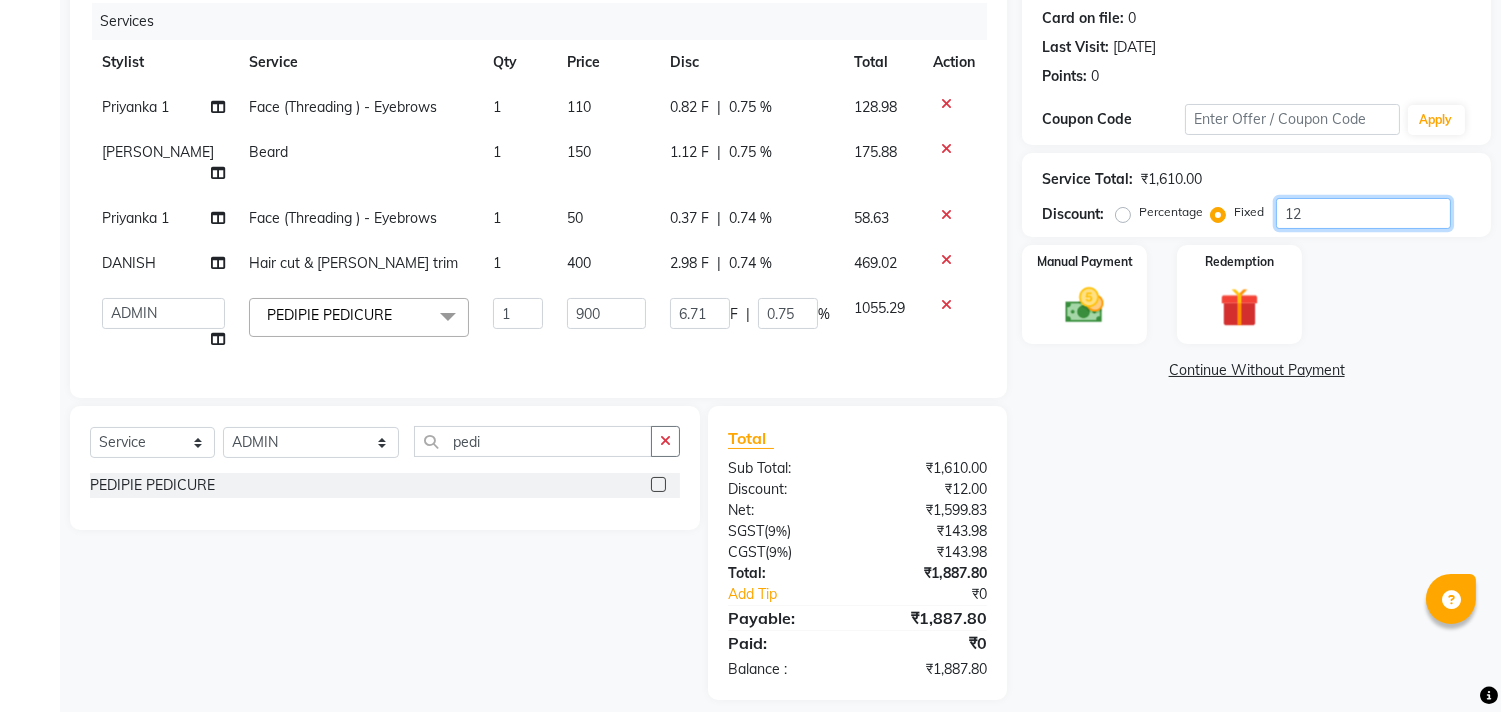 type on "12" 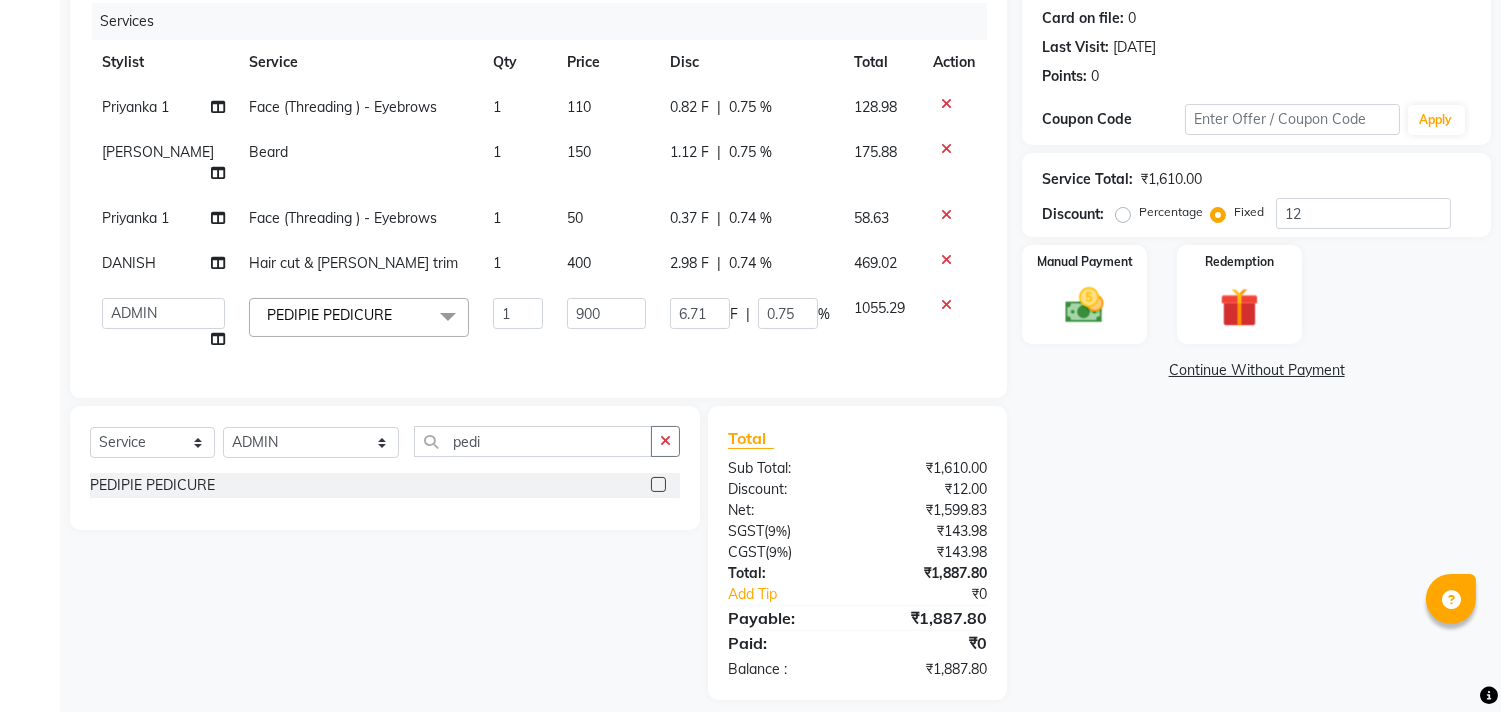 click on "Name: Mihir  Membership:  No Active Membership  Total Visits:  11 Card on file:  0 Last Visit:   13-07-2025 Points:   0  Coupon Code Apply Service Total:  ₹1,610.00  Discount:  Percentage   Fixed  12 Manual Payment Redemption  Continue Without Payment" 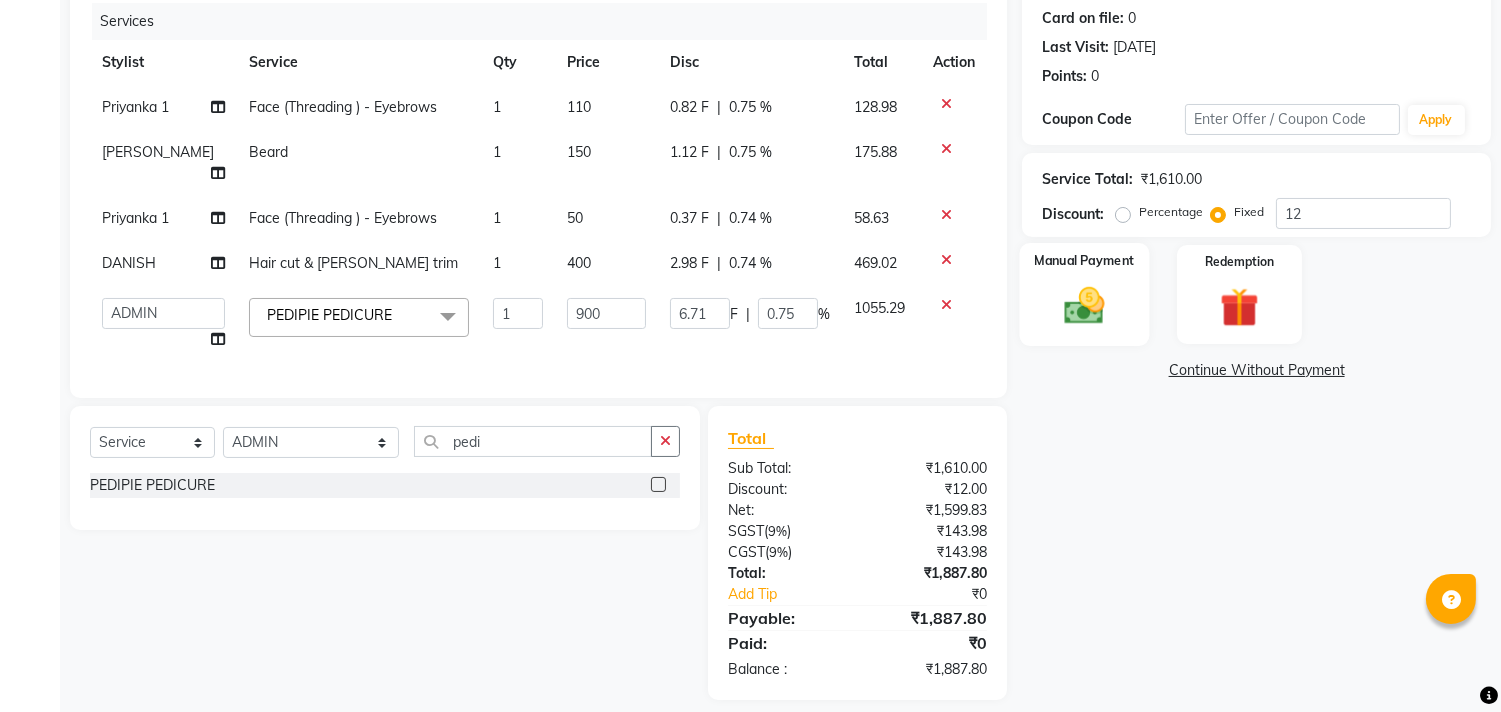 click 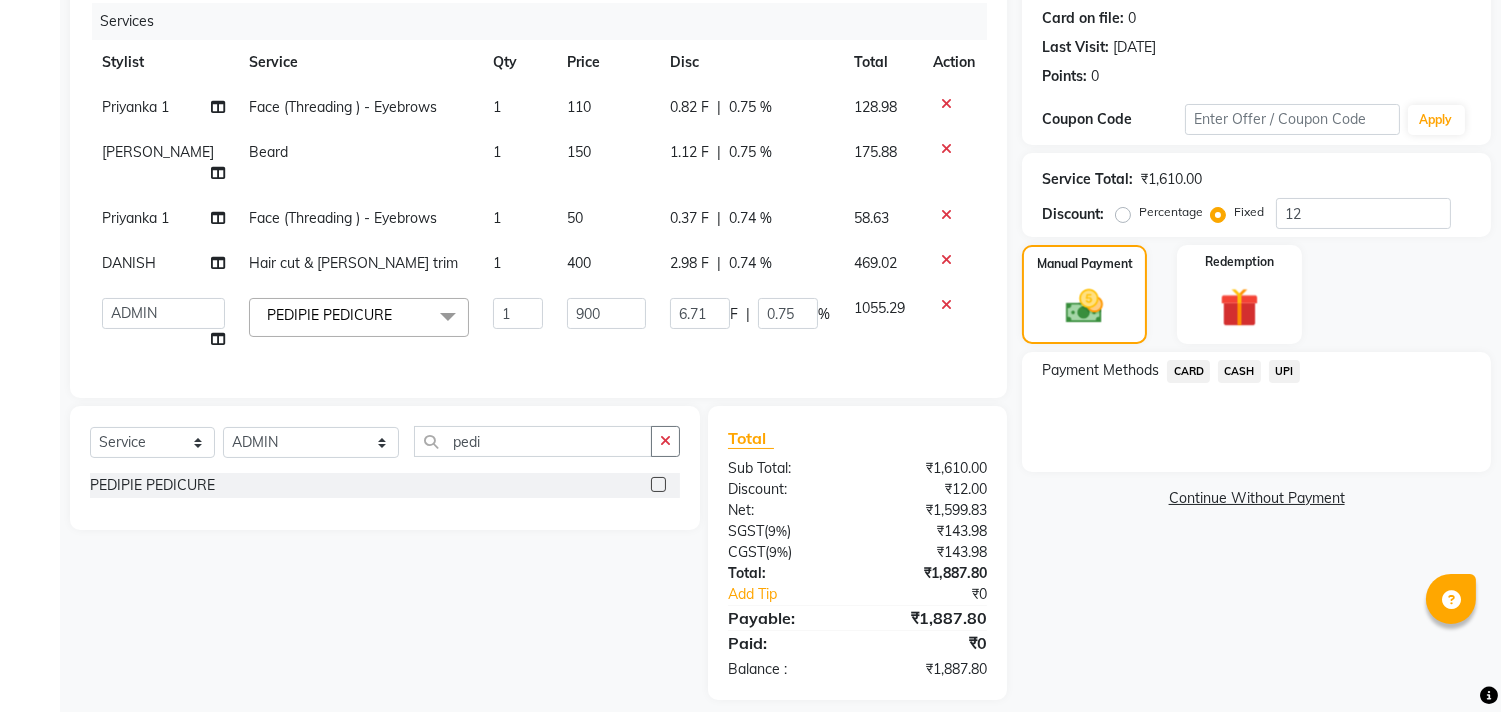 click on "UPI" 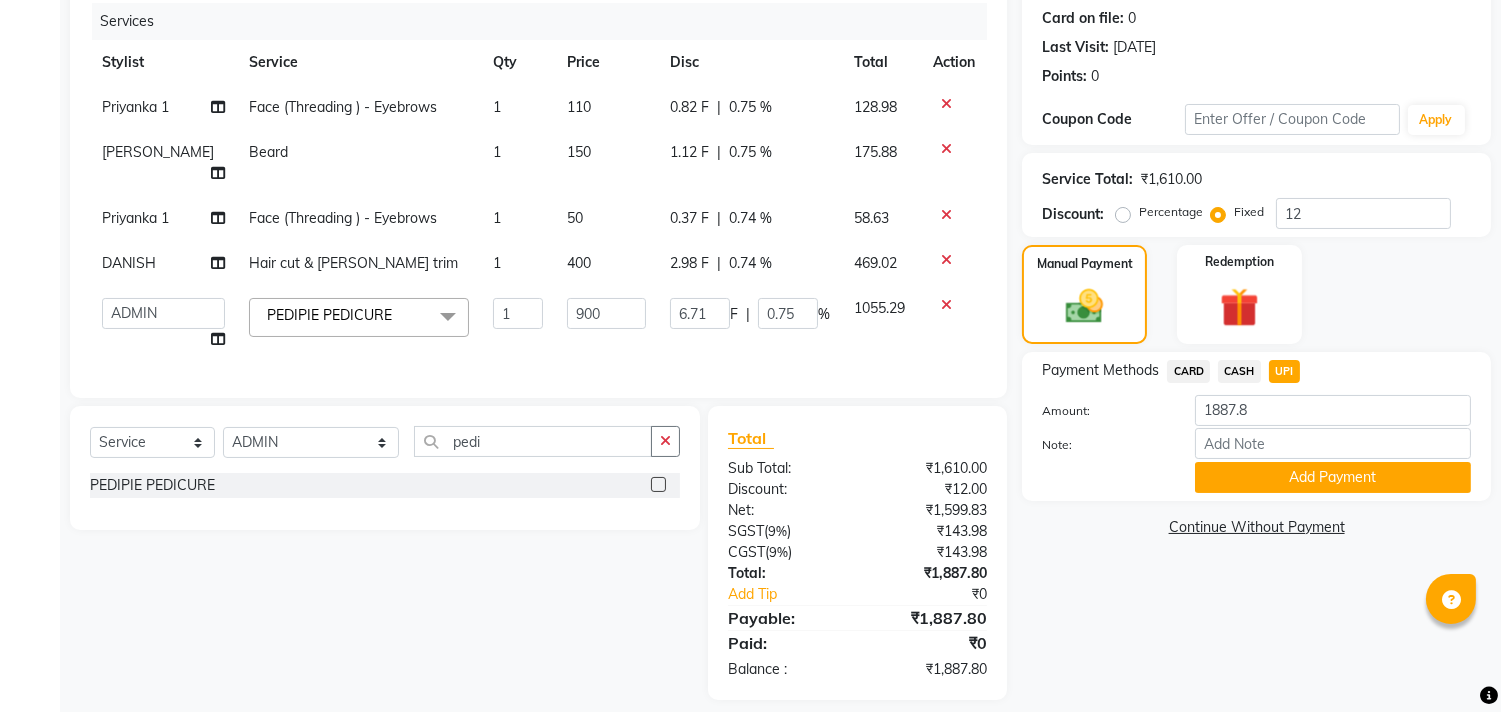 click on "CASH" 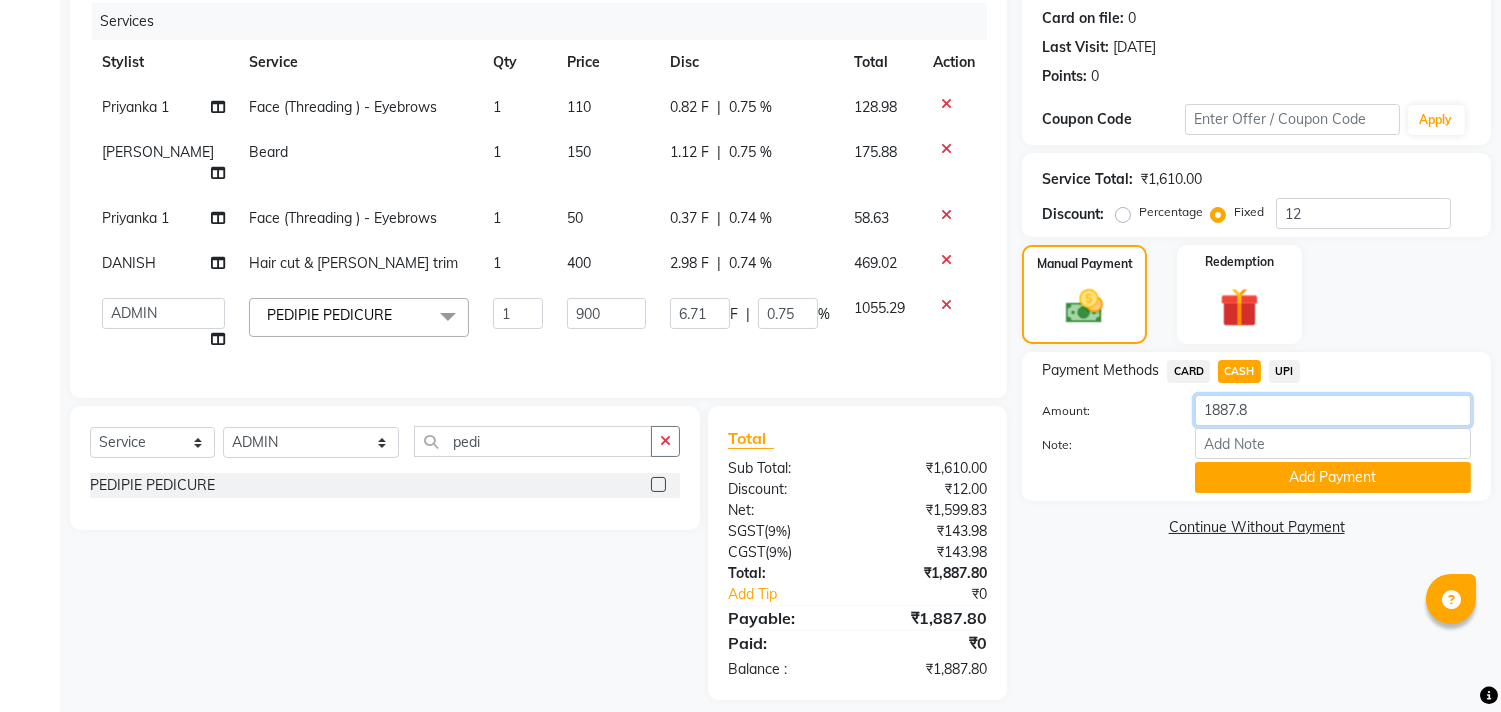click on "1887.8" 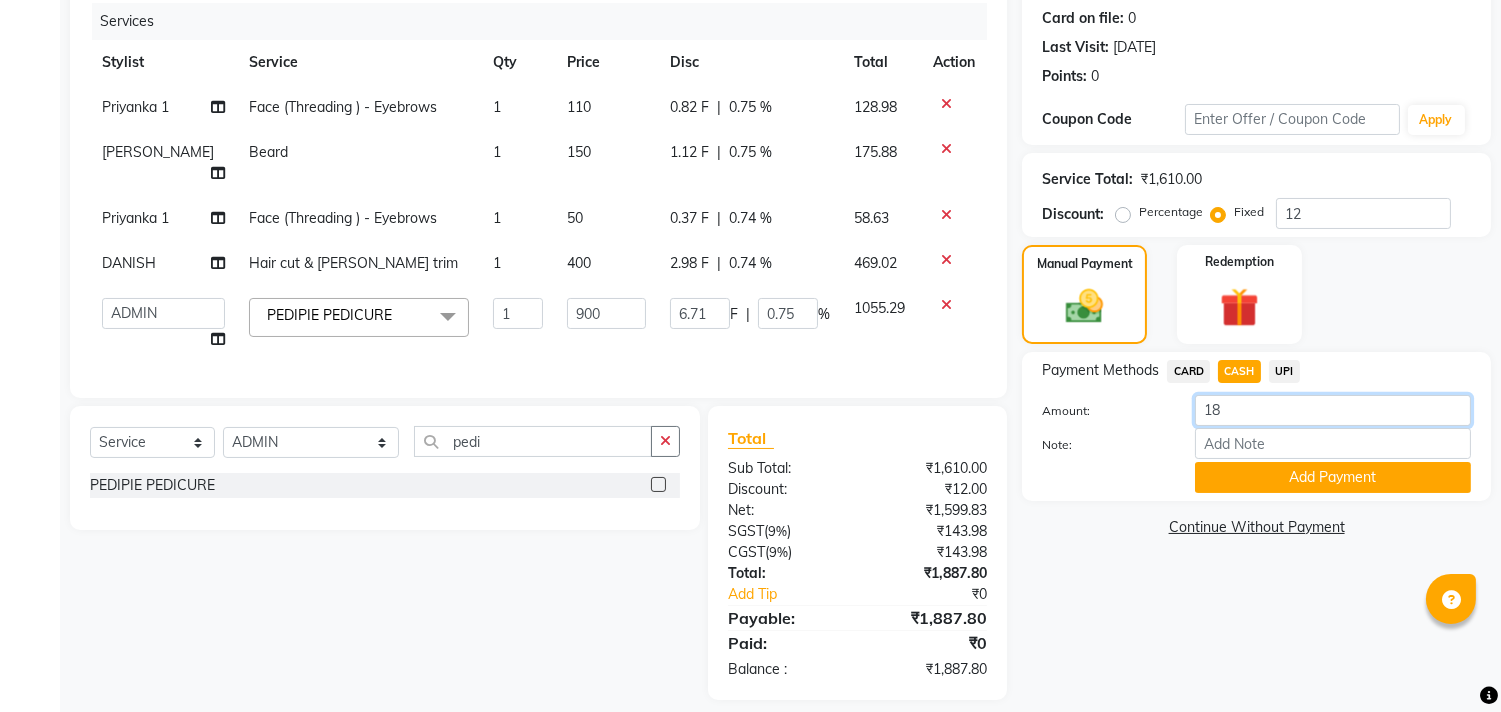 type on "1" 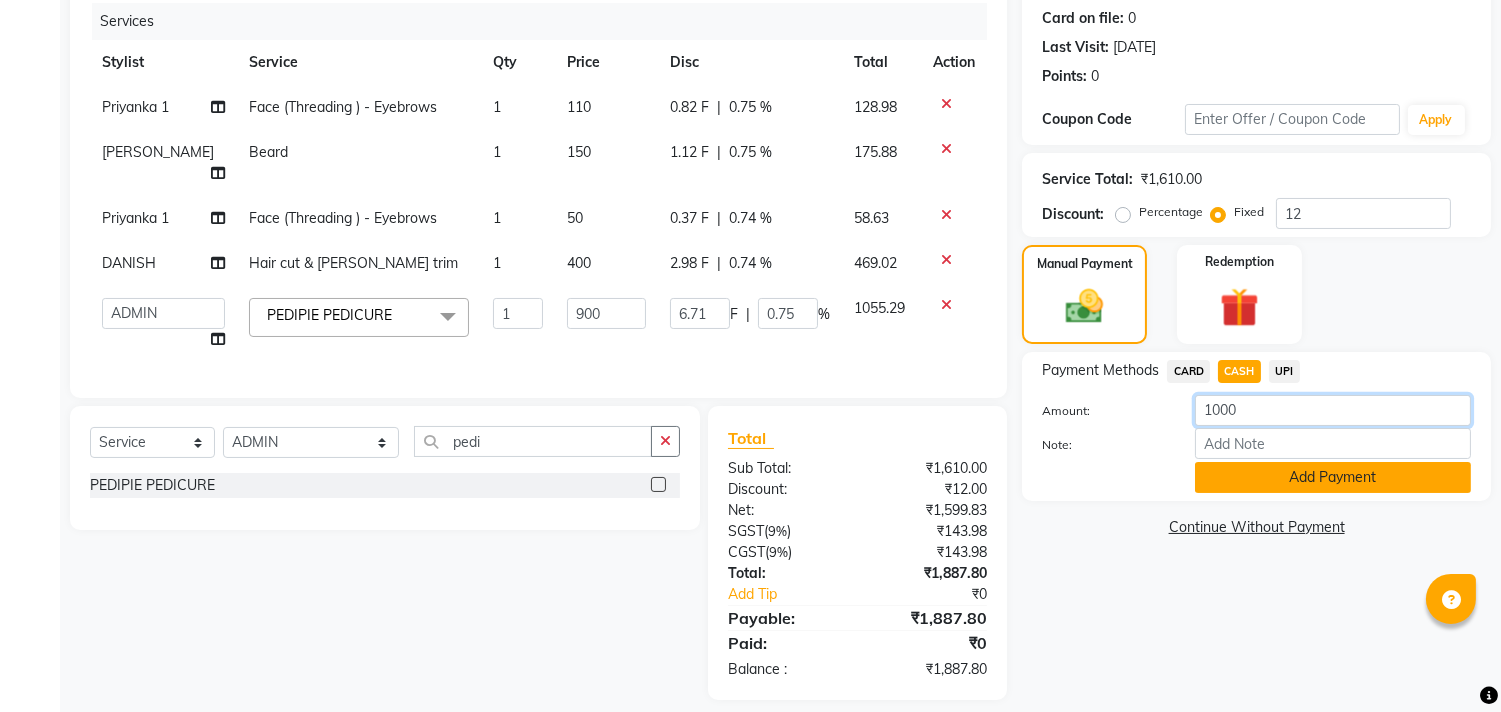 type on "1000" 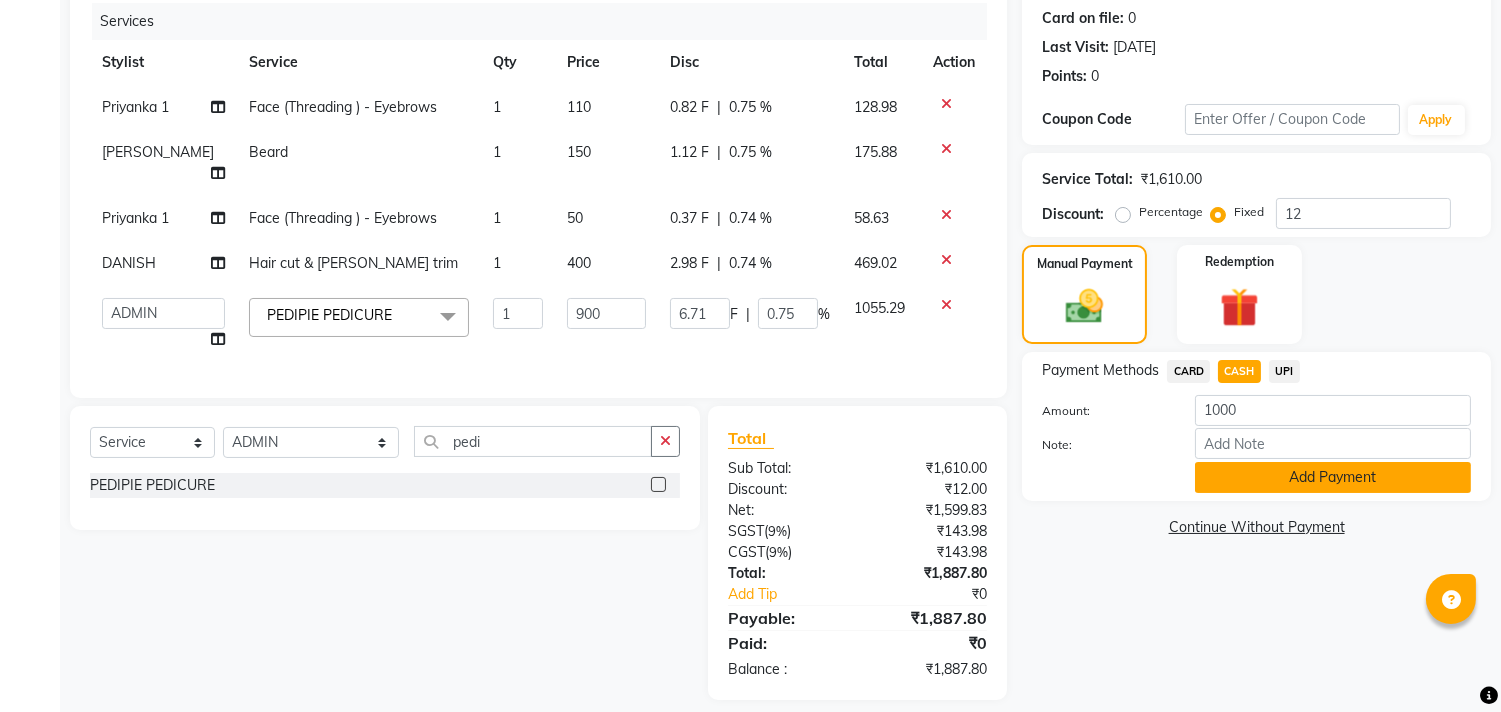click on "Add Payment" 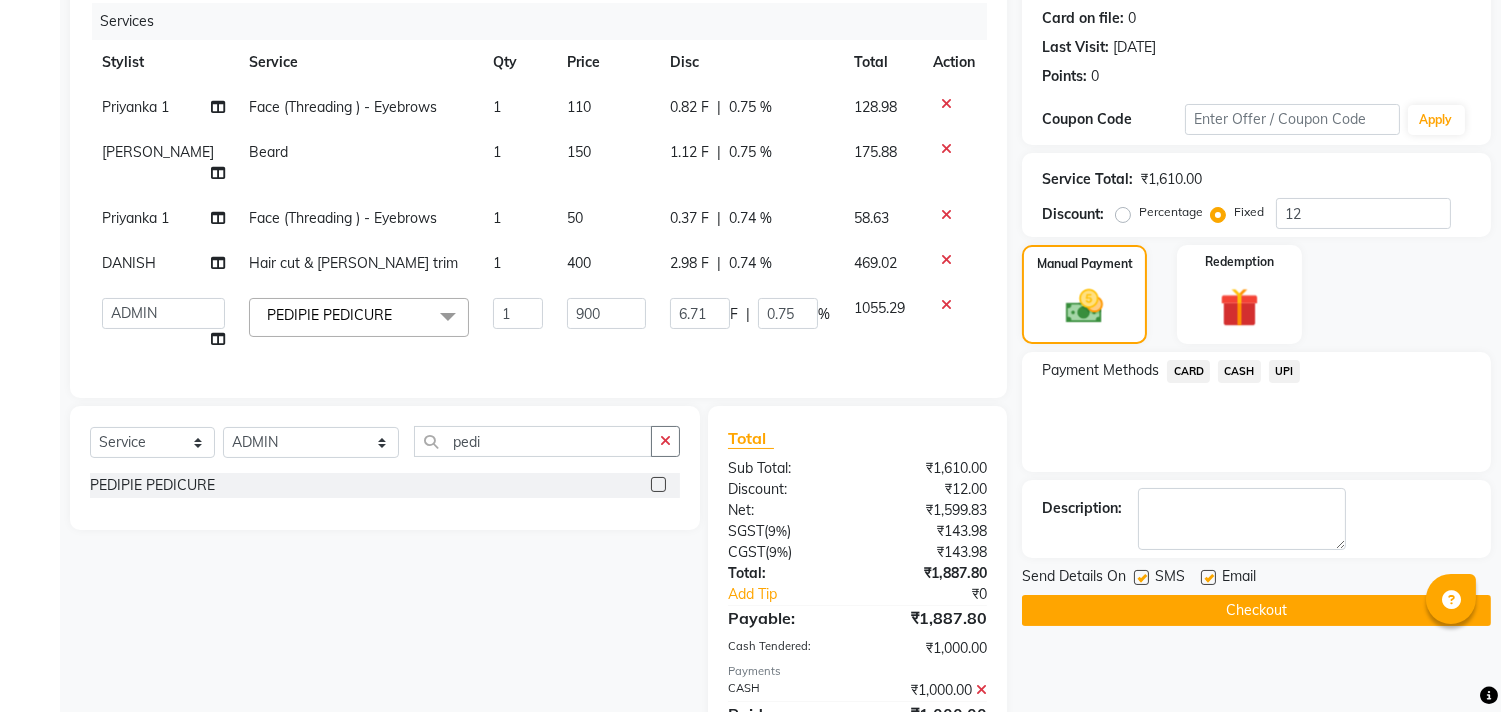 click on "UPI" 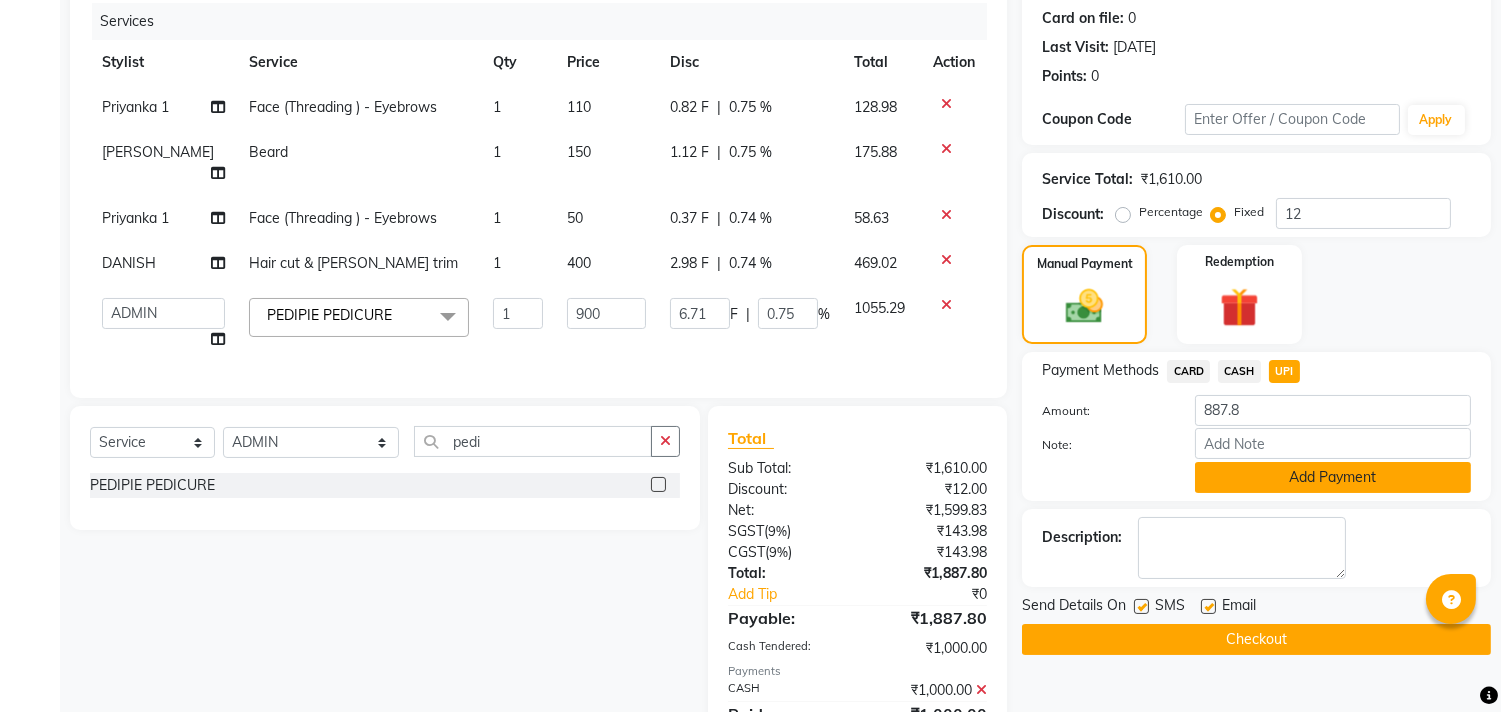 click on "Add Payment" 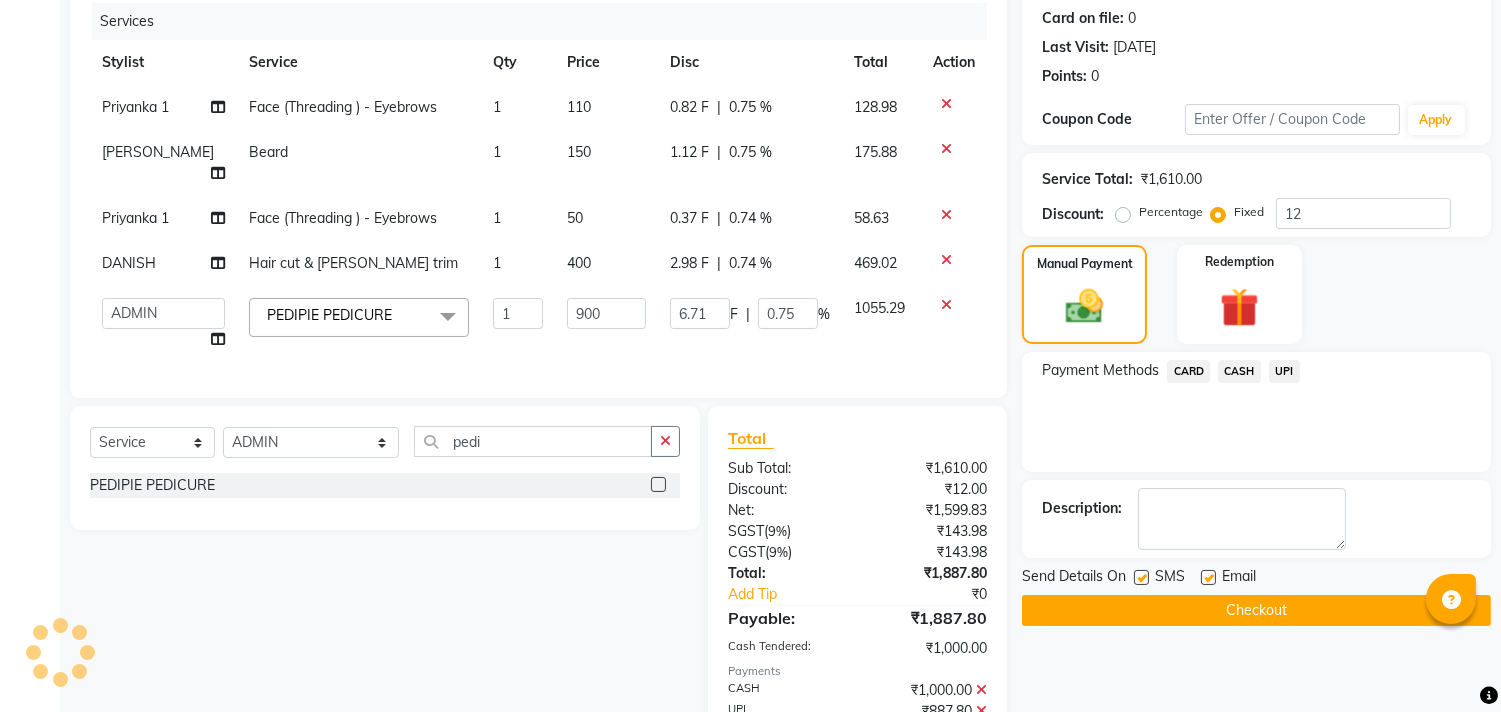 click on "Checkout" 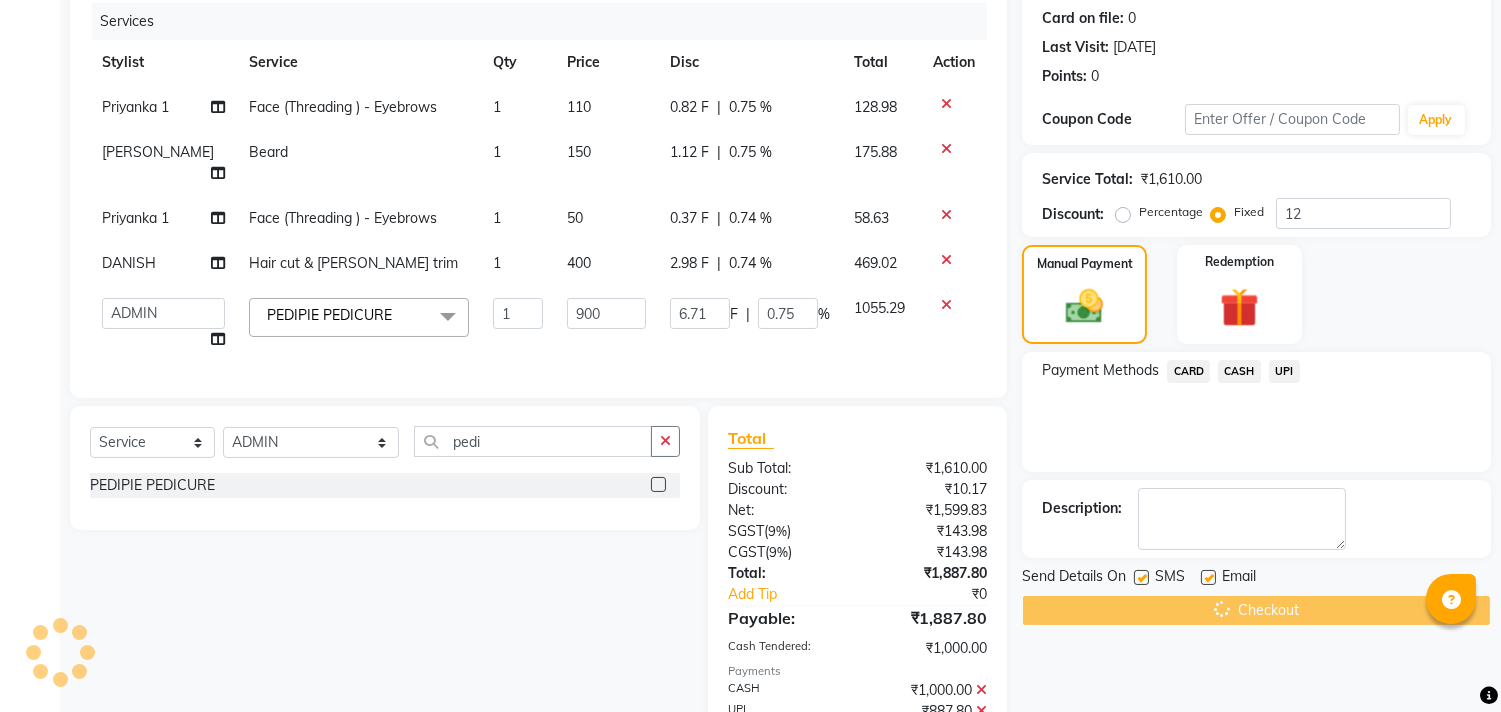 scroll, scrollTop: 371, scrollLeft: 0, axis: vertical 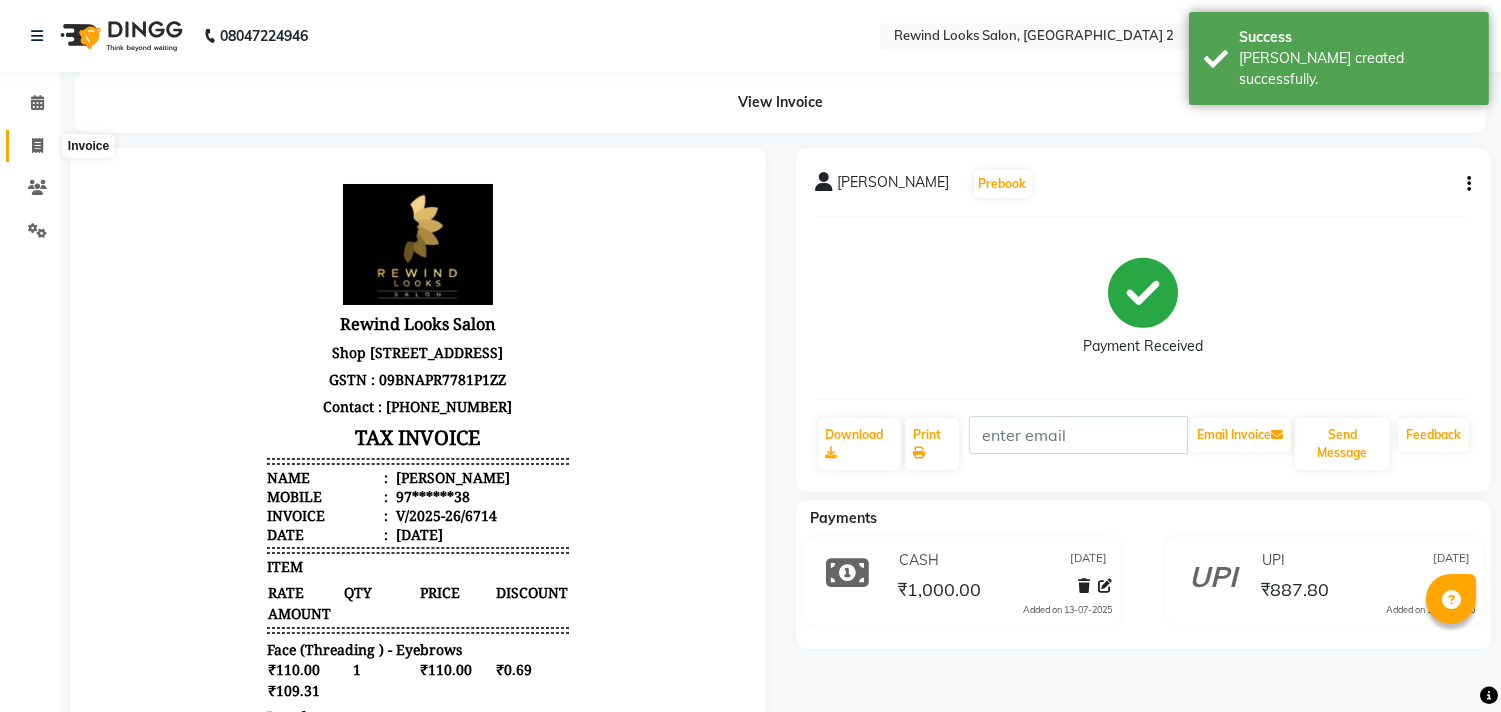 click 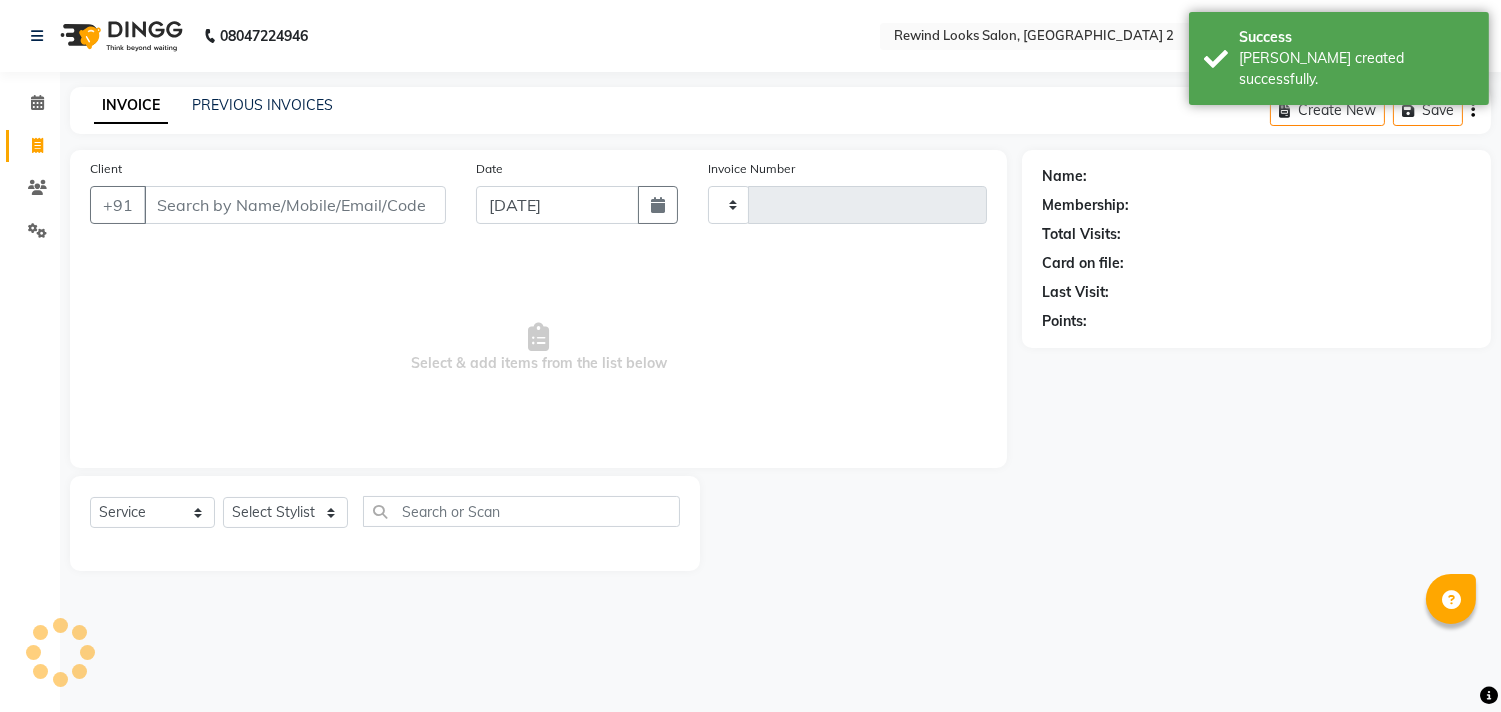 type on "6715" 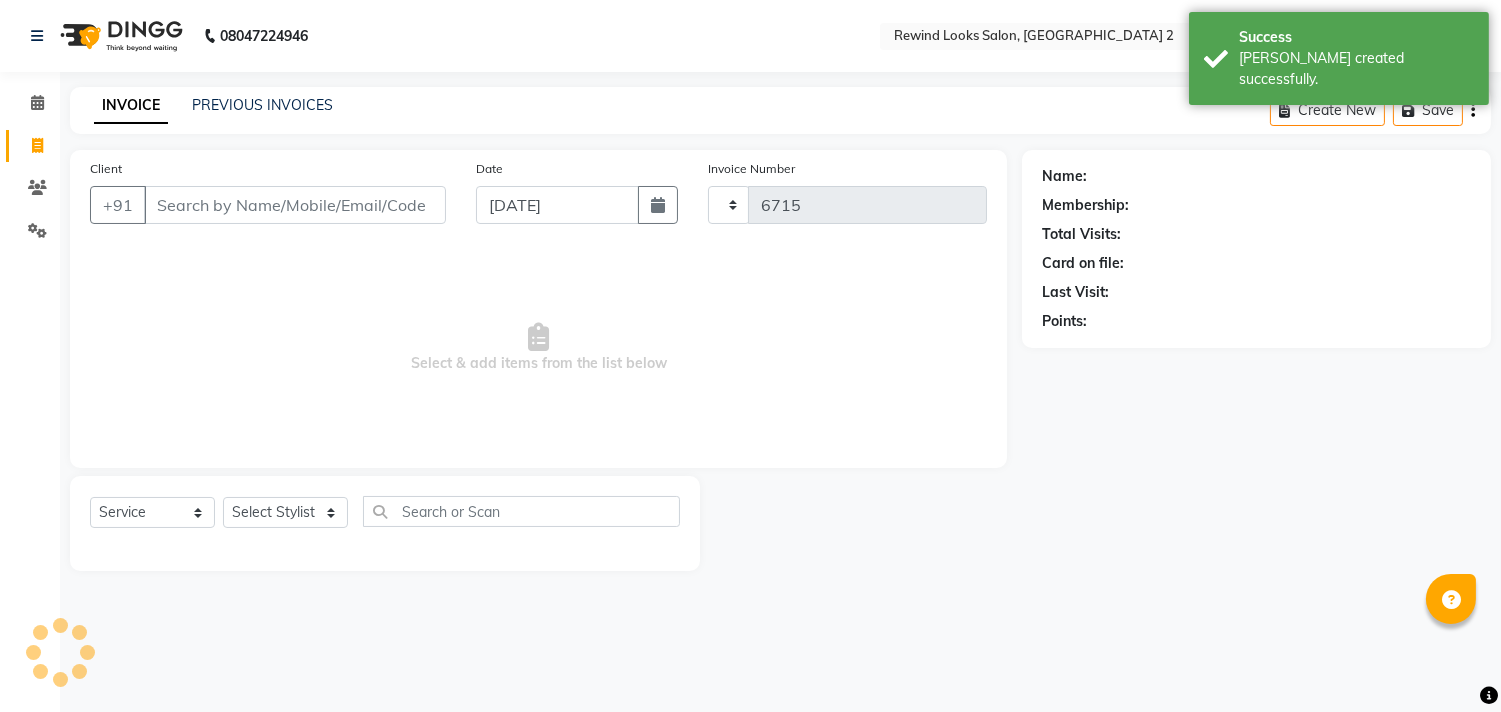 select on "4640" 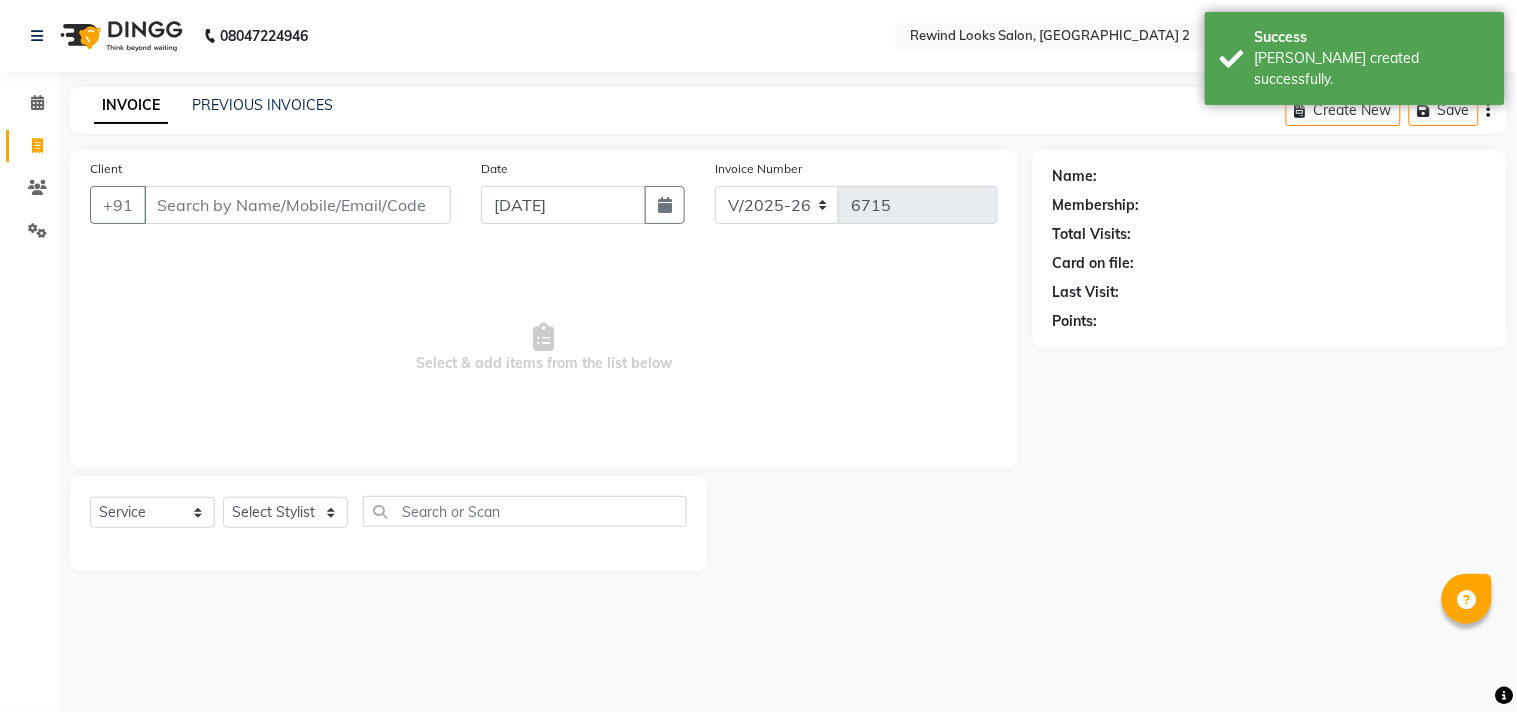 click on "Client" at bounding box center (297, 205) 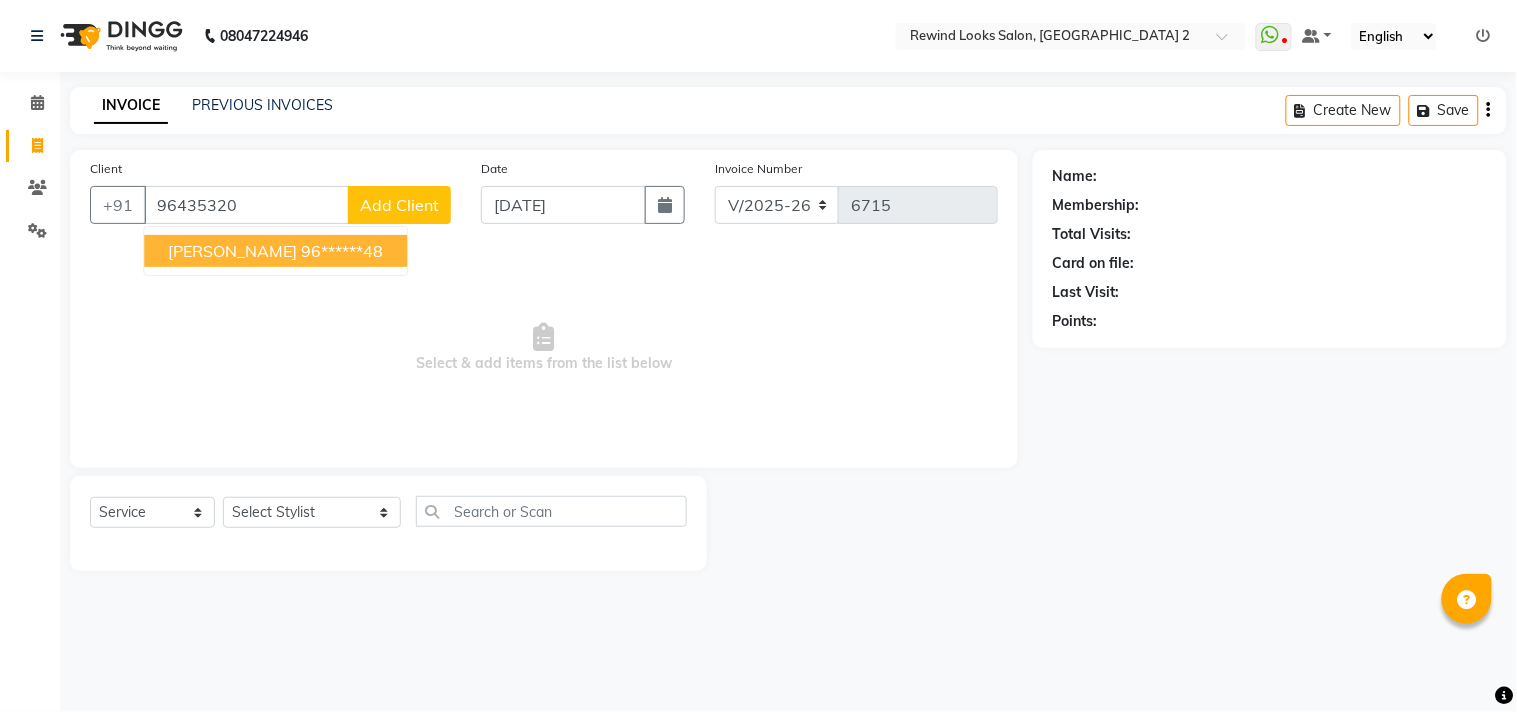 click on "96******48" at bounding box center (342, 251) 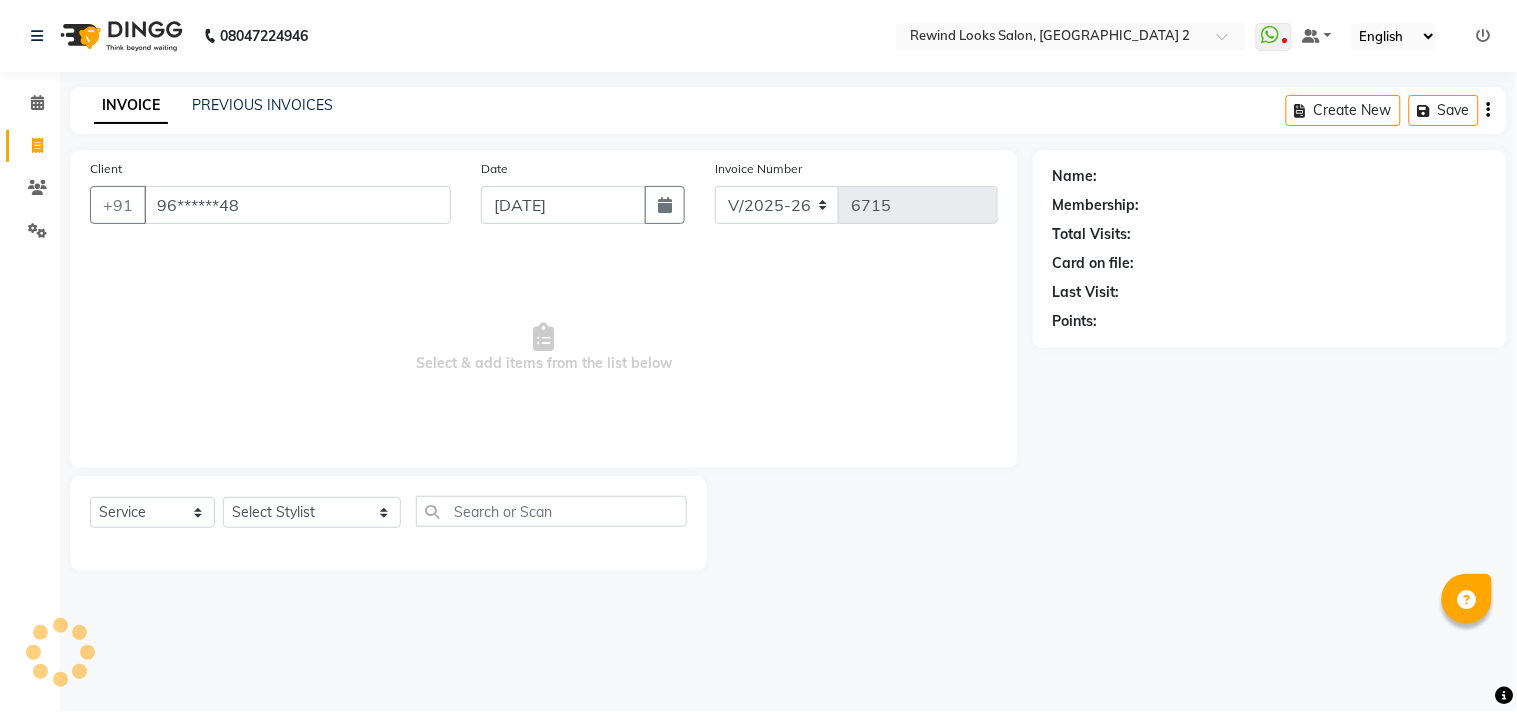type on "96******48" 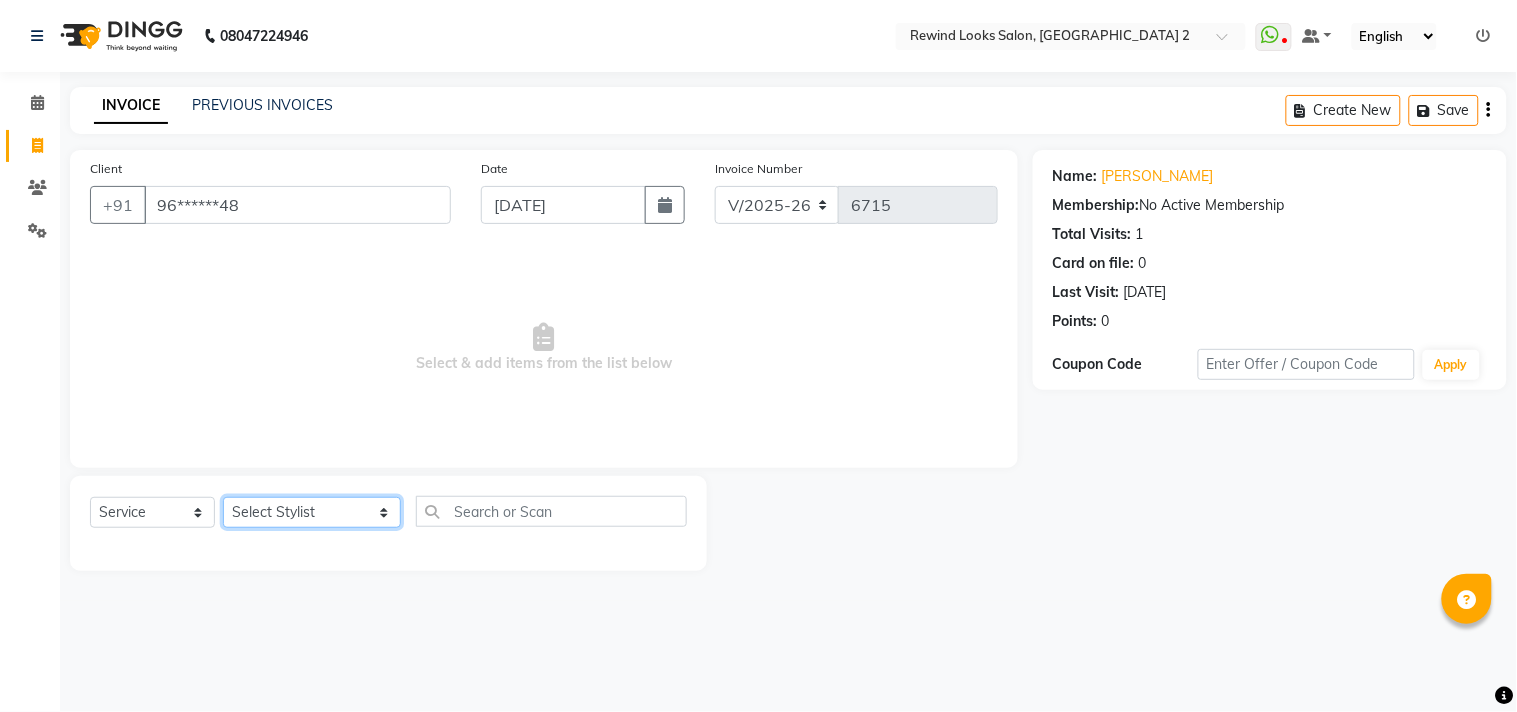 click on "Select Stylist aayat ADMIN Alfad hair Casa  [PERSON_NAME] HAIR [PERSON_NAME]  (unisex hairstylist) BIG [DEMOGRAPHIC_DATA] [DEMOGRAPHIC_DATA] DANISH [PERSON_NAME] orchid [PERSON_NAME] HAIR [DEMOGRAPHIC_DATA] CASA [PERSON_NAME] kiran Deepak Hair Mani MANOJ PEDICURE  [PERSON_NAME]. HAIR [PERSON_NAME] HAIR [PERSON_NAME] CASA NIZAM SAYA PRATIBHA ORCHID  Priyanka 1 [PERSON_NAME] pedicure RIHAN HAIR CASA [PERSON_NAME] [DEMOGRAPHIC_DATA] casa SAIF HAIR SAYA sameer casa [PERSON_NAME] hair casa [PERSON_NAME] beauty SHARIK HAIR [PERSON_NAME] Artist [PERSON_NAME] pedicure Suman Sumer Hair Tarikh hair [DEMOGRAPHIC_DATA] Casa white orched Danish [PERSON_NAME] hair  [PERSON_NAME] HAIR [DEMOGRAPHIC_DATA]" 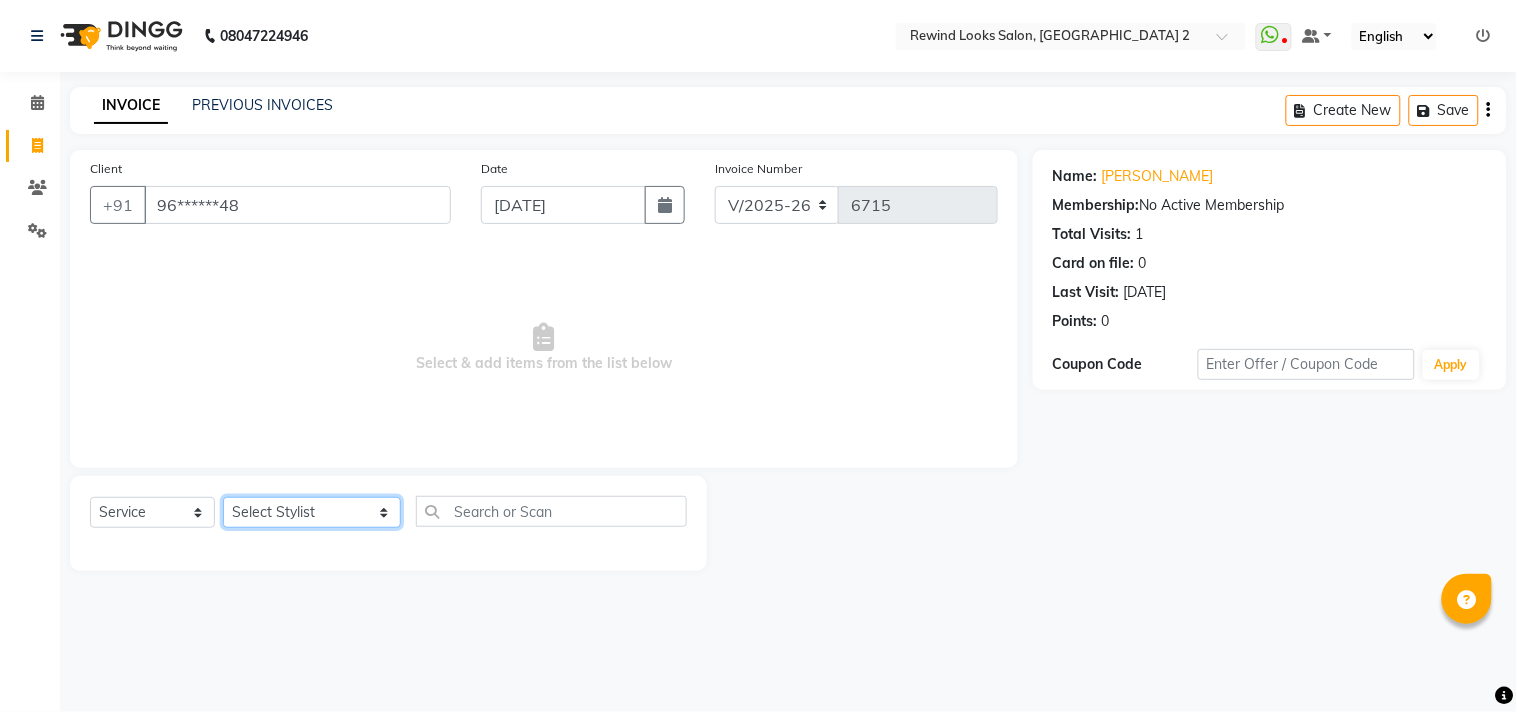 select on "27098" 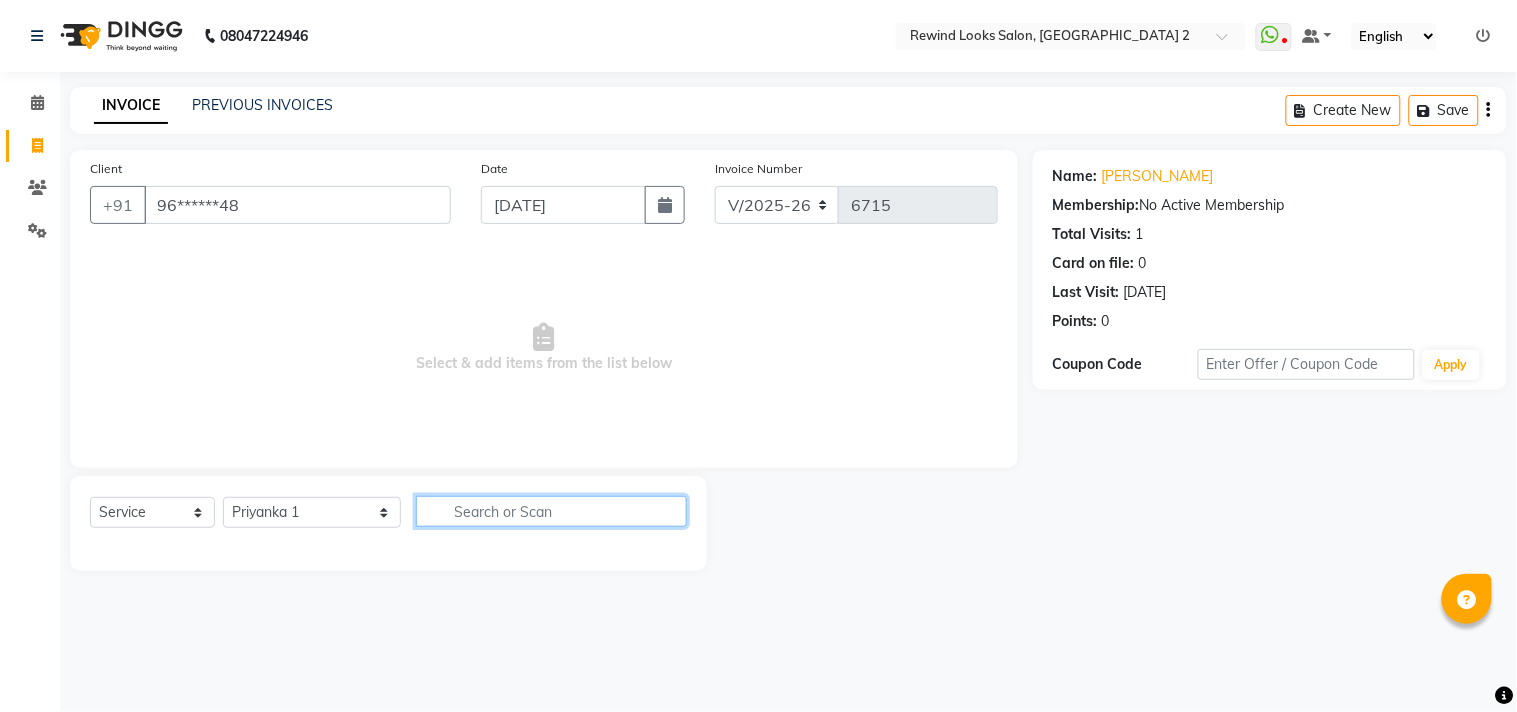 click 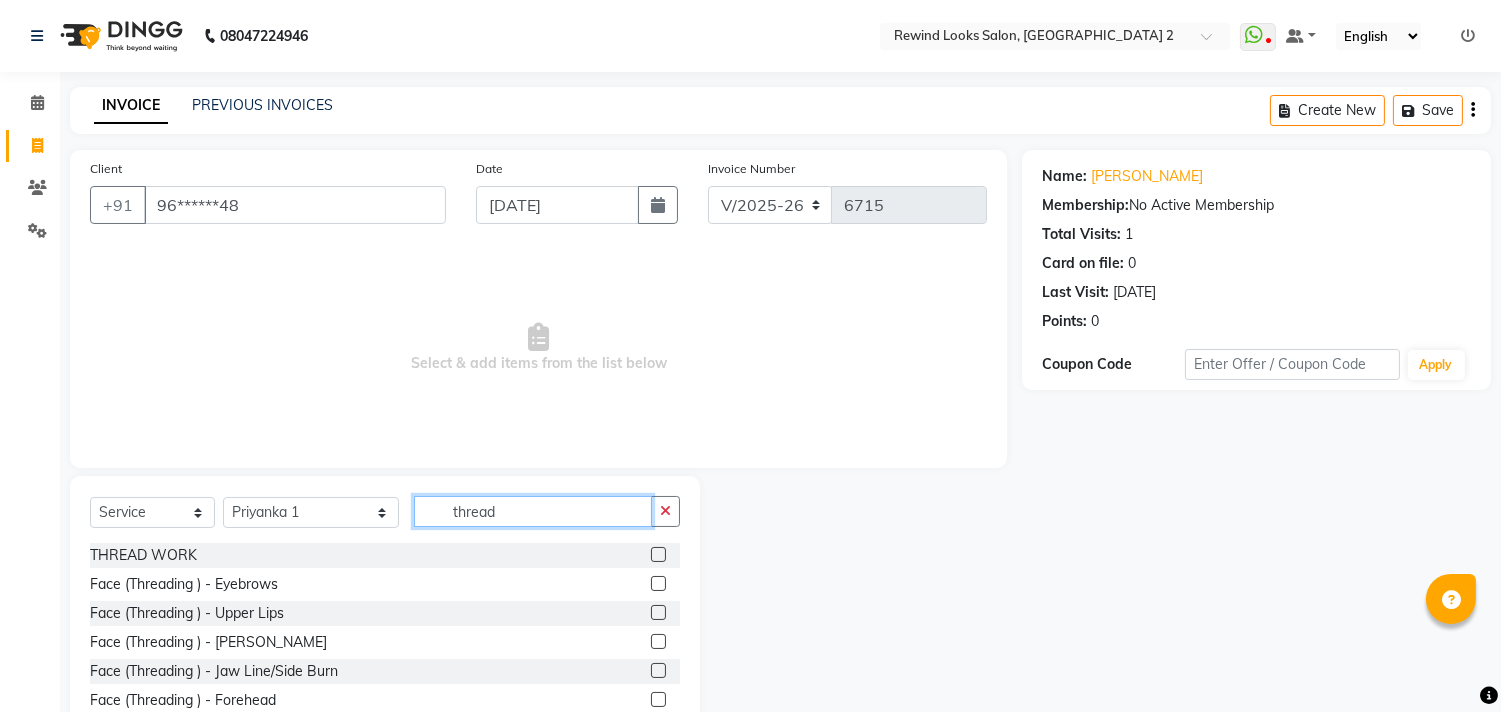 type on "thread" 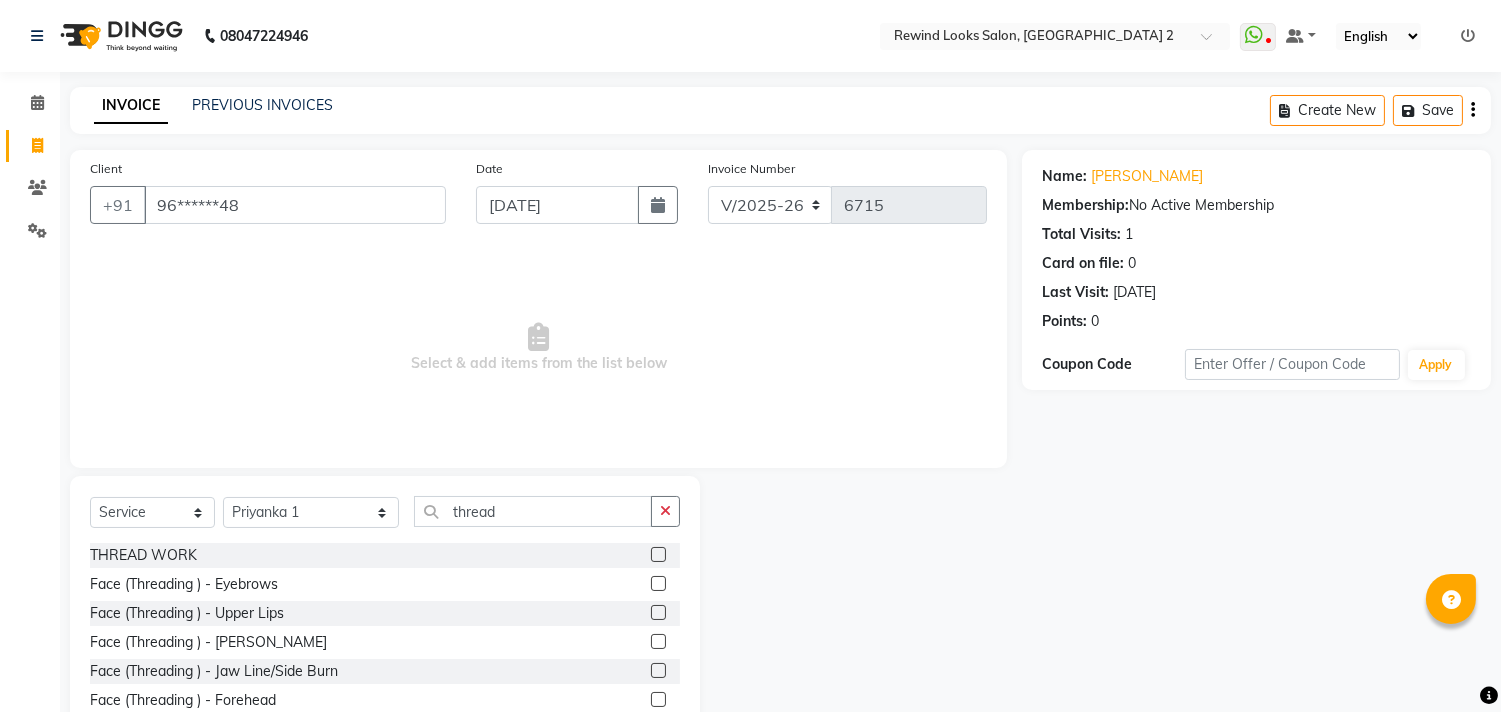 click 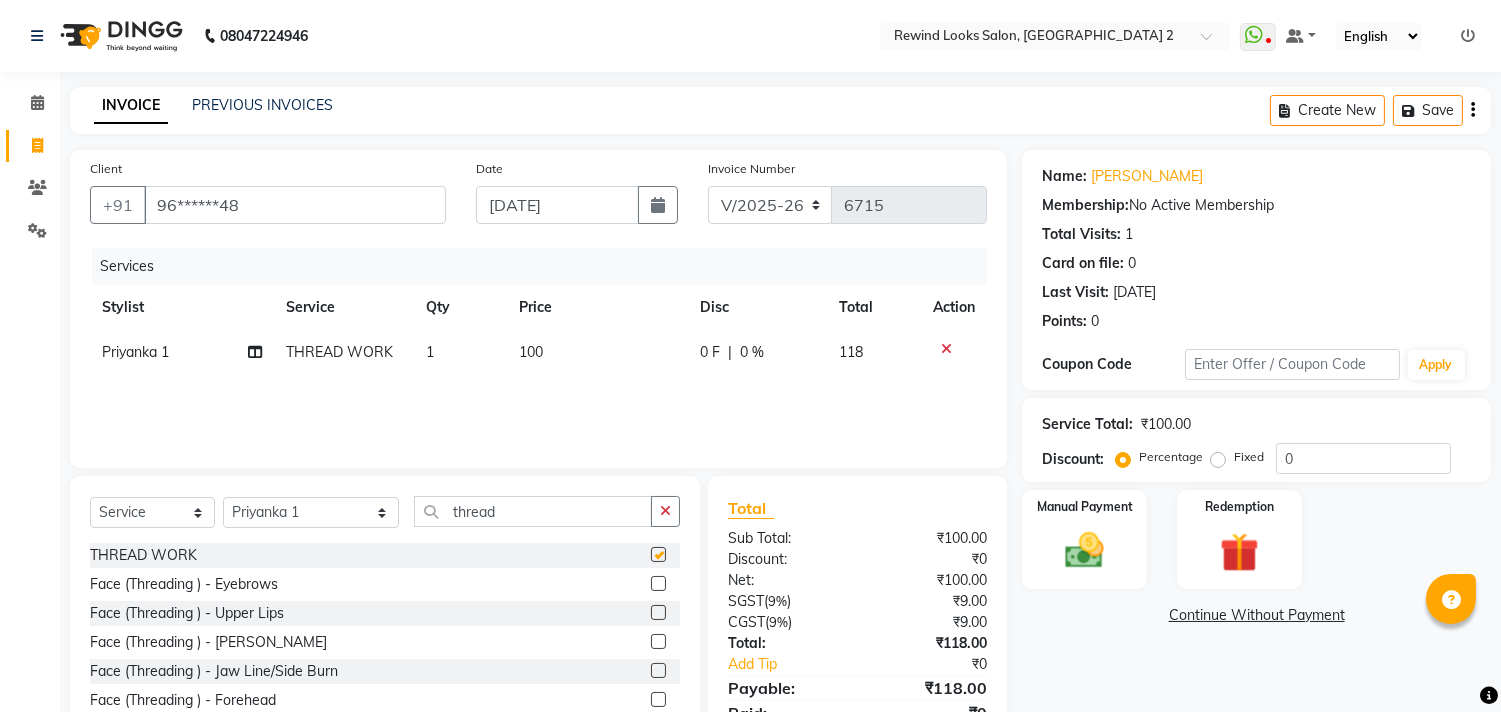 checkbox on "false" 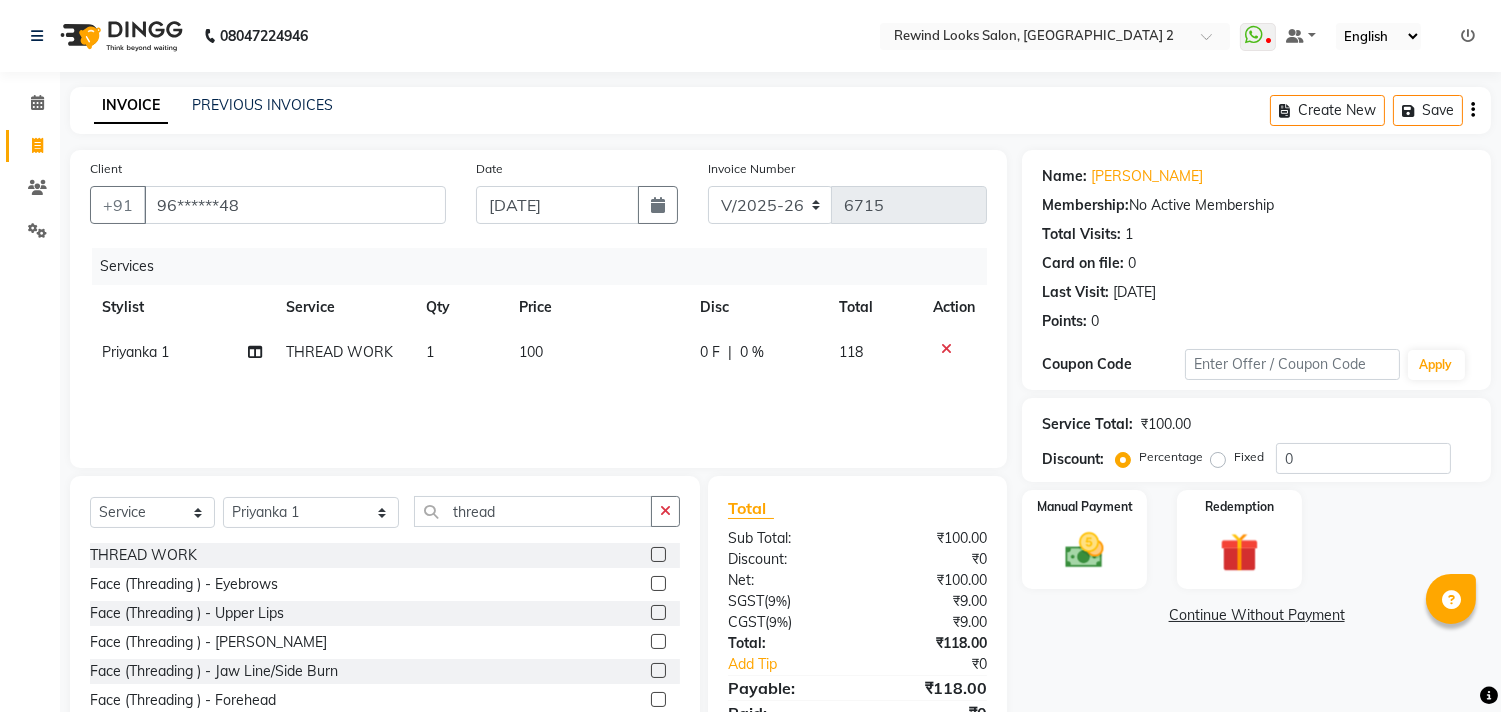 click on "100" 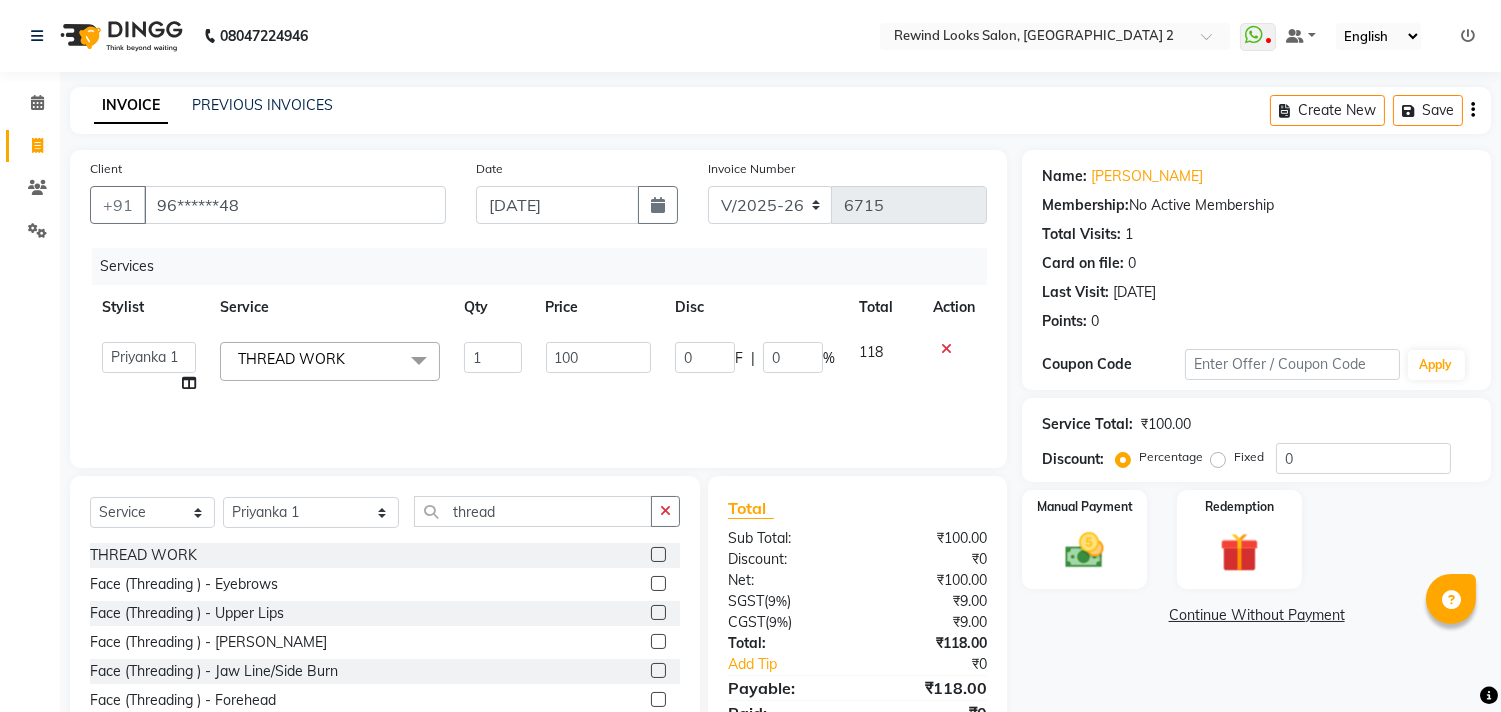 click on "100" 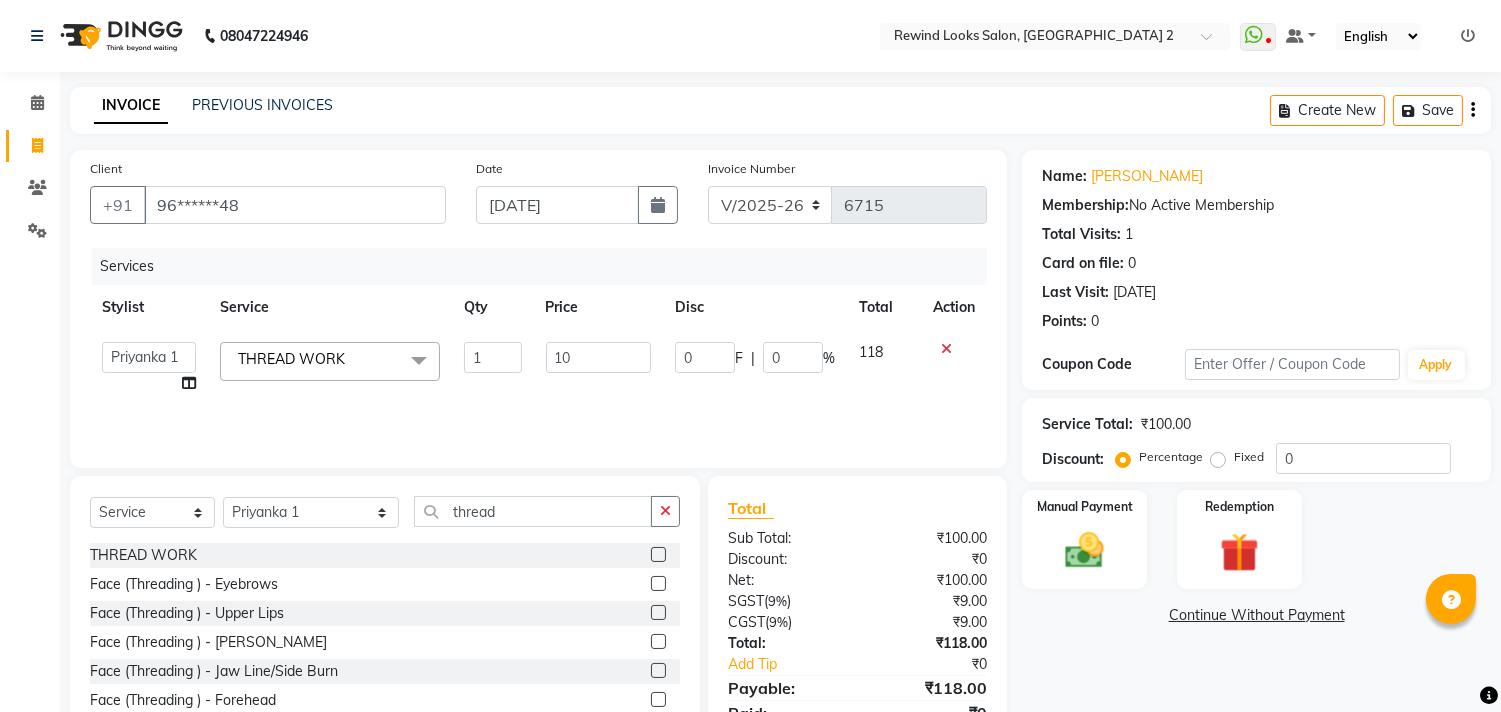 type on "1" 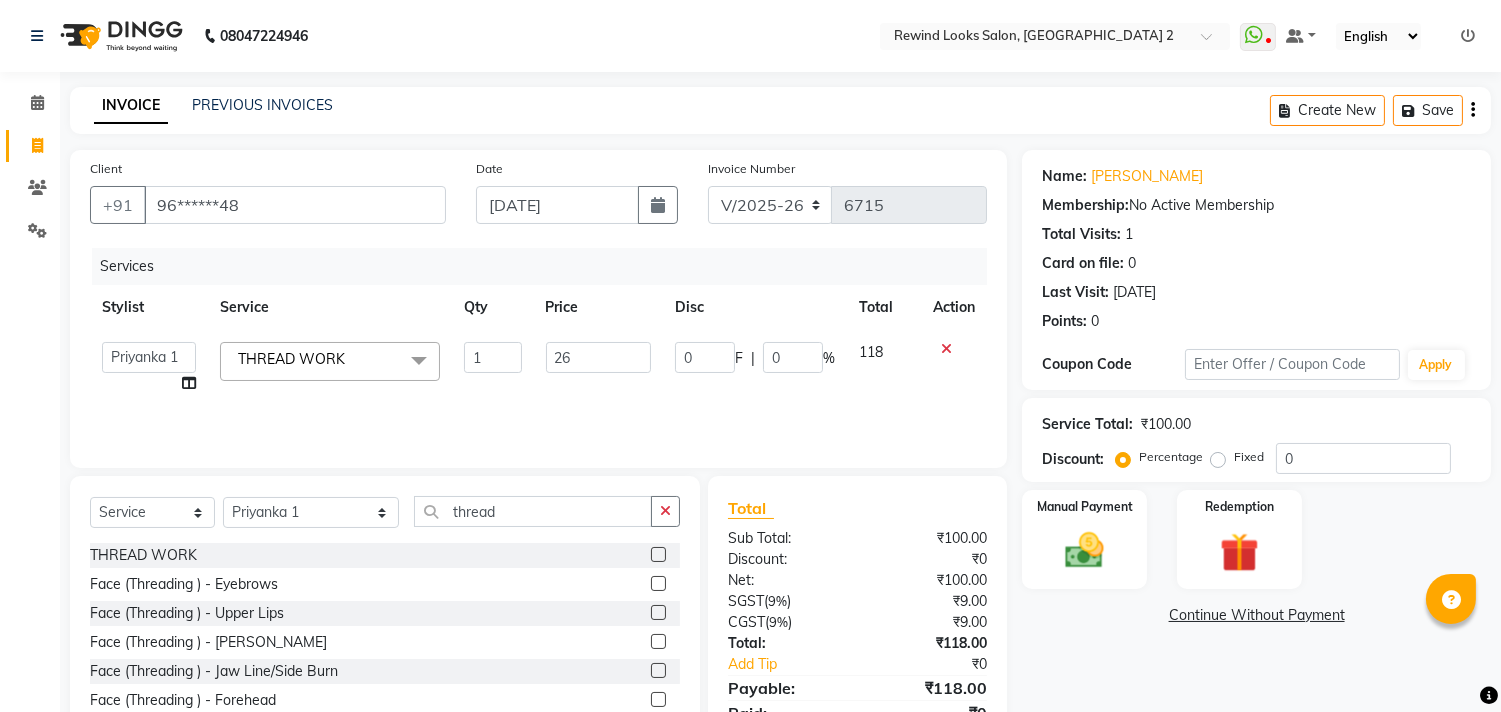 type on "263" 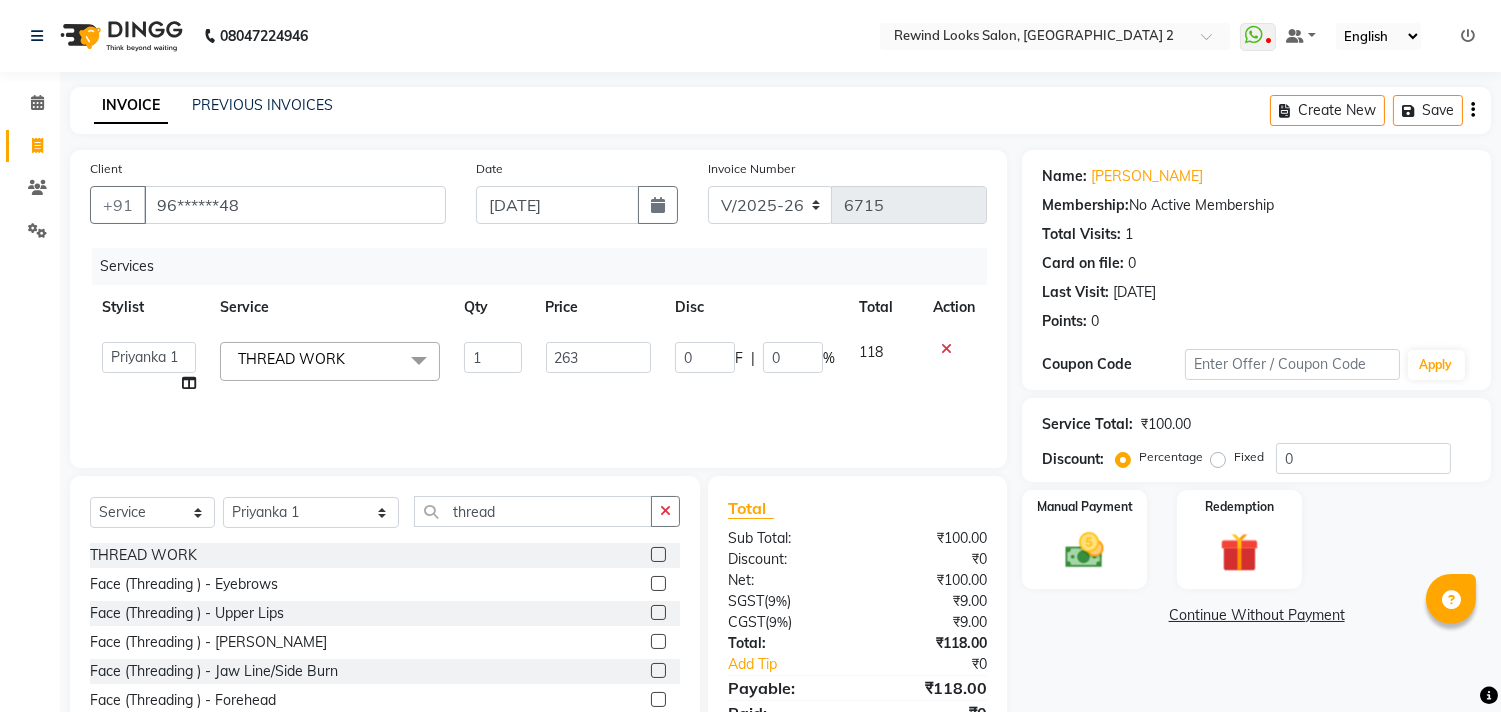 click on "Services Stylist Service Qty Price Disc Total Action  aayat   ADMIN   Alfad hair Casa    ASHWANI HAIR SAYA   AYAN  (unisex hairstylist)   BIG DANISH FEMALE   DANISH   Deepanshi orchid   GULFAM HAIR MALE CASA   Heena   kiran Deepak Hair   Mani   MANOJ PEDICURE    MODH. HAIR SAYA   MOSHIN HAIR   MR. FAIZ    NADEEM CASA   NIZAM SAYA   PRATIBHA ORCHID    Priyanka 1   Rashid pedicure   RIHAN HAIR CASA   RIZWAN   sahil male casa   SAIF HAIR SAYA   sameer casa   Samm   Sanni gupta hair casa   shain beauty   SHARIK HAIR   Shikha Artist   Simran   Sorabh pedicure   Suman   Sumer Hair   Tarikh hair Male Casa   white orched Danish   youvika   Zishan hair    ZISHAN HAIR FEMALE  THREAD WORK  x Hair Cuts  (Women )  -  Regular Cut Hair Cuts  (Women )  -  New Style Cut Hair Cuts  (Women )  -  Split Ends Hair Cuts  (Women )  -  Kids Cut Hair Cuts  (Women )  -  Head Wash Hair Cuts  (Women )  -  Deep Conditioning hair botox HAIR KERATIN WOMAN HAIR KERATIN MALE HAIR COLOR AND BOTOX HAIR SPA LOREAL WELLA ELEMENTS HAIR SPA D TAN" 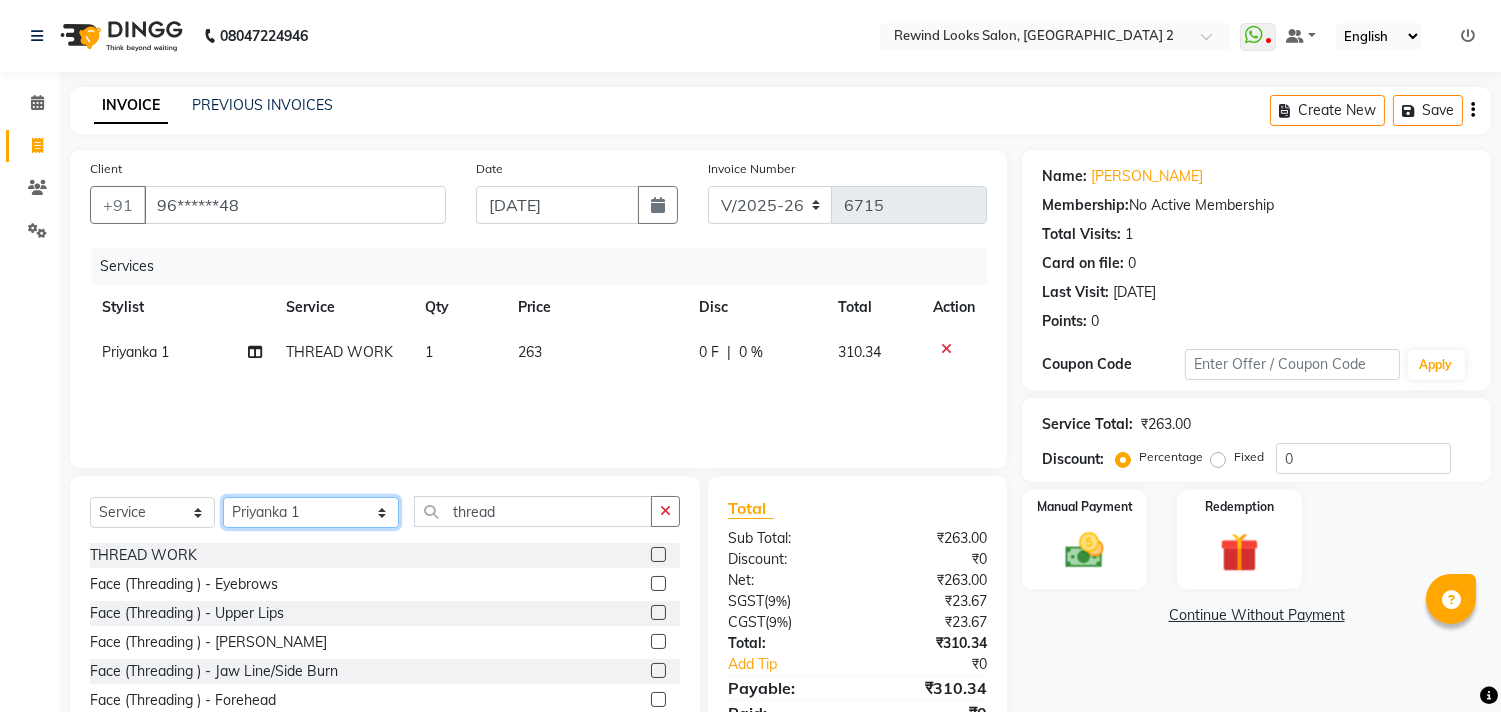 click on "Select Stylist aayat ADMIN Alfad hair Casa  [PERSON_NAME] HAIR [PERSON_NAME]  (unisex hairstylist) BIG [DEMOGRAPHIC_DATA] [DEMOGRAPHIC_DATA] DANISH [PERSON_NAME] orchid [PERSON_NAME] HAIR [DEMOGRAPHIC_DATA] CASA [PERSON_NAME] kiran Deepak Hair Mani MANOJ PEDICURE  [PERSON_NAME]. HAIR [PERSON_NAME] HAIR [PERSON_NAME] CASA NIZAM SAYA PRATIBHA ORCHID  Priyanka 1 [PERSON_NAME] pedicure RIHAN HAIR CASA [PERSON_NAME] [DEMOGRAPHIC_DATA] casa SAIF HAIR SAYA sameer casa [PERSON_NAME] hair casa [PERSON_NAME] beauty SHARIK HAIR [PERSON_NAME] Artist [PERSON_NAME] pedicure Suman Sumer Hair Tarikh hair [DEMOGRAPHIC_DATA] Casa white orched Danish [PERSON_NAME] hair  [PERSON_NAME] HAIR [DEMOGRAPHIC_DATA]" 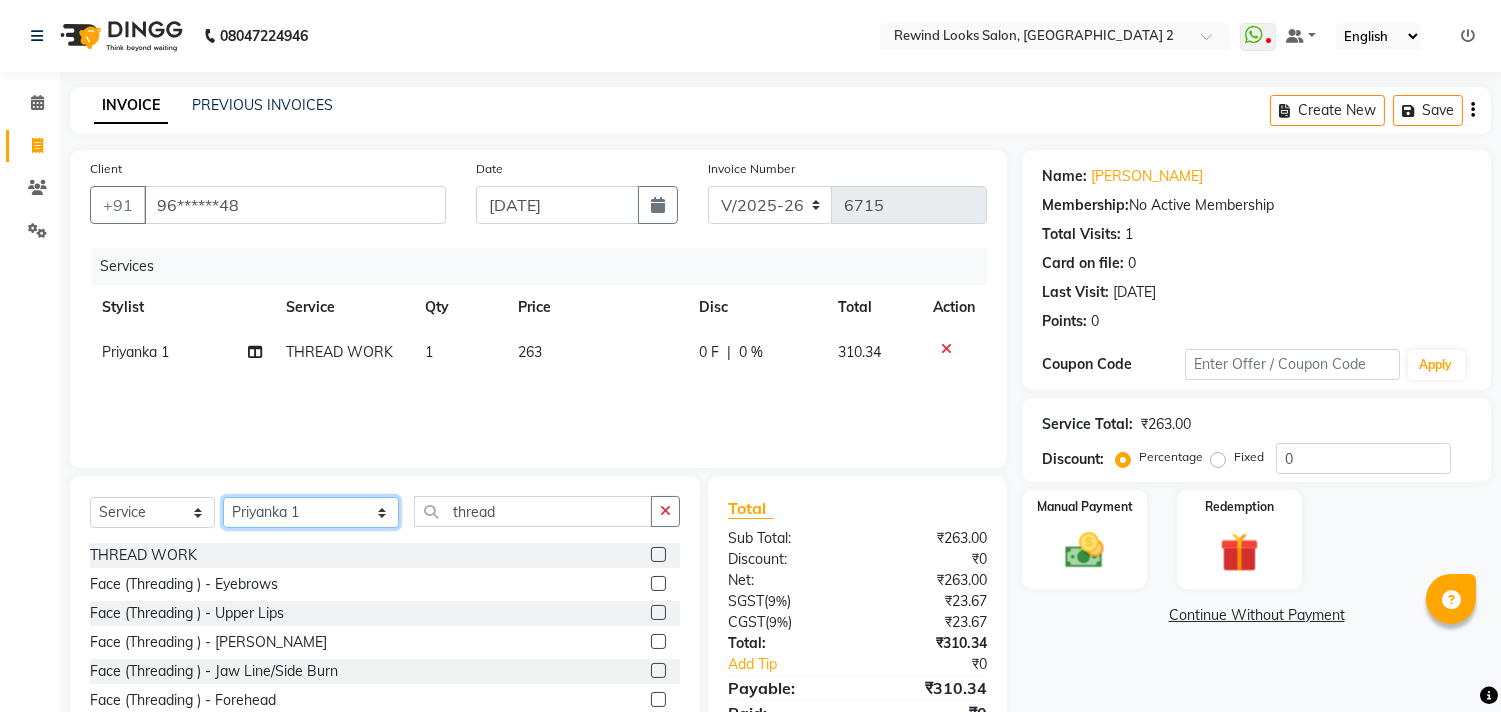 select on "65274" 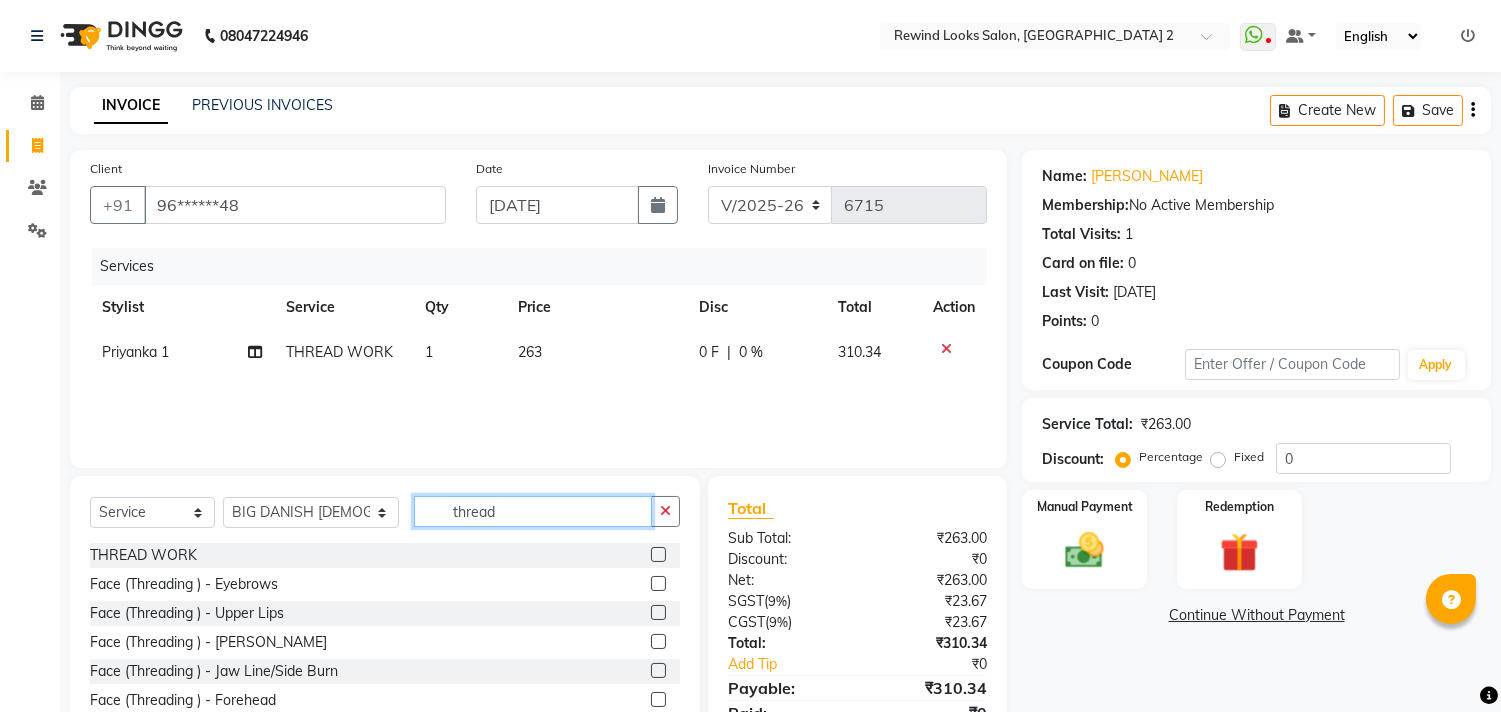 click on "thread" 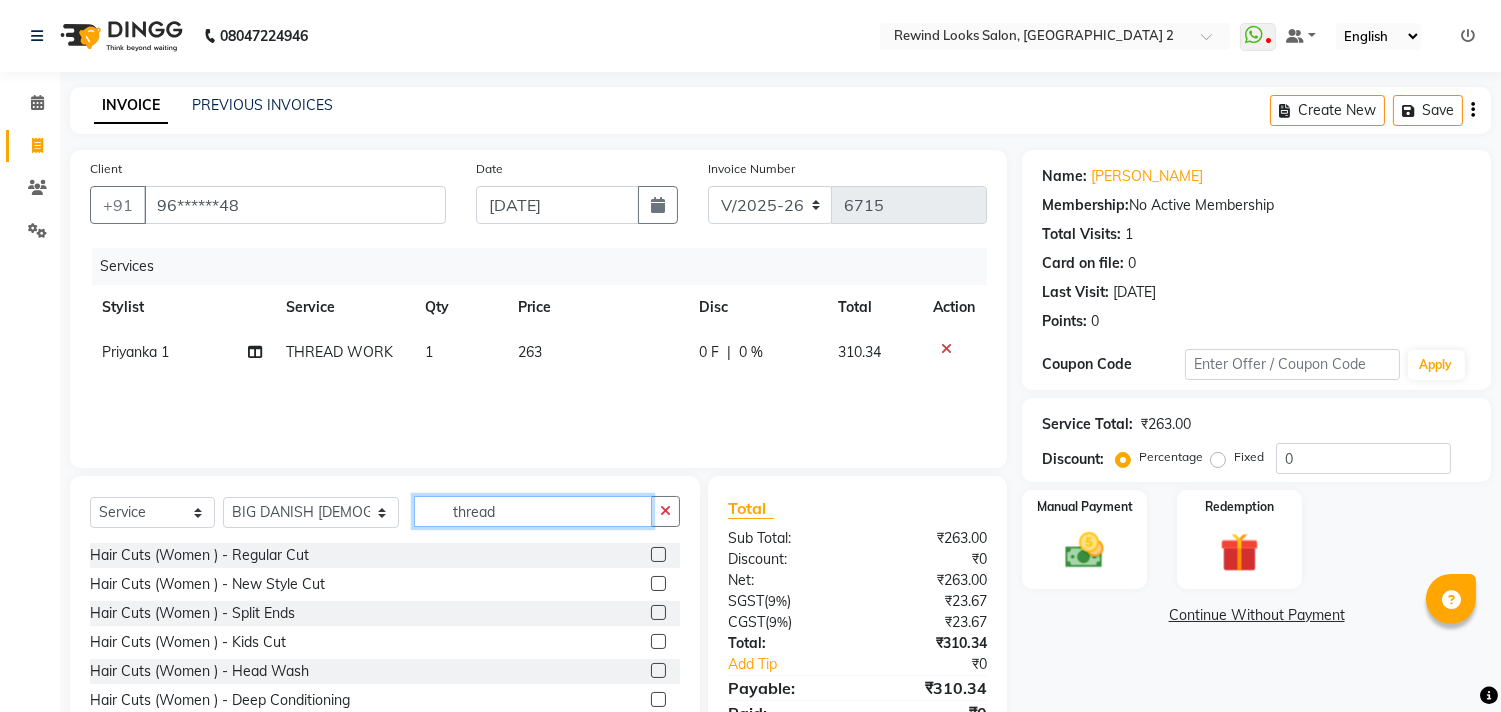 click on "thread" 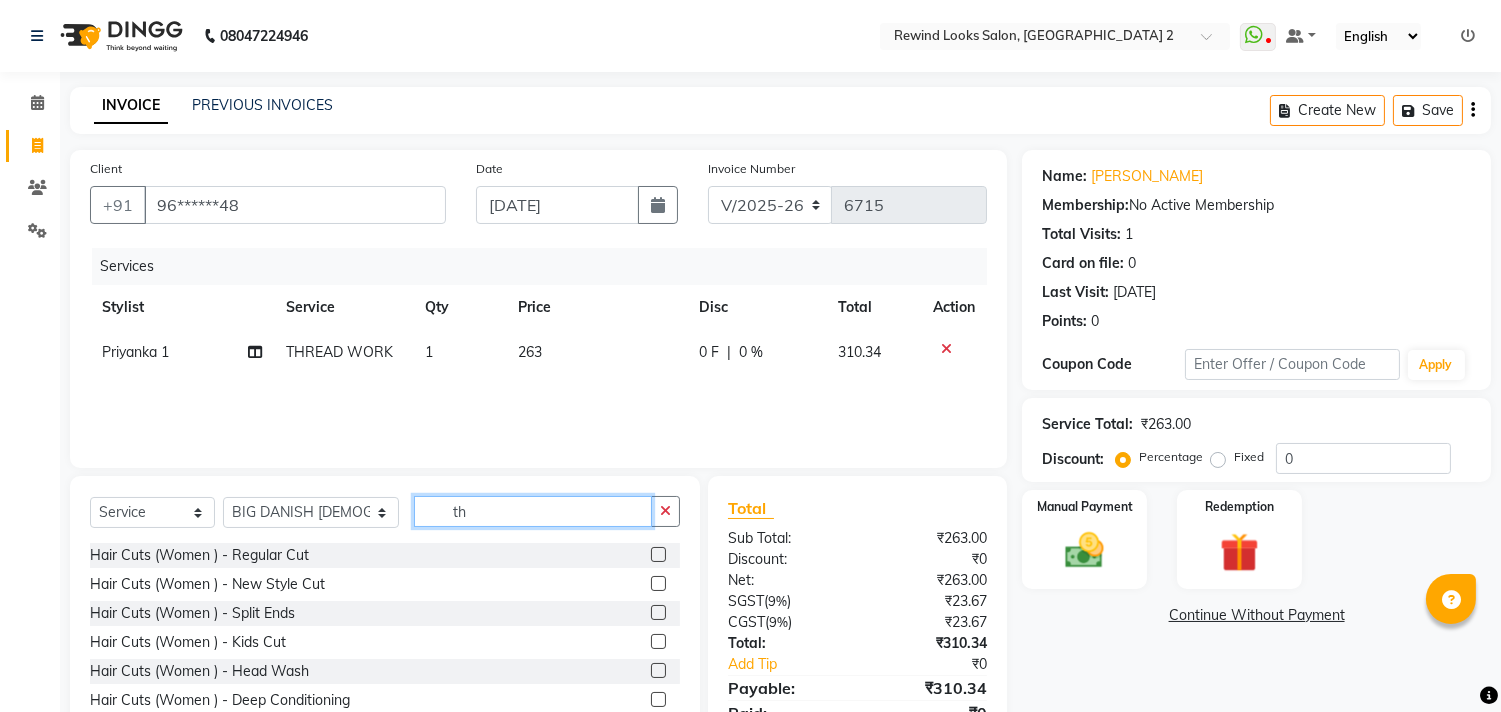 type on "t" 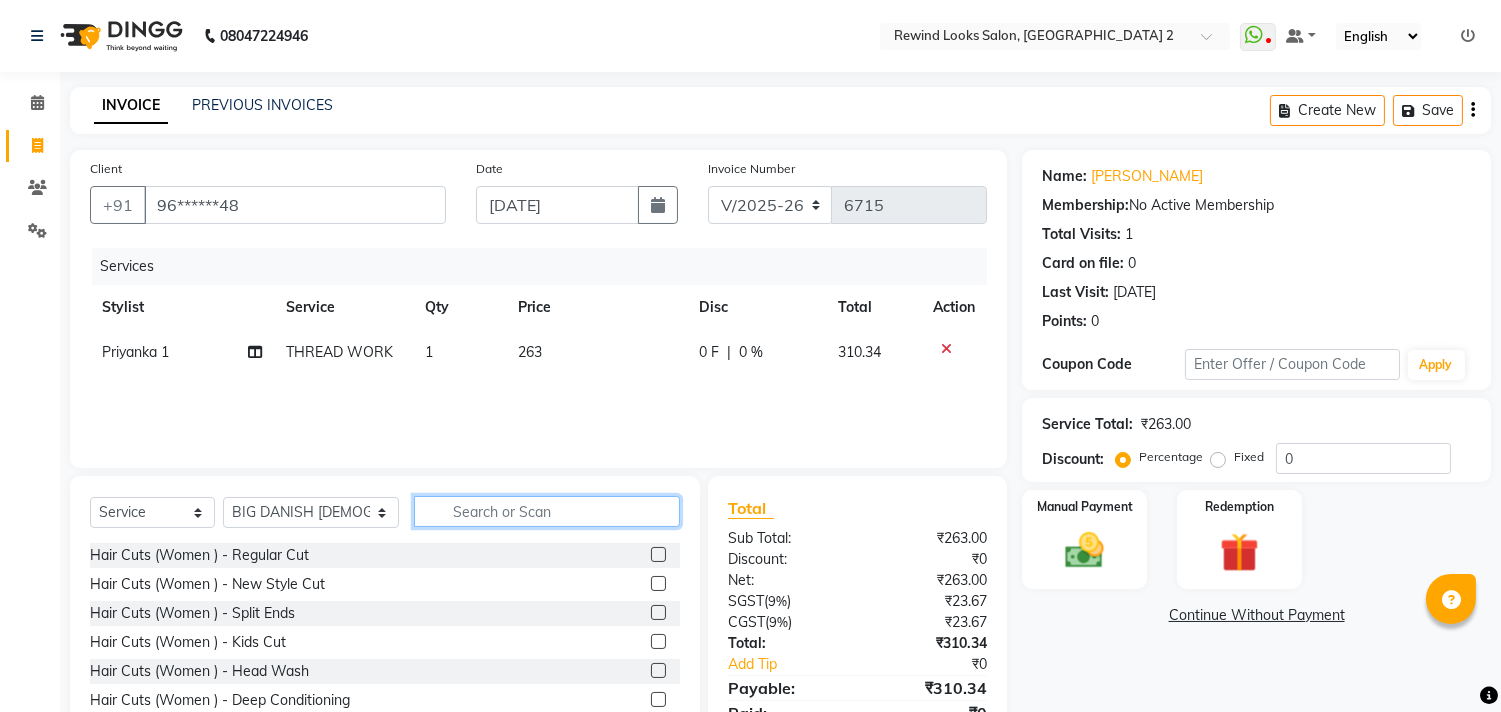 type 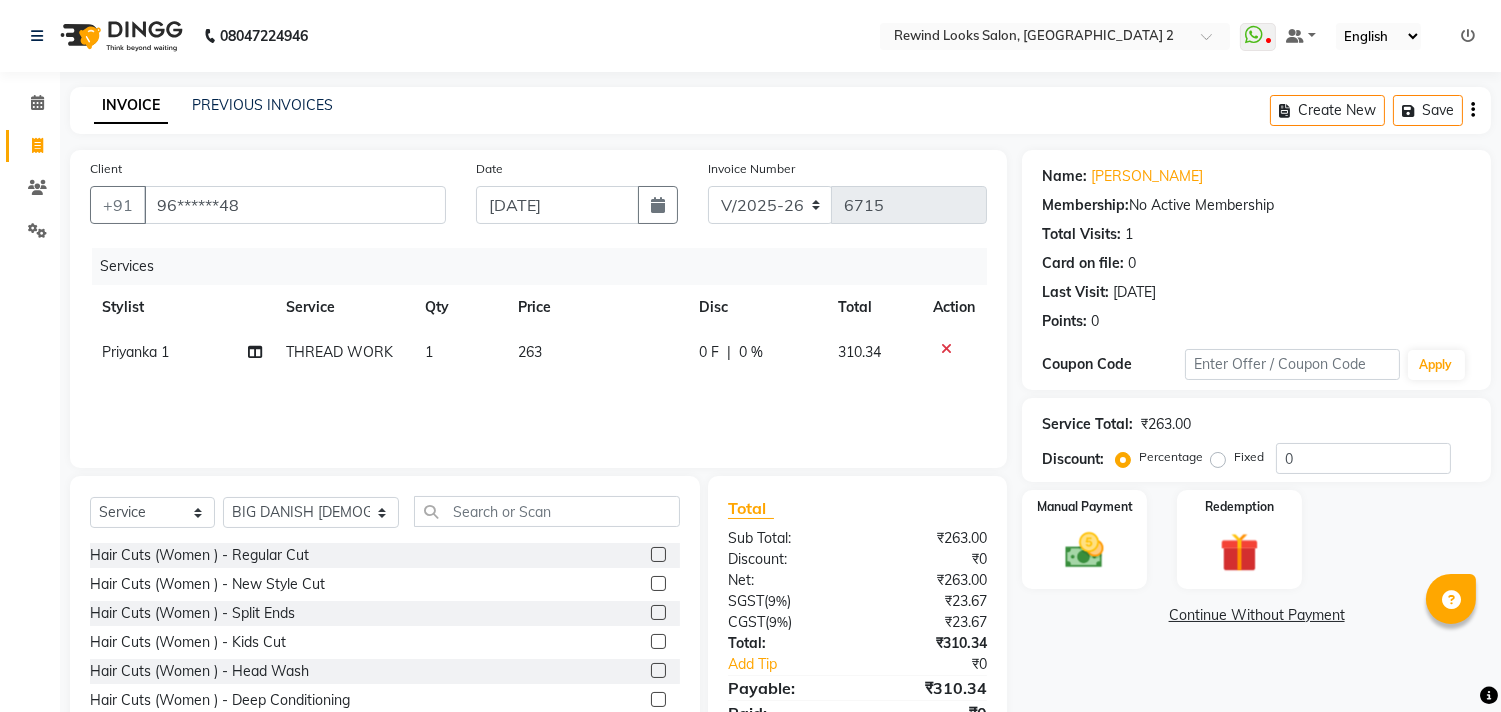 click 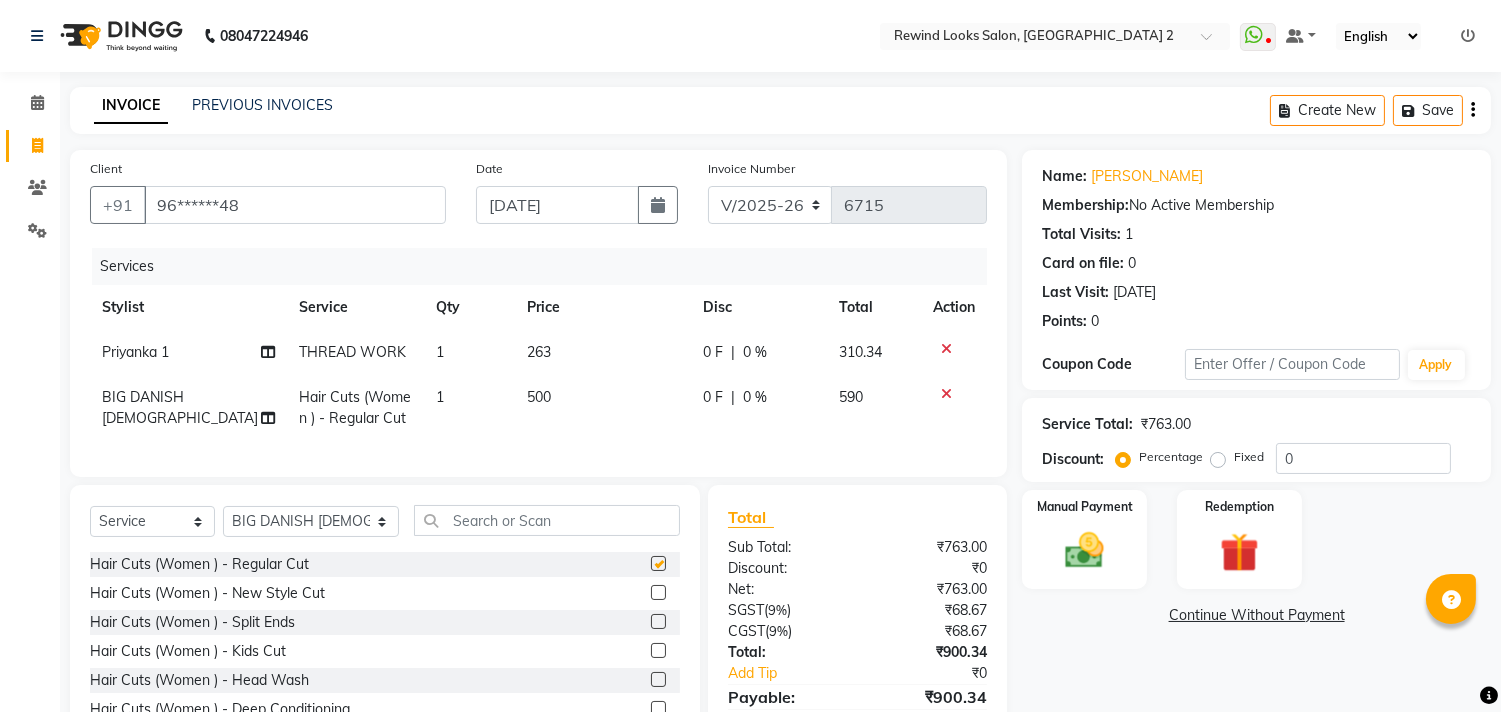 checkbox on "false" 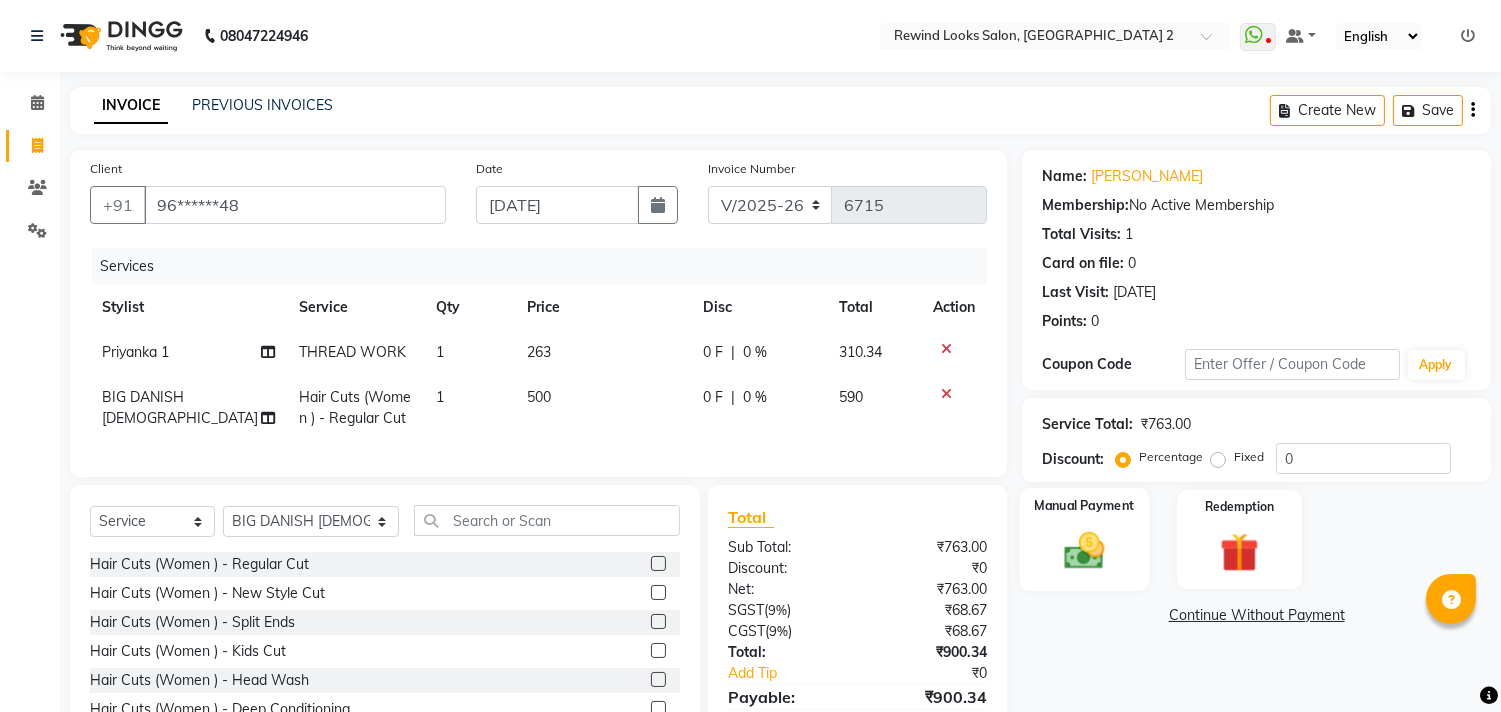 click 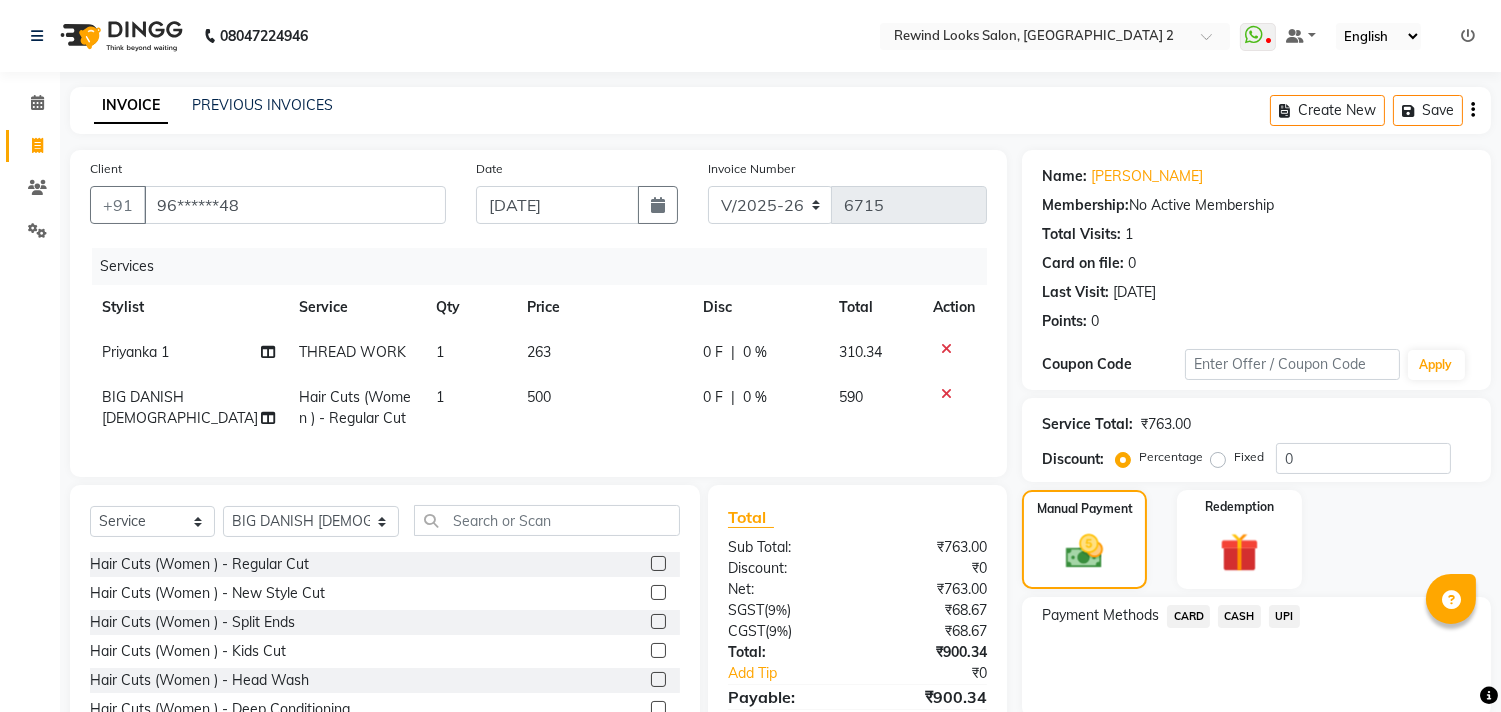 click on "UPI" 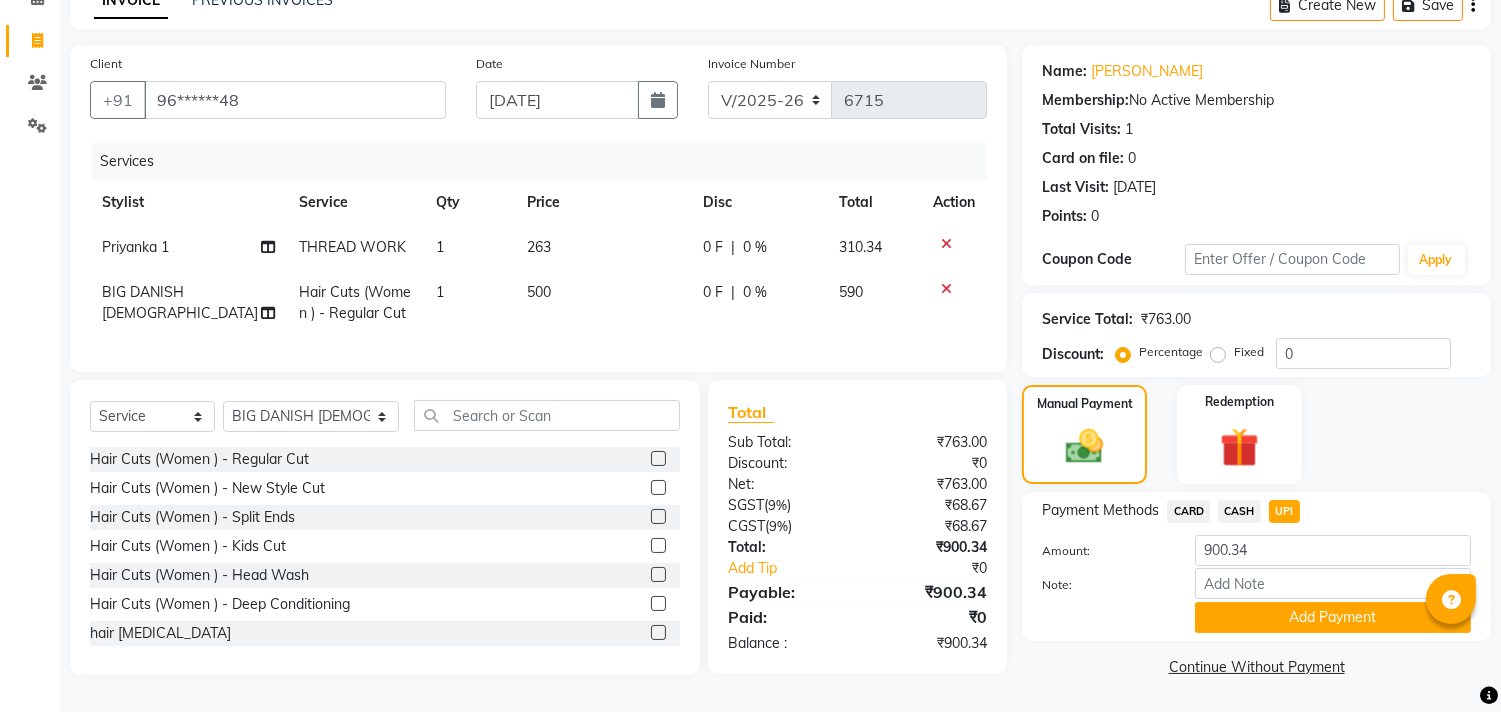 scroll, scrollTop: 114, scrollLeft: 0, axis: vertical 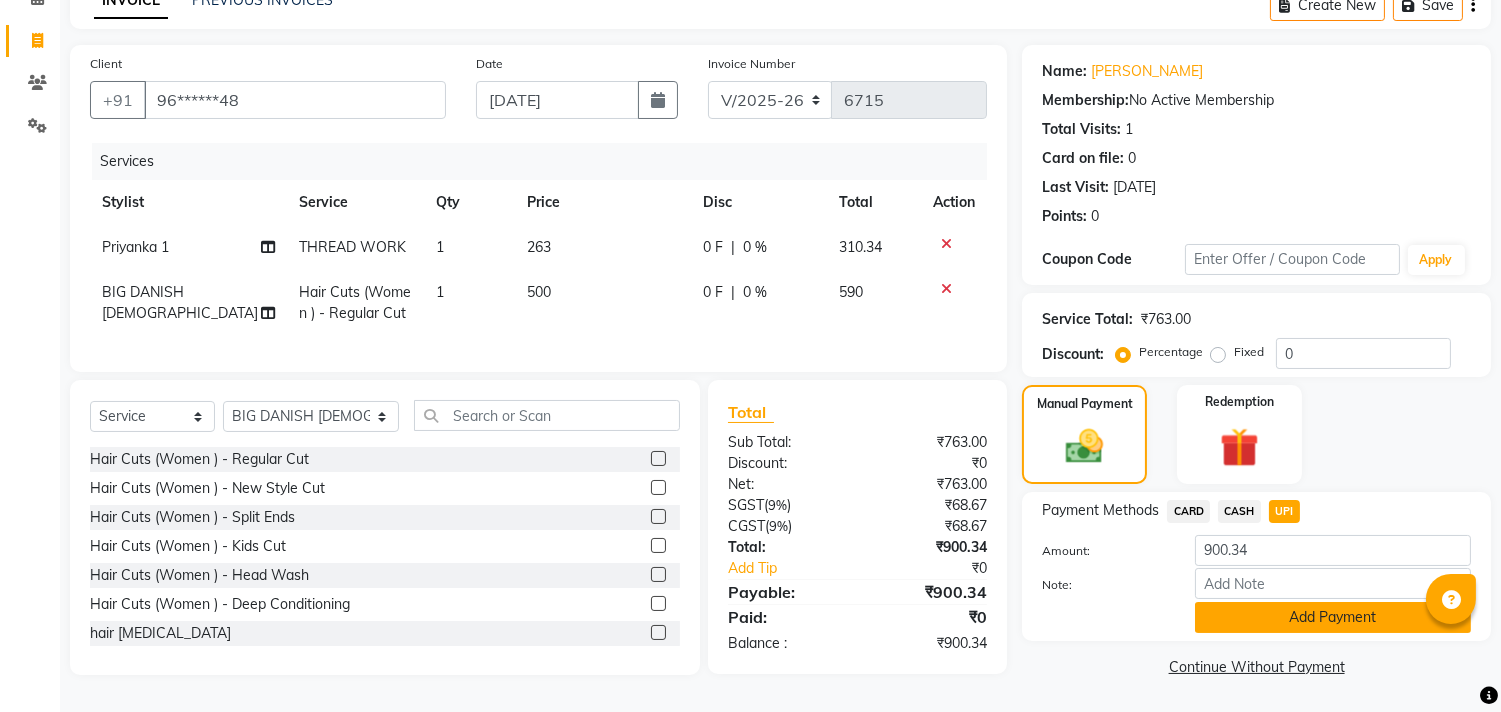 click on "Add Payment" 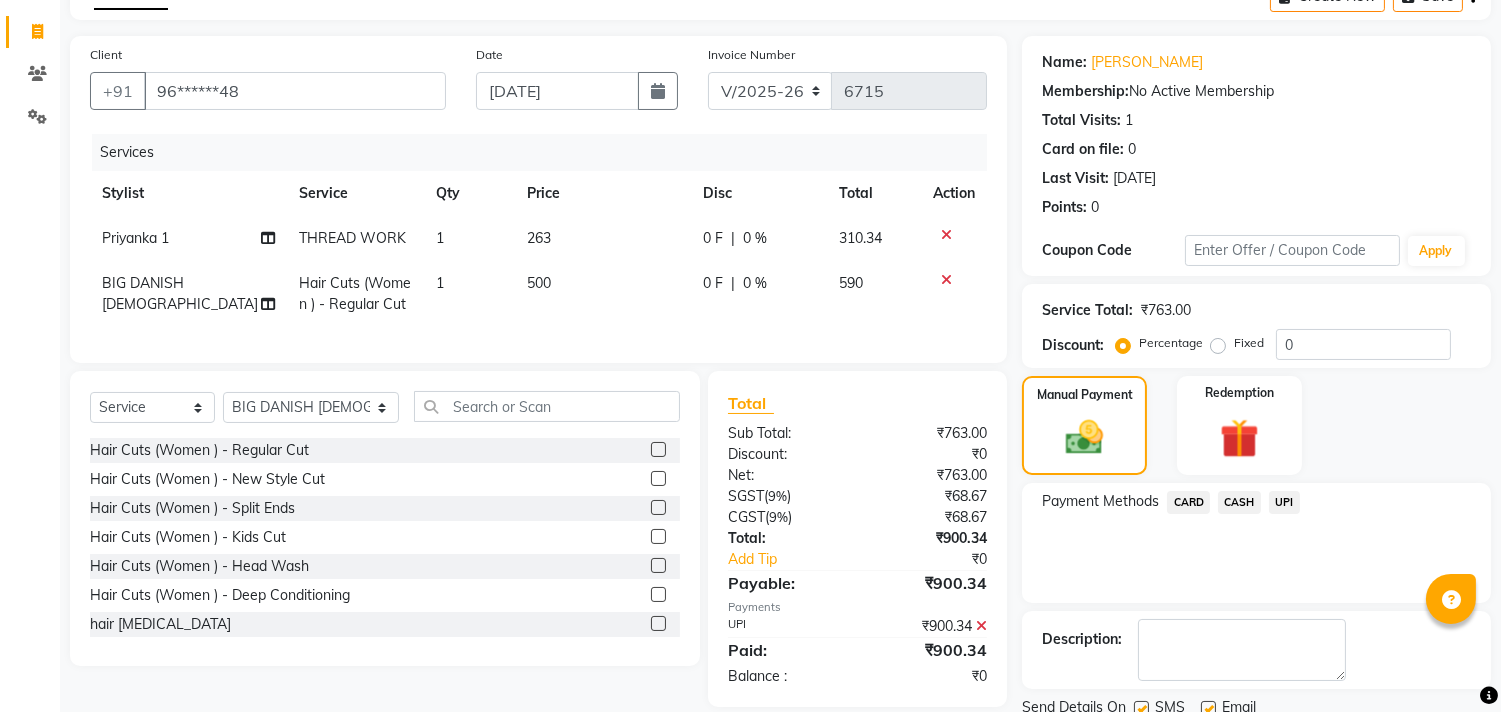 scroll, scrollTop: 187, scrollLeft: 0, axis: vertical 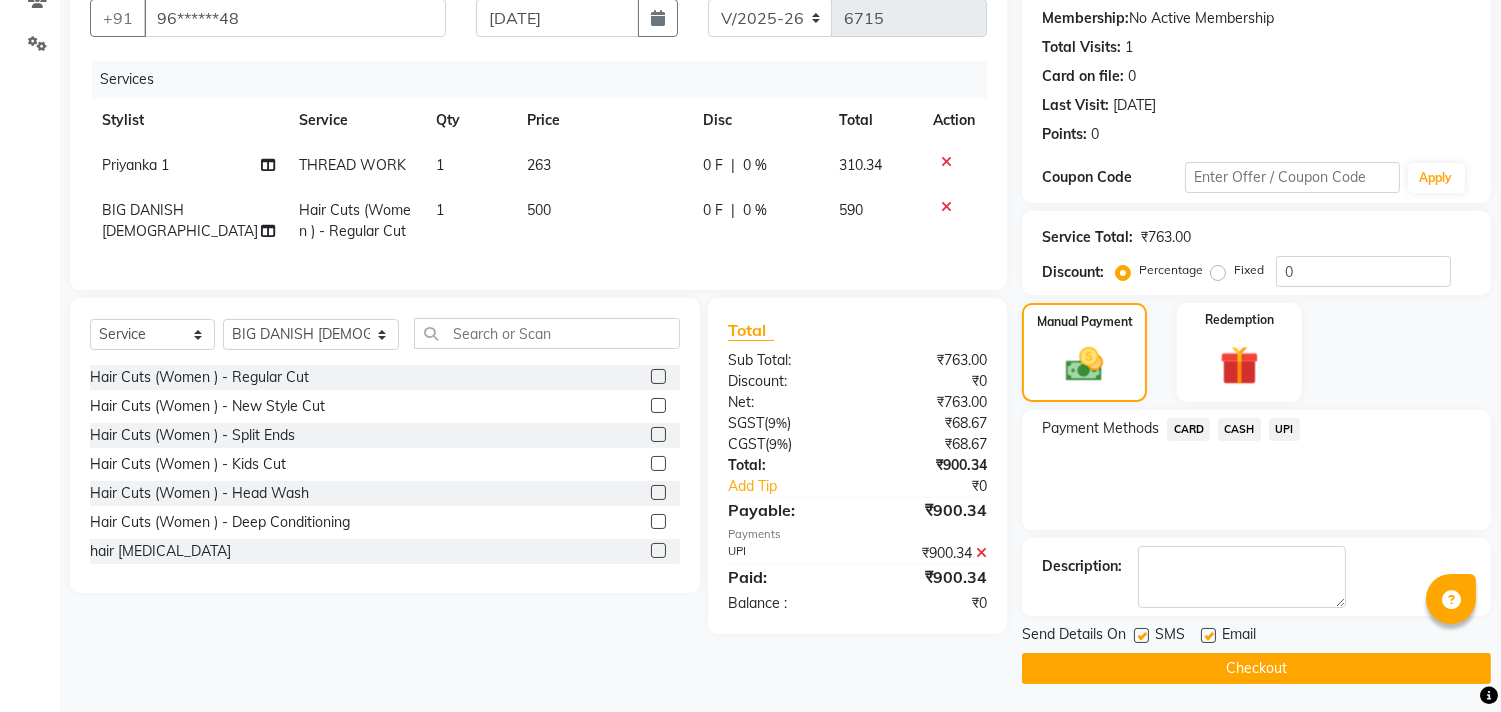 click on "Checkout" 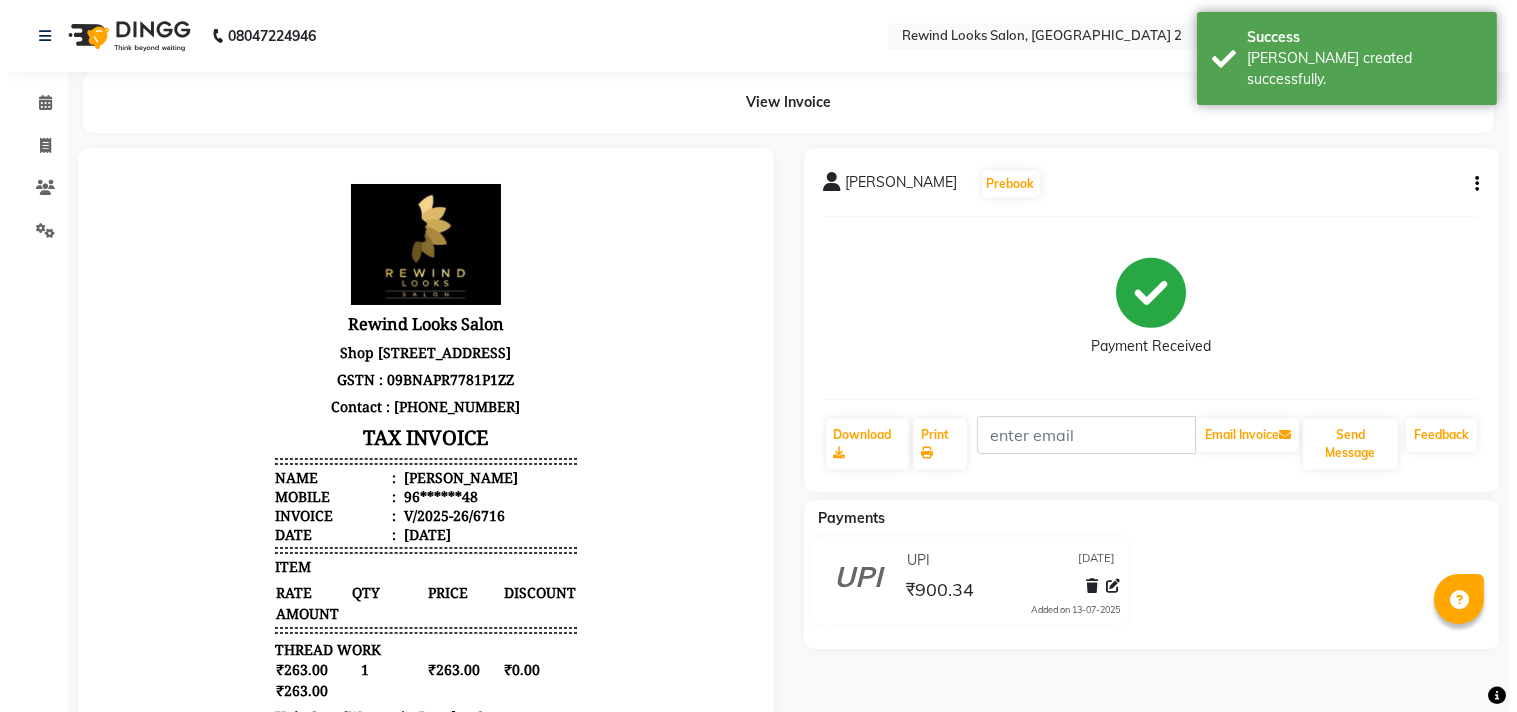 scroll, scrollTop: 0, scrollLeft: 0, axis: both 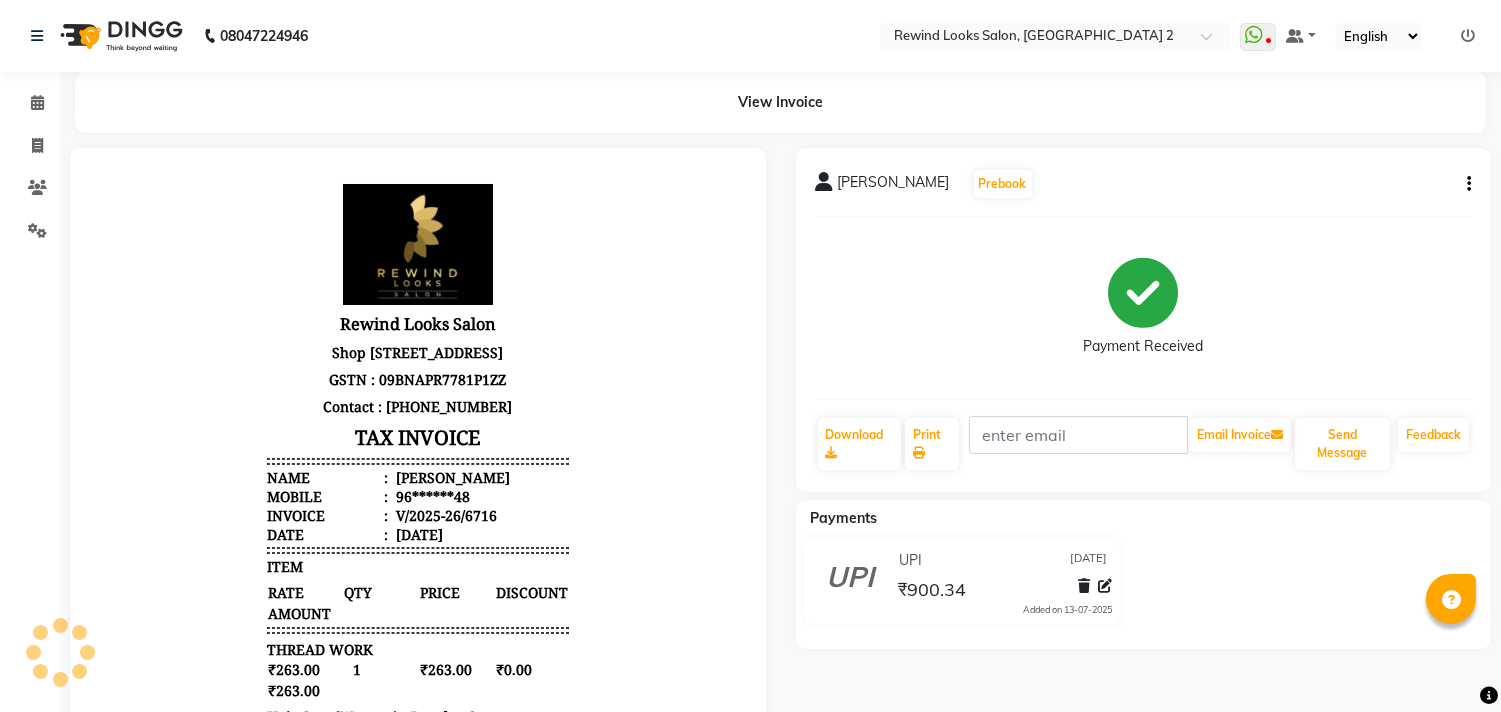 click on "somiya   Prebook   Payment Received  Download  Print   Email Invoice   Send Message Feedback  Payments UPI 13-07-2025 ₹900.34  Added on 13-07-2025" 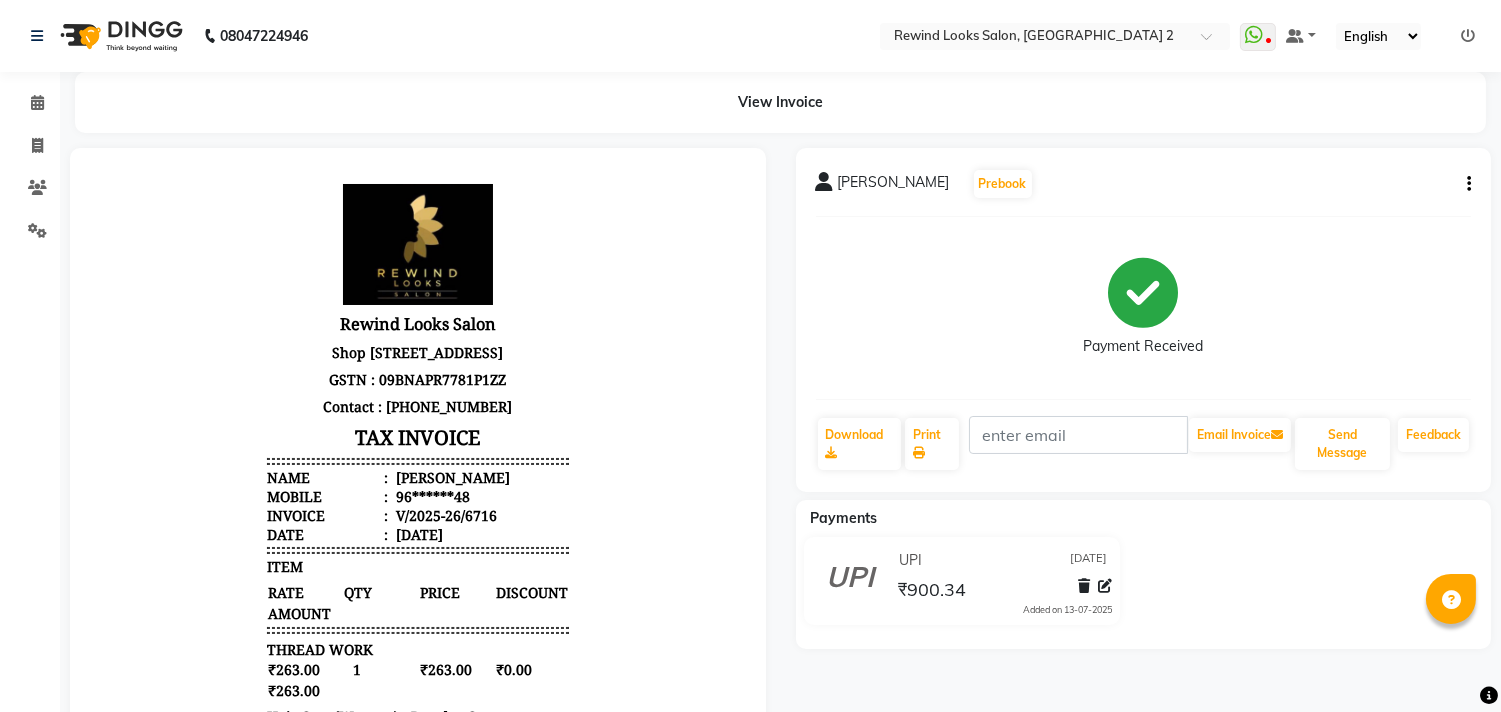 click on "somiya   Prebook   Payment Received  Download  Print   Email Invoice   Send Message Feedback  Payments UPI 13-07-2025 ₹900.34  Added on 13-07-2025" 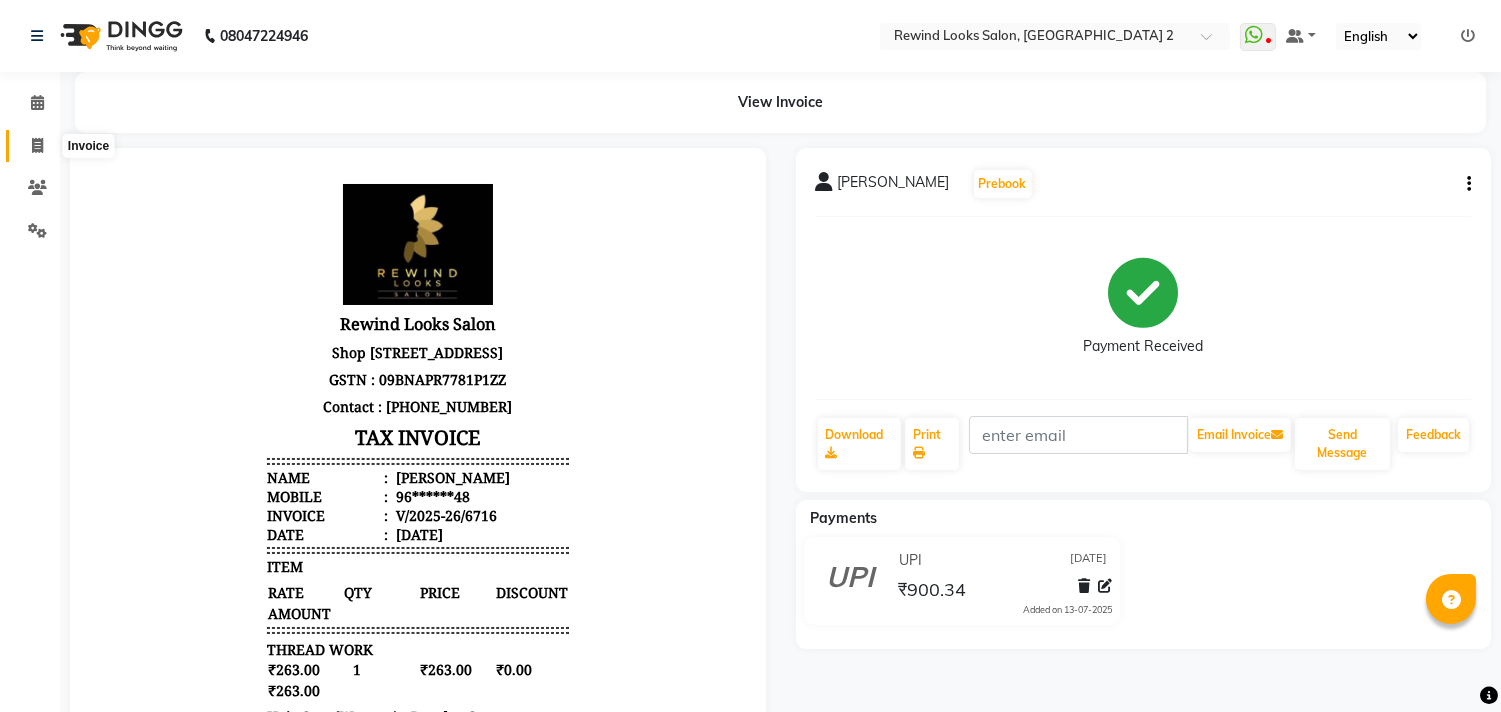 click 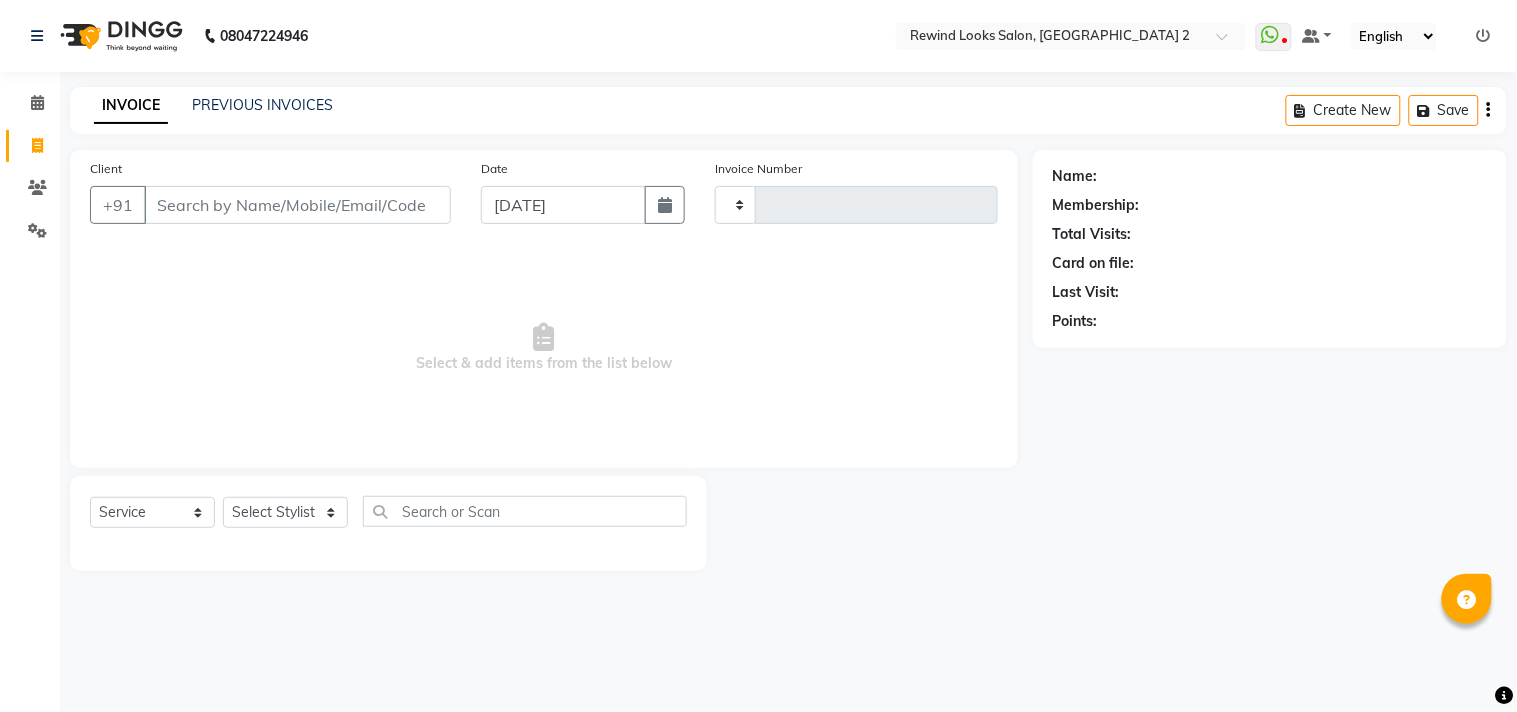 click on "Card on file:" 